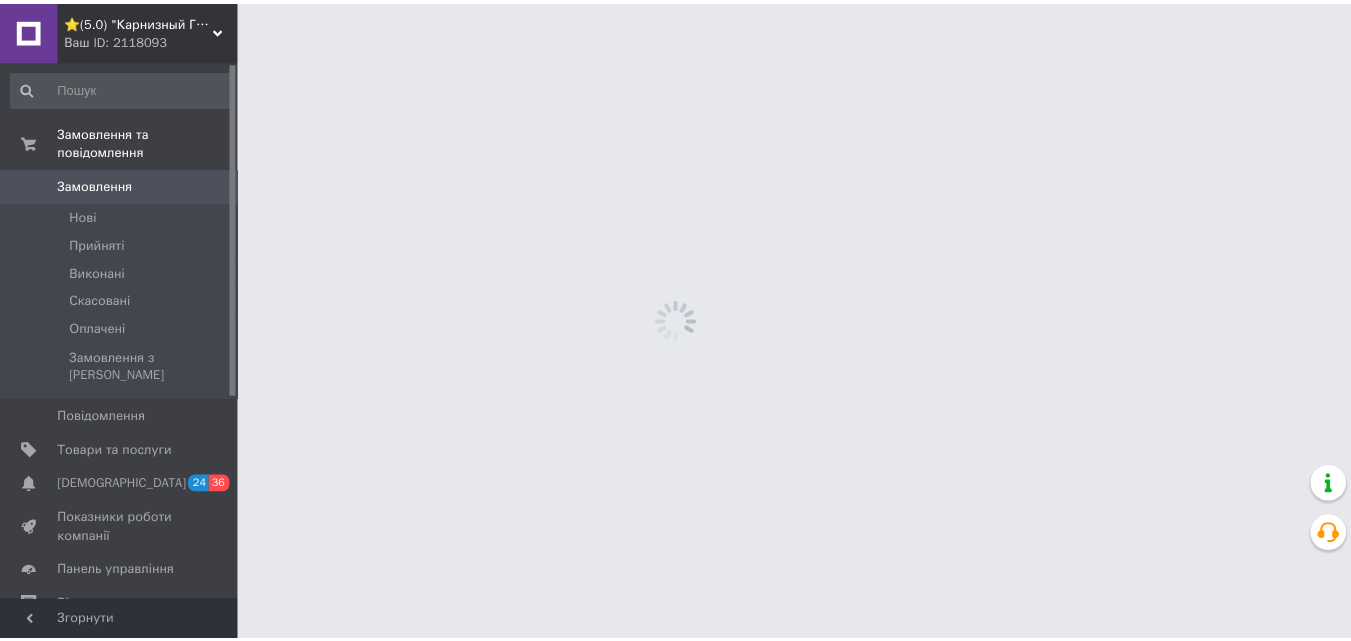 scroll, scrollTop: 0, scrollLeft: 0, axis: both 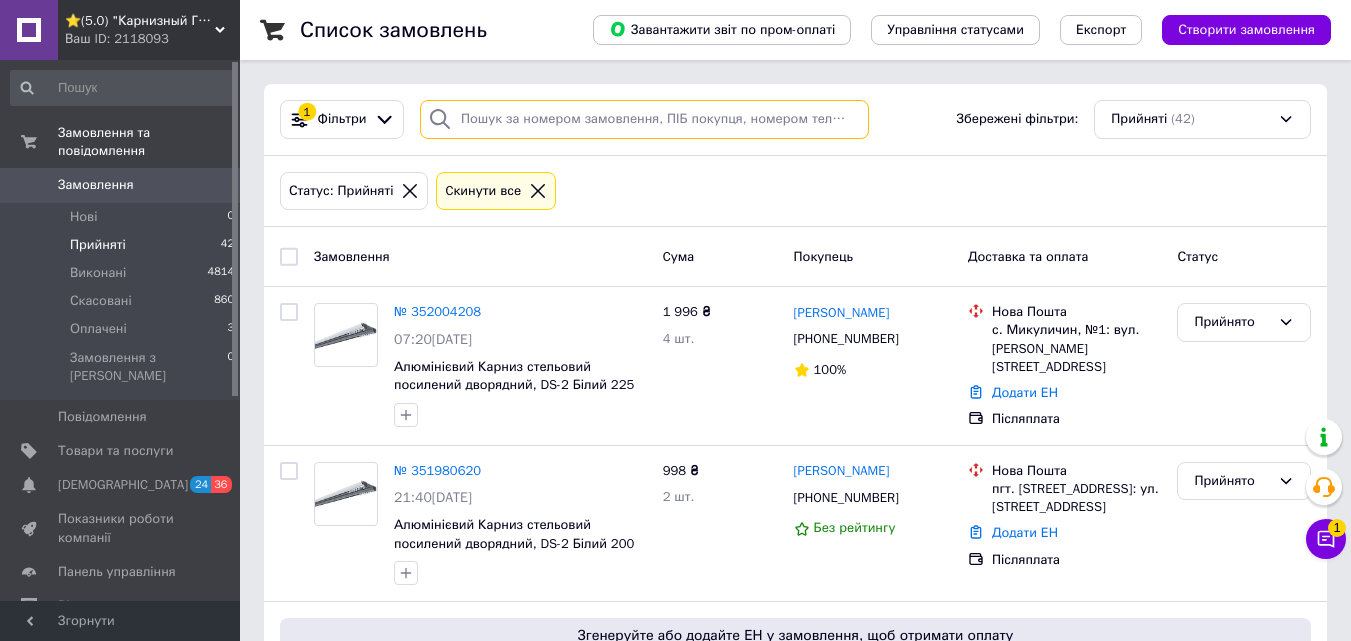 click at bounding box center [644, 119] 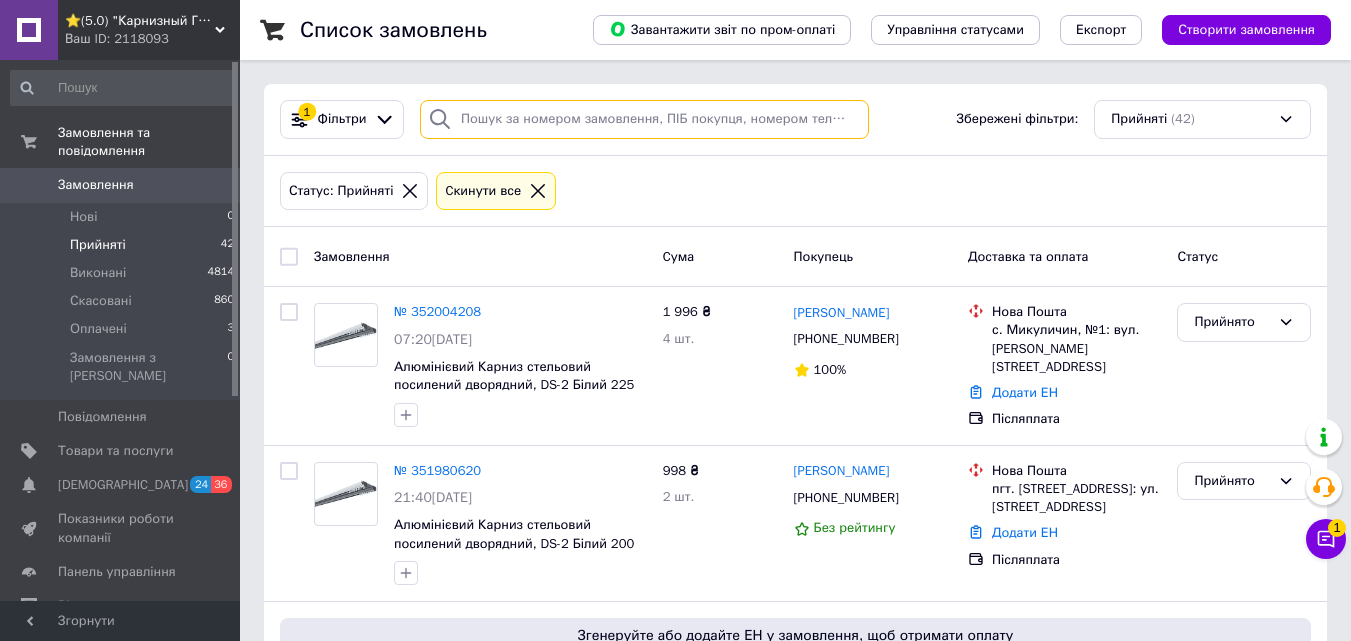 paste on "[PHONE_NUMBER]" 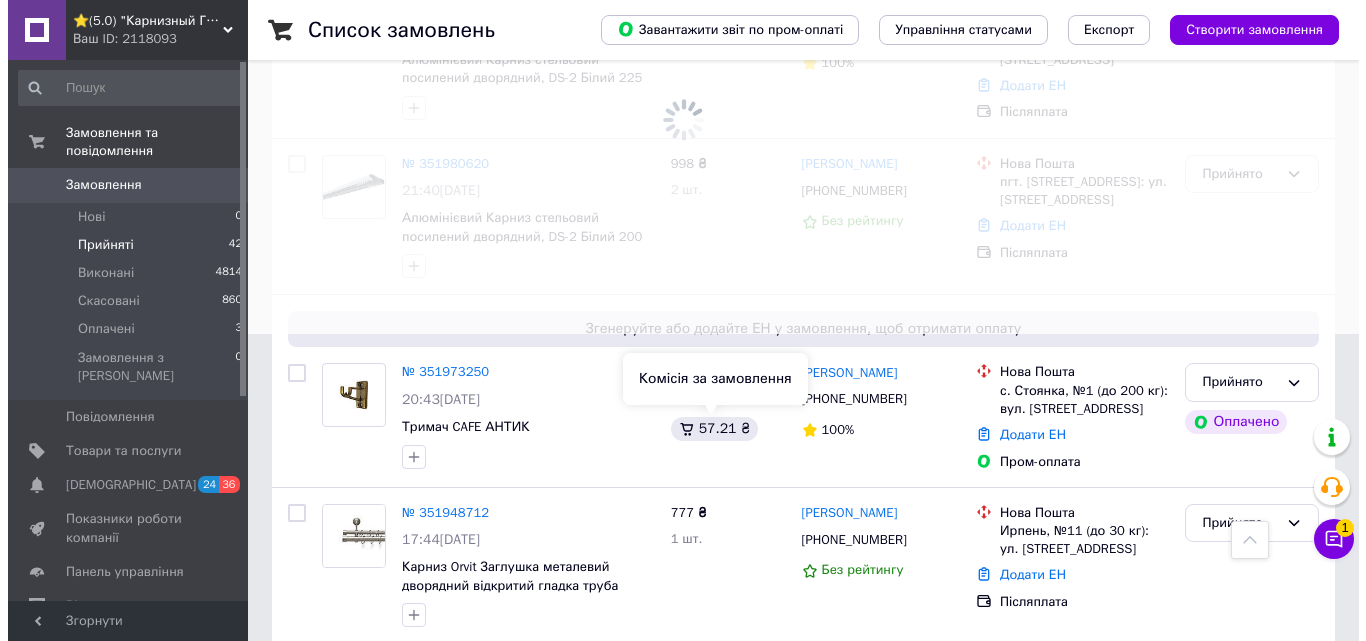 scroll, scrollTop: 0, scrollLeft: 0, axis: both 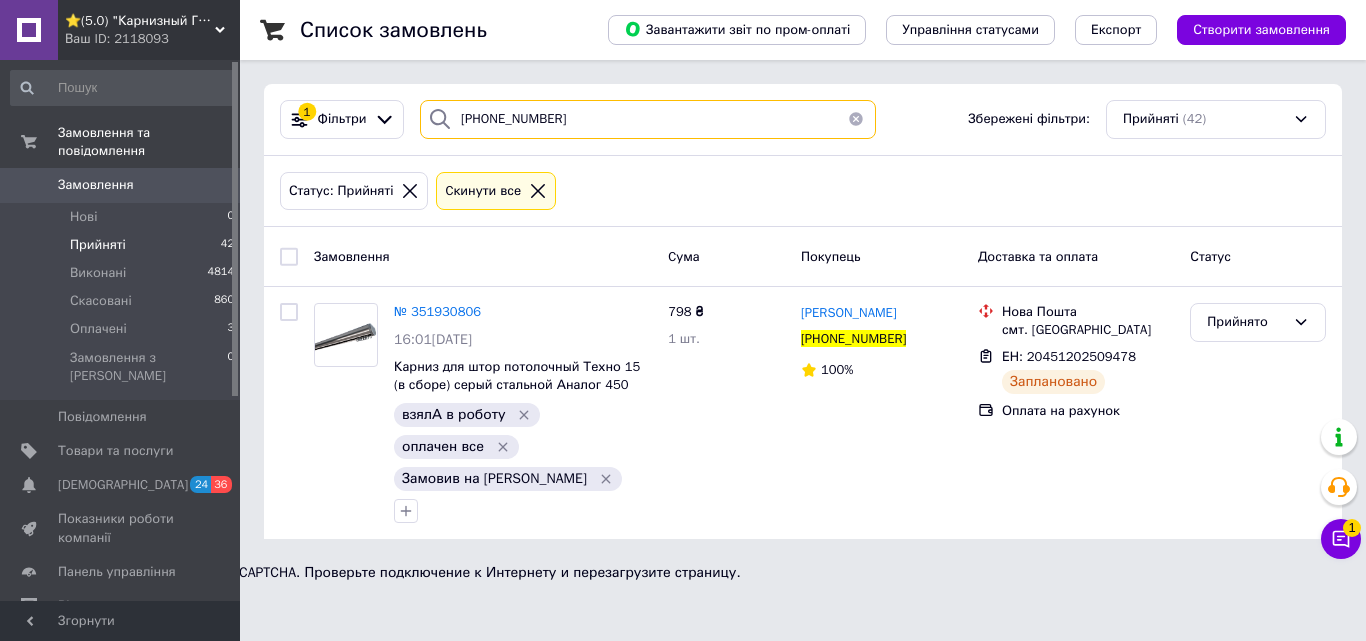 type on "[PHONE_NUMBER]" 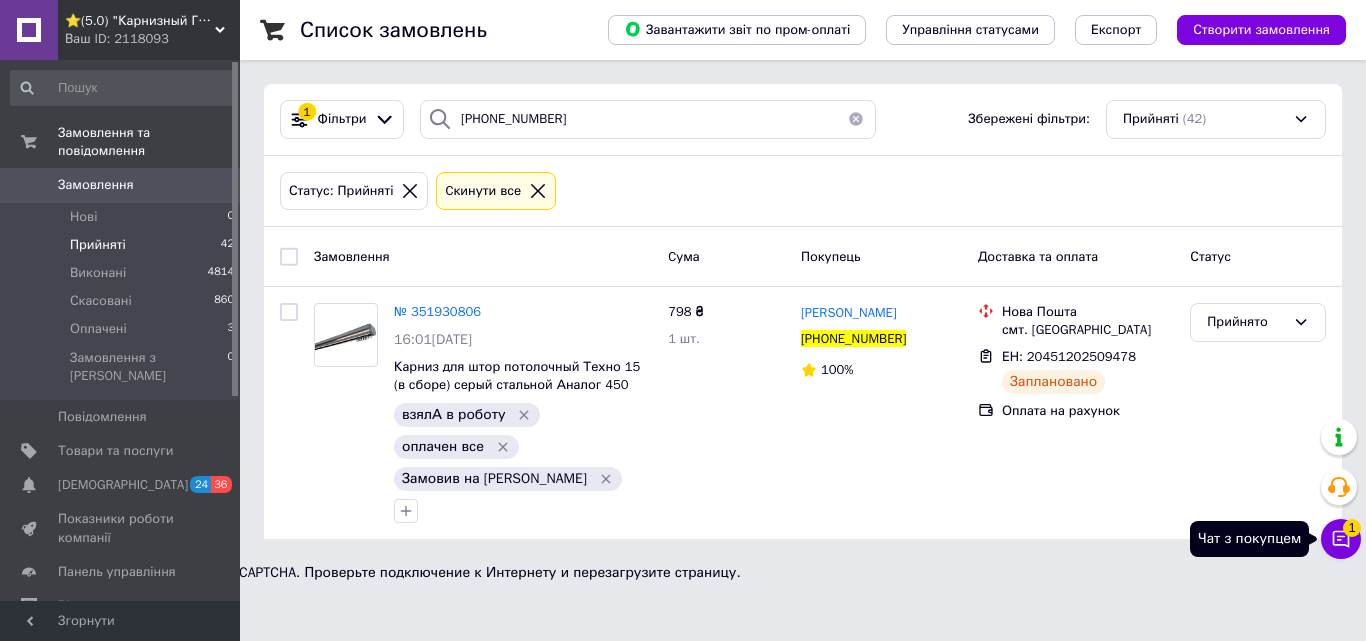 click on "1" at bounding box center [1352, 528] 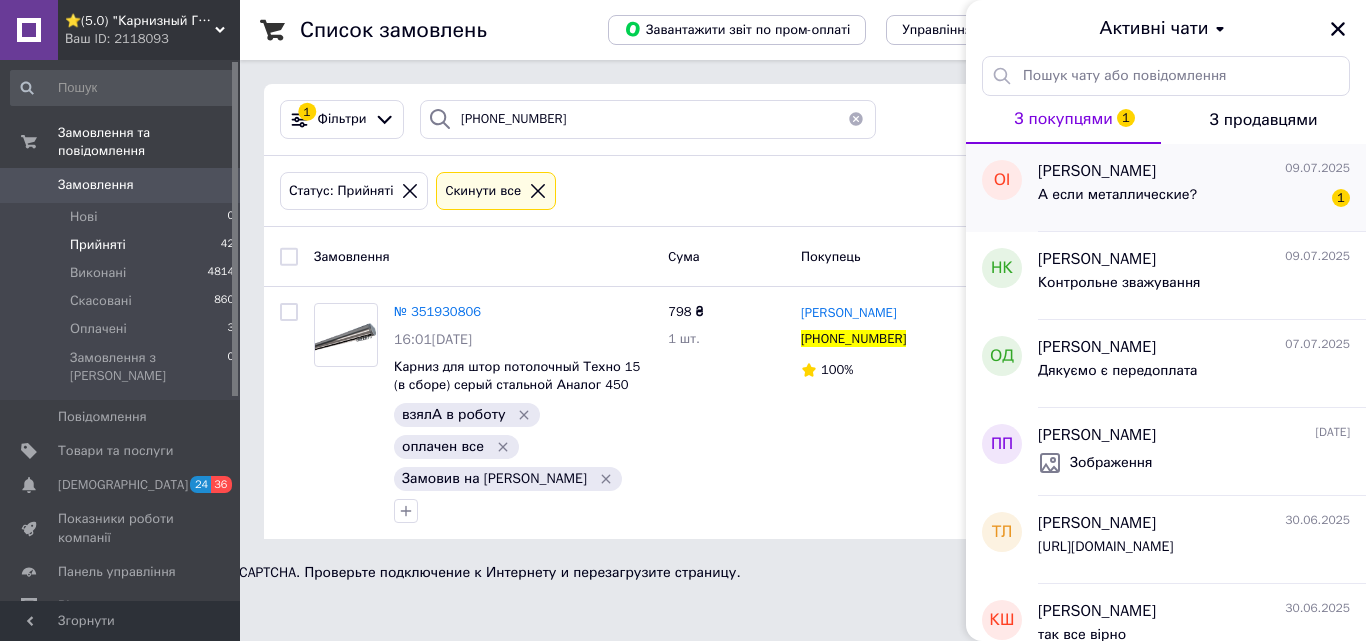 click on "А если металлические?" at bounding box center (1117, 195) 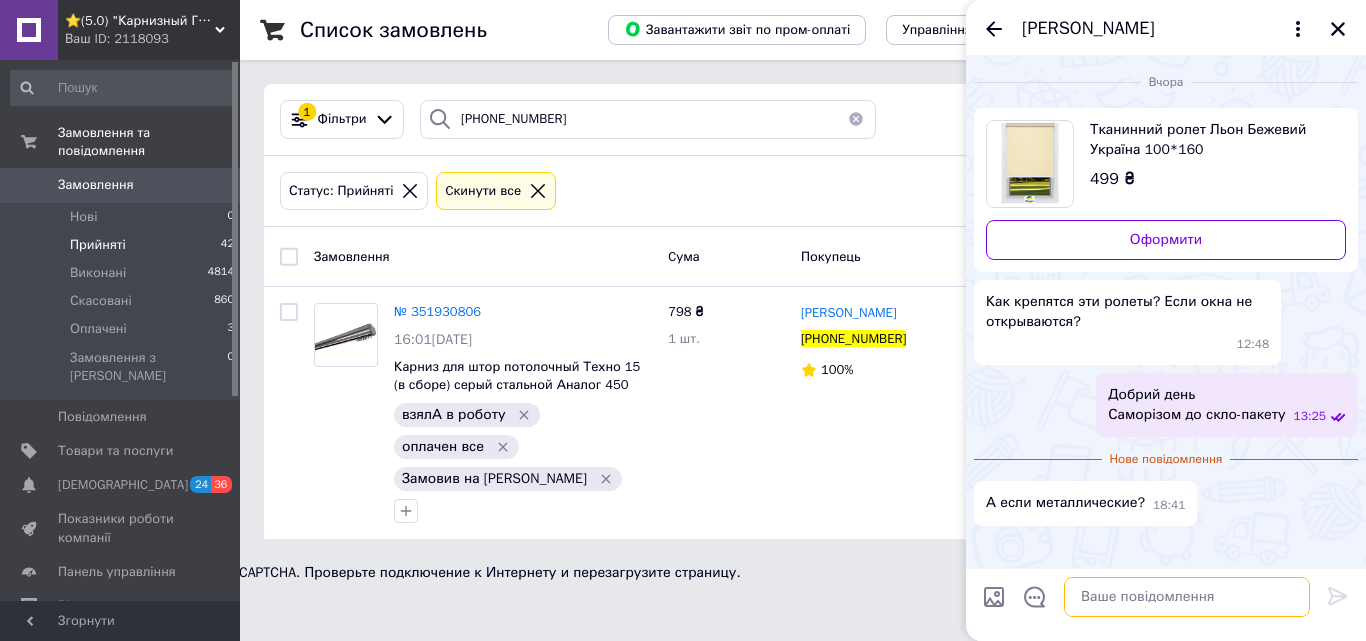 click at bounding box center (1187, 597) 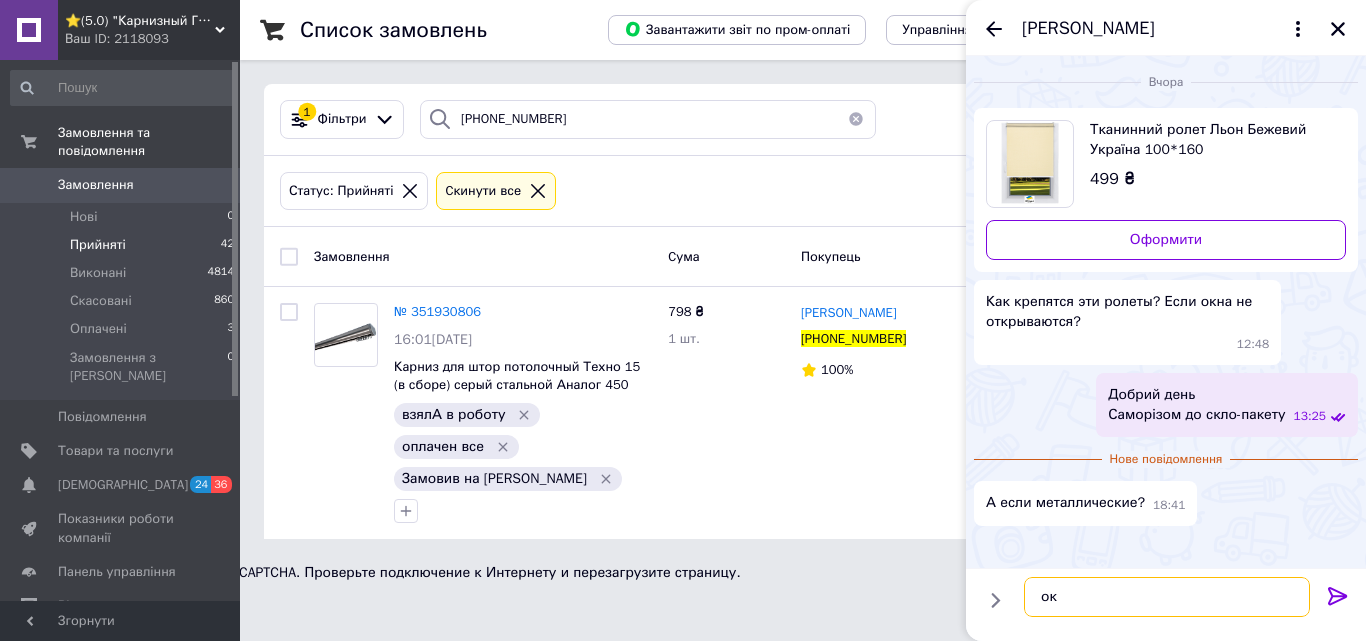type on "о" 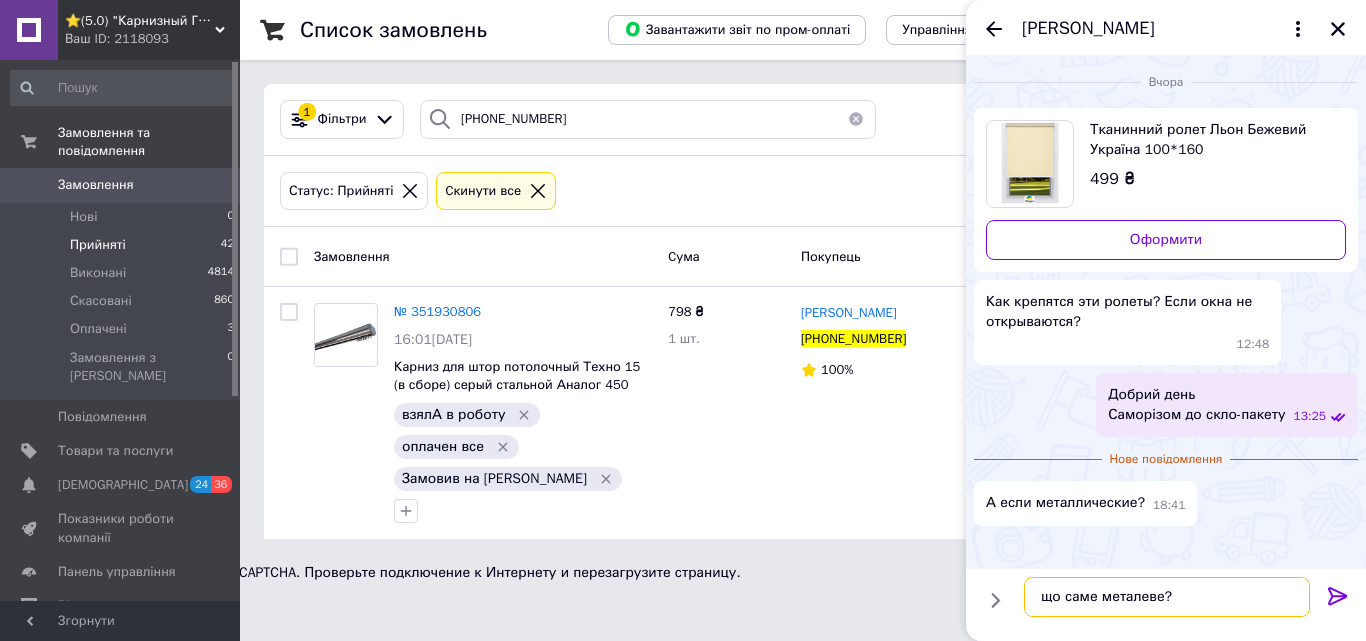 type on "що саме металеве?" 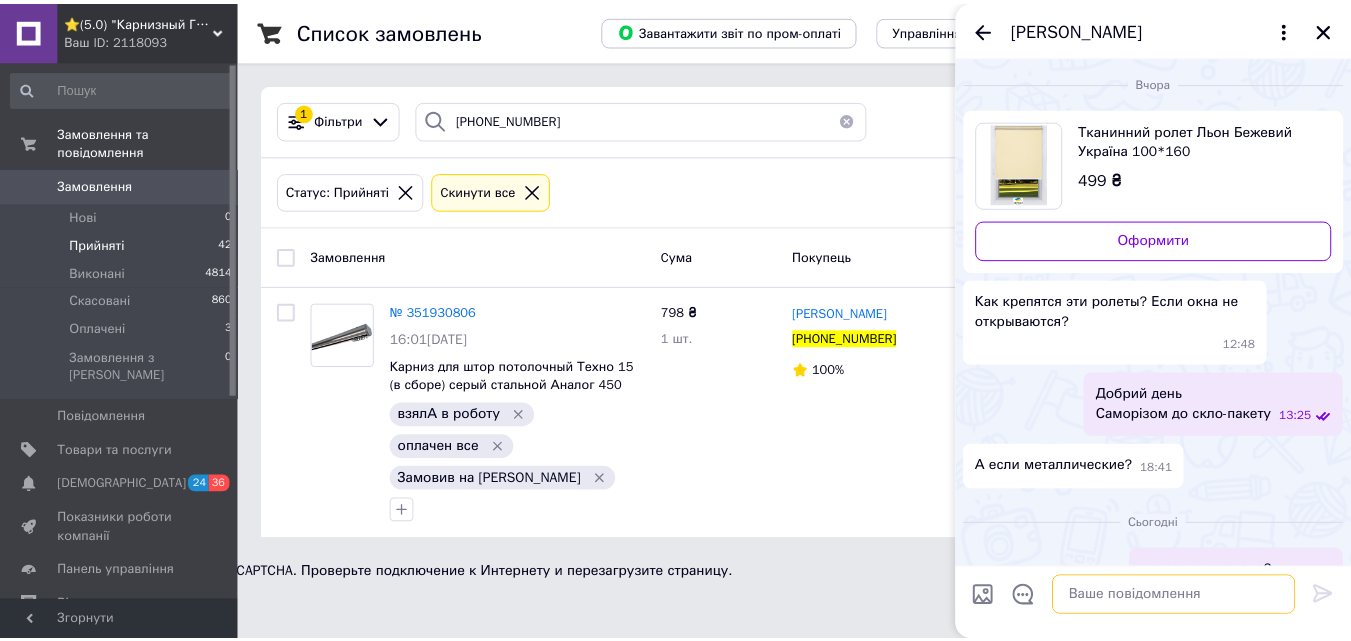 scroll, scrollTop: 35, scrollLeft: 0, axis: vertical 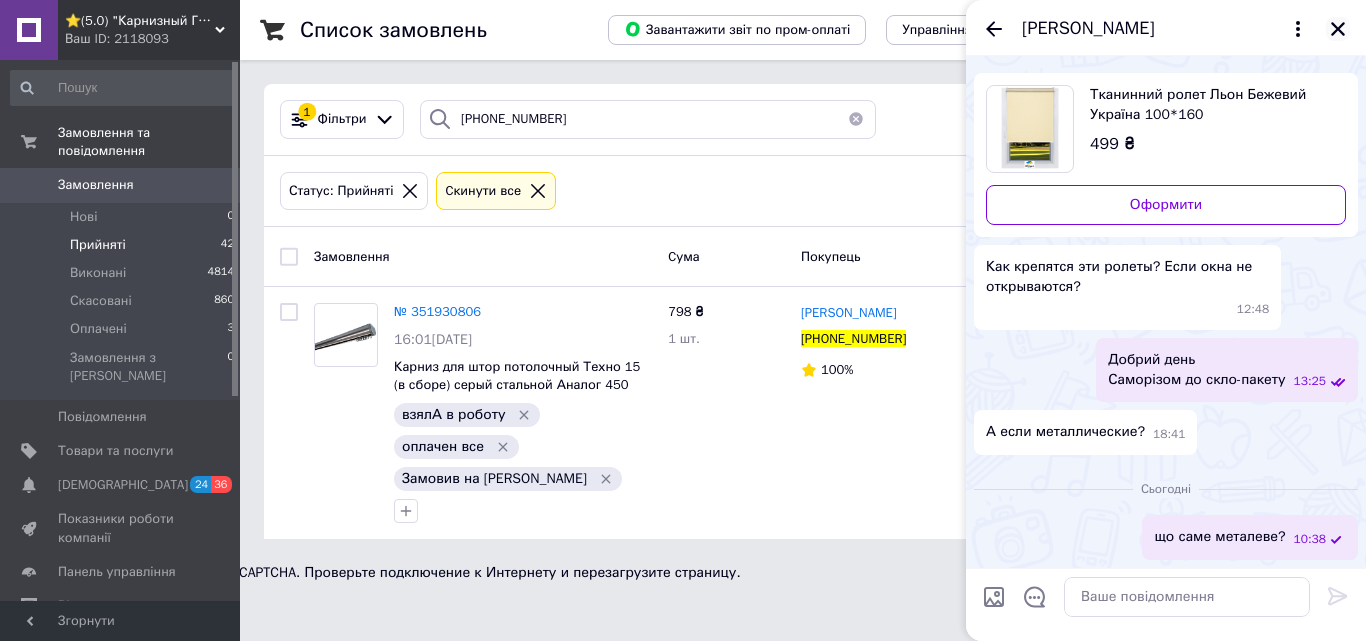 click 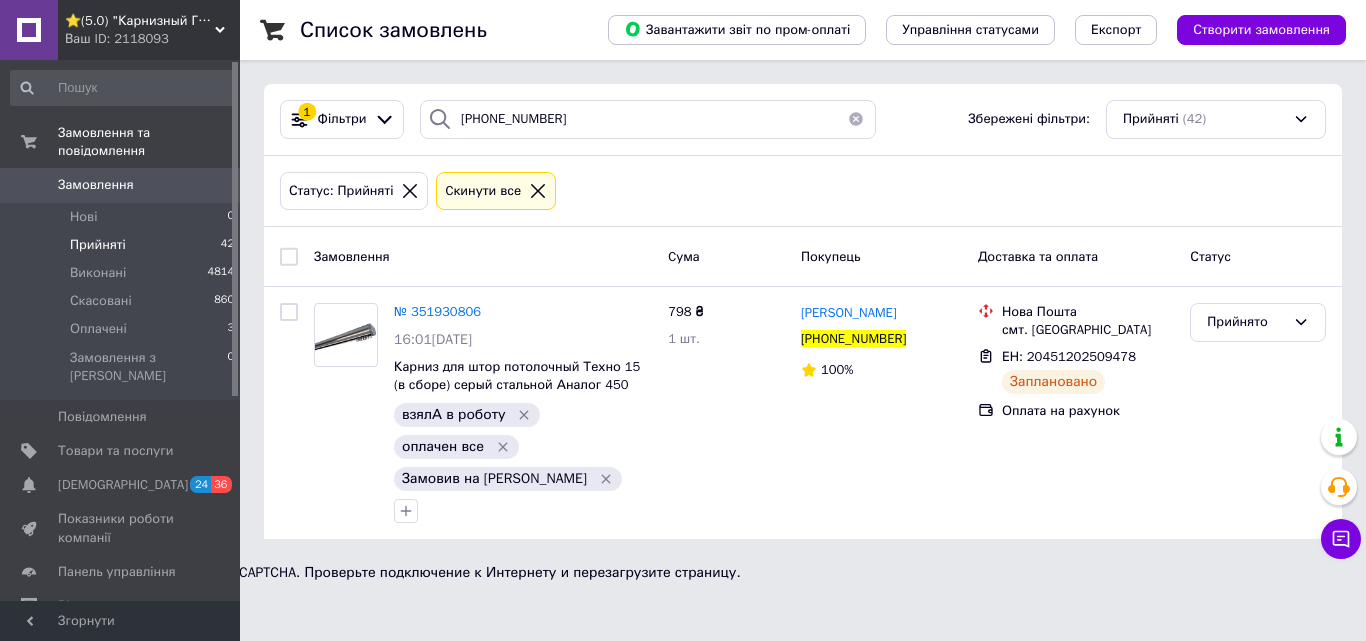 click on "Прийняті 42" at bounding box center (123, 245) 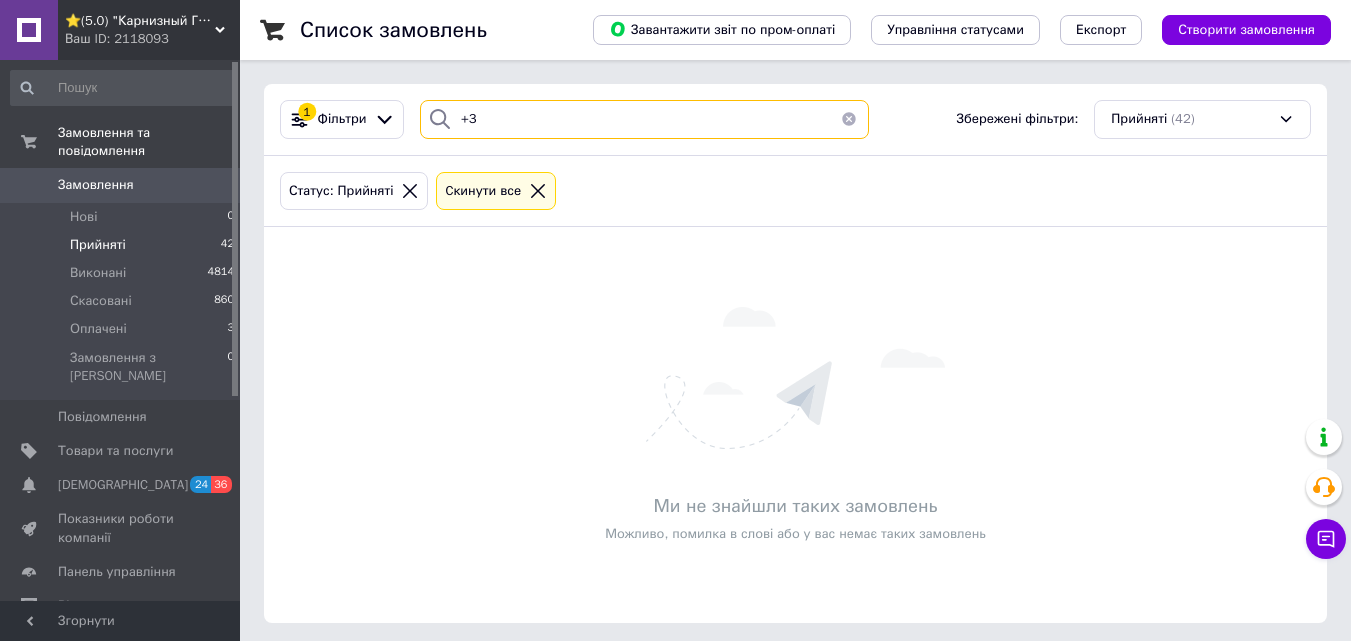 type on "+" 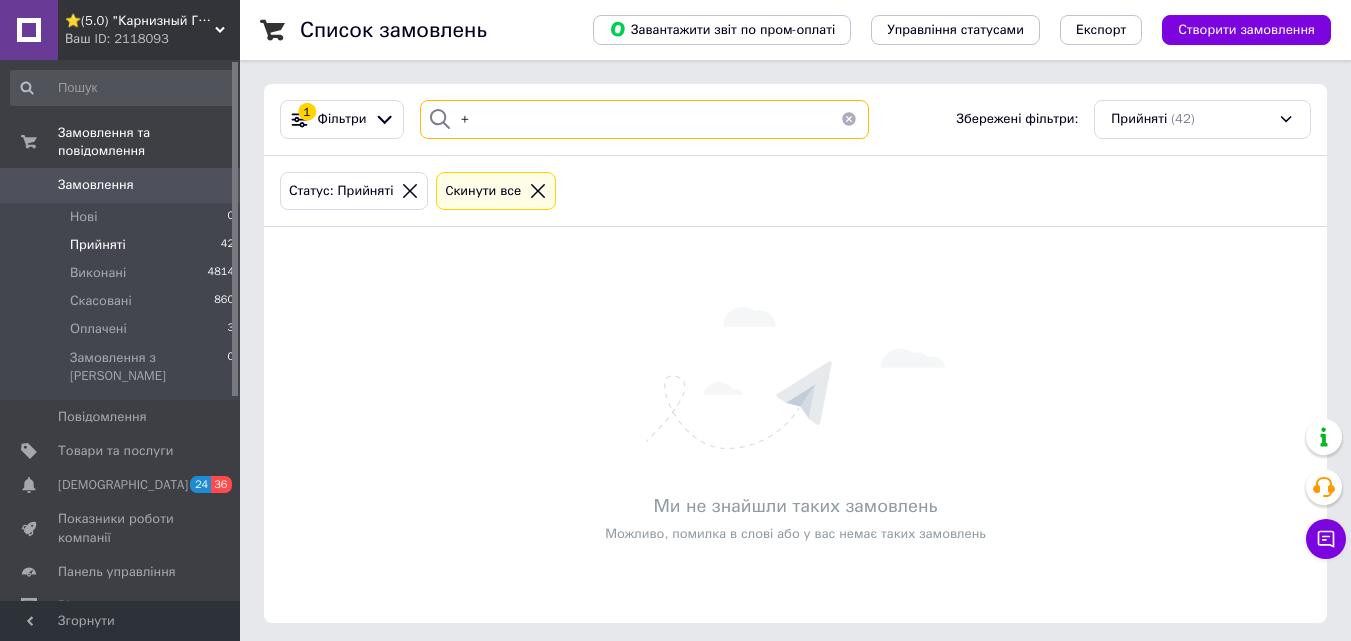 type 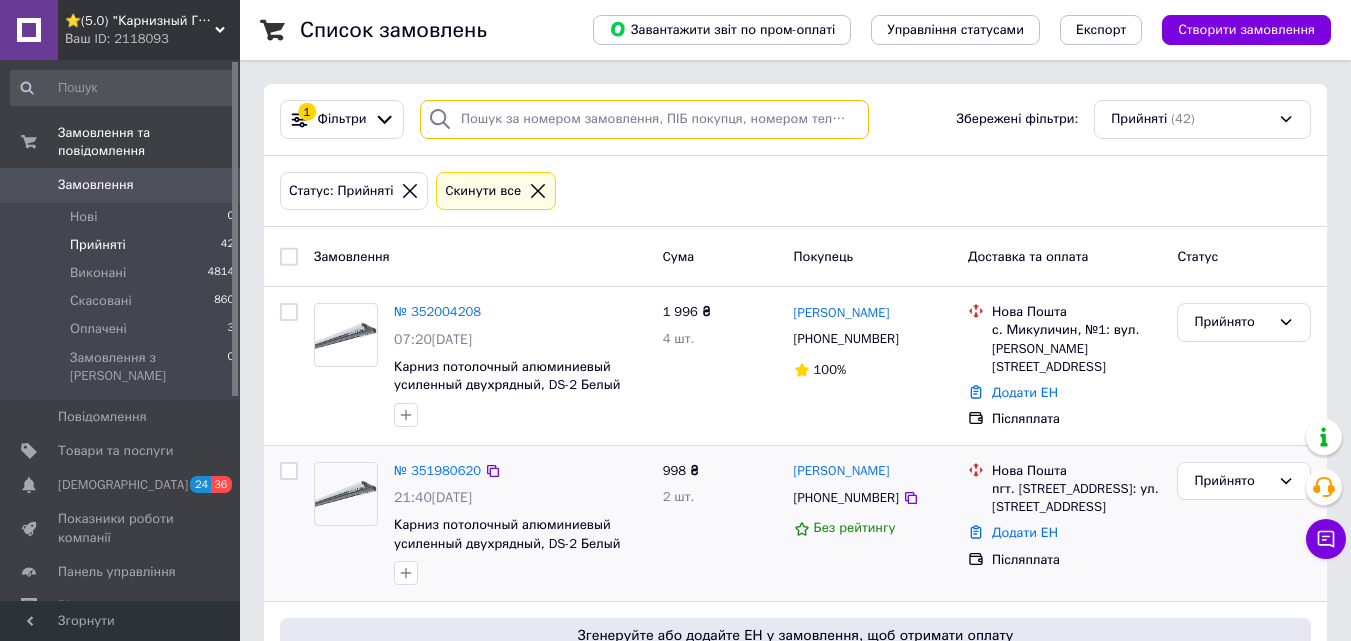 scroll, scrollTop: 200, scrollLeft: 0, axis: vertical 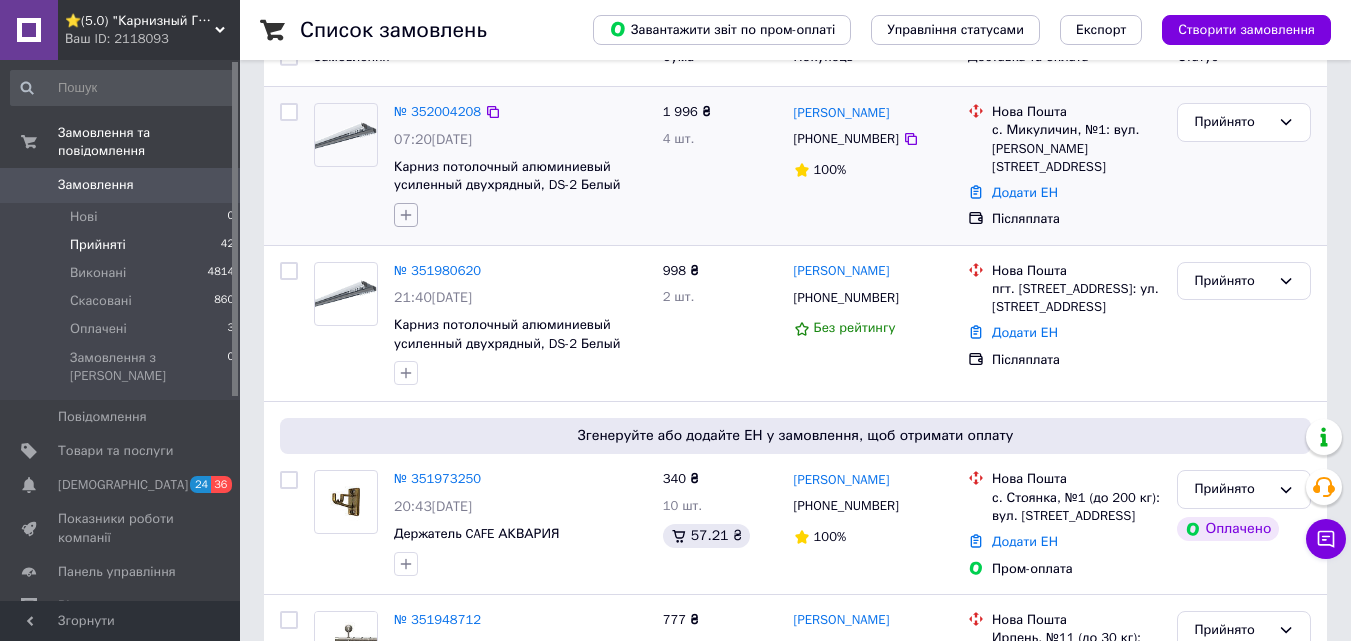 click 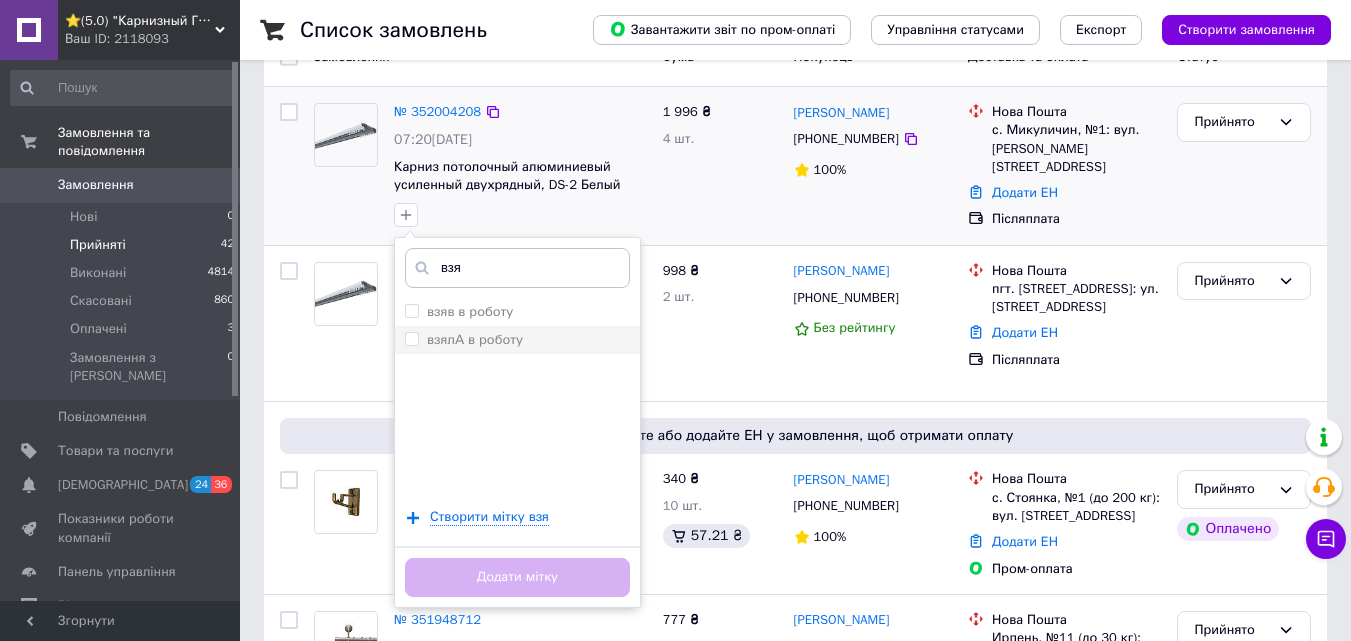 type on "взя" 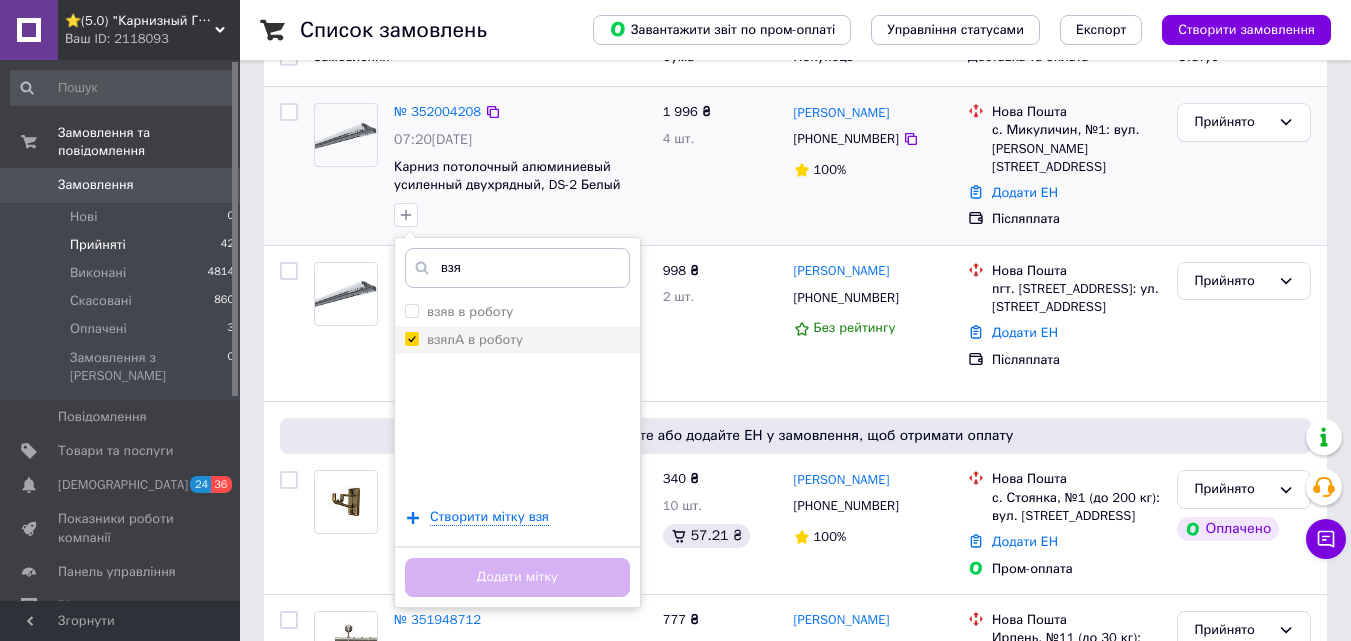 checkbox on "true" 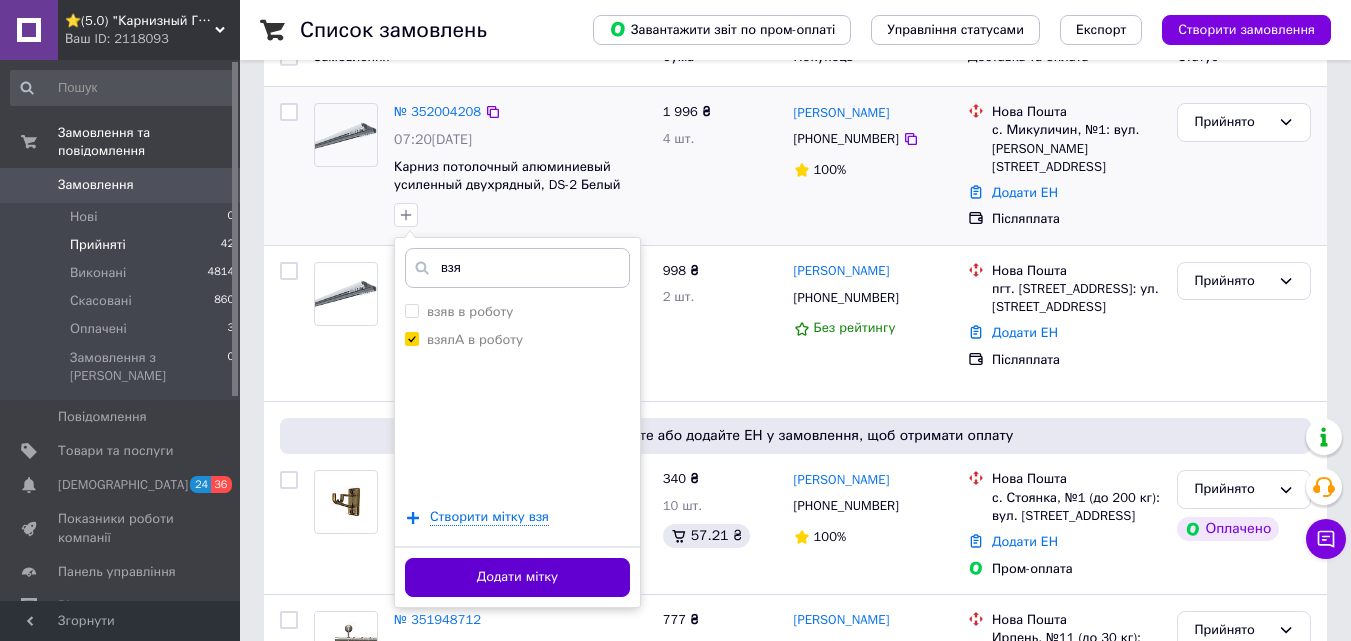 click on "Додати мітку" at bounding box center (517, 577) 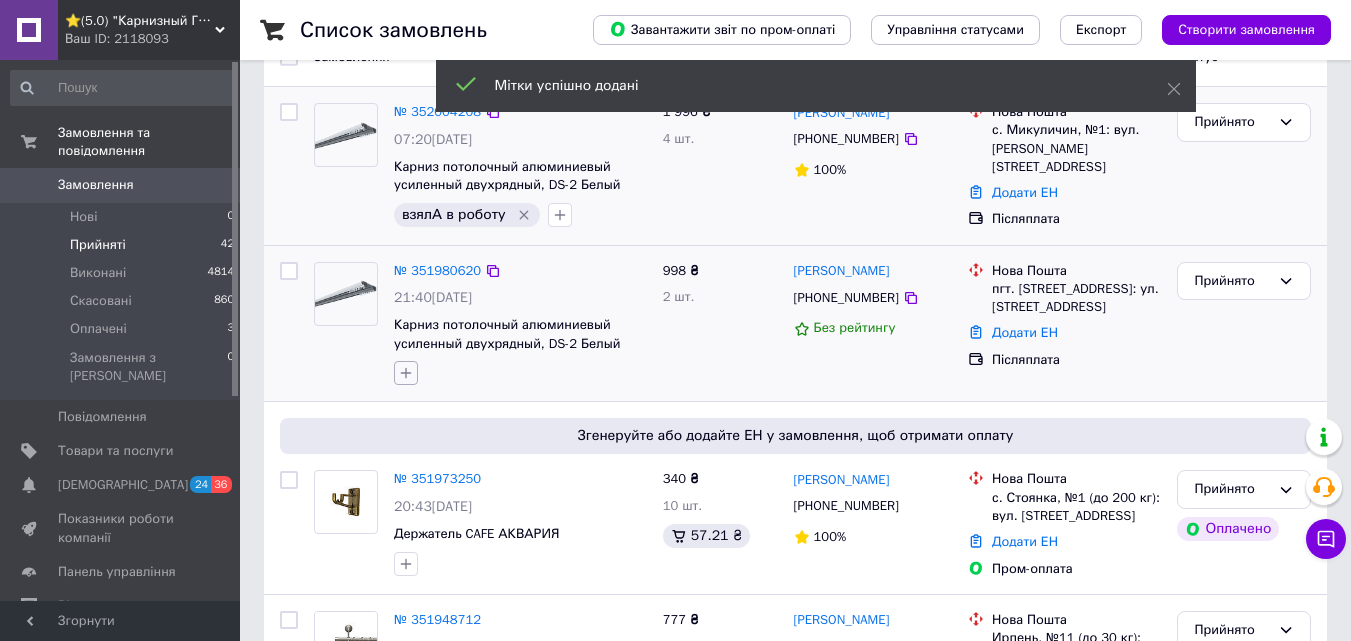 click 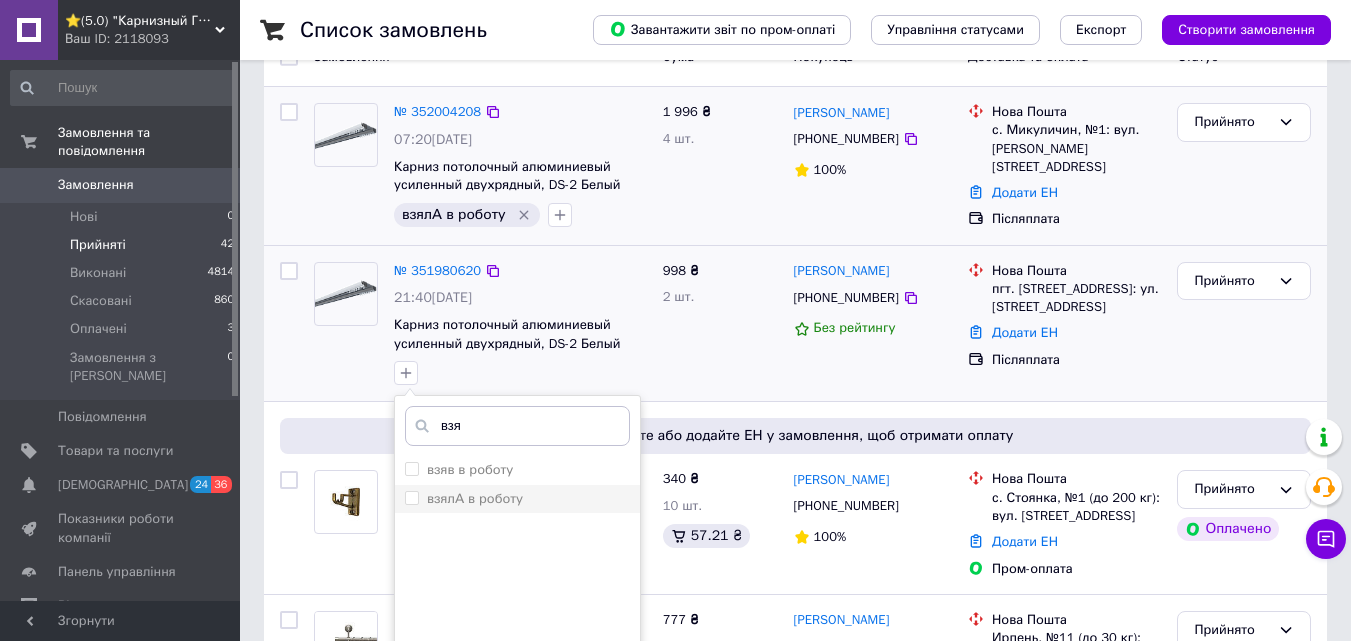 type on "взя" 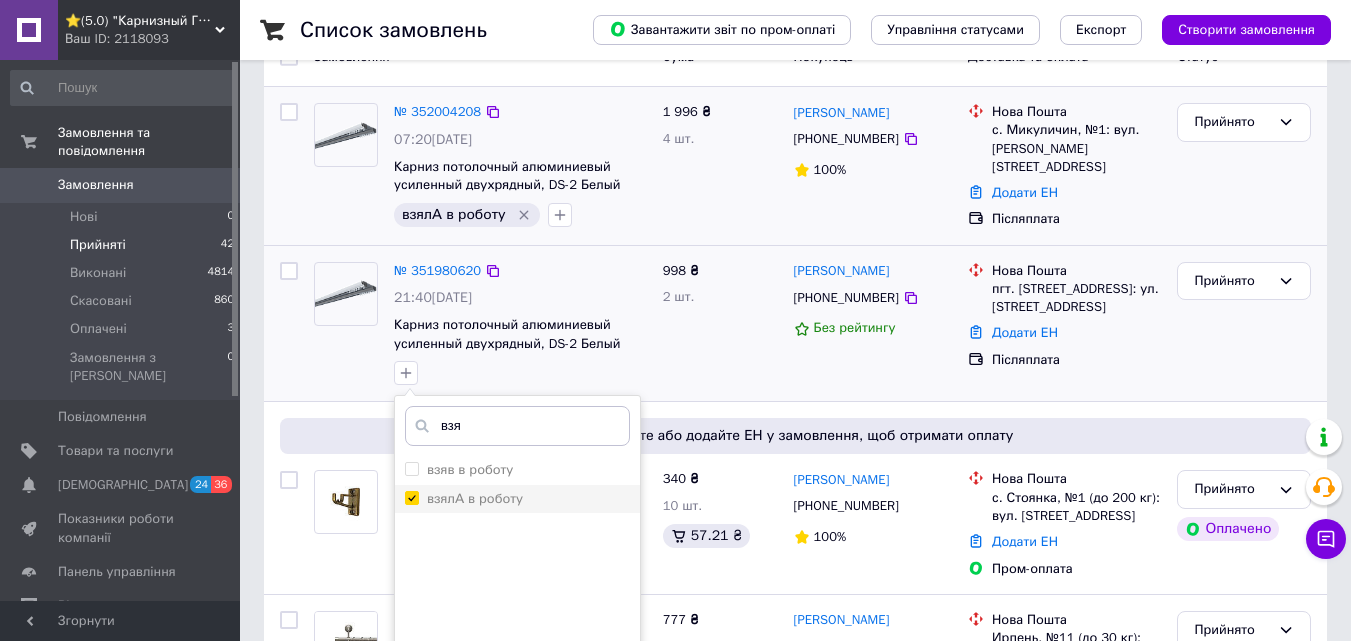 checkbox on "true" 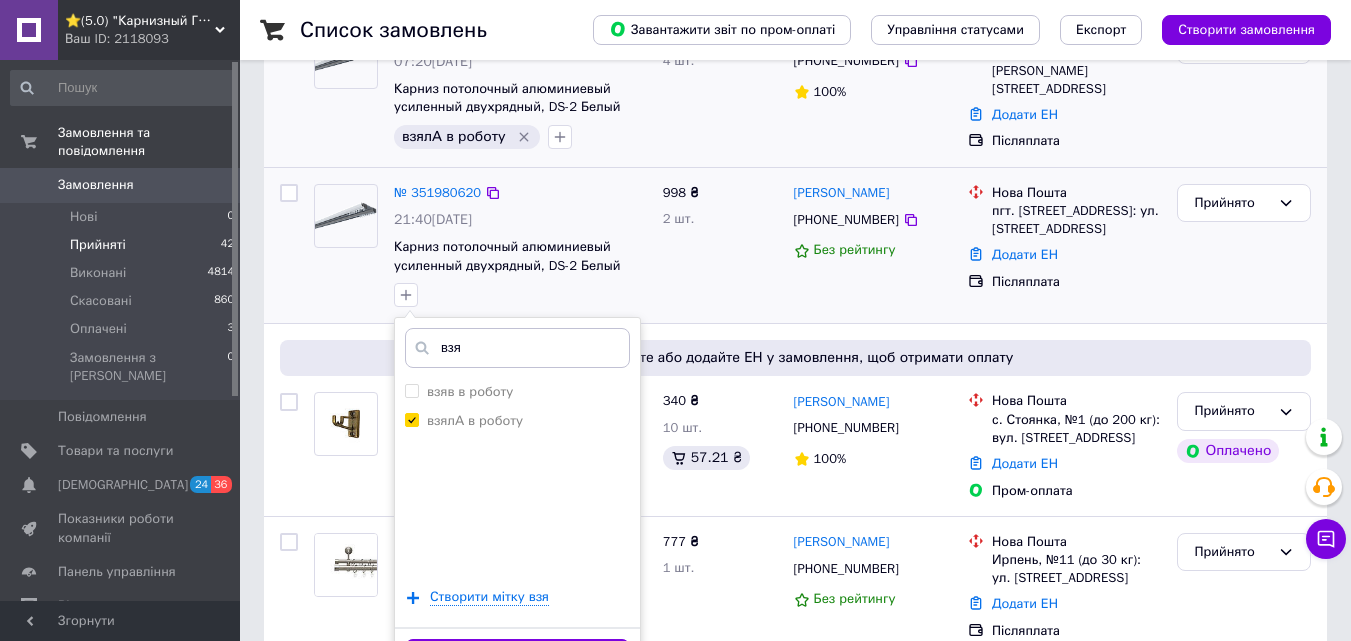 scroll, scrollTop: 300, scrollLeft: 0, axis: vertical 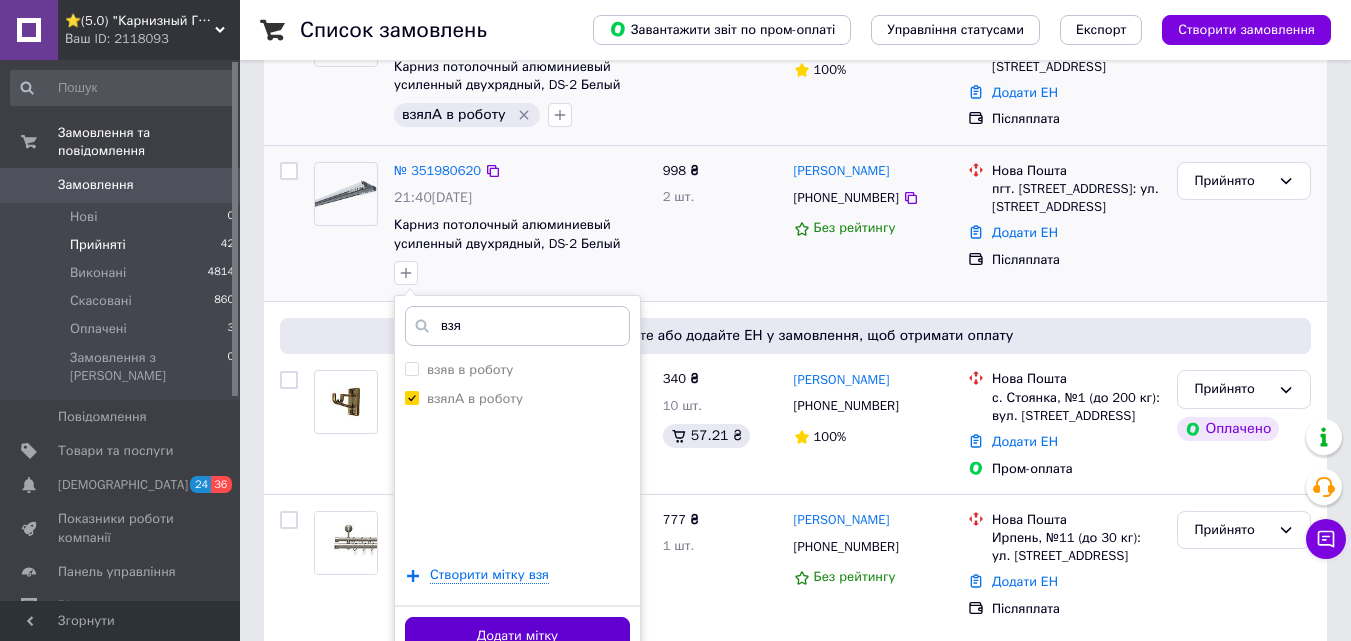 click on "Додати мітку" at bounding box center [517, 636] 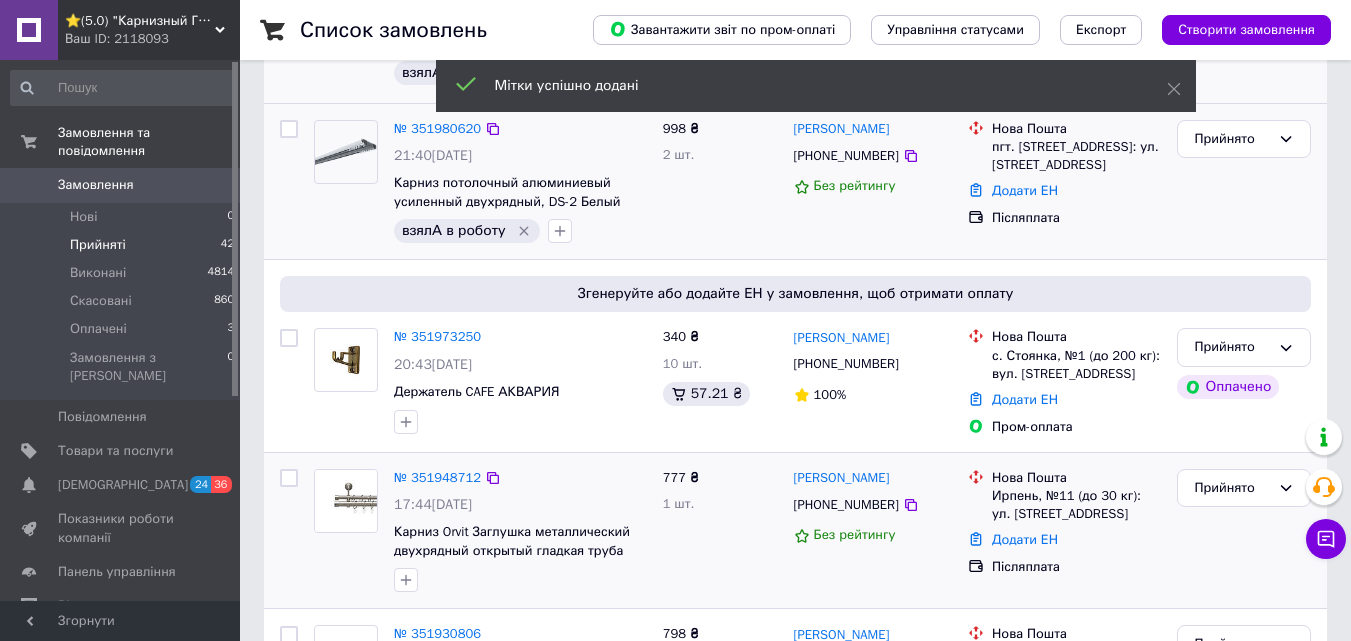 scroll, scrollTop: 500, scrollLeft: 0, axis: vertical 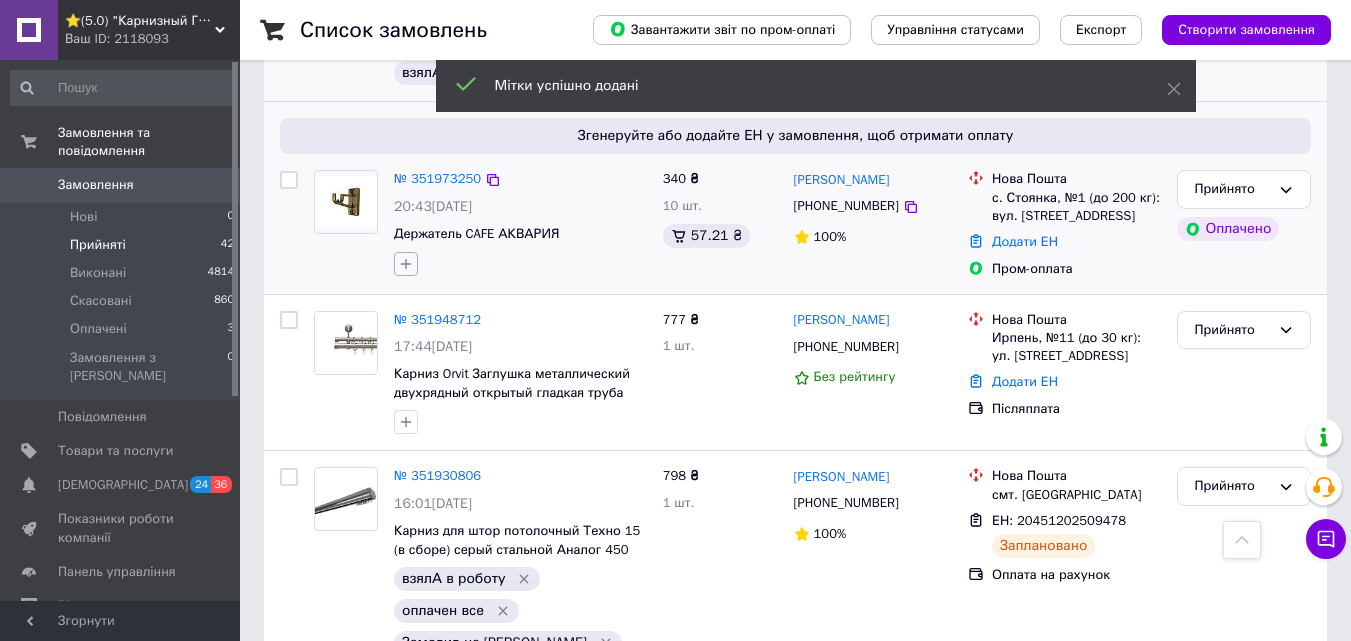 click 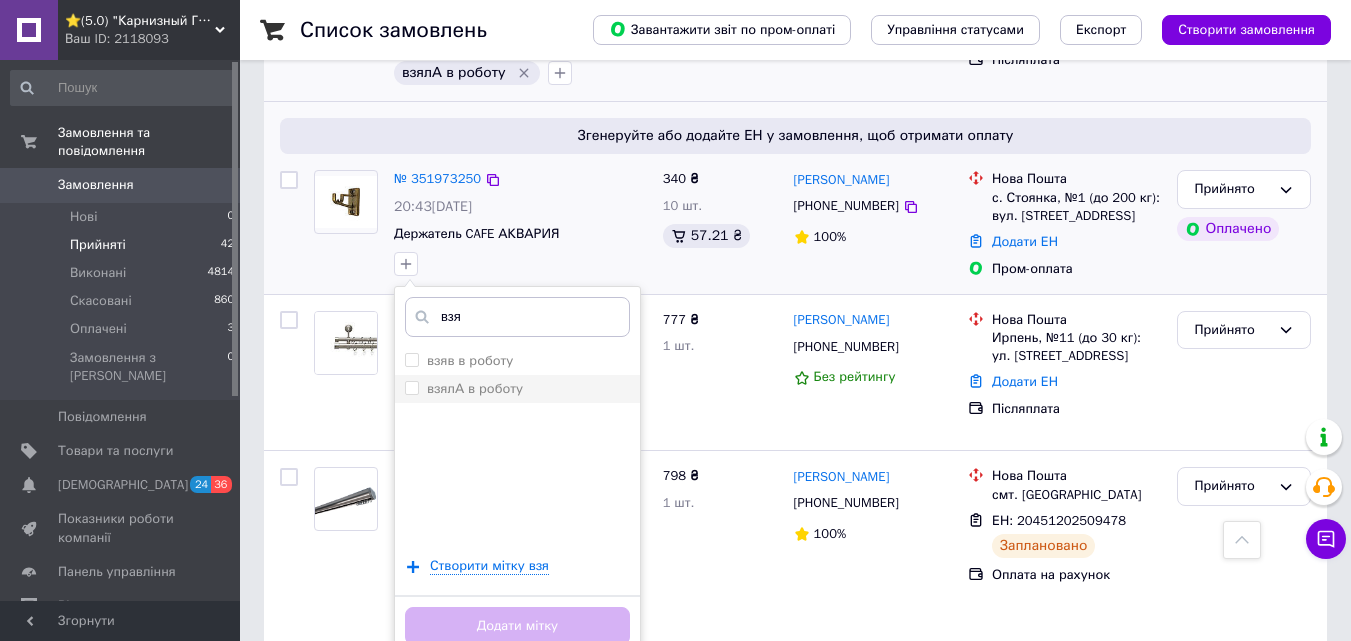 type on "взя" 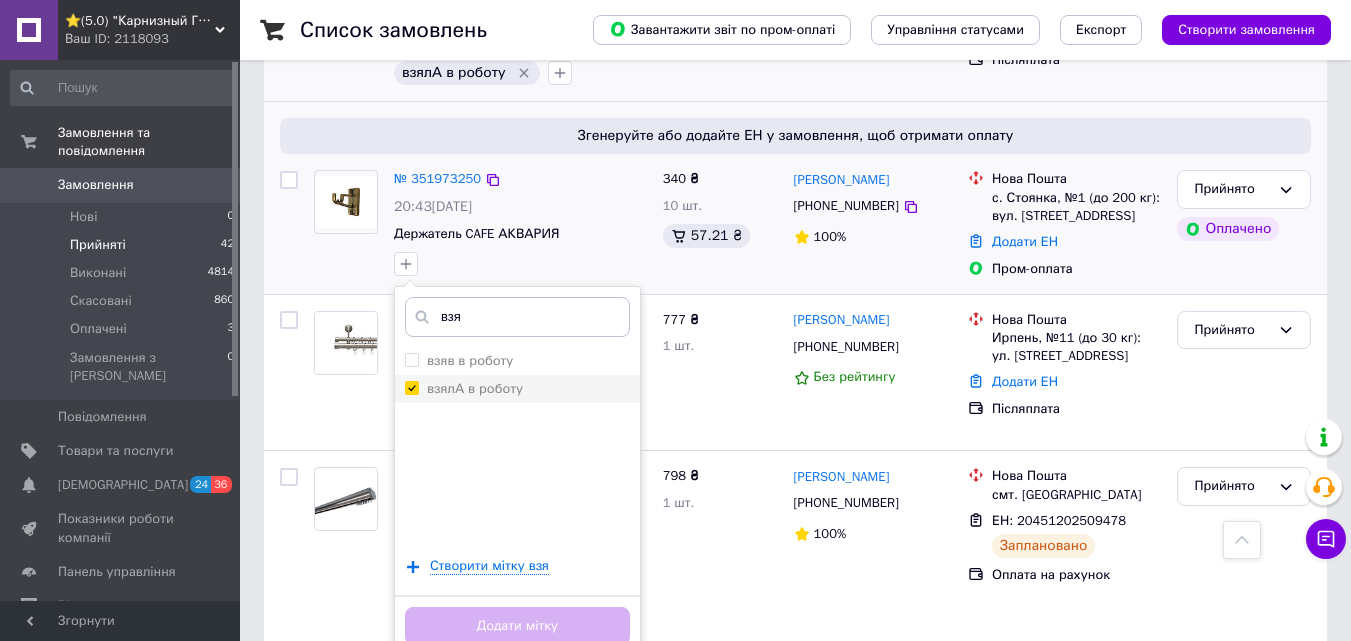 checkbox on "true" 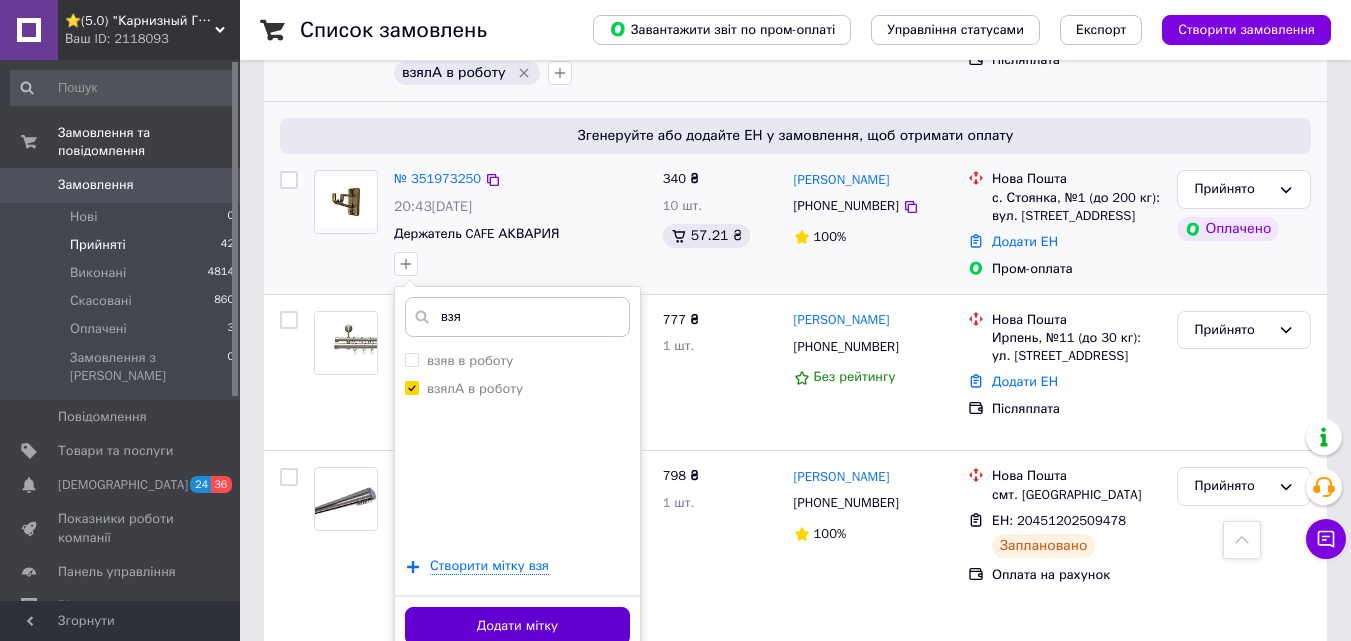 click on "Додати мітку" at bounding box center (517, 626) 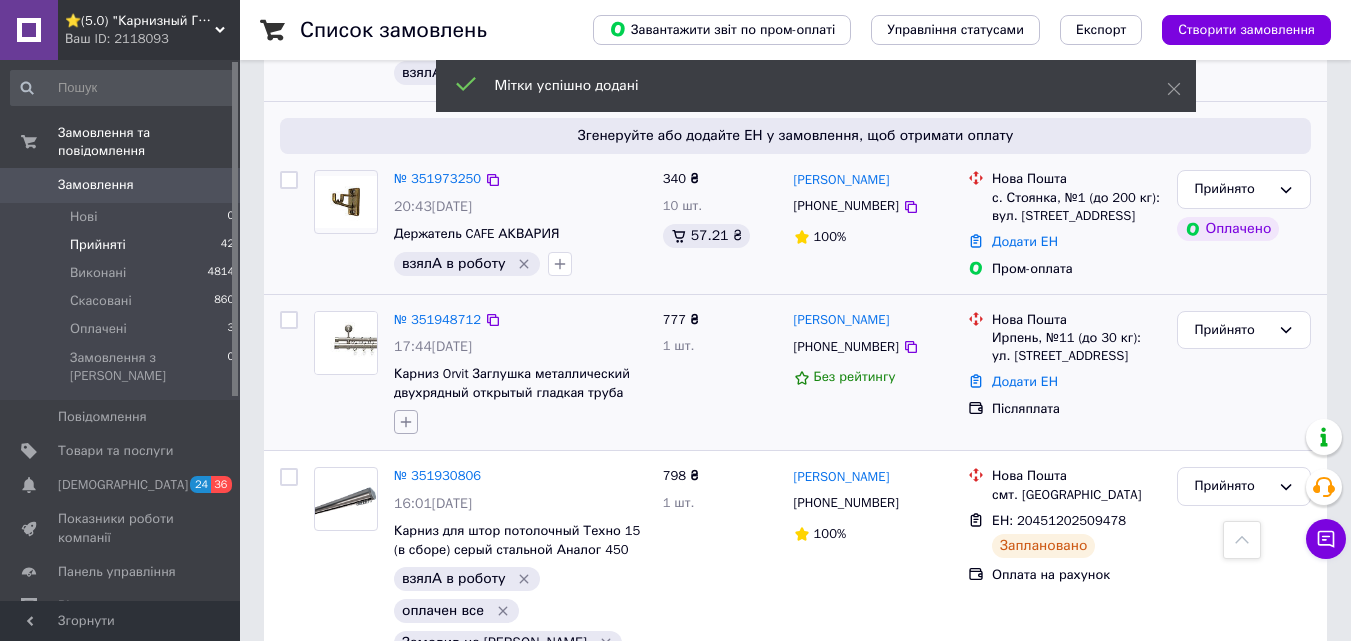 click 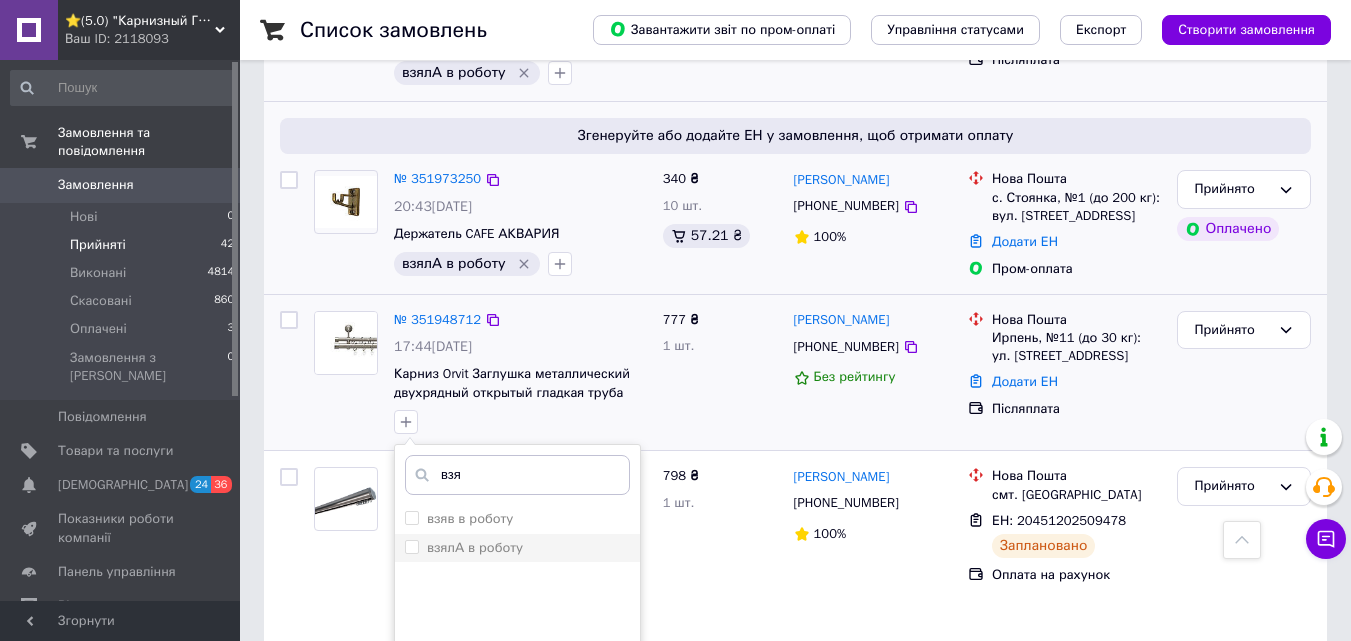 type on "взя" 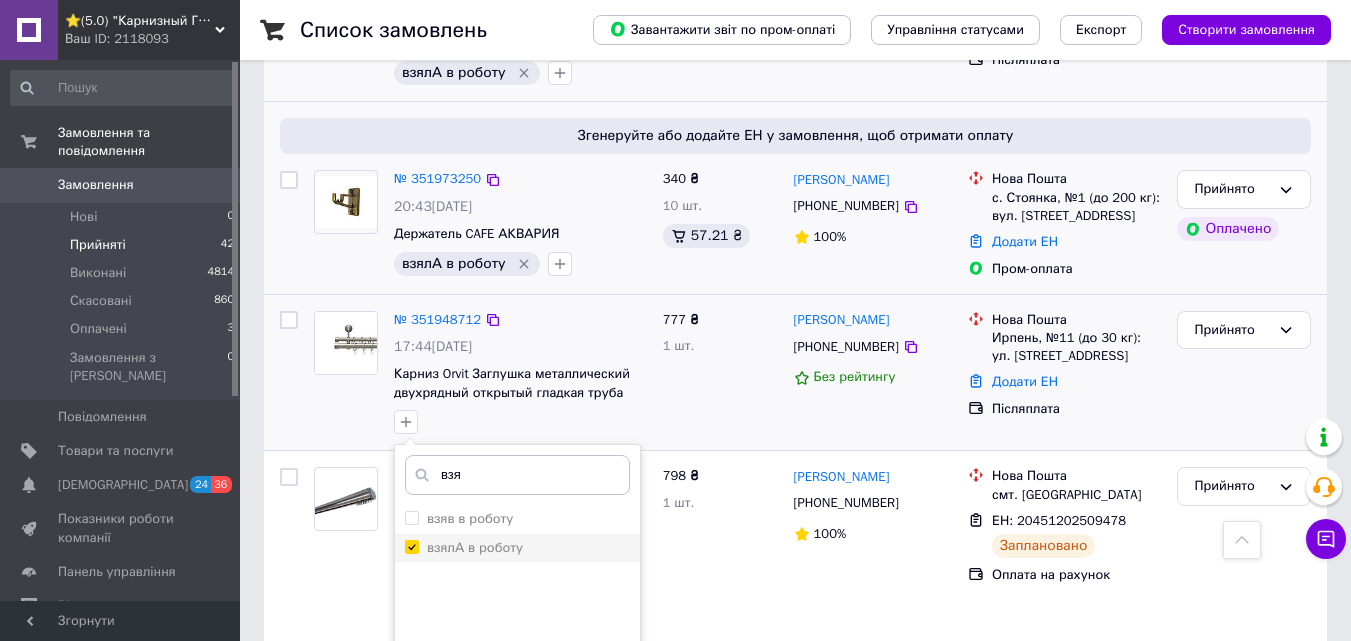 checkbox on "true" 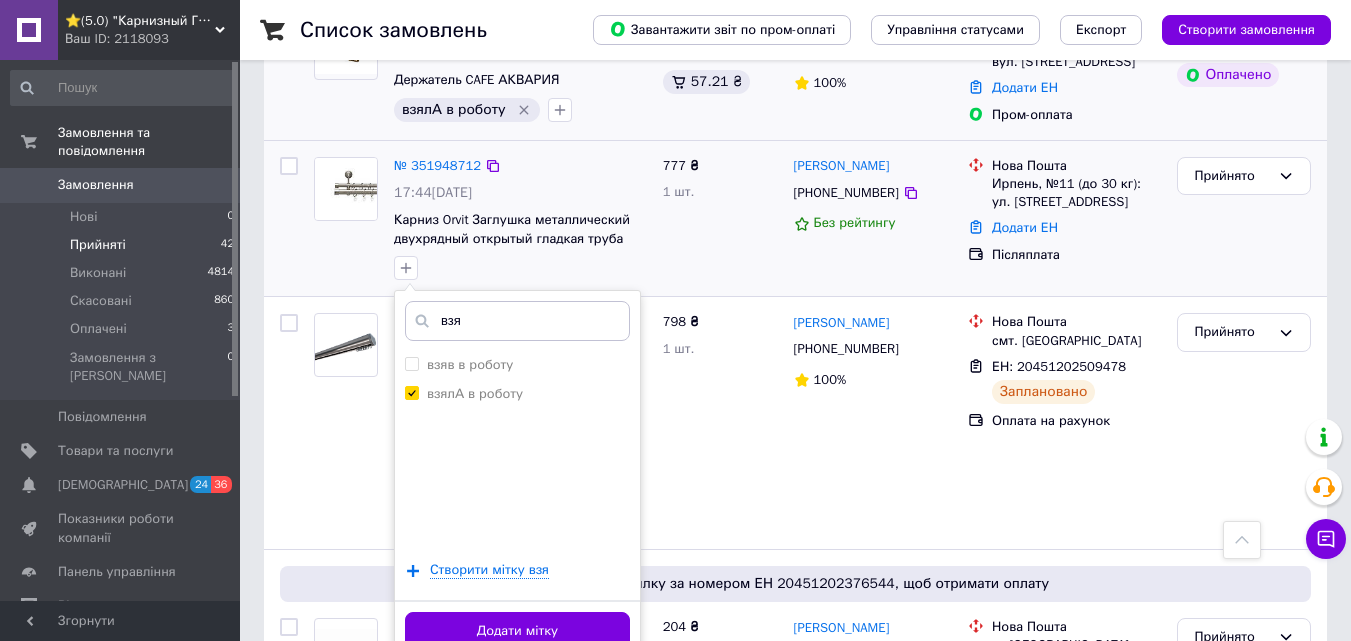 scroll, scrollTop: 700, scrollLeft: 0, axis: vertical 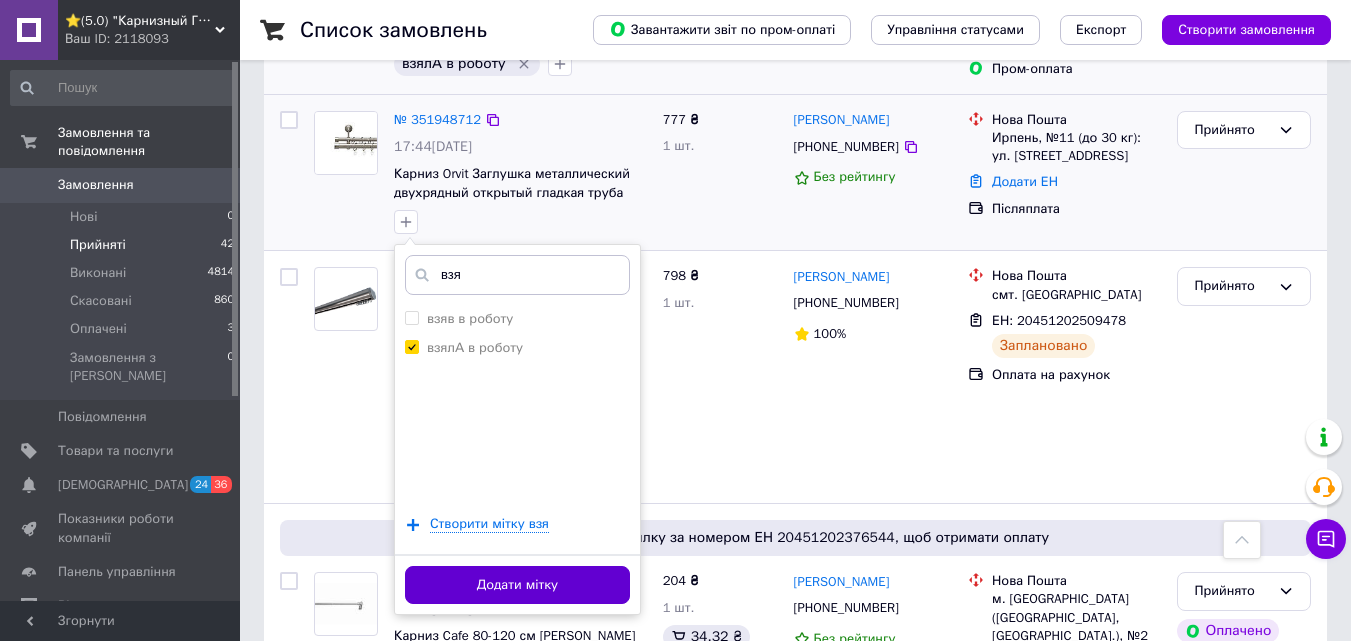 click on "Додати мітку" at bounding box center (517, 585) 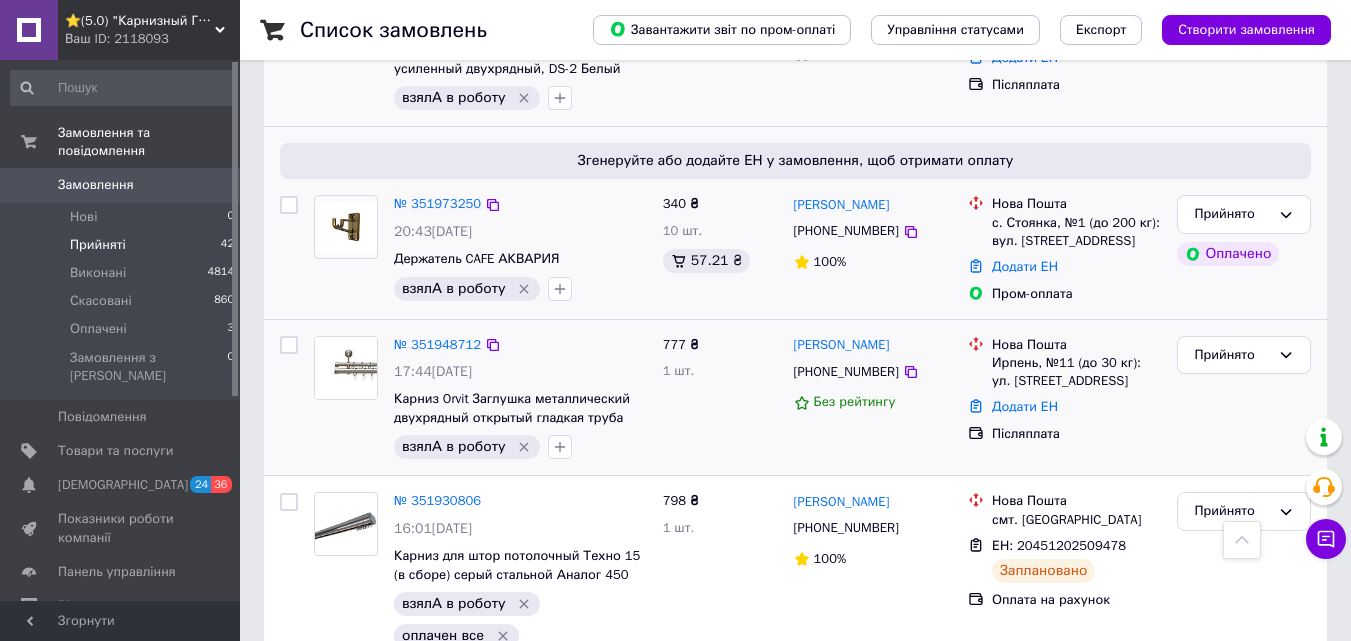 scroll, scrollTop: 0, scrollLeft: 0, axis: both 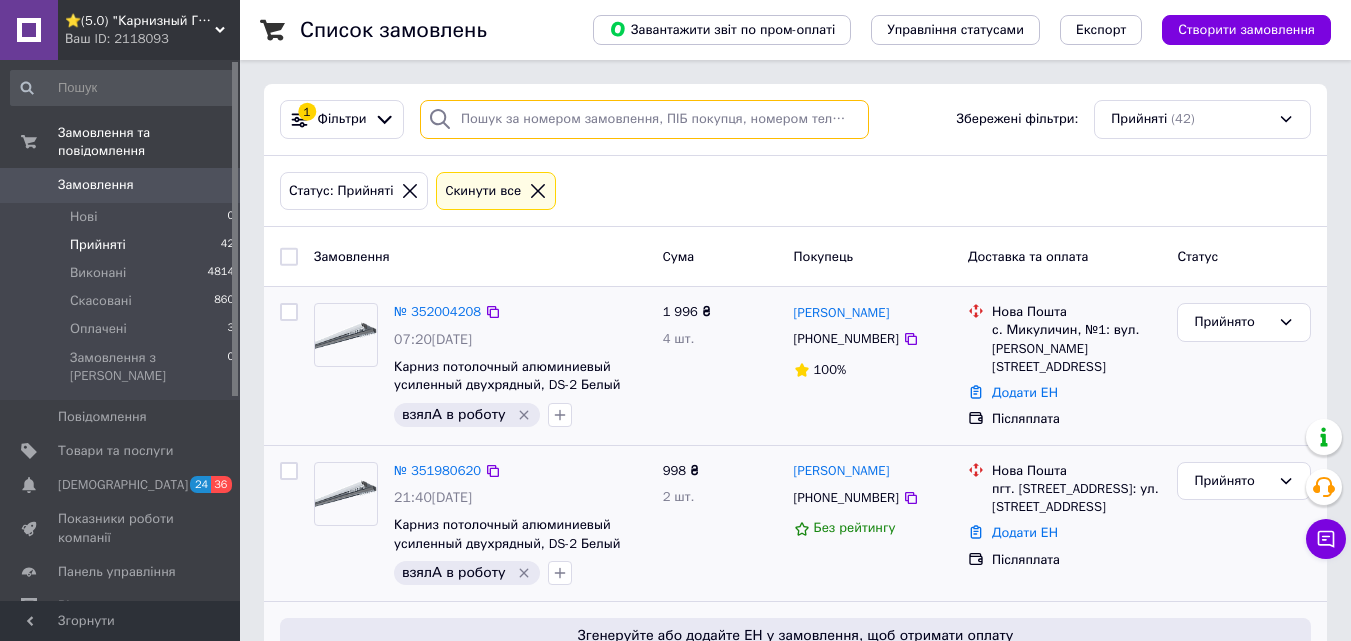click at bounding box center [644, 119] 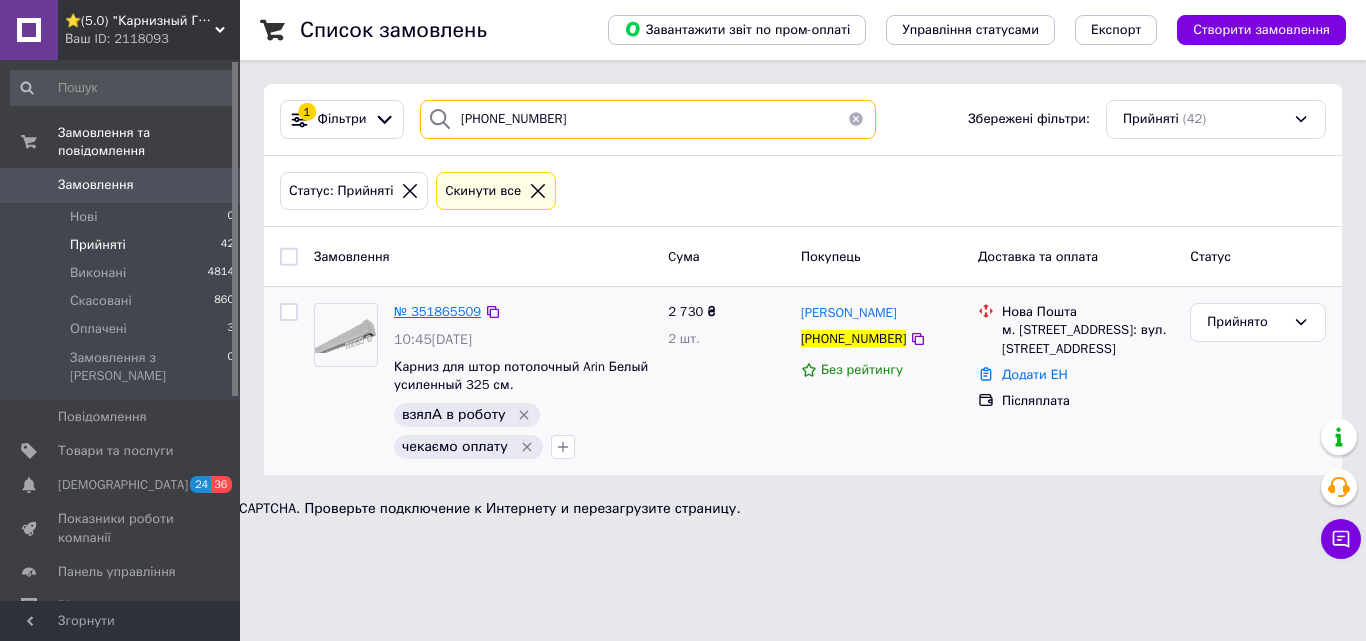 type on "[PHONE_NUMBER]" 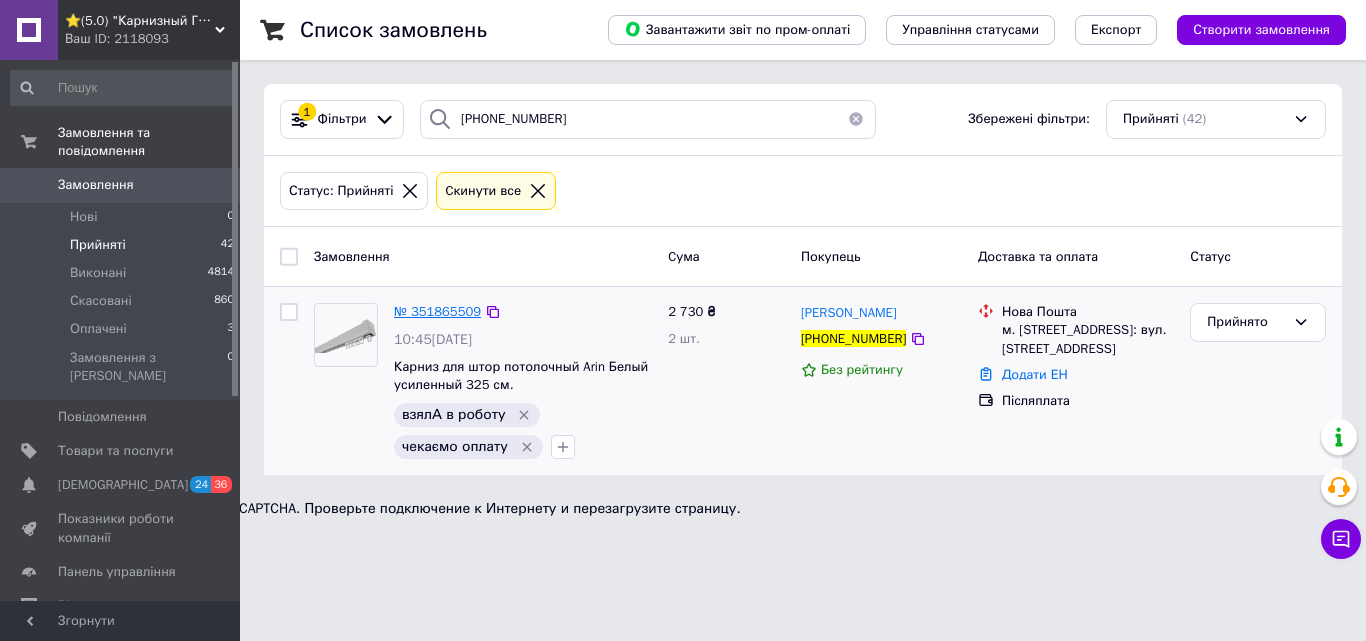 click on "№ 351865509" at bounding box center (437, 311) 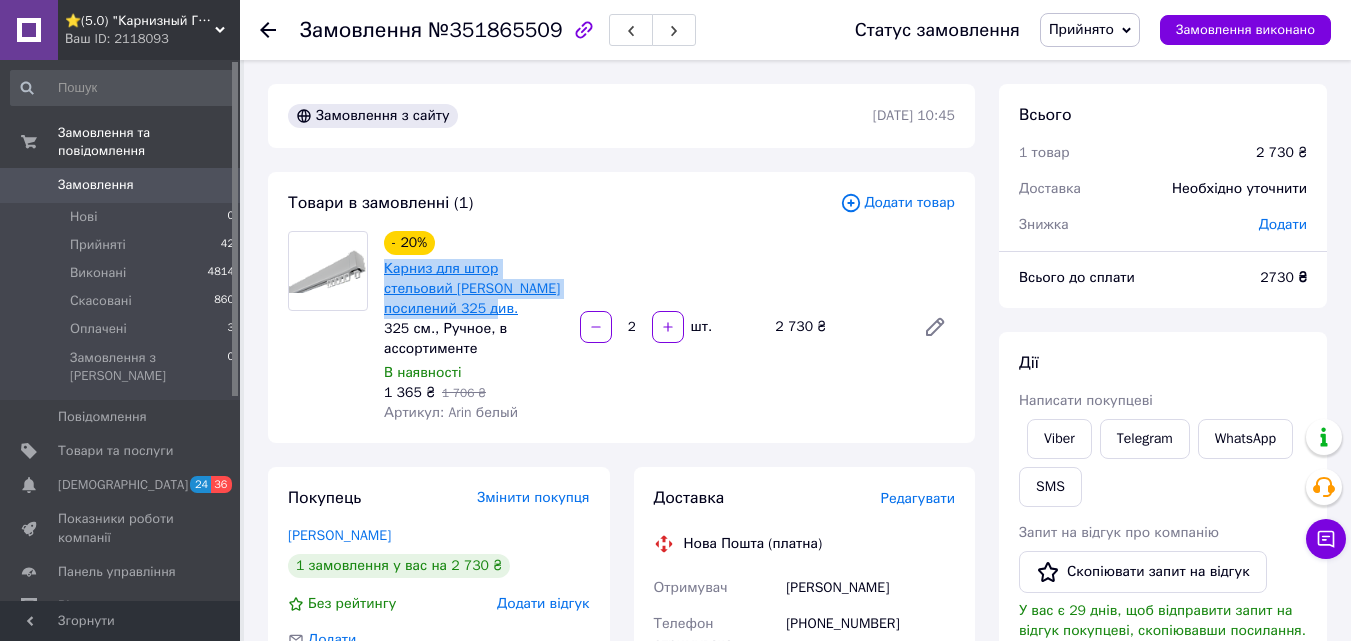 drag, startPoint x: 418, startPoint y: 309, endPoint x: 384, endPoint y: 268, distance: 53.263496 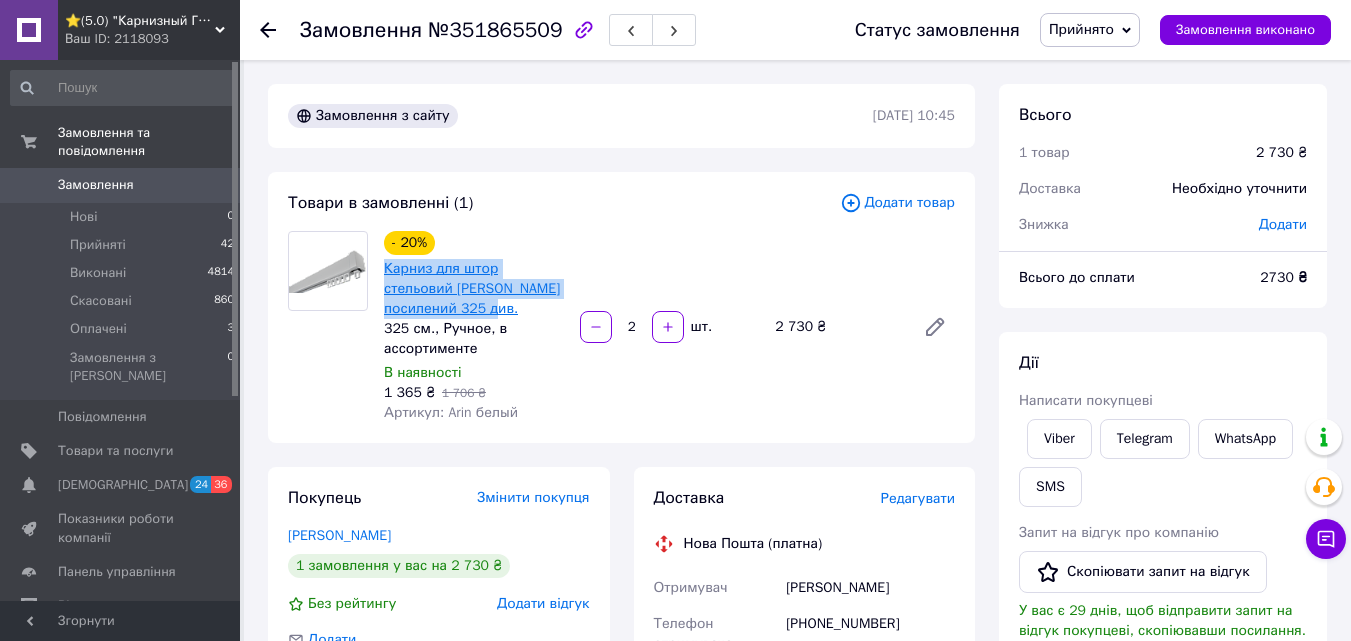 copy on "Карниз для штор стельовий [PERSON_NAME] посилений 325 див." 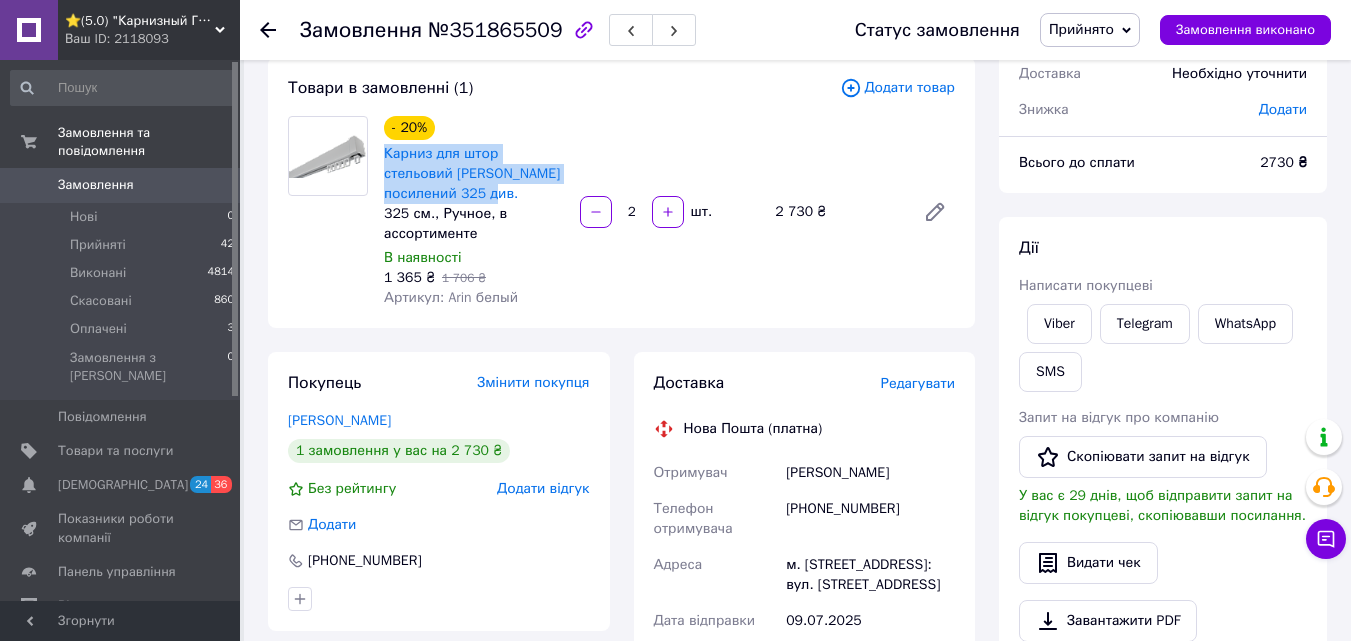 scroll, scrollTop: 300, scrollLeft: 0, axis: vertical 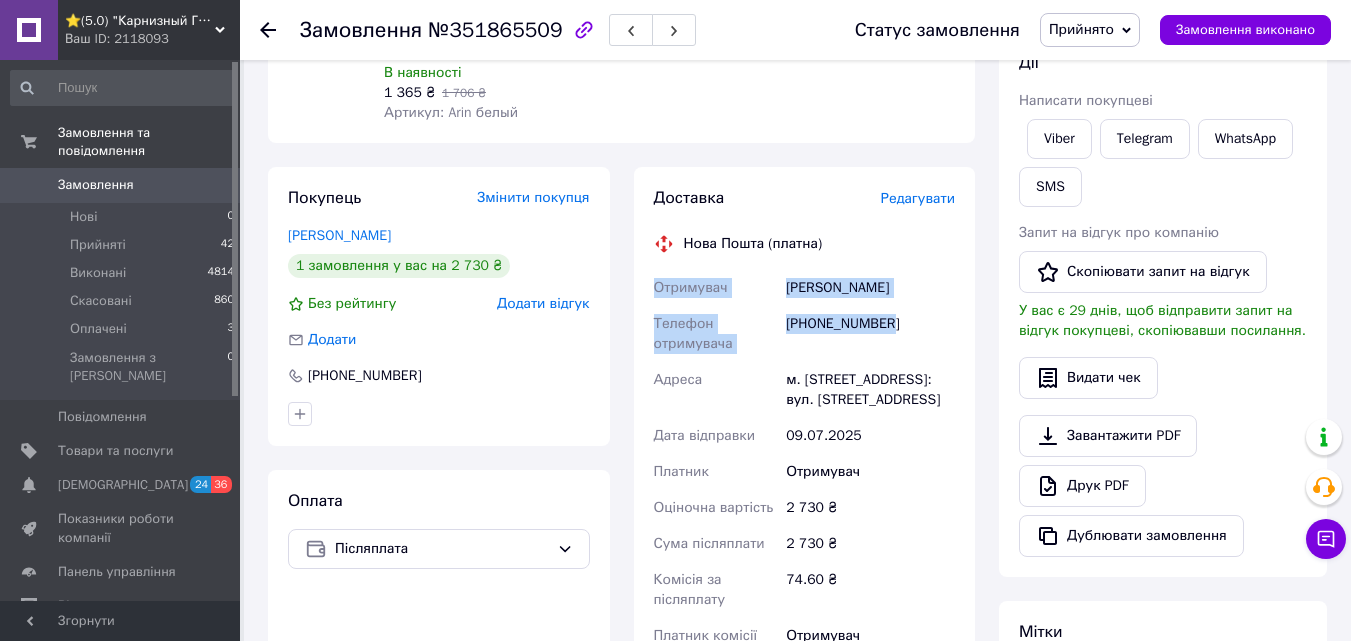 drag, startPoint x: 913, startPoint y: 330, endPoint x: 644, endPoint y: 277, distance: 274.17148 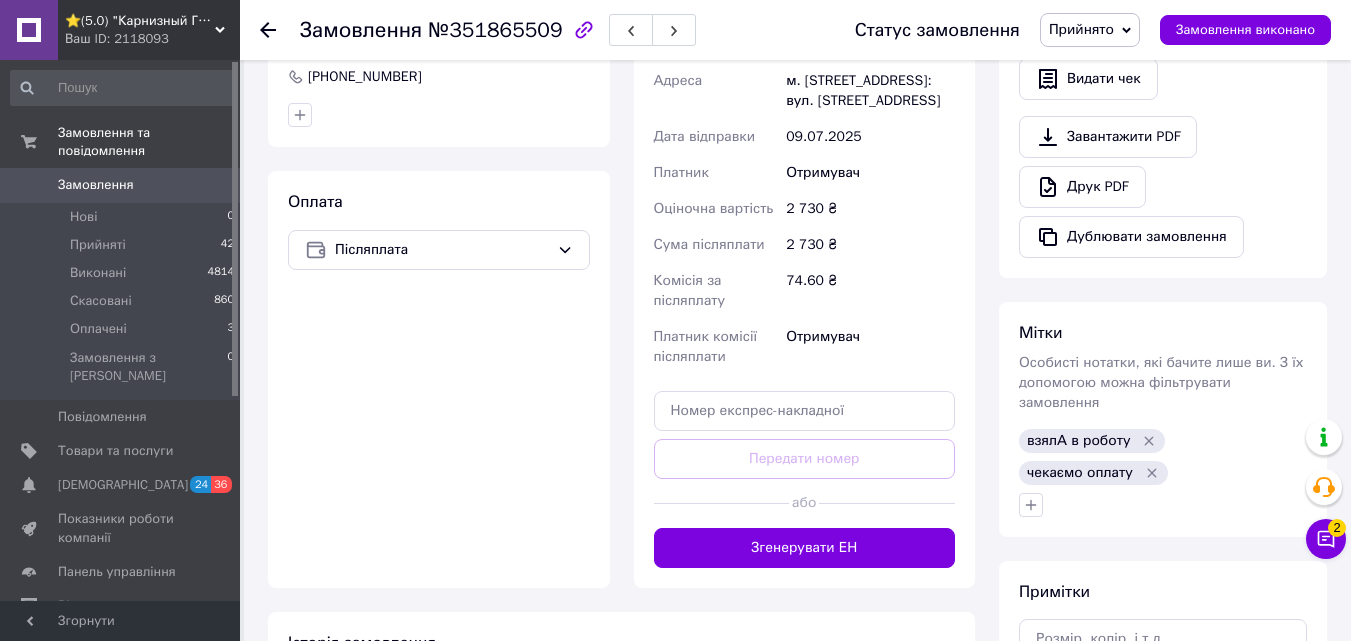 scroll, scrollTop: 600, scrollLeft: 0, axis: vertical 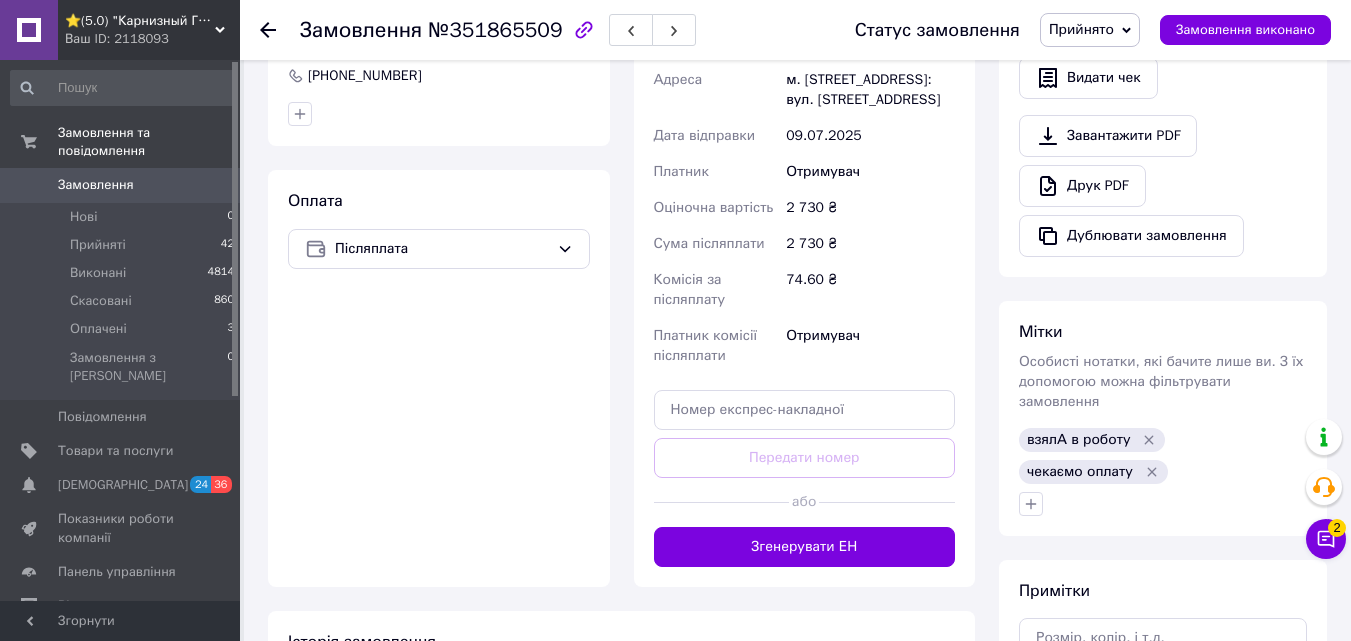 click 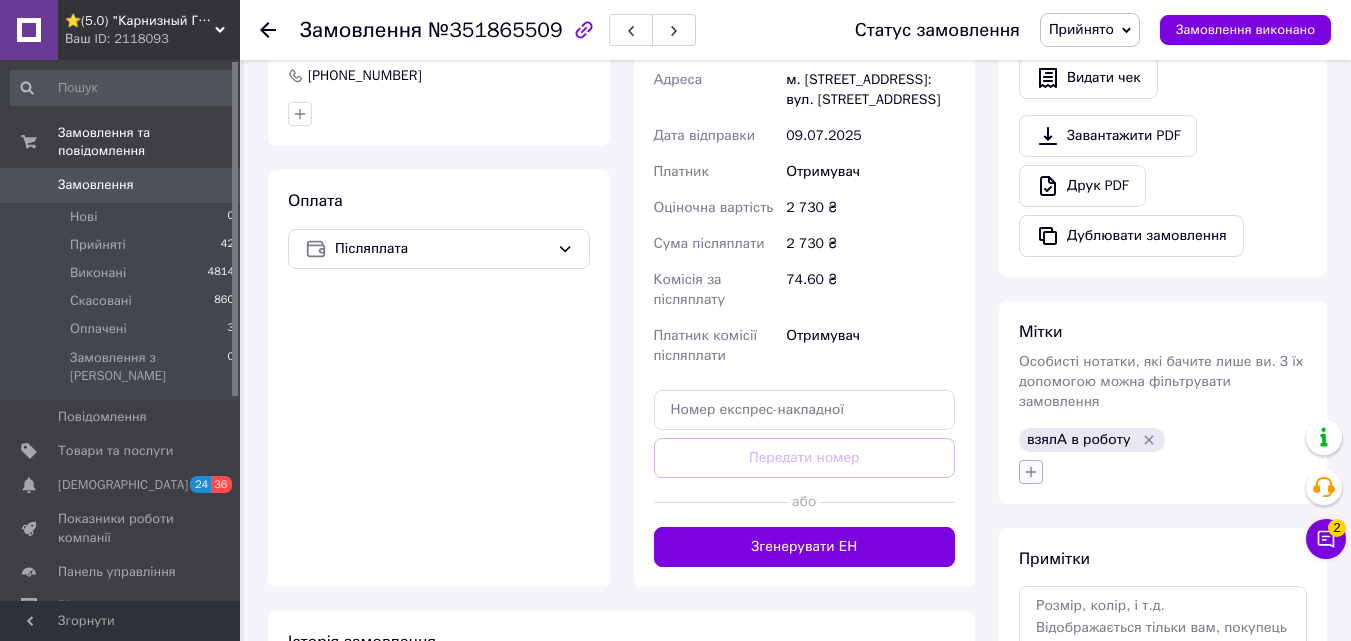 click 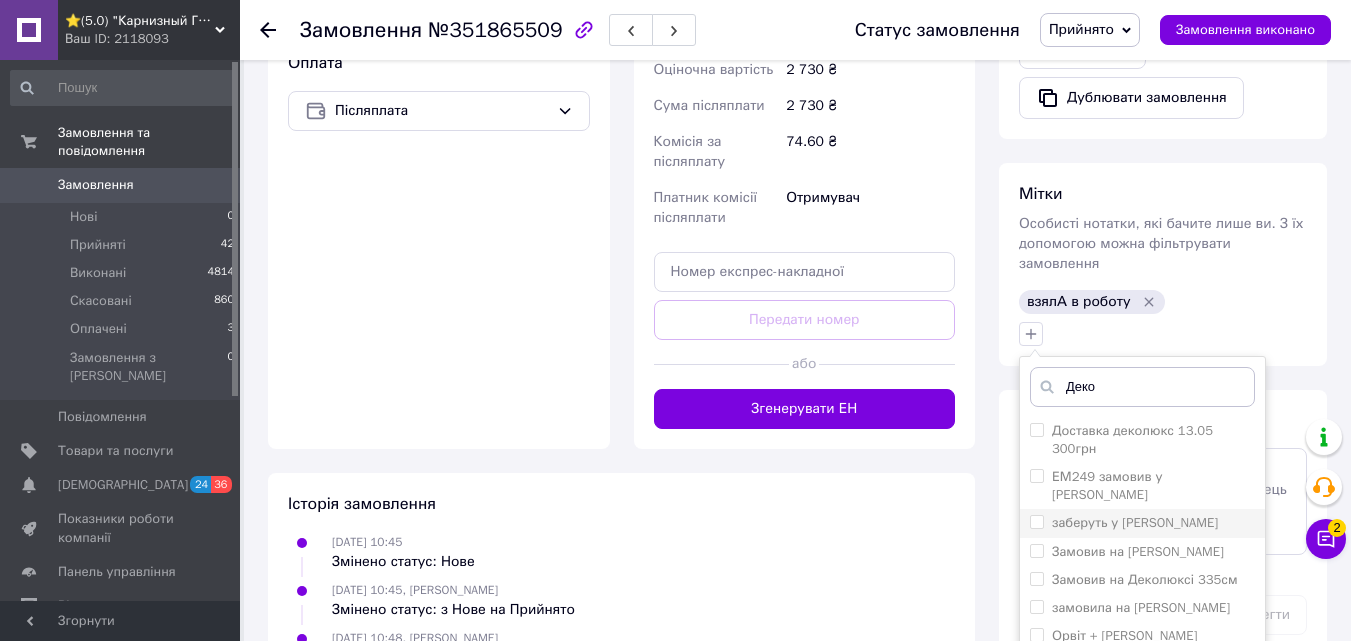 scroll, scrollTop: 800, scrollLeft: 0, axis: vertical 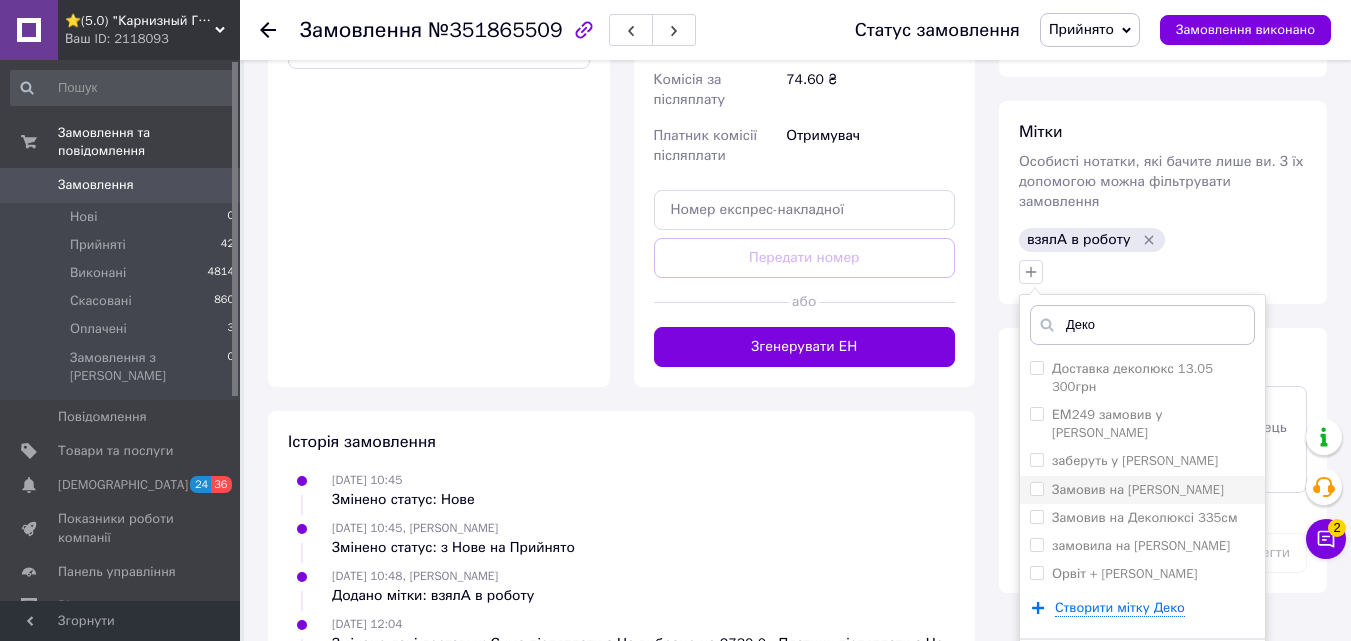 type on "Деко" 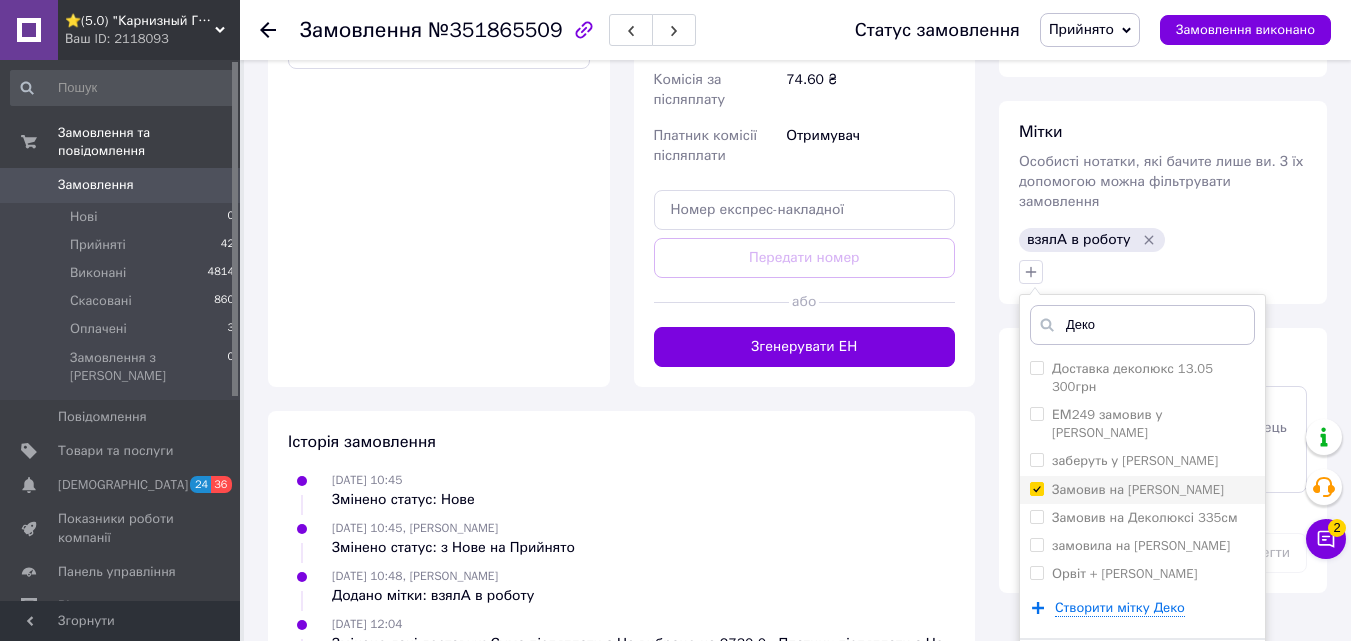 checkbox on "true" 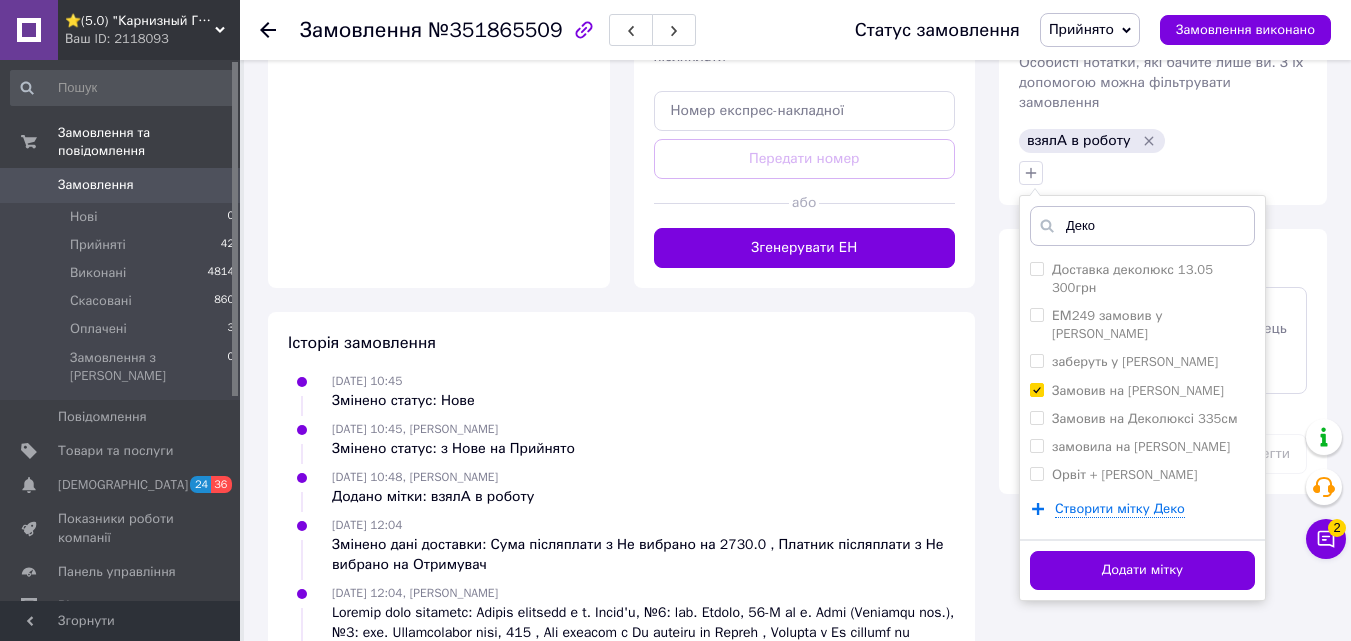 scroll, scrollTop: 900, scrollLeft: 0, axis: vertical 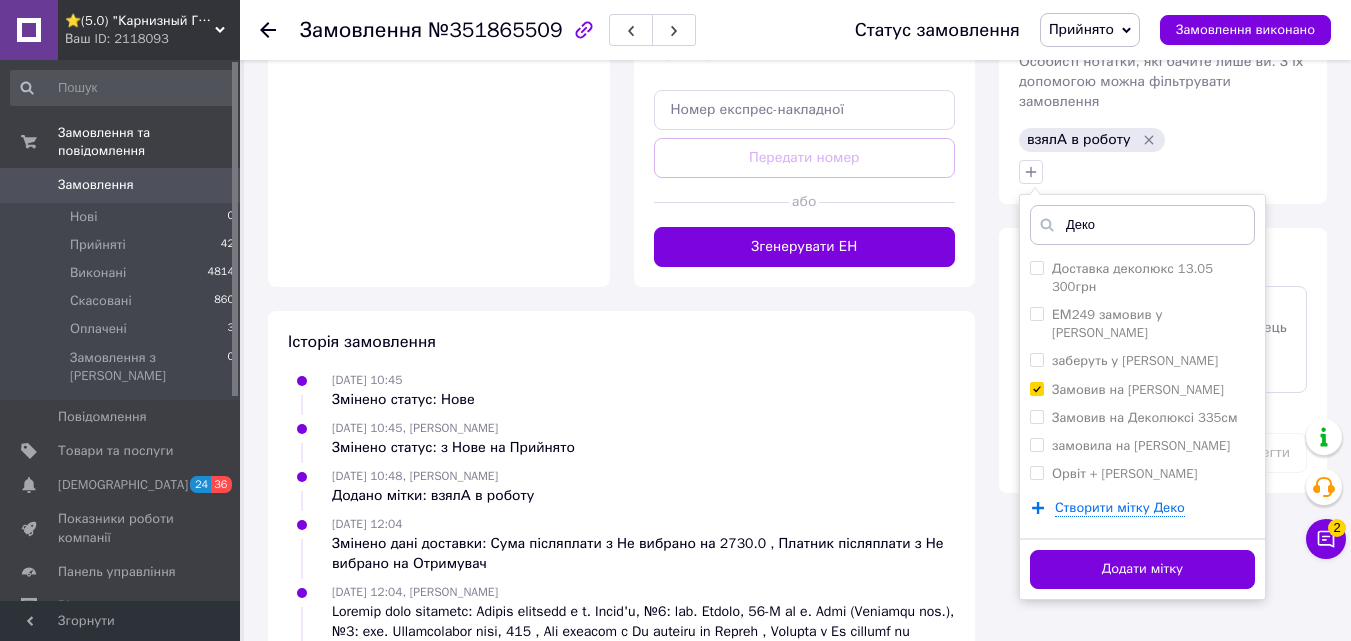 click on "Деко Доставка деколюкс 13.05  300грн ЕМ249 замовив у Деколюкс заберуть у Деко Люкса Замовив на Деколюксі Замовив на Деколюксі 335см замовила на Деколюкс Орвіт + деко люкс Створити мітку   Деко Додати мітку" at bounding box center [1142, 397] 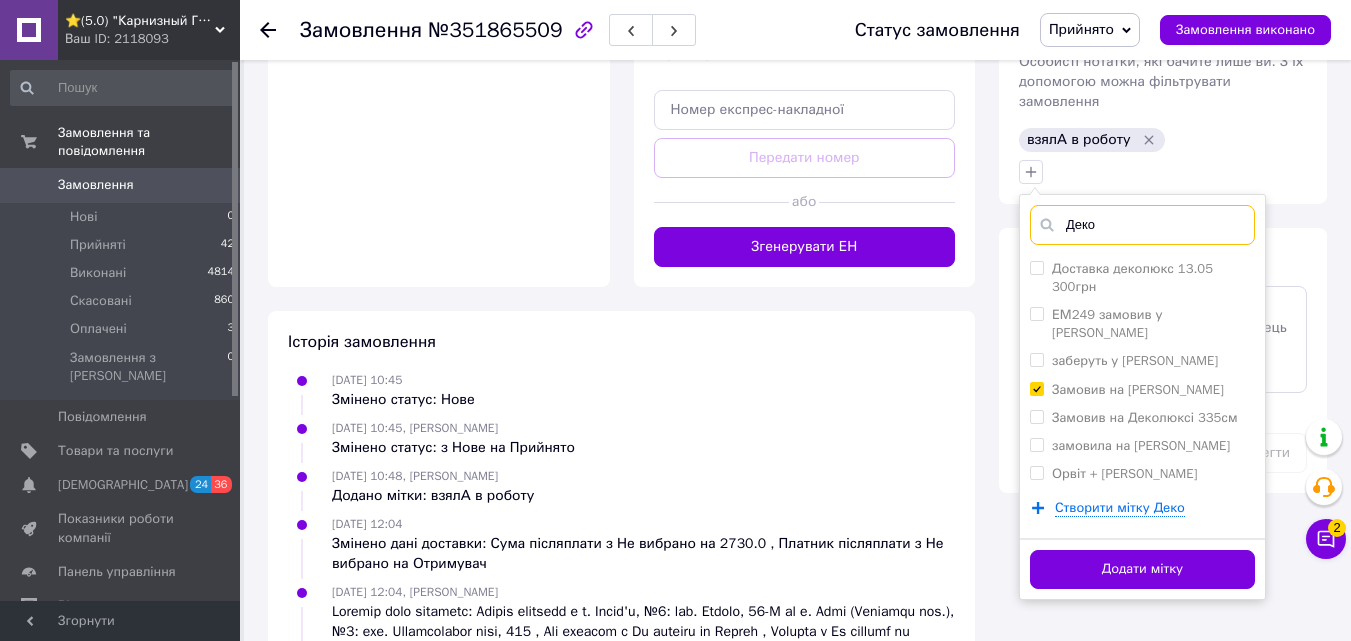 click on "Деко" at bounding box center (1142, 225) 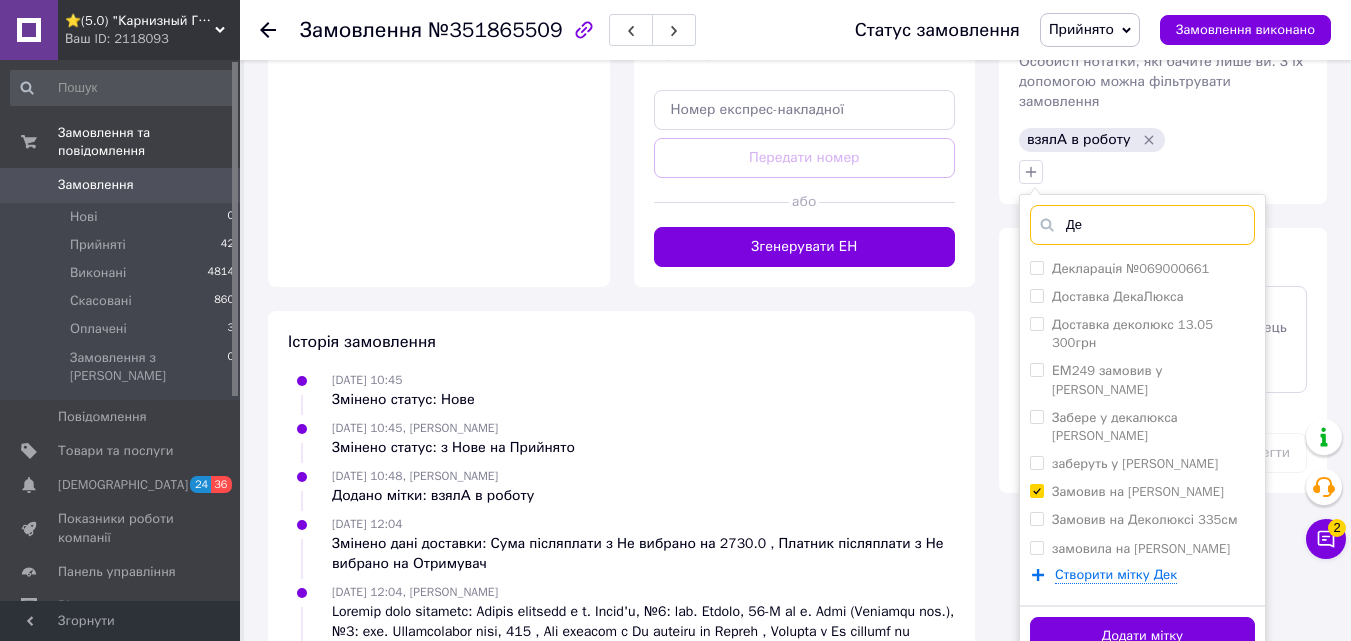 type on "Д" 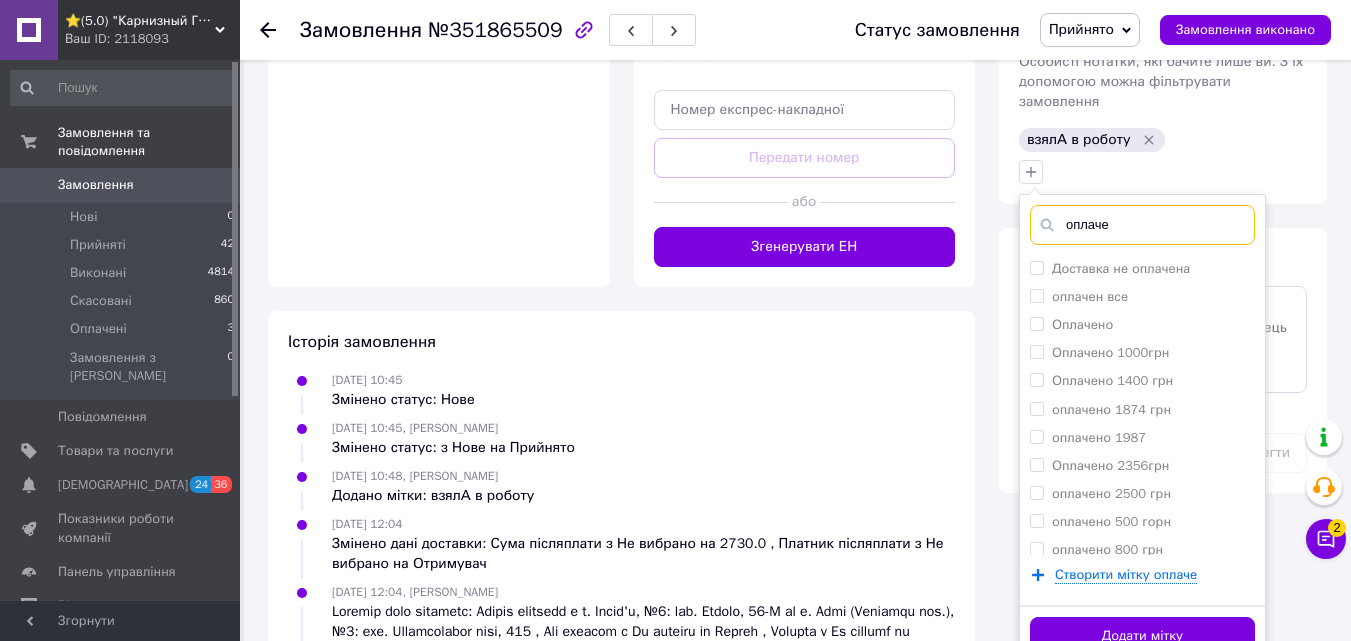 type on "оплаче" 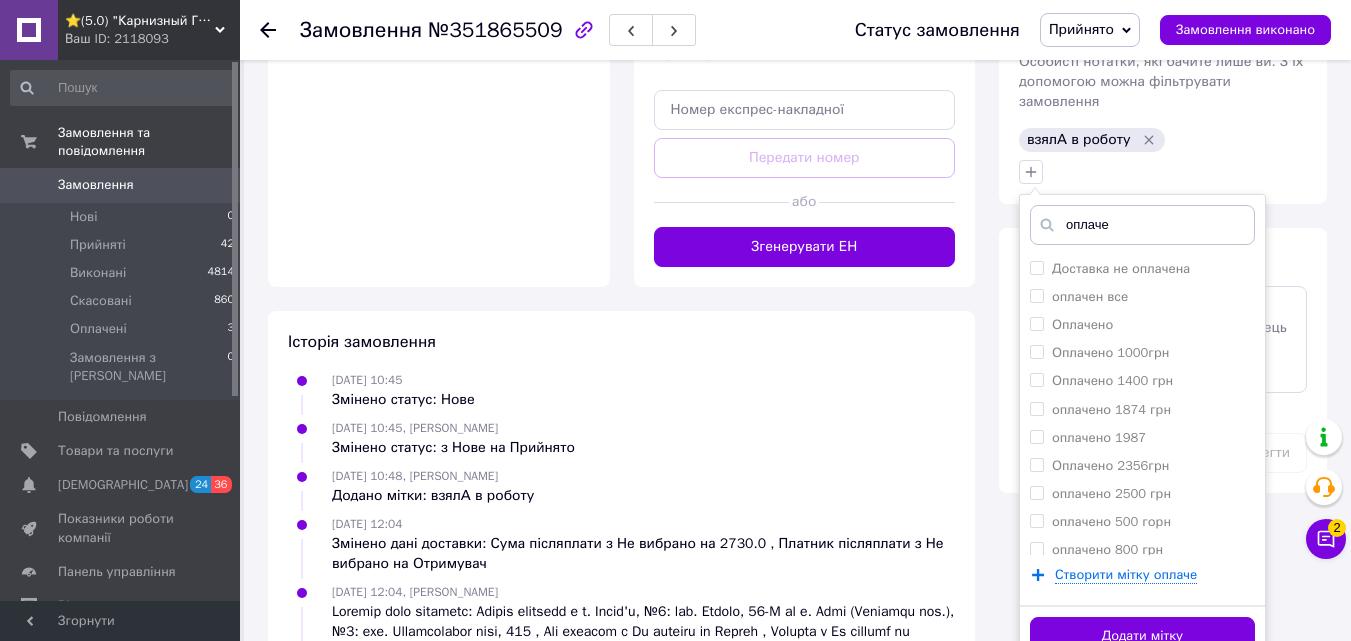click on "оплачен все" at bounding box center (1142, 297) 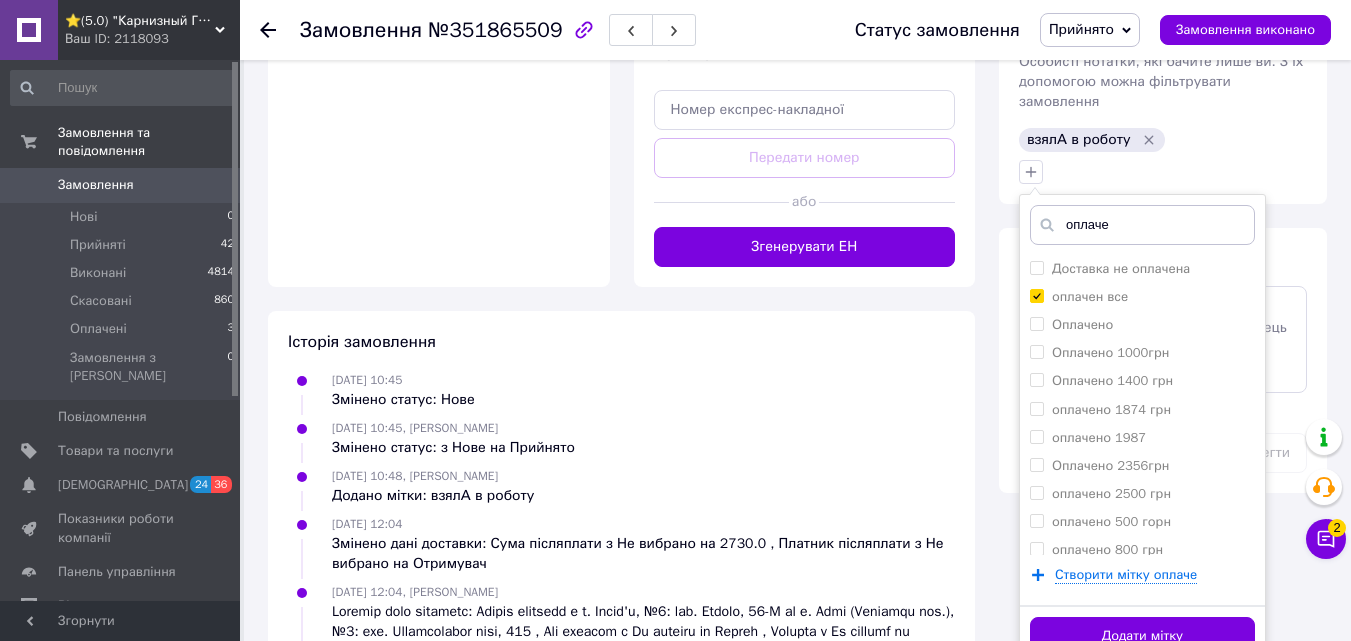 checkbox on "true" 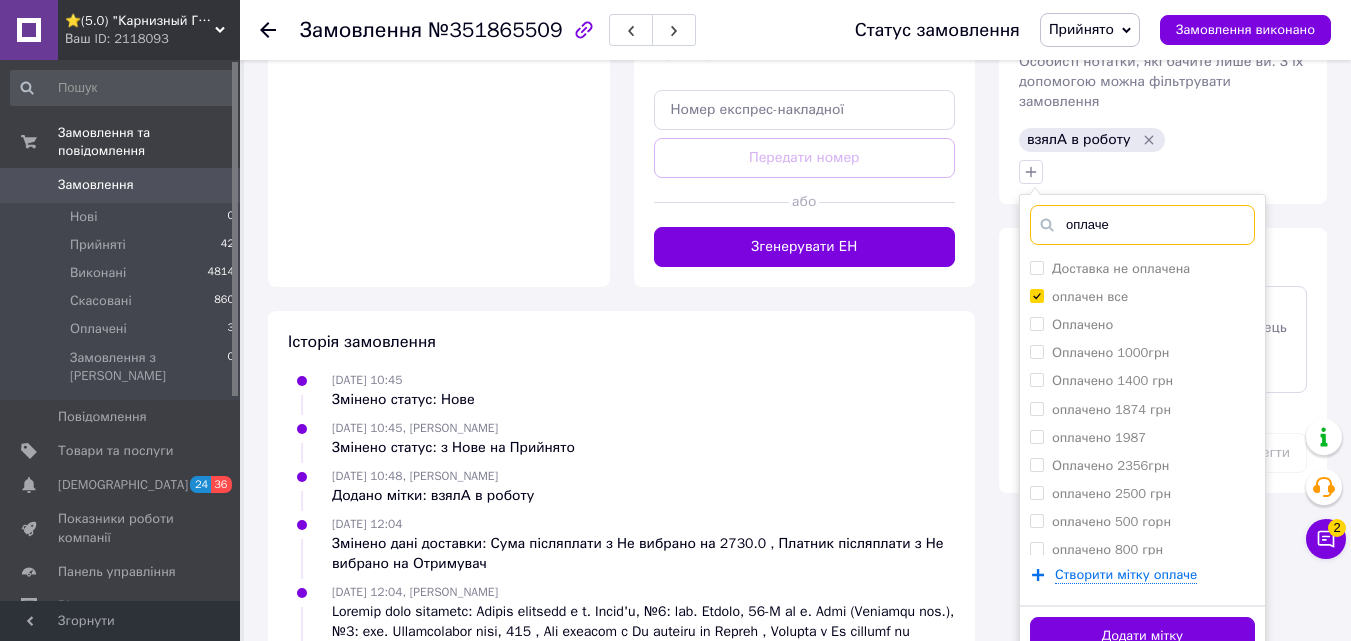 click on "оплаче" at bounding box center (1142, 225) 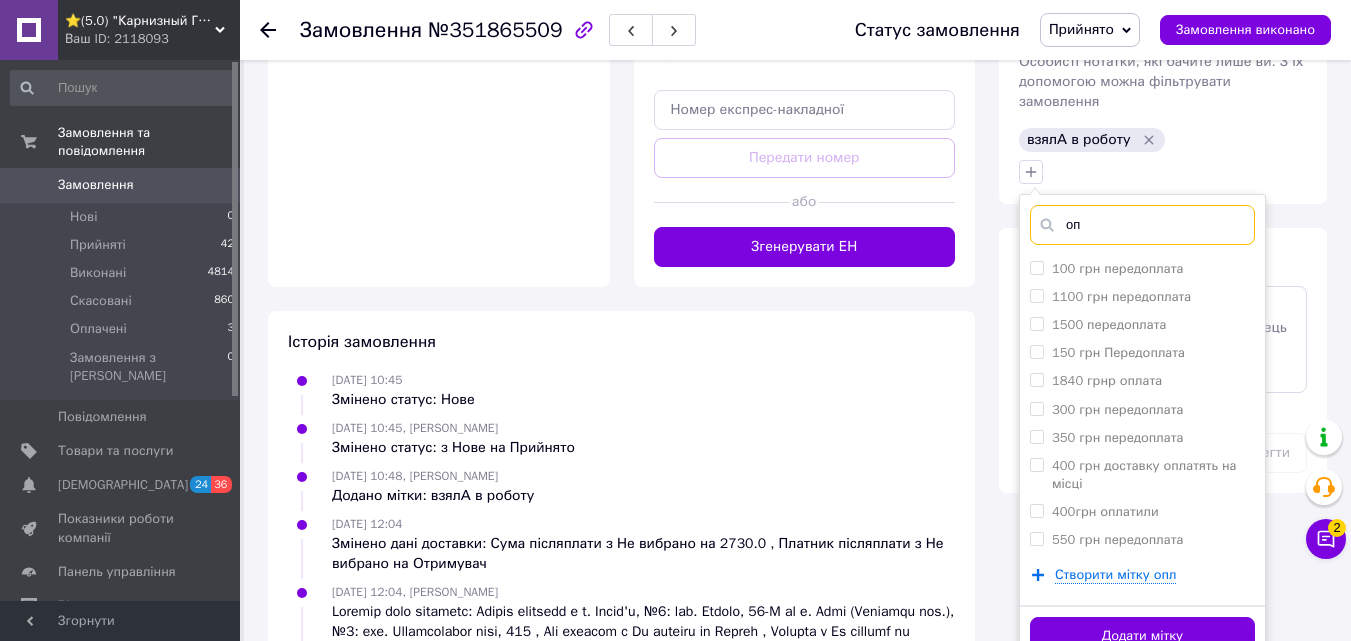 type on "о" 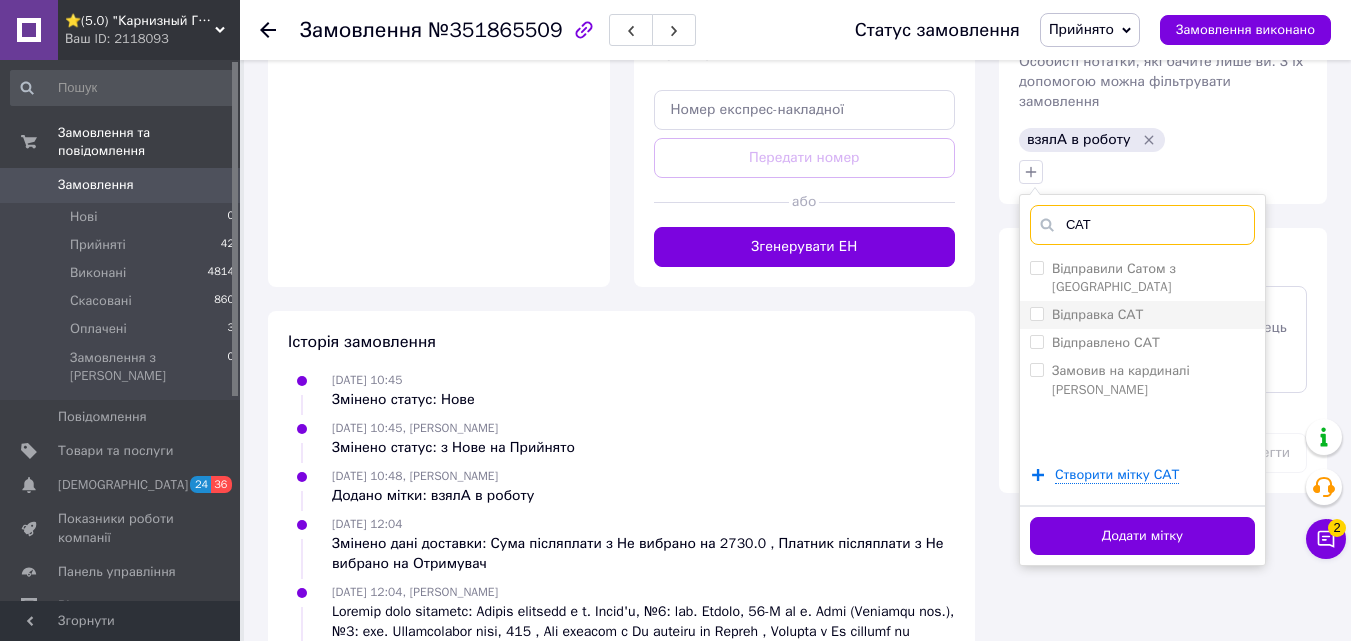 type on "САТ" 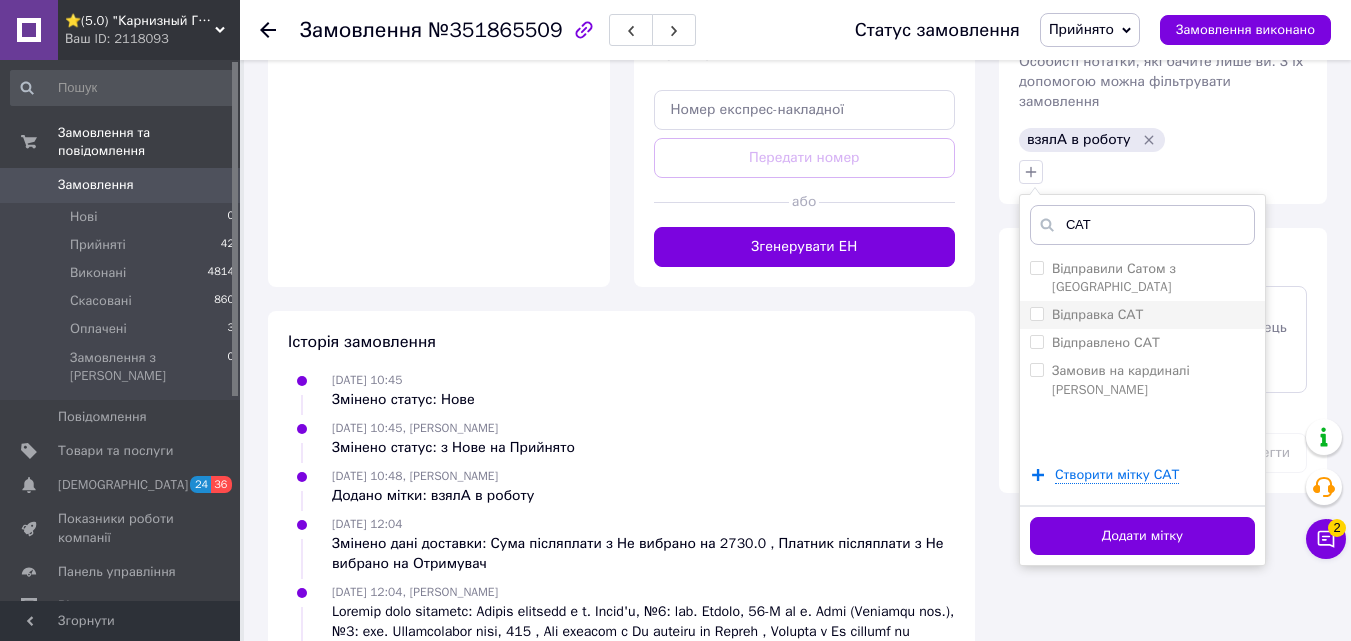 click on "Відправка САТ" at bounding box center (1097, 314) 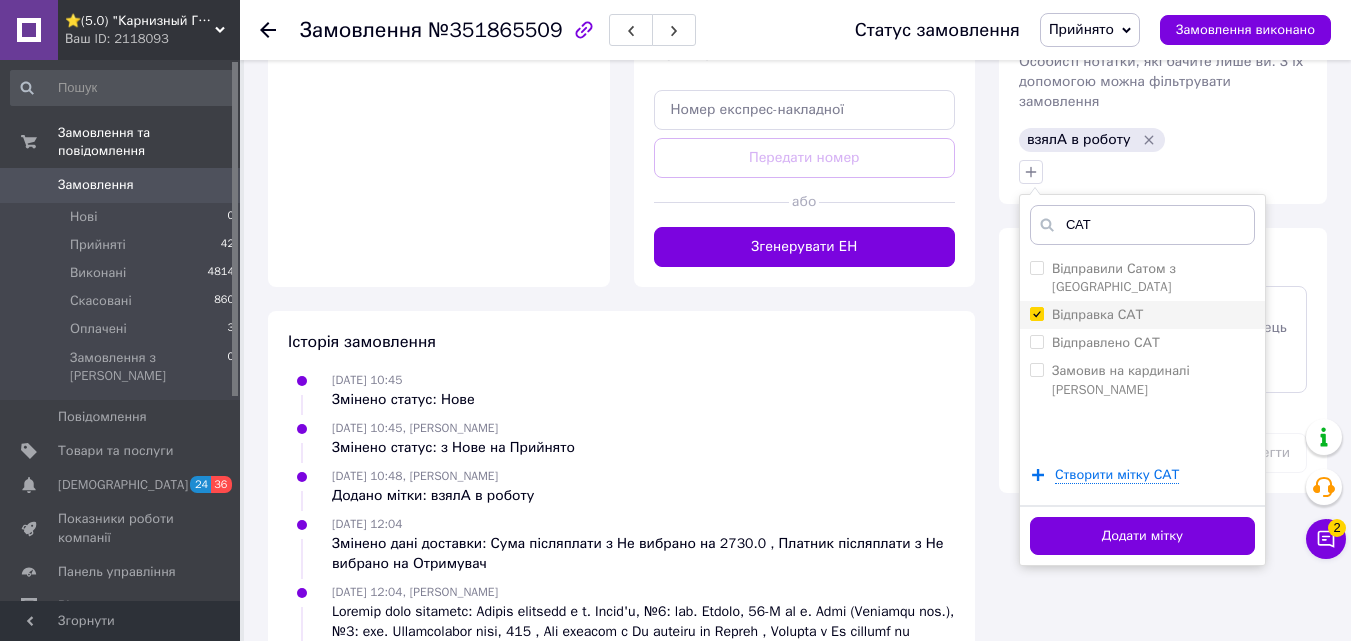 checkbox on "true" 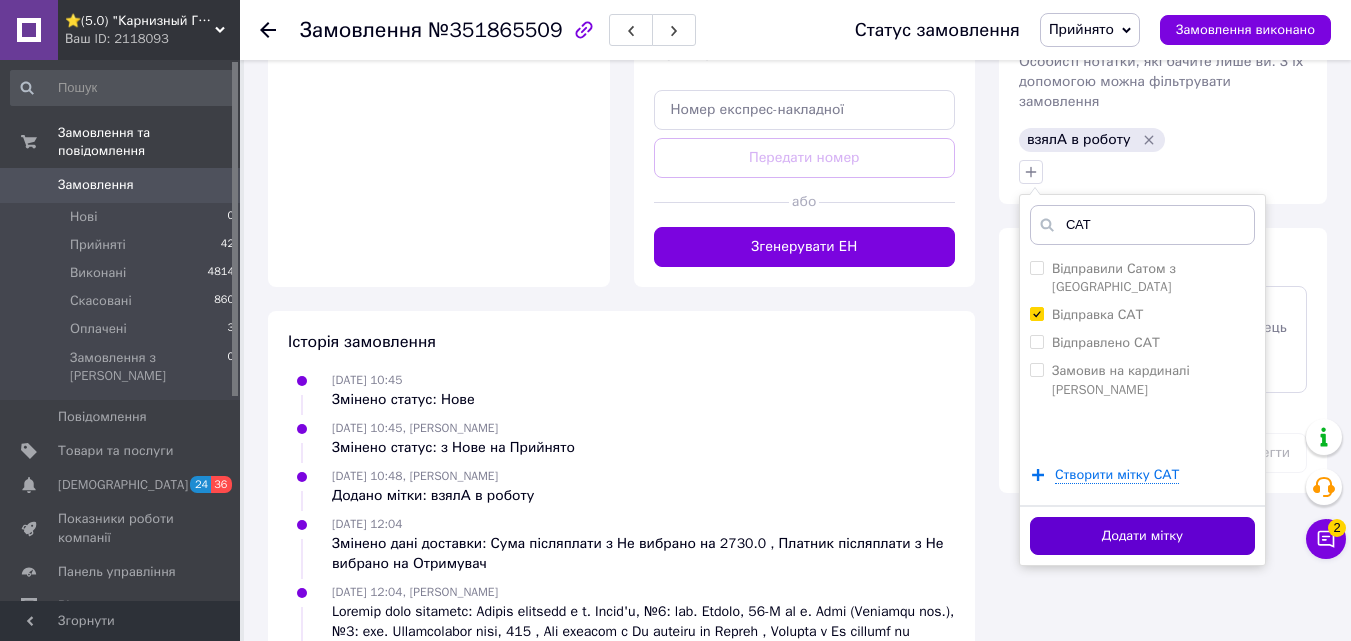 click on "Додати мітку" at bounding box center (1142, 536) 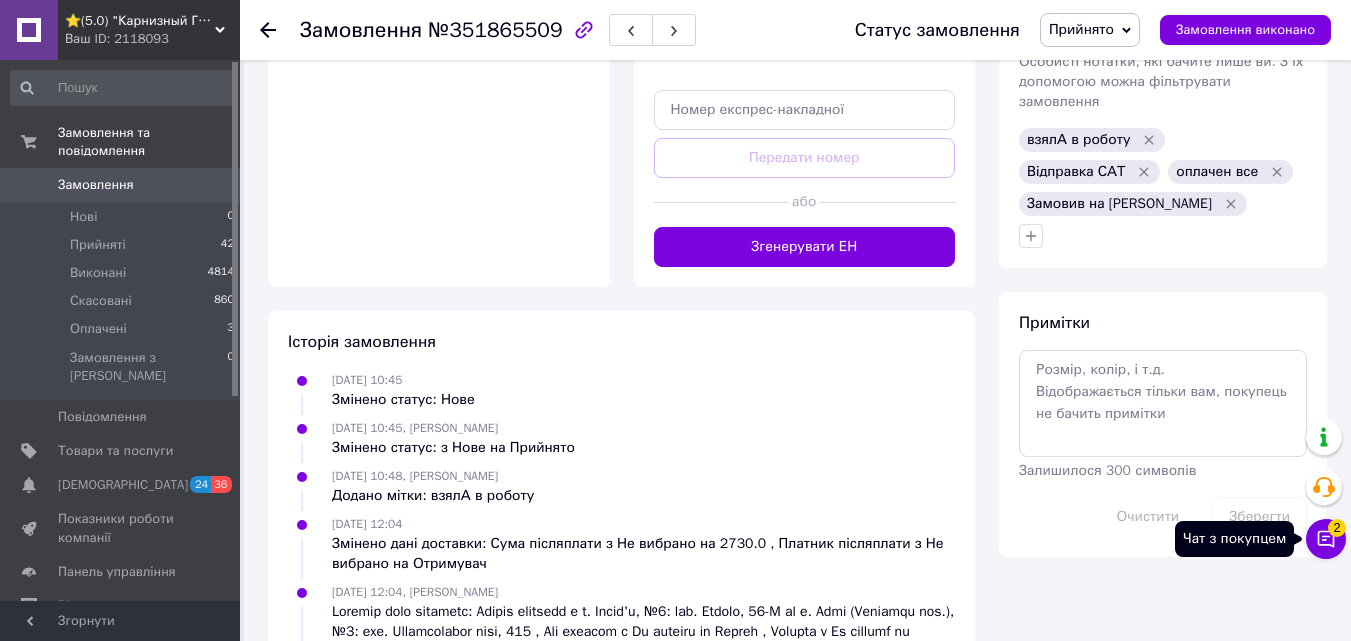 click 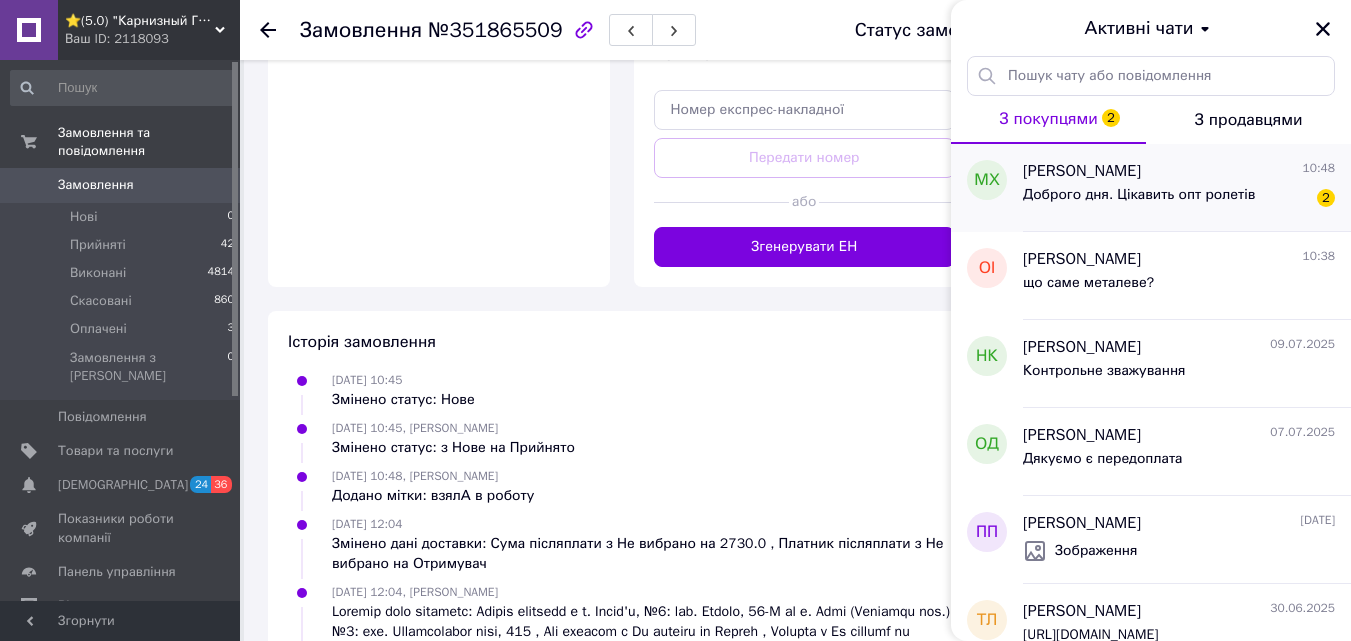 click on "Доброго дня. Цікавить опт ролетів" at bounding box center (1139, 195) 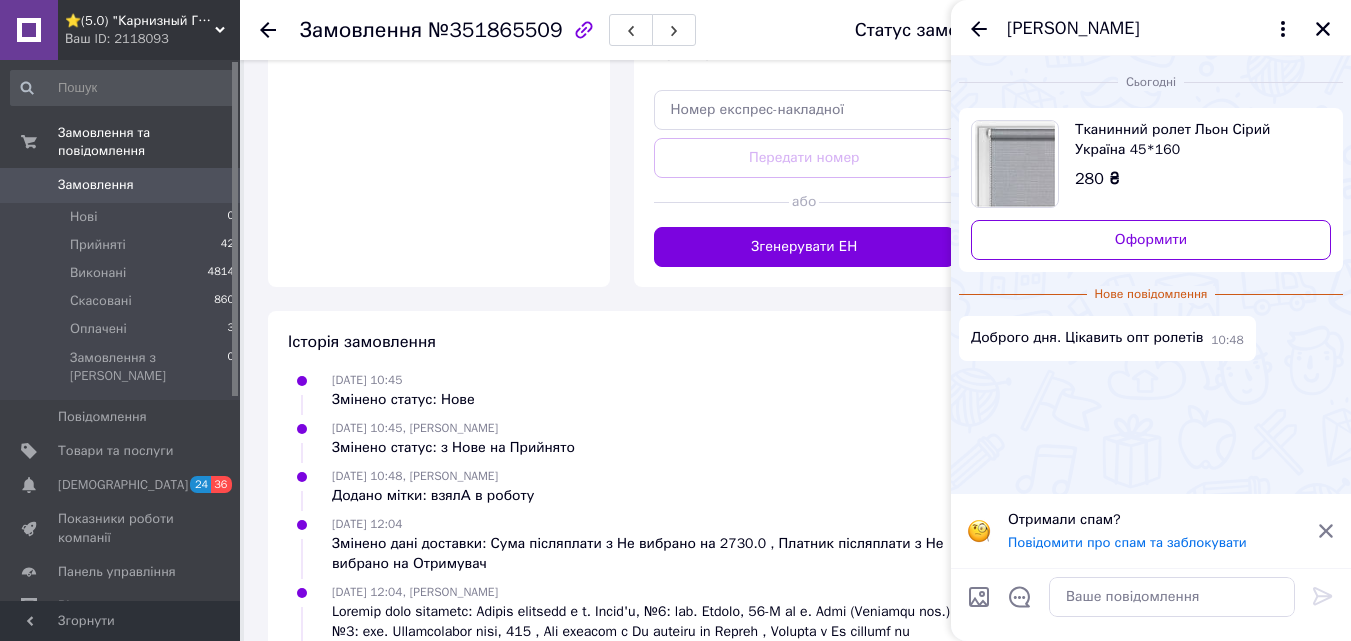 click 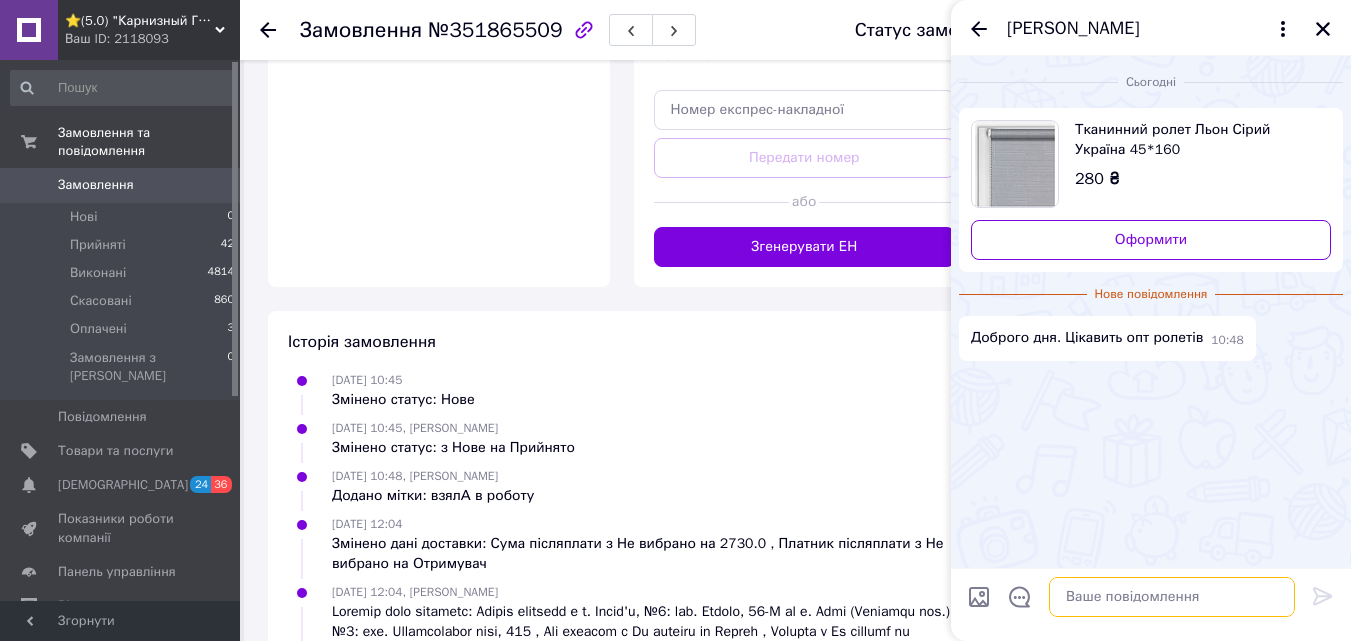 click at bounding box center (1172, 597) 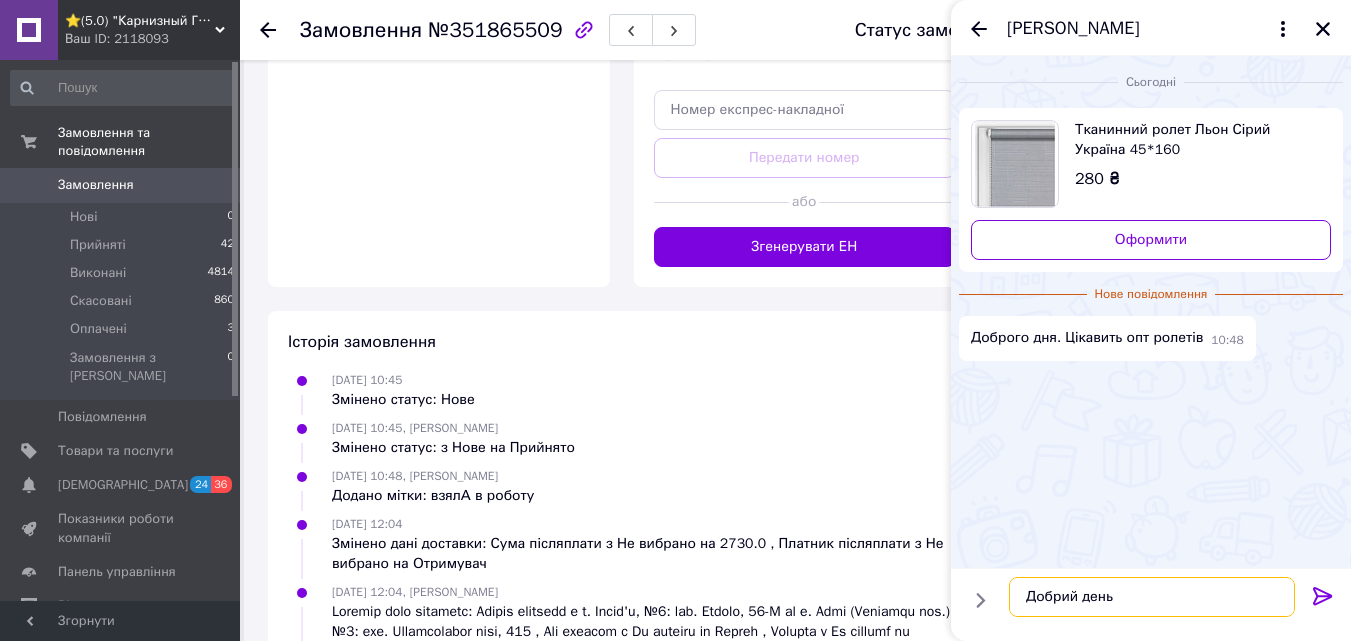 scroll, scrollTop: 12, scrollLeft: 0, axis: vertical 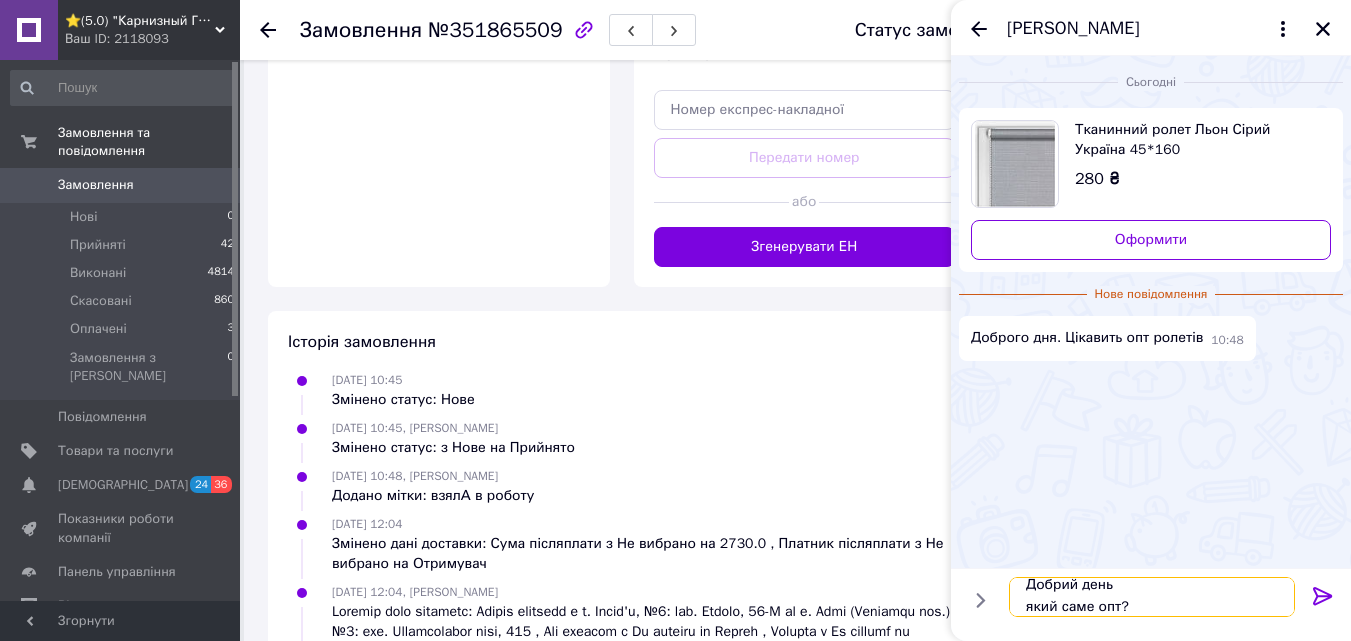 type on "Добрий день
який саме опт?" 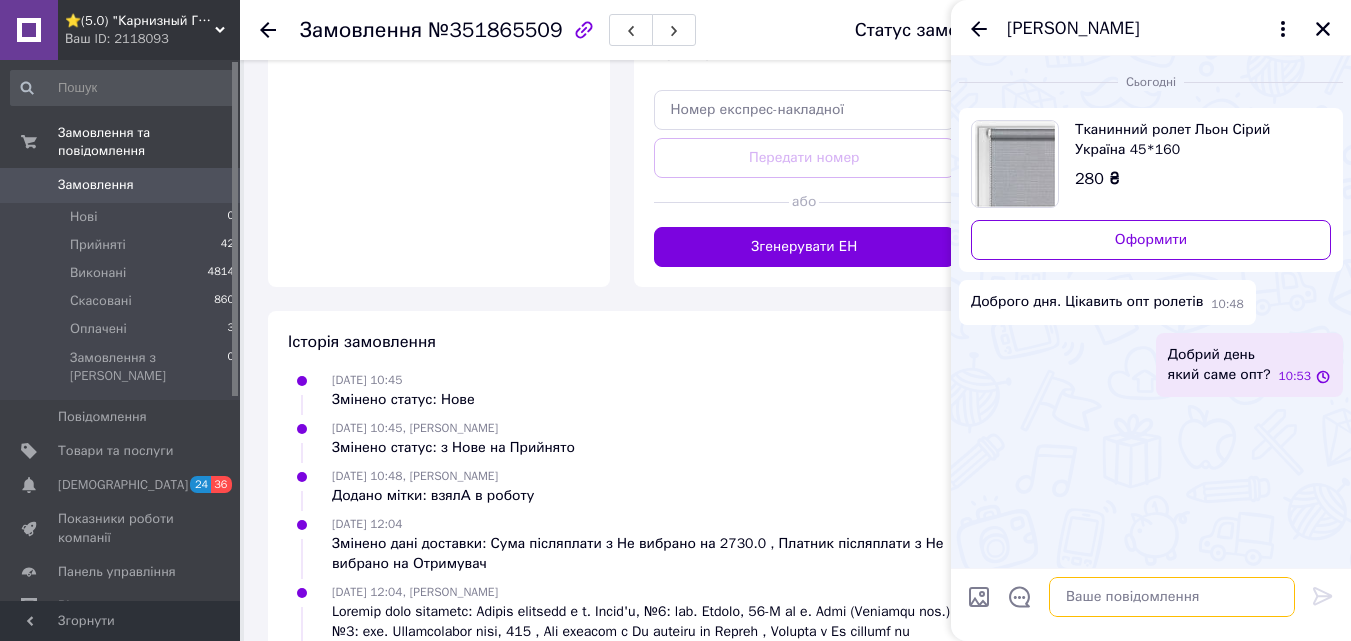 scroll, scrollTop: 0, scrollLeft: 0, axis: both 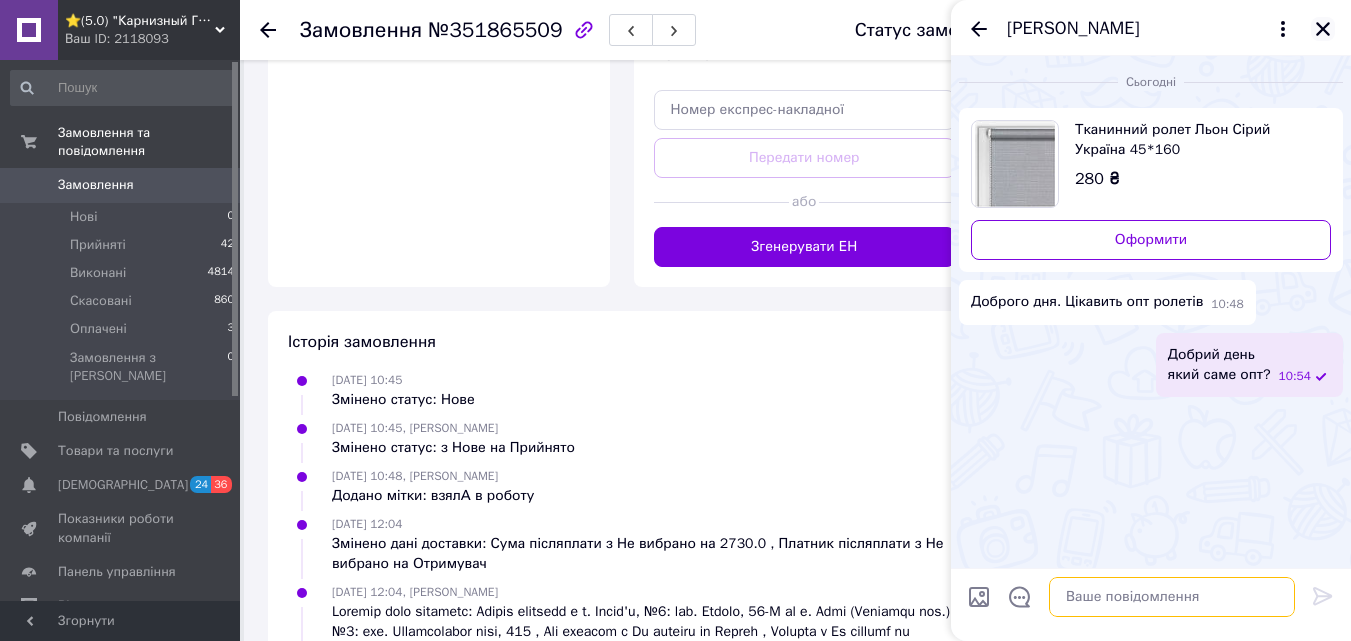 type 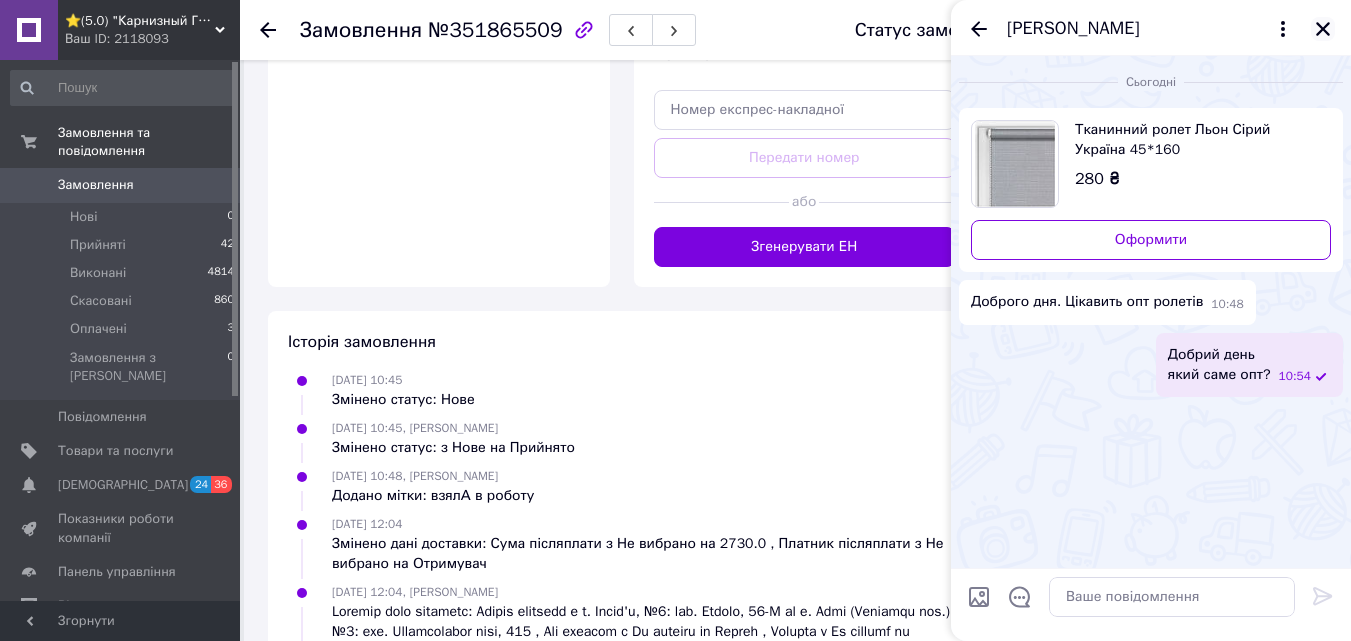 click 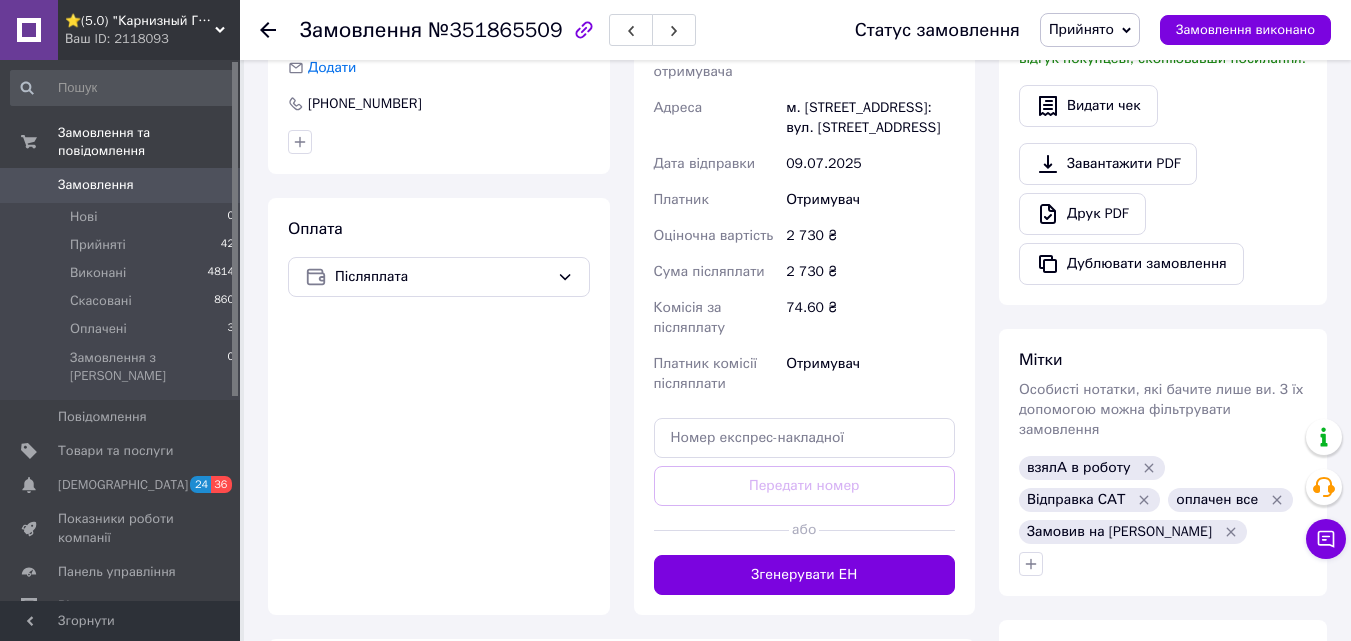 scroll, scrollTop: 700, scrollLeft: 0, axis: vertical 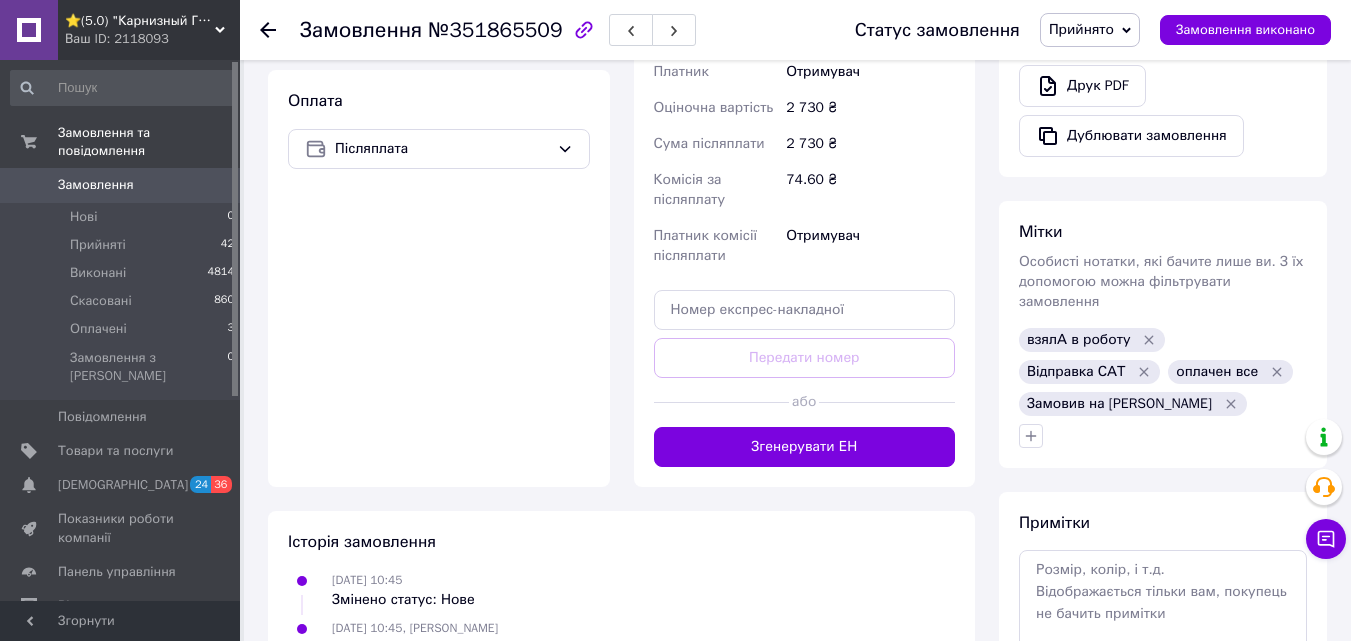 click 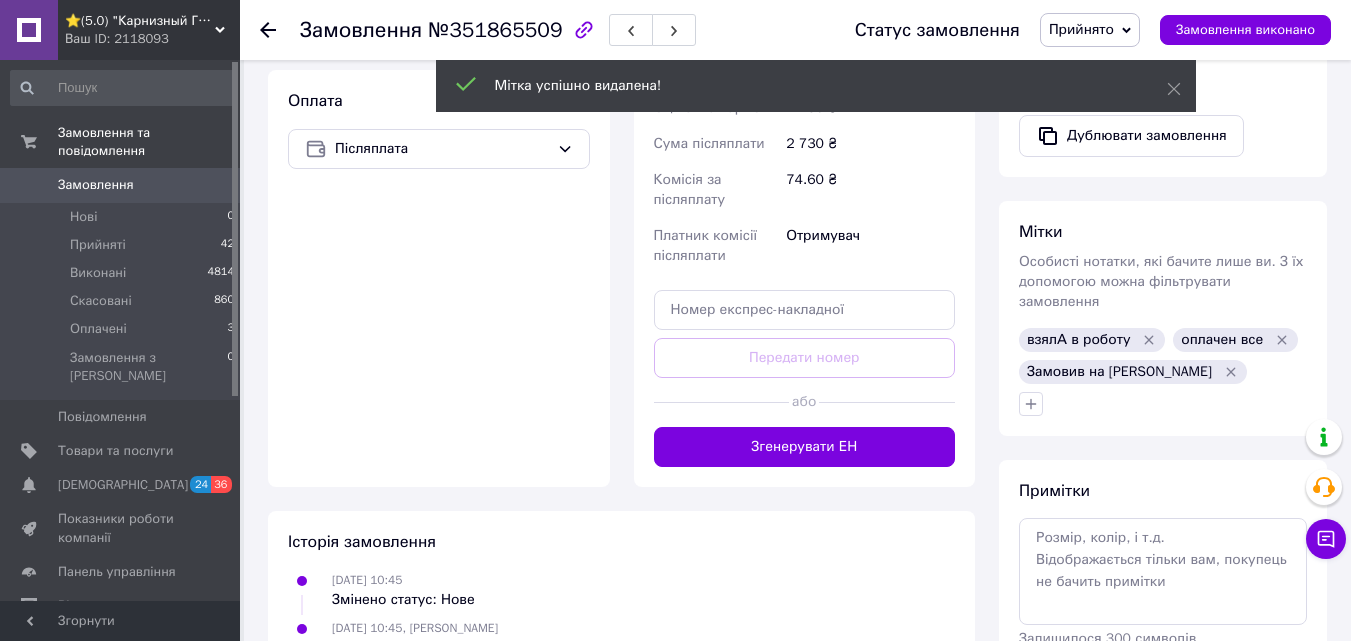 click on "Замовив на [PERSON_NAME]" at bounding box center (1119, 372) 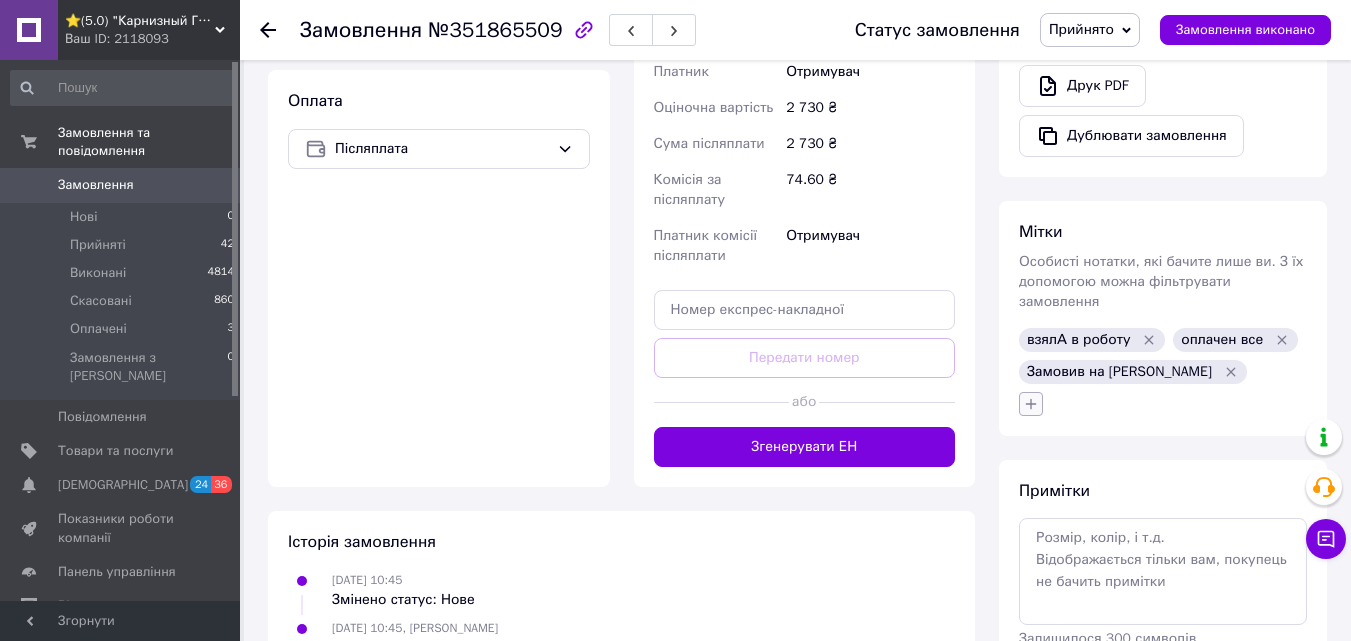 click 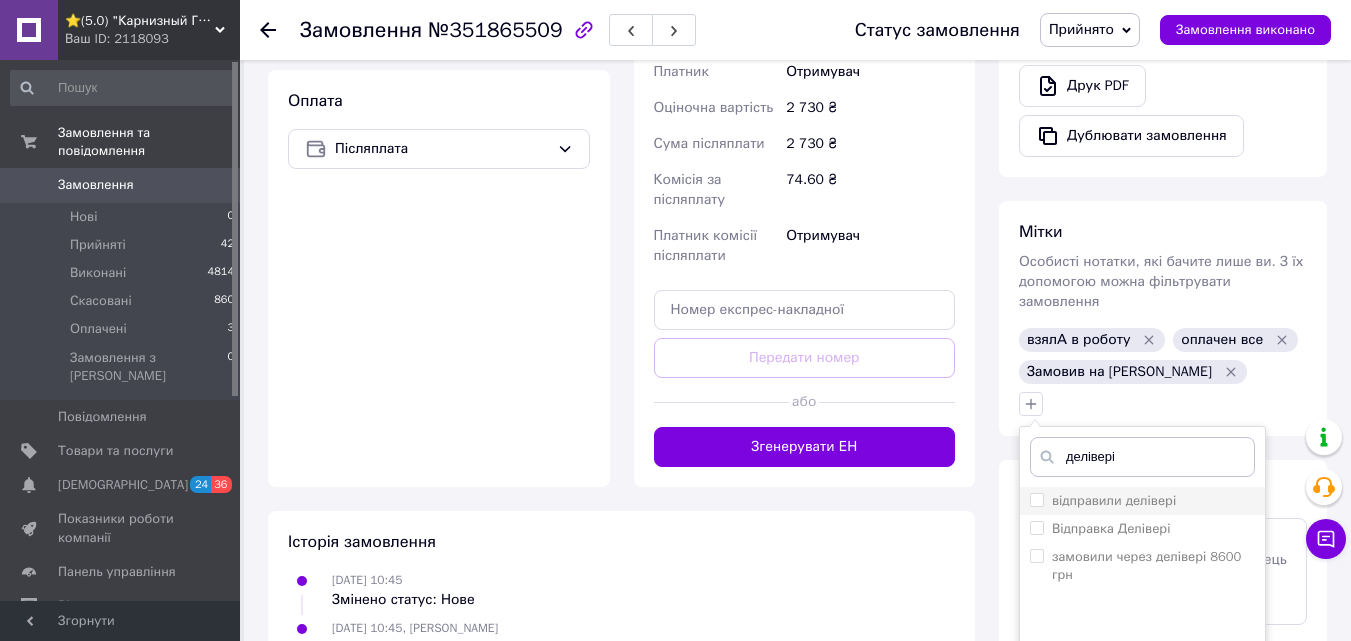 type on "делівері" 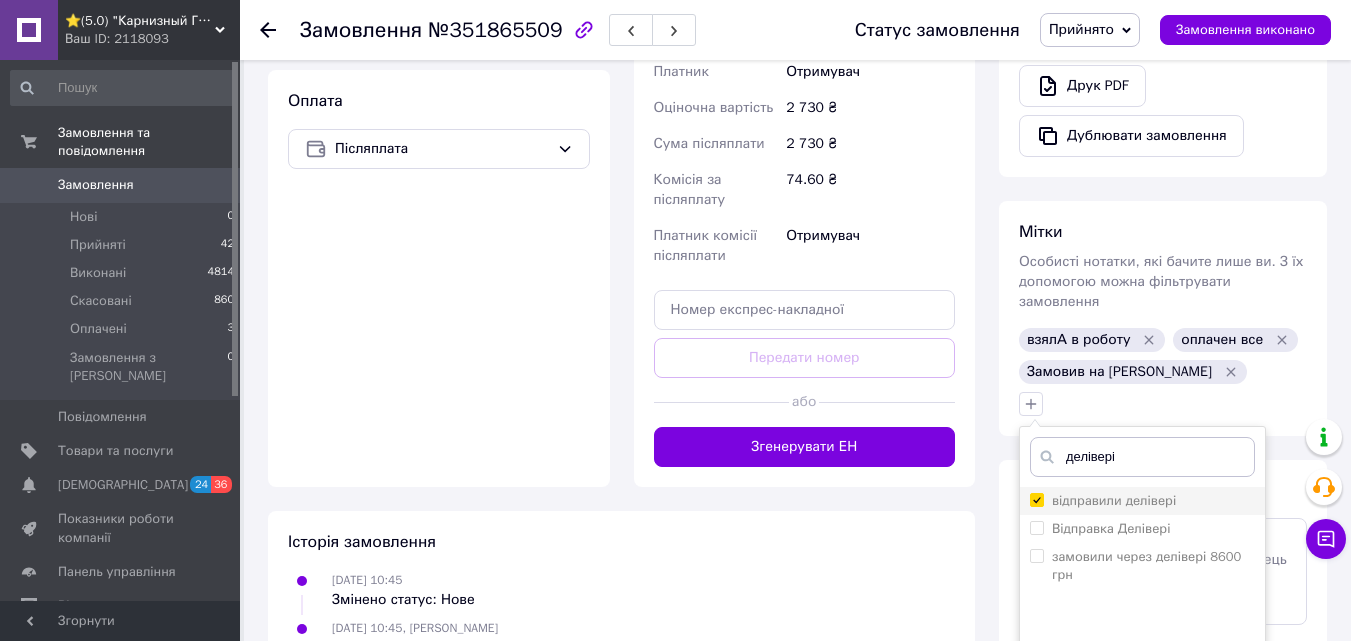 checkbox on "true" 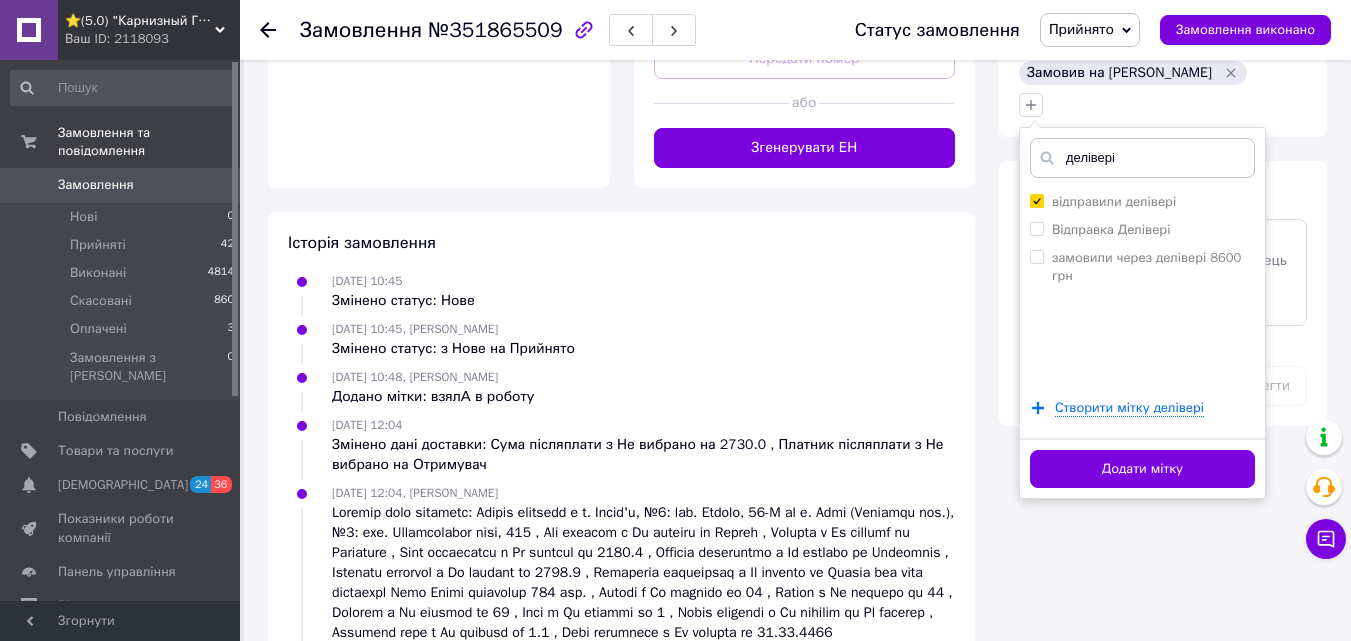 scroll, scrollTop: 1000, scrollLeft: 0, axis: vertical 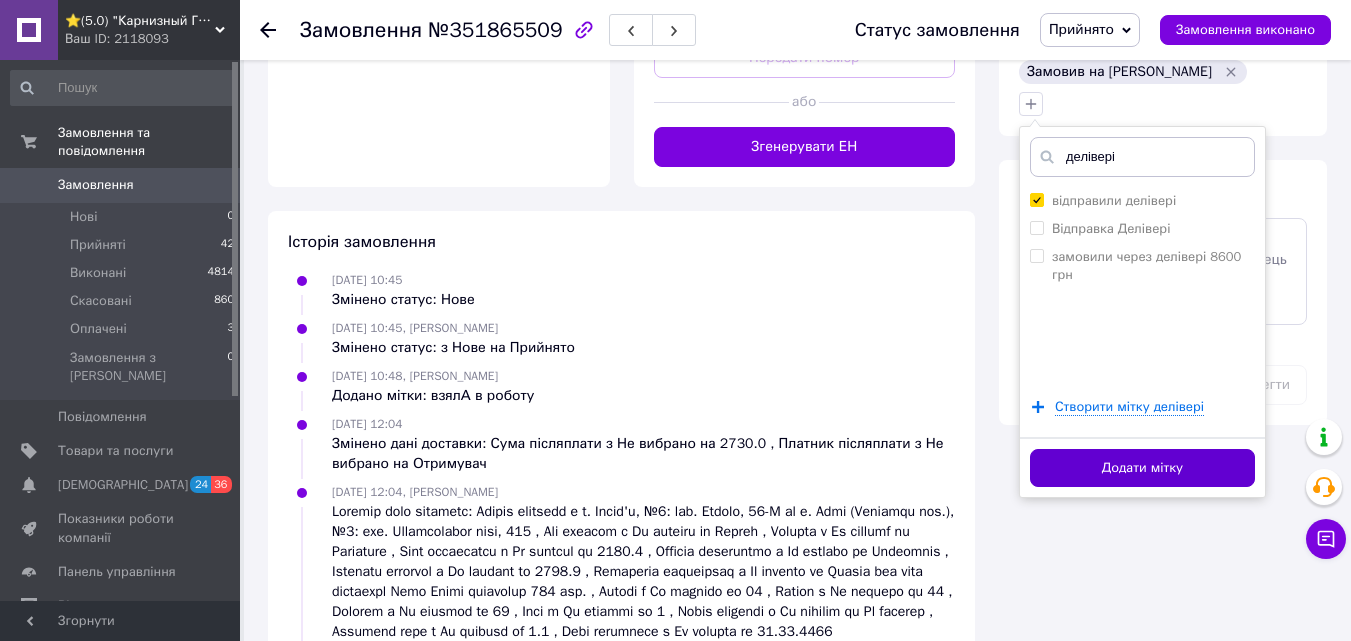 click on "Додати мітку" at bounding box center [1142, 468] 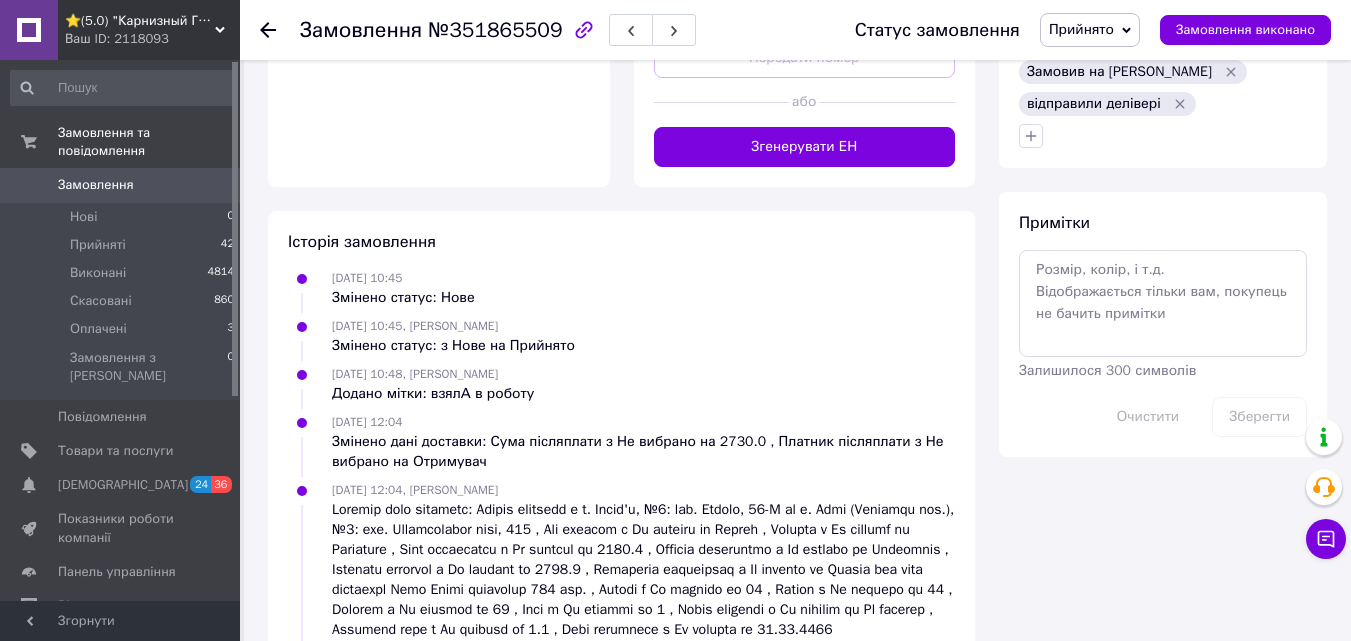 scroll, scrollTop: 0, scrollLeft: 0, axis: both 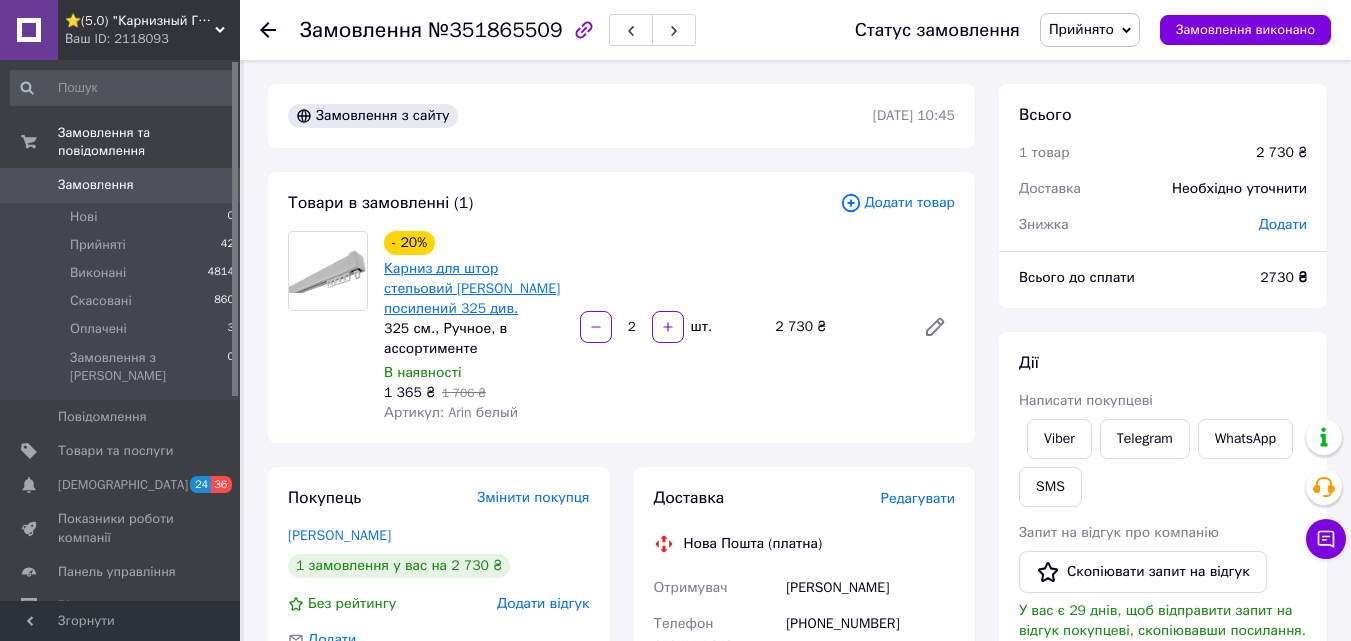 click on "Карниз для штор стельовий Arin Білий посилений 325 див." at bounding box center [472, 288] 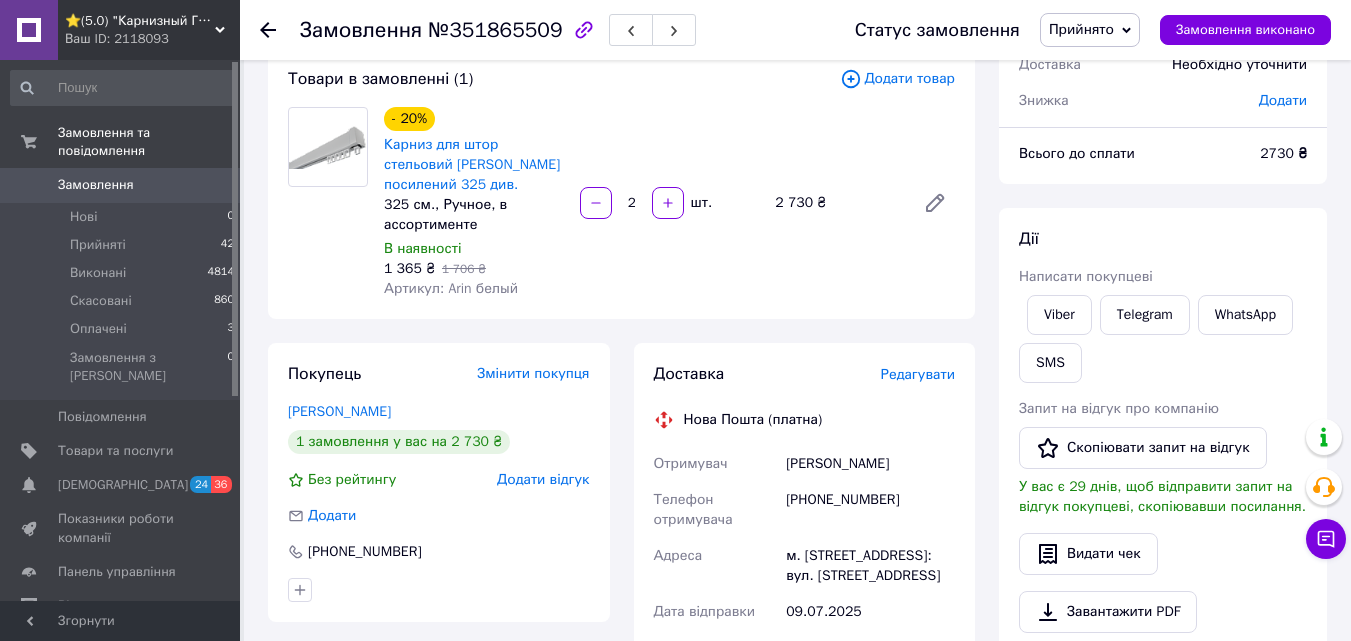scroll, scrollTop: 200, scrollLeft: 0, axis: vertical 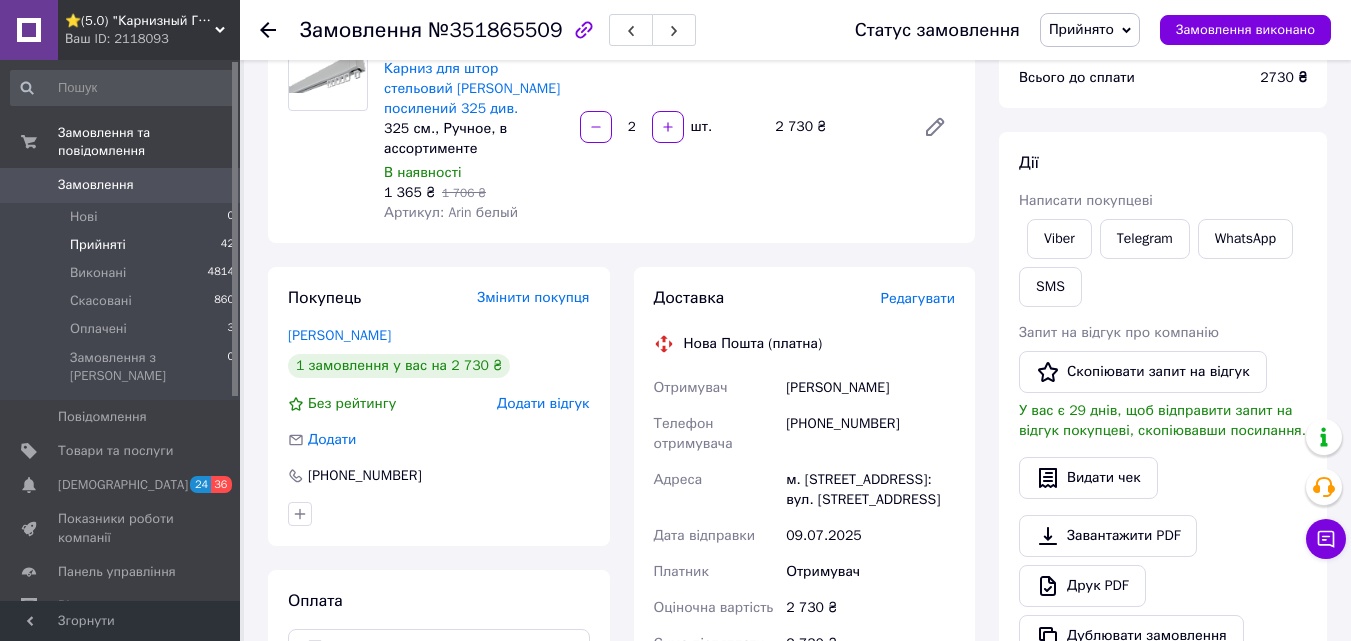 click on "Прийняті 42" at bounding box center [123, 245] 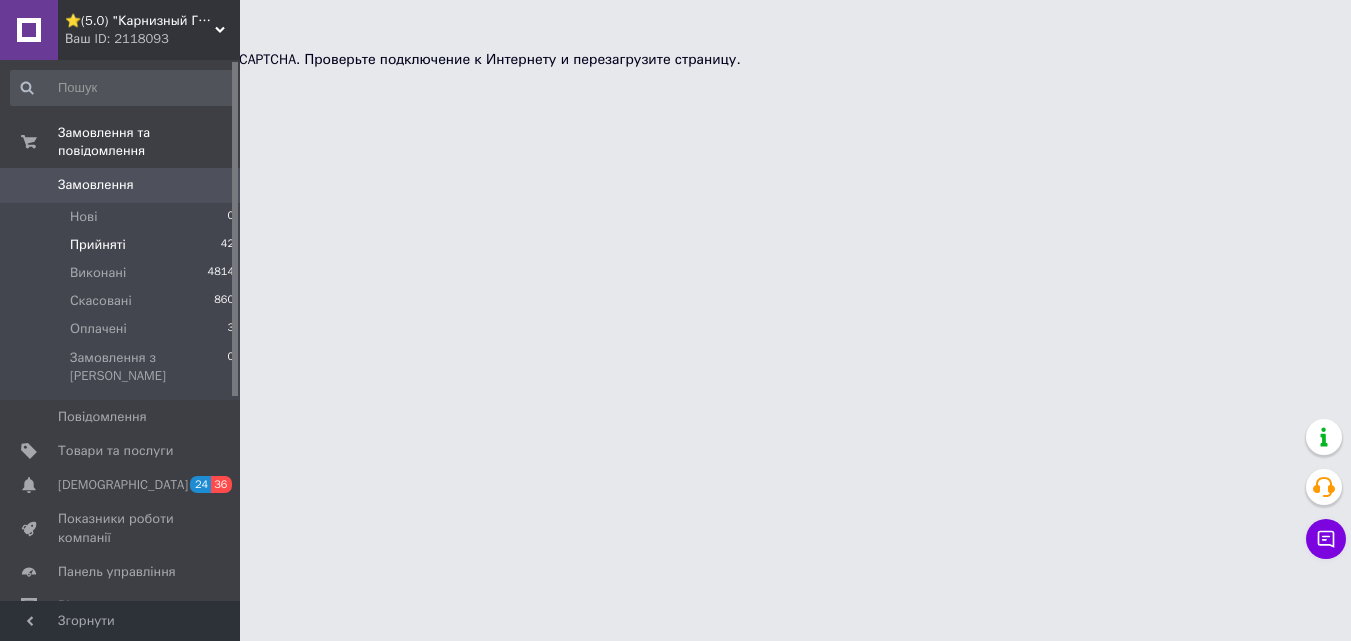 scroll, scrollTop: 0, scrollLeft: 0, axis: both 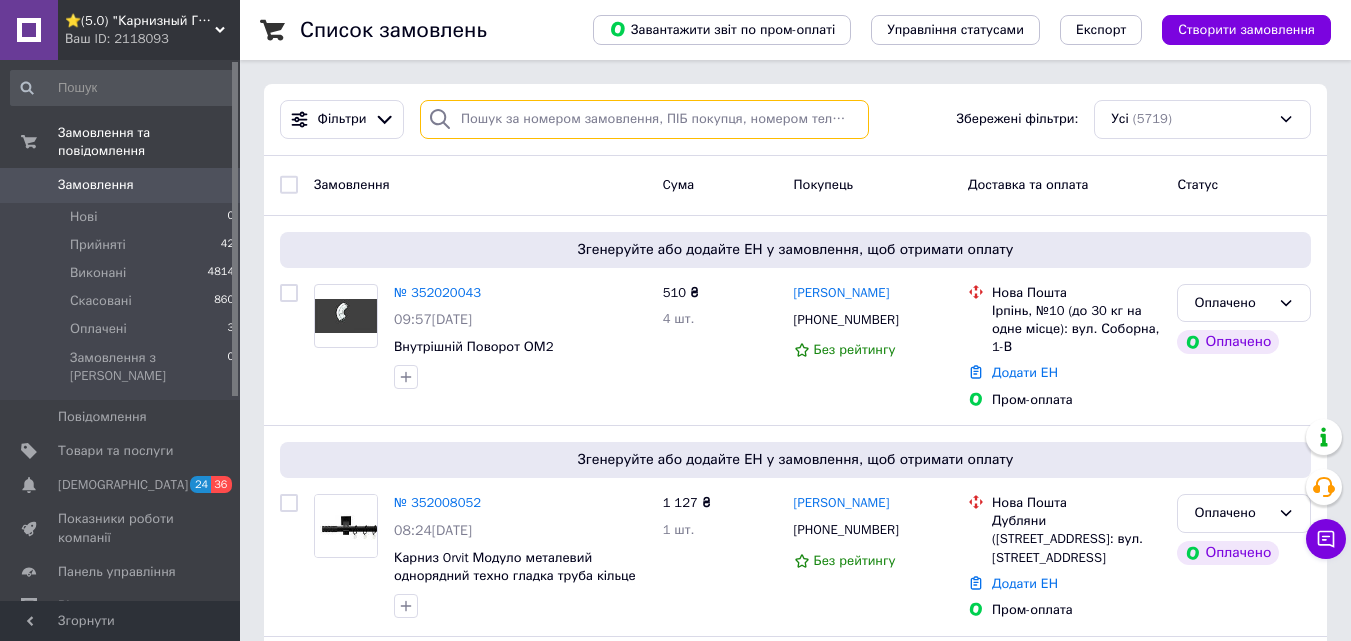 paste on "+380962207794" 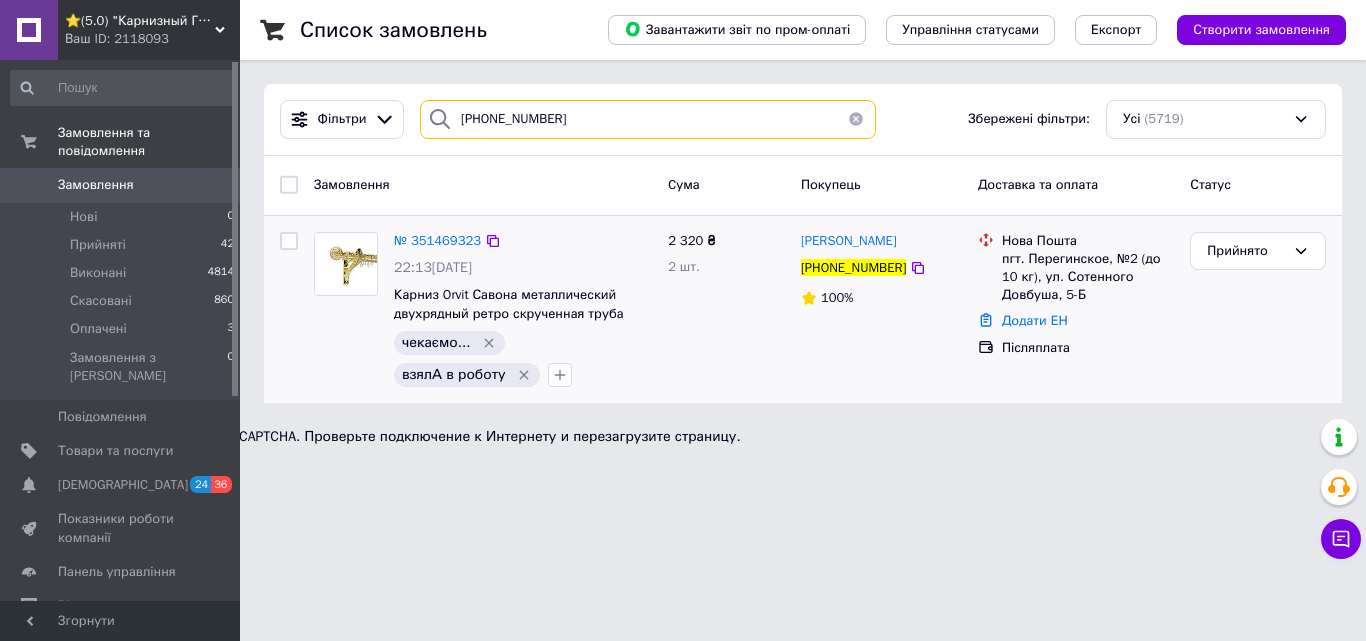 type on "+380962207794" 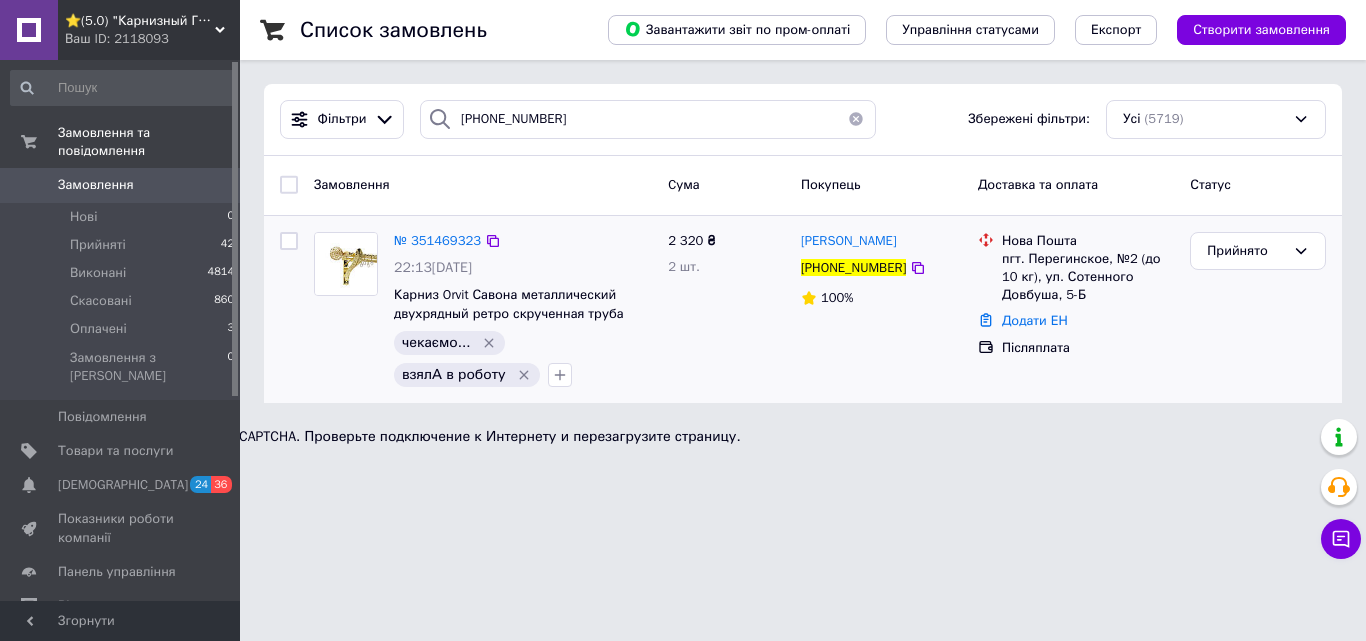 click 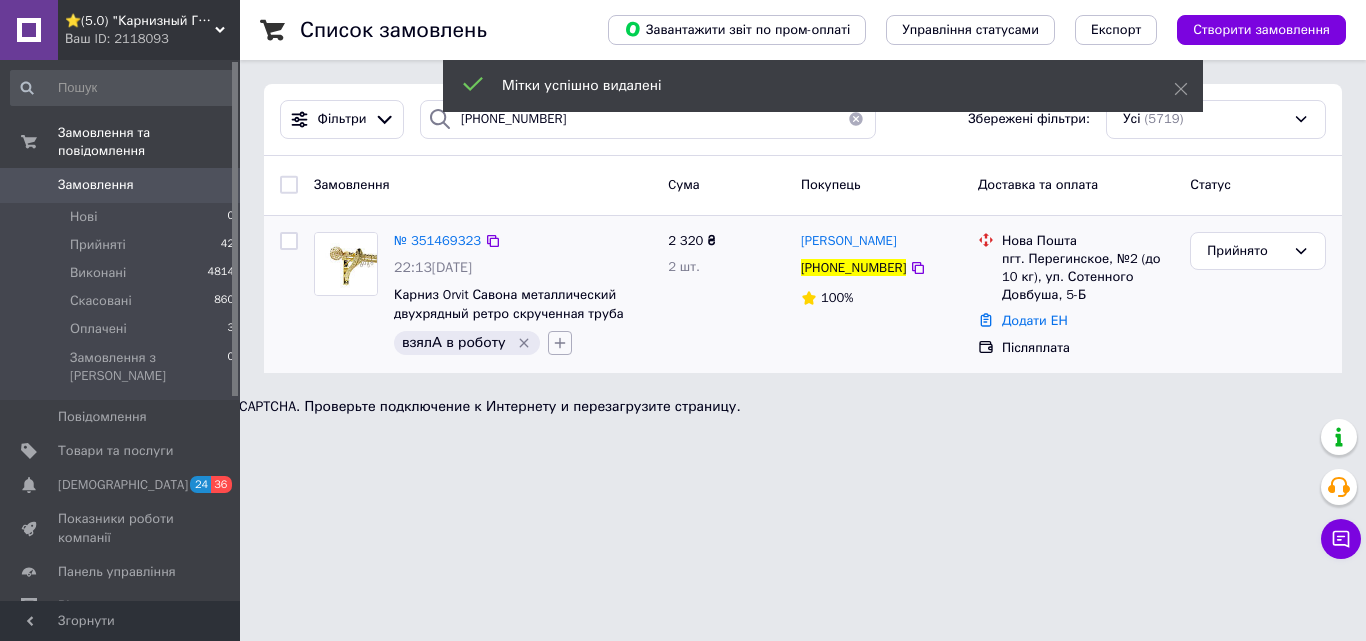 click 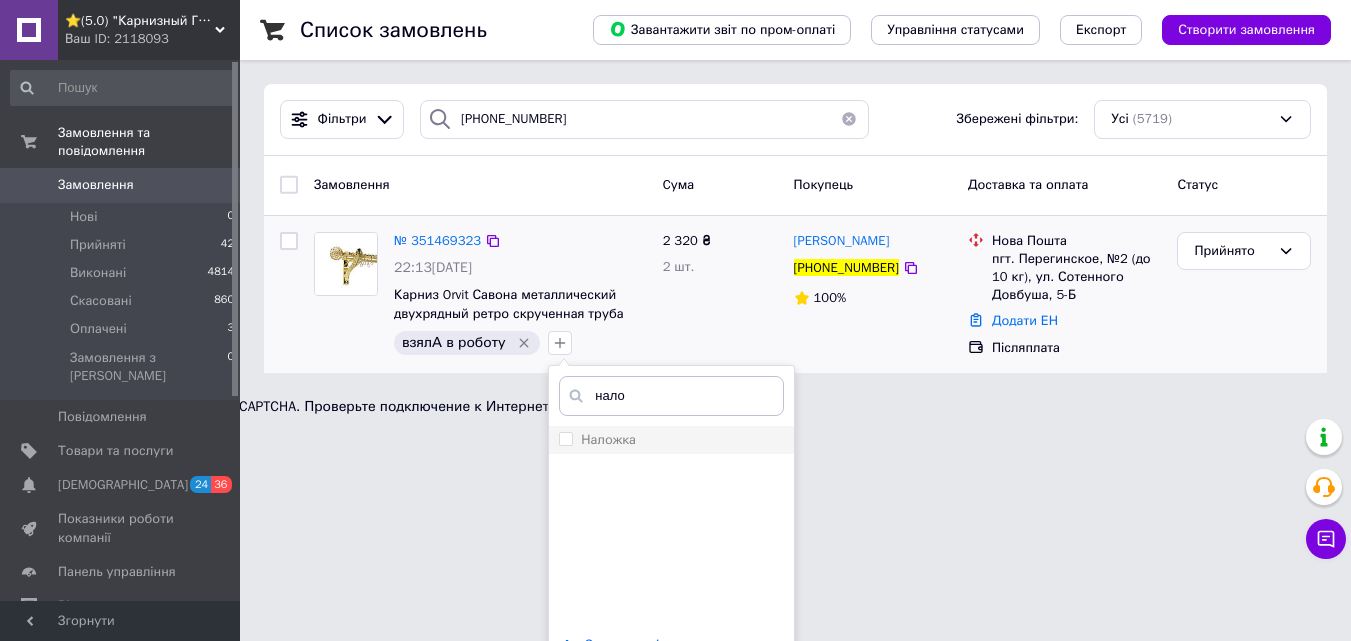 type on "нало" 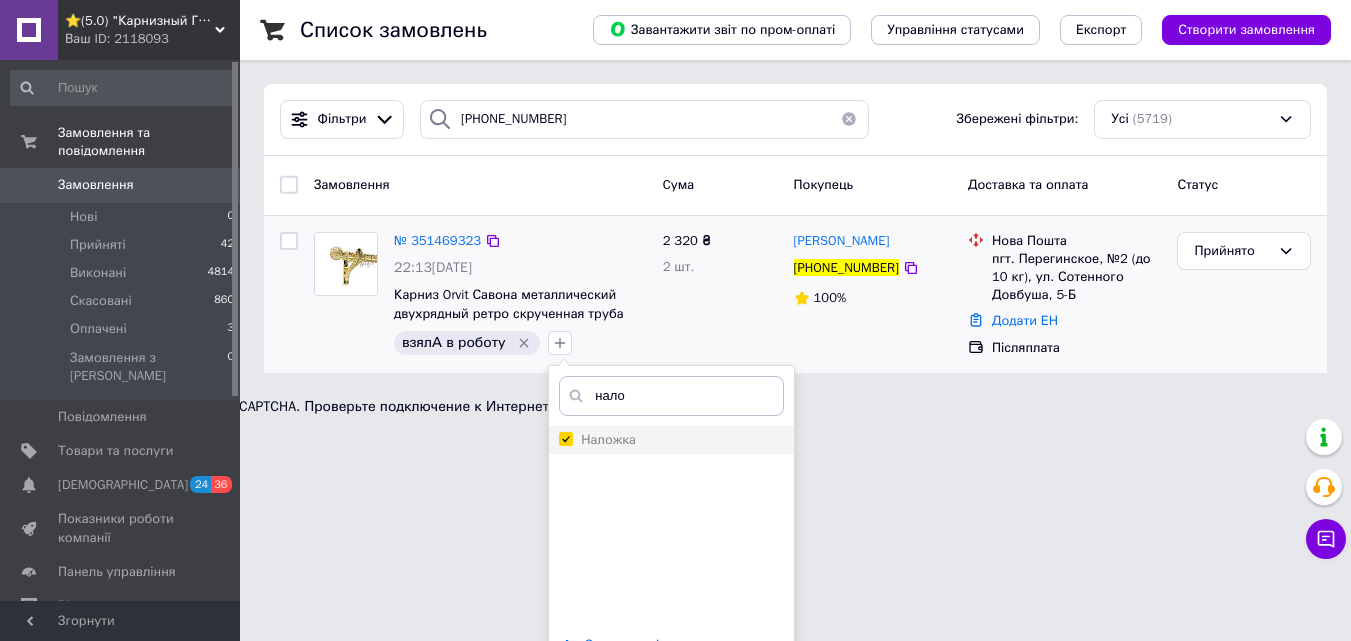 checkbox on "true" 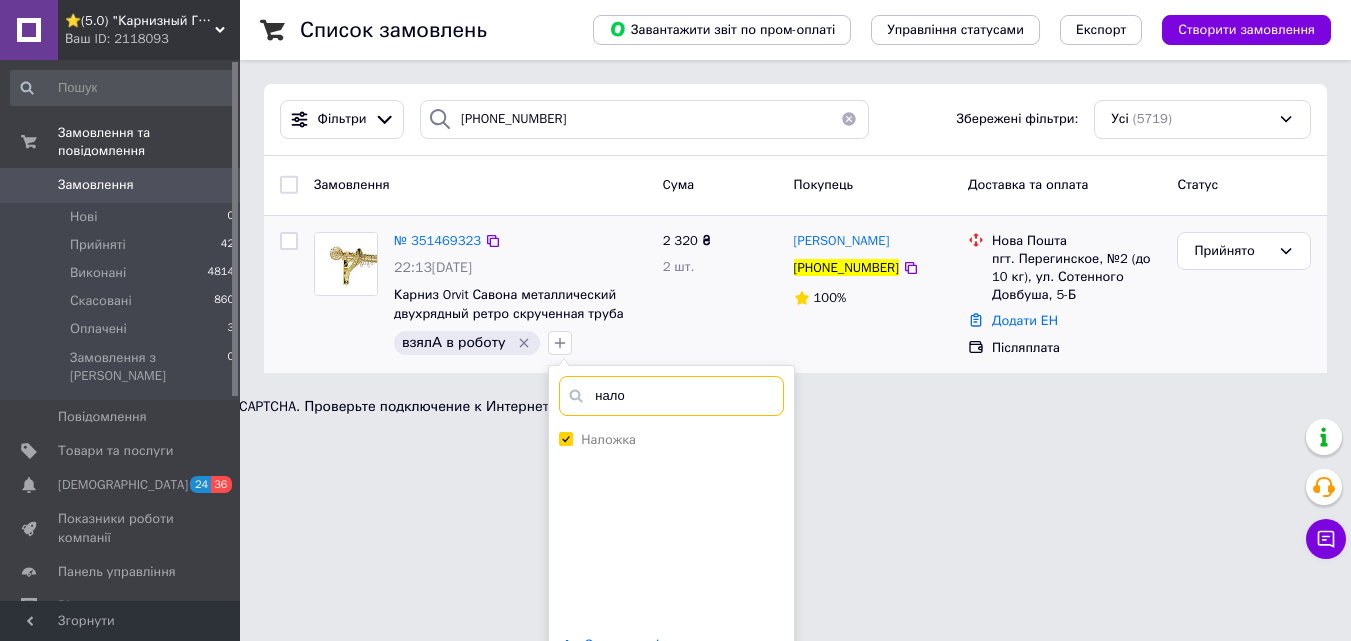 click on "нало" at bounding box center (671, 396) 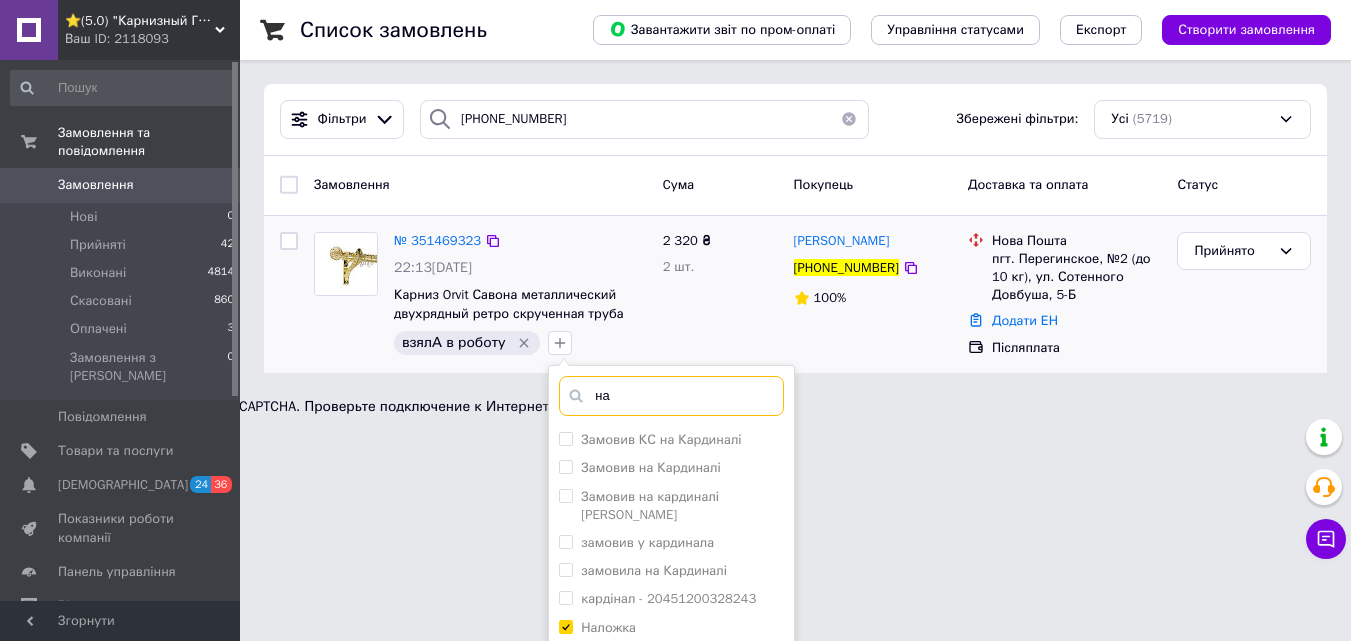 type on "н" 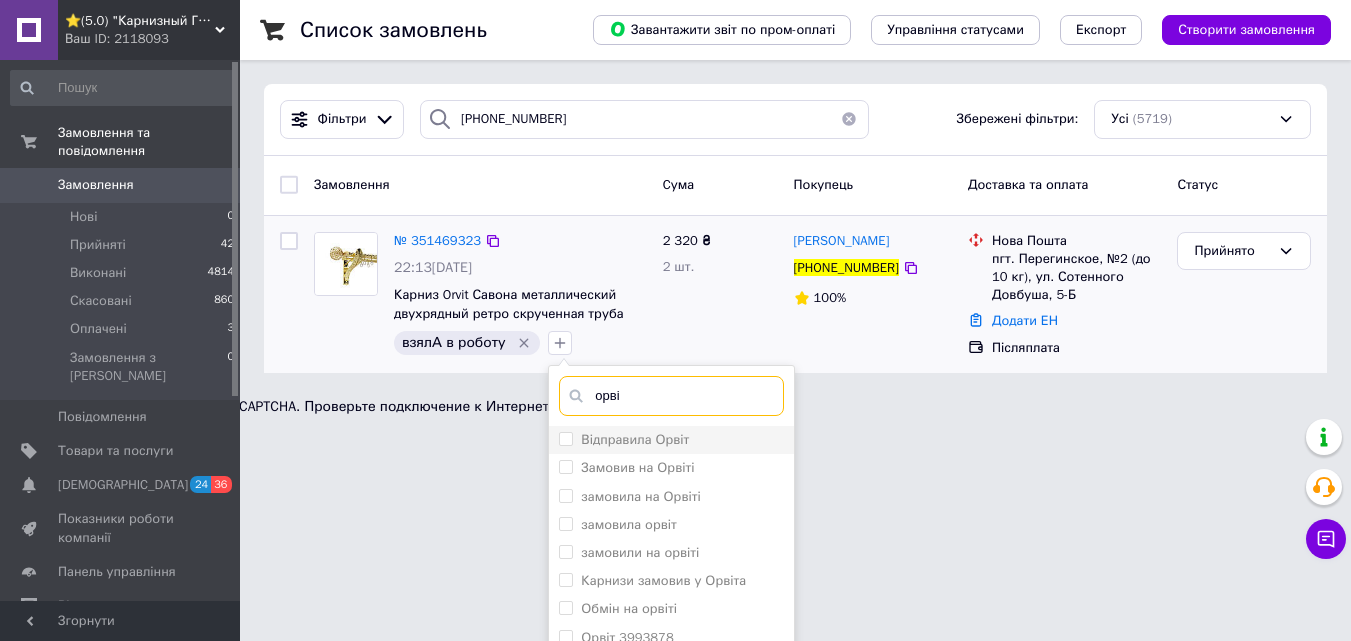 type on "орві" 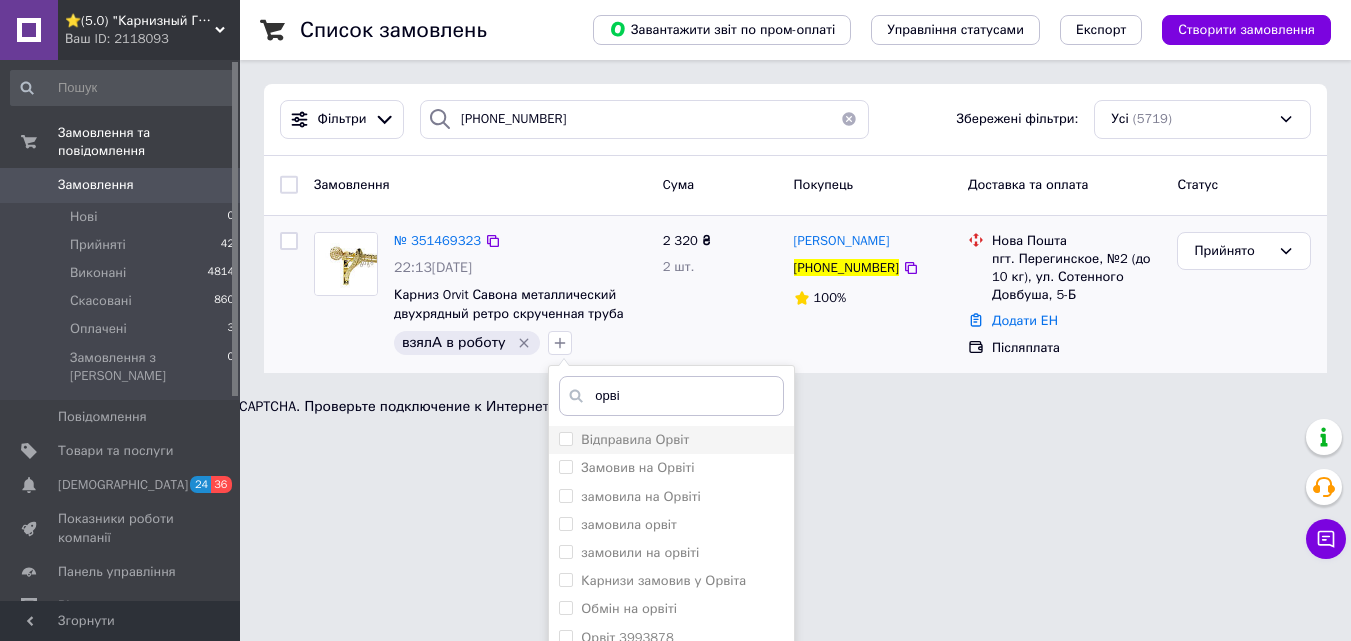 click on "Відправила Орвіт" at bounding box center [635, 439] 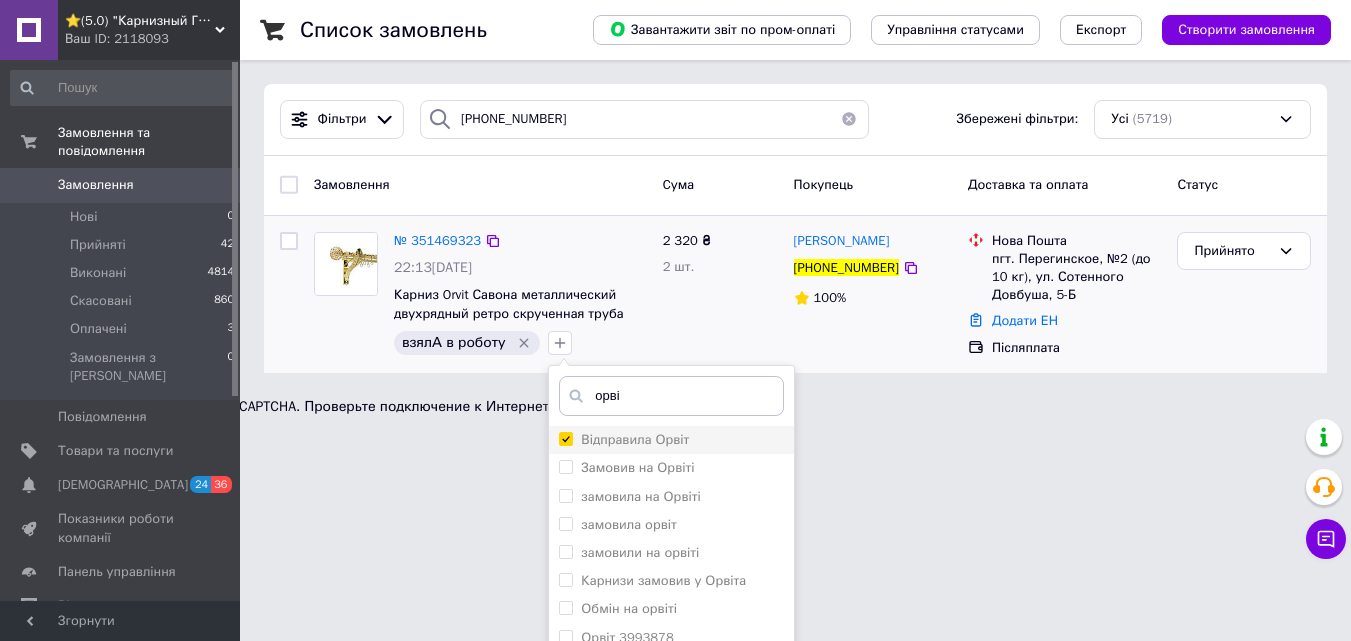 checkbox on "true" 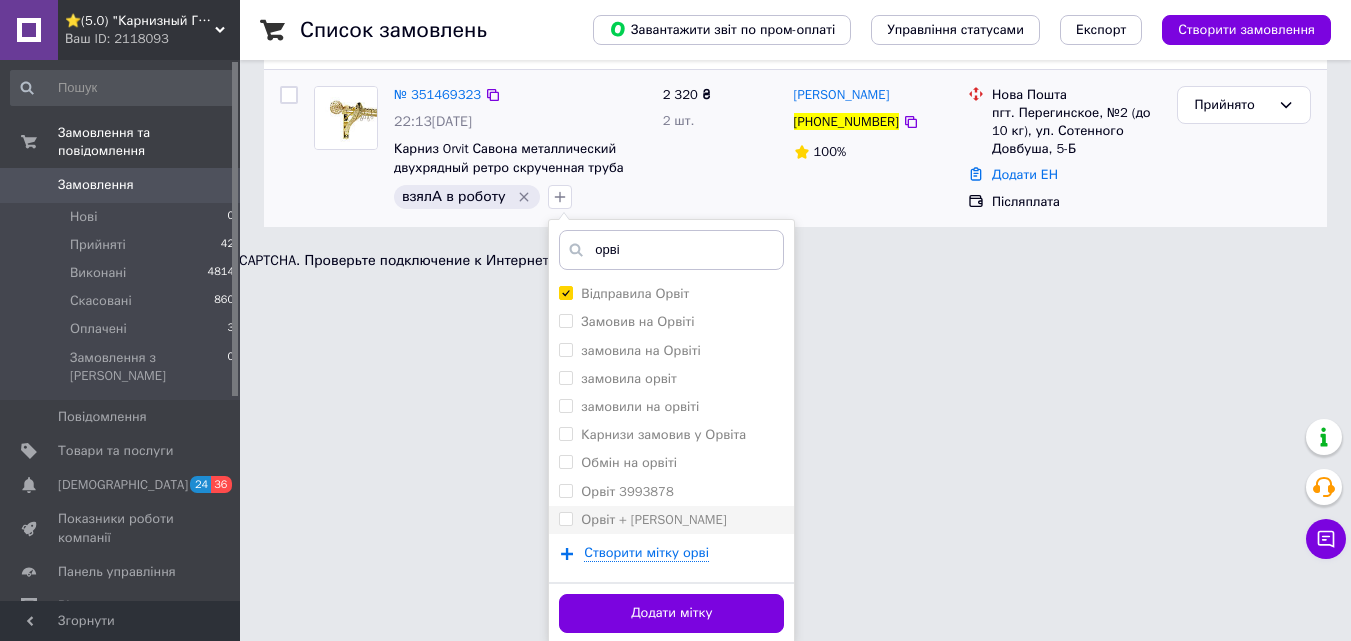 scroll, scrollTop: 149, scrollLeft: 0, axis: vertical 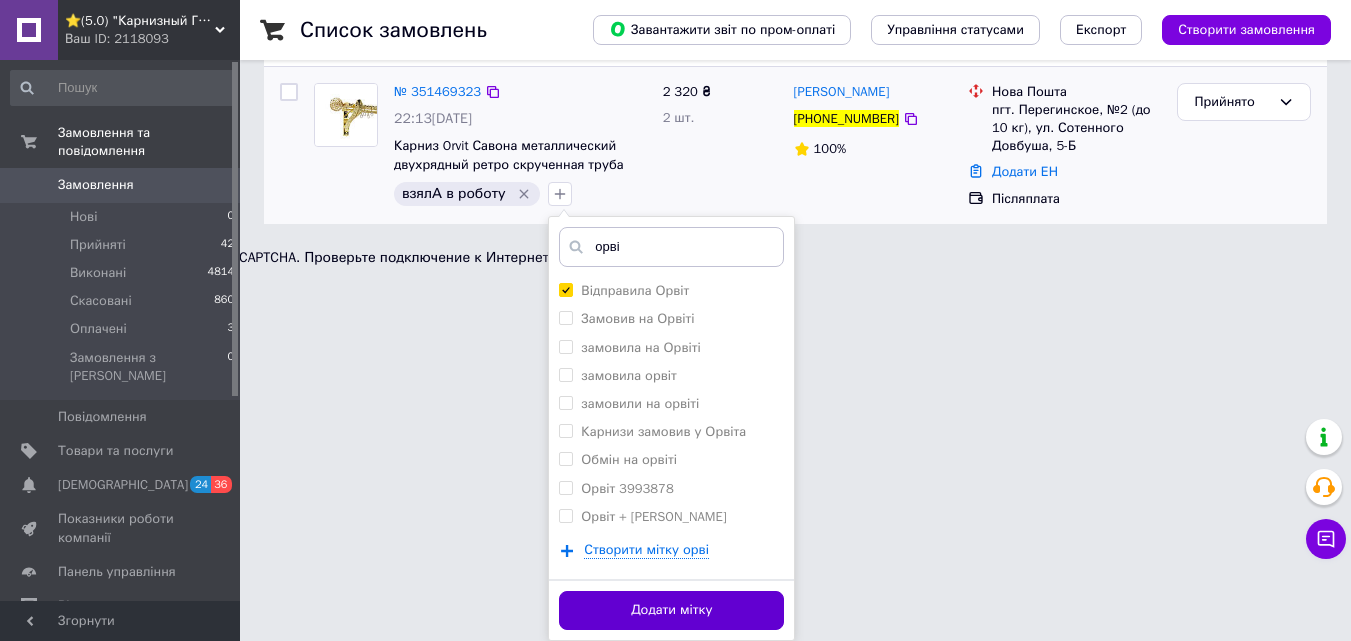 click on "Додати мітку" at bounding box center (671, 610) 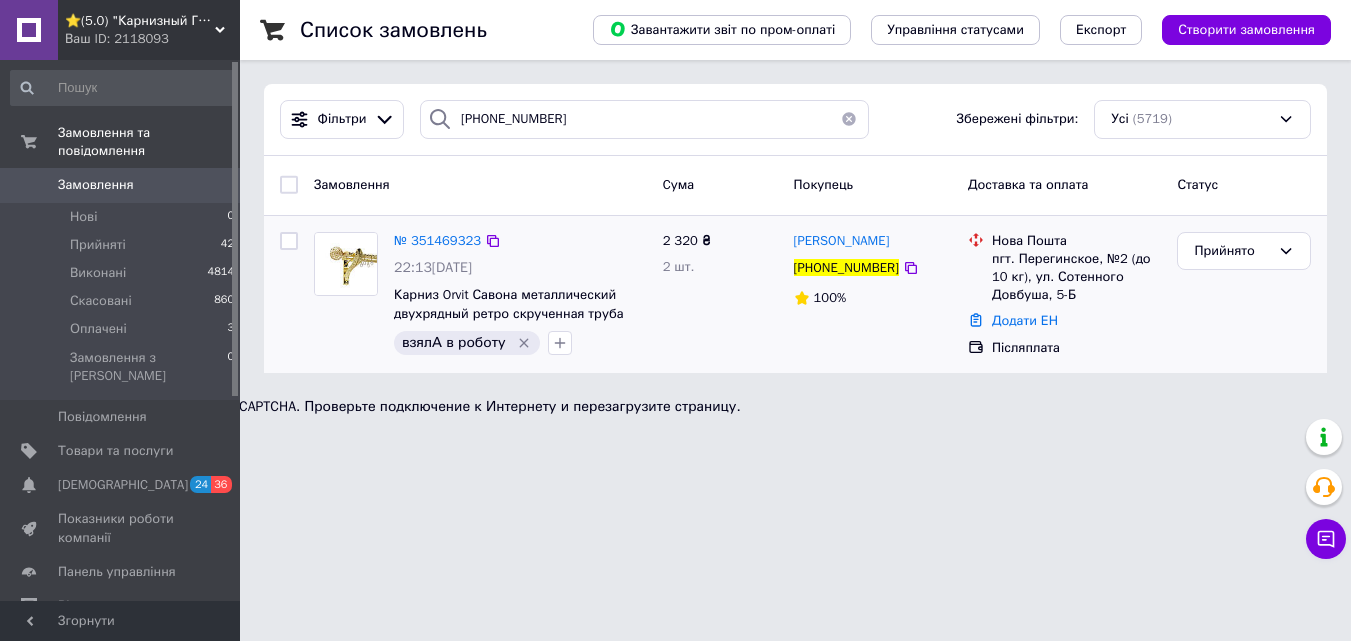 scroll, scrollTop: 0, scrollLeft: 0, axis: both 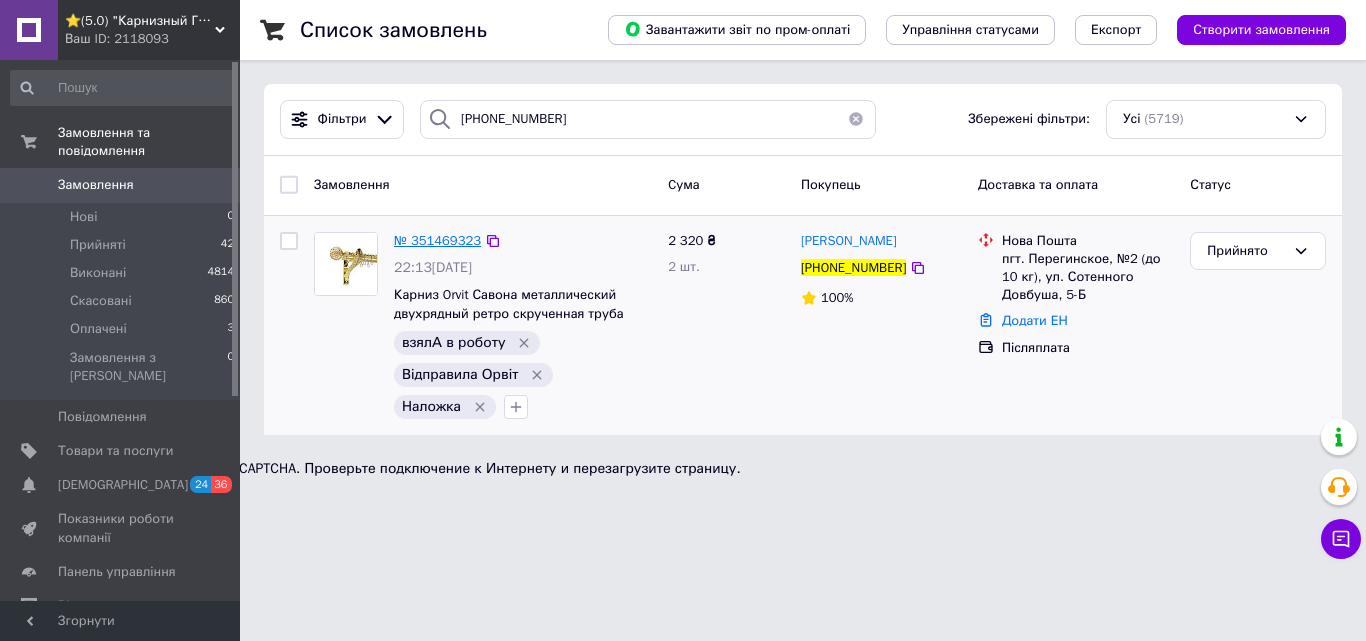 click on "№ 351469323" at bounding box center [437, 240] 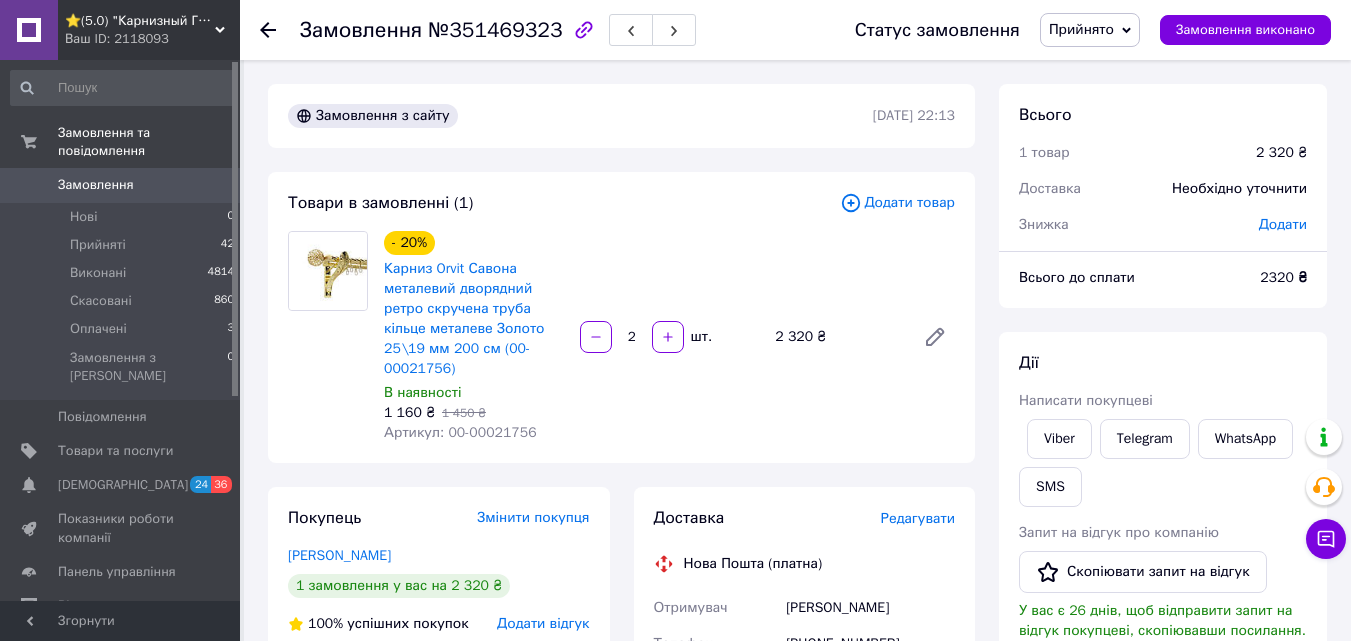click on "Артикул: 00-00021756" at bounding box center (460, 432) 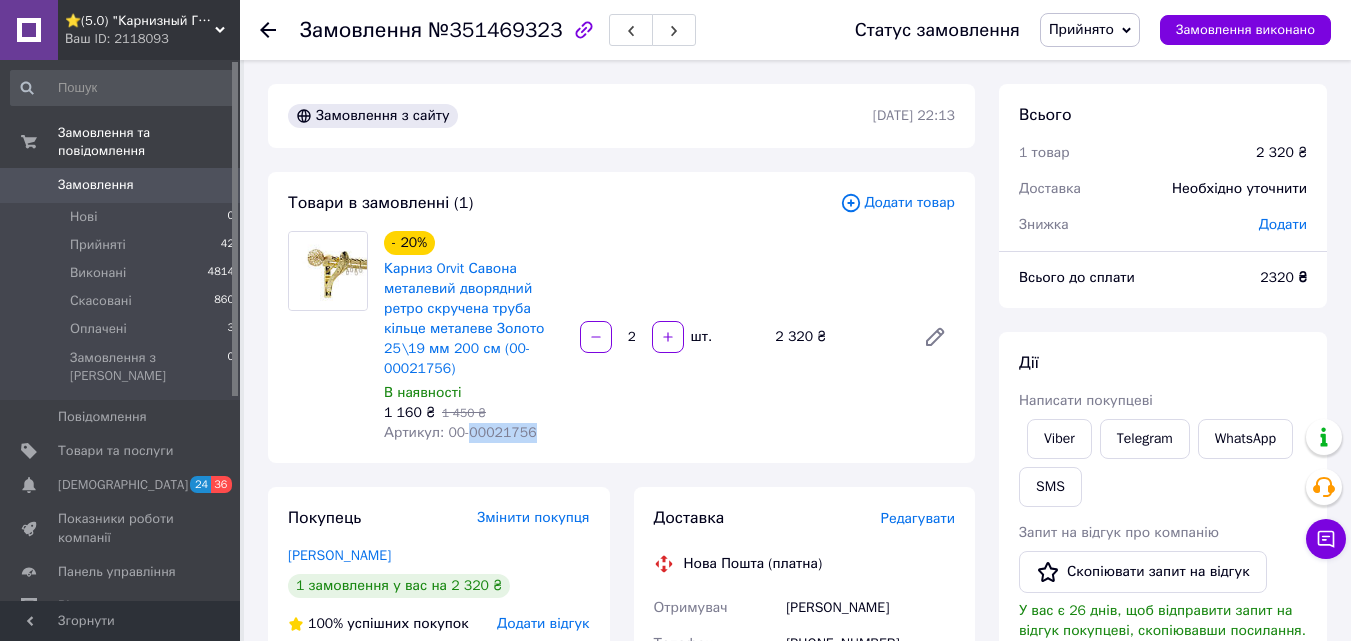 click on "Артикул: 00-00021756" at bounding box center [460, 432] 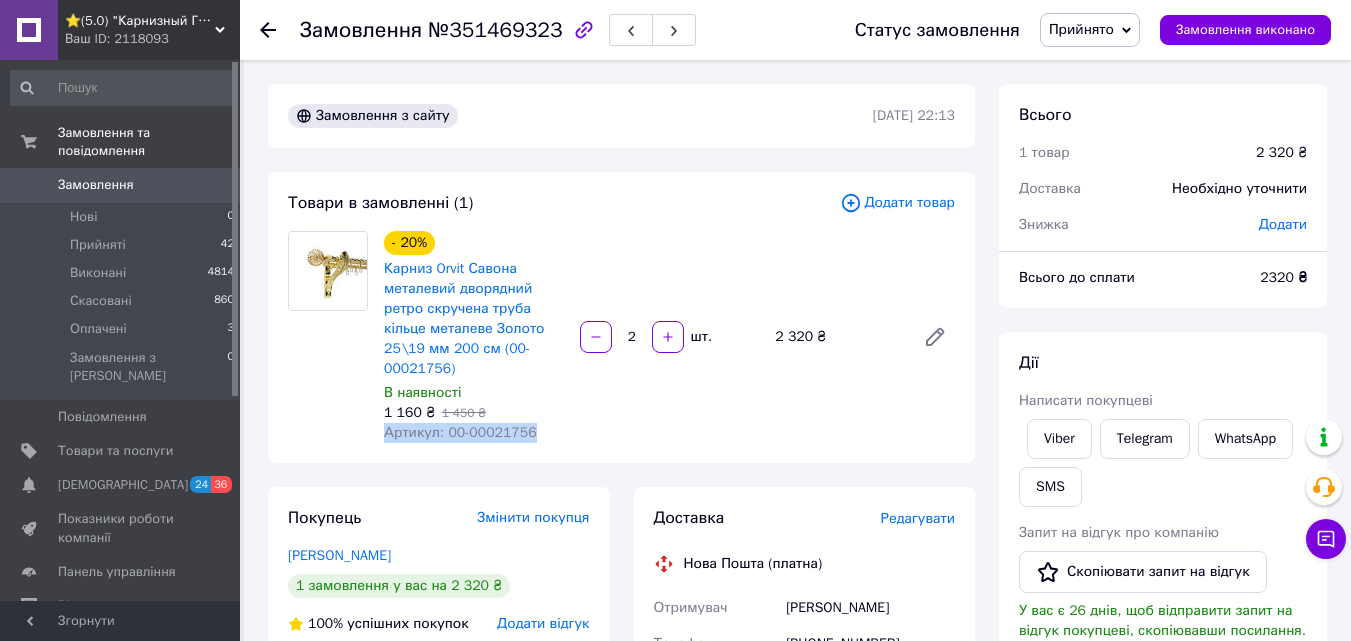 click on "Артикул: 00-00021756" at bounding box center [460, 432] 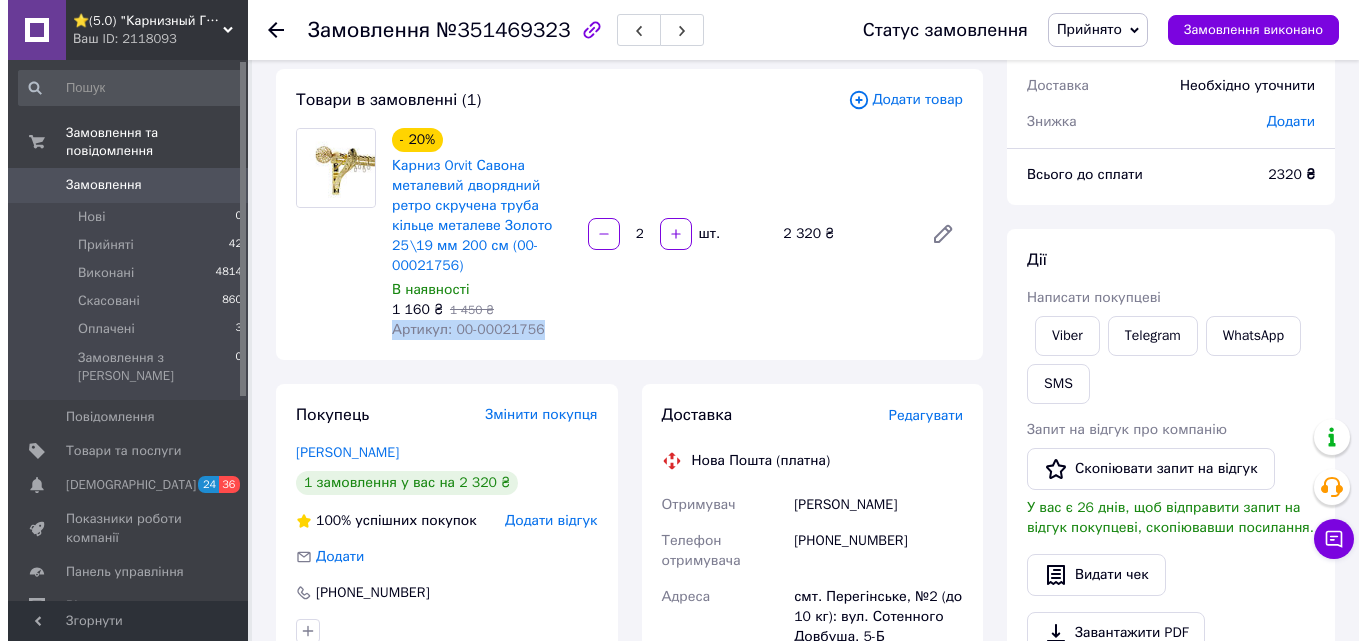 scroll, scrollTop: 300, scrollLeft: 0, axis: vertical 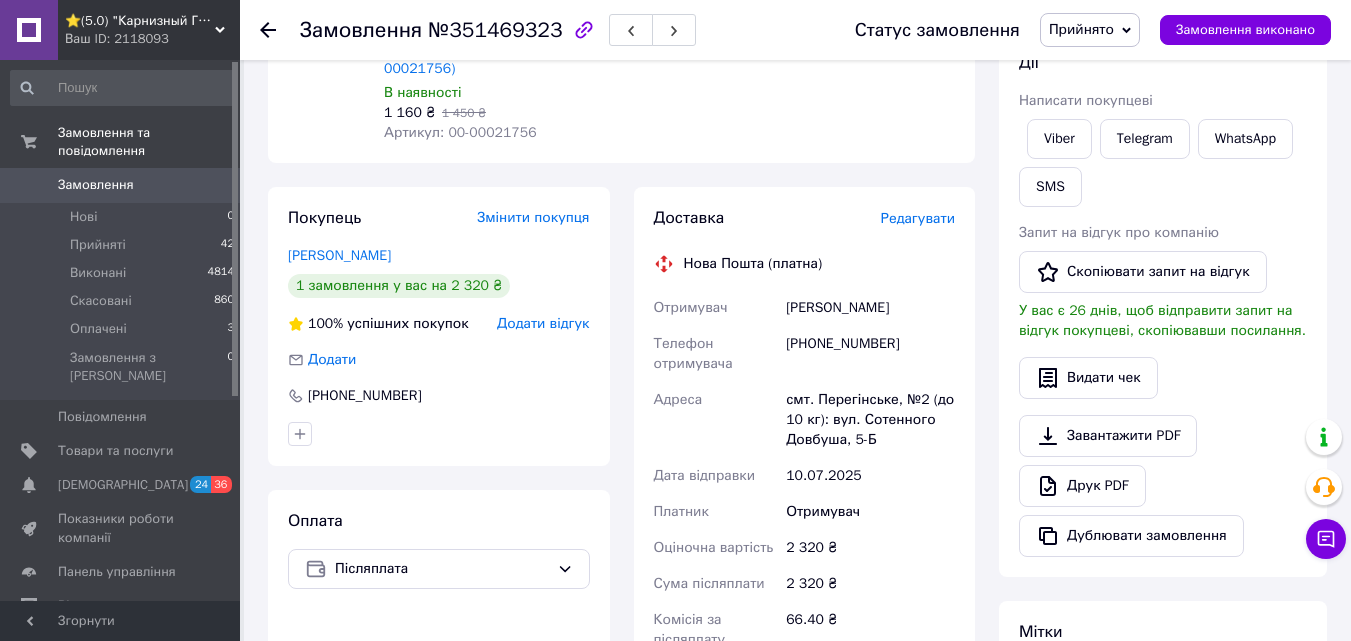 click on "Редагувати" at bounding box center (918, 218) 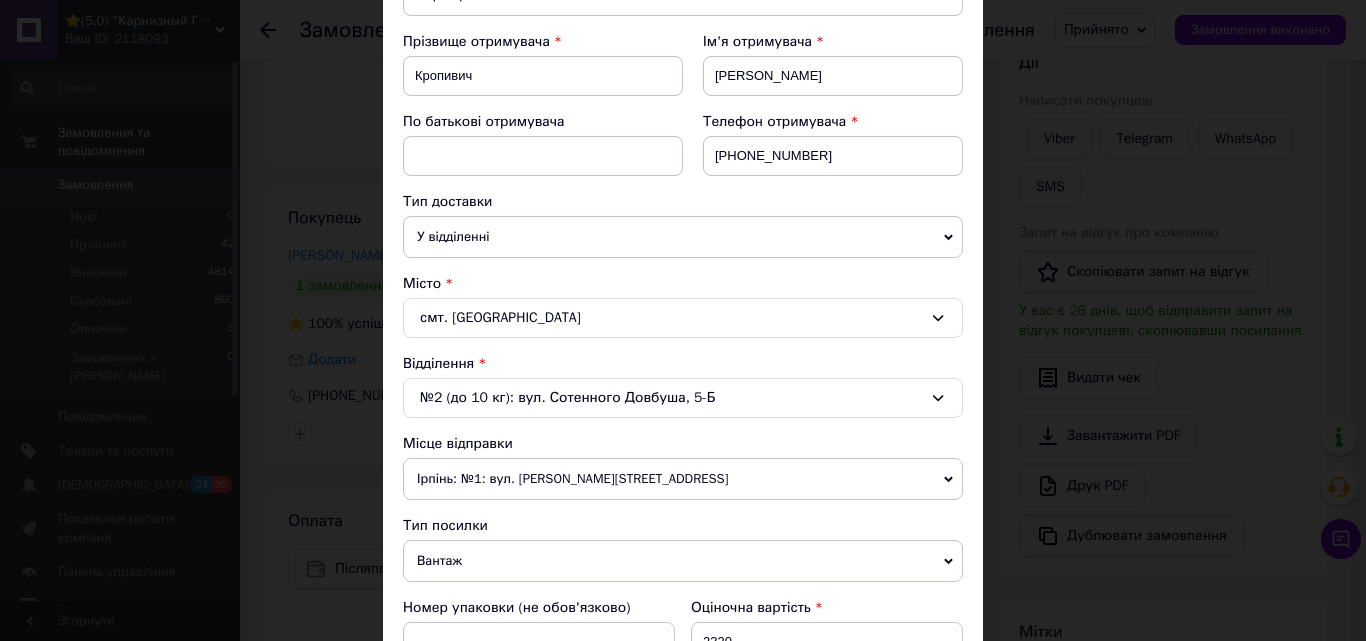 scroll, scrollTop: 300, scrollLeft: 0, axis: vertical 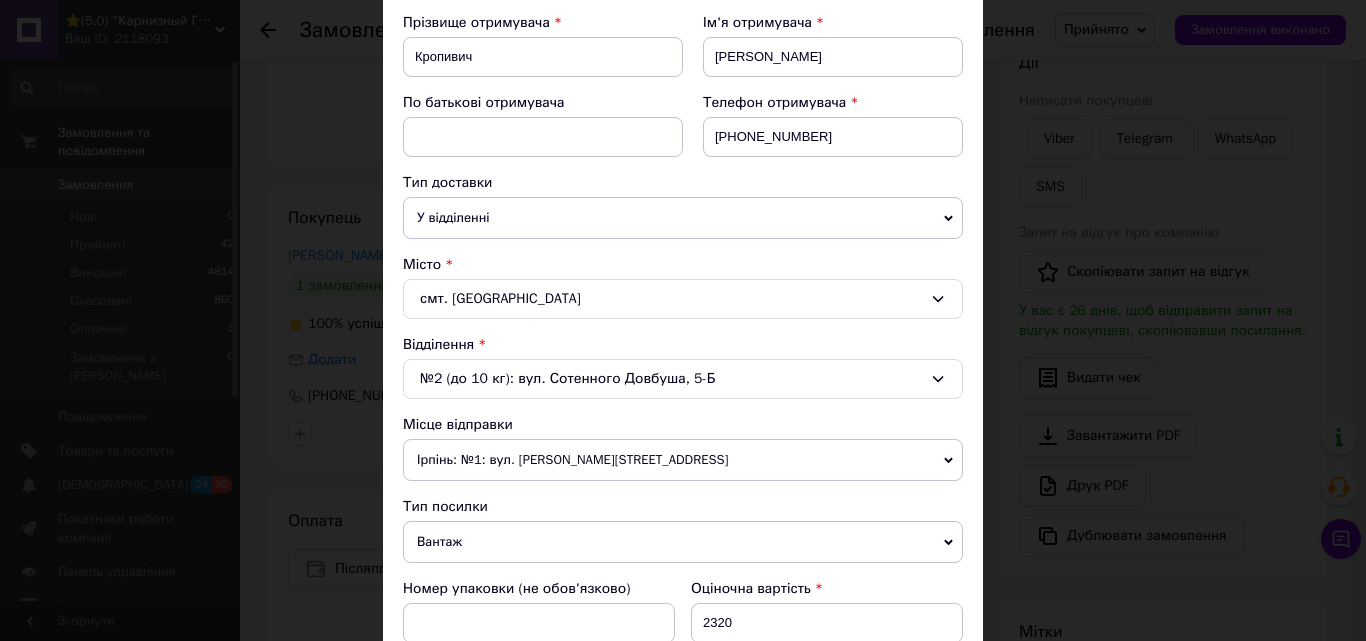 click on "№2 (до 10 кг): вул. Сотенного Довбуша, 5-Б" at bounding box center (683, 379) 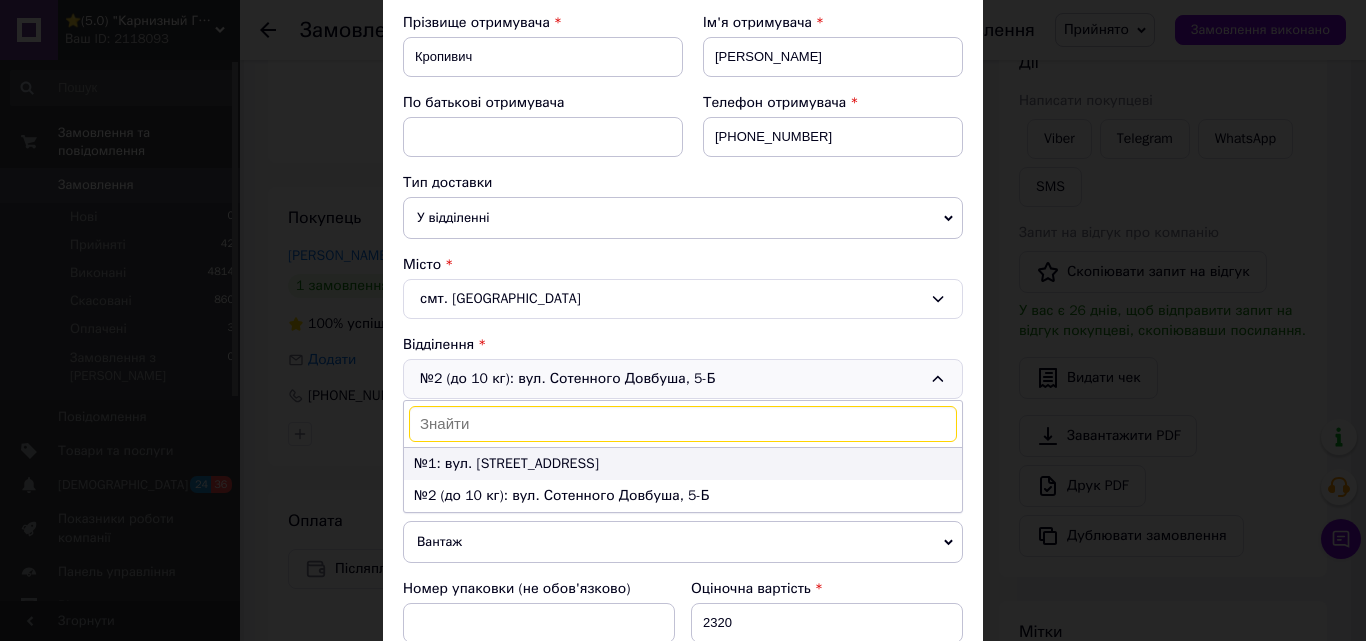 click on "№1: вул. Січових Стрільців, 228" at bounding box center (683, 464) 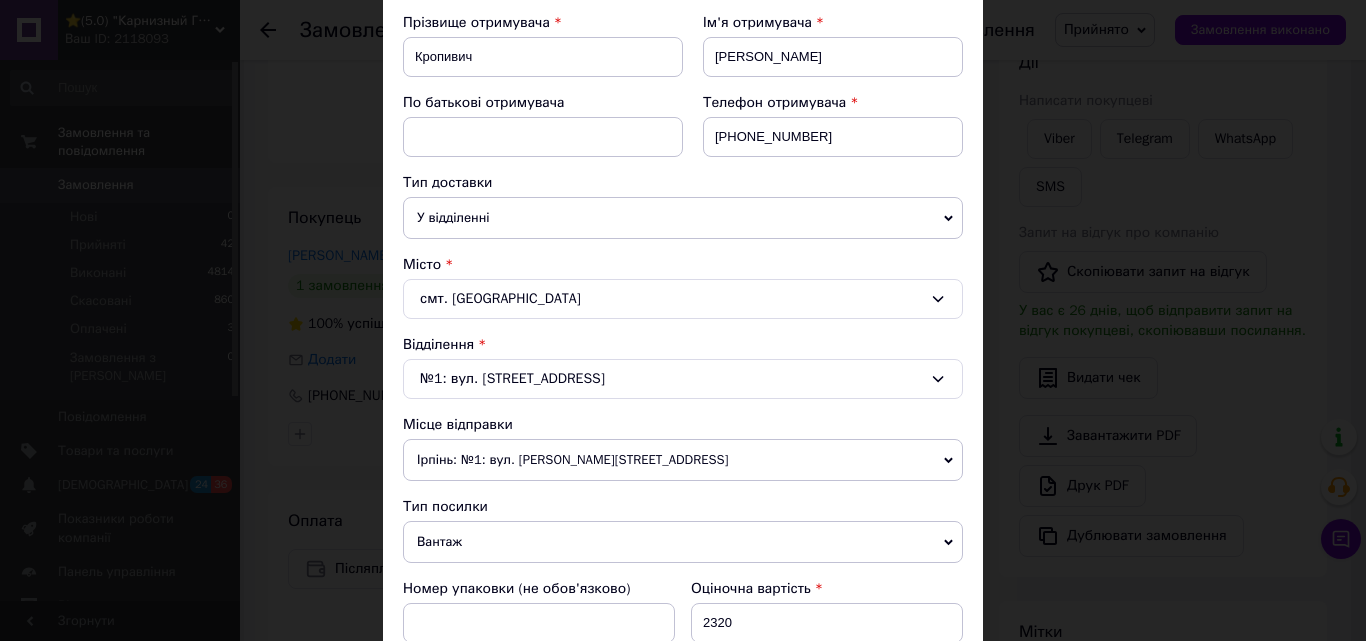 click on "Ірпінь: №1: вул. [PERSON_NAME][STREET_ADDRESS]" at bounding box center [683, 460] 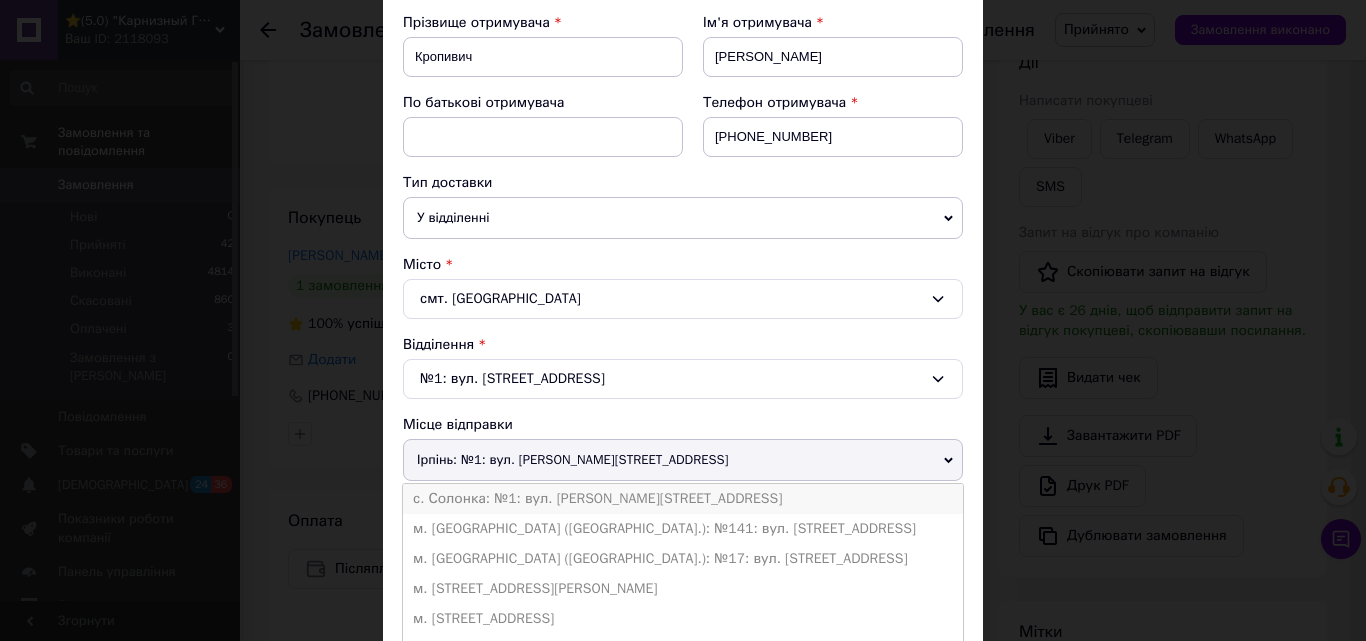 click on "с. Солонка: №1: вул. [PERSON_NAME][STREET_ADDRESS]" at bounding box center (683, 499) 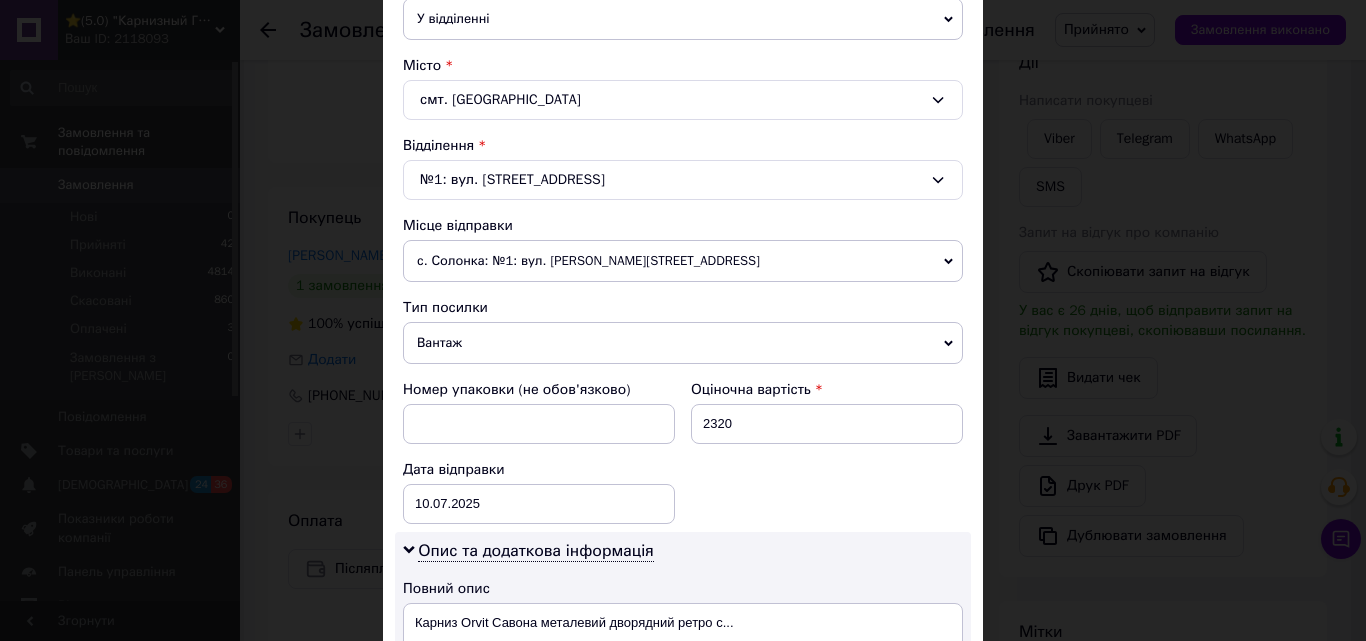 scroll, scrollTop: 500, scrollLeft: 0, axis: vertical 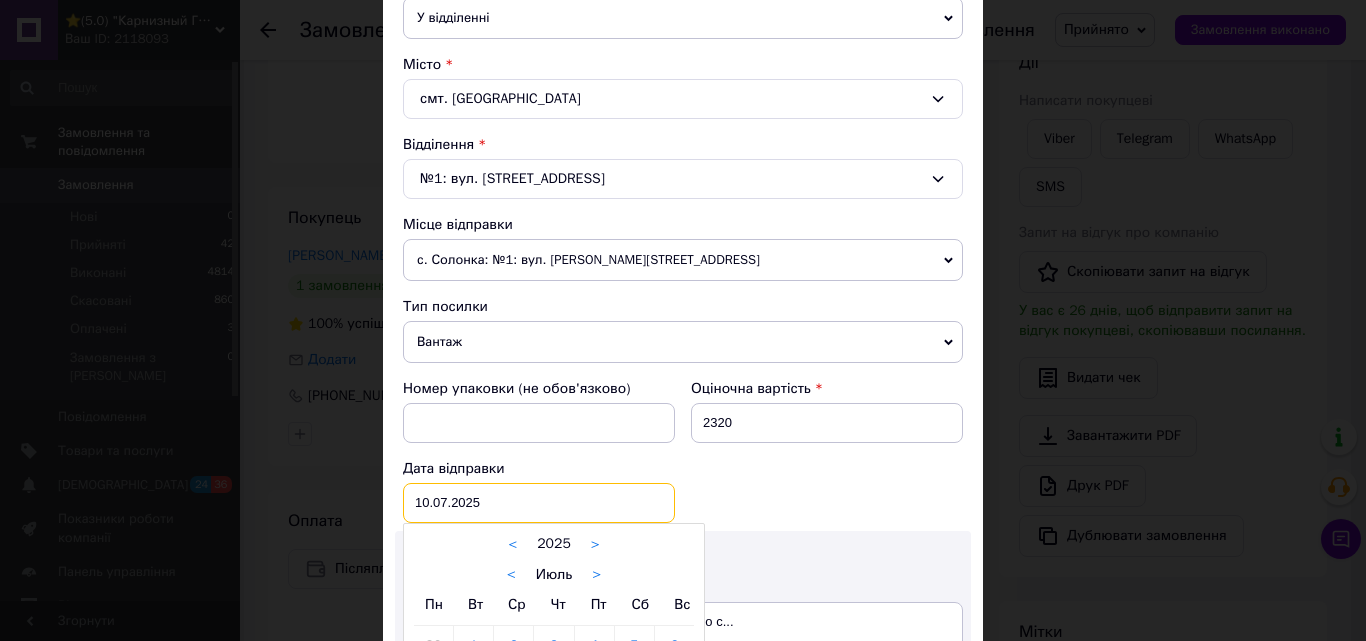 click on "[DATE] < 2025 > < Июль > Пн Вт Ср Чт Пт Сб Вс 30 1 2 3 4 5 6 7 8 9 10 11 12 13 14 15 16 17 18 19 20 21 22 23 24 25 26 27 28 29 30 31 1 2 3 4 5 6 7 8 9 10" at bounding box center [539, 503] 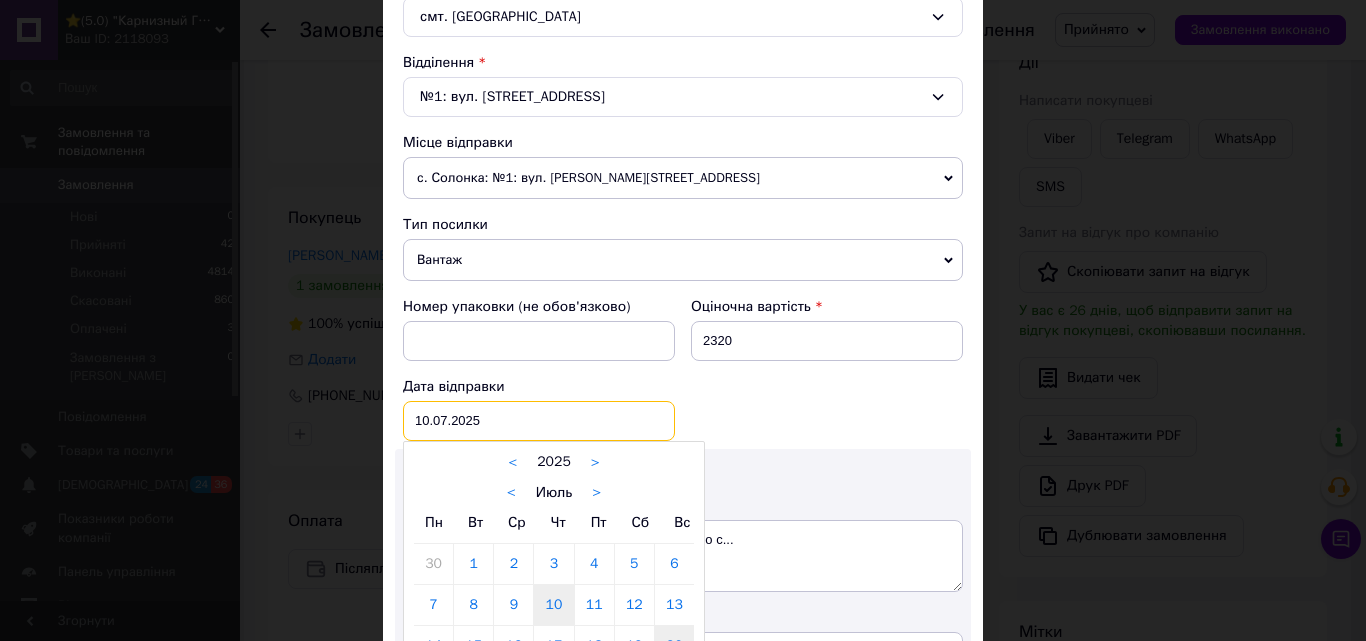 scroll, scrollTop: 700, scrollLeft: 0, axis: vertical 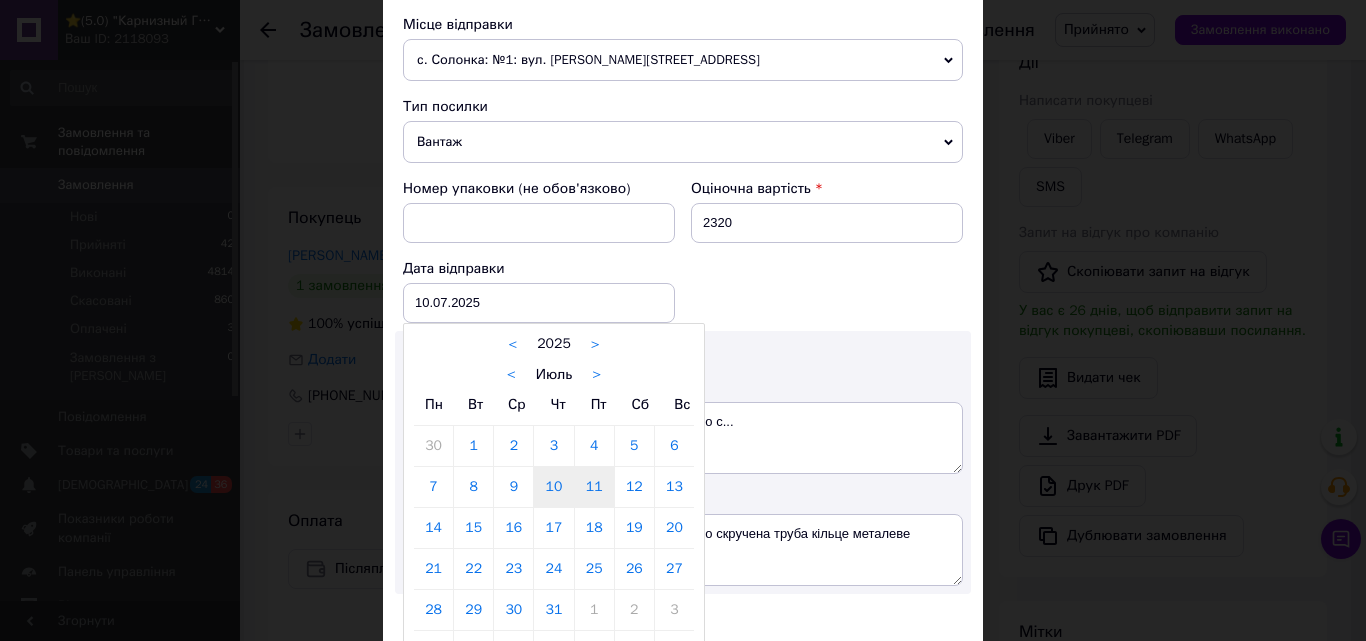 click on "11" at bounding box center [594, 487] 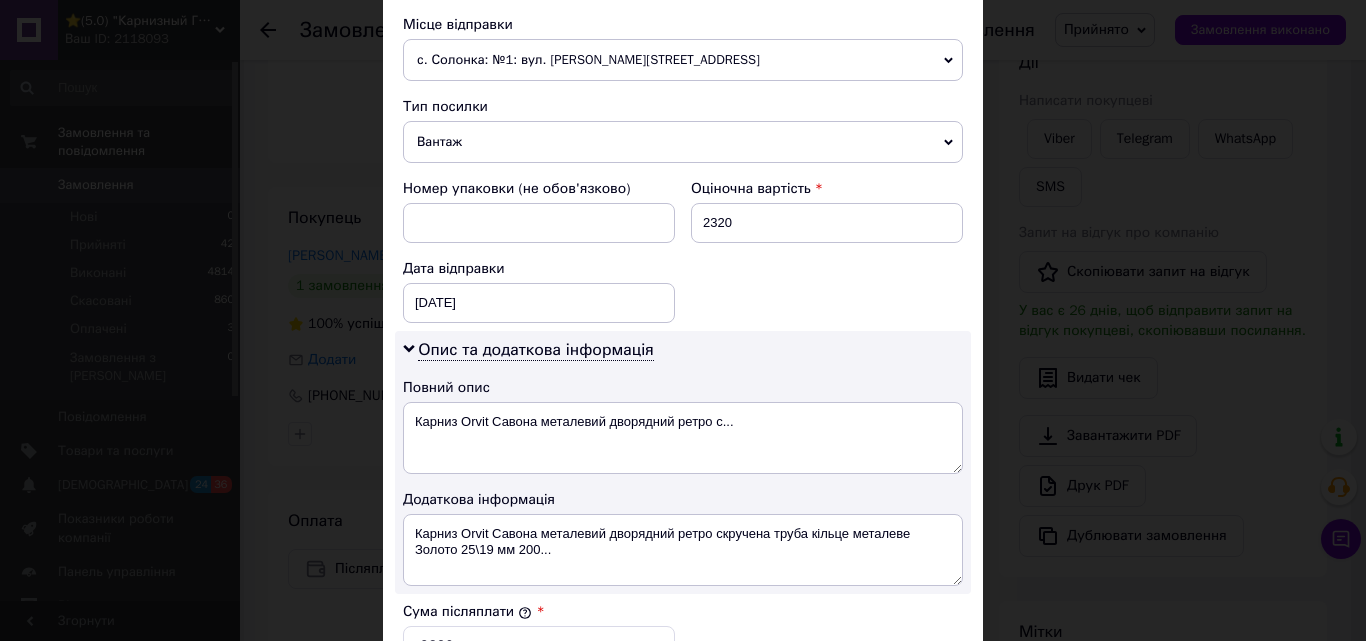 scroll, scrollTop: 1000, scrollLeft: 0, axis: vertical 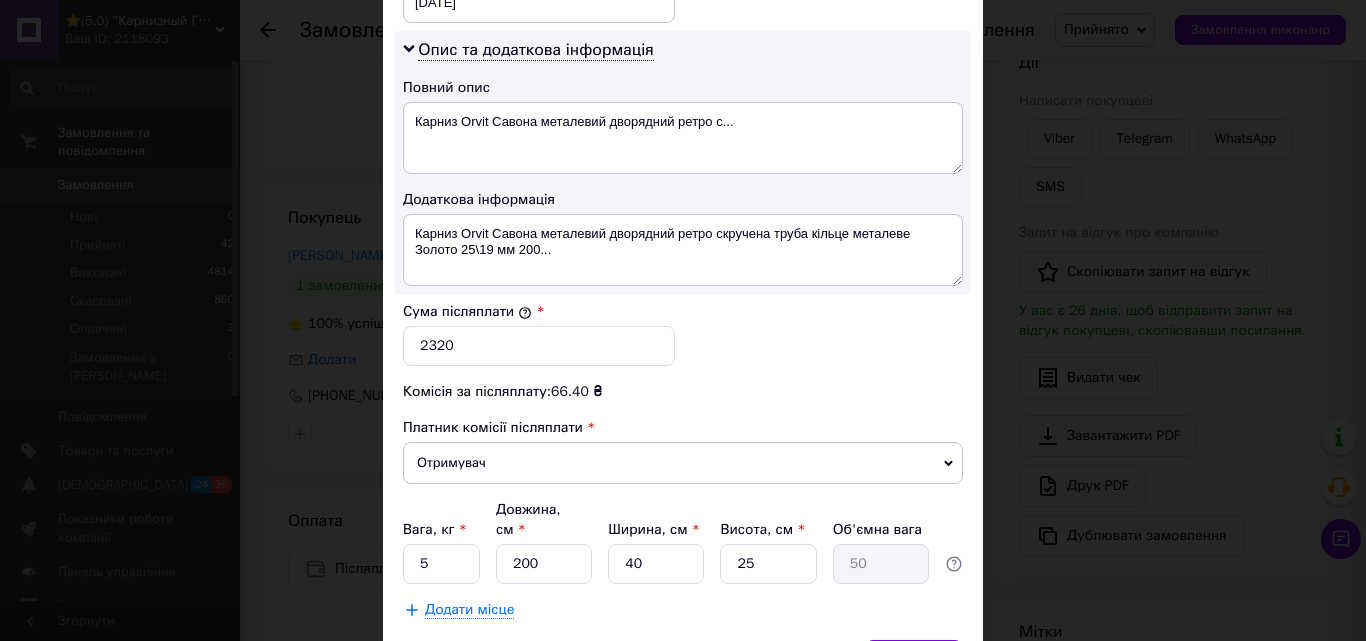 click on "Додати місце" at bounding box center [469, 610] 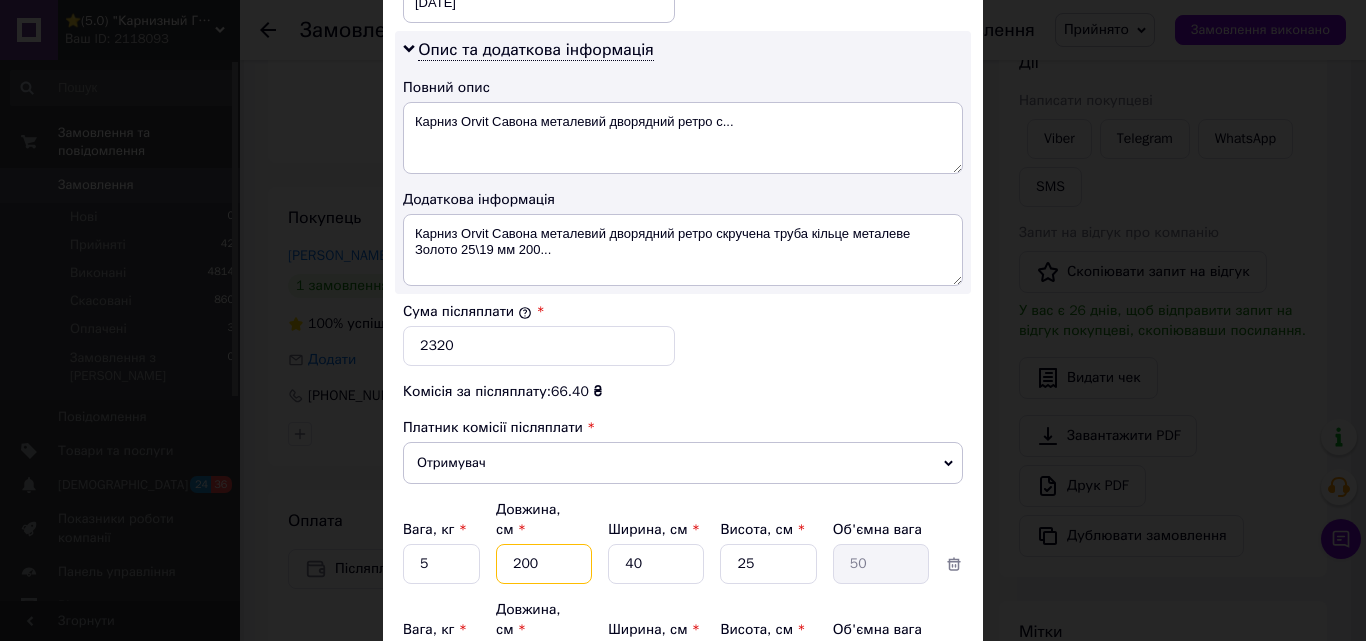 click on "200" at bounding box center [544, 564] 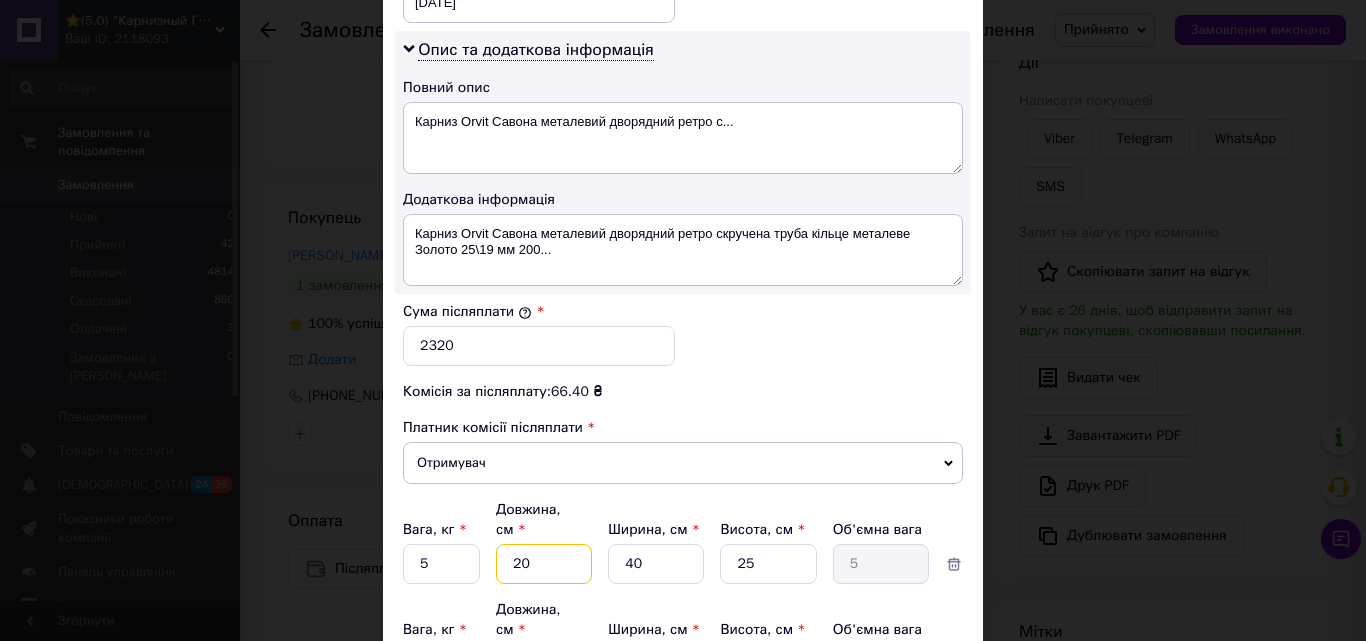 type on "2" 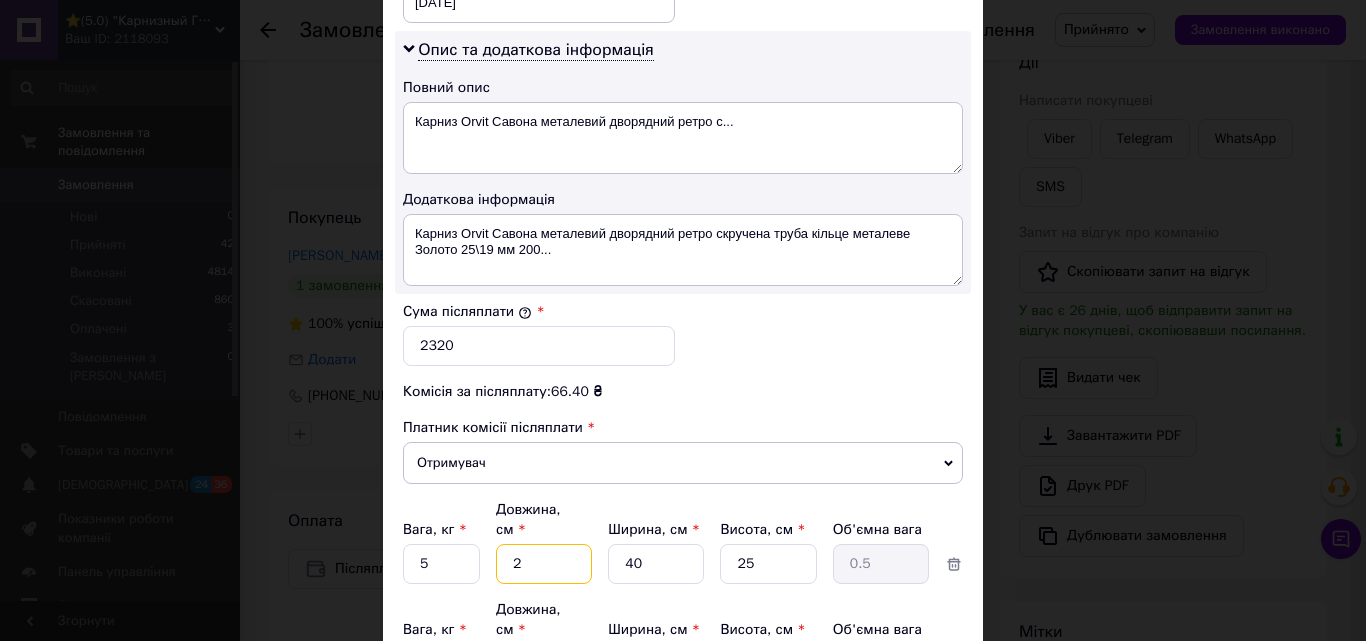 type 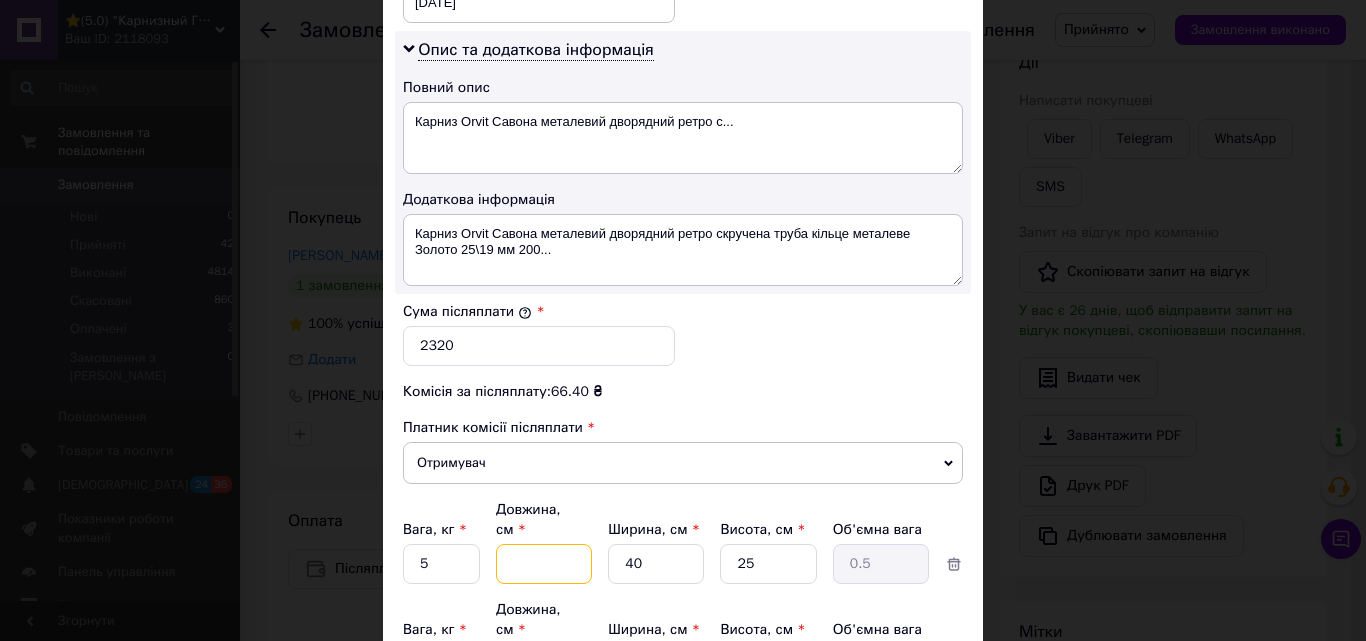 type 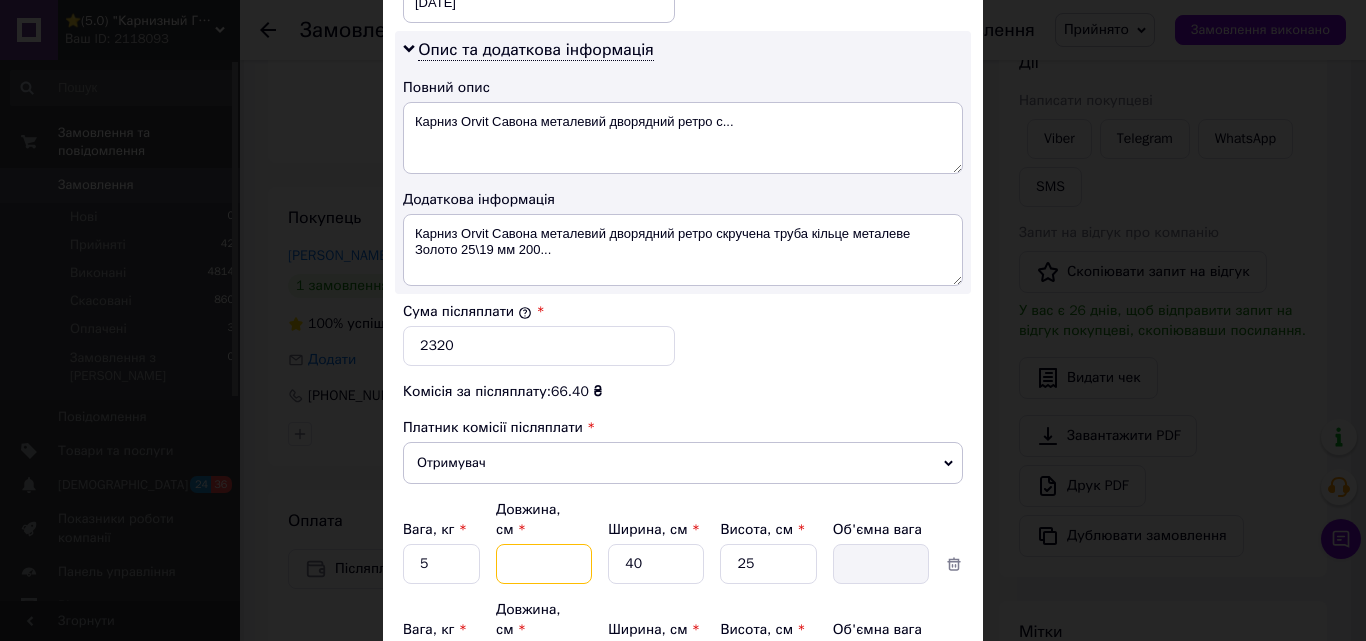 type on "5" 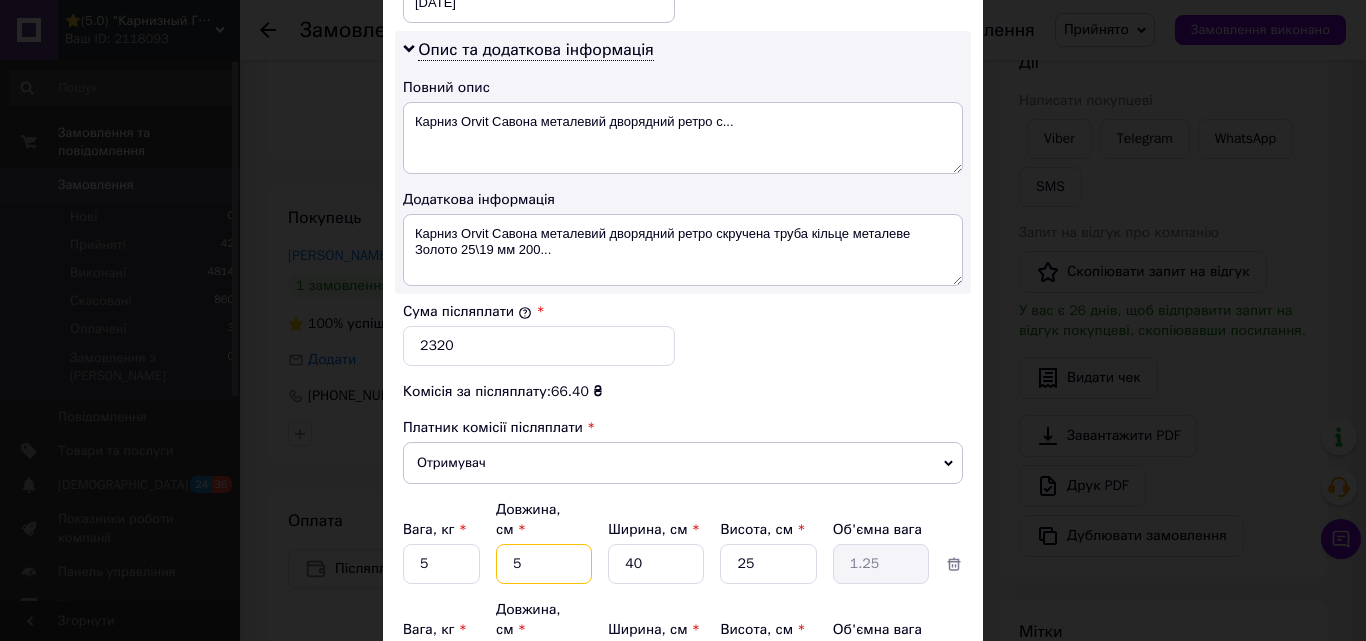 type on "5" 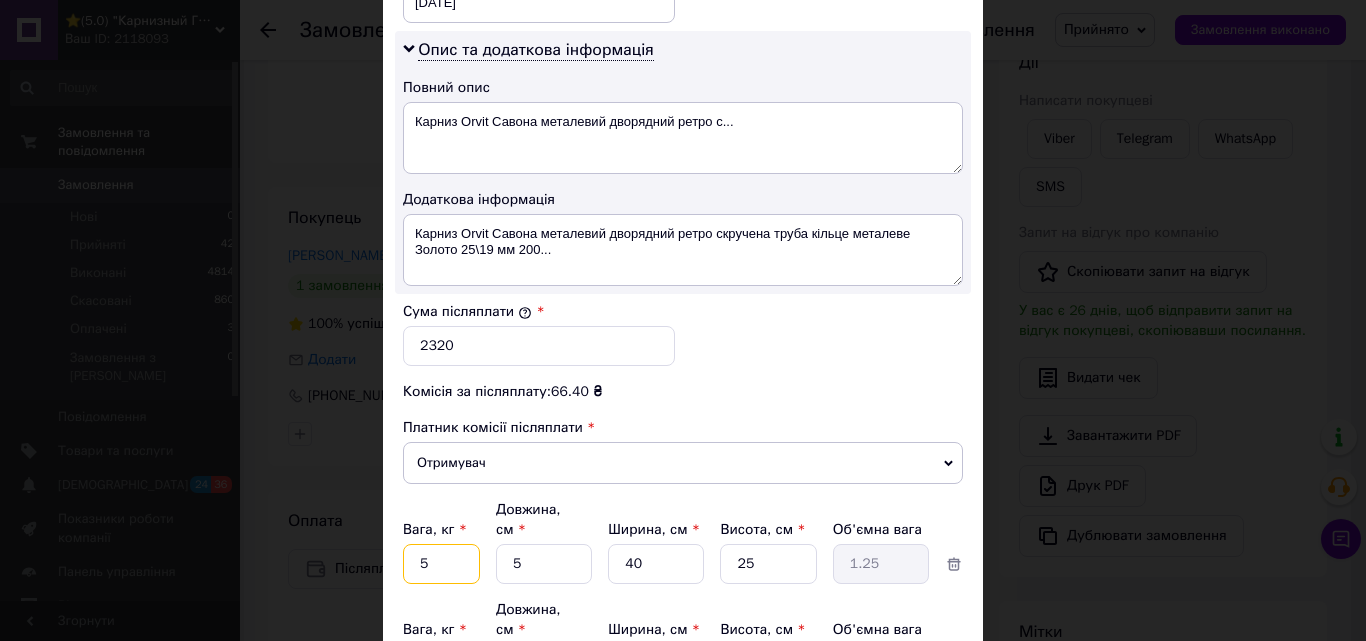 click on "5" at bounding box center [441, 564] 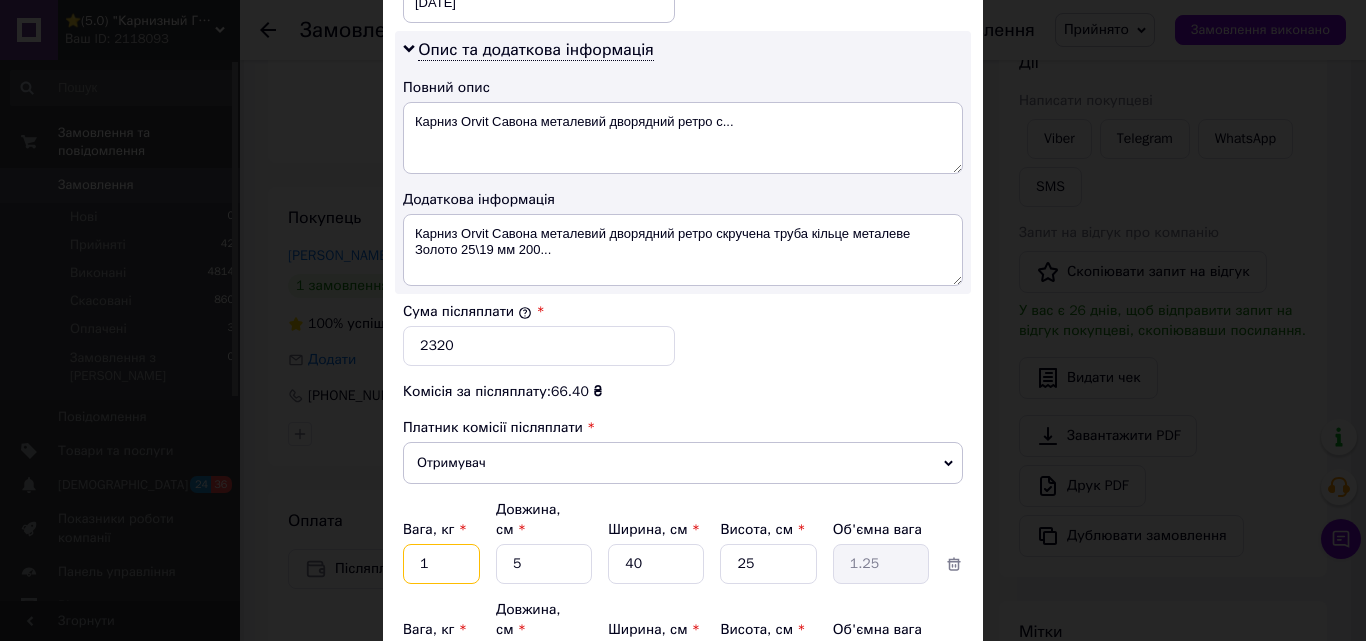 type on "1" 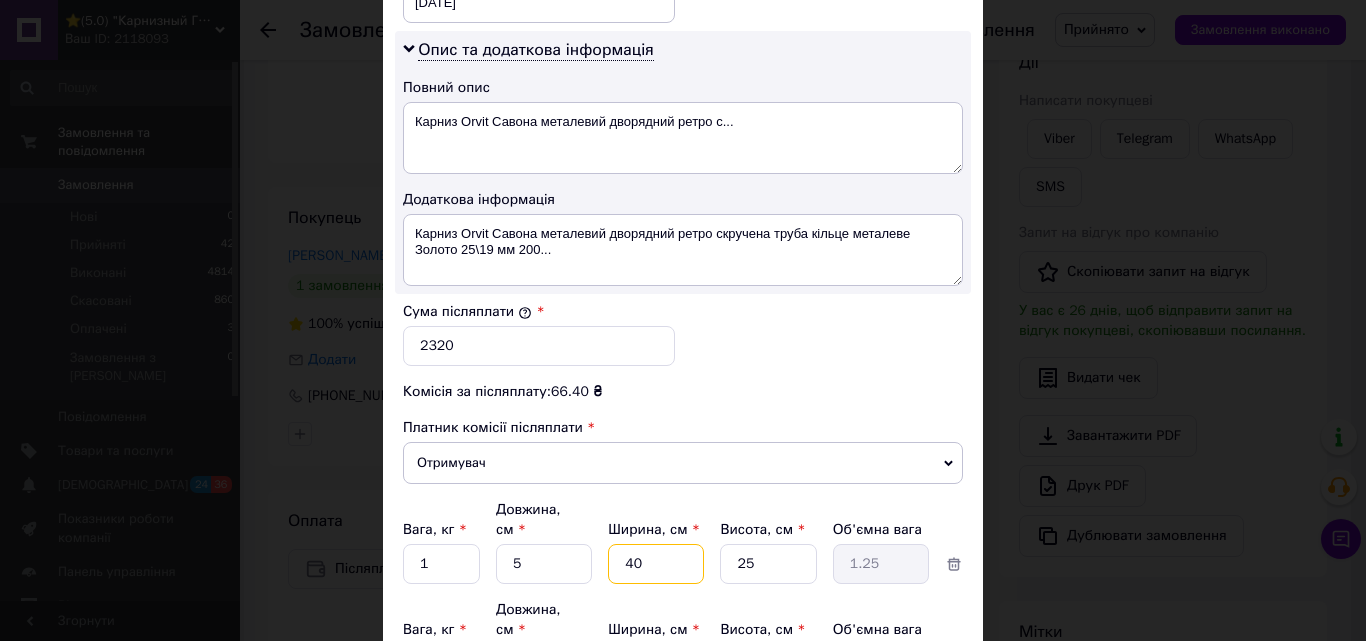 click on "40" at bounding box center (656, 564) 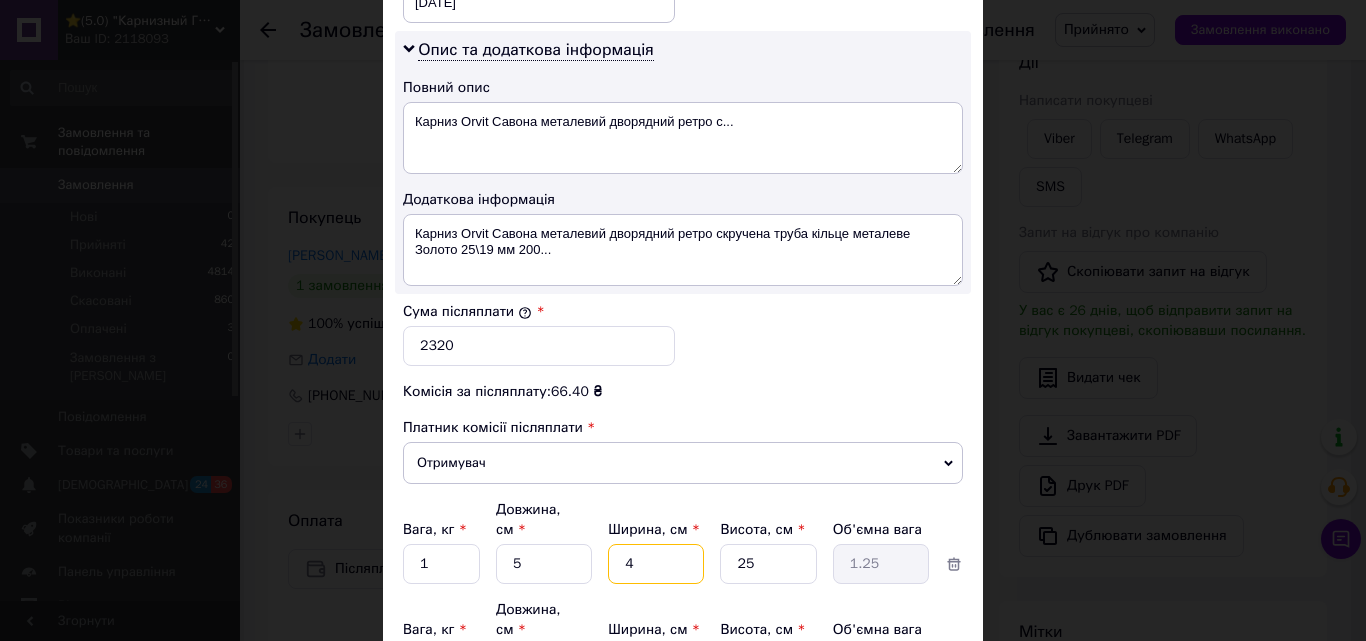 type on "0.13" 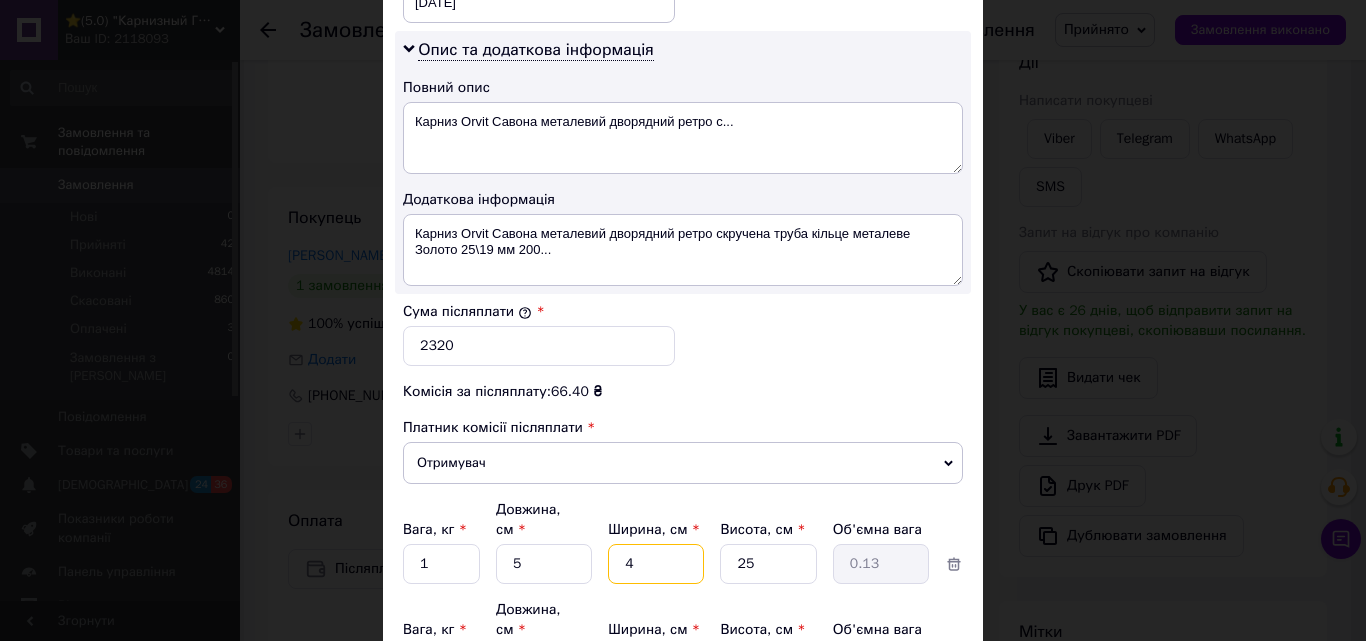 type 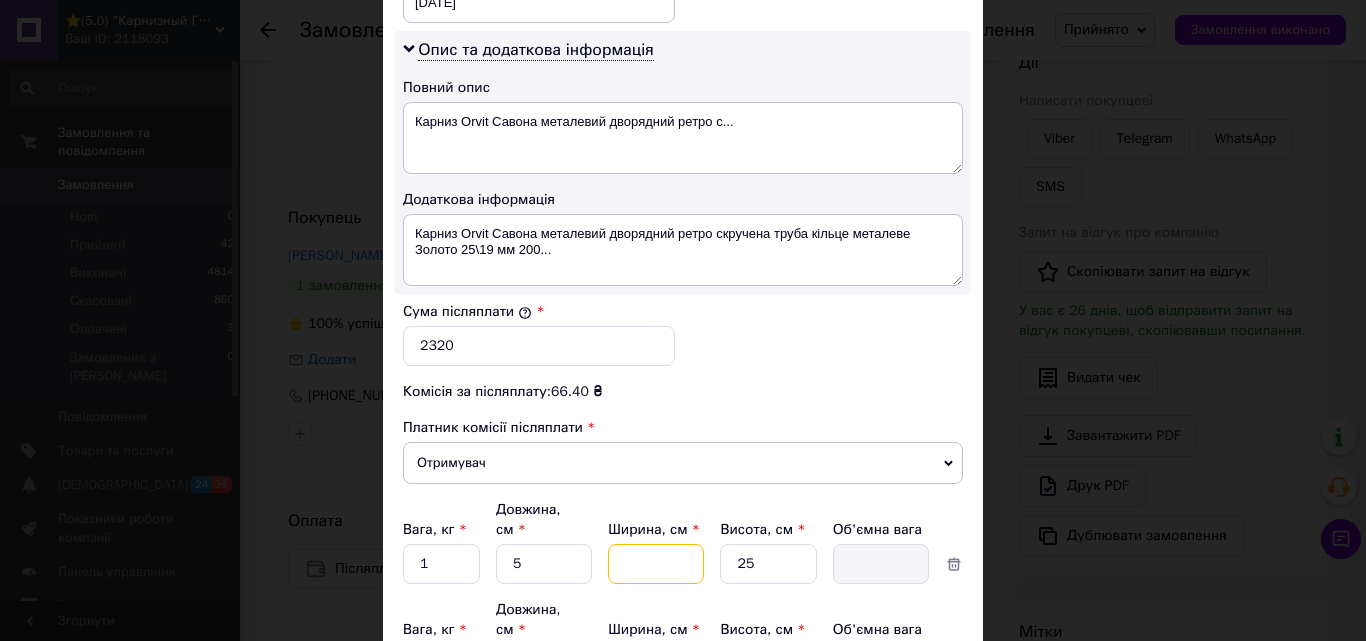 type on "5" 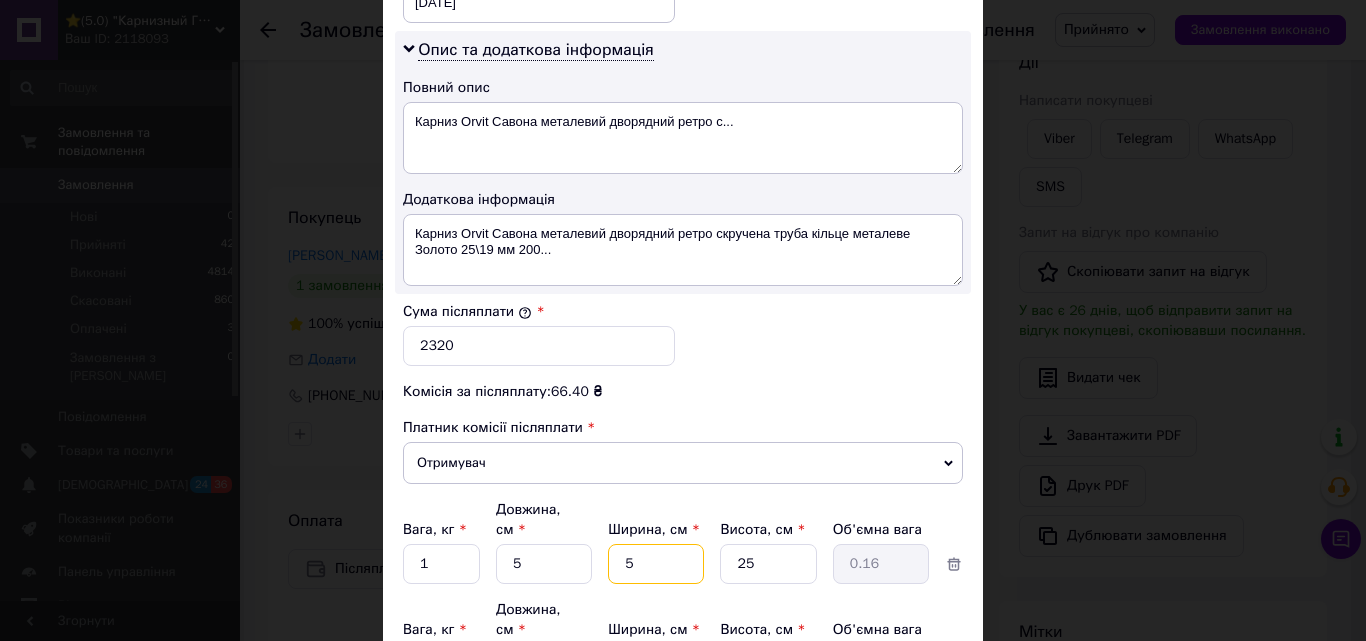 type on "5" 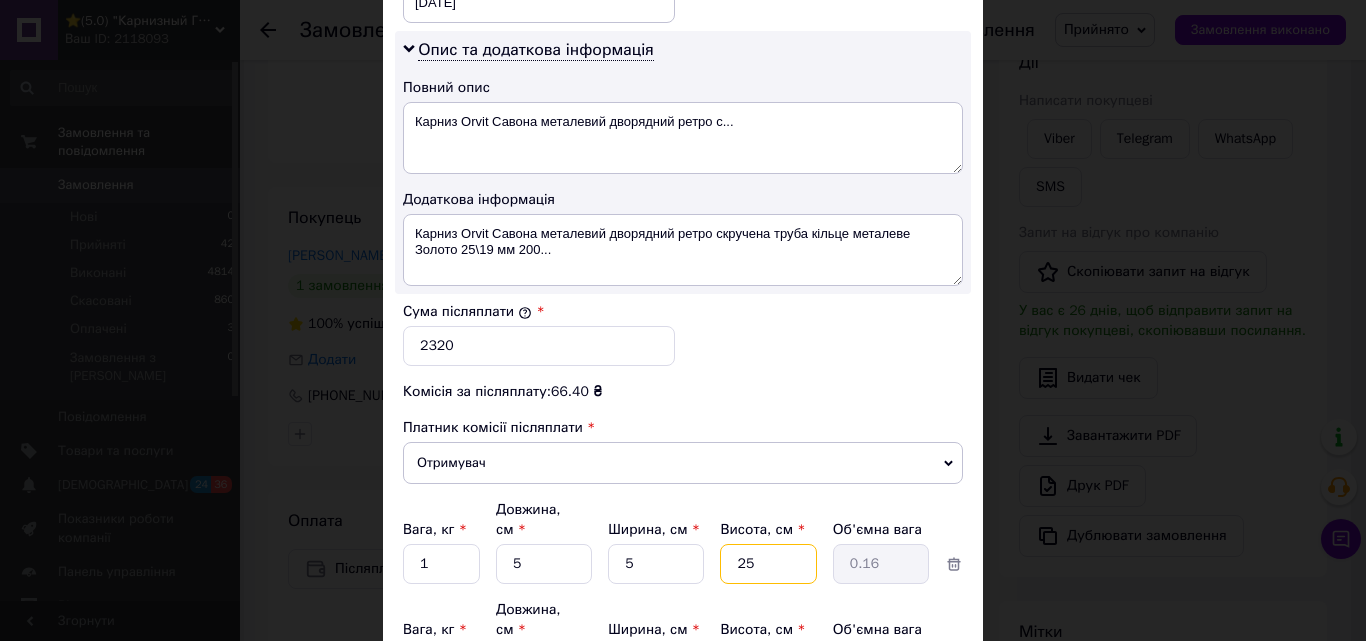 click on "25" at bounding box center (768, 564) 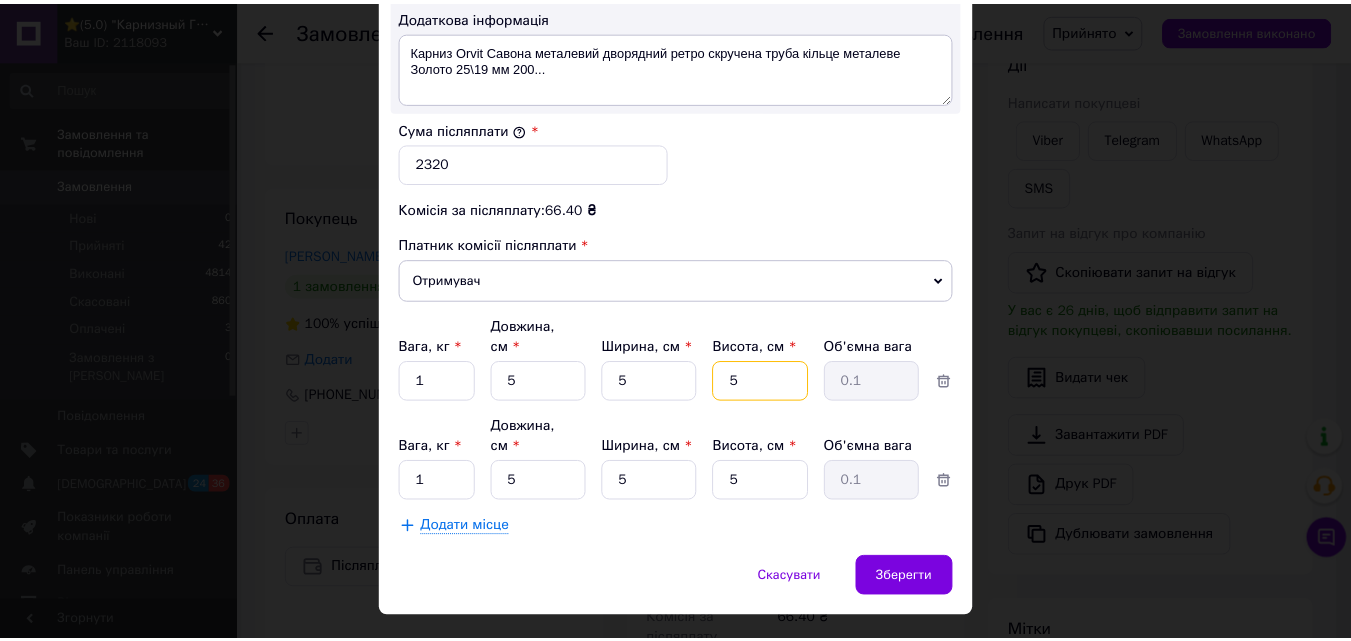 scroll, scrollTop: 1189, scrollLeft: 0, axis: vertical 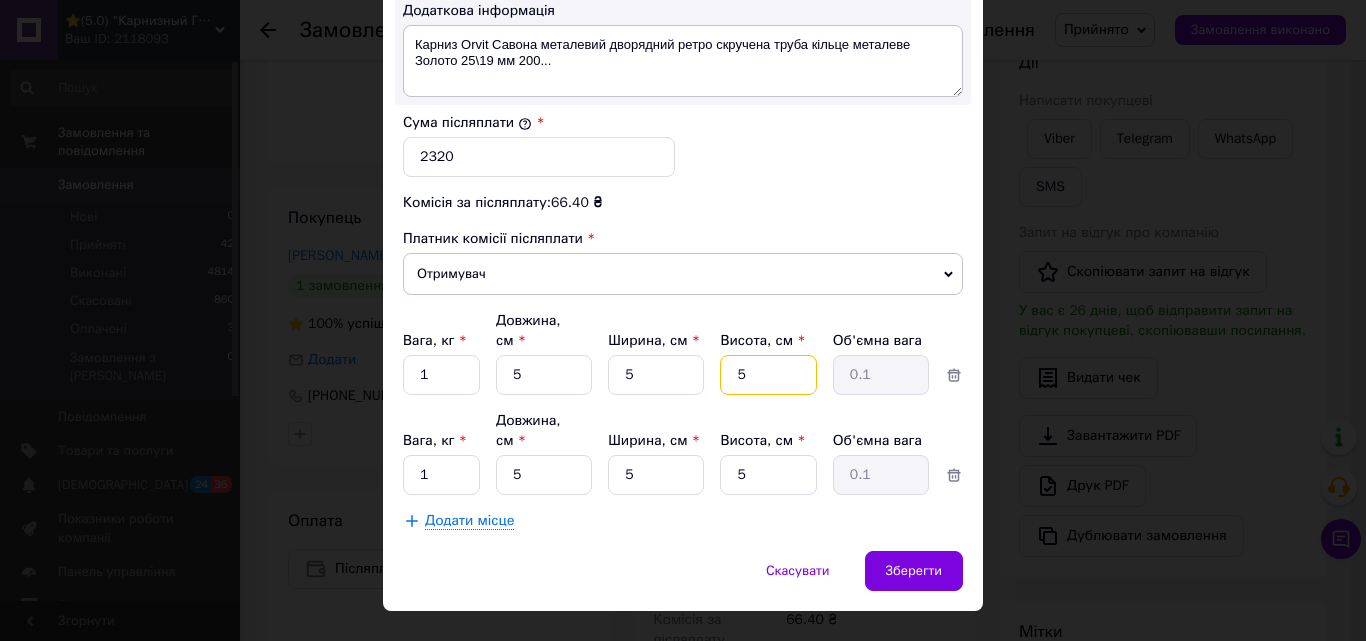 type on "5" 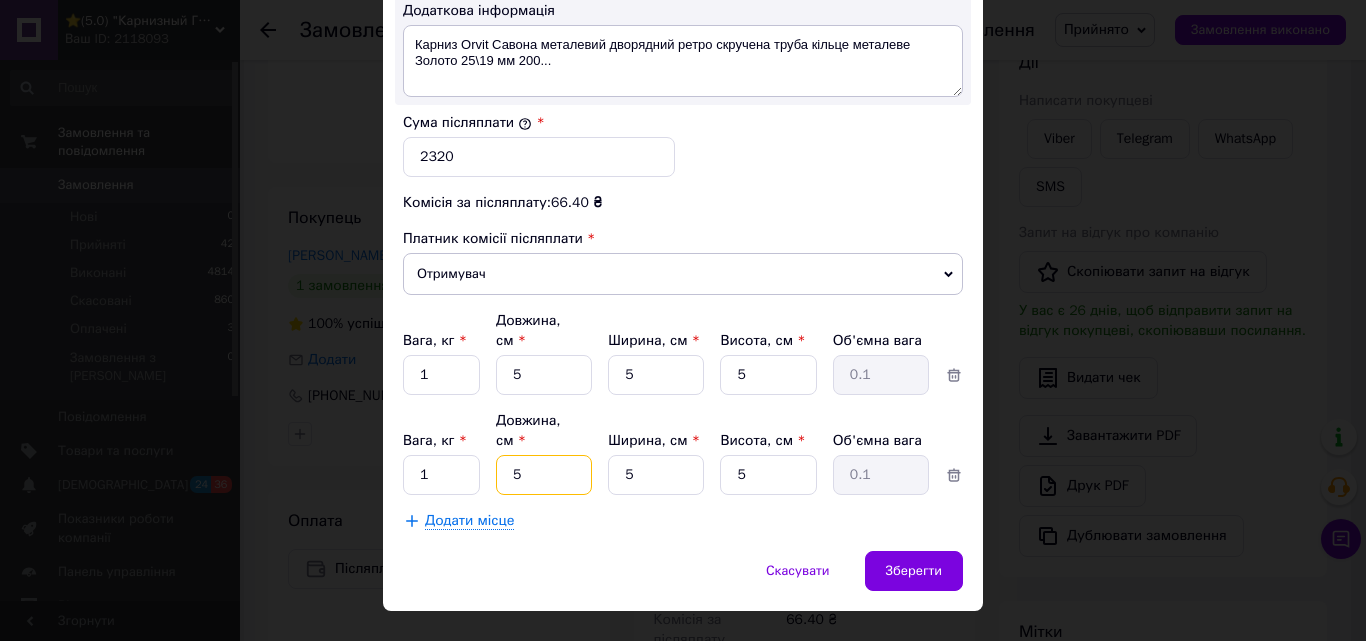 click on "5" at bounding box center [544, 375] 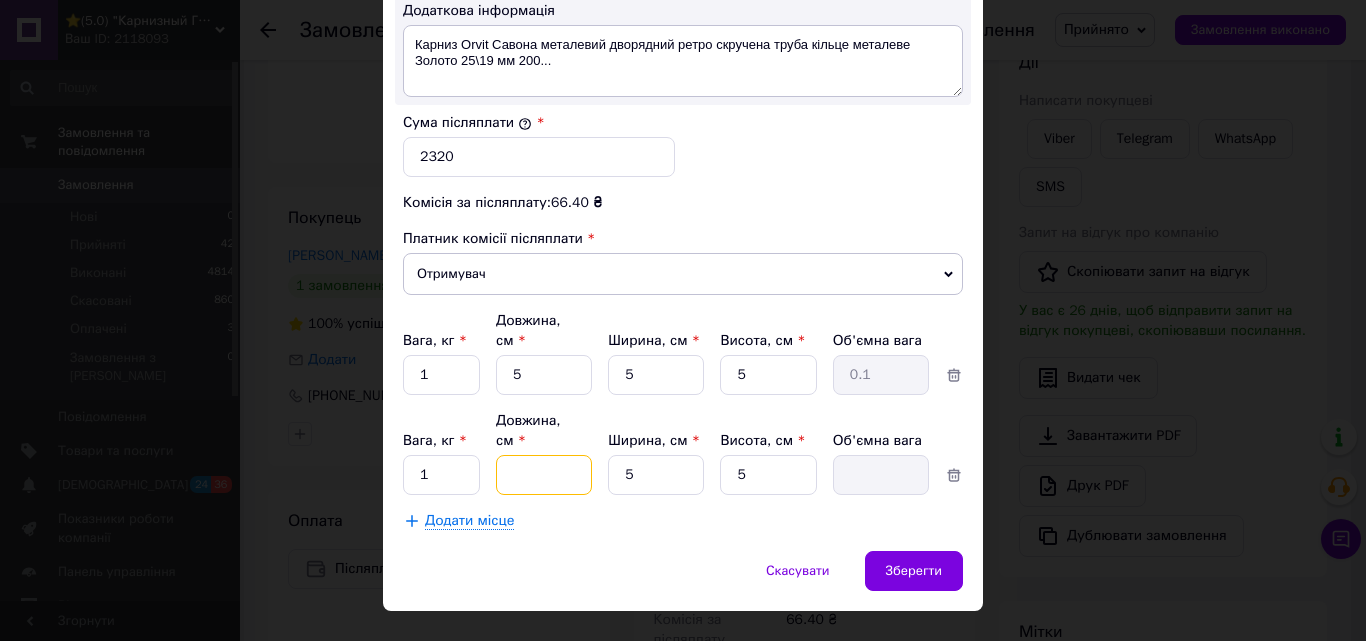 type on "3" 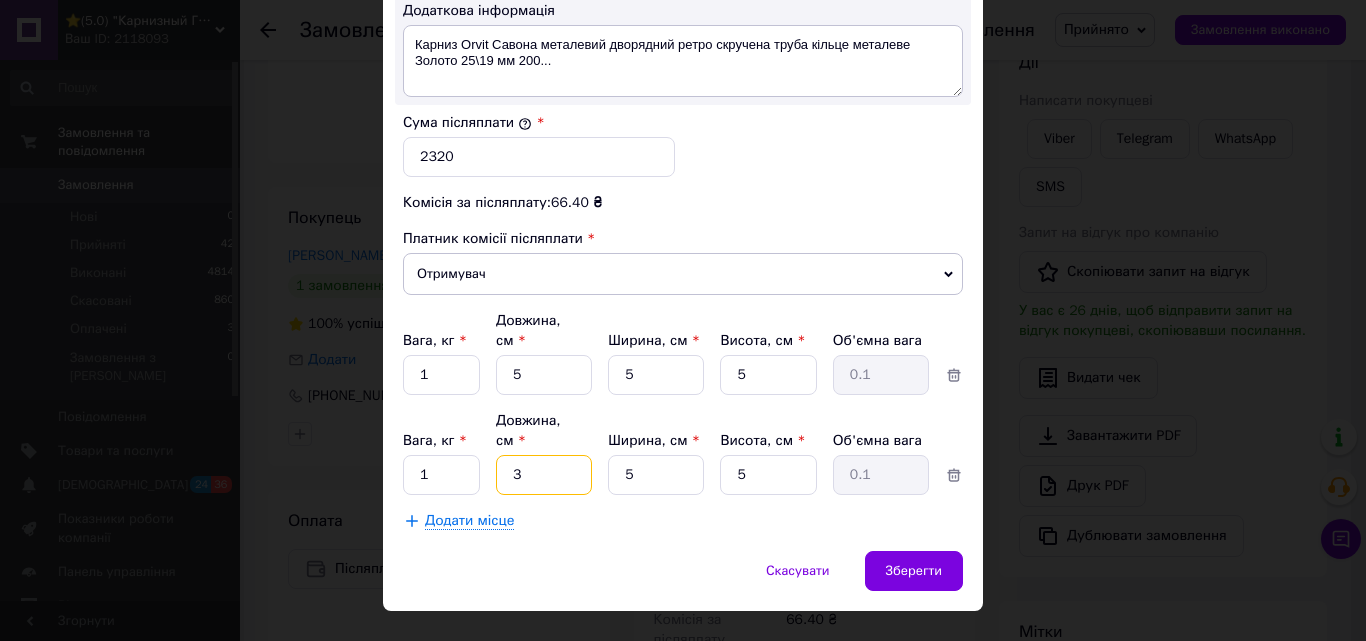 type on "30" 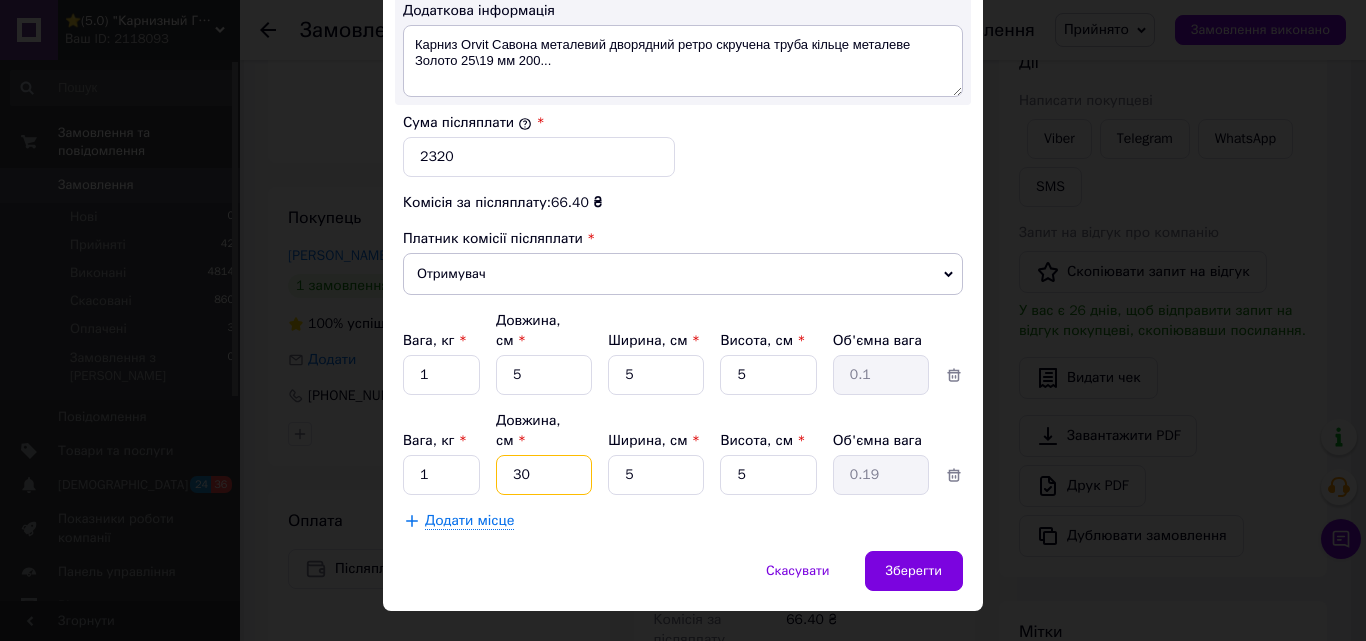 type on "300" 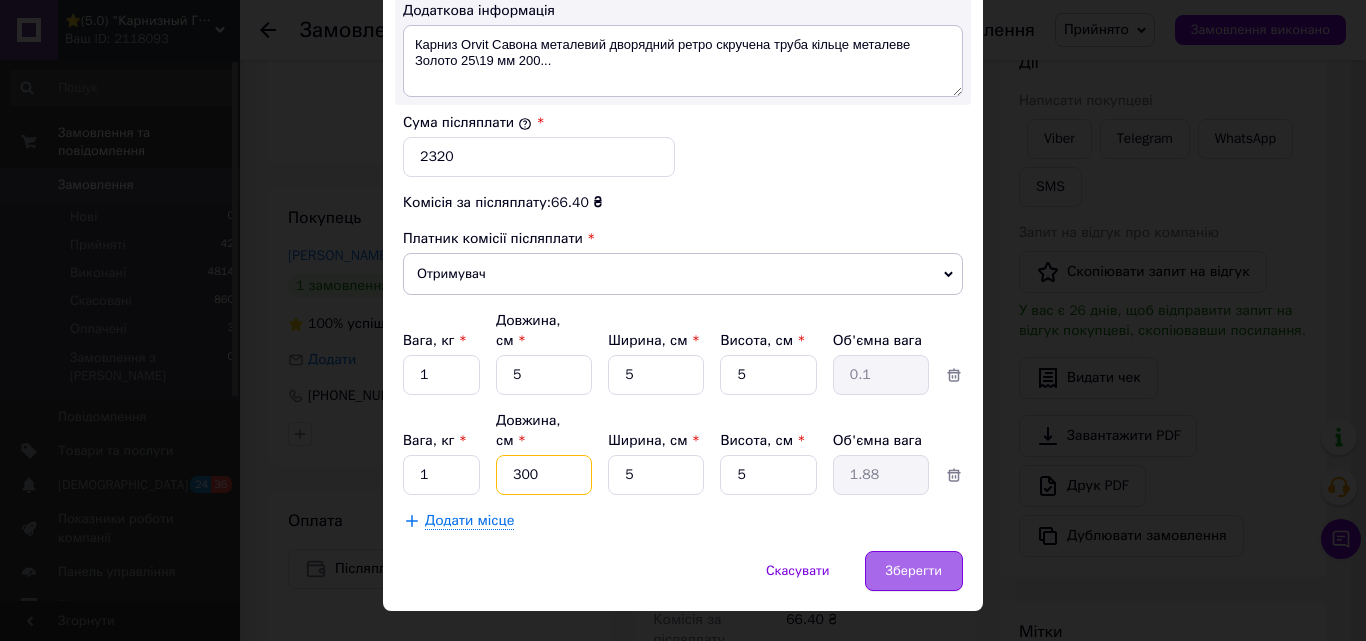 type on "300" 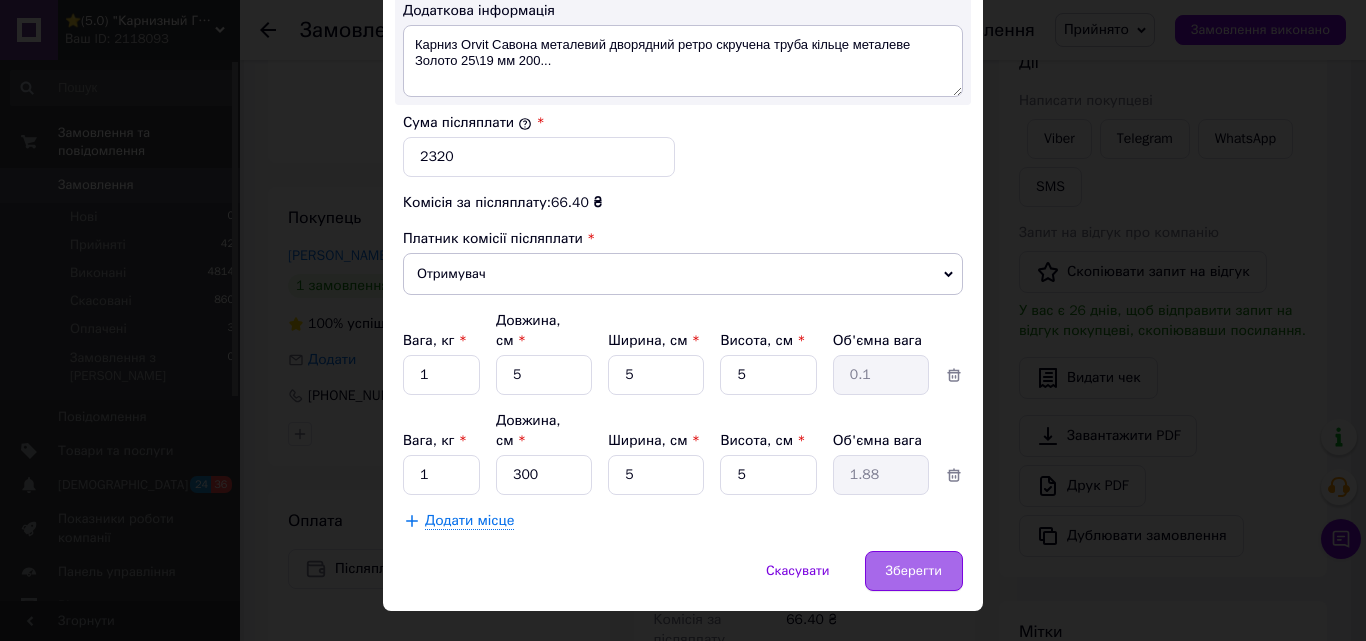 click on "Зберегти" at bounding box center (914, 571) 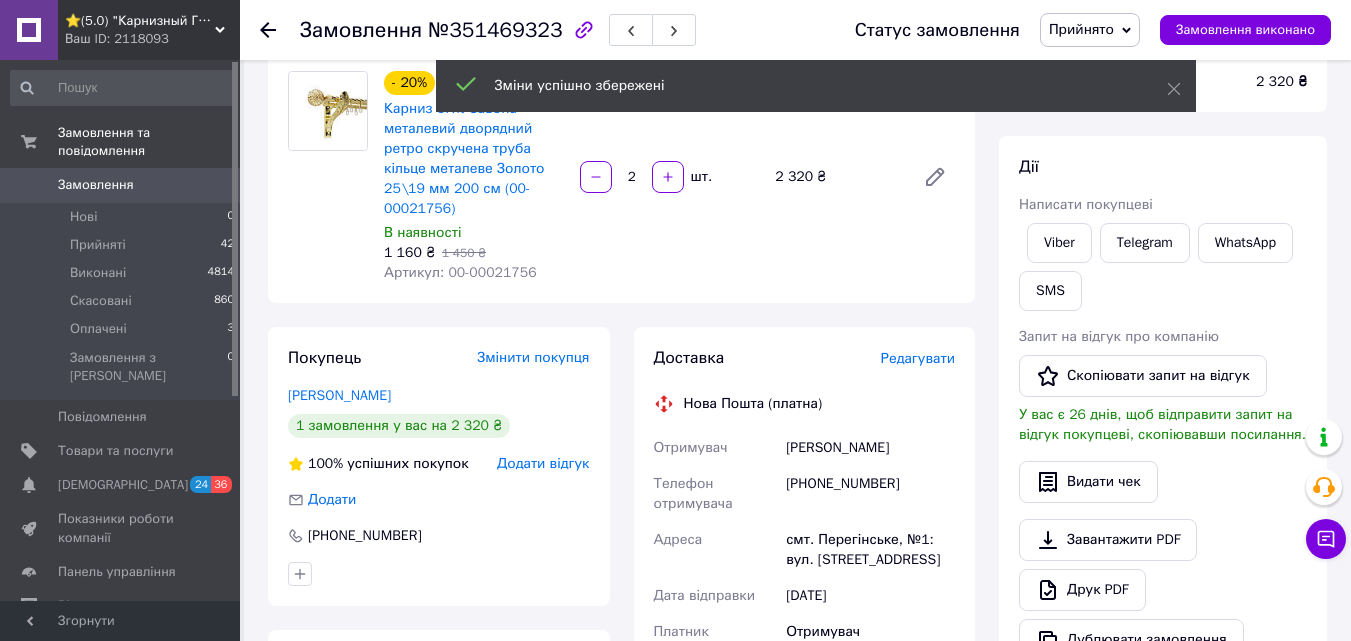 scroll, scrollTop: 200, scrollLeft: 0, axis: vertical 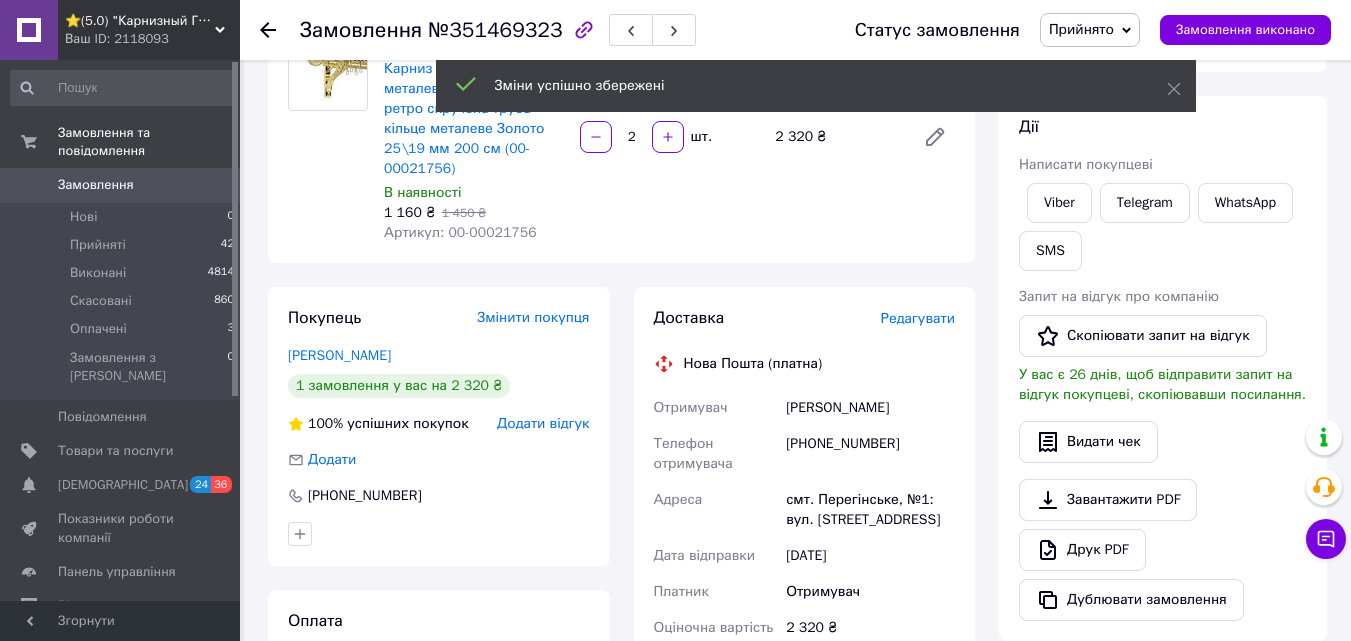 click on "Редагувати" at bounding box center (918, 318) 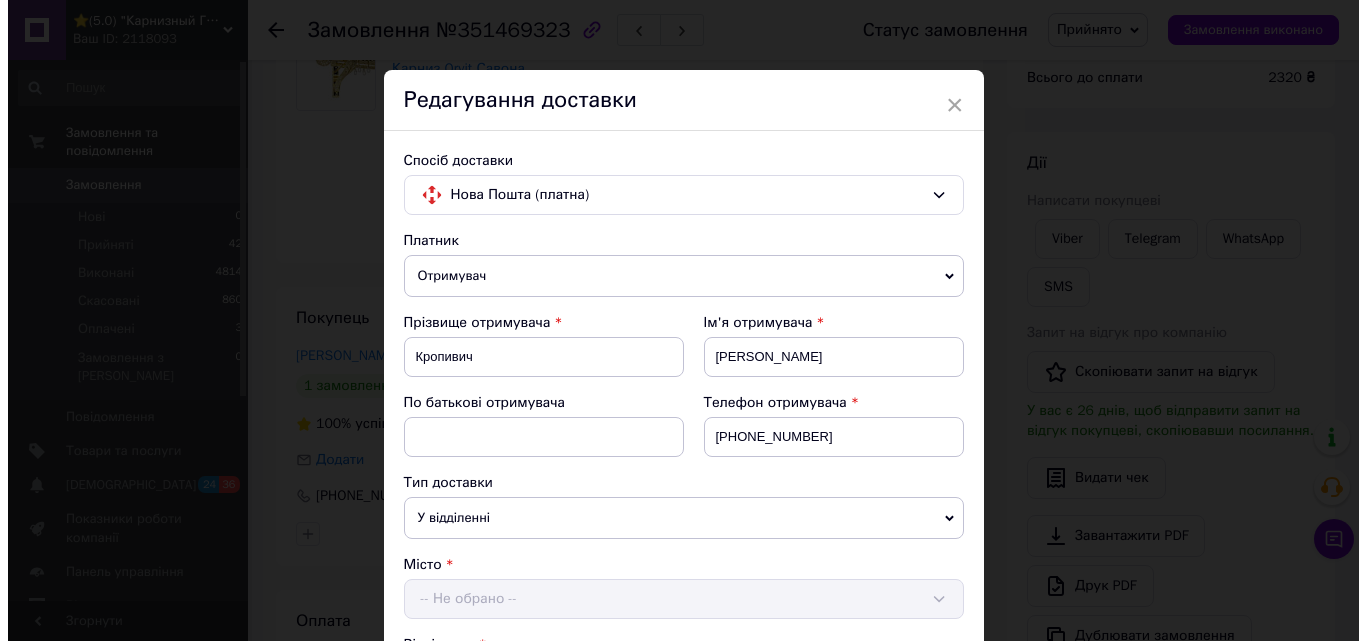 scroll, scrollTop: 500, scrollLeft: 0, axis: vertical 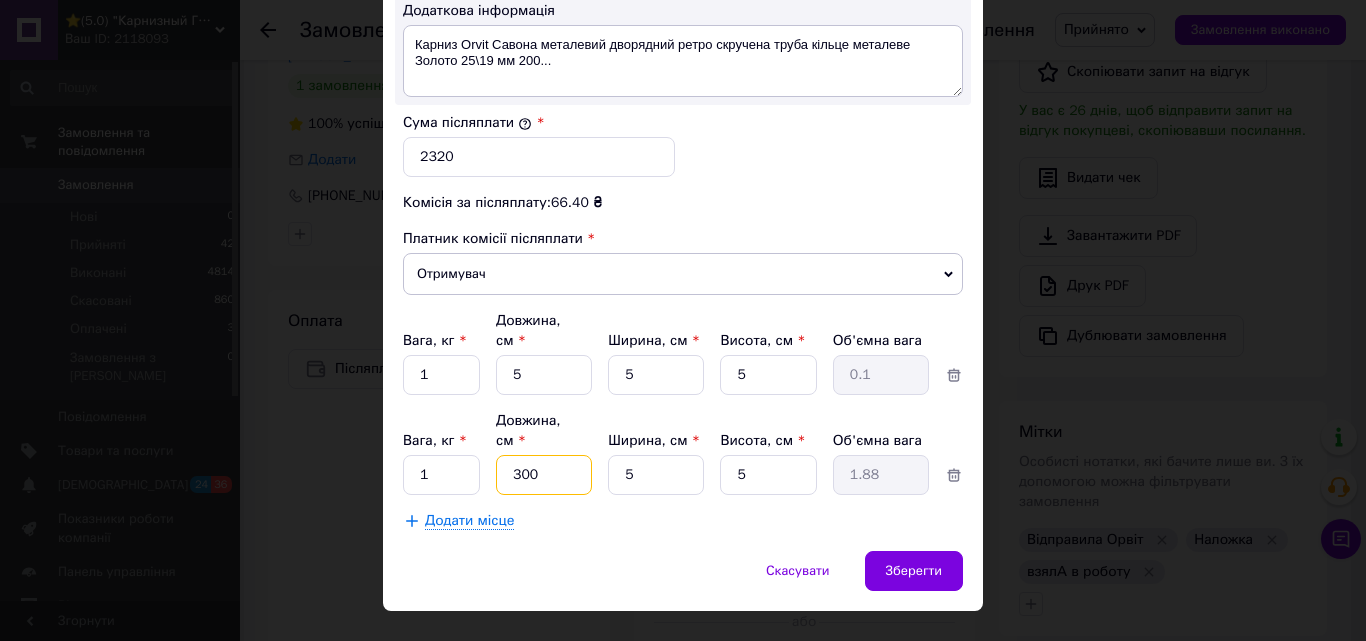 click on "300" at bounding box center (544, 375) 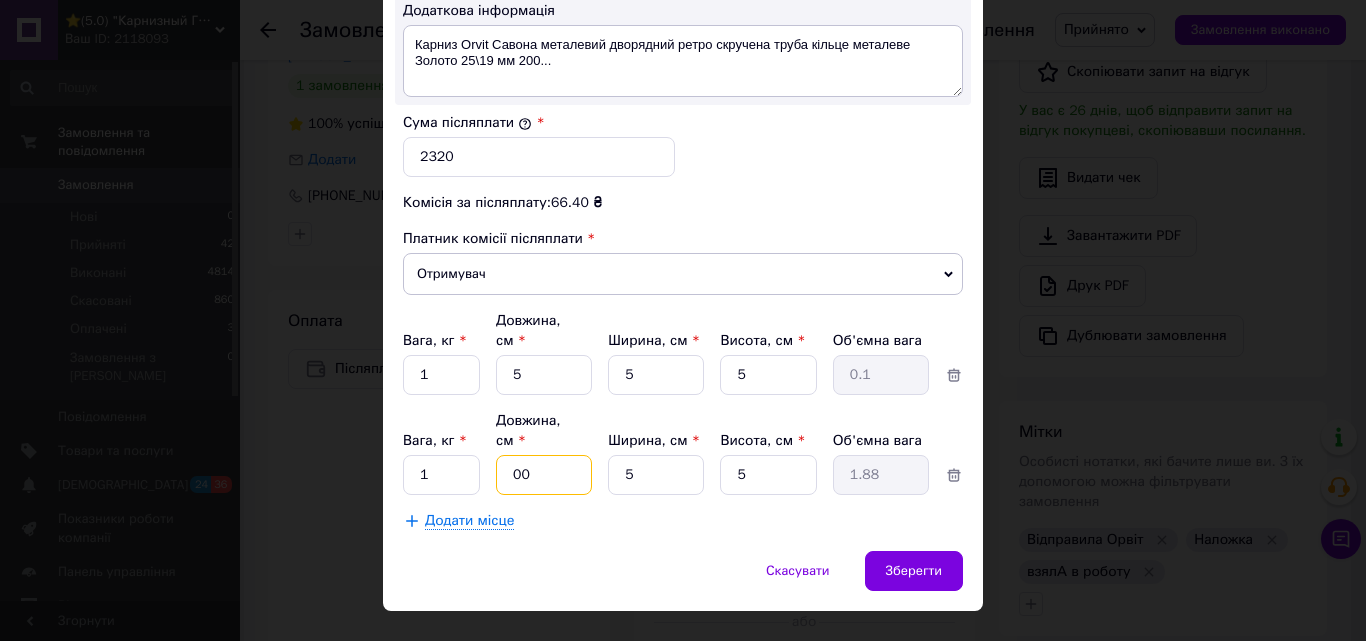 type on "0.1" 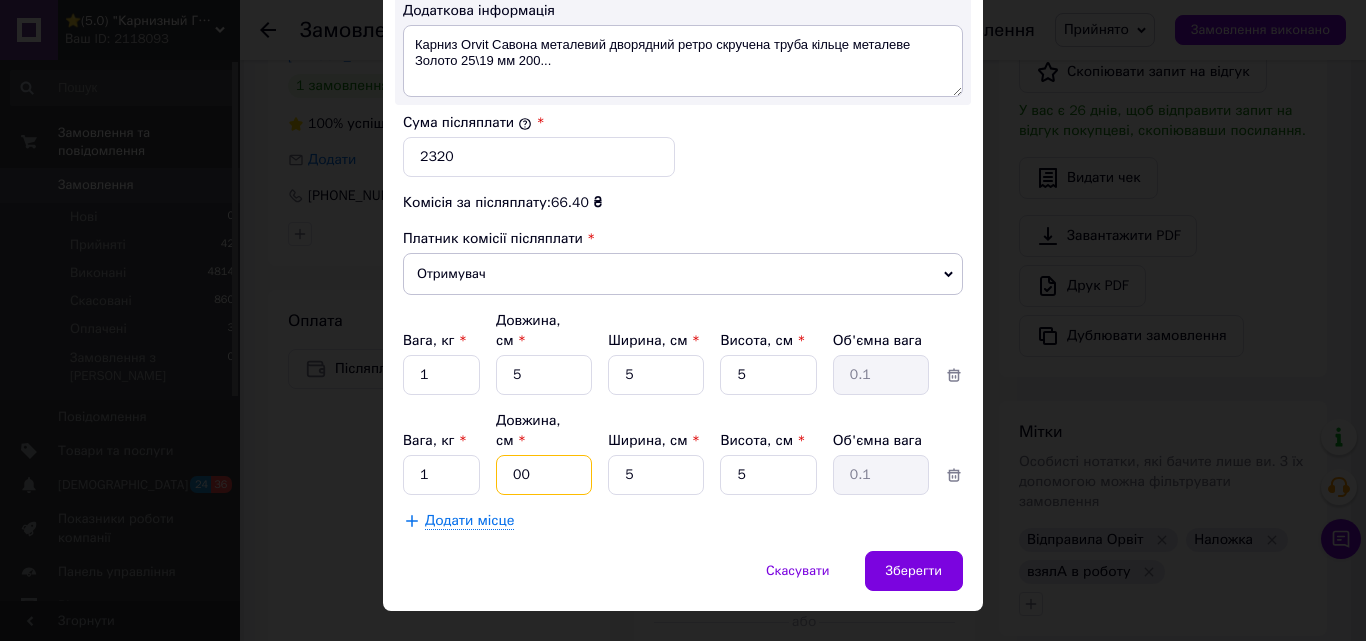type on "200" 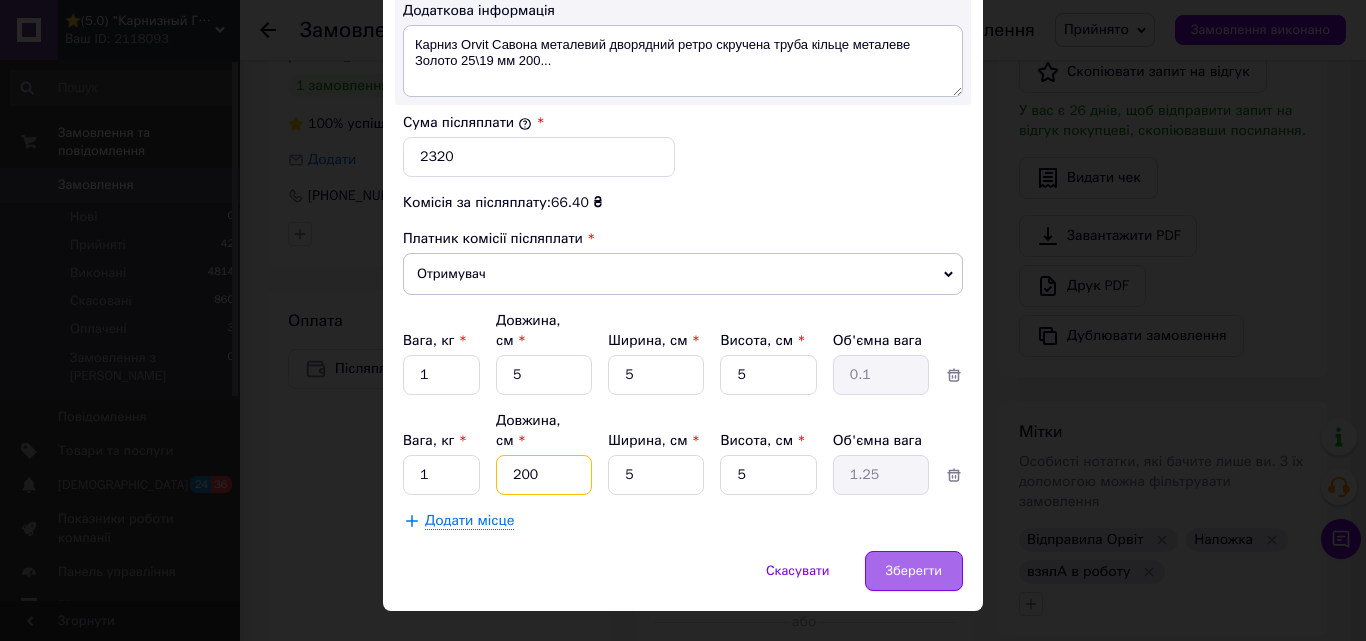 type on "200" 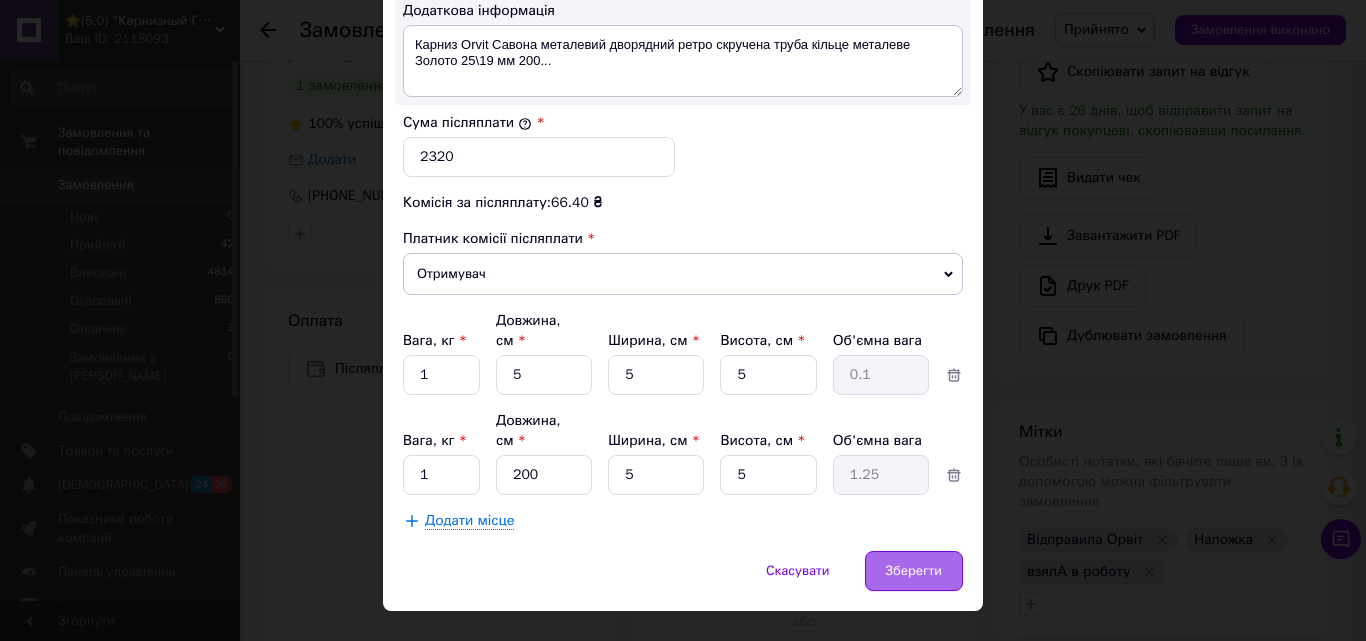 click on "Зберегти" at bounding box center [914, 571] 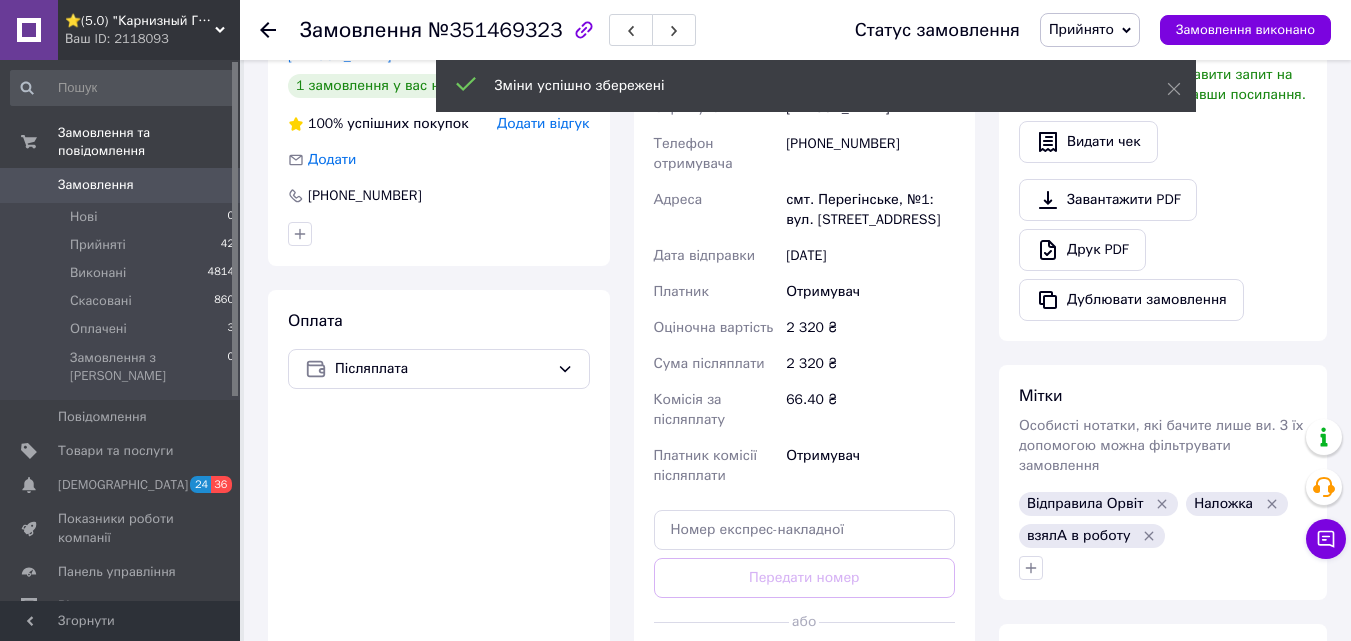 scroll, scrollTop: 4, scrollLeft: 0, axis: vertical 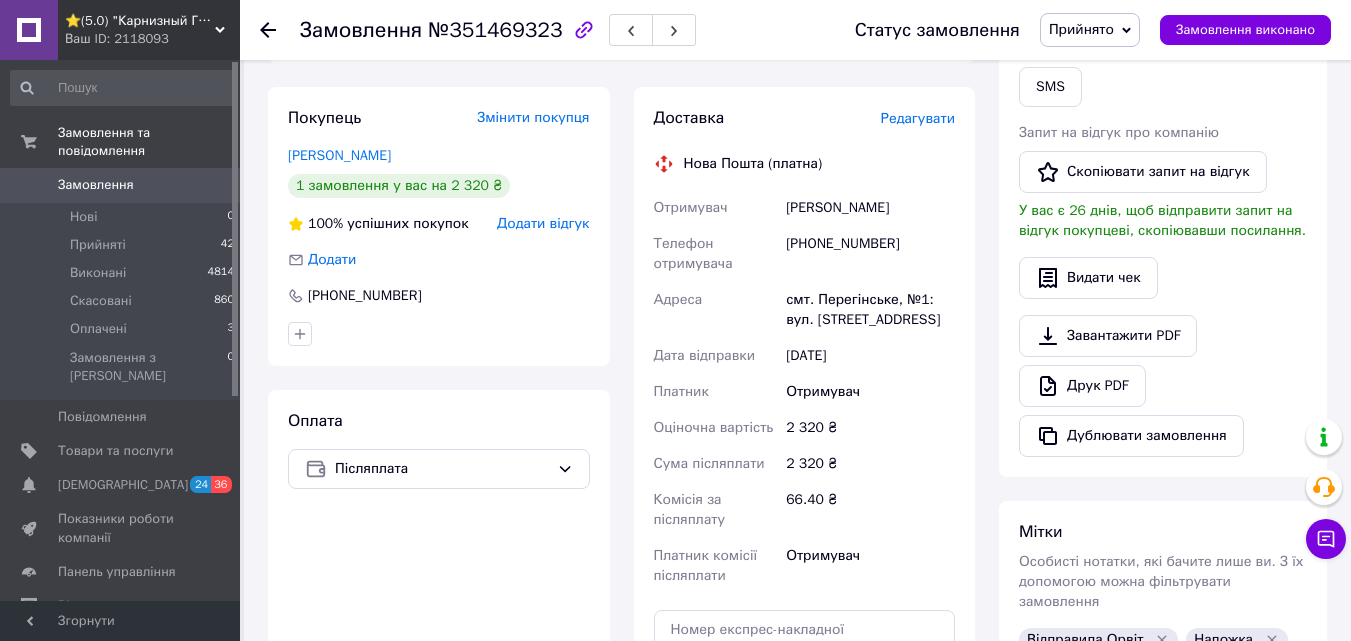 drag, startPoint x: 943, startPoint y: 322, endPoint x: 785, endPoint y: 298, distance: 159.8124 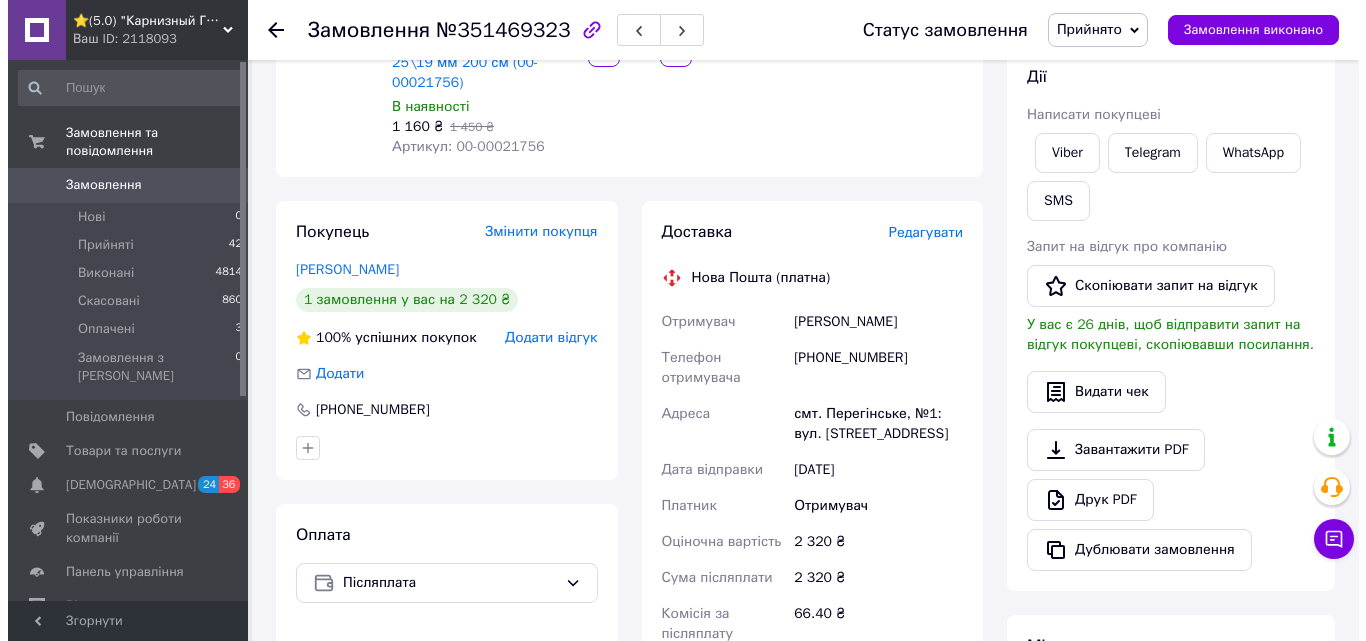 scroll, scrollTop: 300, scrollLeft: 0, axis: vertical 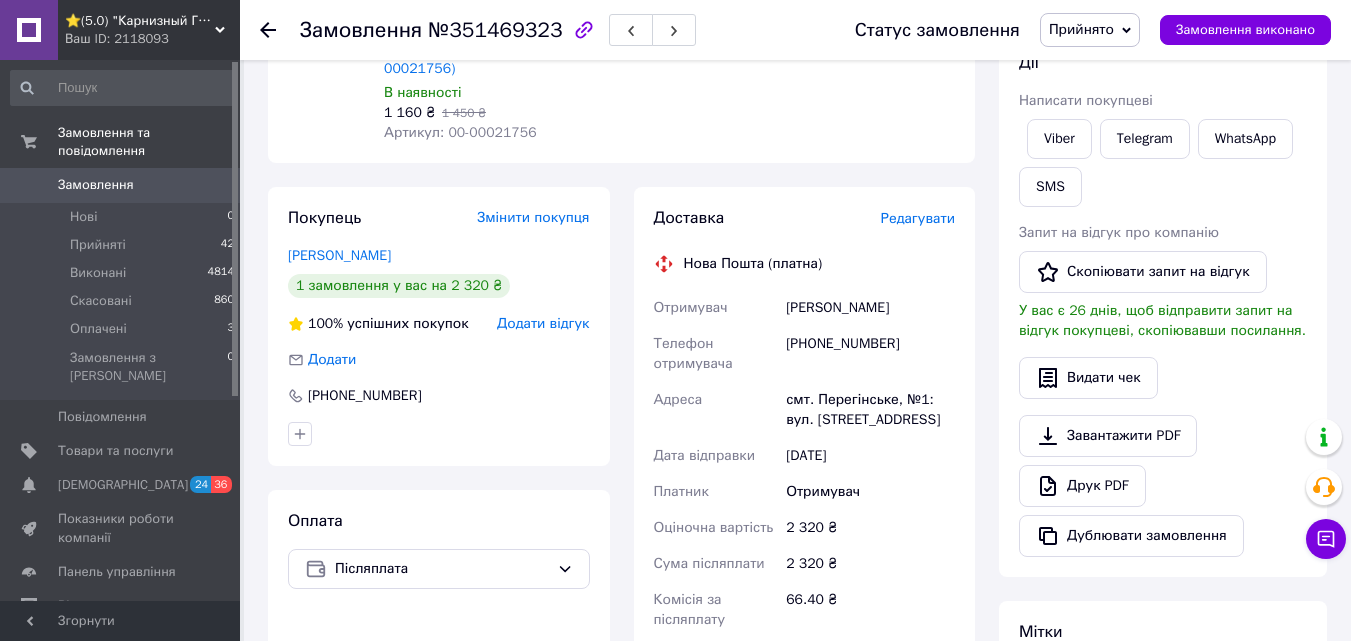 click on "Редагувати" at bounding box center (918, 218) 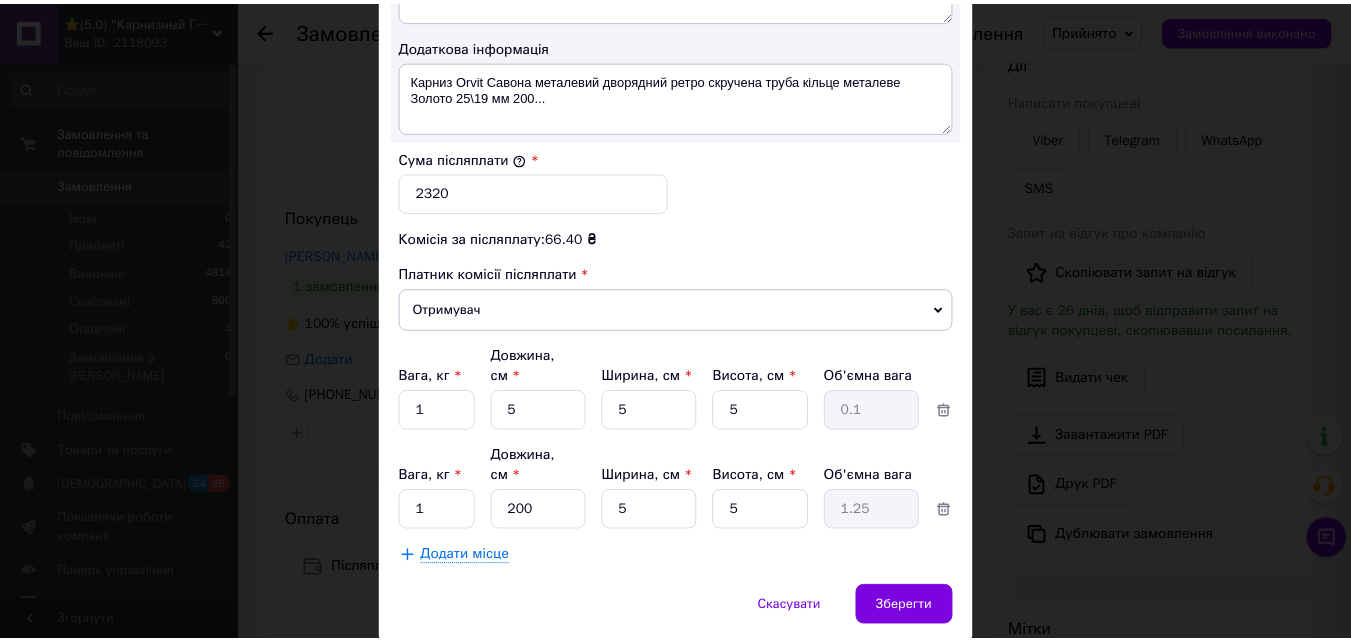 scroll, scrollTop: 1189, scrollLeft: 0, axis: vertical 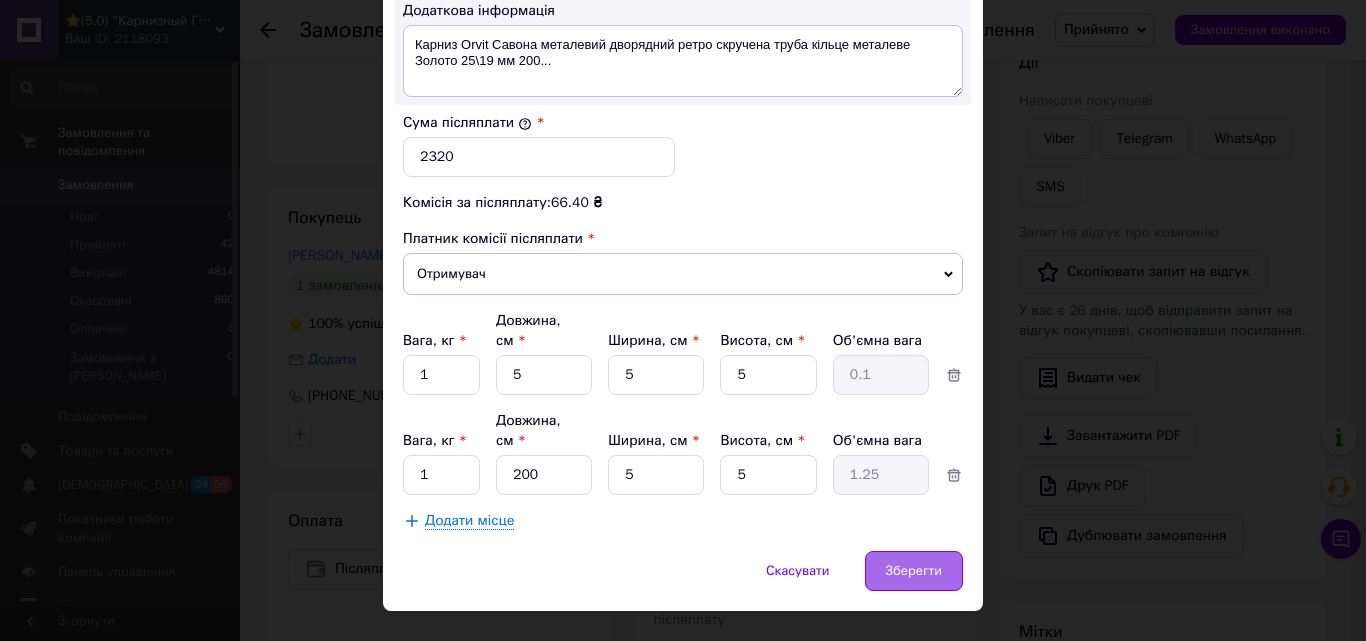 click on "Зберегти" at bounding box center [914, 571] 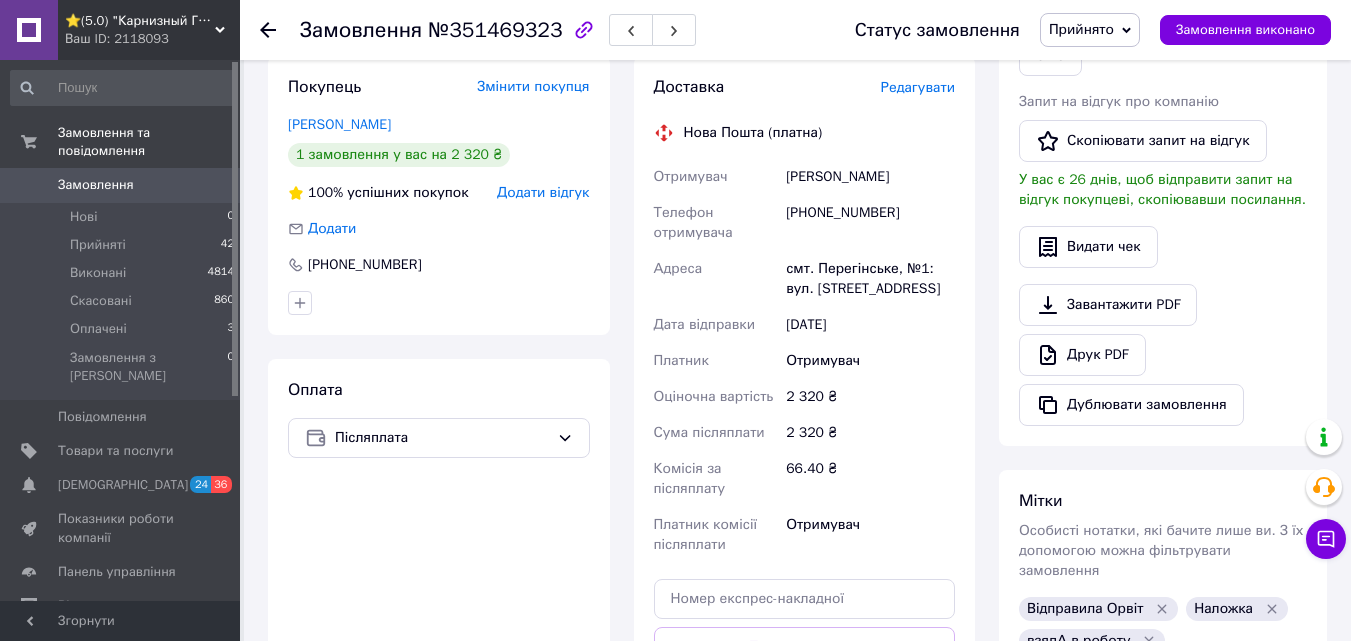 scroll, scrollTop: 600, scrollLeft: 0, axis: vertical 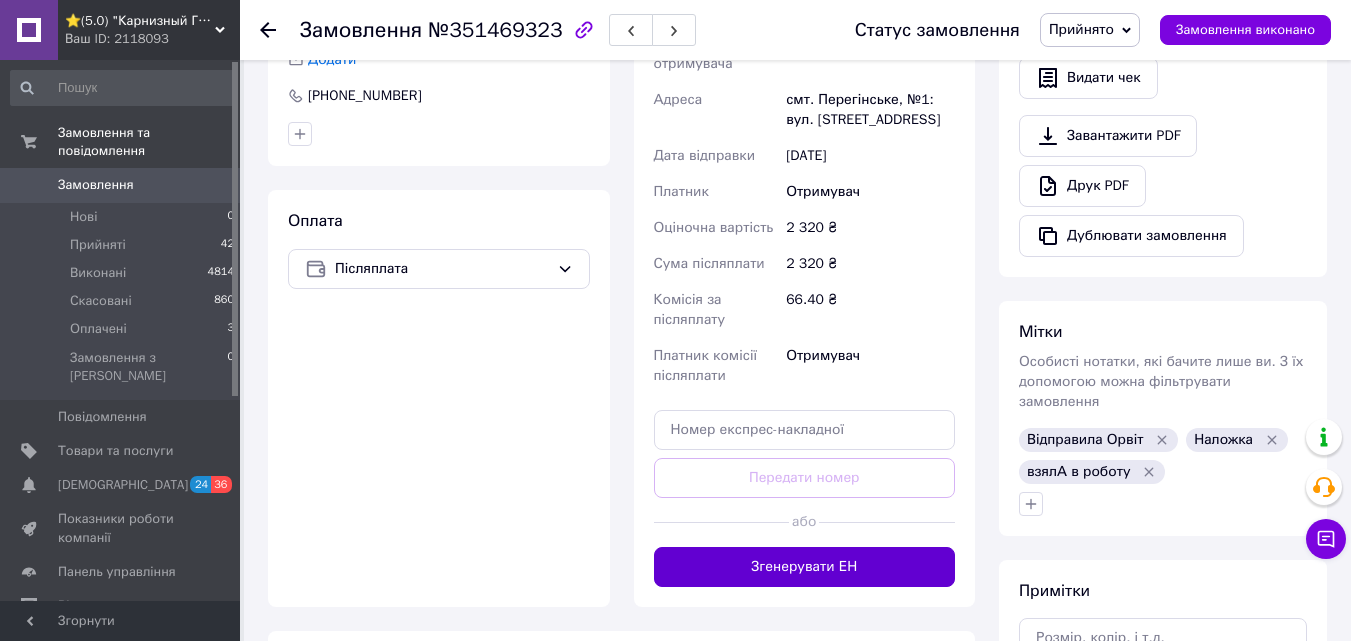 click on "Згенерувати ЕН" at bounding box center (805, 567) 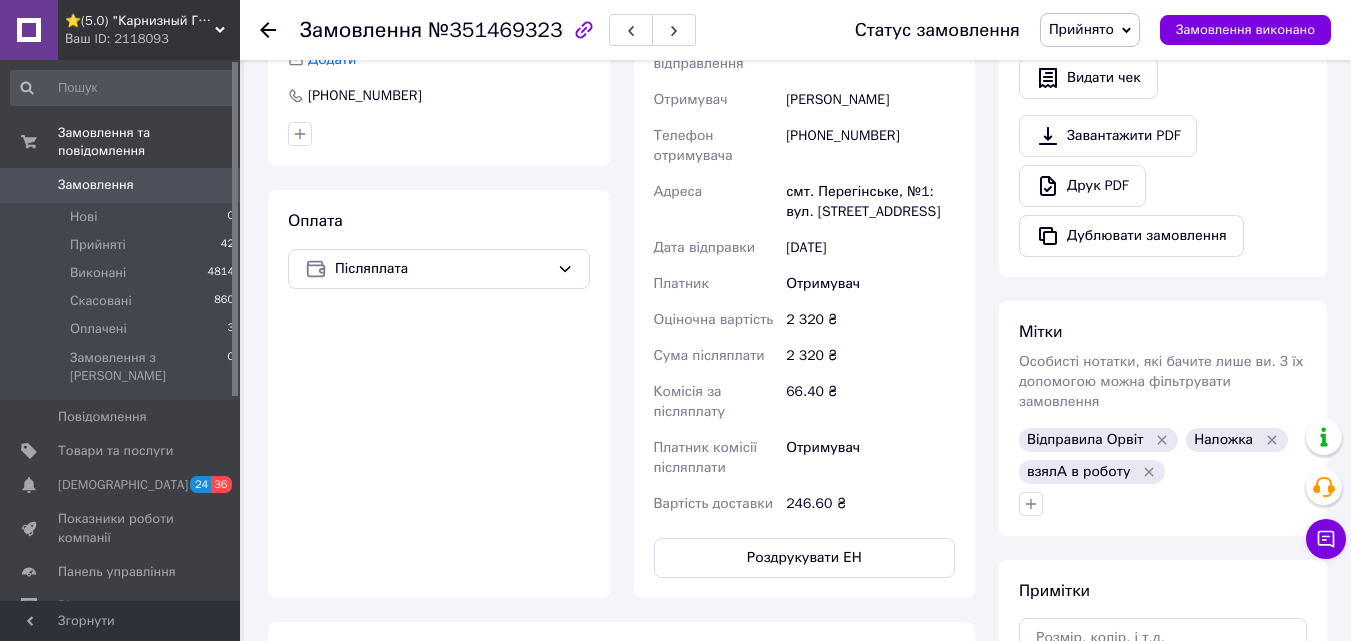scroll, scrollTop: 52, scrollLeft: 0, axis: vertical 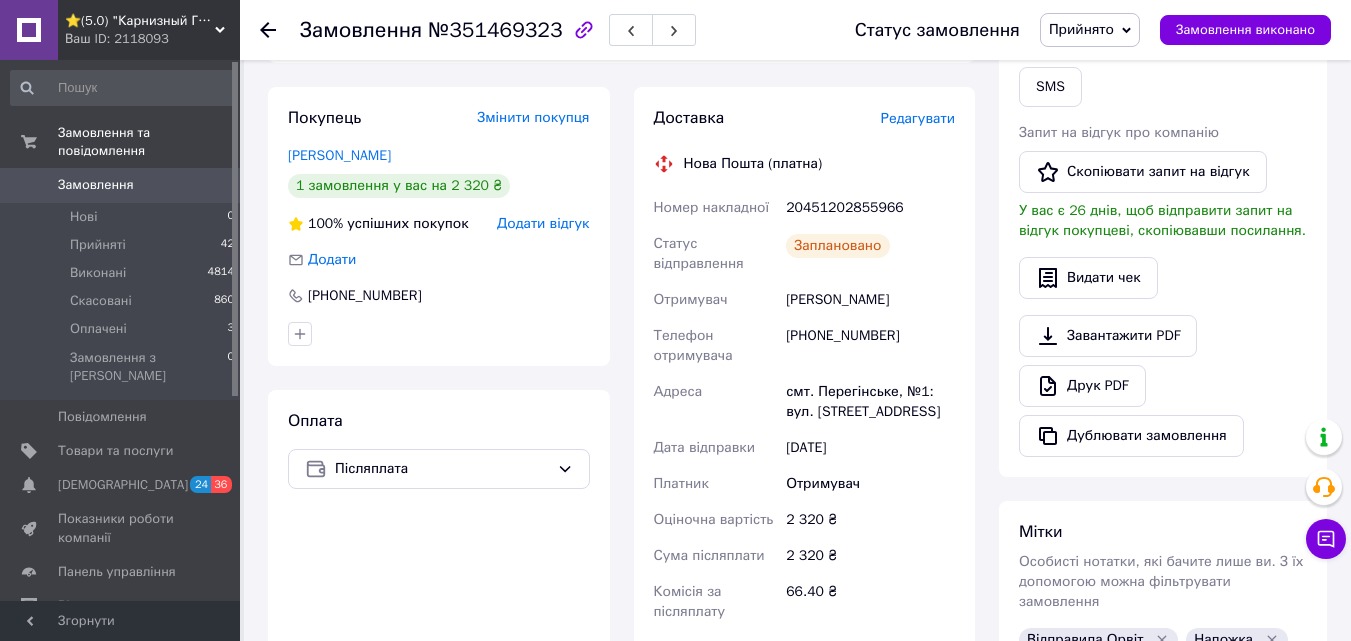 click on "20451202855966" at bounding box center [870, 208] 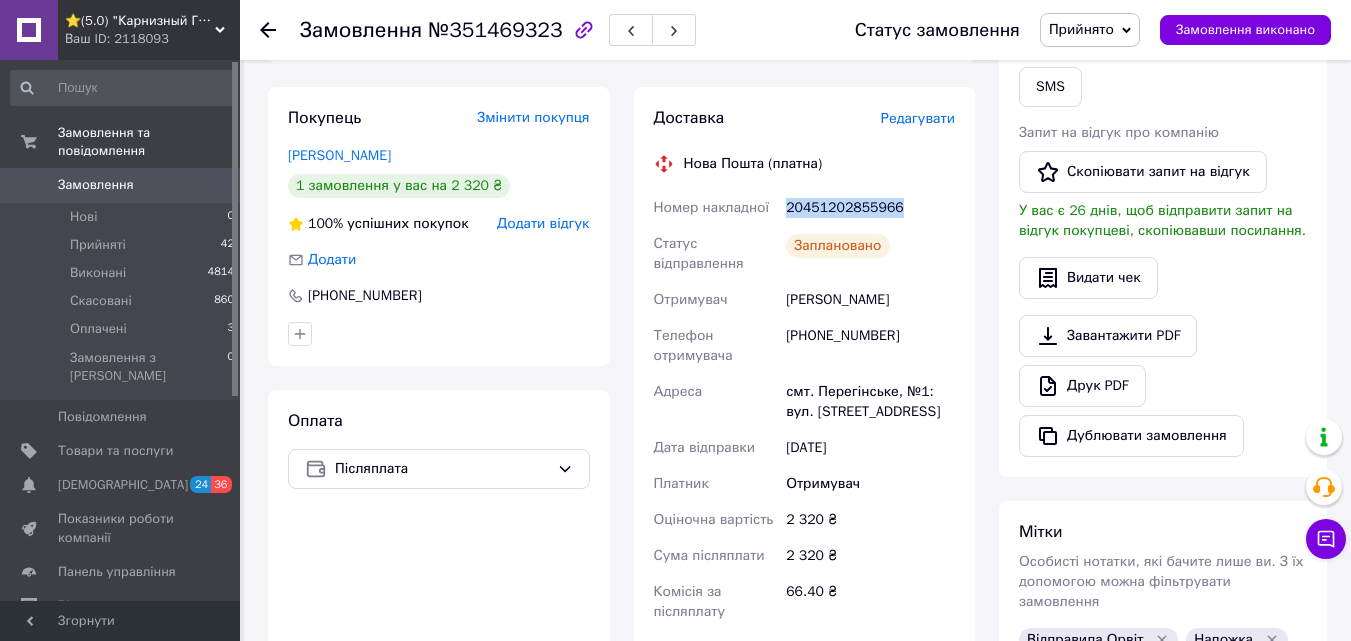 click on "20451202855966" at bounding box center [870, 208] 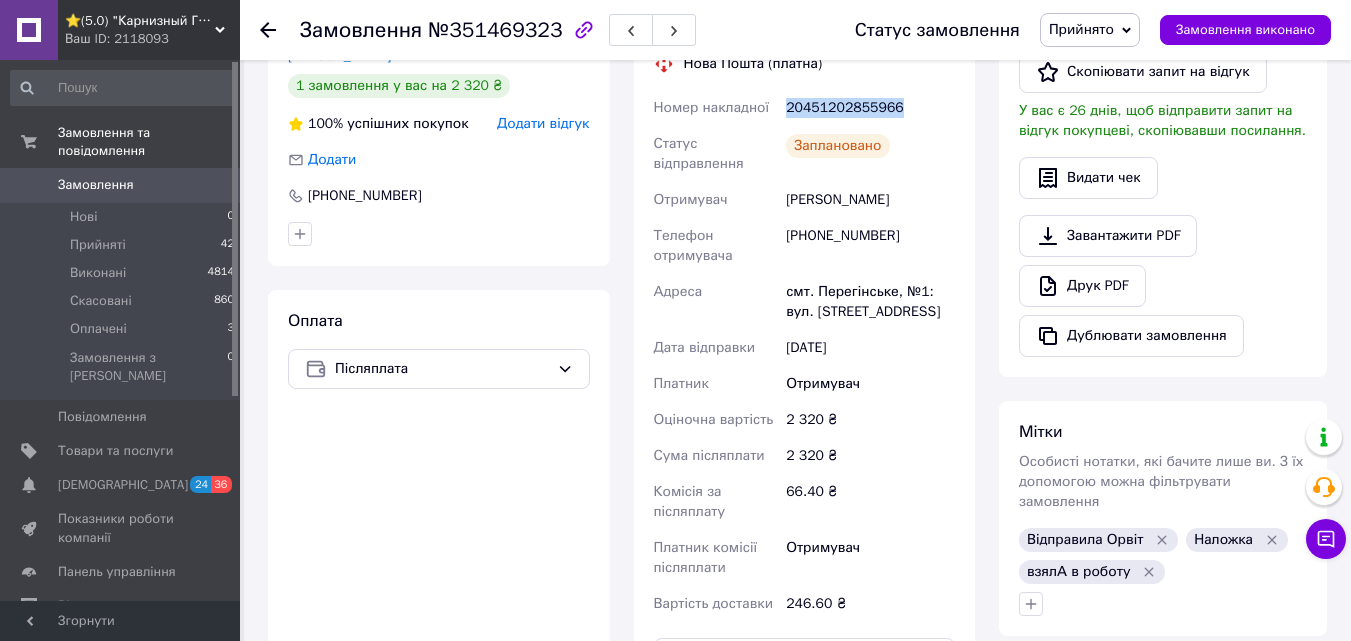 scroll, scrollTop: 600, scrollLeft: 0, axis: vertical 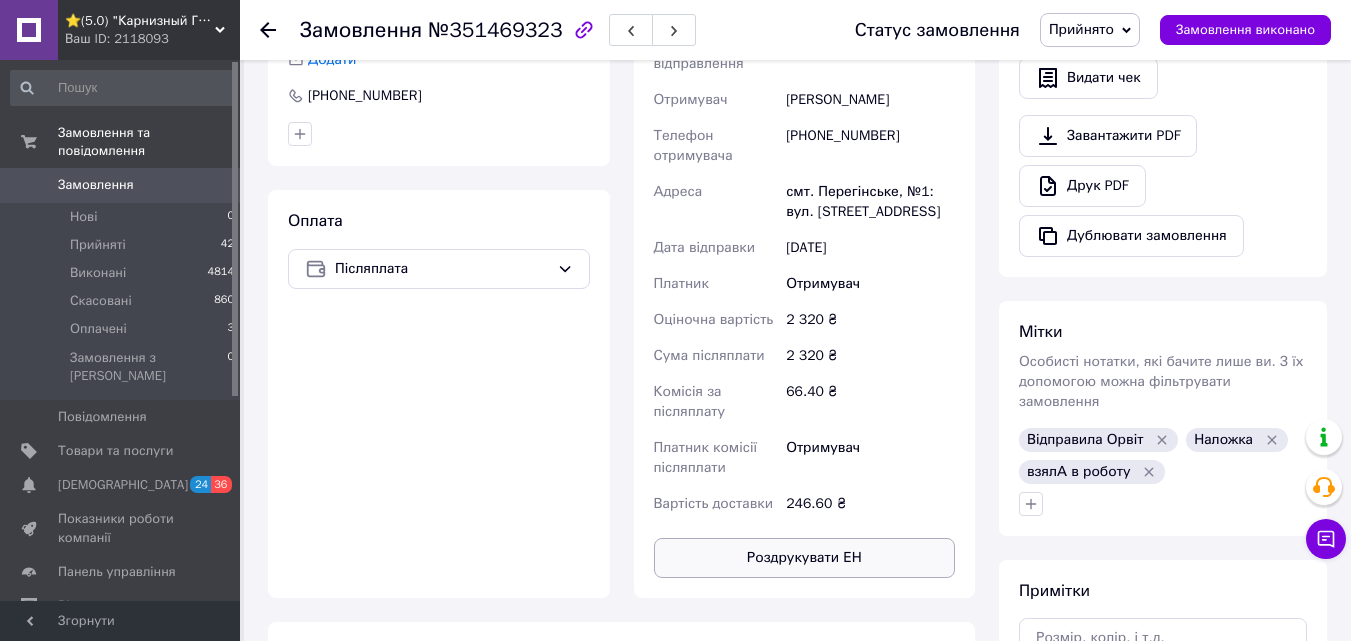 click on "Роздрукувати ЕН" at bounding box center [805, 558] 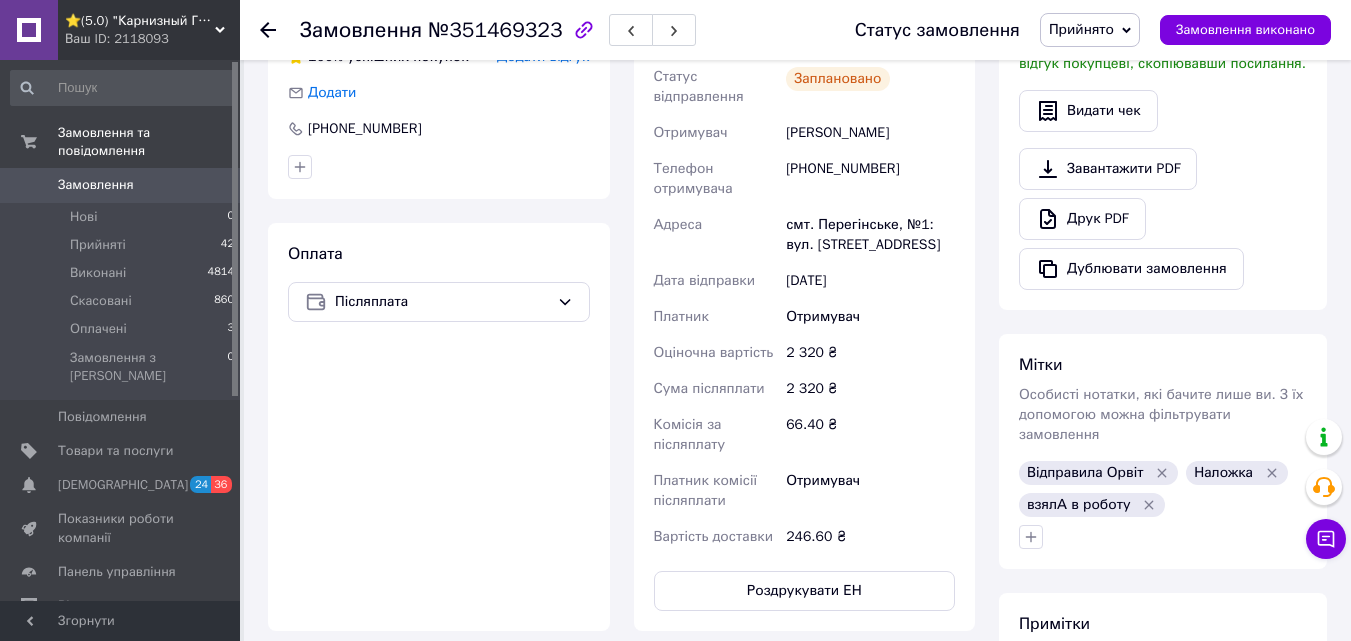 scroll, scrollTop: 700, scrollLeft: 0, axis: vertical 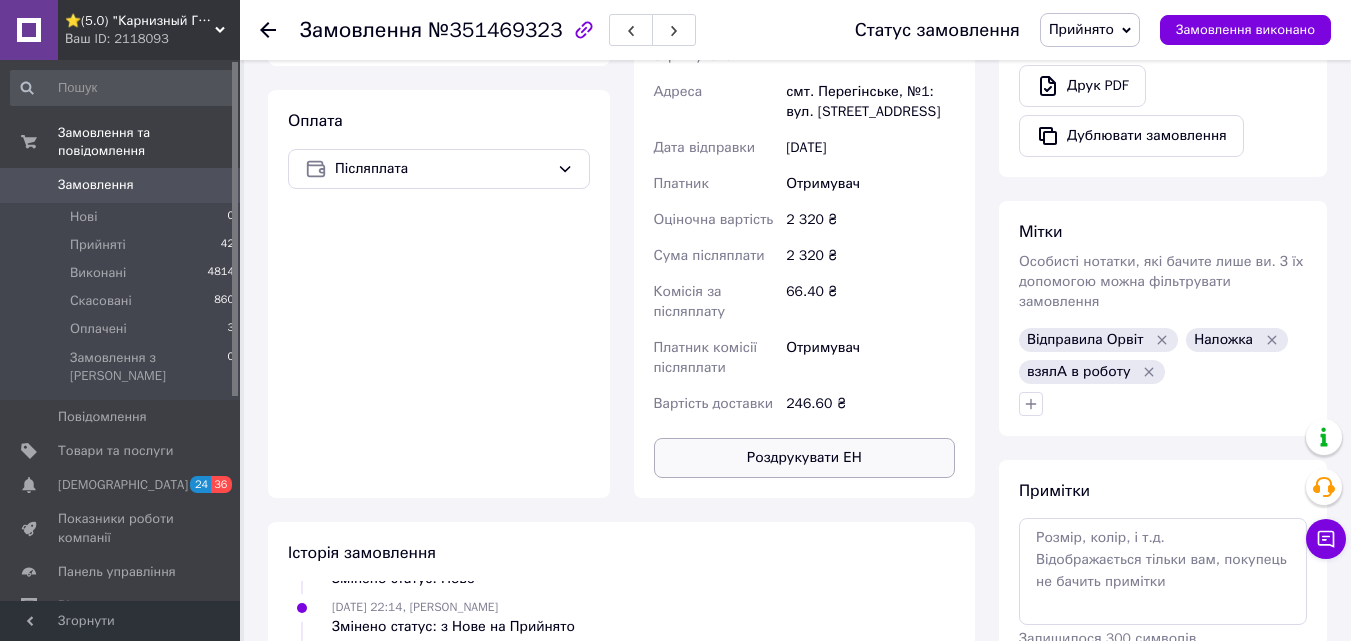 click on "Роздрукувати ЕН" at bounding box center [805, 458] 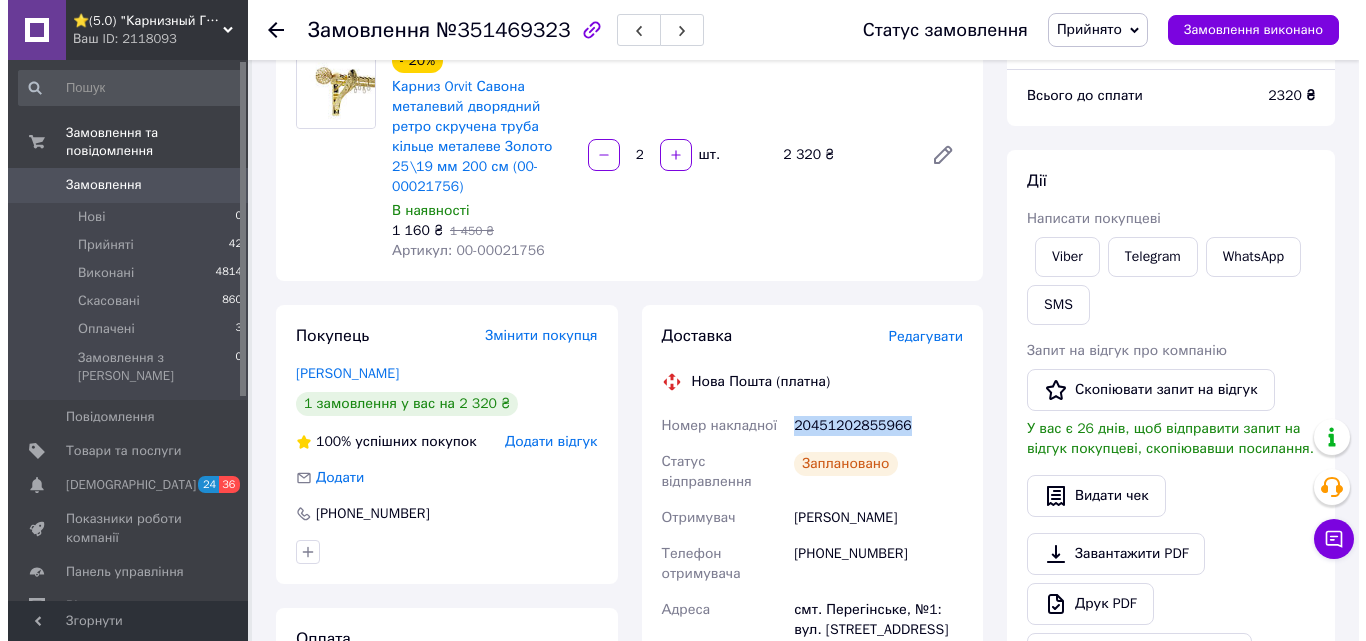 scroll, scrollTop: 0, scrollLeft: 0, axis: both 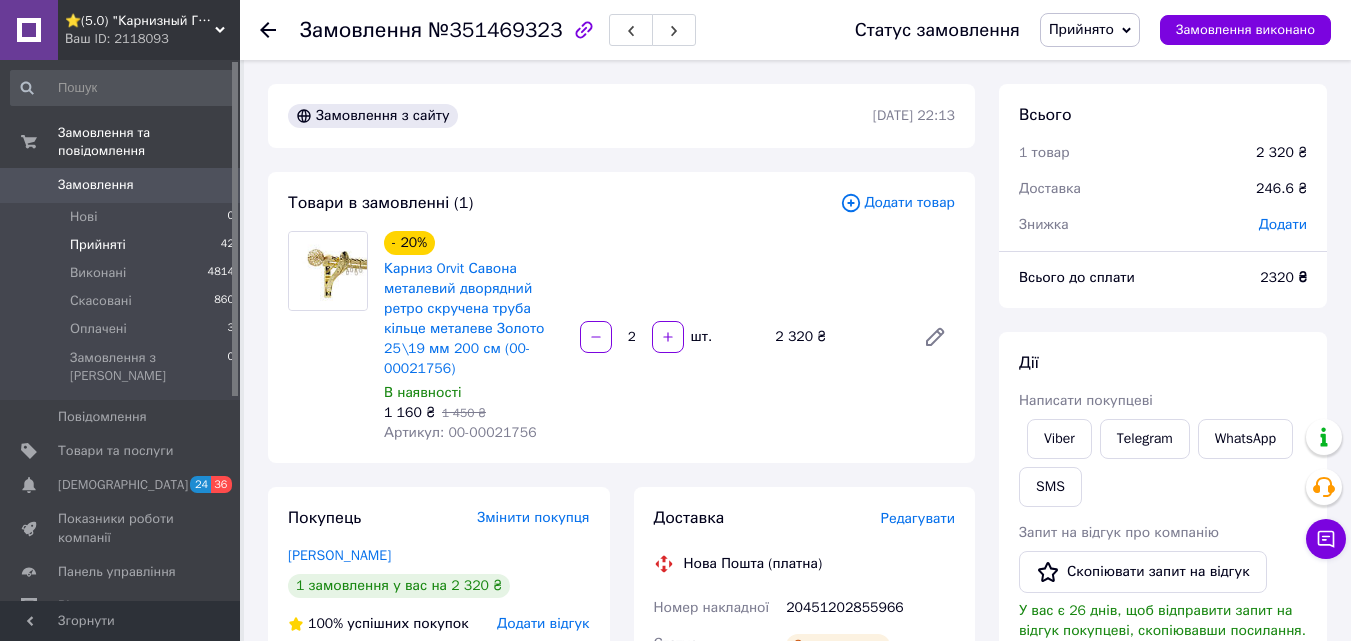click on "Прийняті 42" at bounding box center (123, 245) 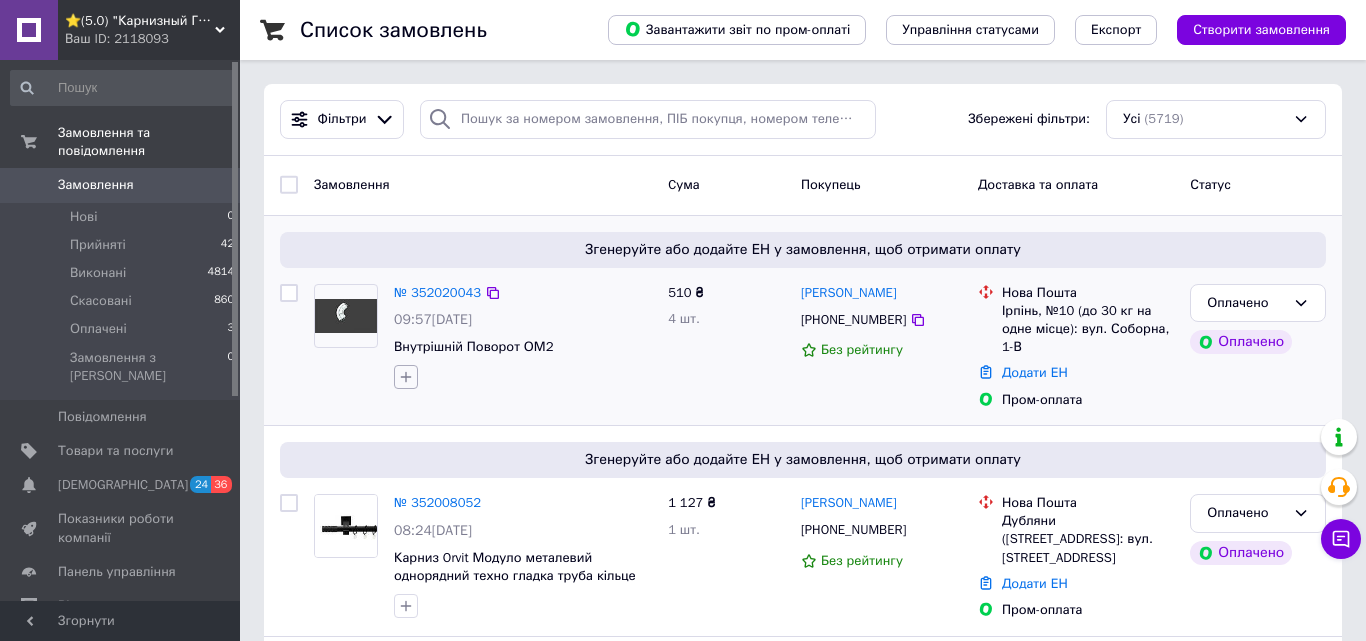 click 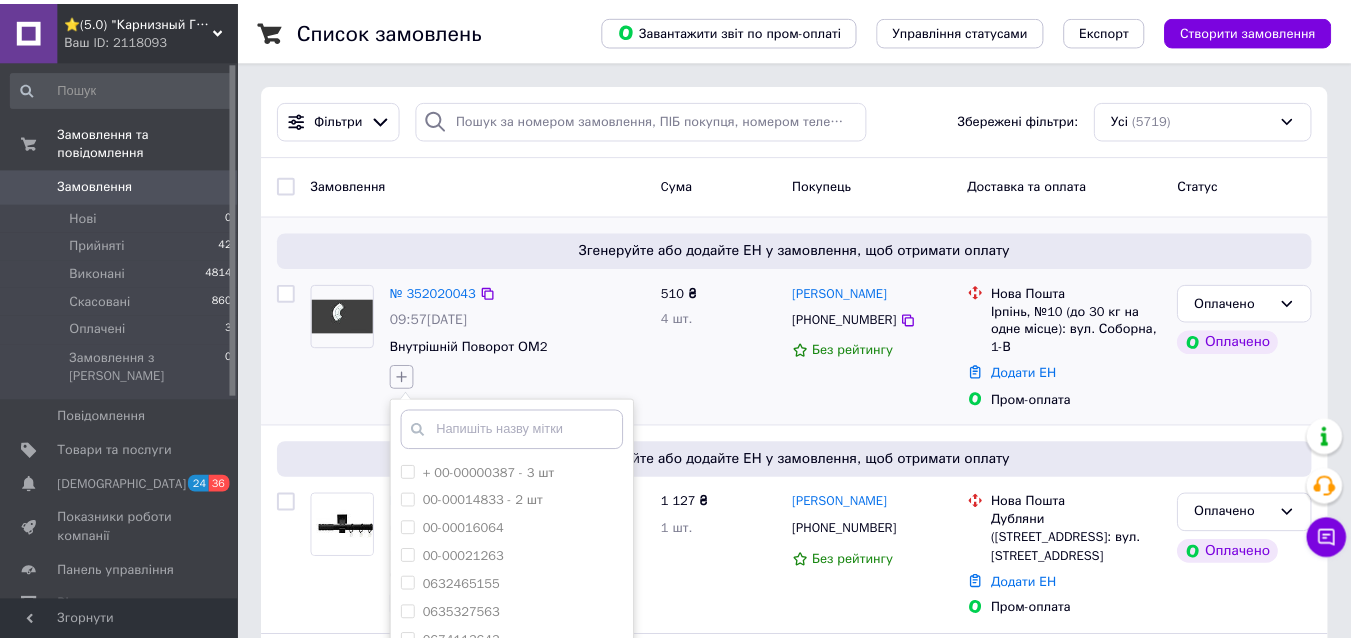 scroll, scrollTop: 200, scrollLeft: 0, axis: vertical 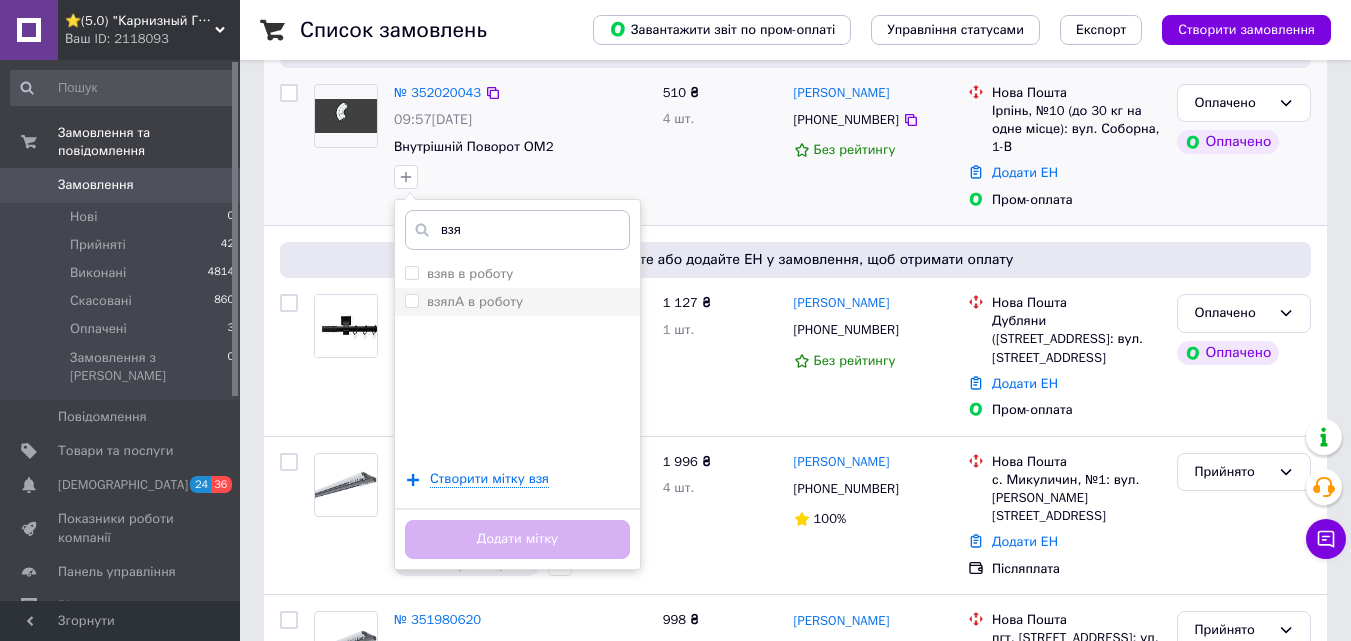type on "взя" 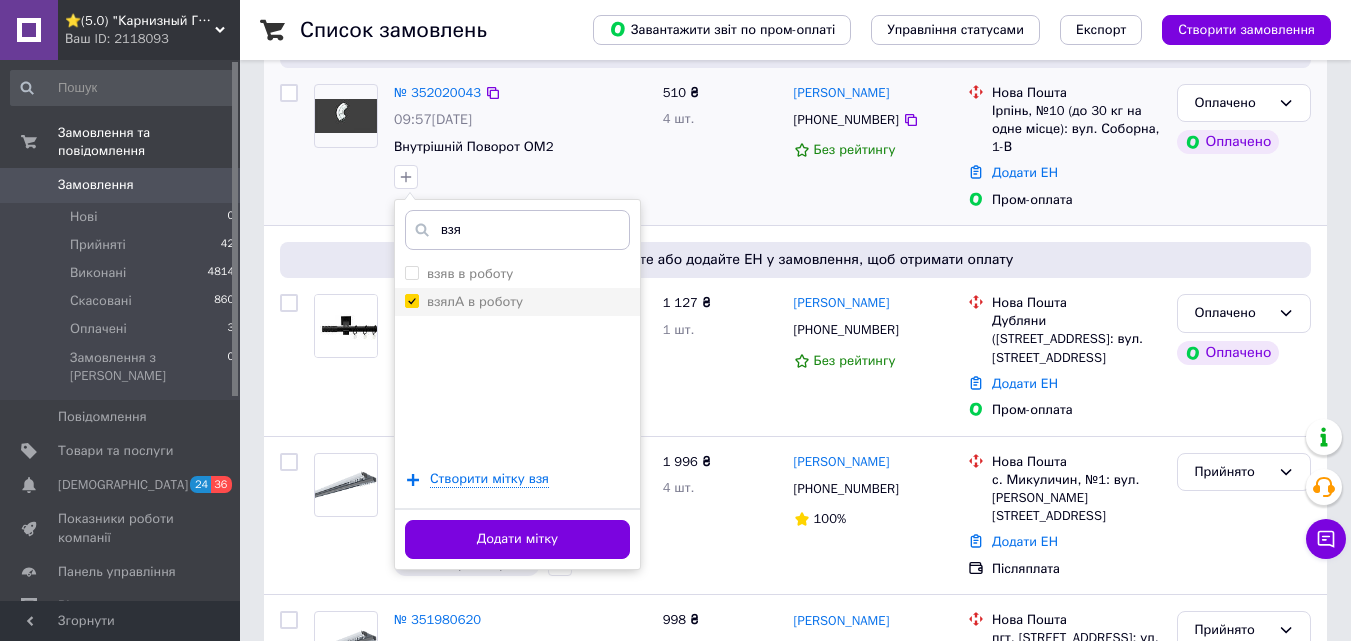 checkbox on "true" 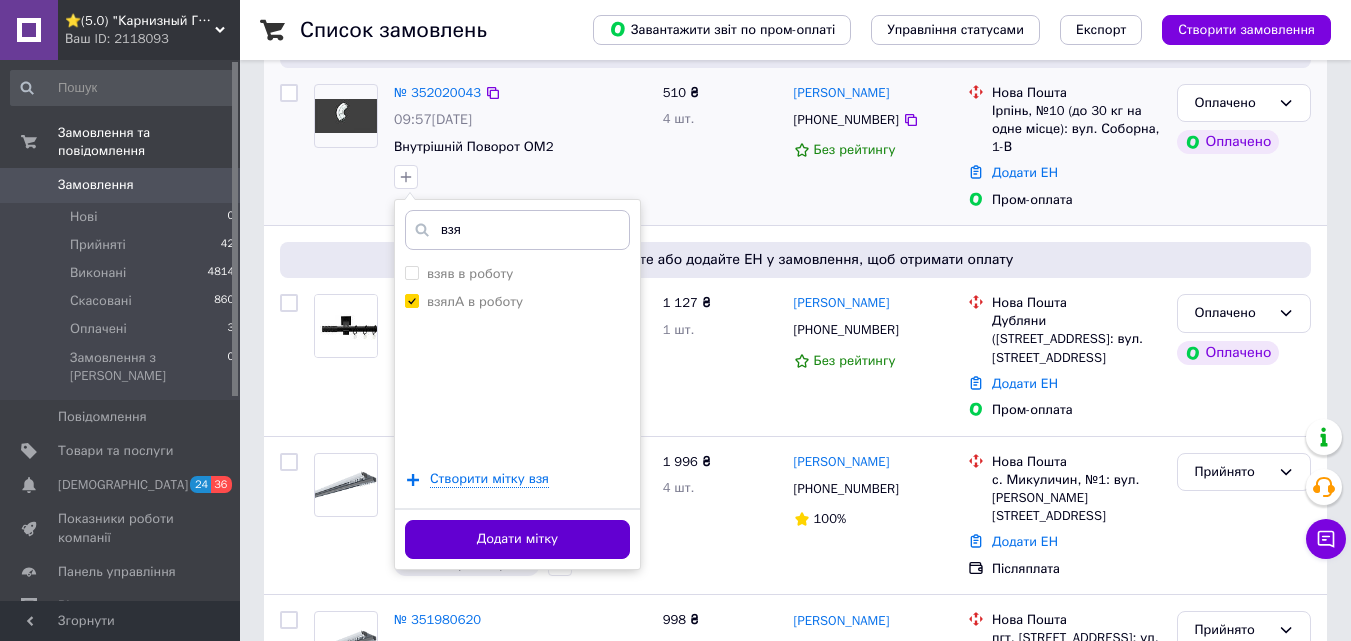click on "Додати мітку" at bounding box center [517, 539] 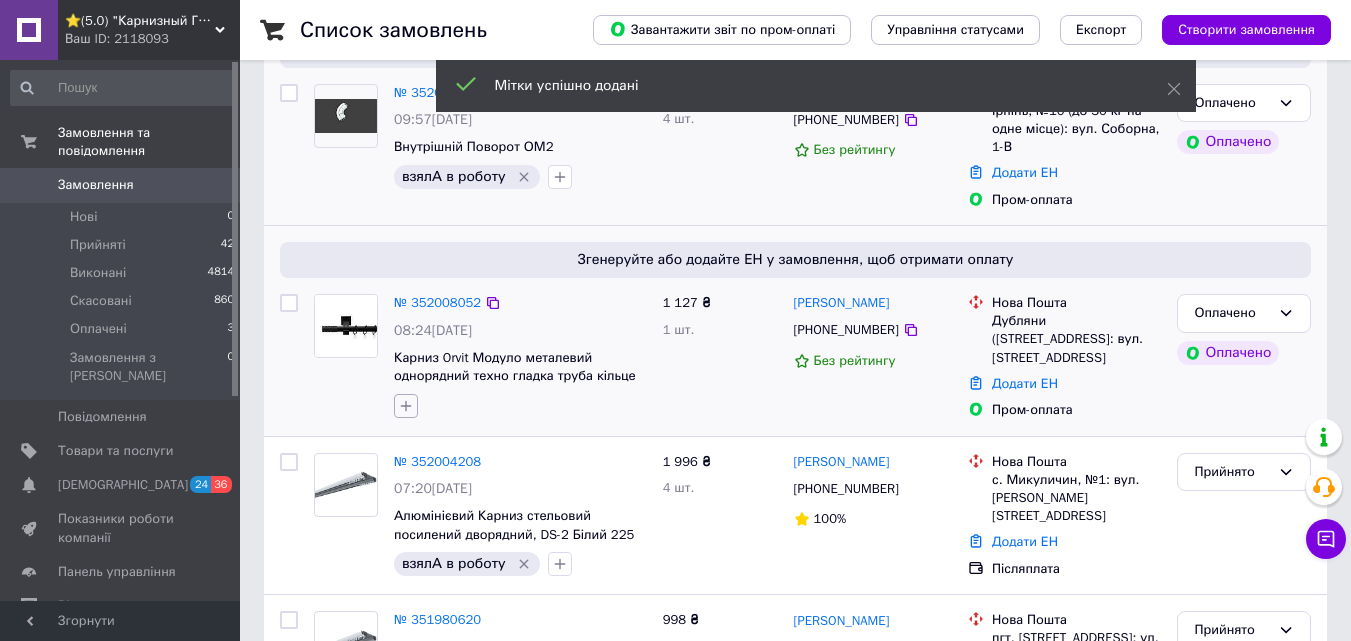click 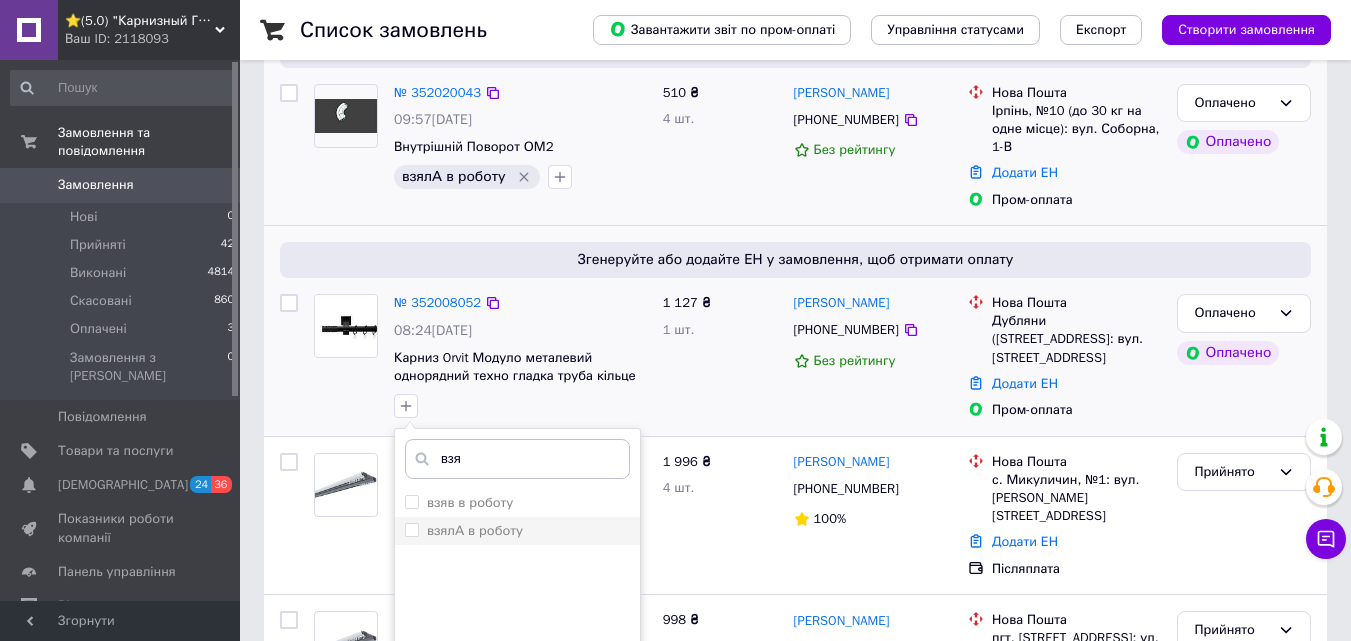 type on "взя" 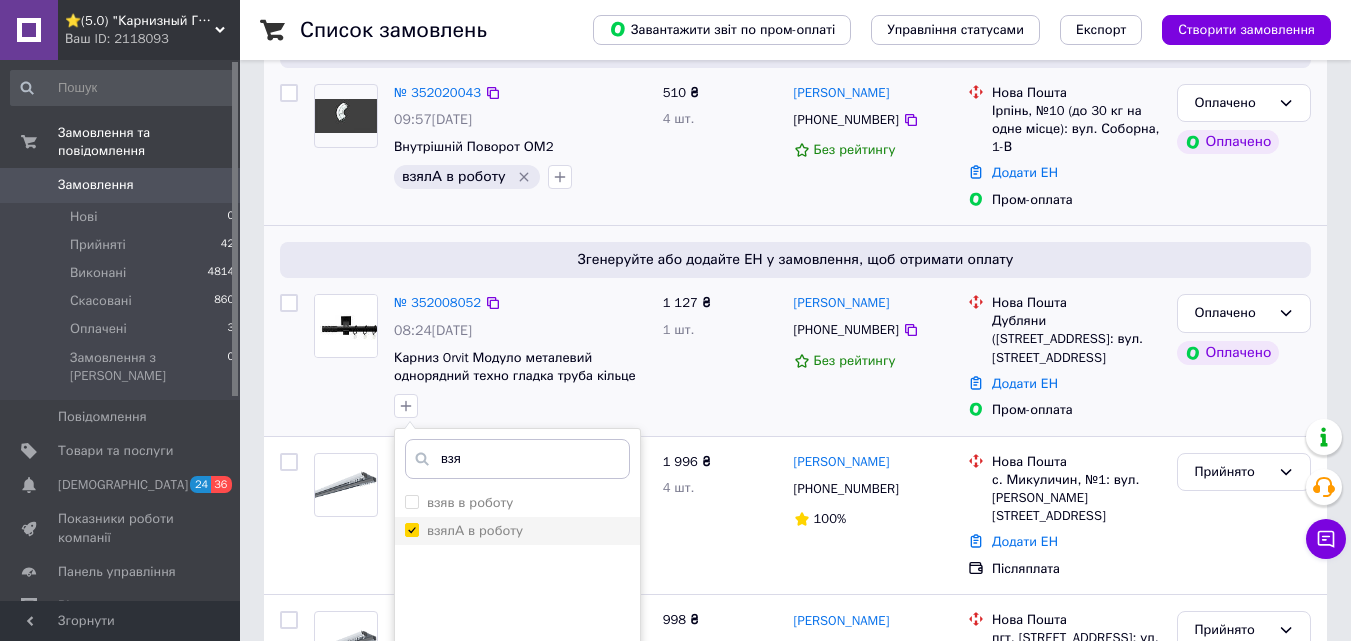 checkbox on "true" 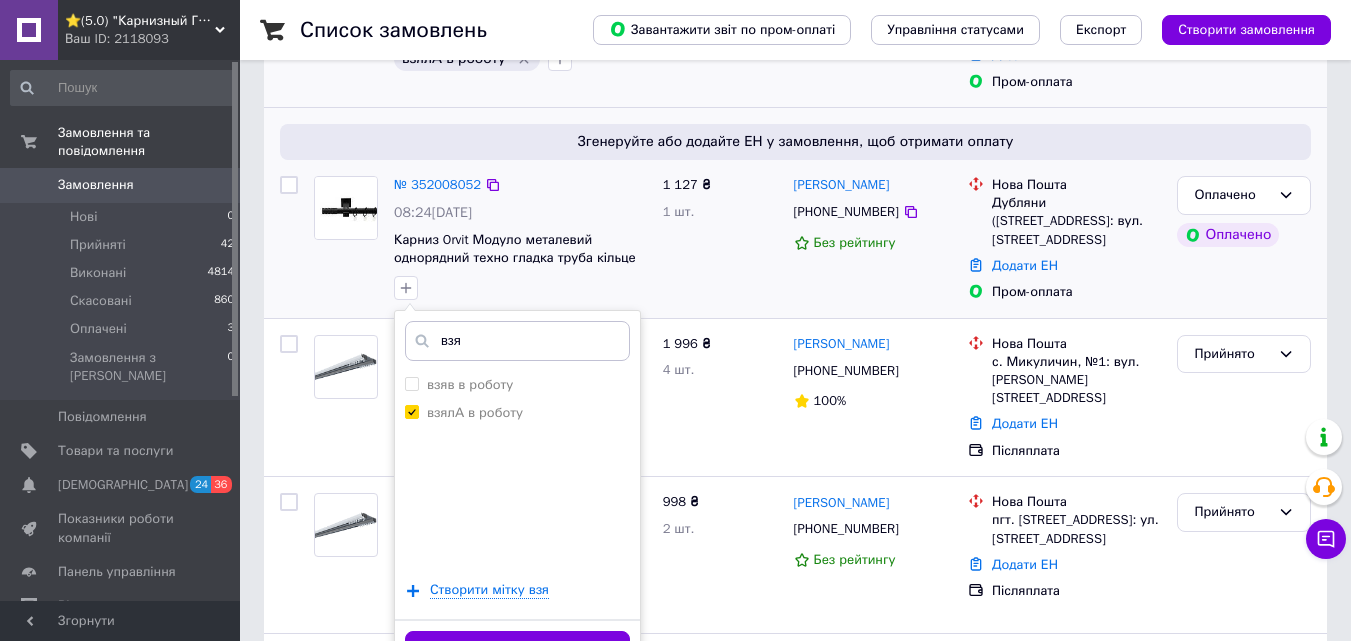 scroll, scrollTop: 400, scrollLeft: 0, axis: vertical 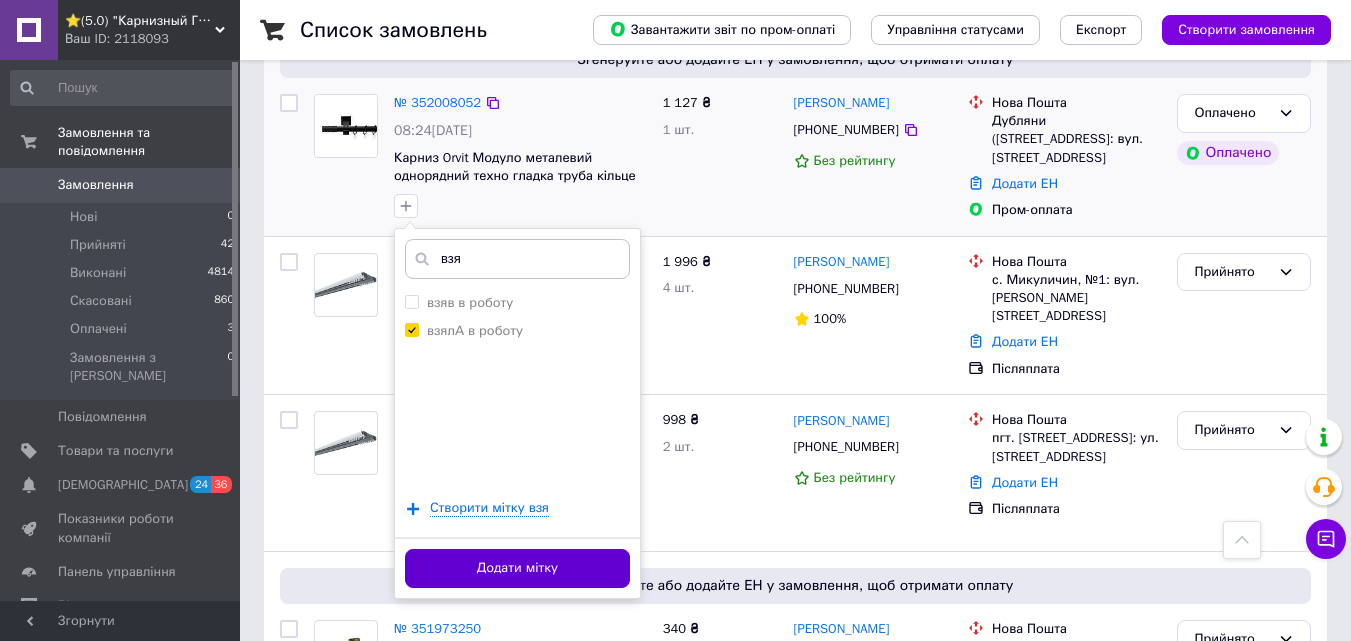 click on "Додати мітку" at bounding box center (517, 568) 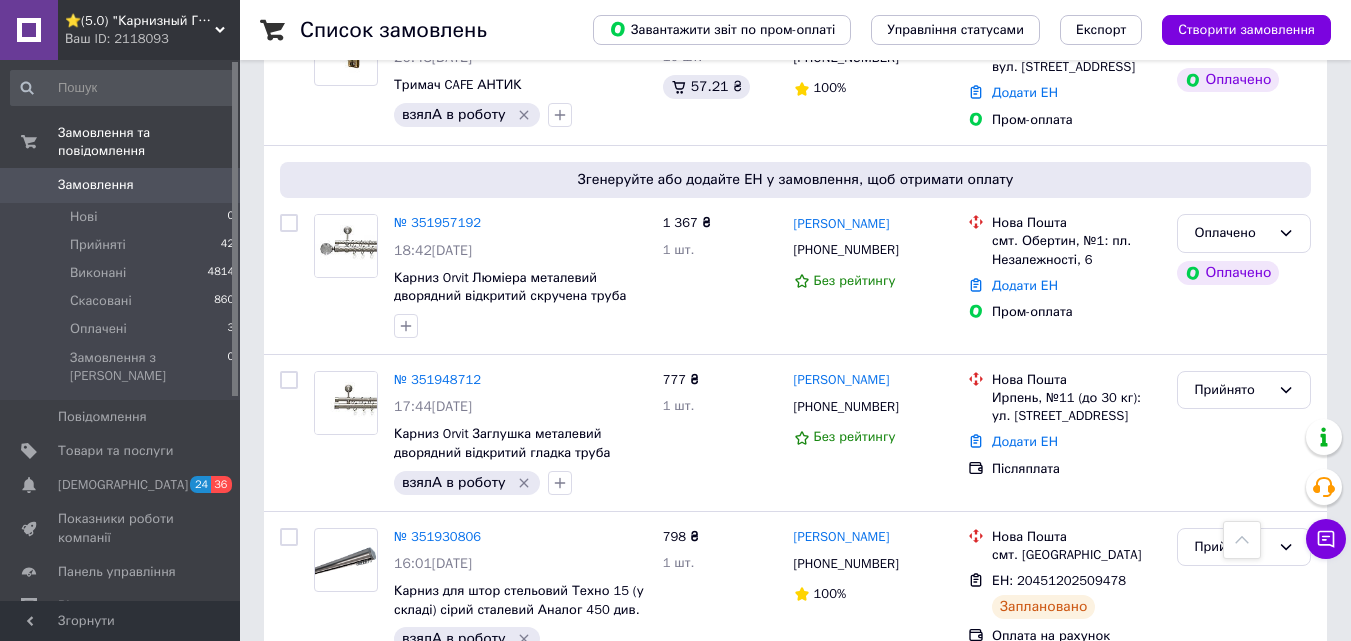 scroll, scrollTop: 1000, scrollLeft: 0, axis: vertical 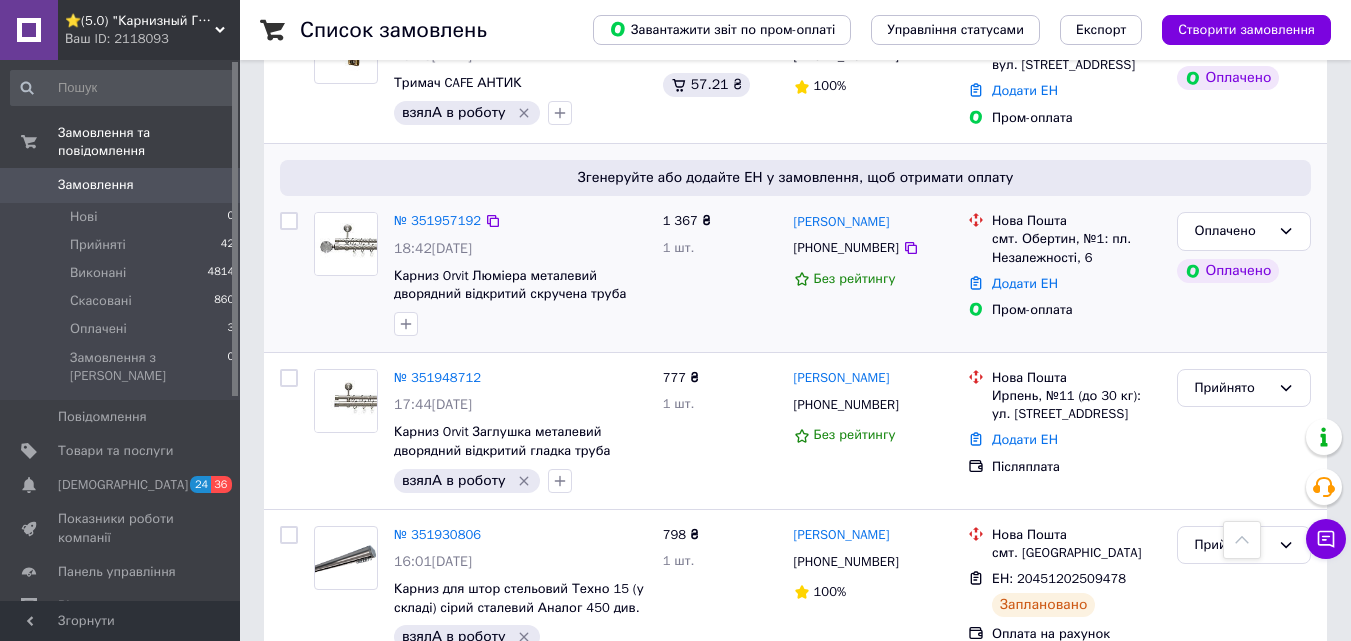 click at bounding box center (406, 324) 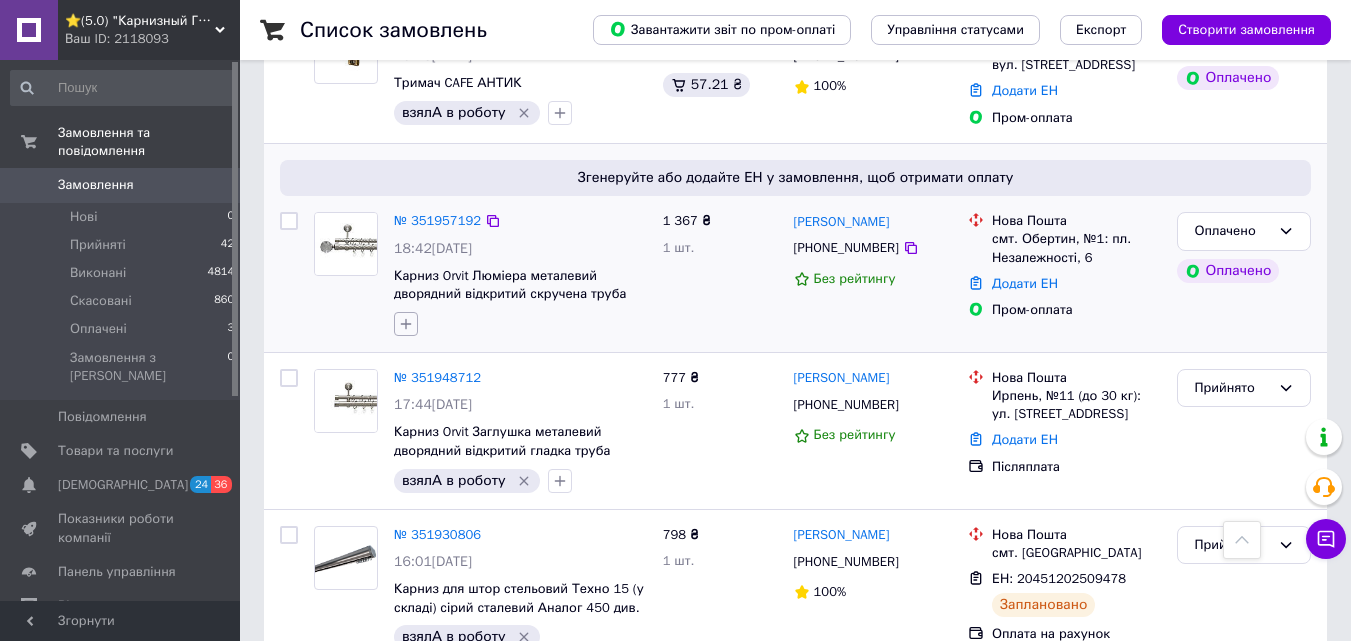 click 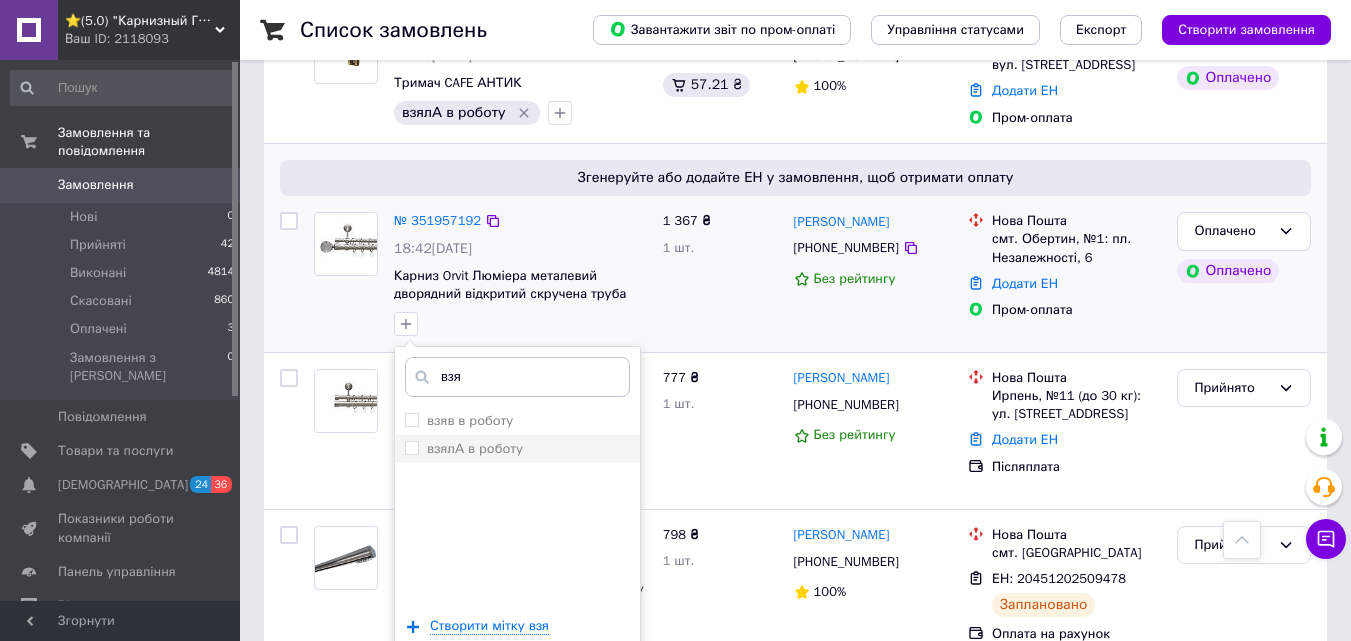 type on "взя" 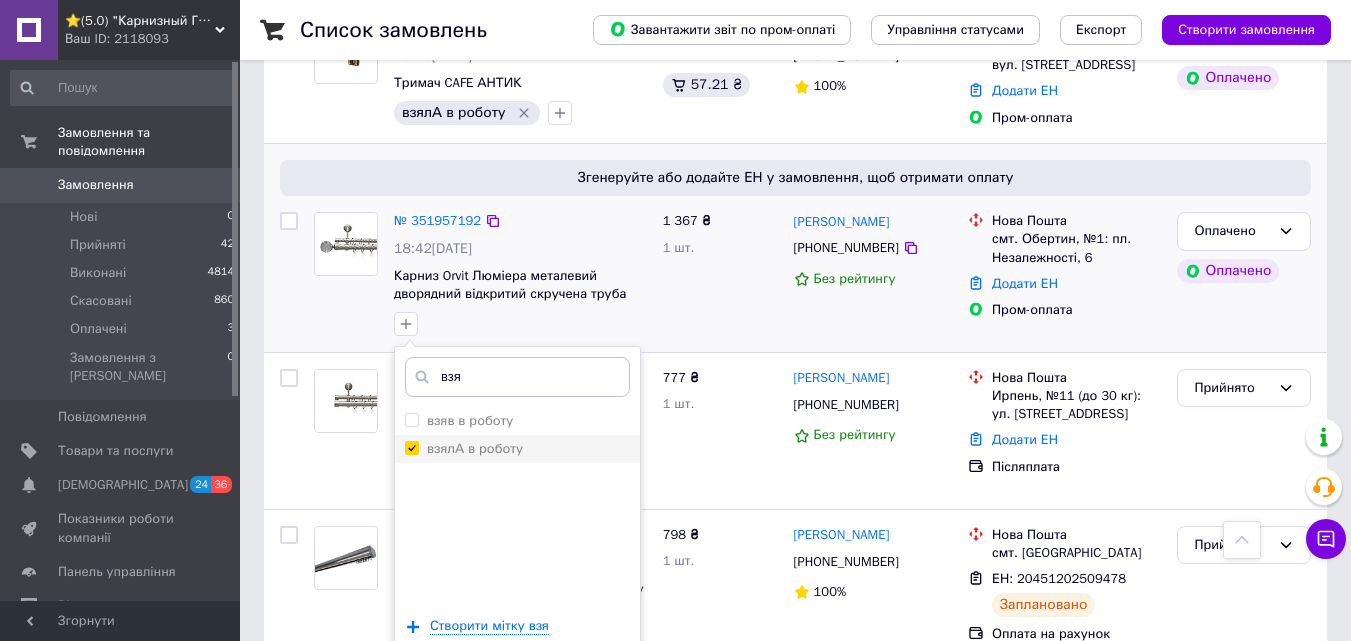checkbox on "true" 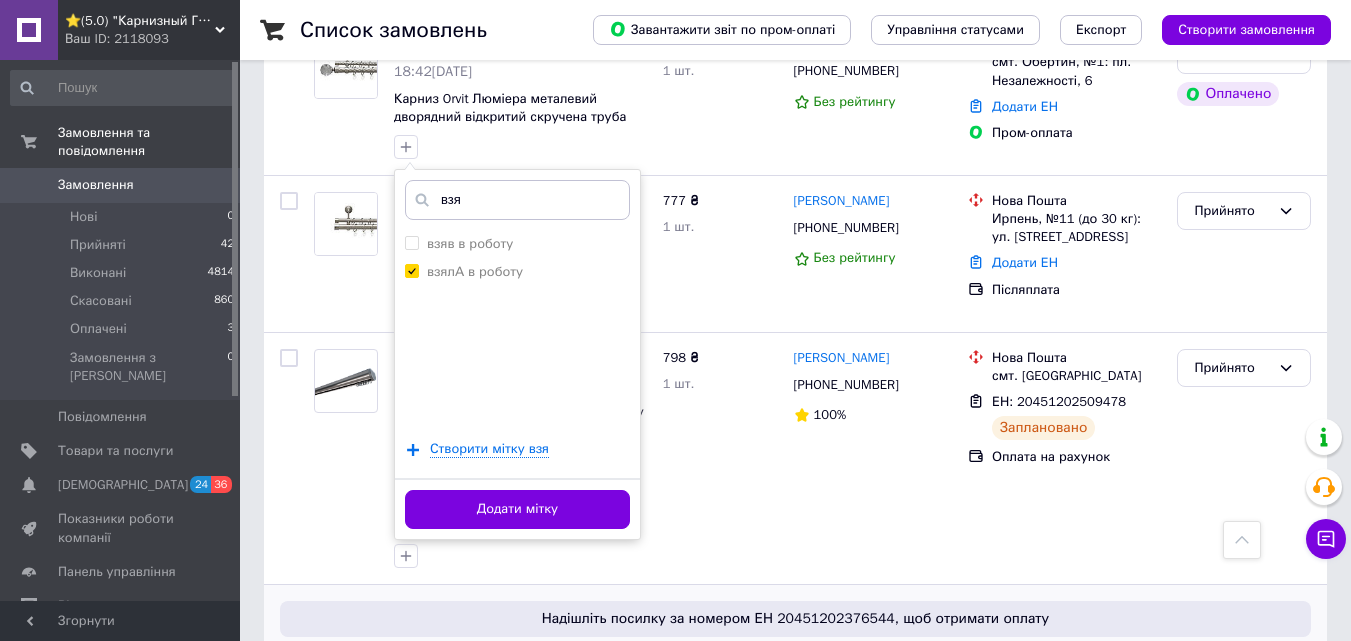 scroll, scrollTop: 1200, scrollLeft: 0, axis: vertical 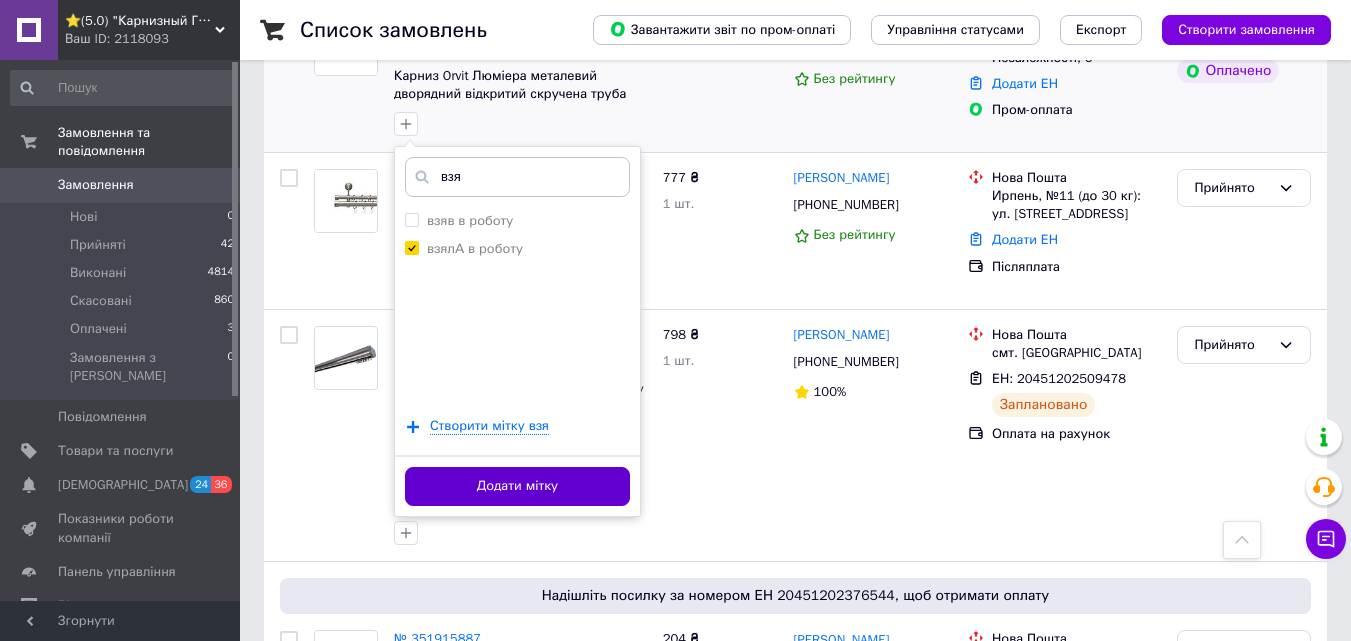 click on "Додати мітку" at bounding box center [517, 486] 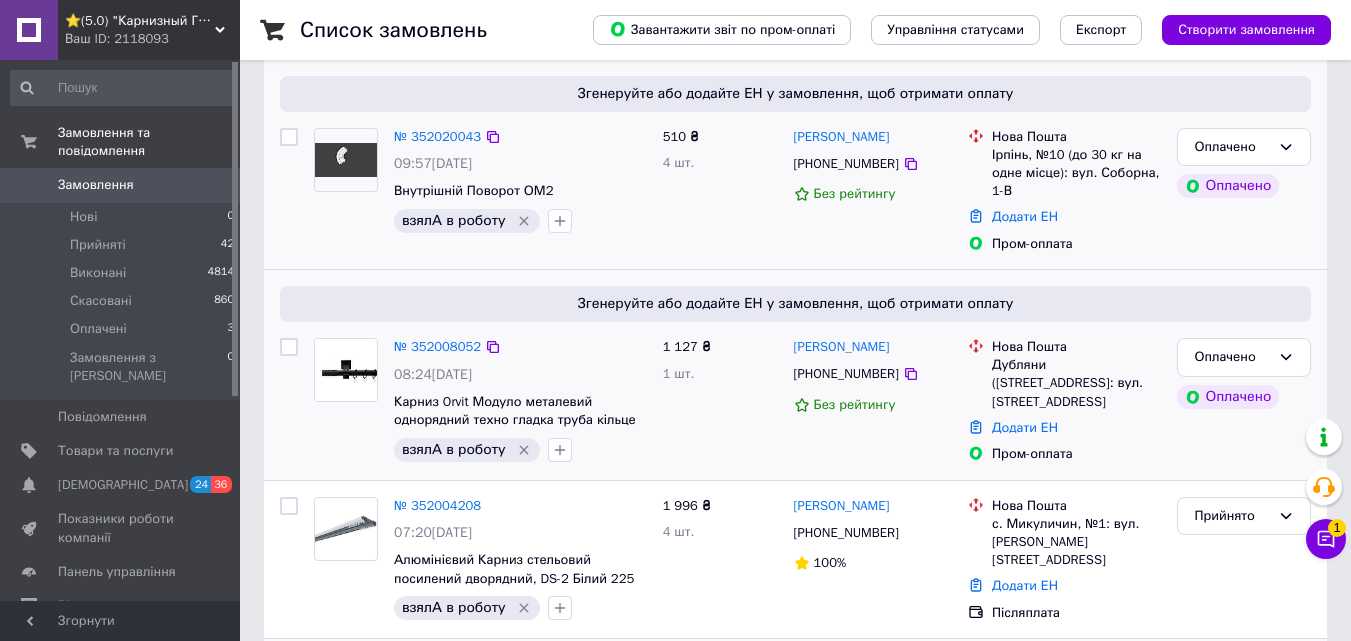 scroll, scrollTop: 300, scrollLeft: 0, axis: vertical 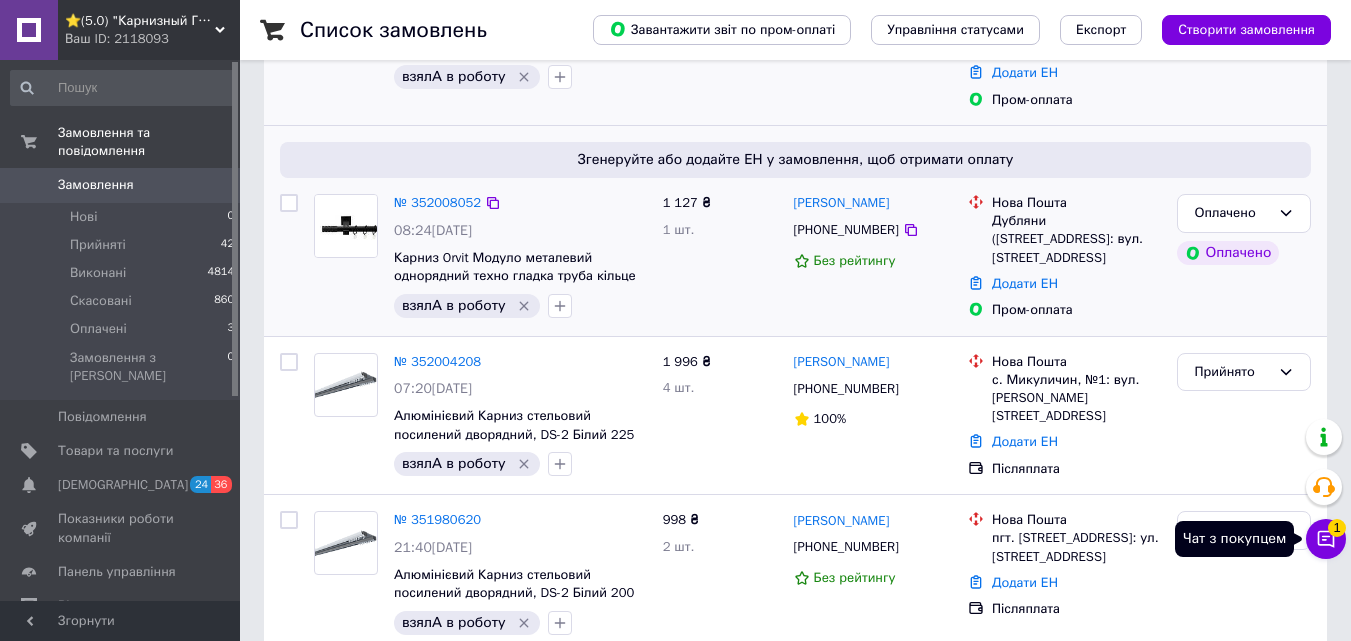 click on "1" at bounding box center [1337, 528] 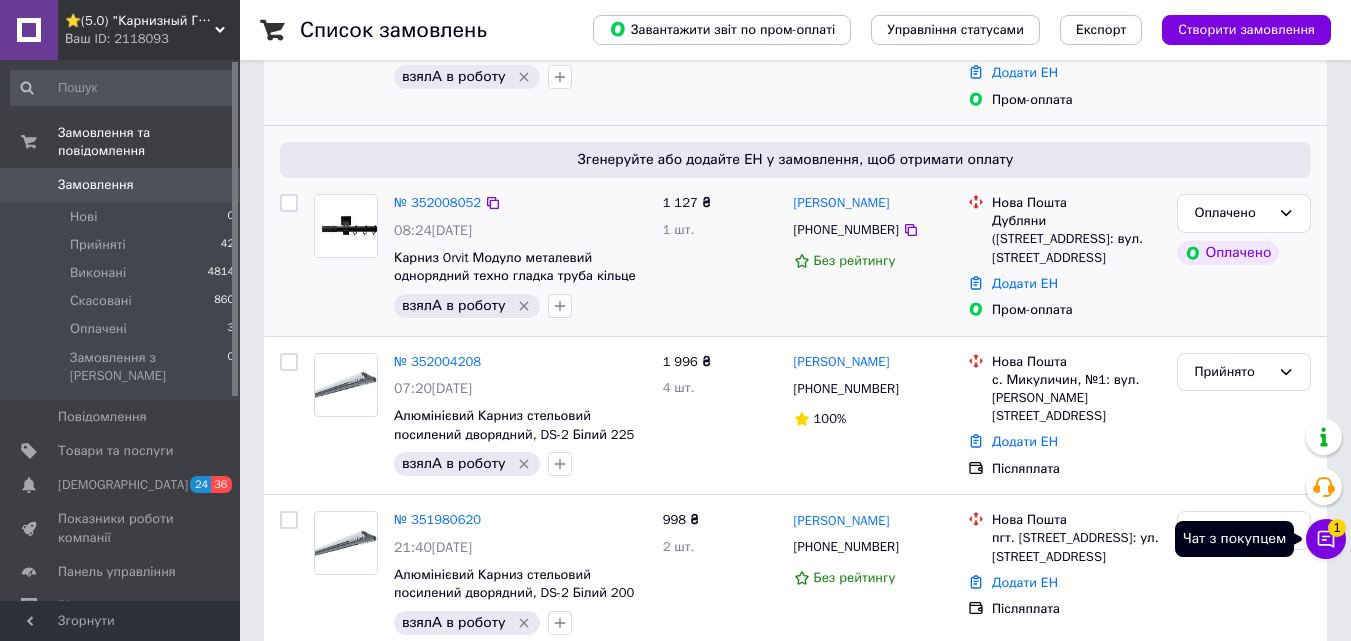 click 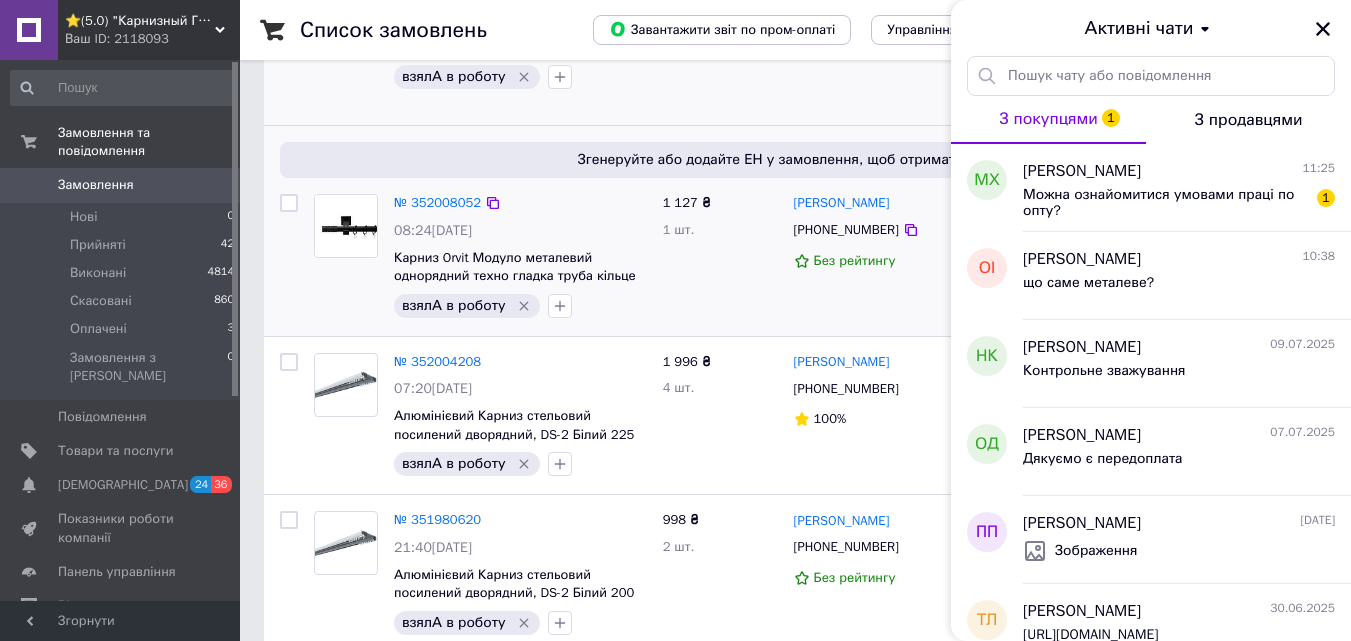 click on "1 127 ₴ 1 шт." at bounding box center (720, 257) 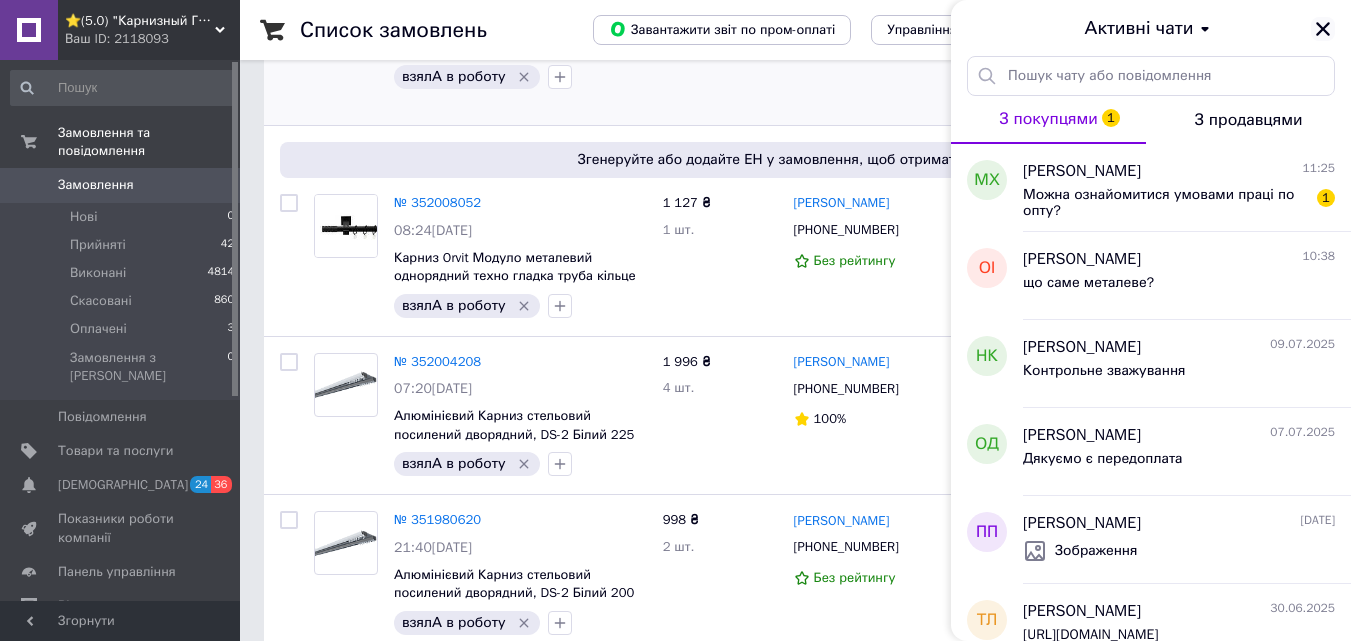click at bounding box center [1323, 29] 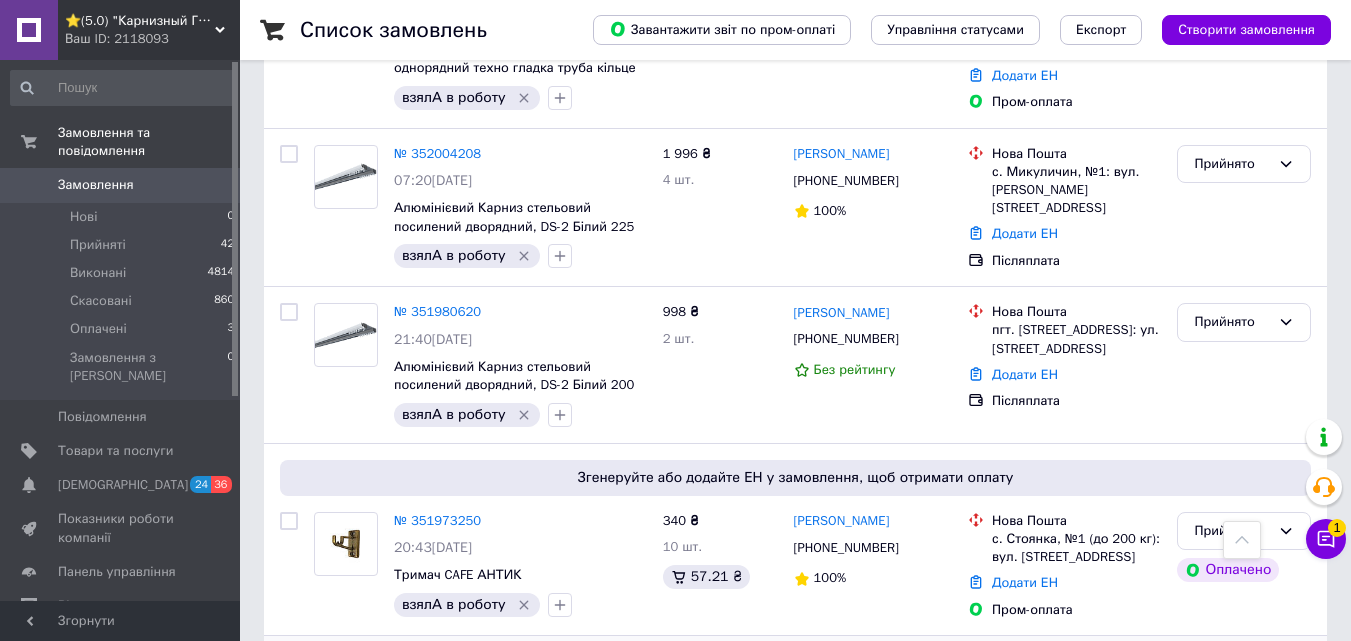 scroll, scrollTop: 600, scrollLeft: 0, axis: vertical 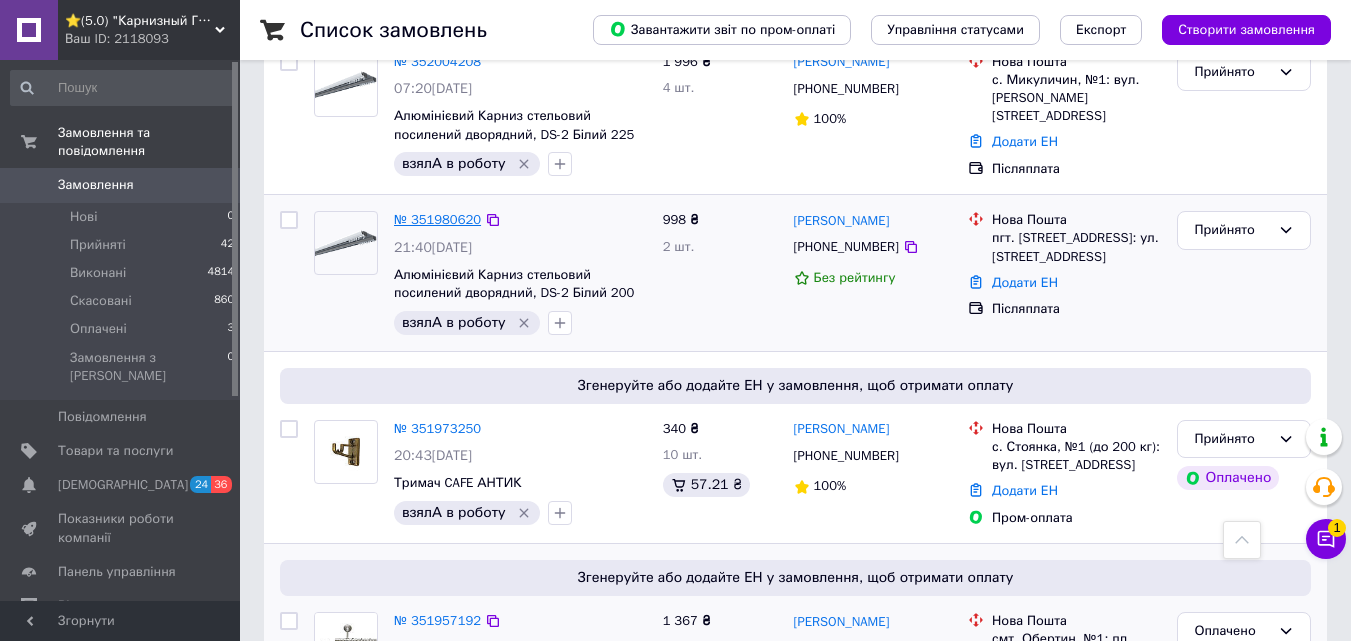 click on "№ 351980620" at bounding box center (437, 219) 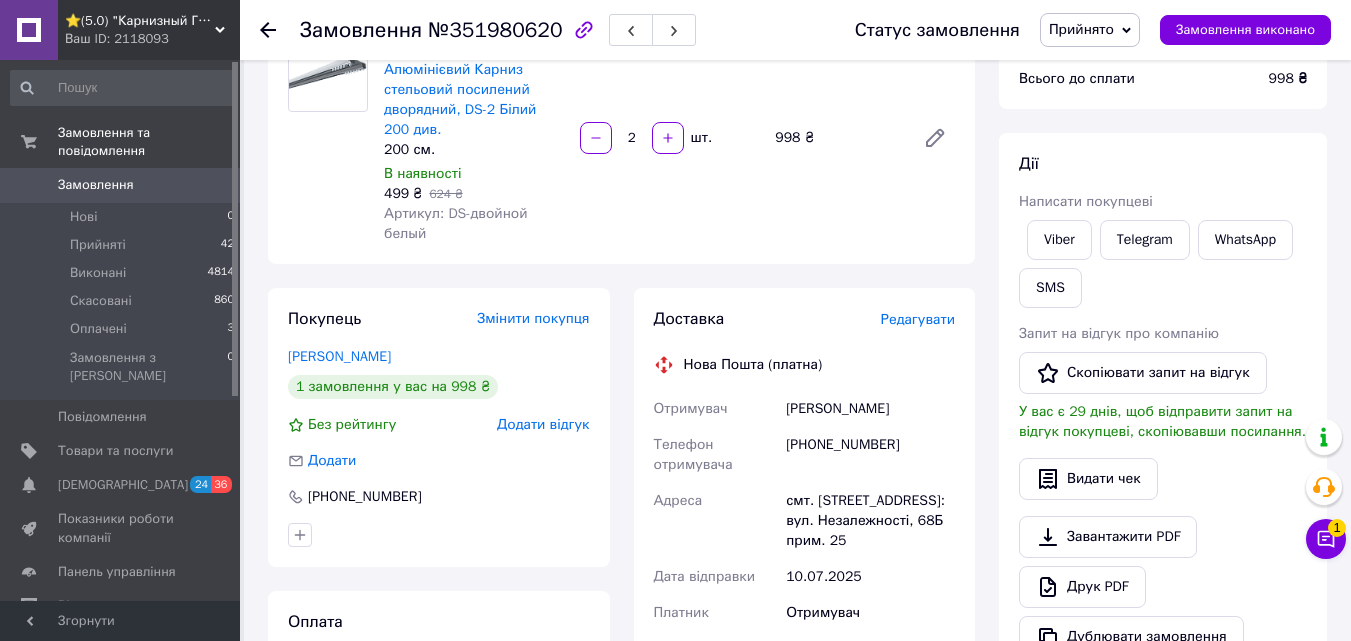 scroll, scrollTop: 200, scrollLeft: 0, axis: vertical 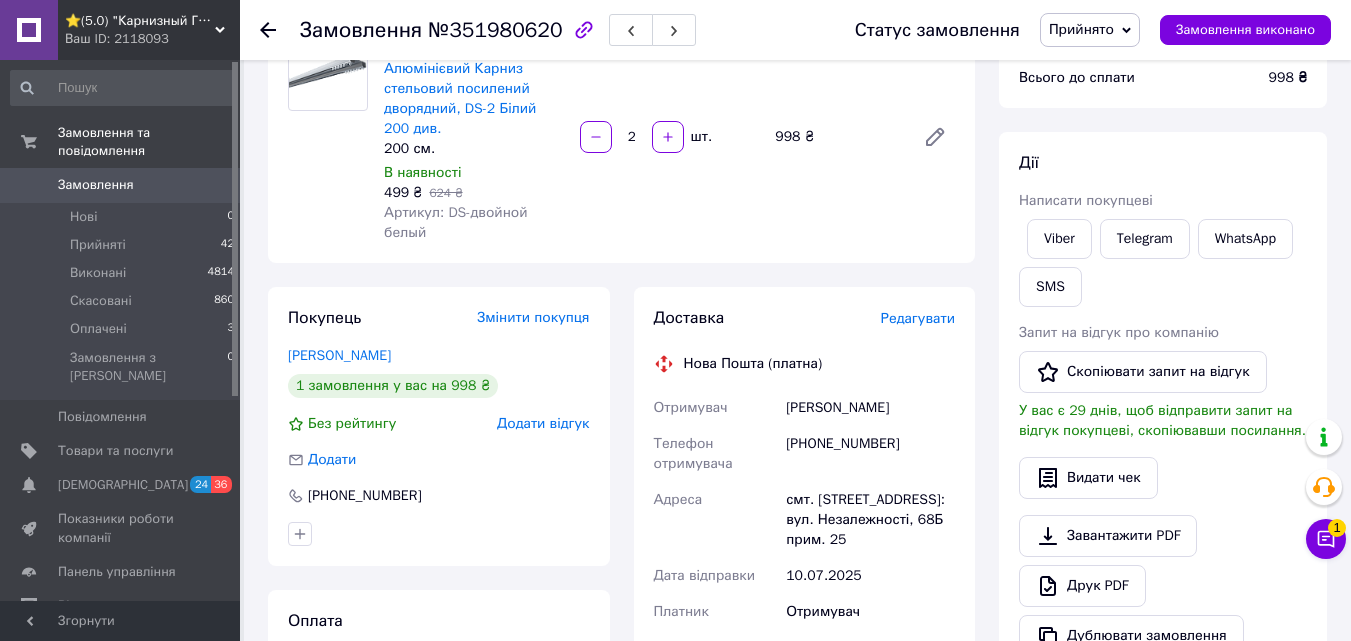 drag, startPoint x: 861, startPoint y: 539, endPoint x: 787, endPoint y: 503, distance: 82.29216 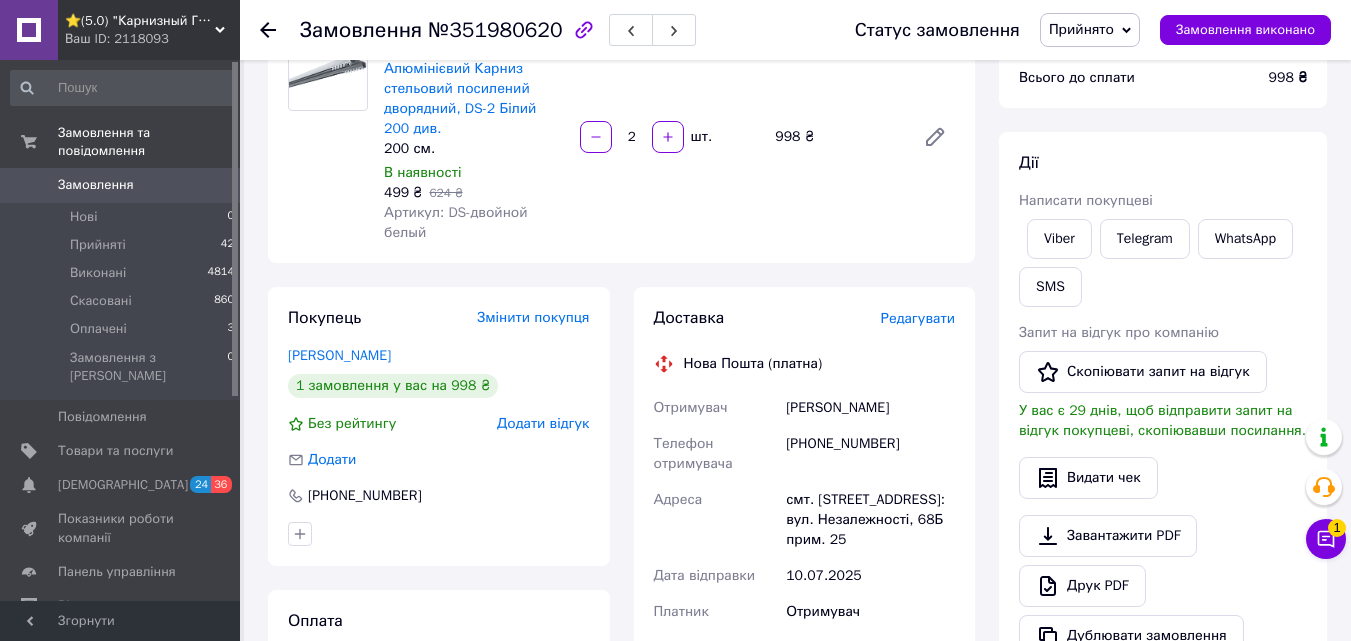 click on "смт. Стара Вижівка, №1: вул. Незалежності, 68Б прим. 25" at bounding box center (870, 520) 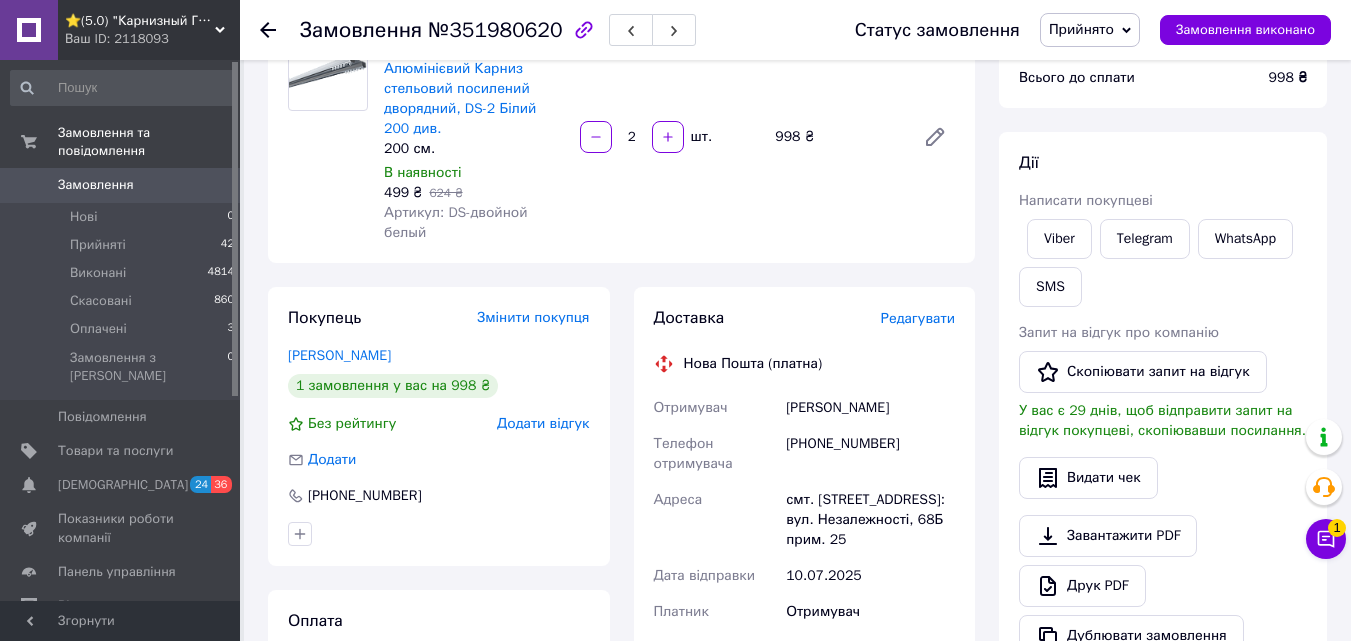 copy on "смт. Стара Вижівка, №1: вул. Незалежності, 68Б прим. 25" 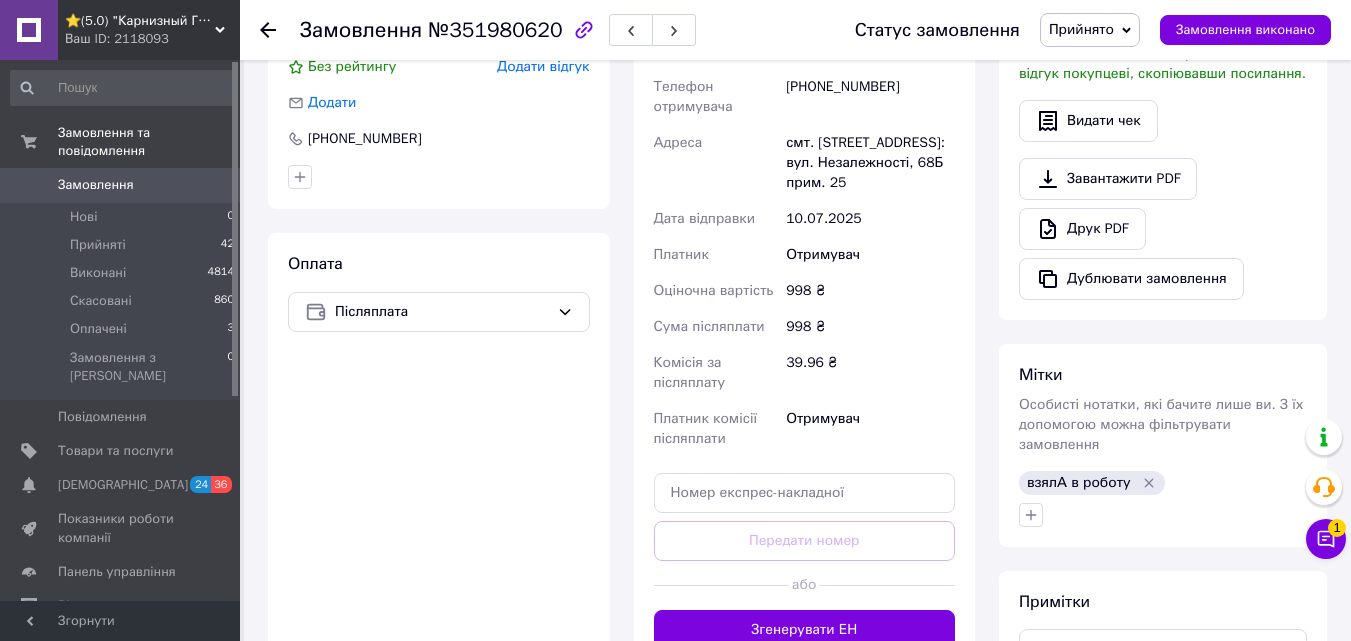 scroll, scrollTop: 700, scrollLeft: 0, axis: vertical 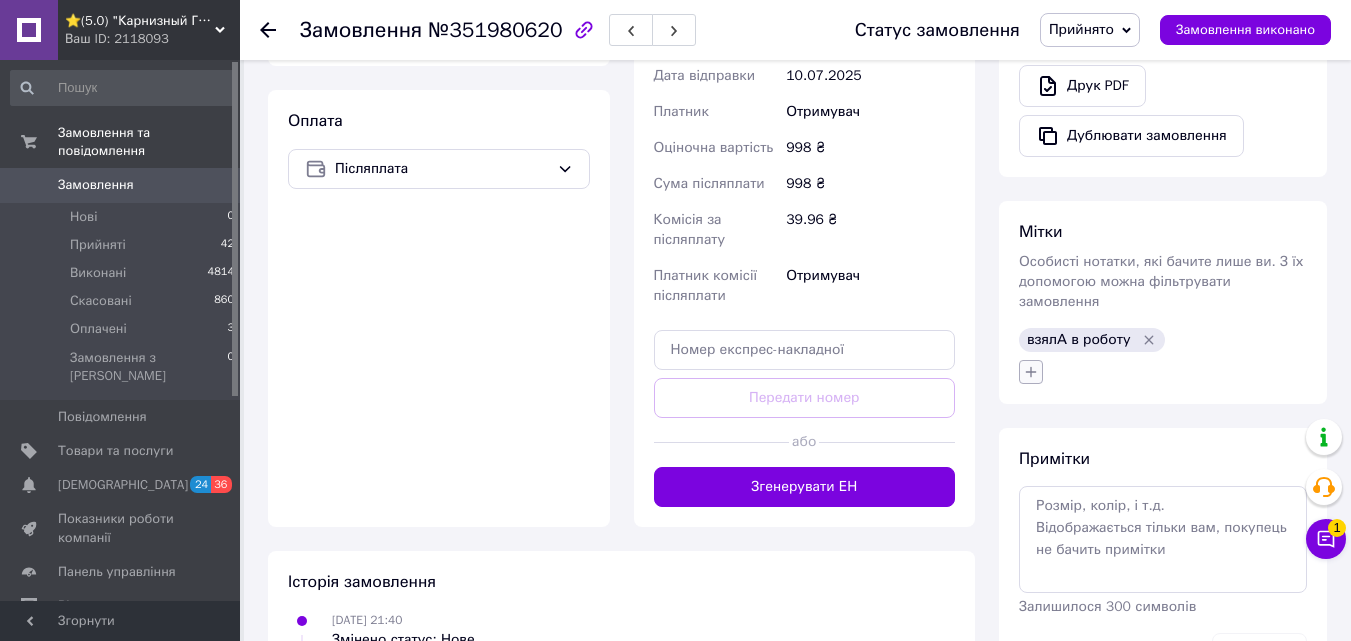 click 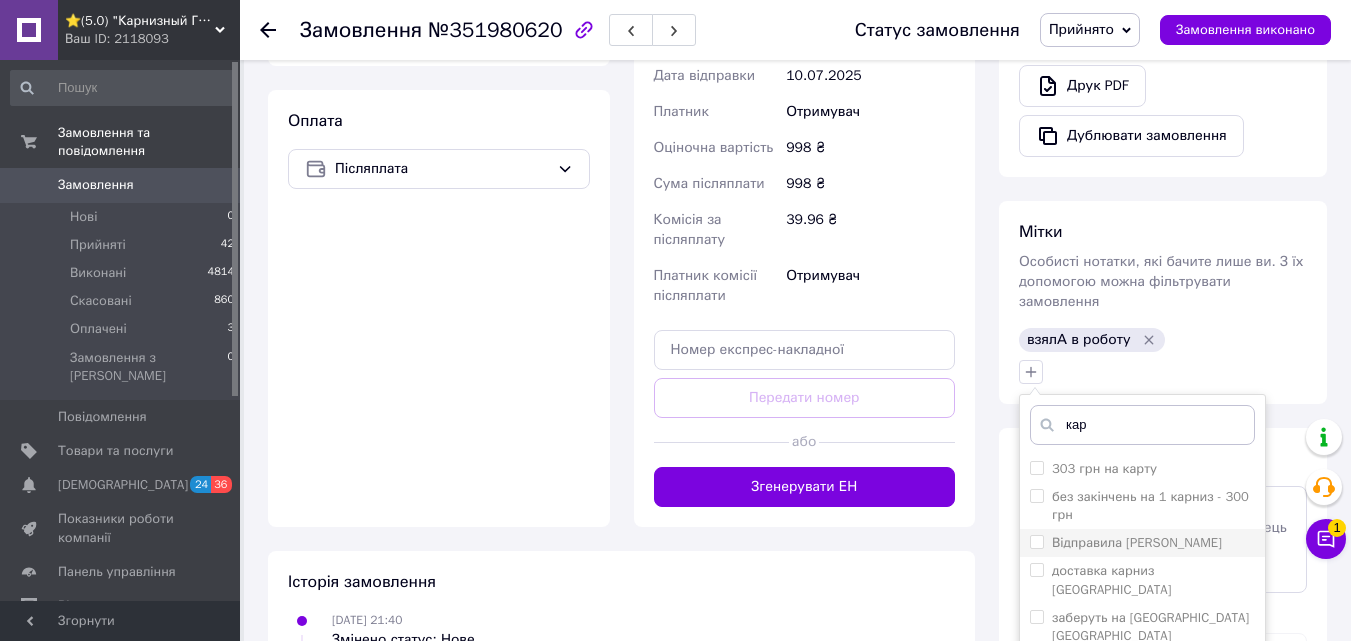 type on "кар" 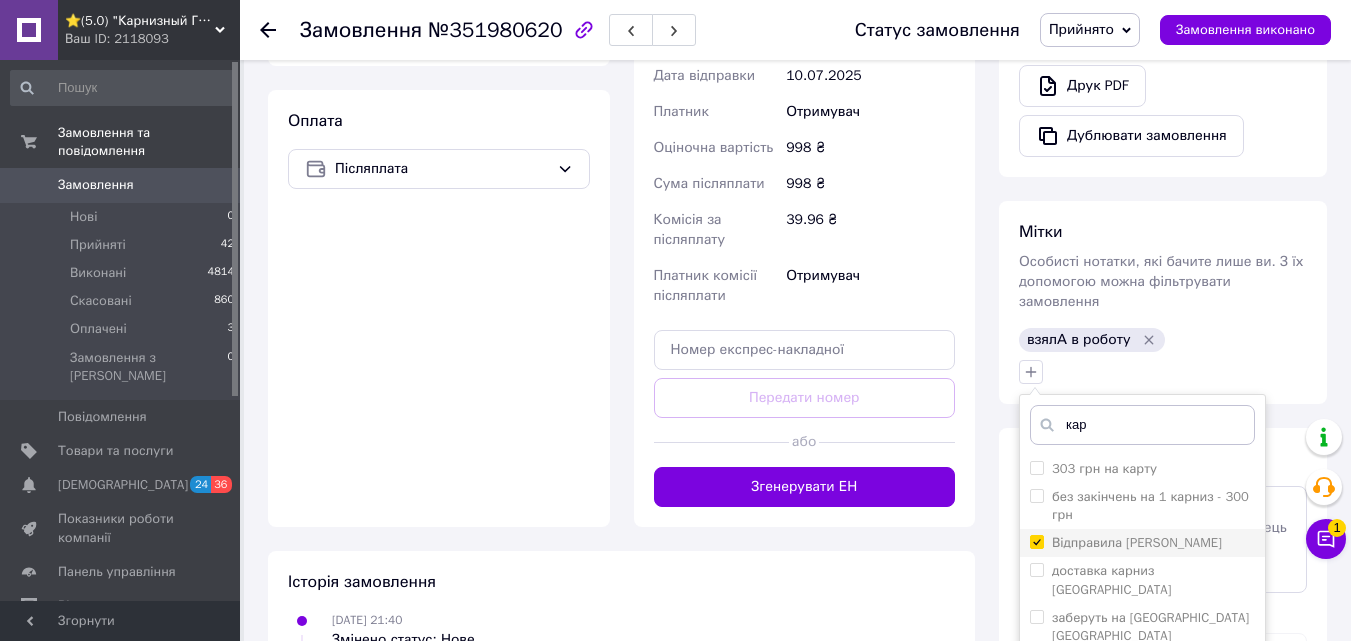 checkbox on "true" 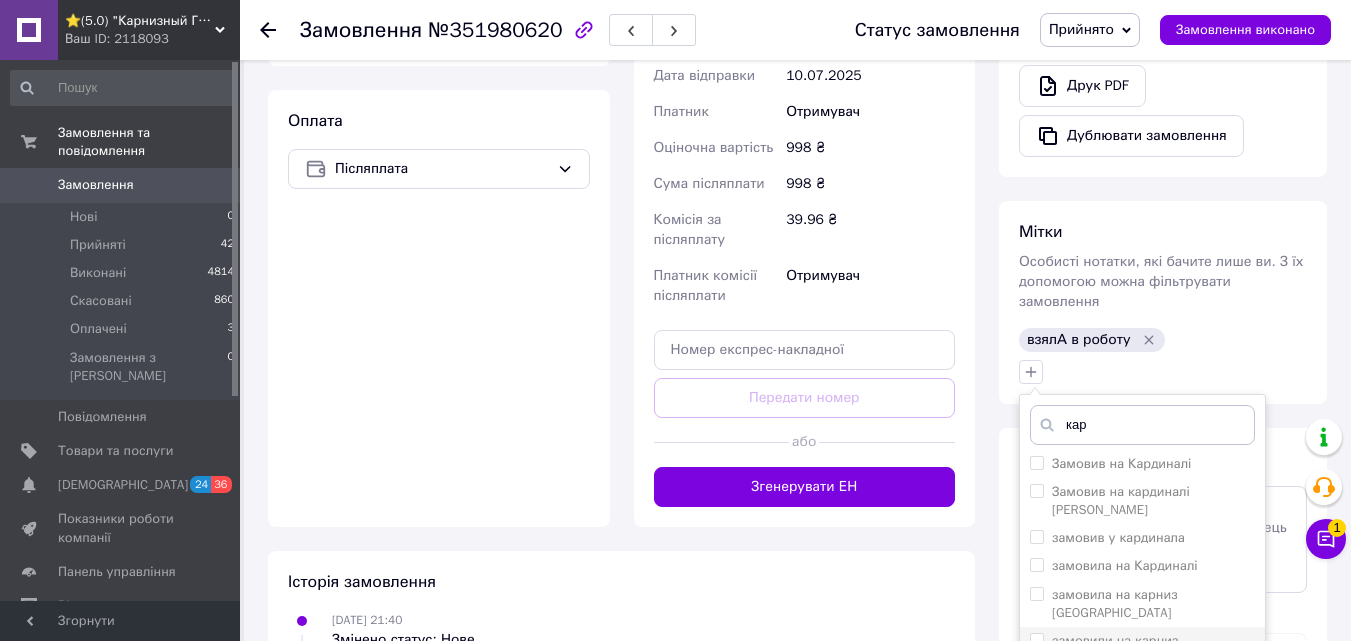 scroll, scrollTop: 300, scrollLeft: 0, axis: vertical 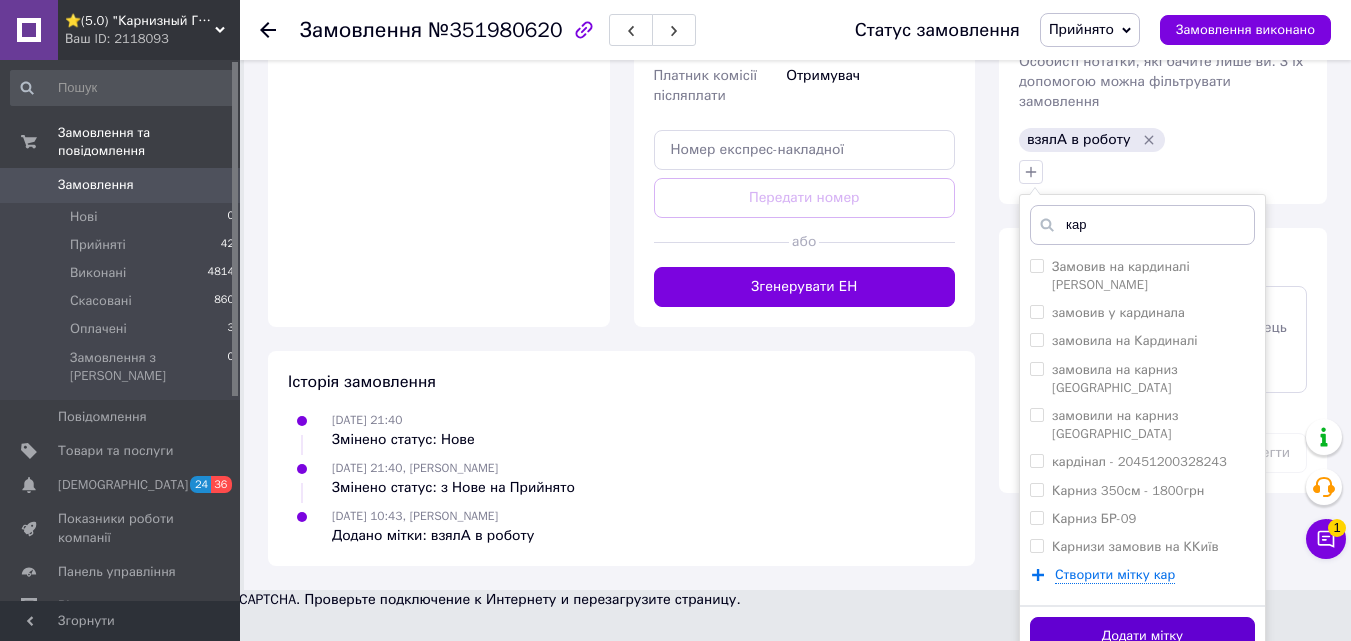 click on "Додати мітку" at bounding box center [1142, 636] 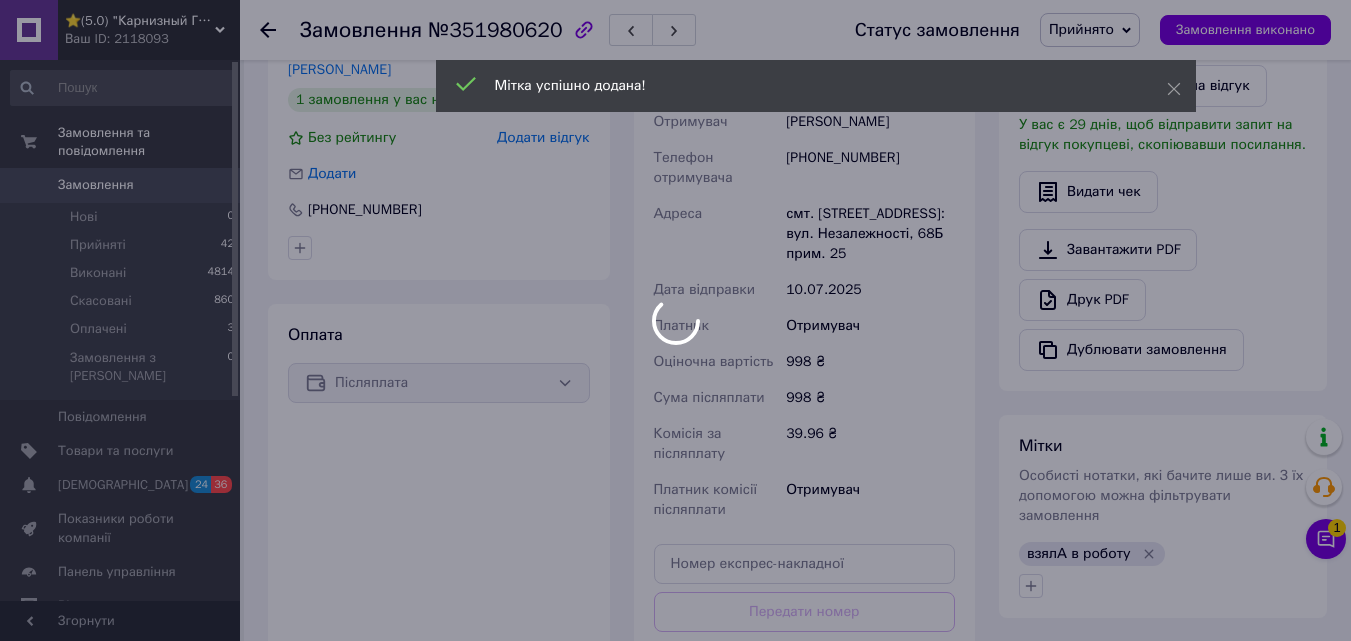 scroll, scrollTop: 469, scrollLeft: 0, axis: vertical 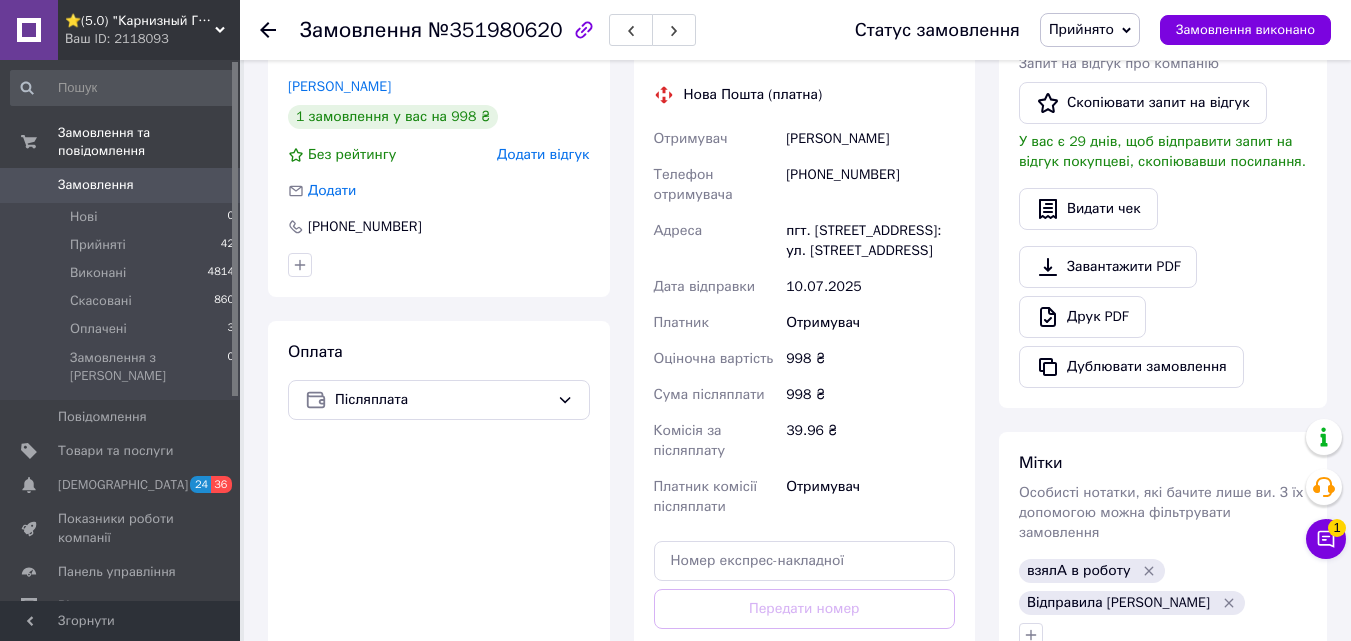 click on "[PHONE_NUMBER]" at bounding box center [870, 185] 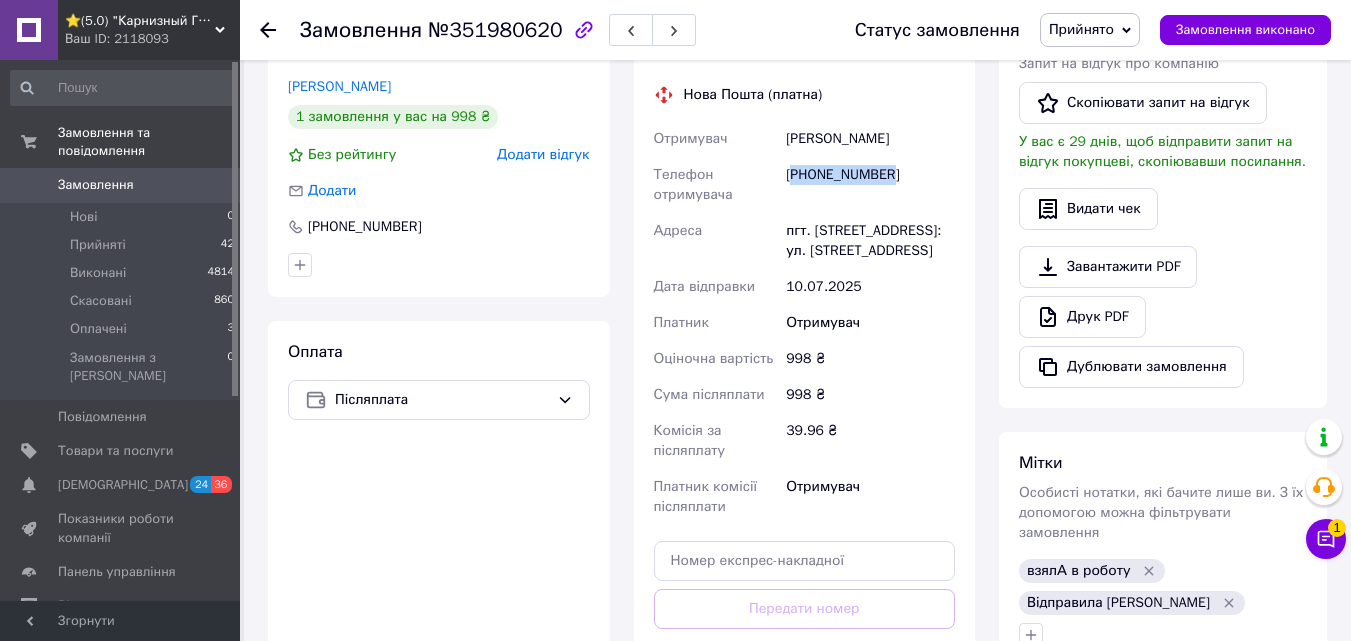 click on "[PHONE_NUMBER]" at bounding box center (870, 185) 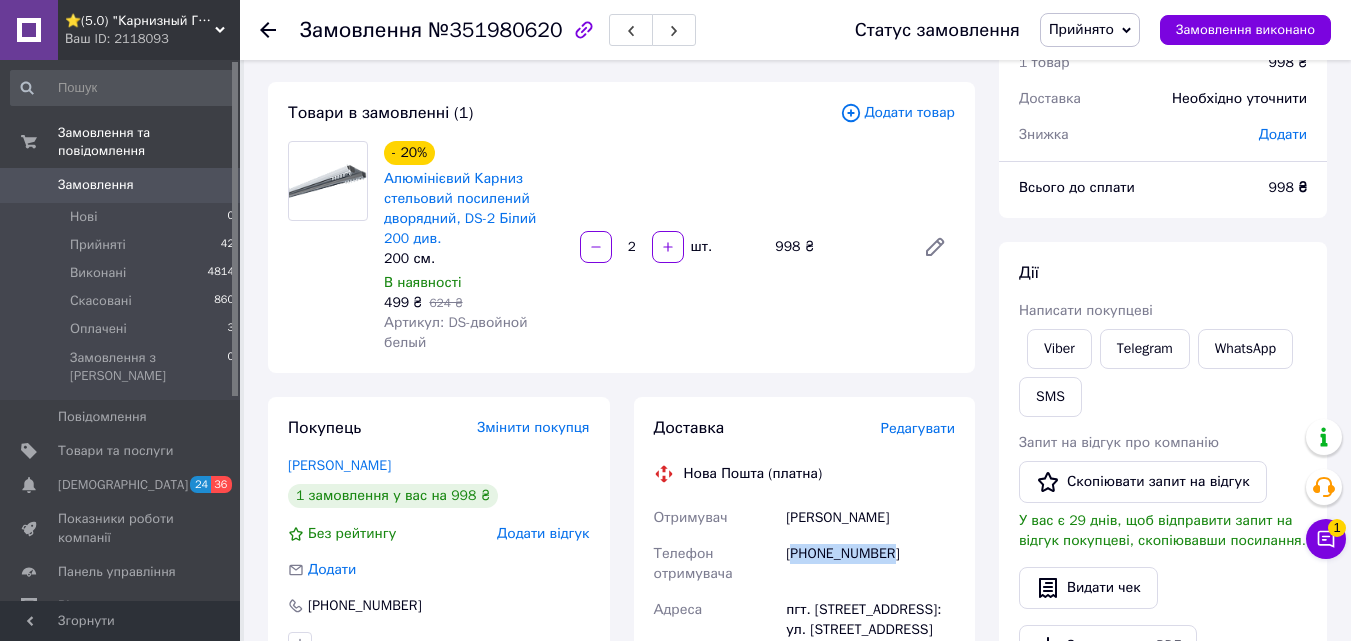 scroll, scrollTop: 69, scrollLeft: 0, axis: vertical 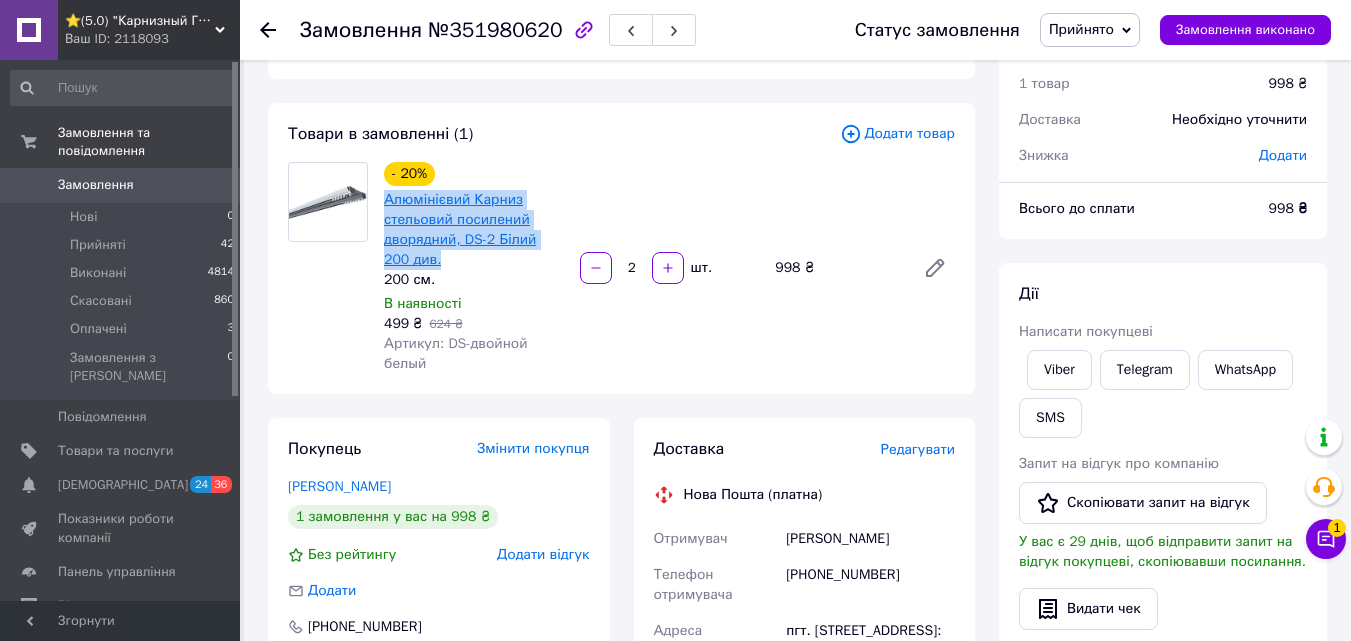 drag, startPoint x: 430, startPoint y: 257, endPoint x: 385, endPoint y: 197, distance: 75 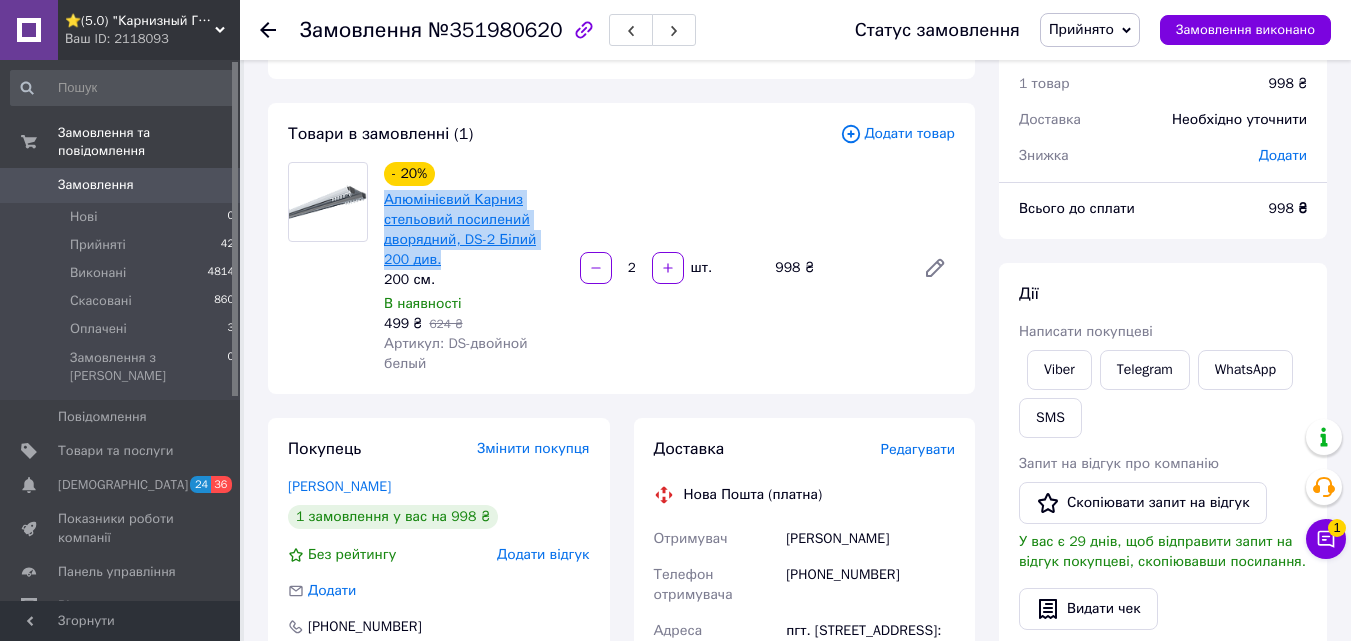 click on "Алюмінієвий Карниз стельовий посилений дворядний, DS-2 Білий 200 див." at bounding box center [474, 230] 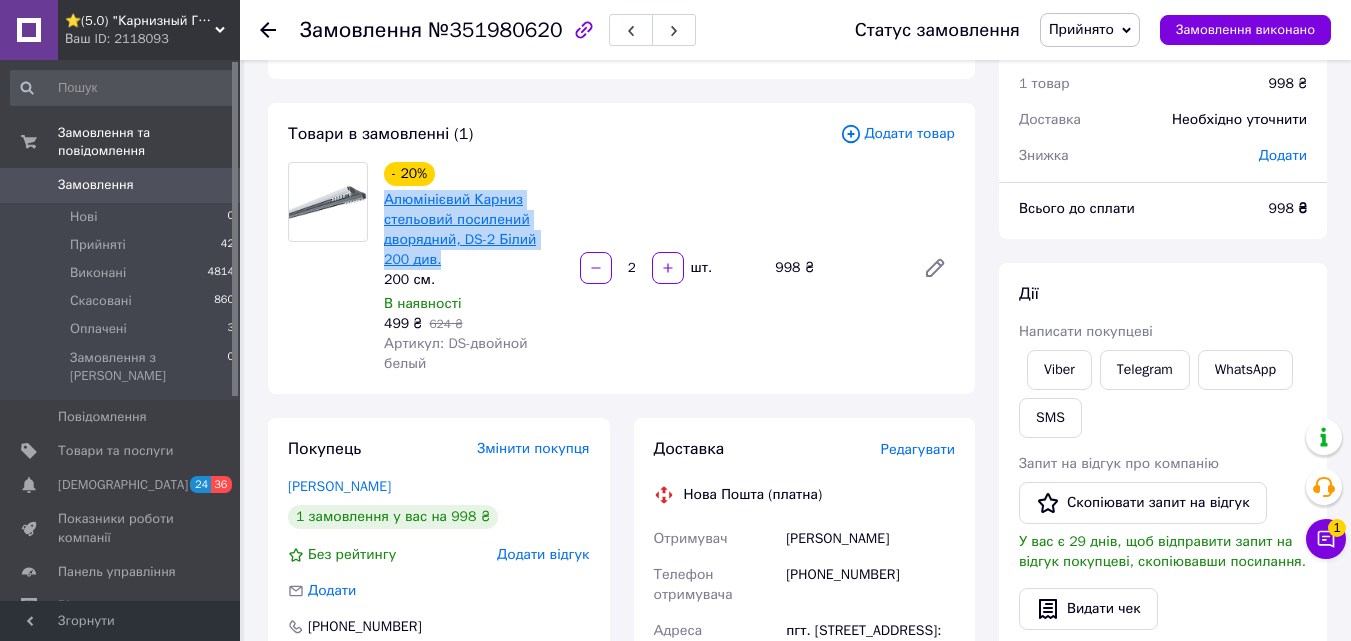 copy on "Алюмінієвий Карниз стельовий посилений дворядний, DS-2 Білий 200 див." 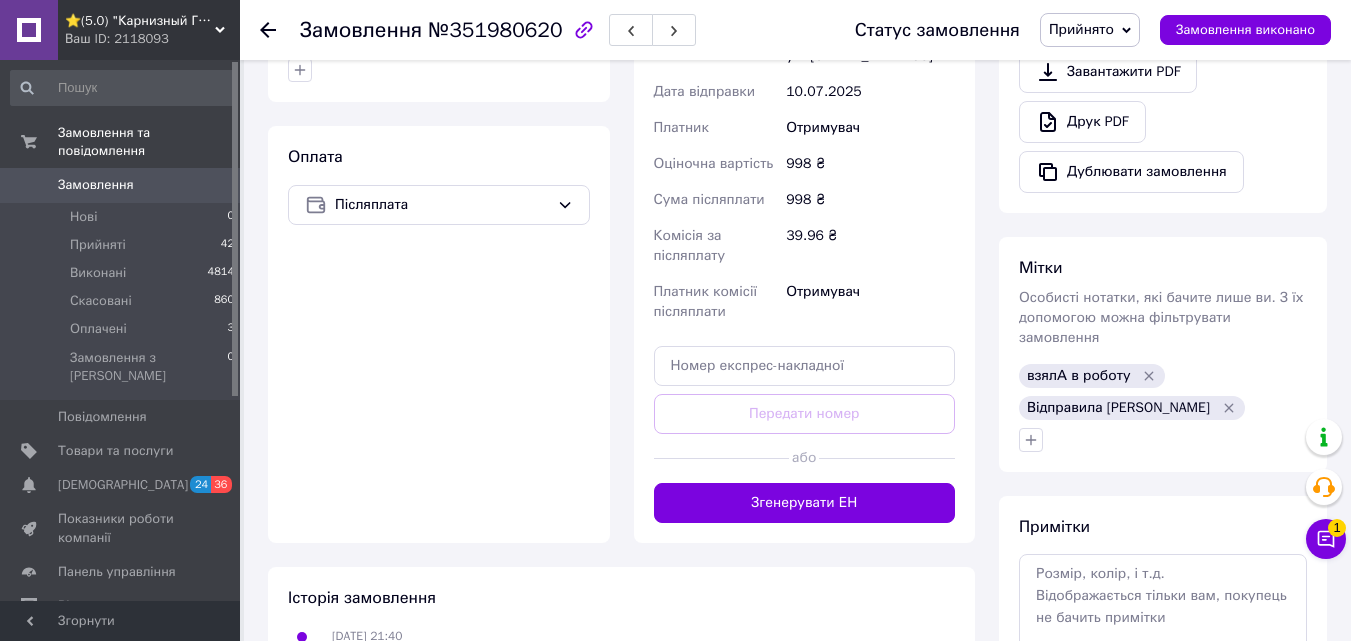 scroll, scrollTop: 669, scrollLeft: 0, axis: vertical 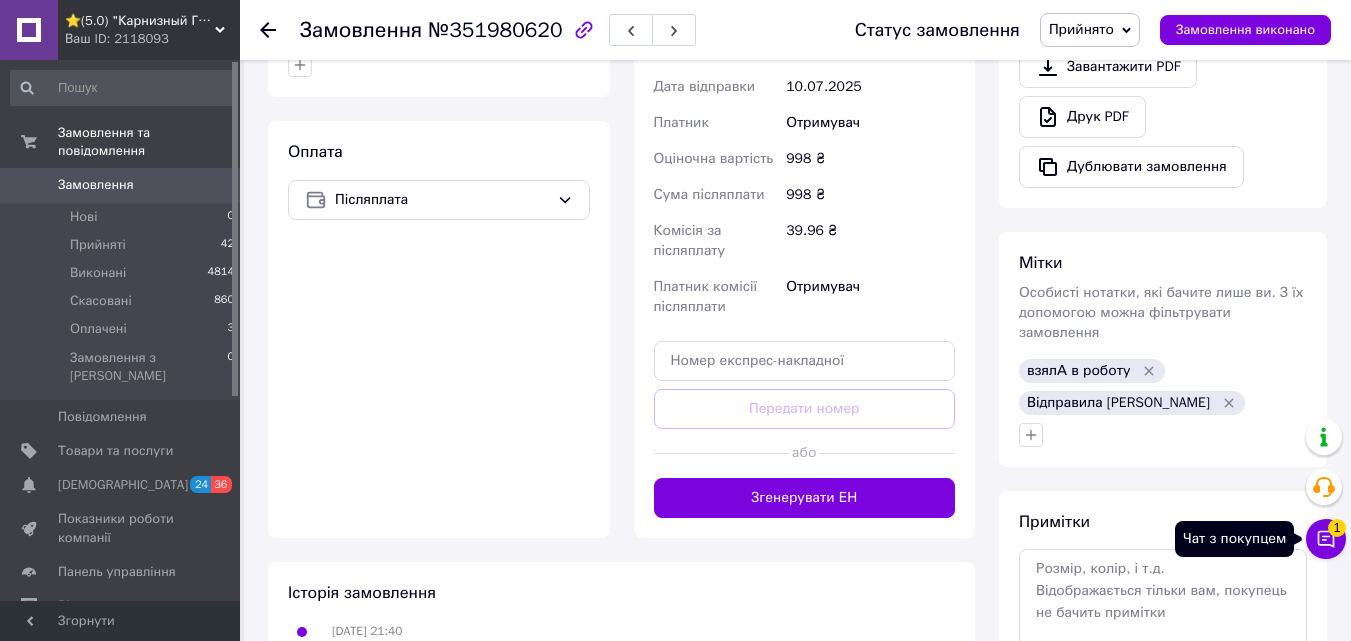 click on "Чат з покупцем 1" at bounding box center [1326, 539] 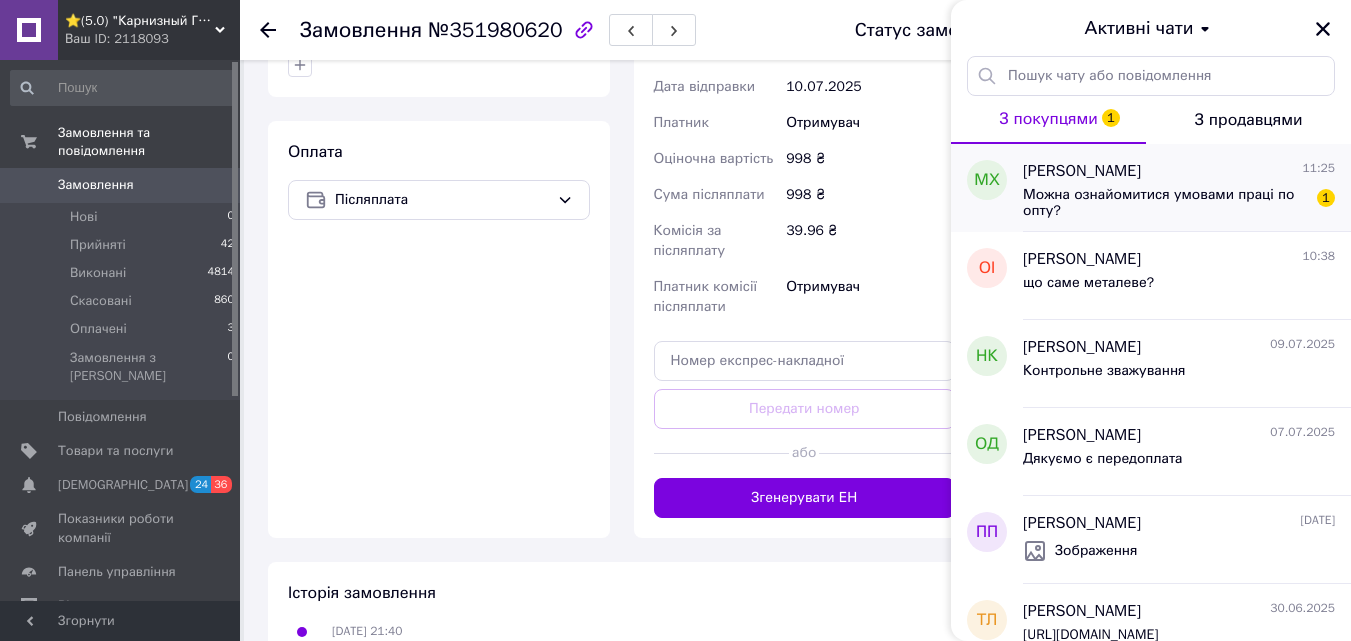 click on "Можна ознайомитися умовами праці по опту?" at bounding box center (1165, 203) 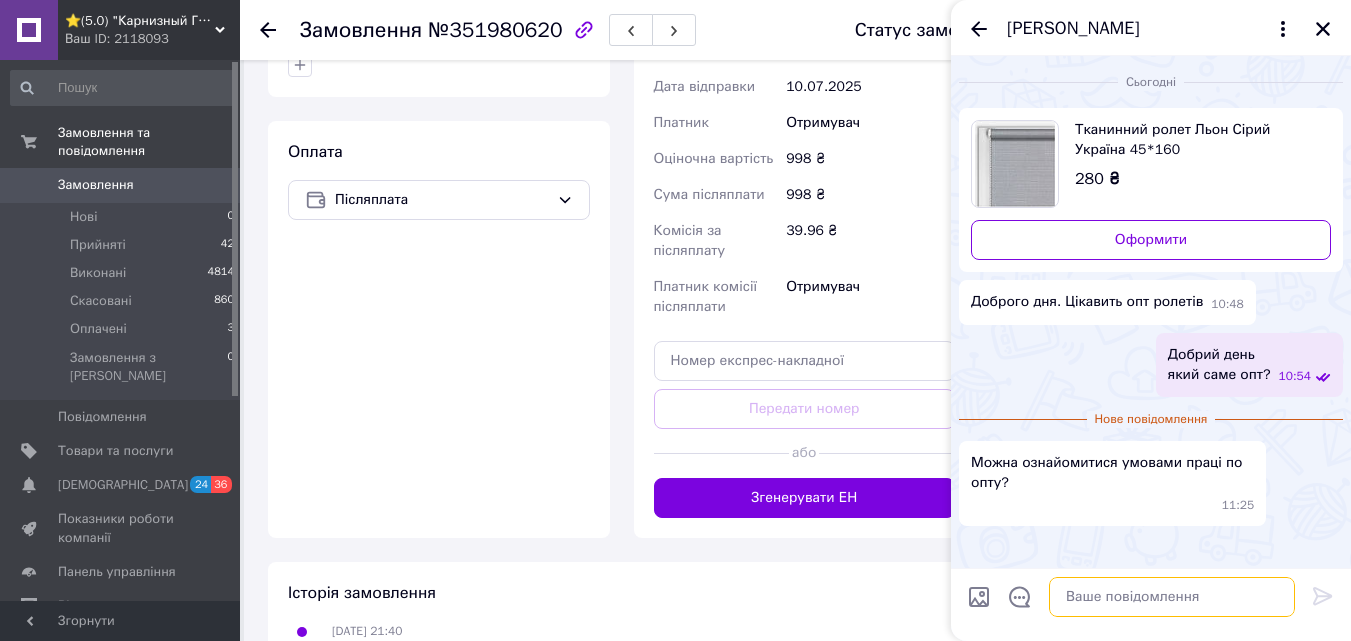 click at bounding box center [1172, 597] 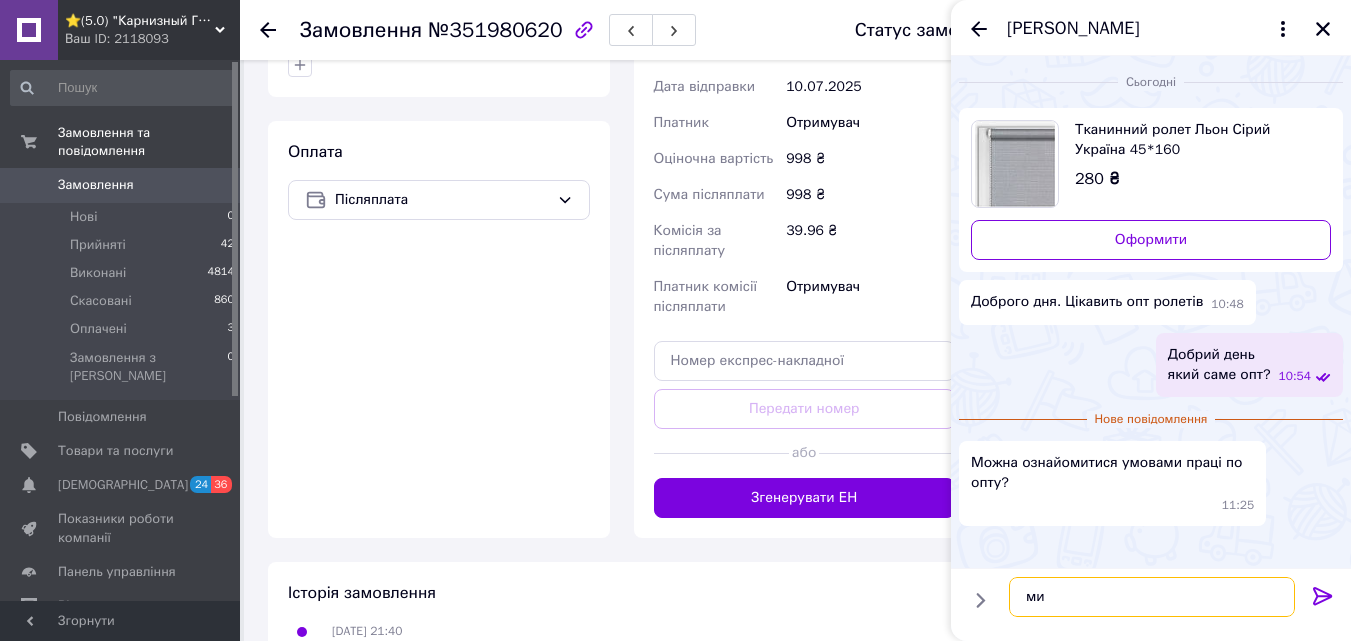 type on "м" 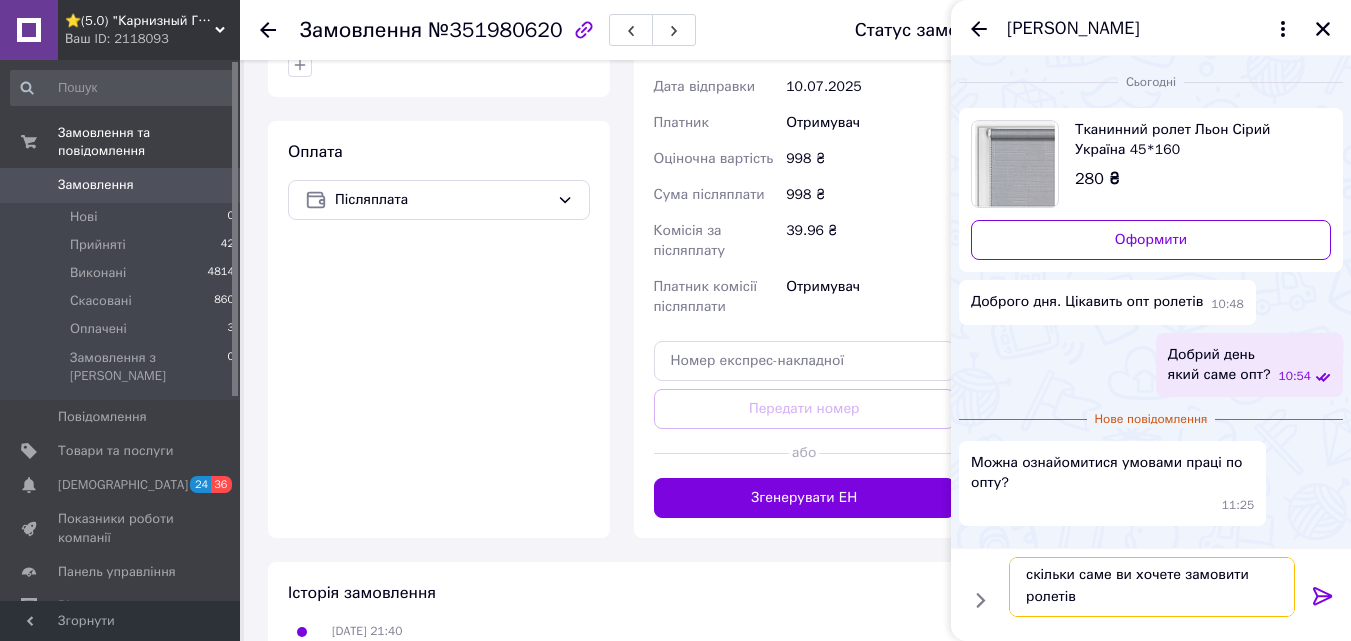 scroll, scrollTop: 2, scrollLeft: 0, axis: vertical 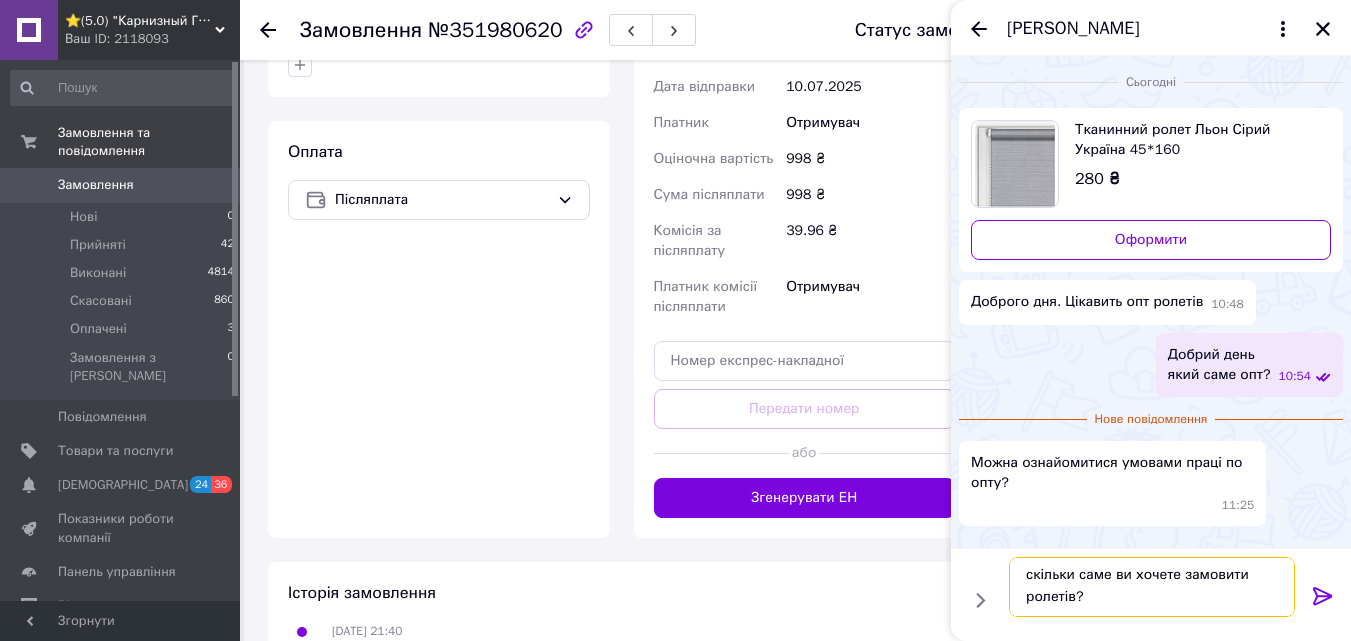 type on "скільки саме ви хочете замовити ролетів?" 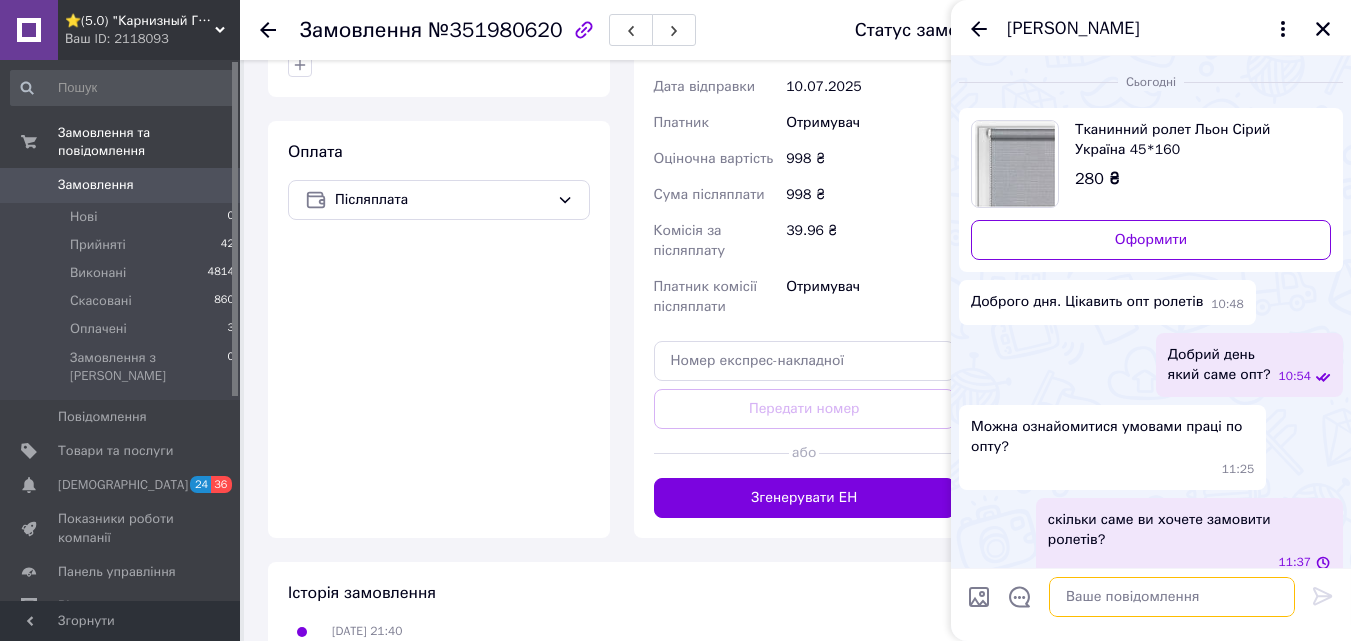 scroll, scrollTop: 0, scrollLeft: 0, axis: both 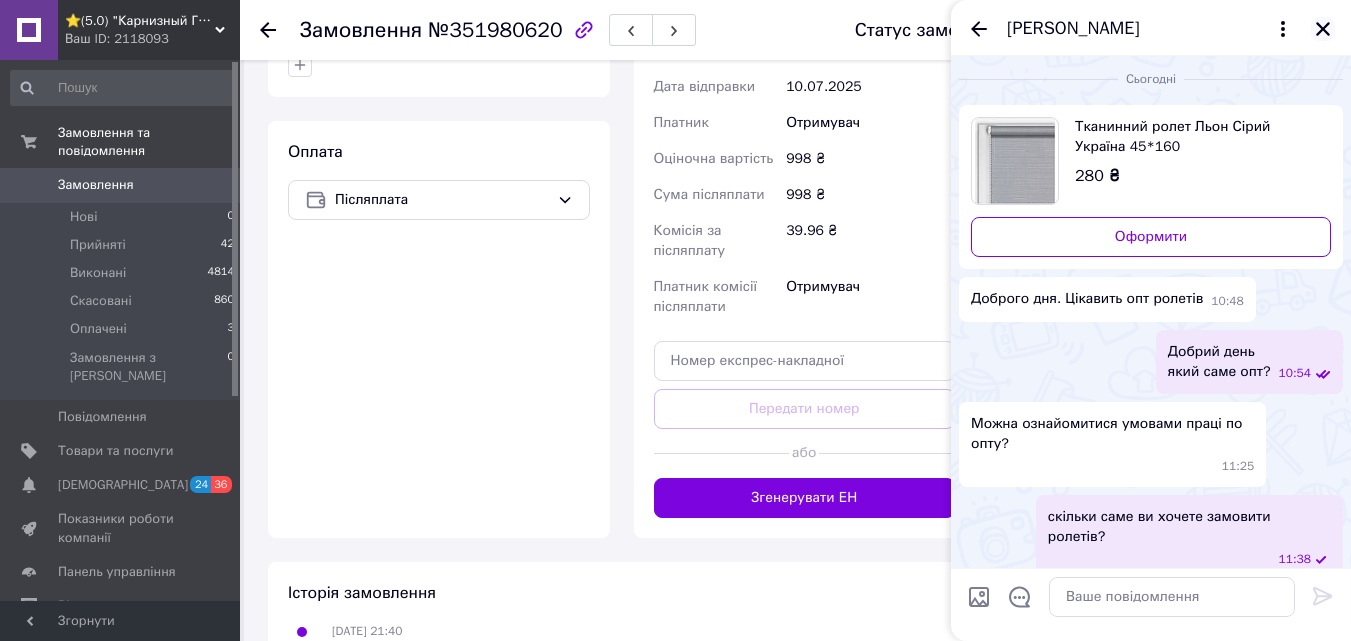 click 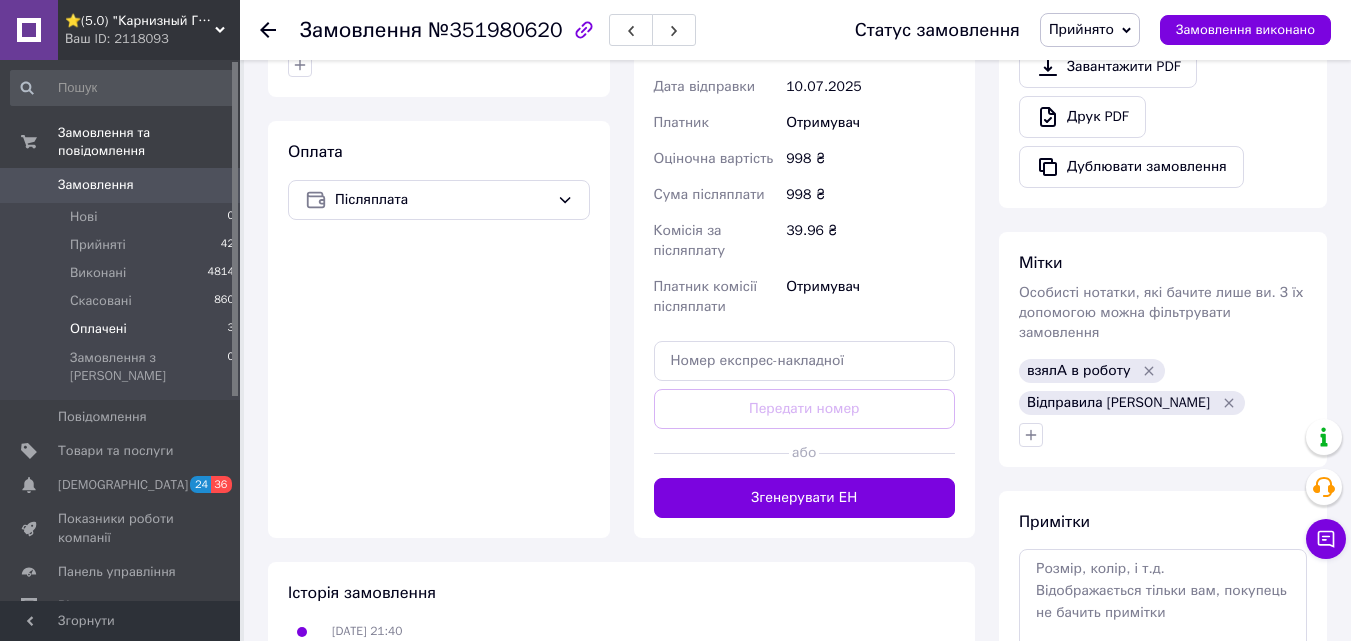click on "Оплачені 3" at bounding box center [123, 329] 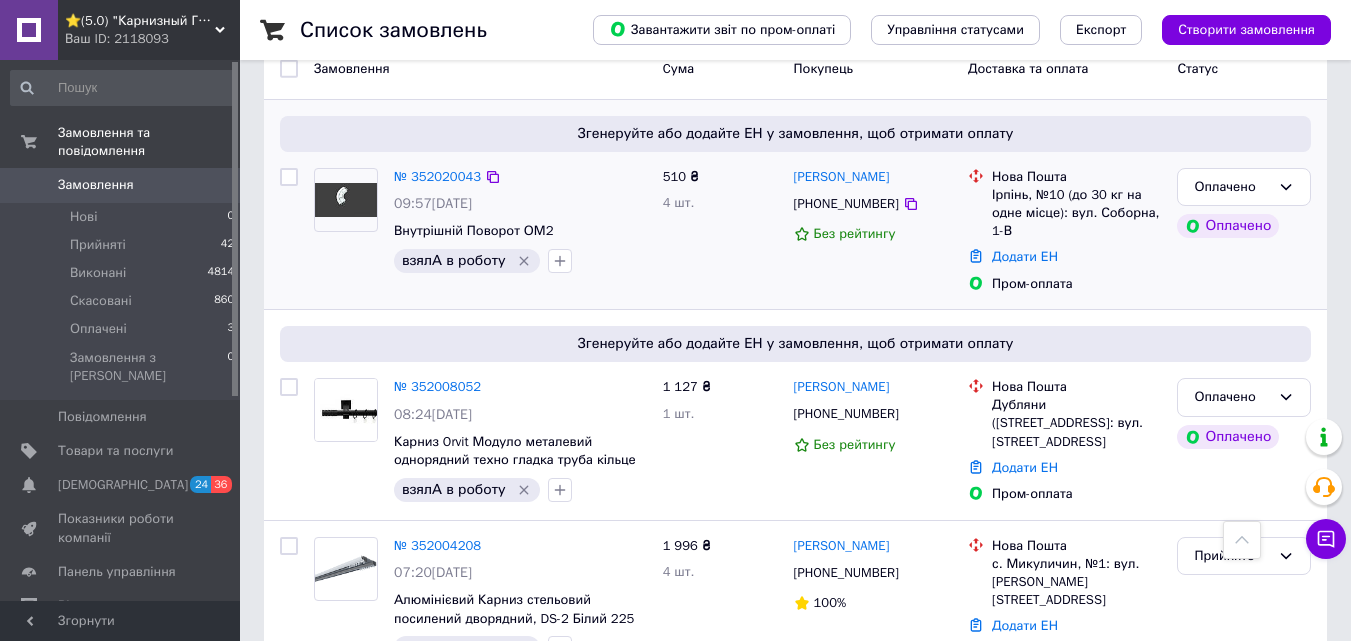 scroll, scrollTop: 100, scrollLeft: 0, axis: vertical 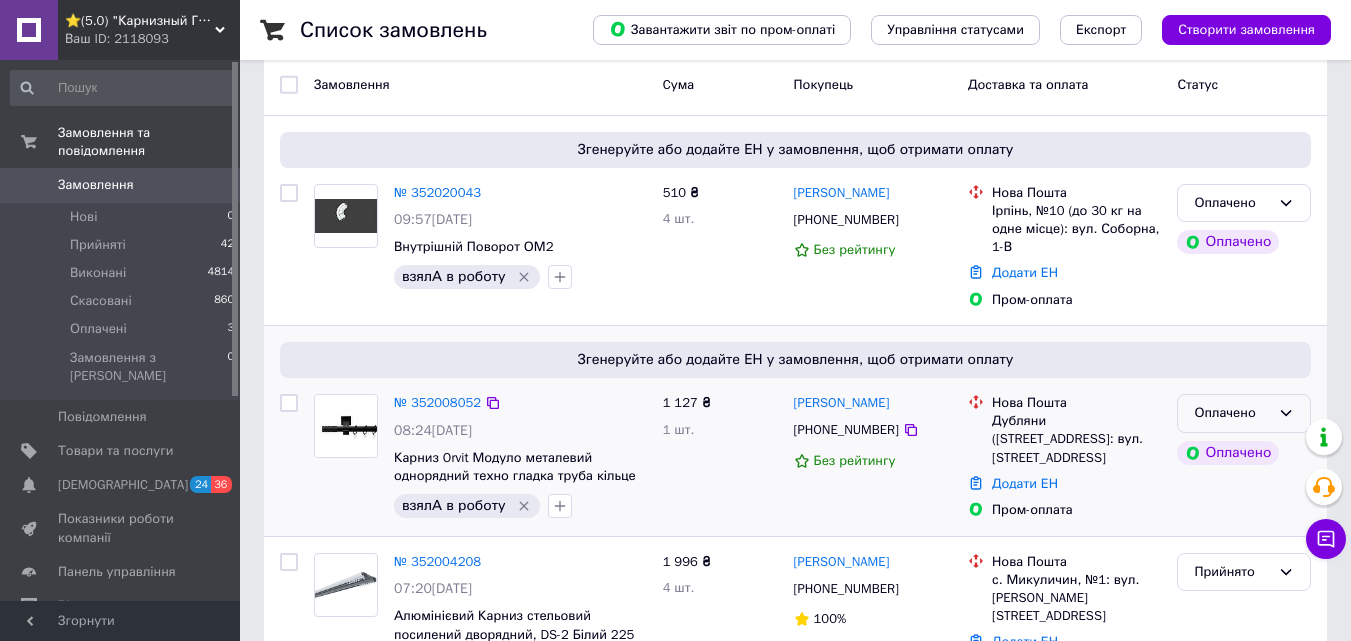 click on "Оплачено" at bounding box center [1244, 413] 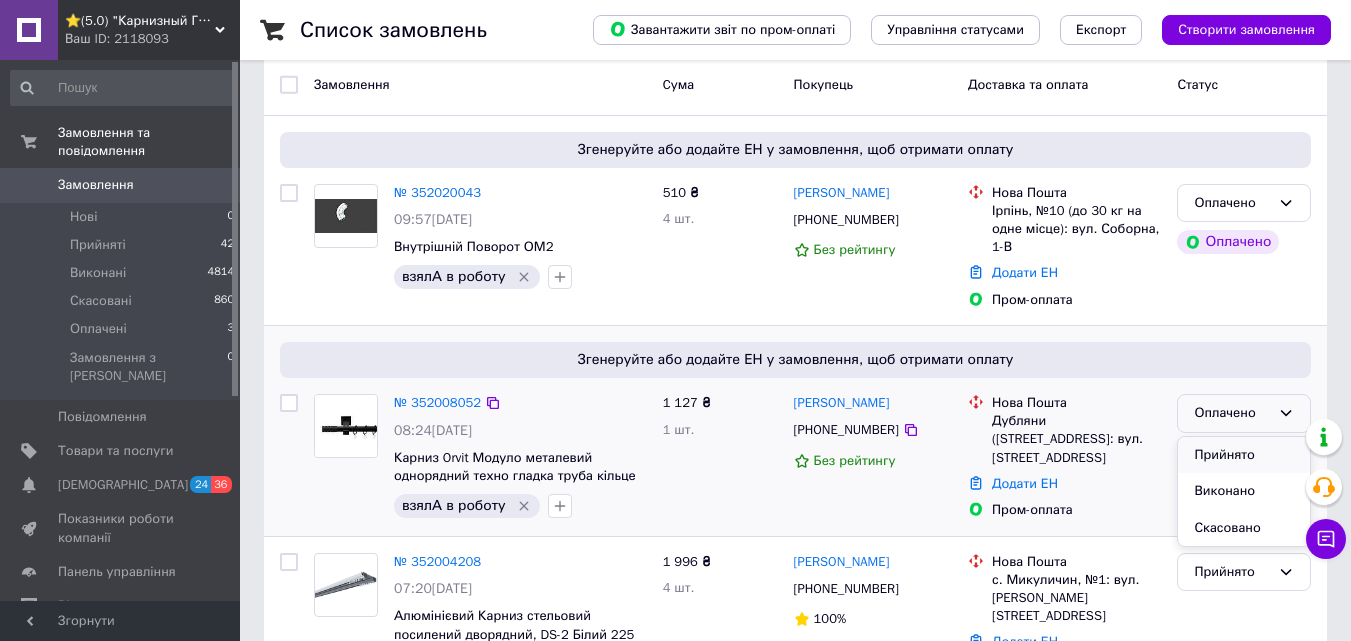 click on "Прийнято" at bounding box center (1244, 455) 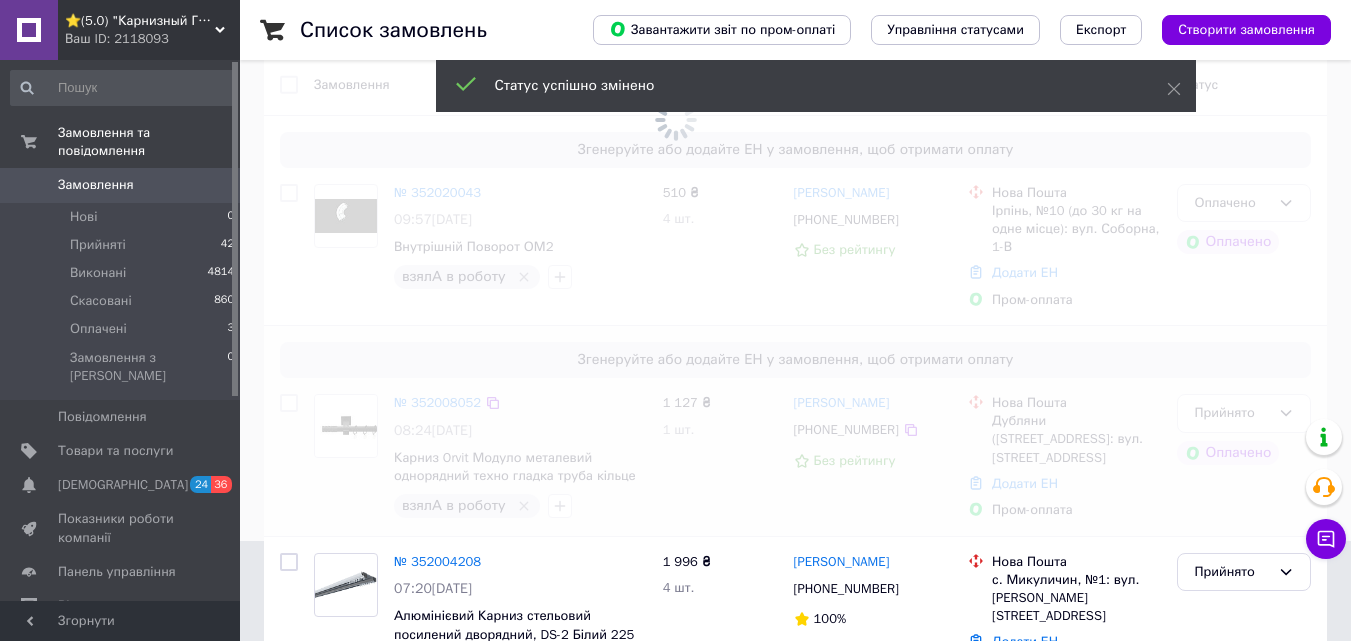 click at bounding box center [675, 220] 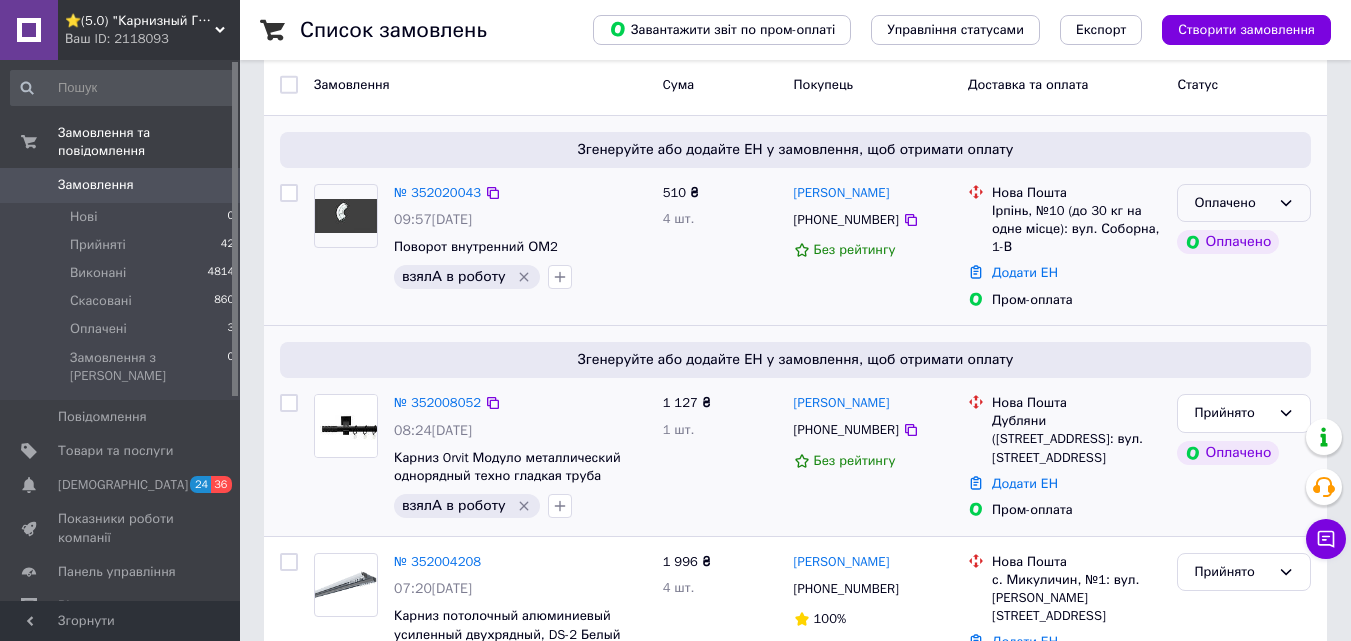 click on "Оплачено" at bounding box center (1244, 203) 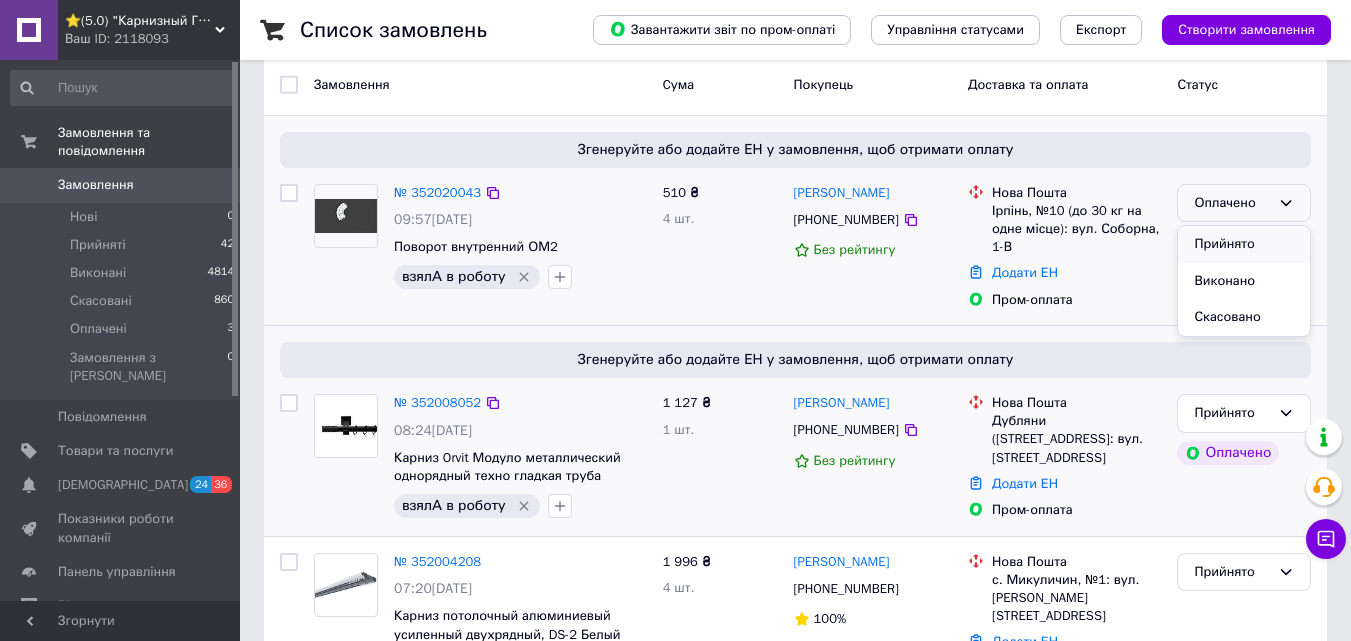 click on "Прийнято" at bounding box center (1244, 244) 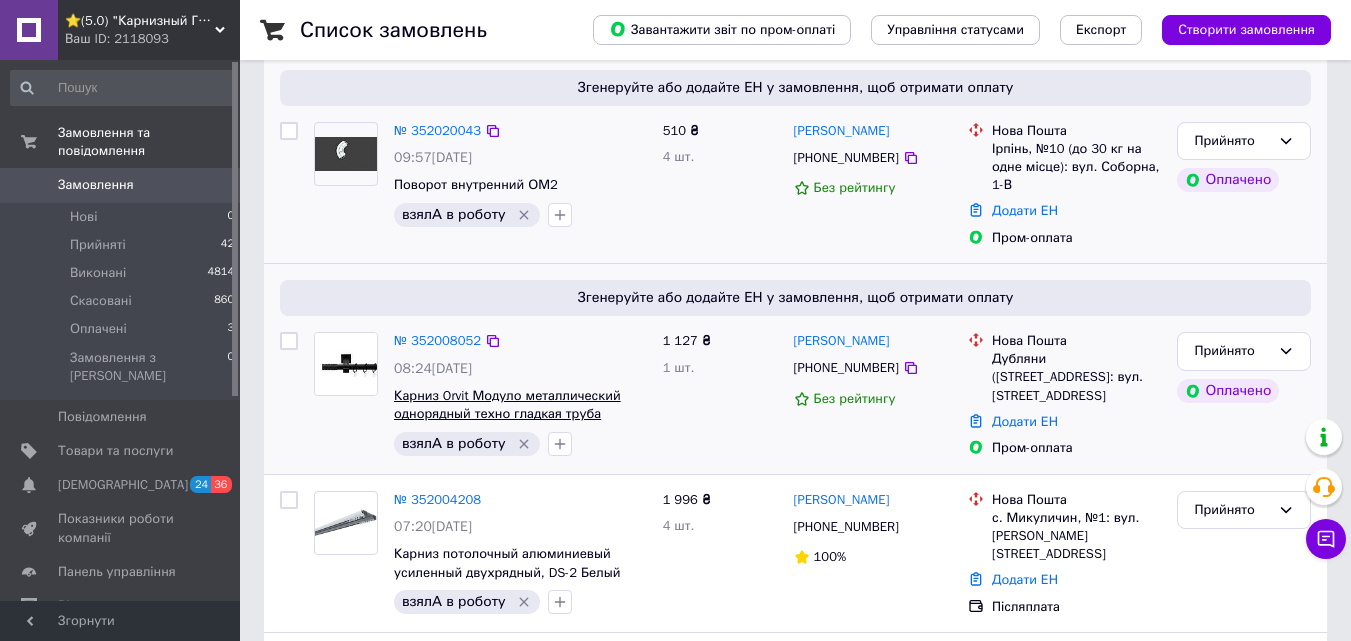 scroll, scrollTop: 0, scrollLeft: 0, axis: both 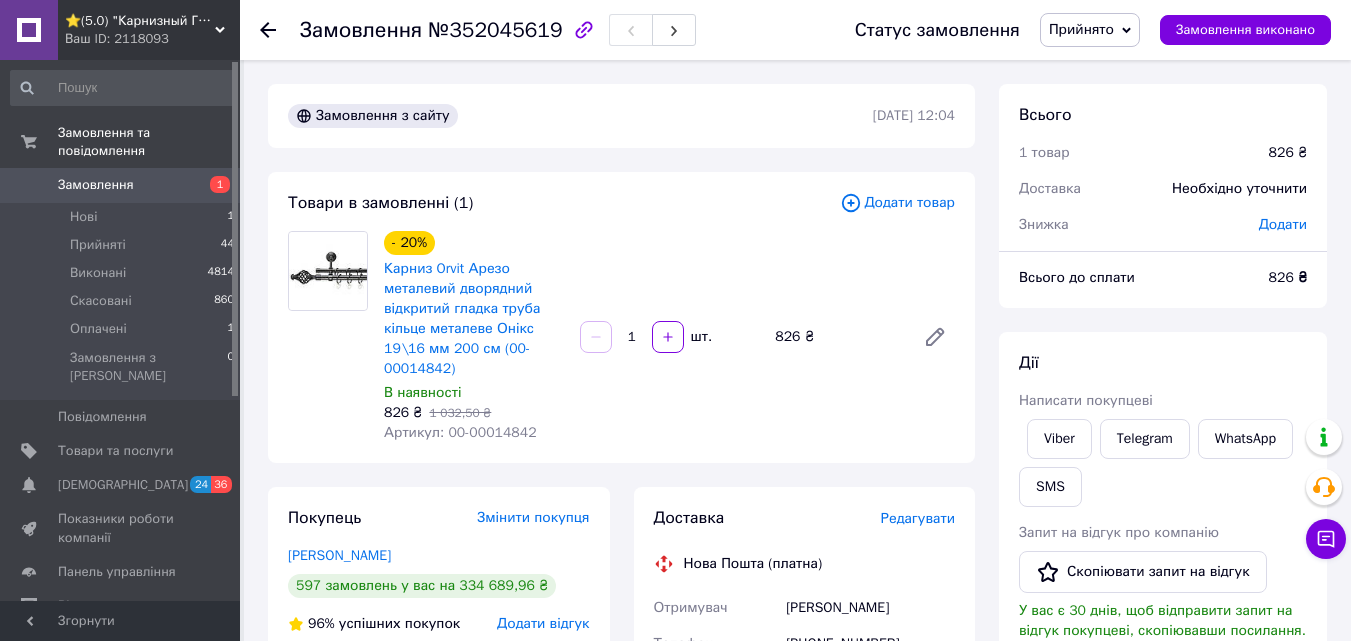 click on "Артикул: 00-00014842" at bounding box center [460, 432] 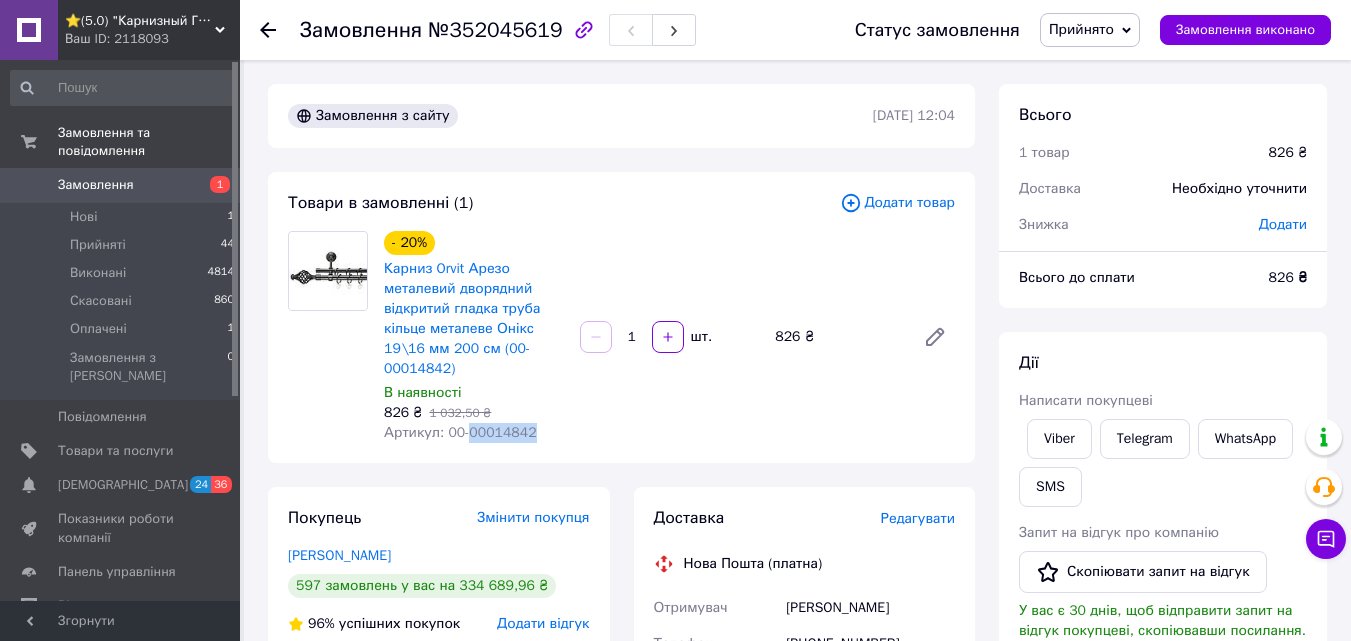 click on "Артикул: 00-00014842" at bounding box center [460, 432] 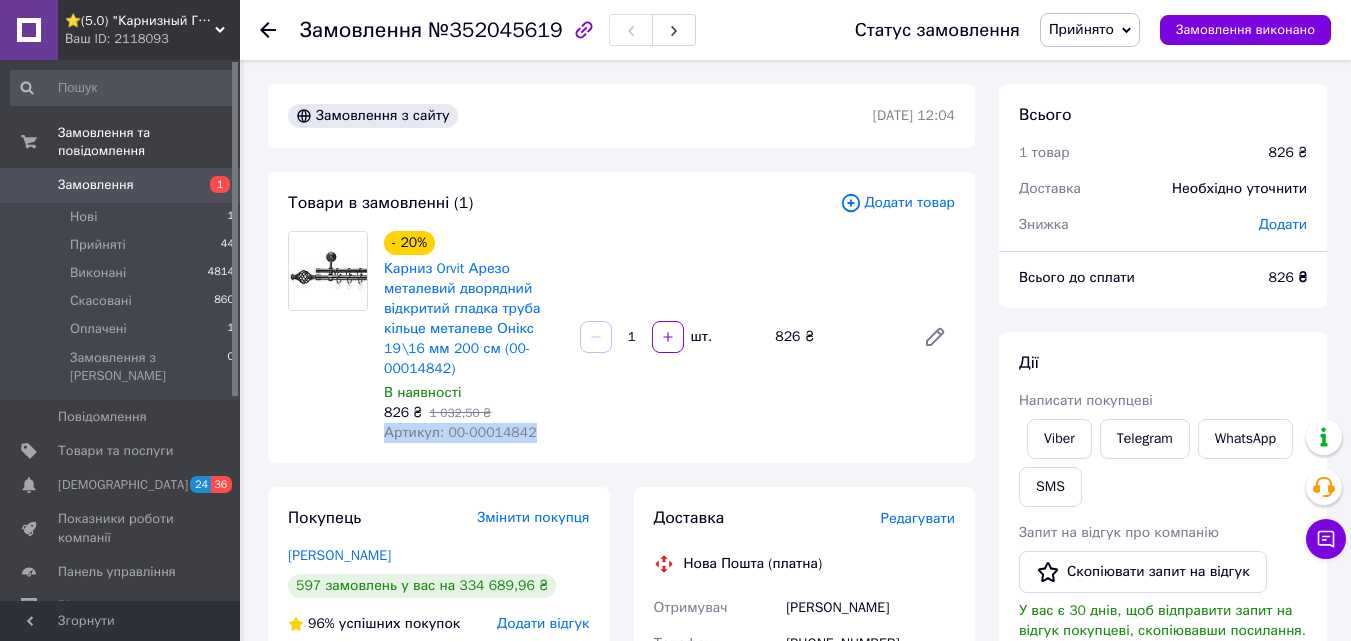 click on "Артикул: 00-00014842" at bounding box center (460, 432) 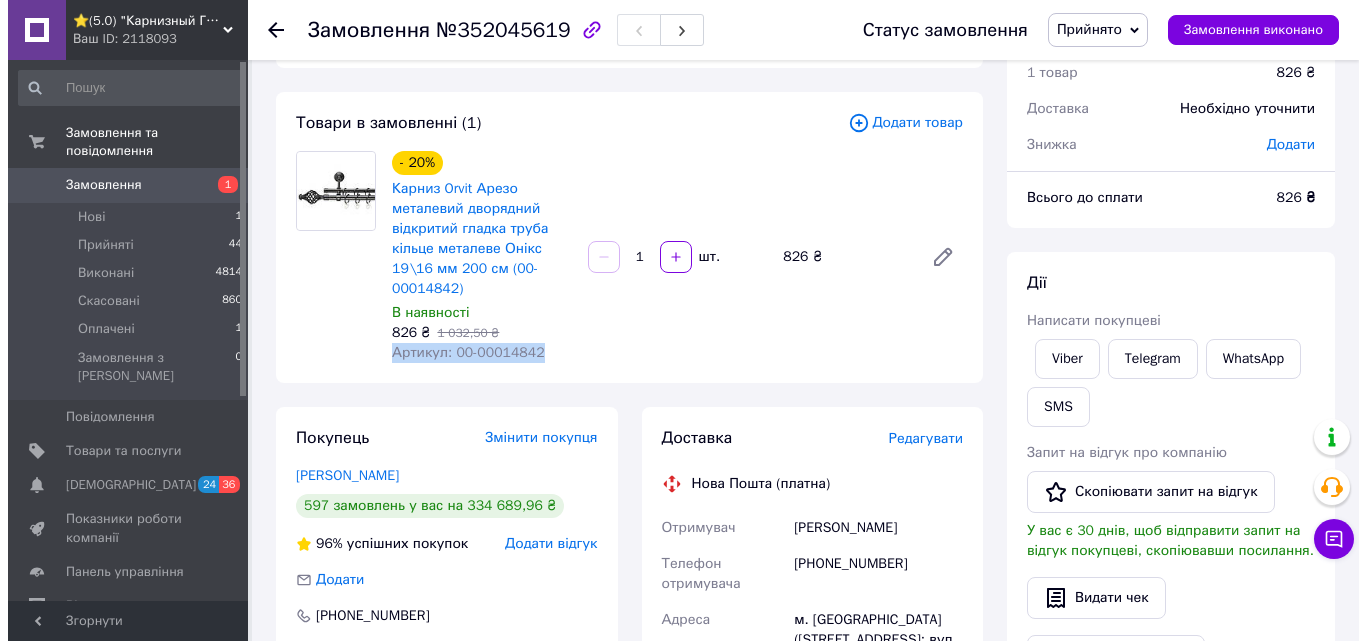 scroll, scrollTop: 200, scrollLeft: 0, axis: vertical 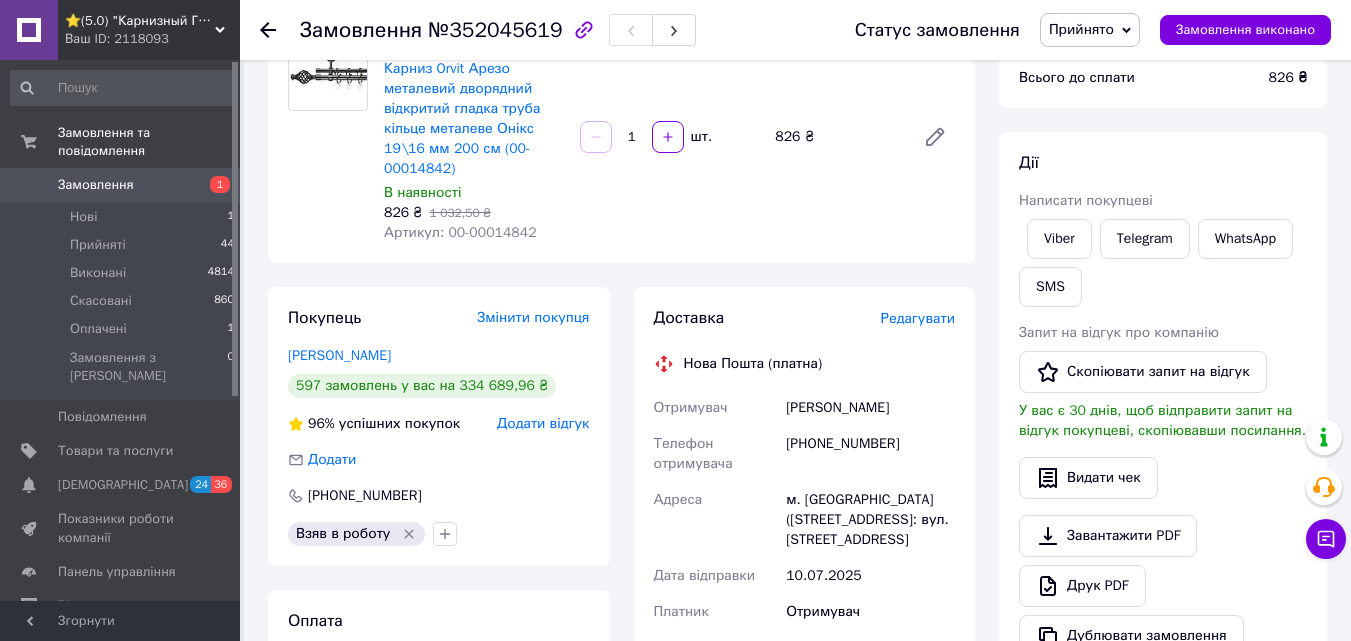 click on "Редагувати" at bounding box center (918, 318) 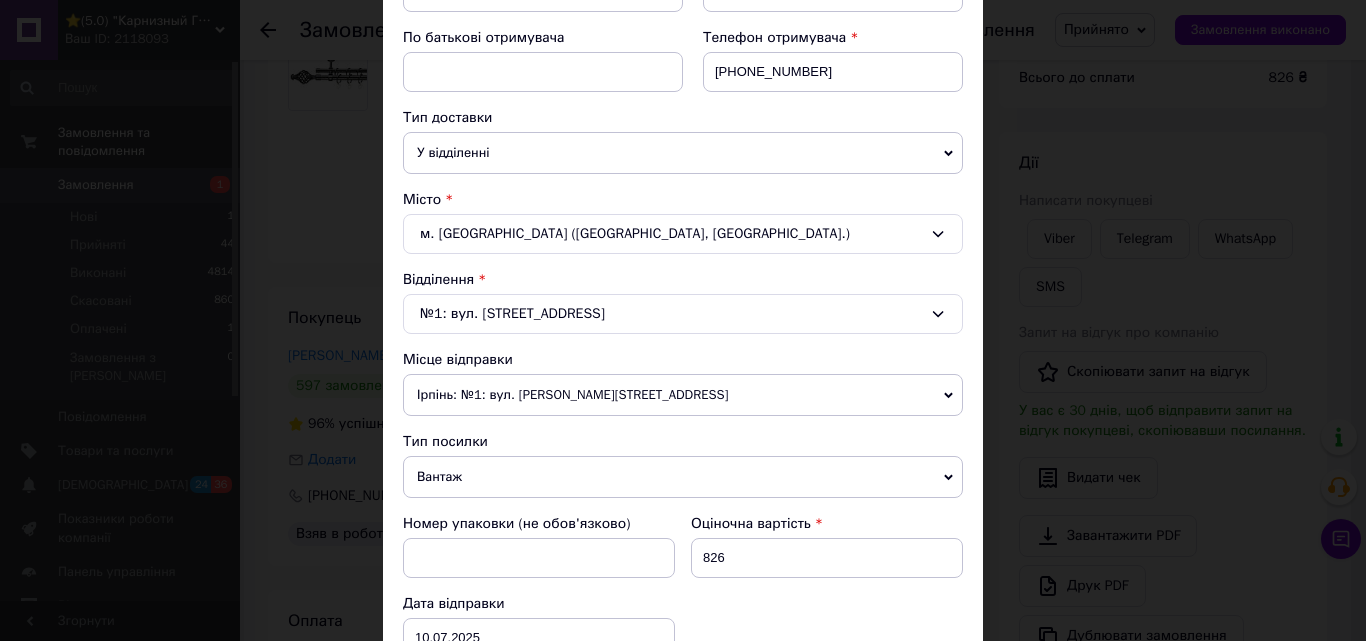 scroll, scrollTop: 400, scrollLeft: 0, axis: vertical 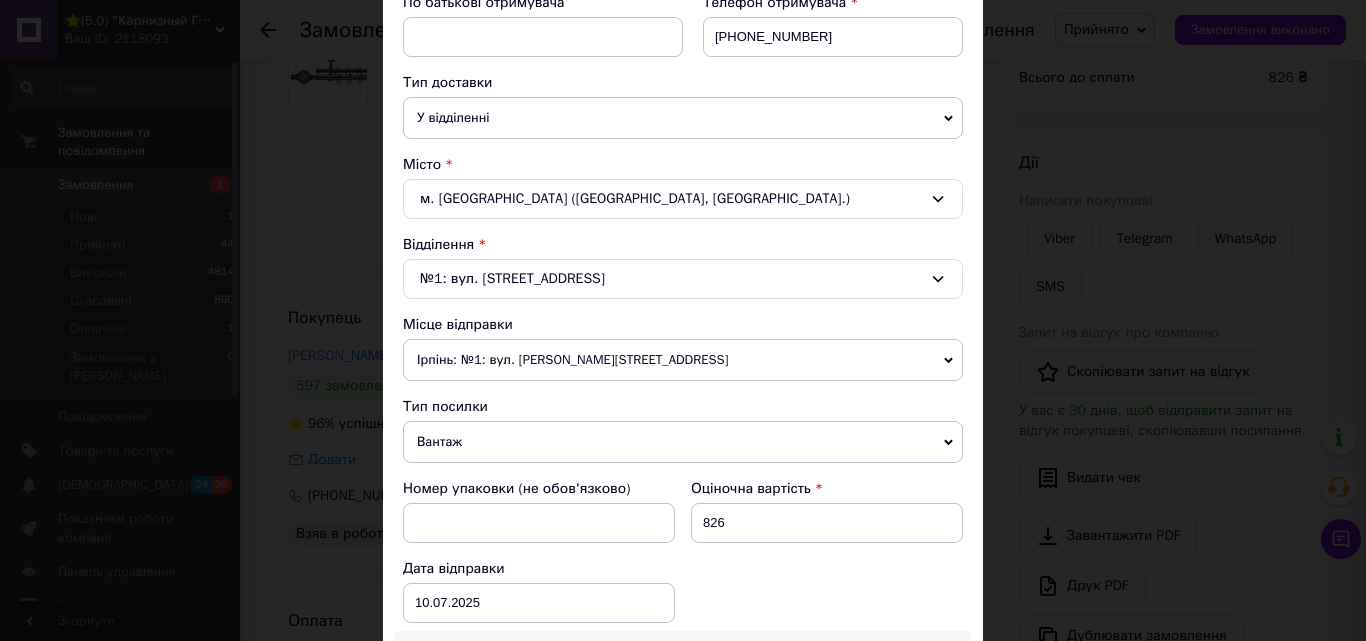 click on "Ірпінь: №1: вул. [PERSON_NAME][STREET_ADDRESS]" at bounding box center (683, 360) 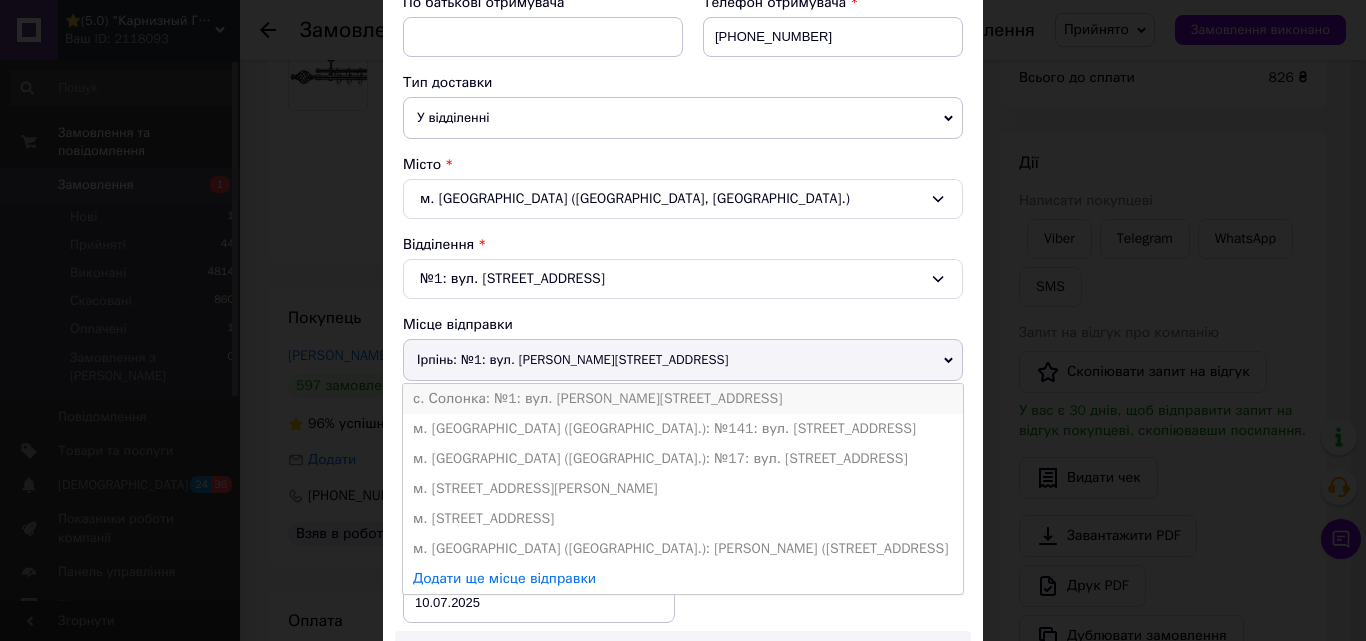 click on "с. Солонка: №1: вул. [PERSON_NAME][STREET_ADDRESS]" at bounding box center (683, 399) 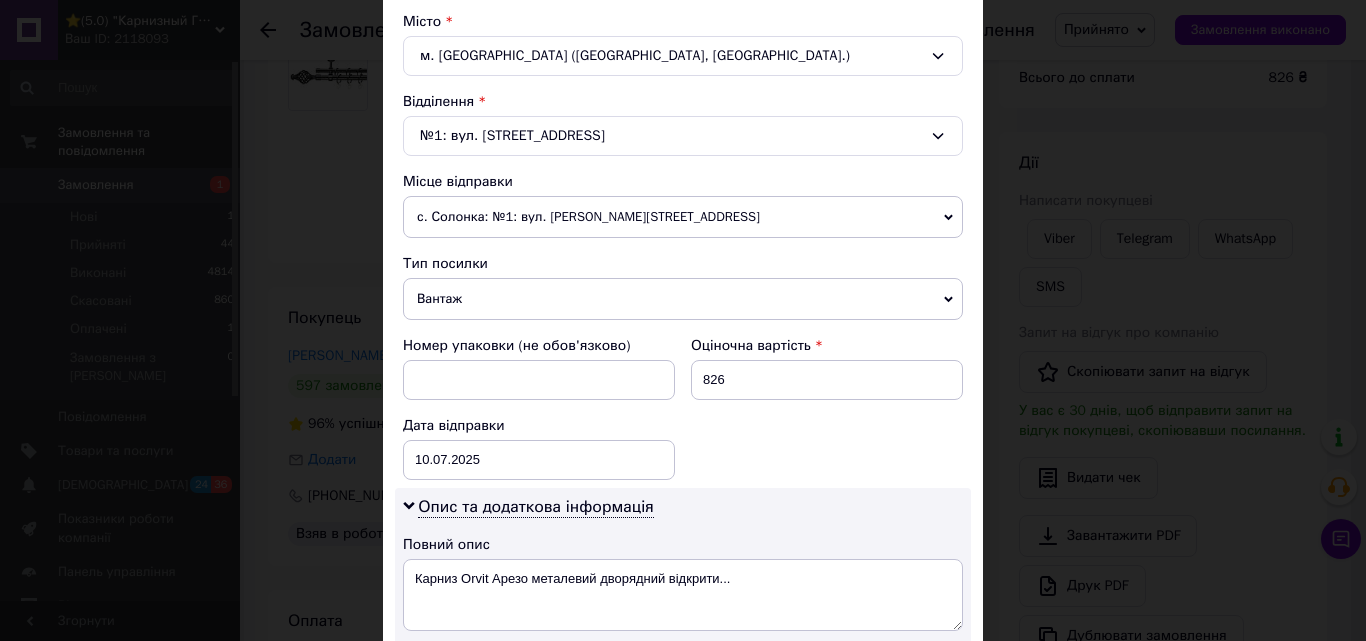scroll, scrollTop: 600, scrollLeft: 0, axis: vertical 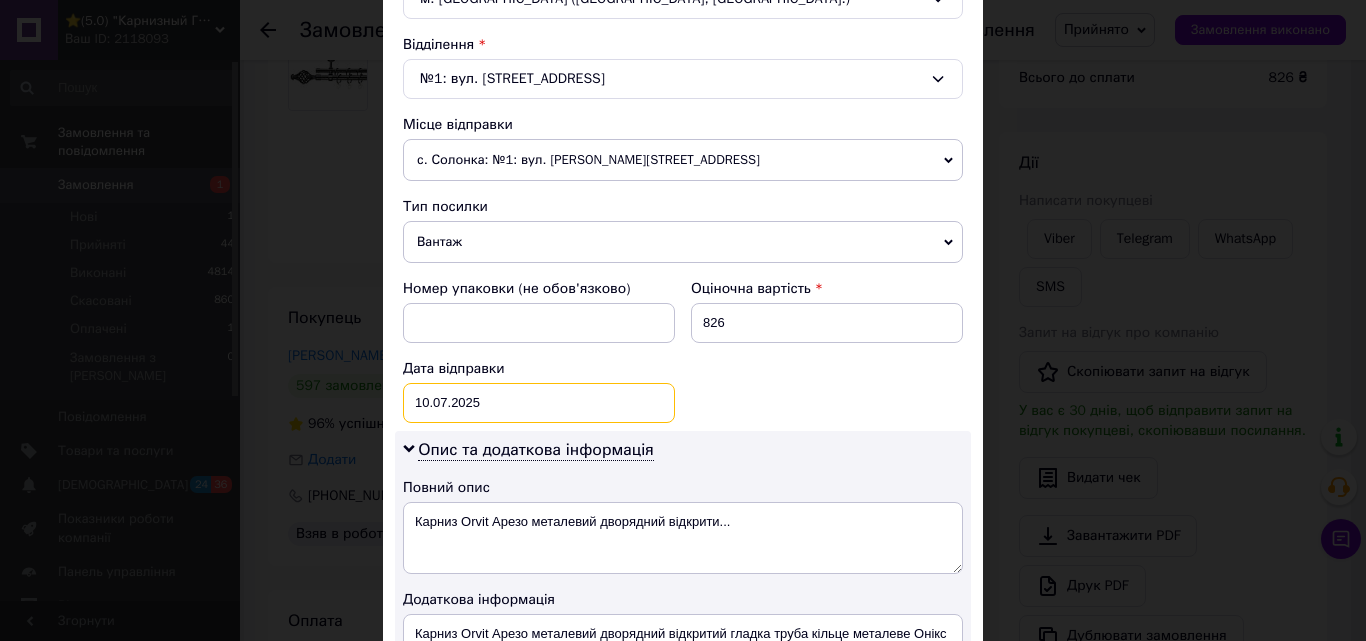 click on "[DATE] < 2025 > < Июль > Пн Вт Ср Чт Пт Сб Вс 30 1 2 3 4 5 6 7 8 9 10 11 12 13 14 15 16 17 18 19 20 21 22 23 24 25 26 27 28 29 30 31 1 2 3 4 5 6 7 8 9 10" at bounding box center (539, 403) 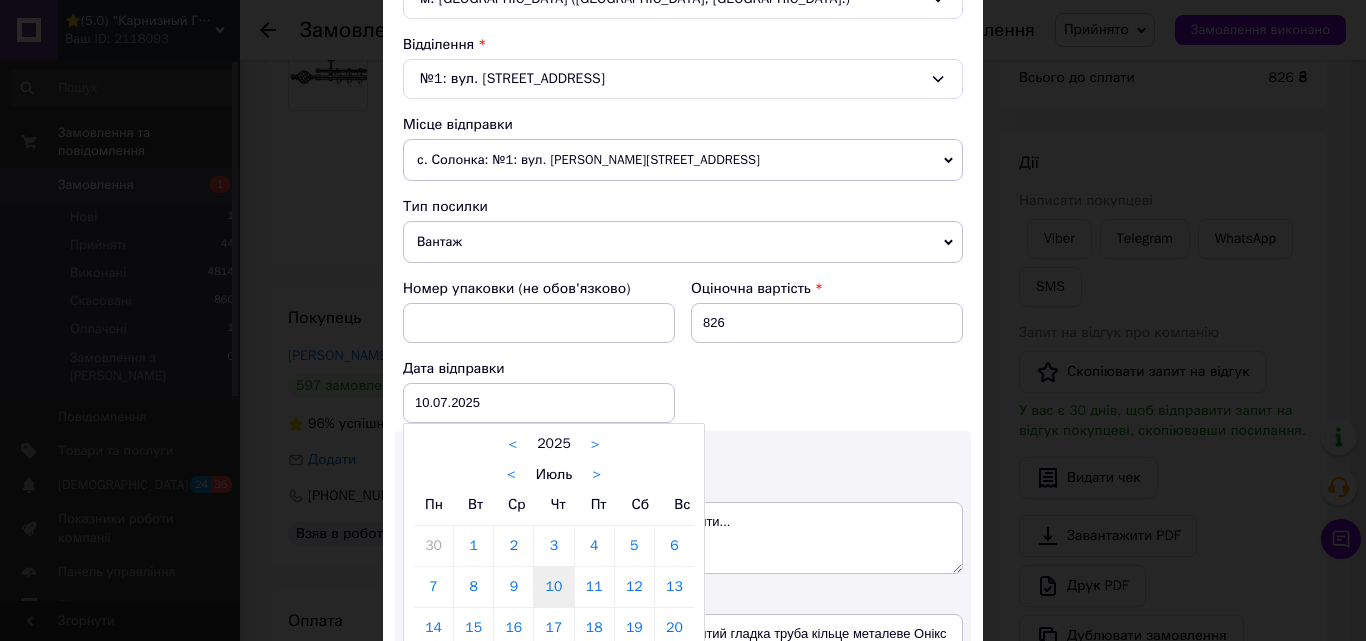 click at bounding box center (683, 320) 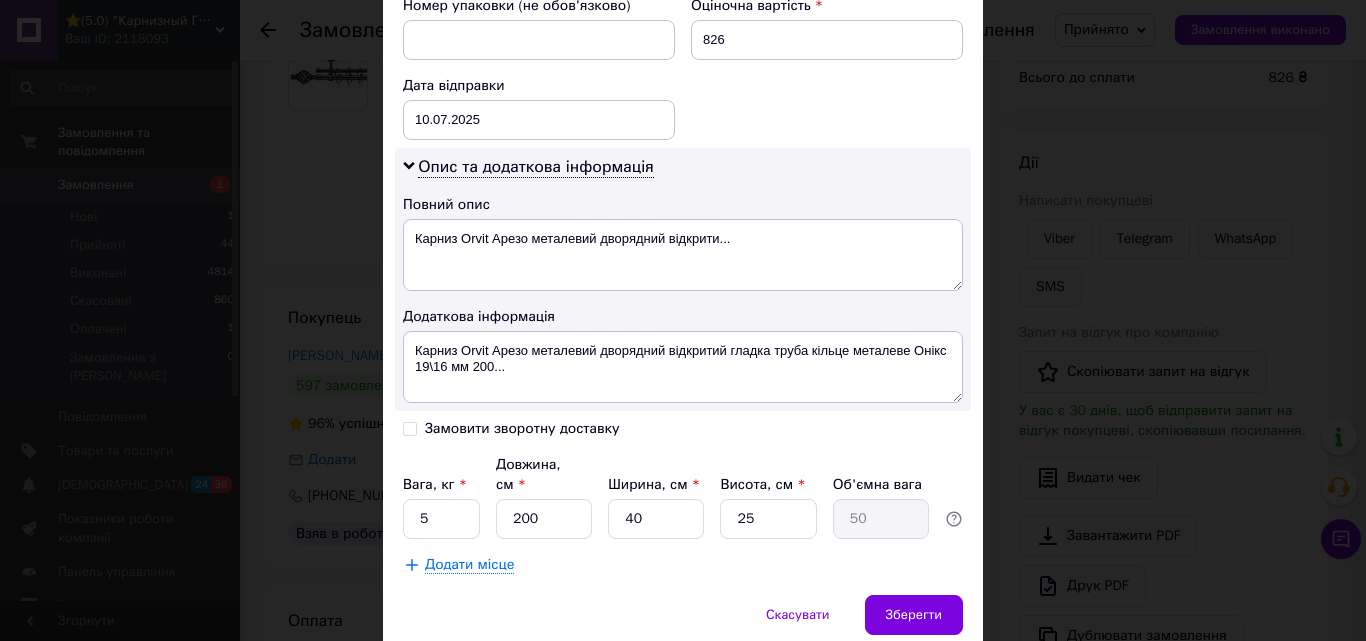 scroll, scrollTop: 947, scrollLeft: 0, axis: vertical 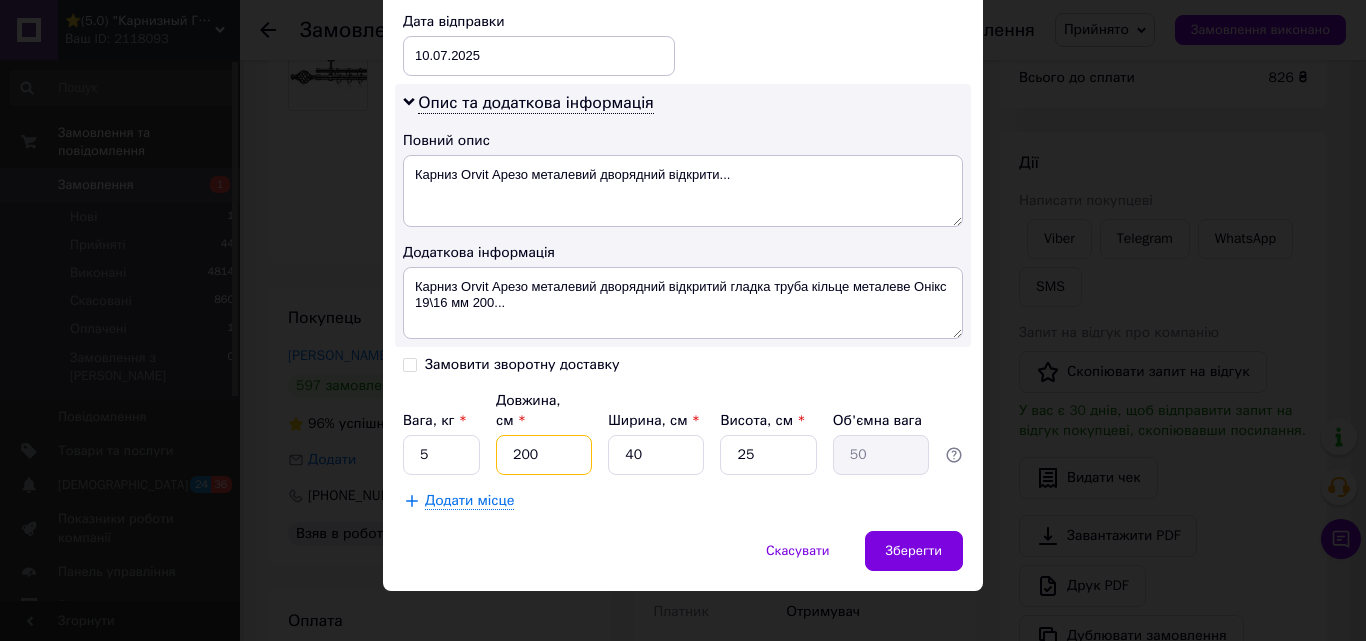 click on "200" at bounding box center (544, 455) 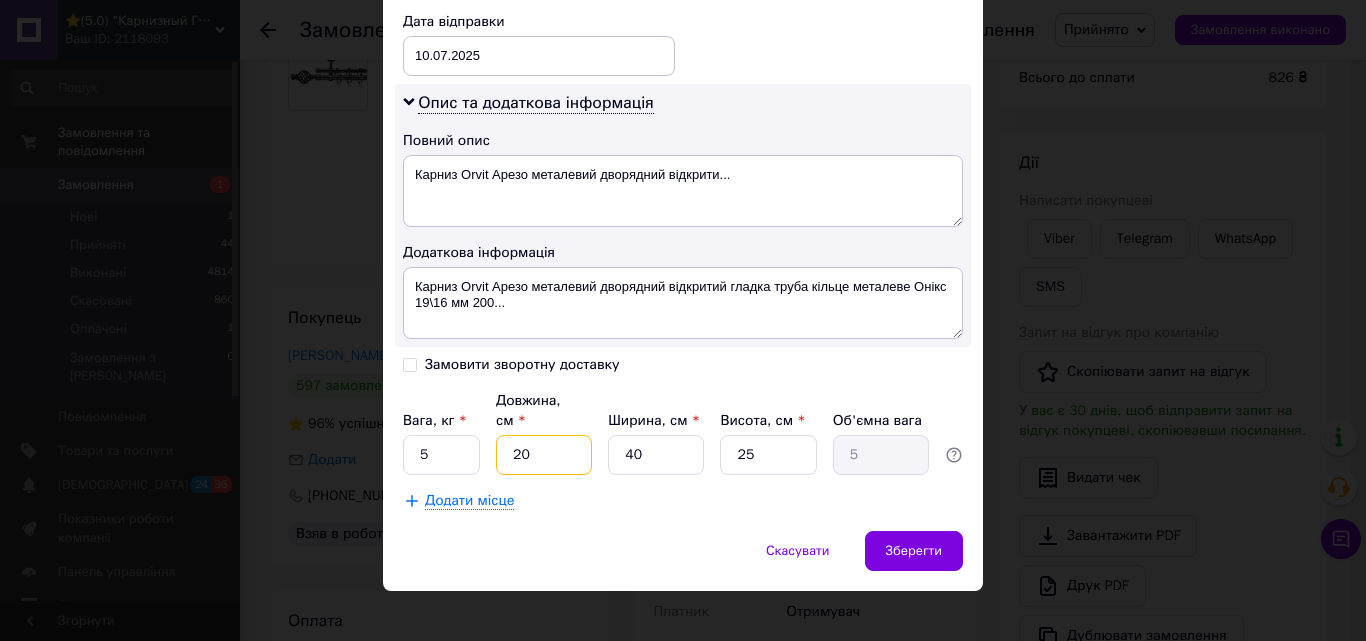 type on "2" 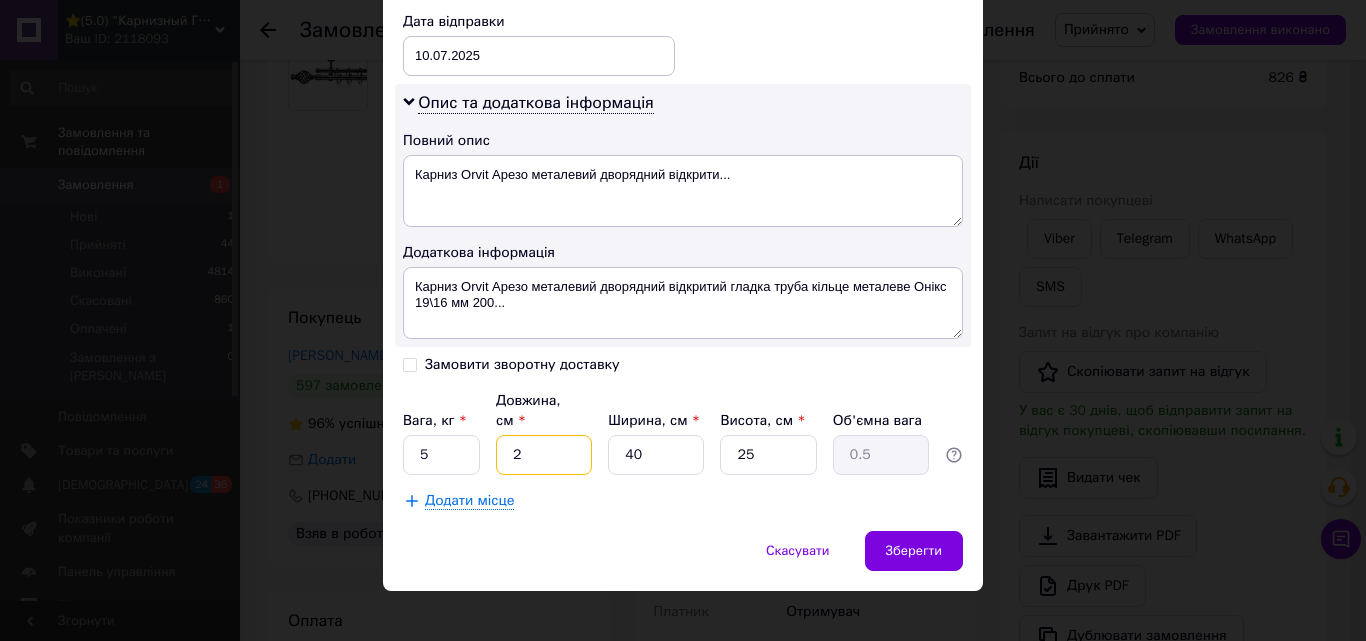 type 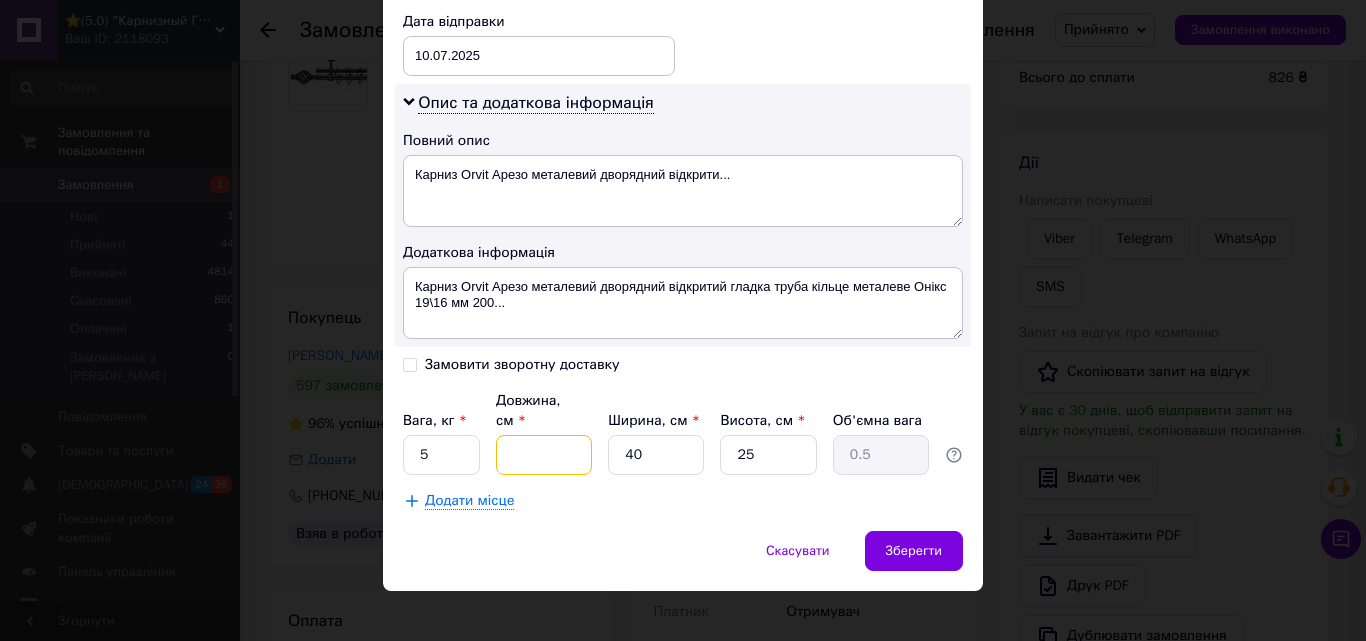 type 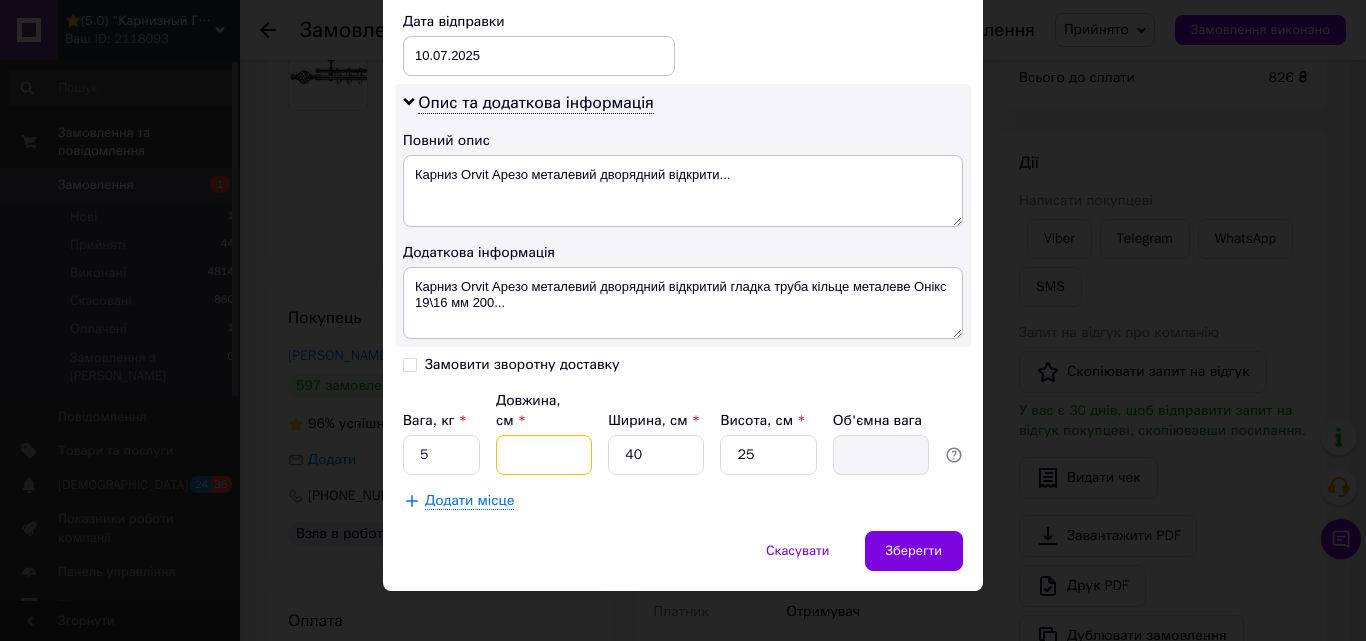 type on "5" 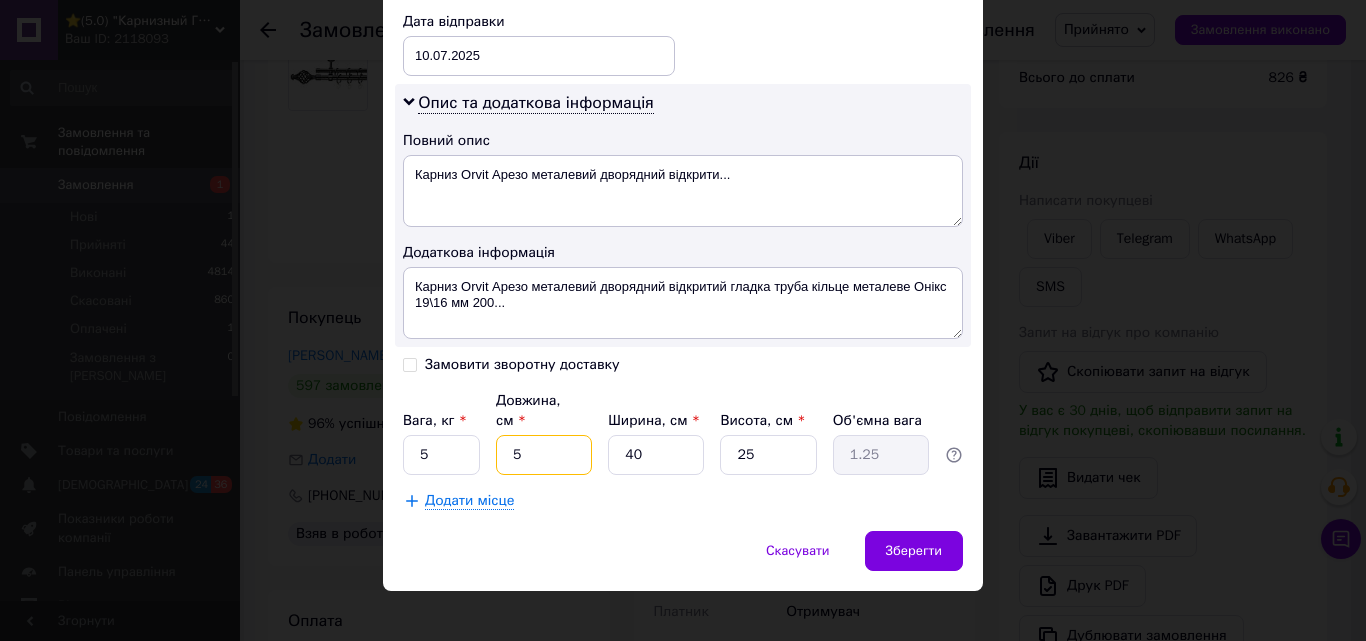 type on "5" 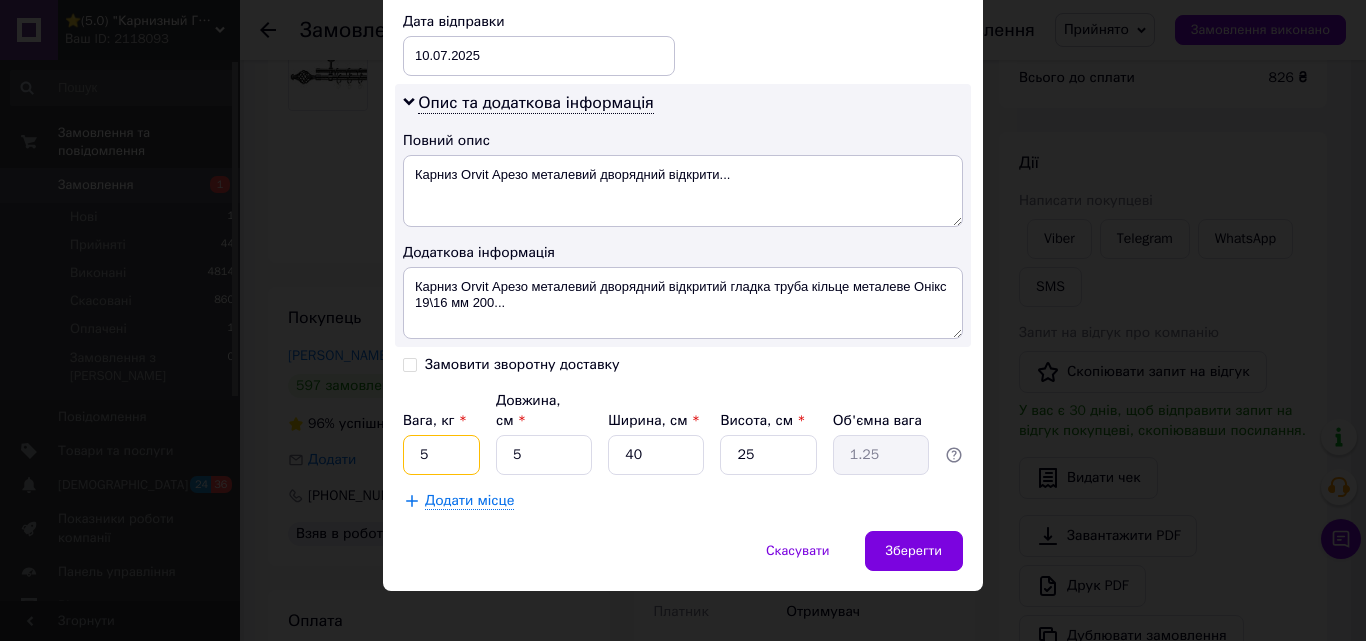 click on "5" at bounding box center (441, 455) 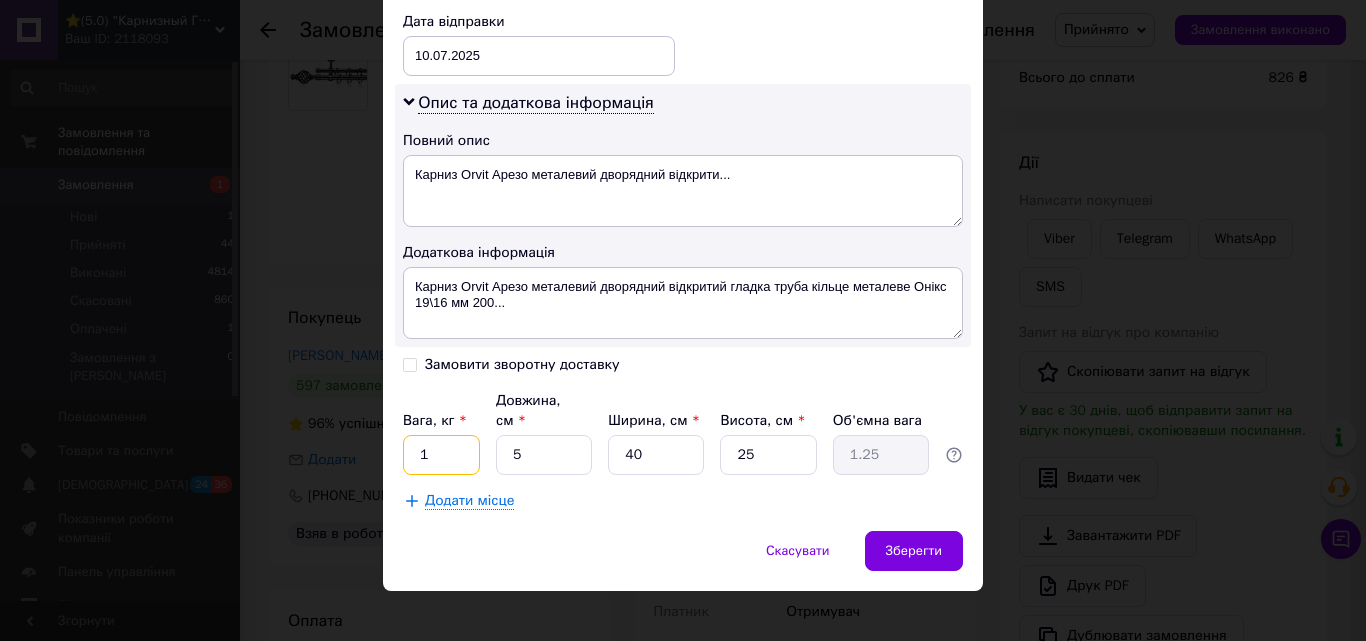 type on "1" 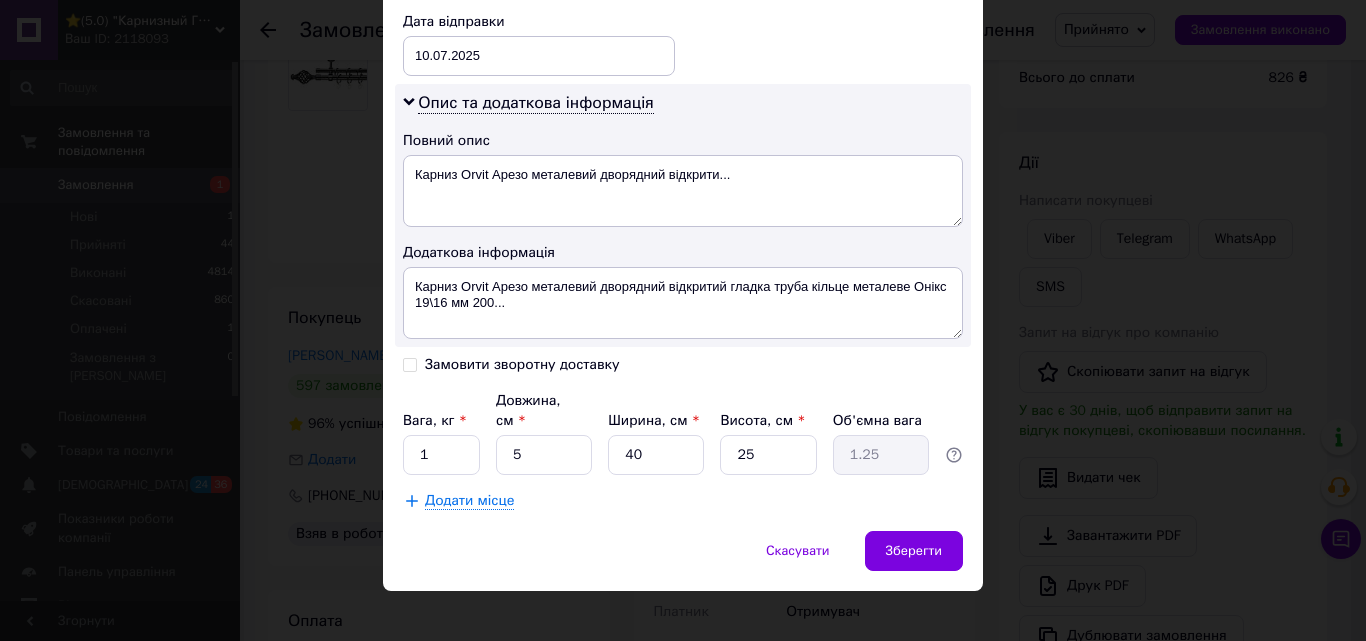 click on "Додати місце" at bounding box center (469, 501) 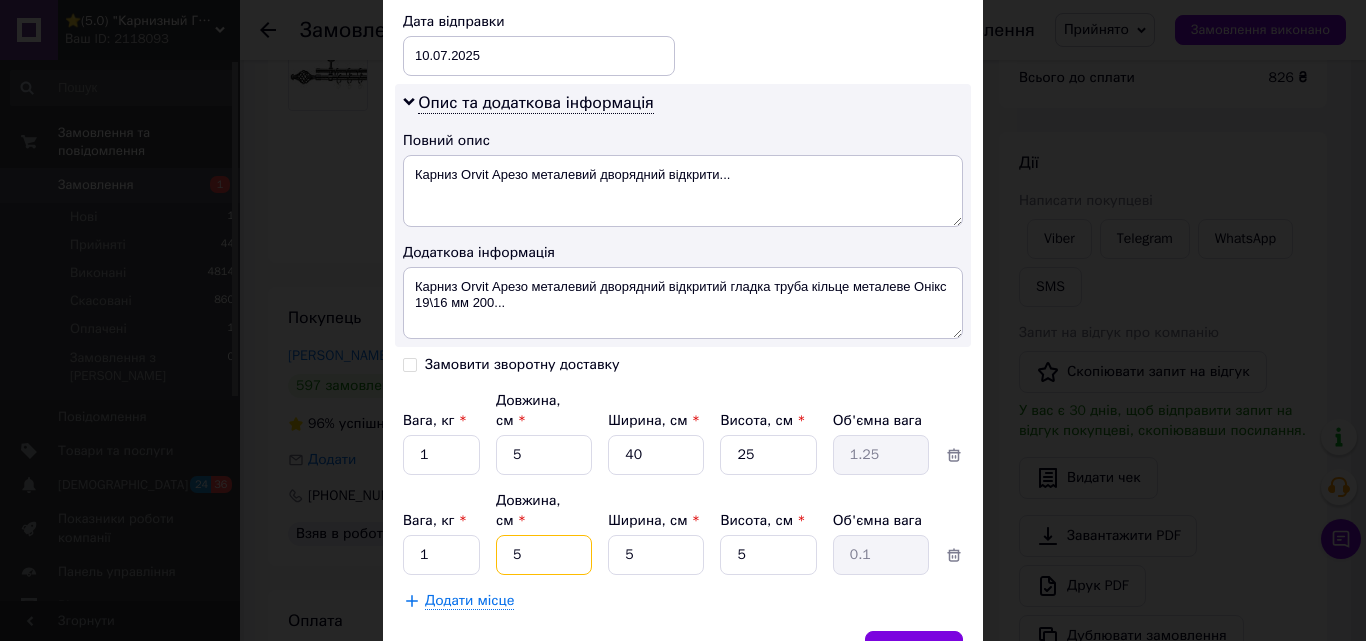 click on "5" at bounding box center (544, 455) 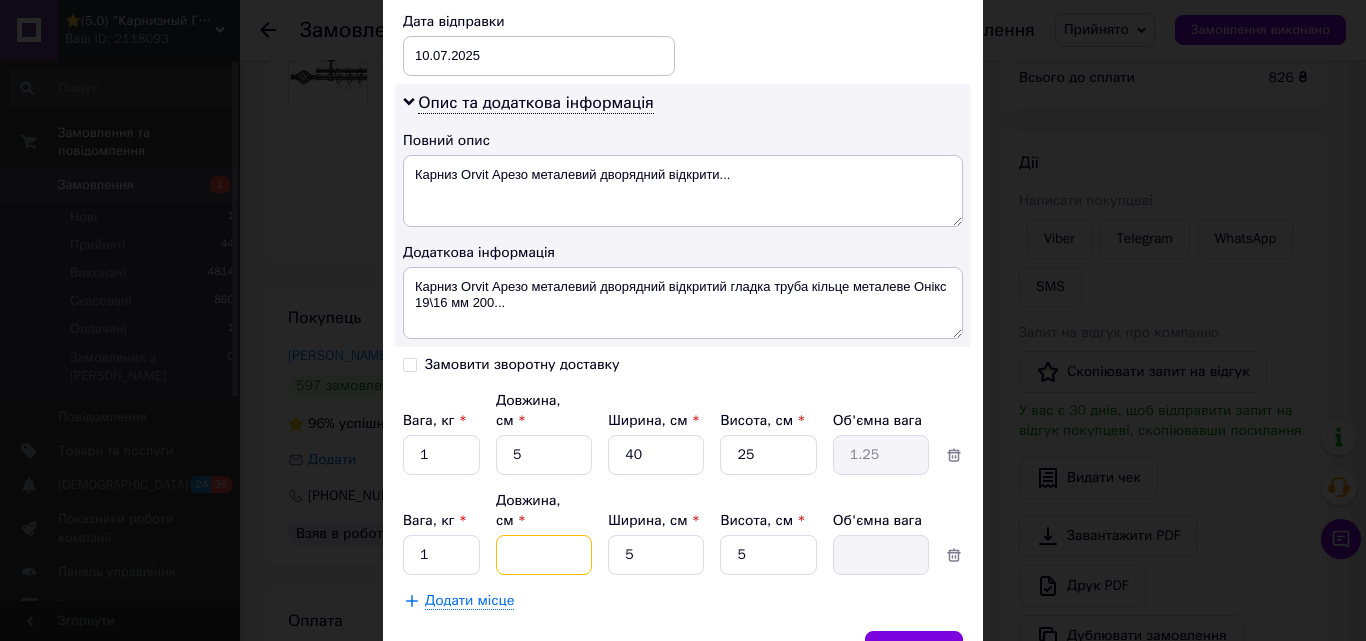 type 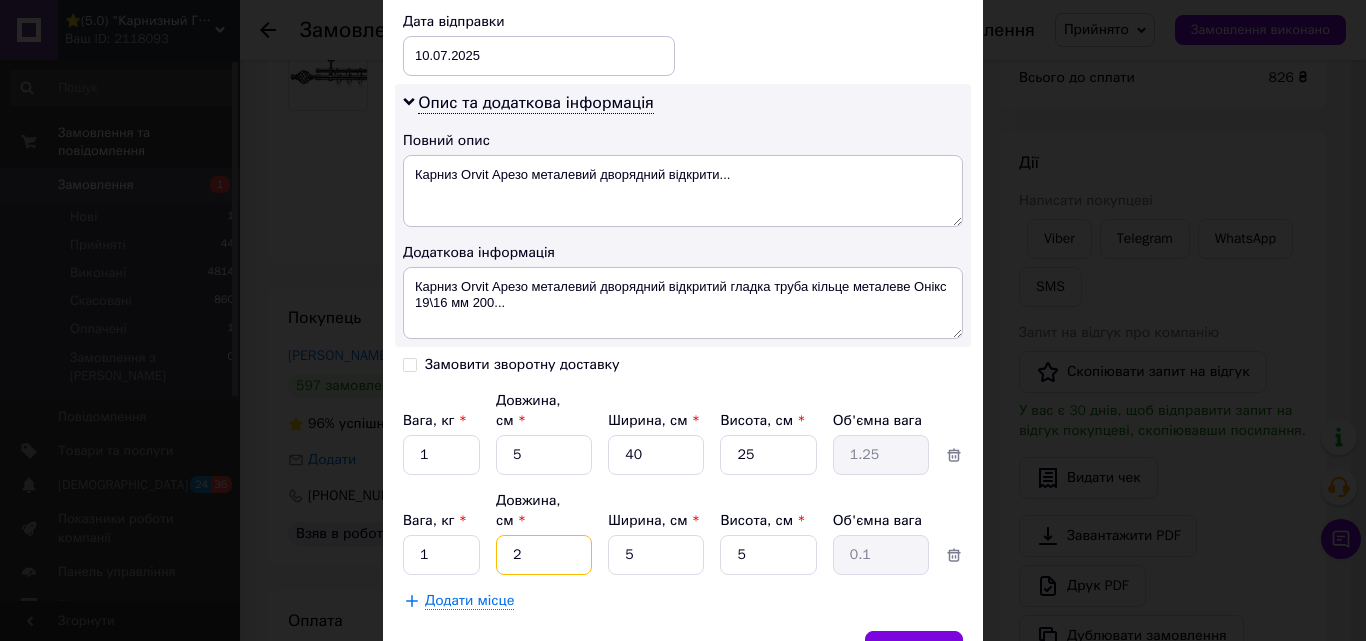 type on "20" 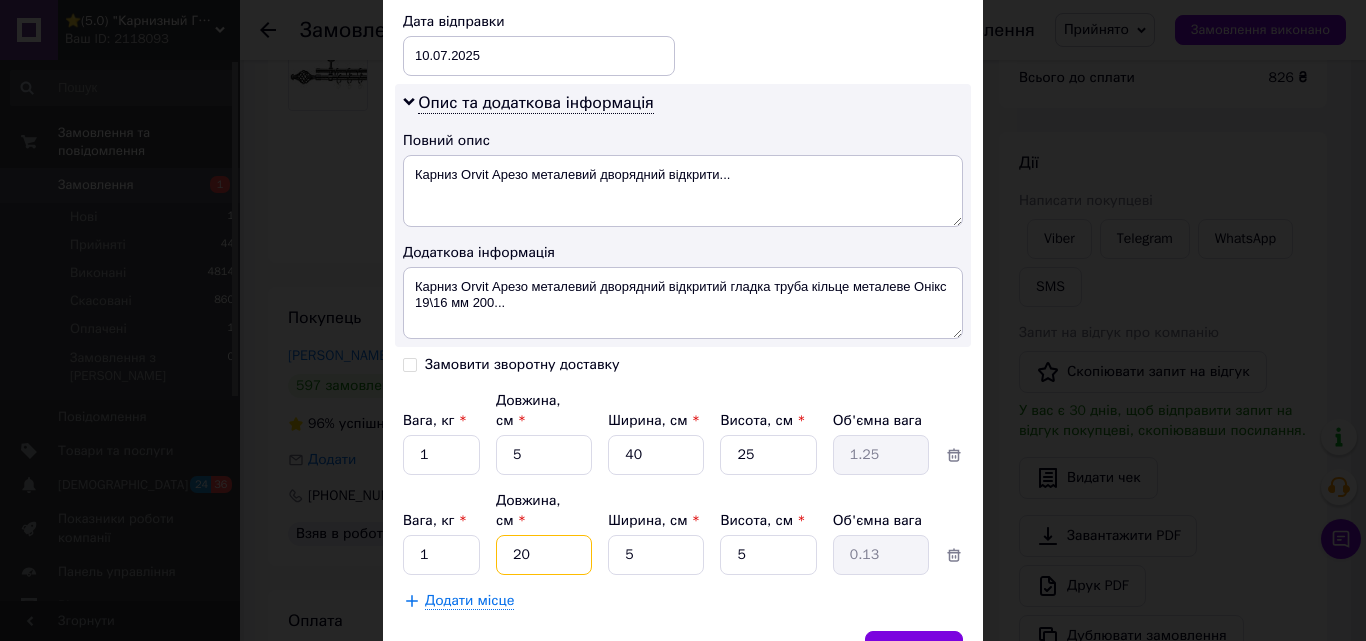 type on "200" 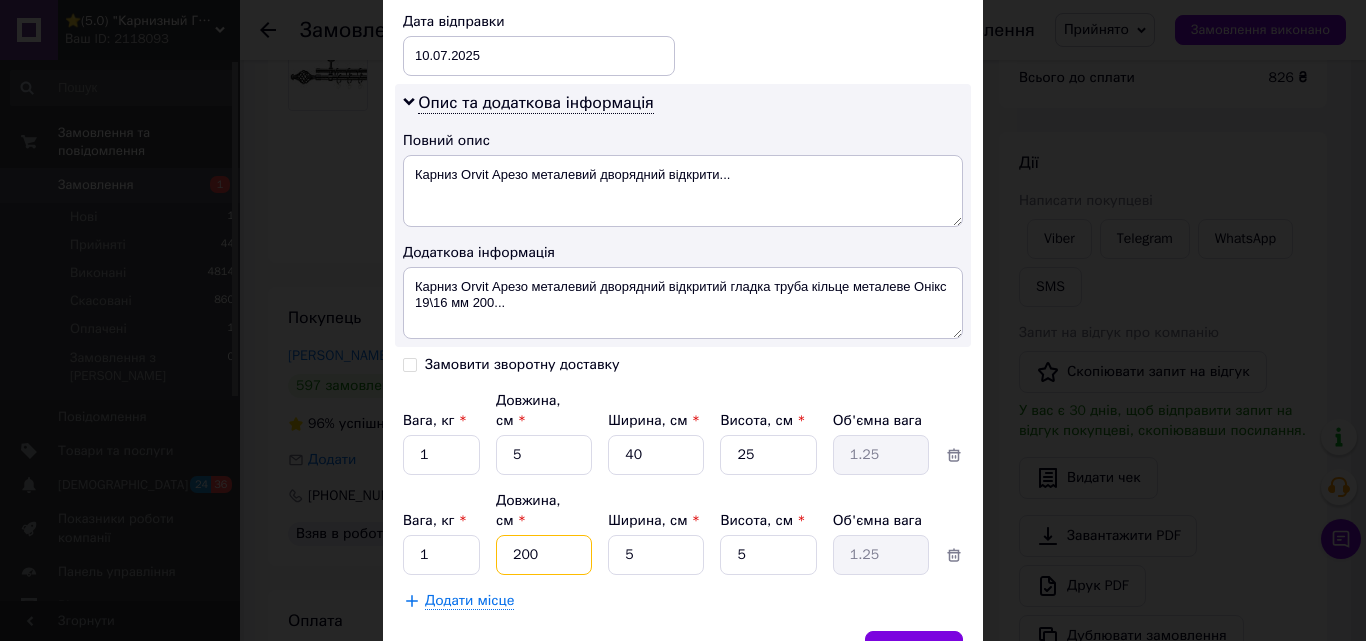 type on "200" 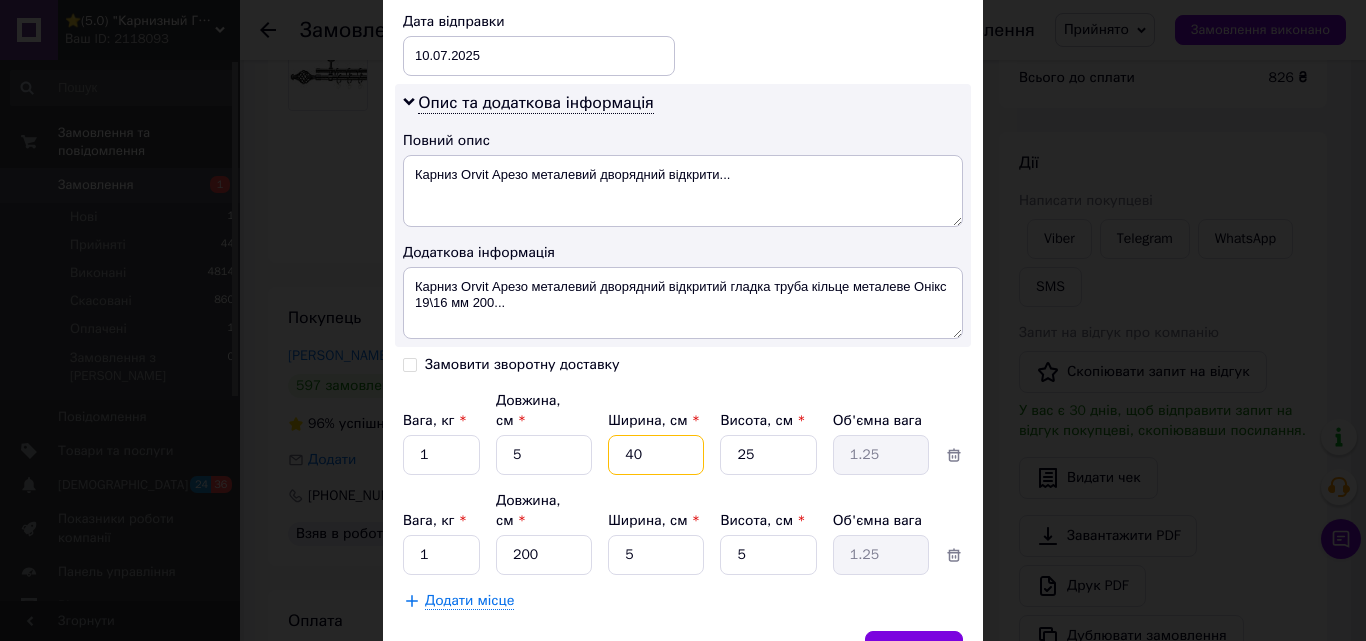 click on "40" at bounding box center [656, 455] 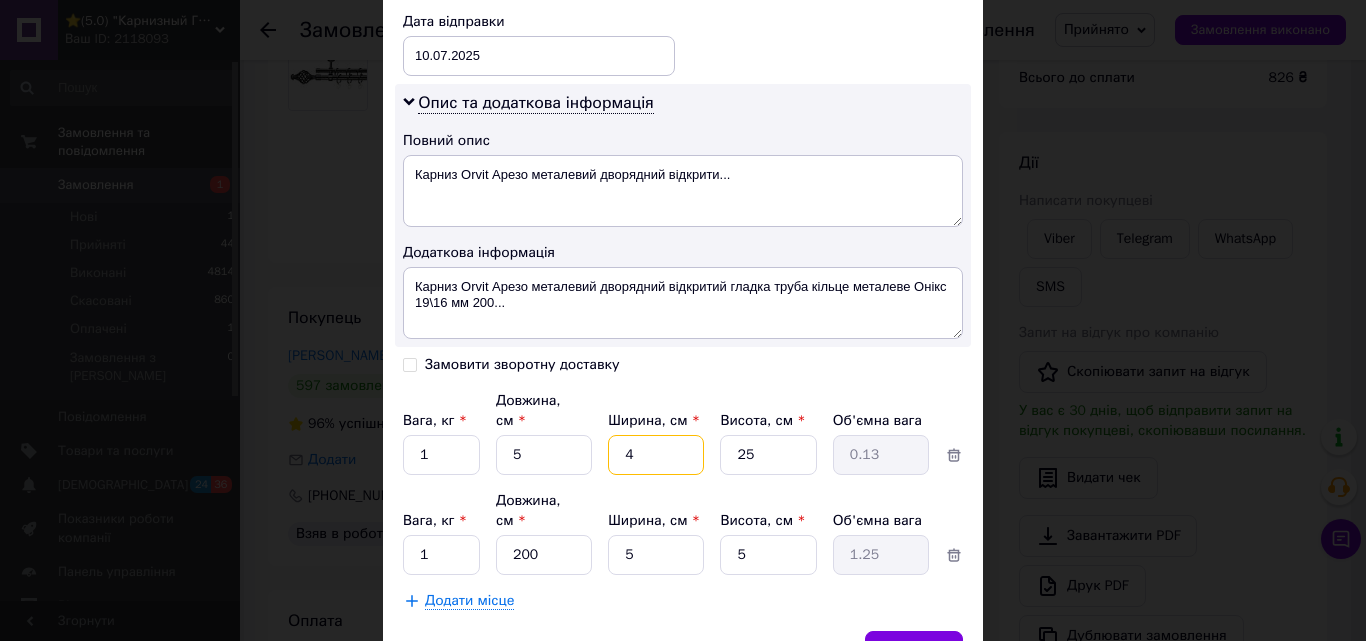 type 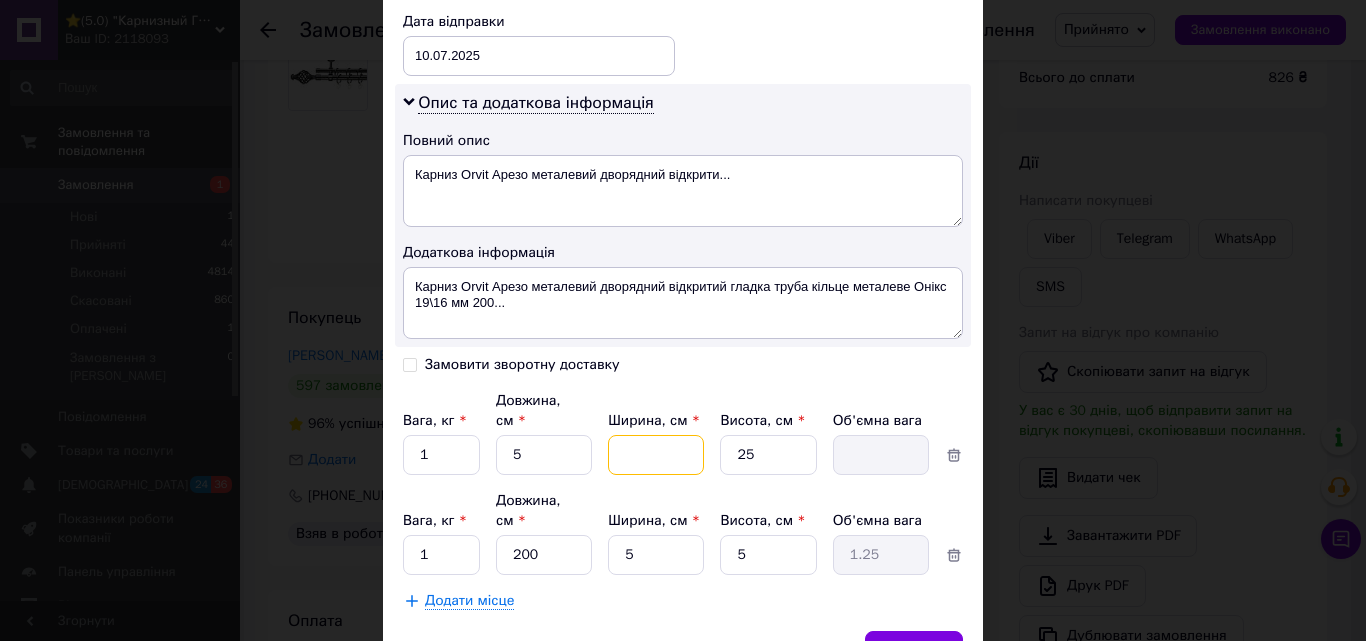 type on "5" 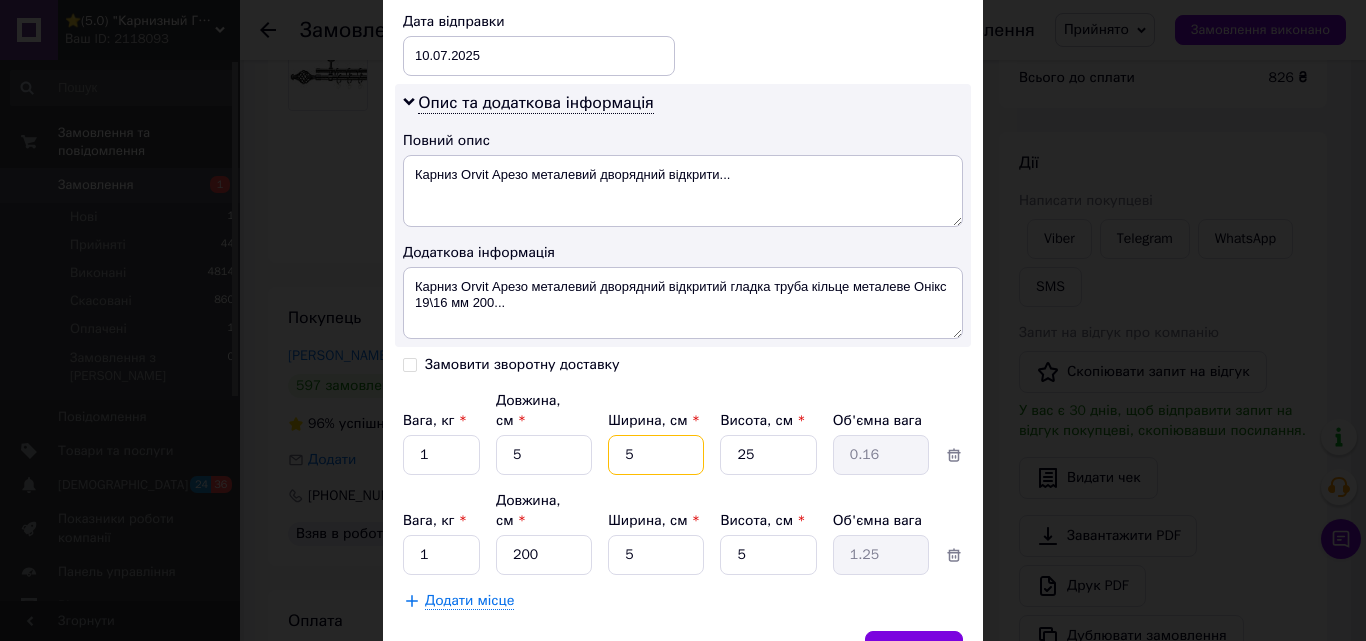 type on "5" 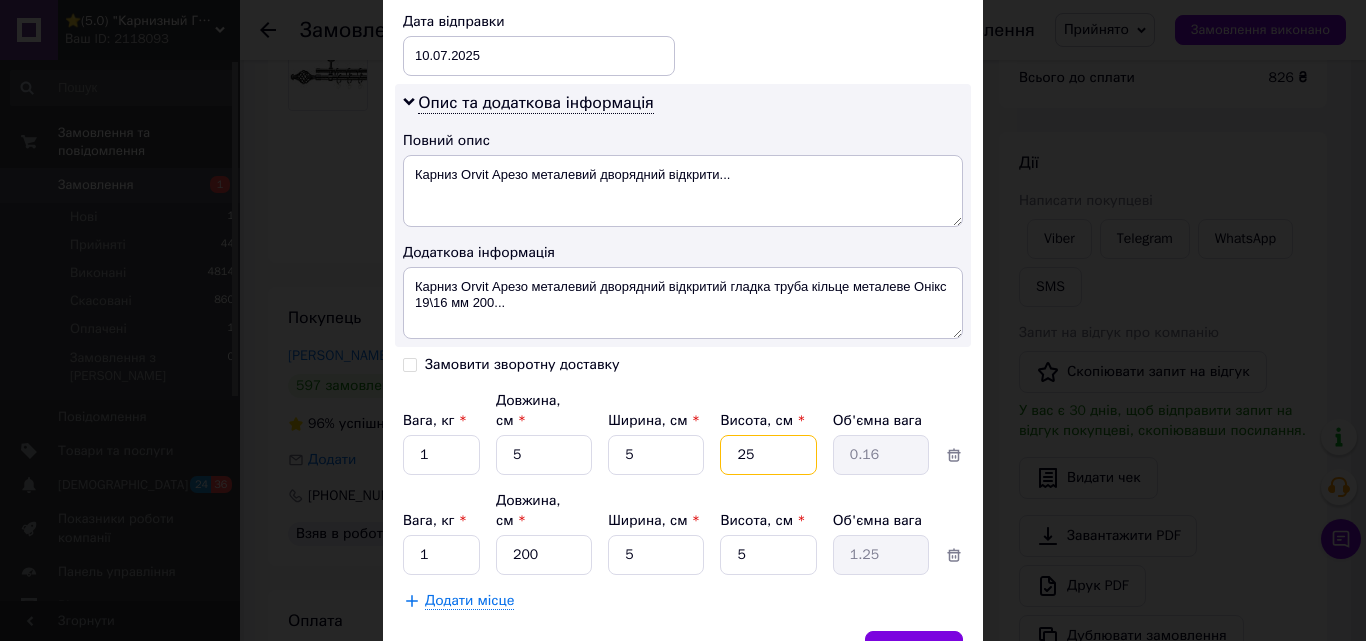 click on "25" at bounding box center [768, 455] 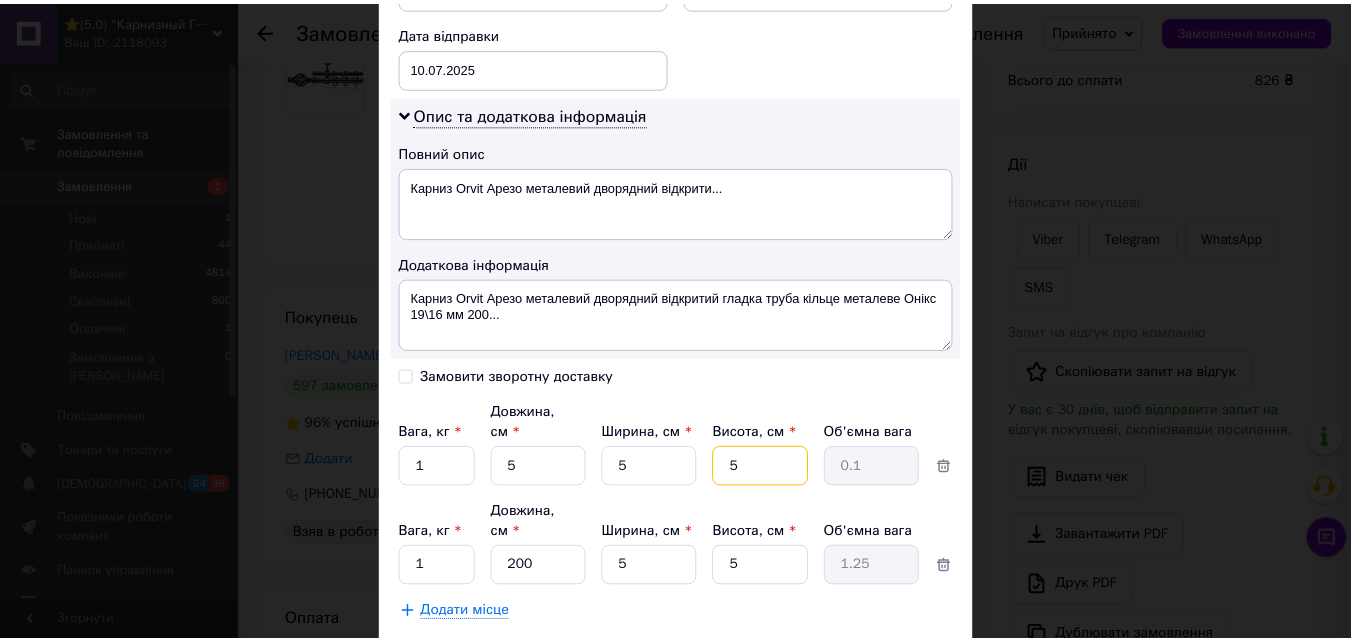 scroll, scrollTop: 1027, scrollLeft: 0, axis: vertical 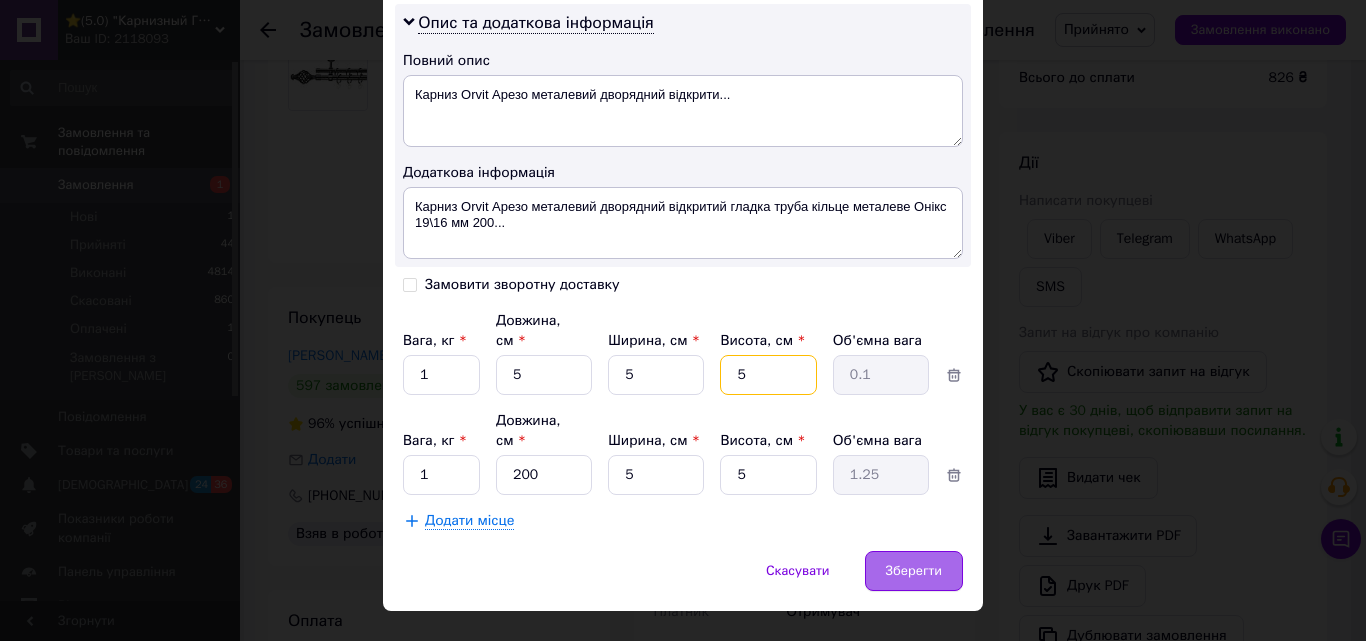 type on "5" 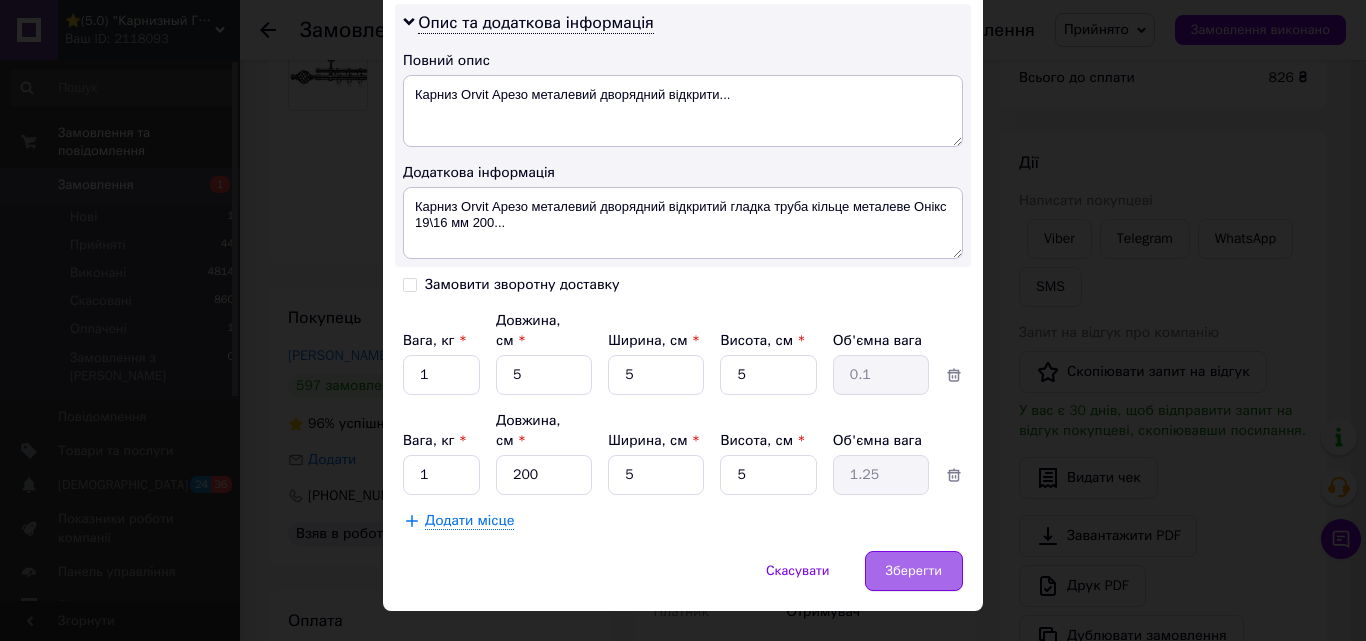 click on "Зберегти" at bounding box center (914, 571) 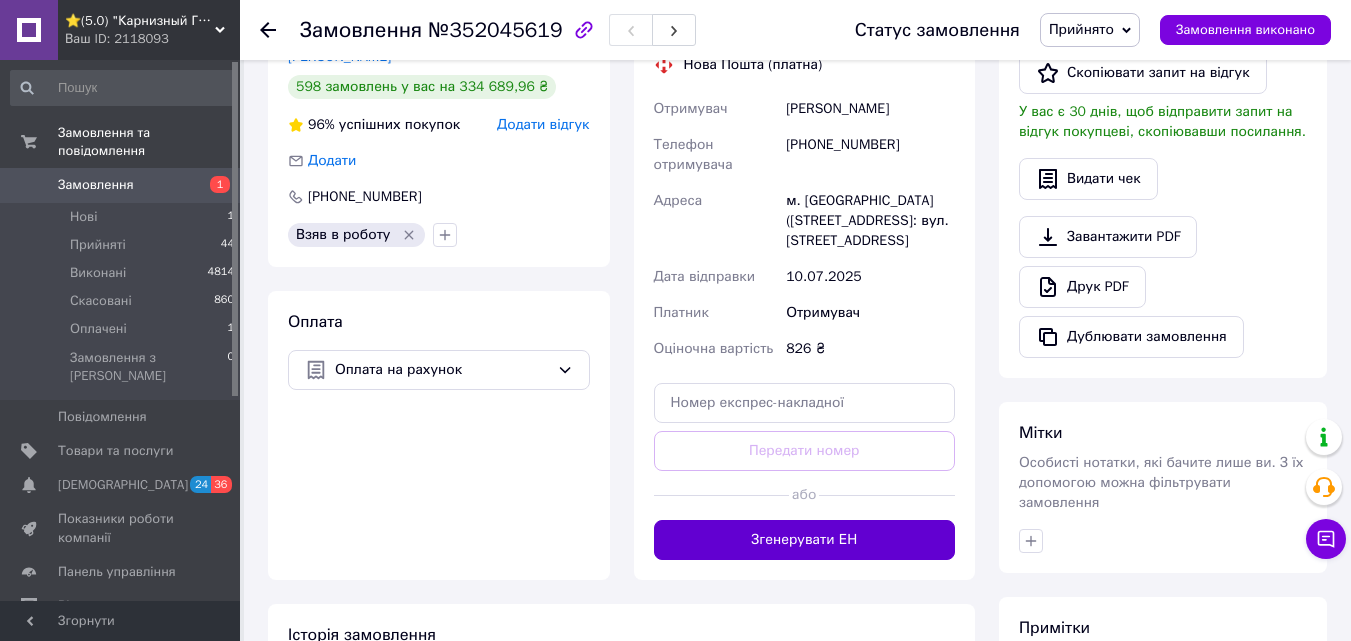 scroll, scrollTop: 500, scrollLeft: 0, axis: vertical 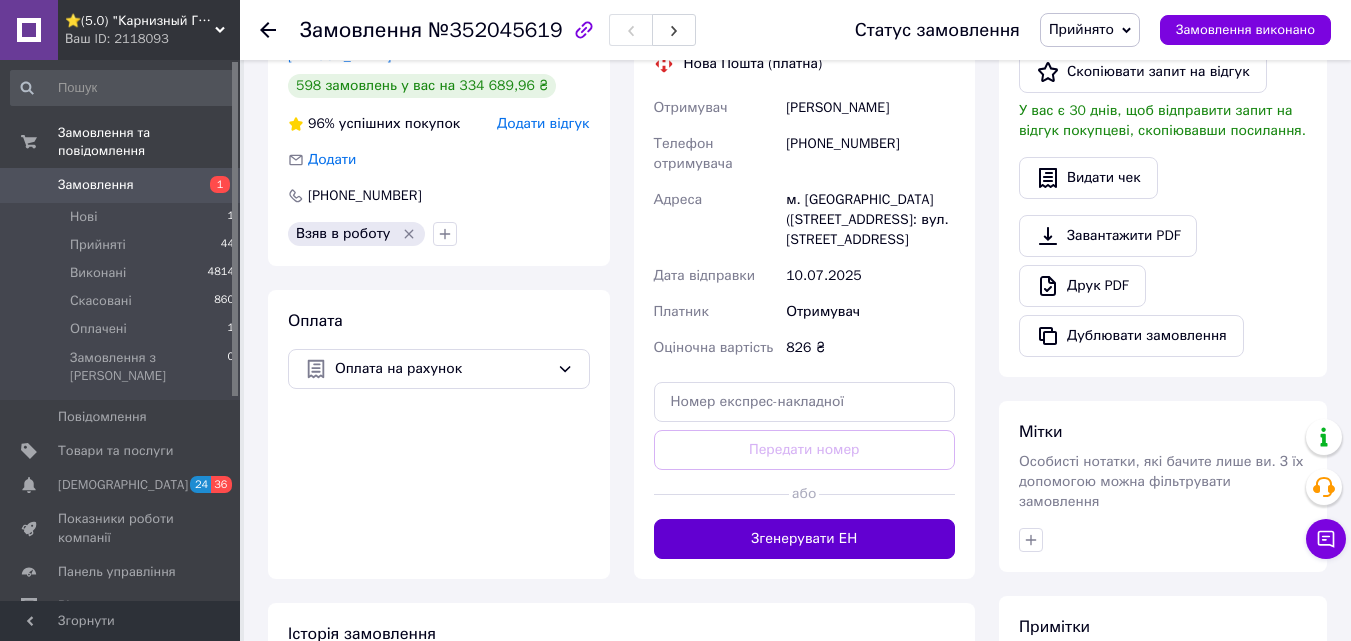 click on "Згенерувати ЕН" at bounding box center [805, 539] 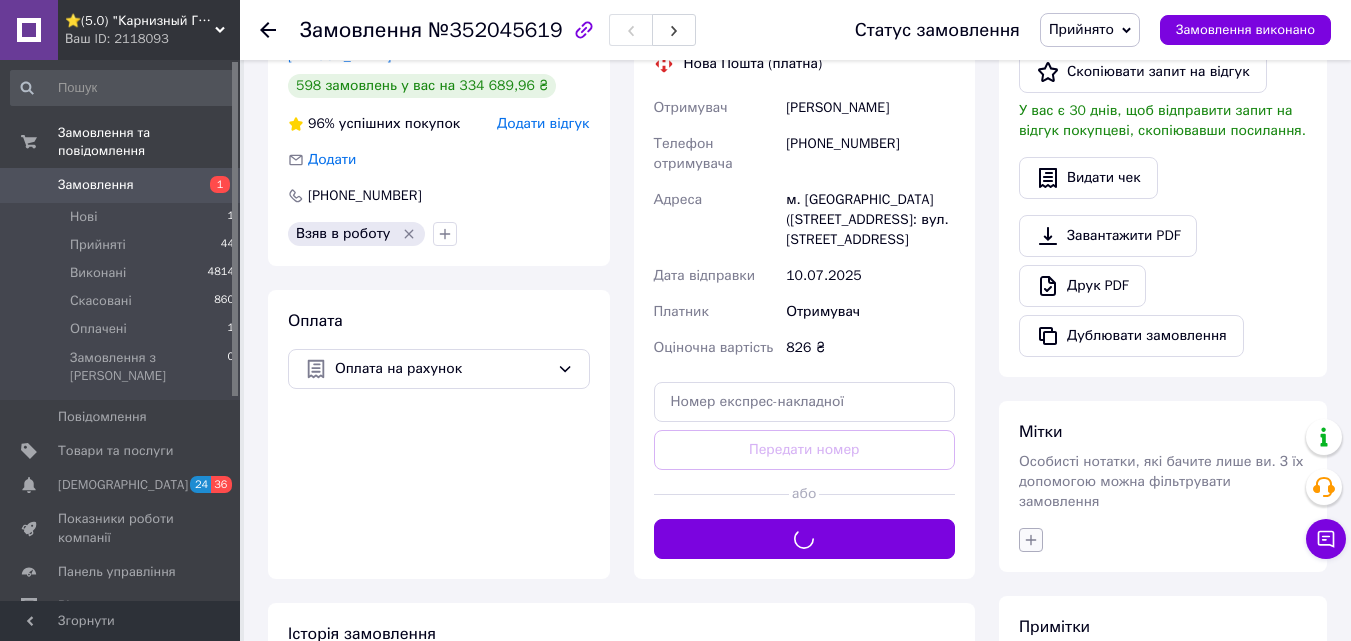 click 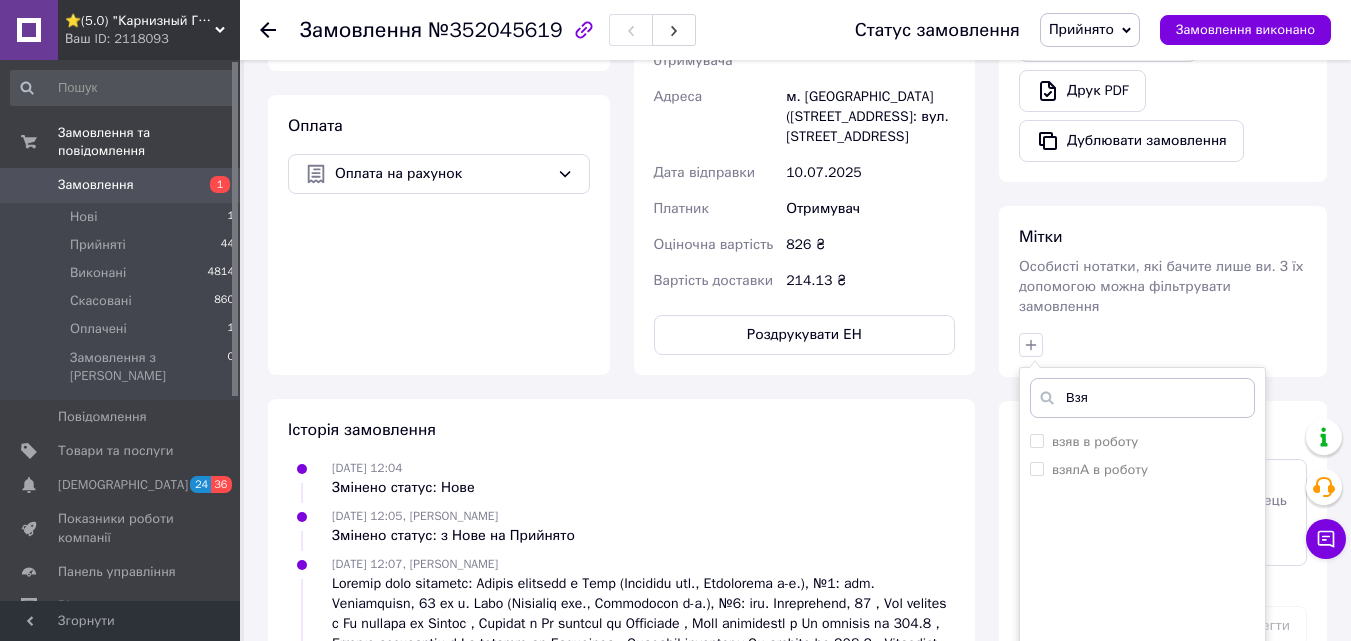 scroll, scrollTop: 700, scrollLeft: 0, axis: vertical 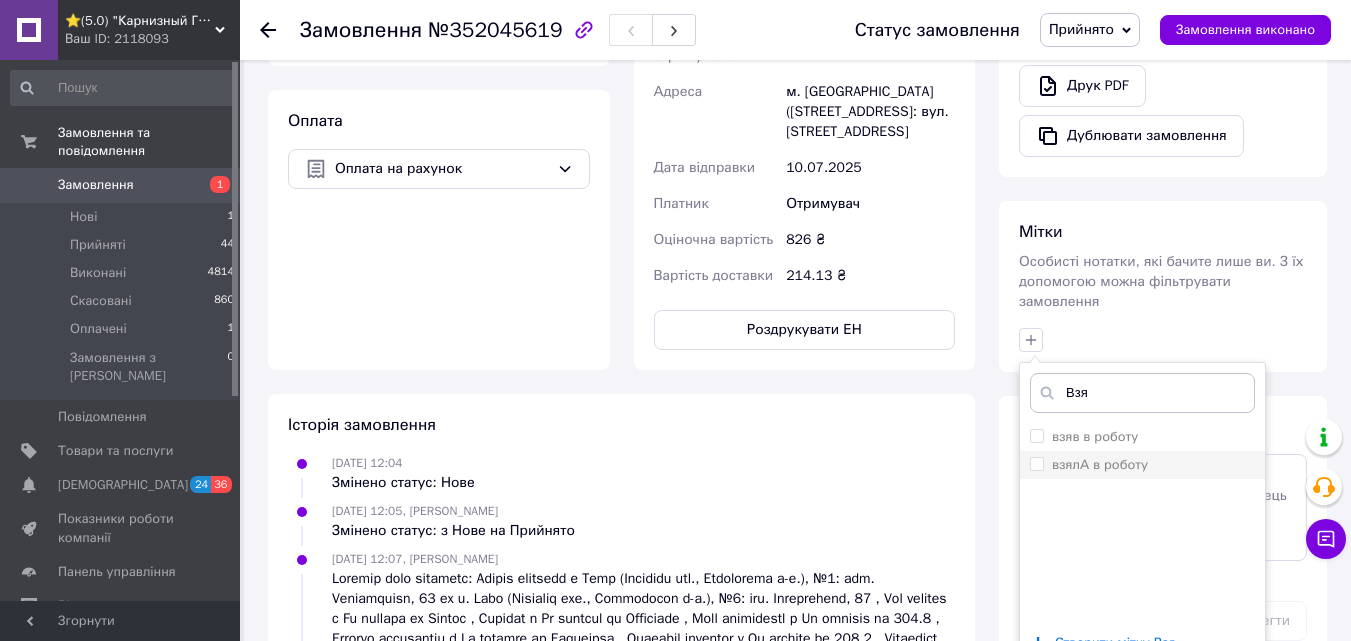 type on "Взя" 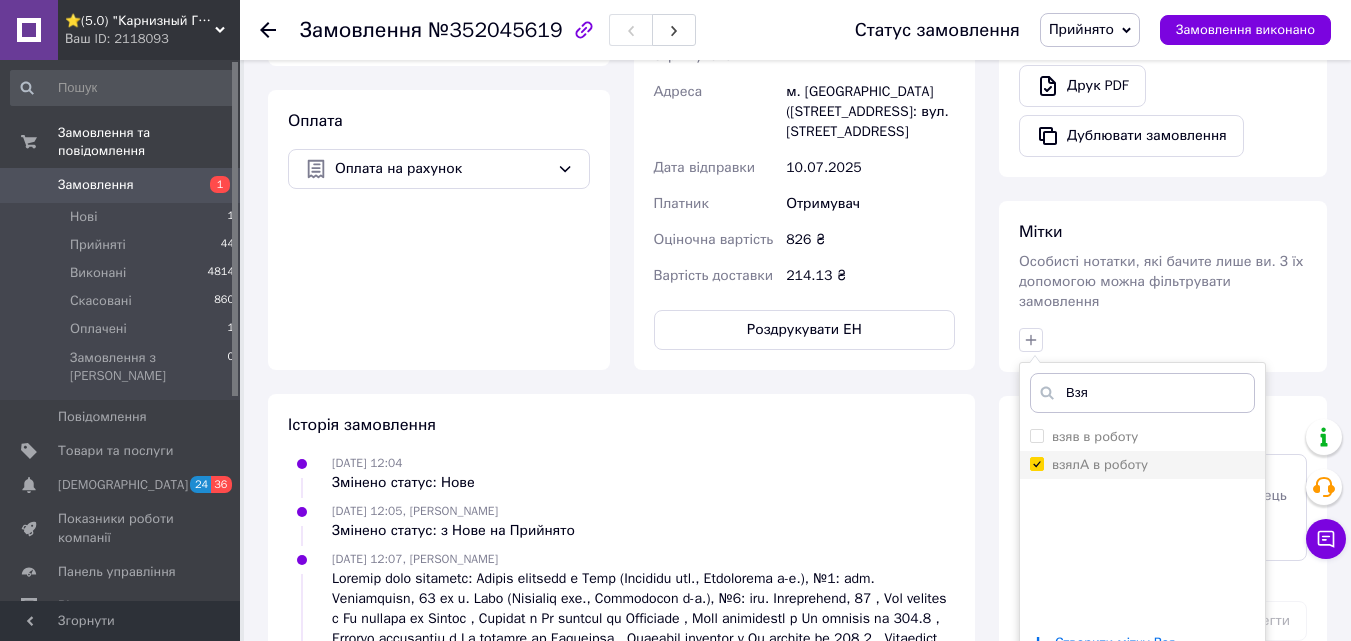 checkbox on "true" 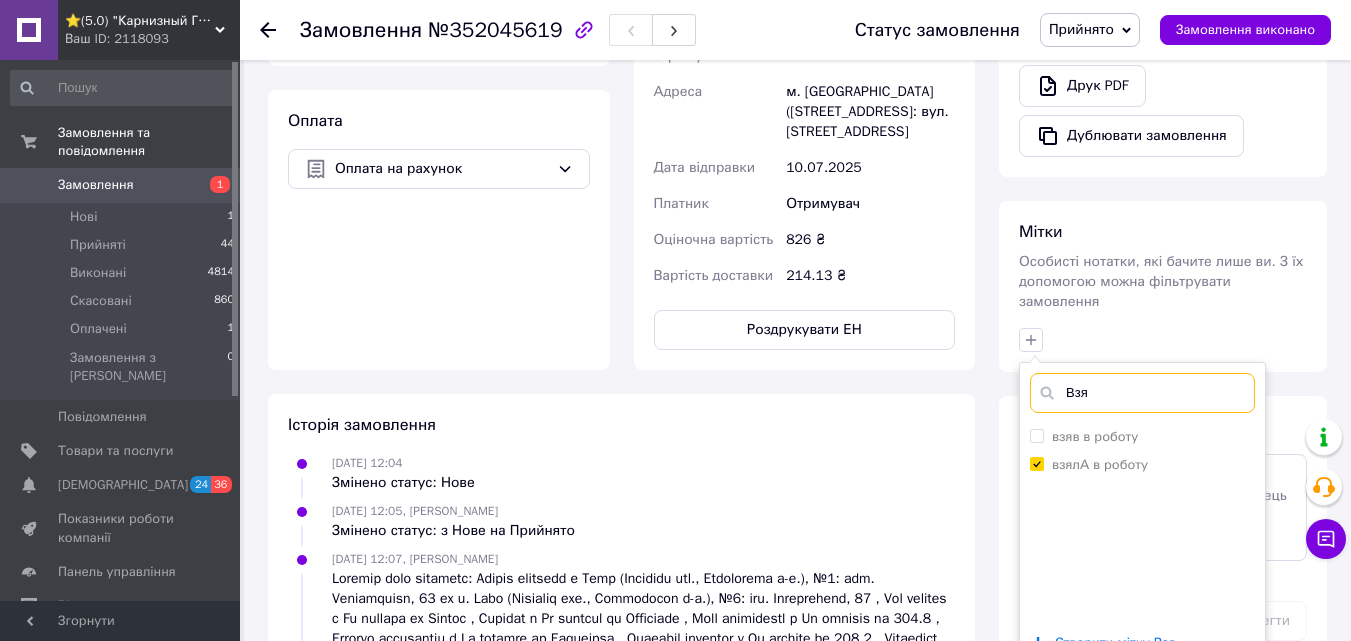 click on "Взя" at bounding box center (1142, 393) 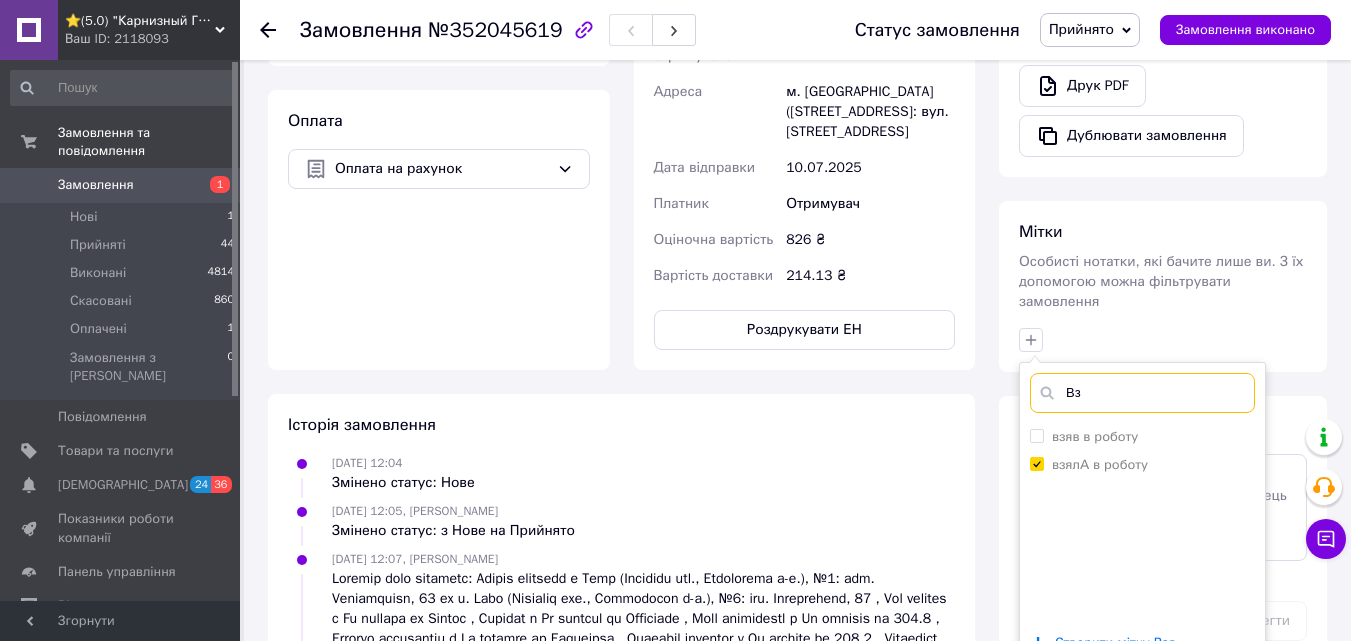type on "В" 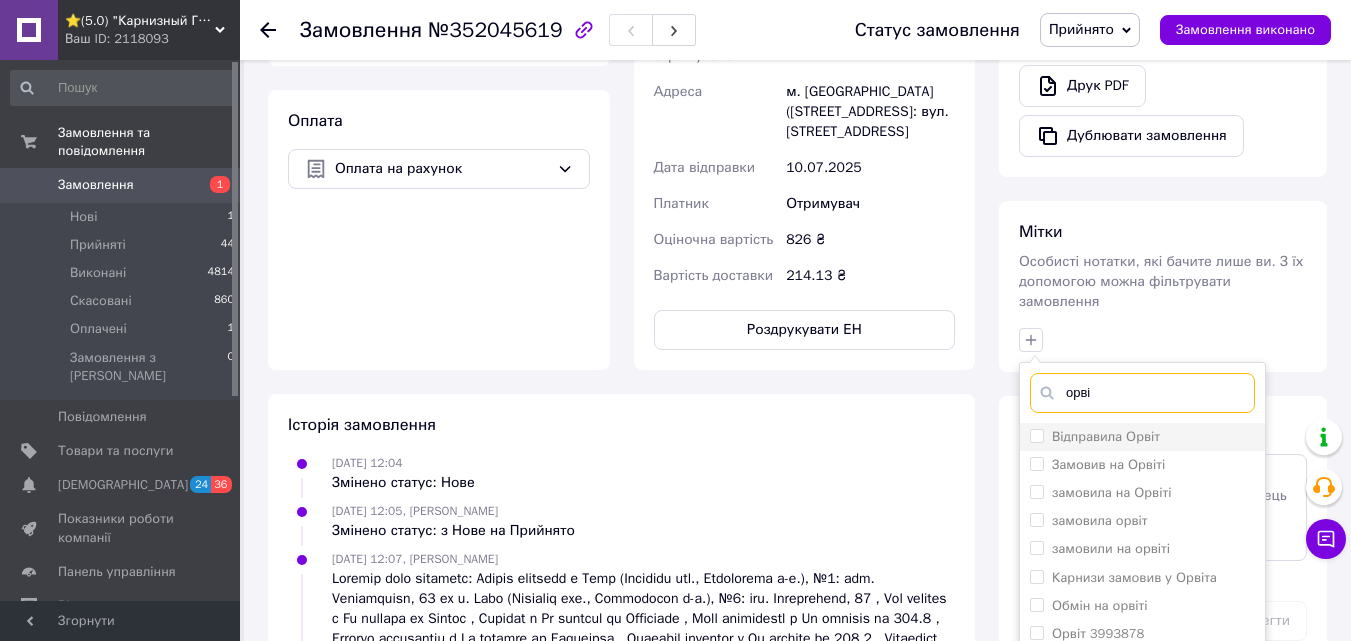 type on "орві" 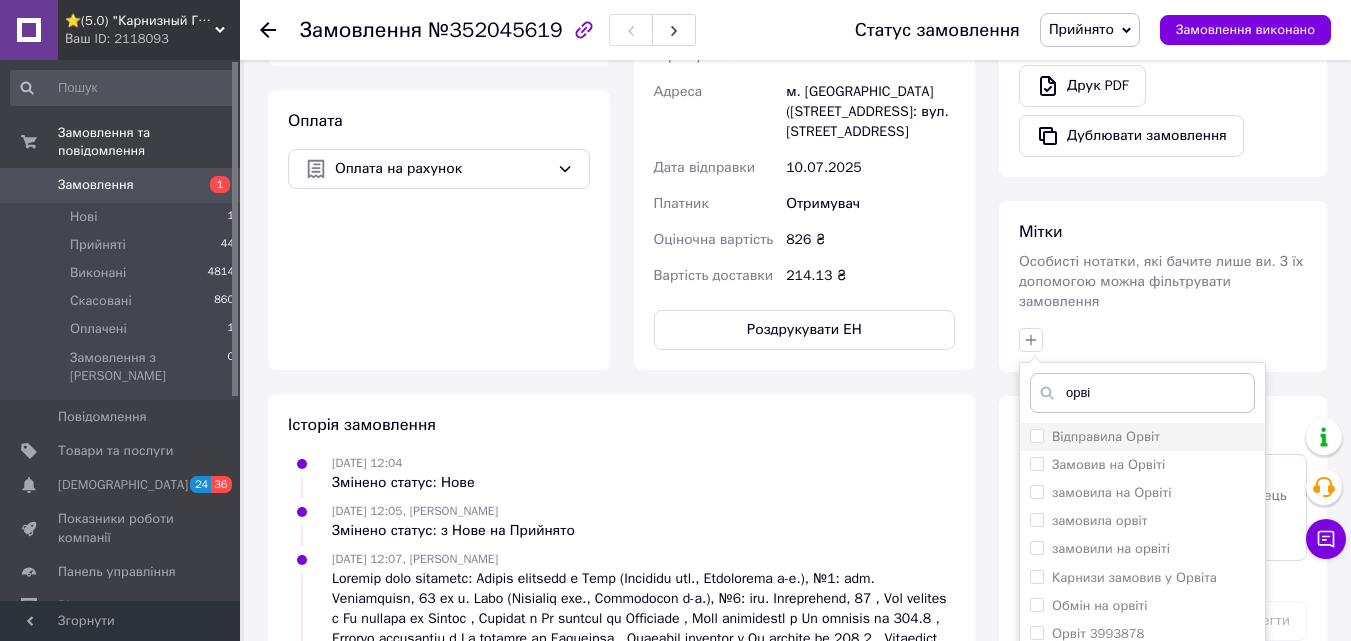 click on "Відправила Орвіт" at bounding box center [1106, 436] 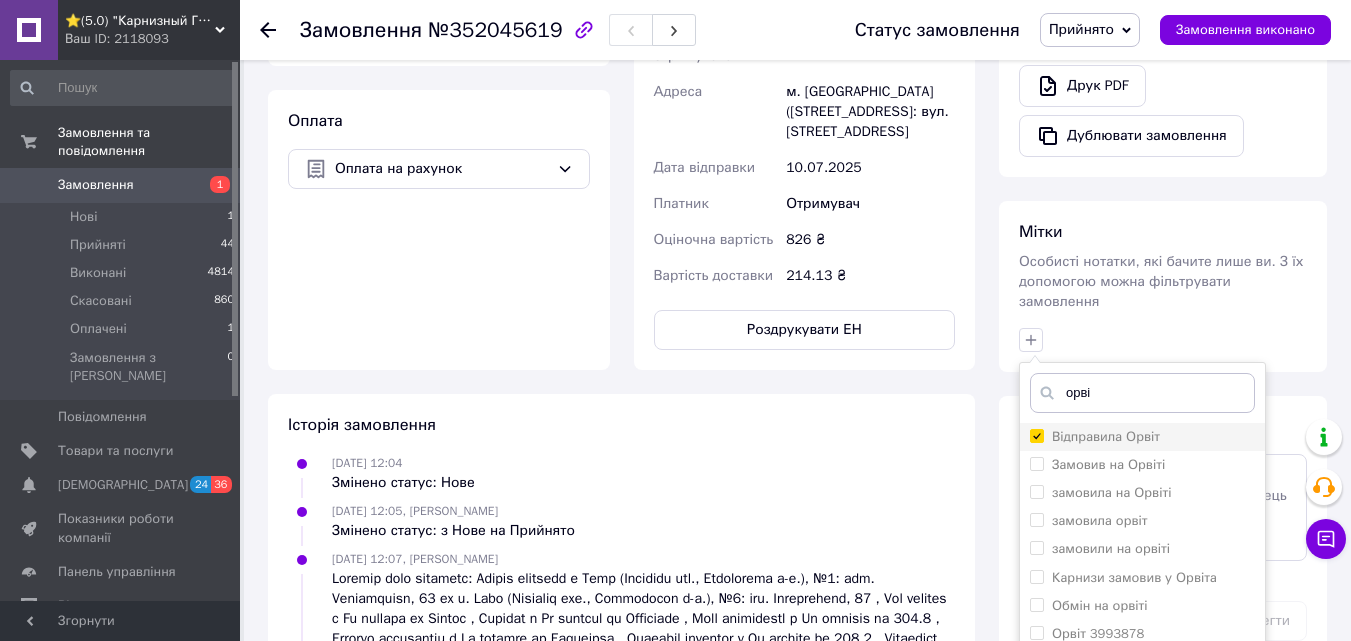 checkbox on "true" 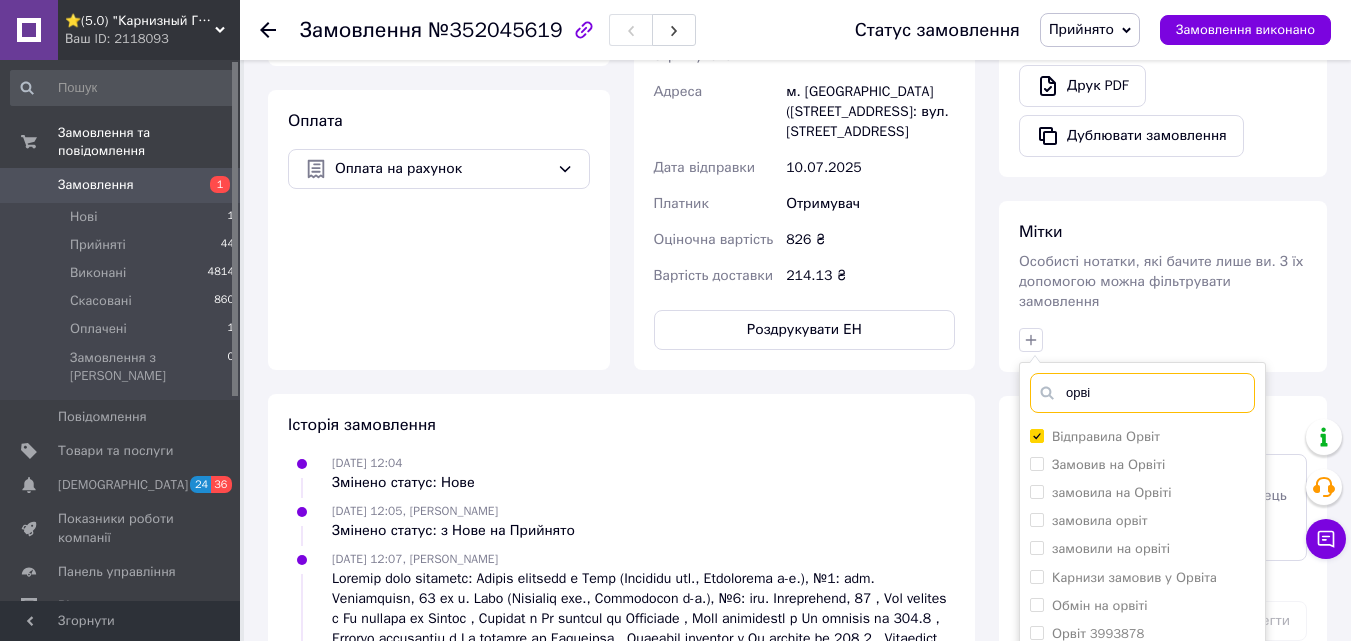 click on "орві" at bounding box center (1142, 393) 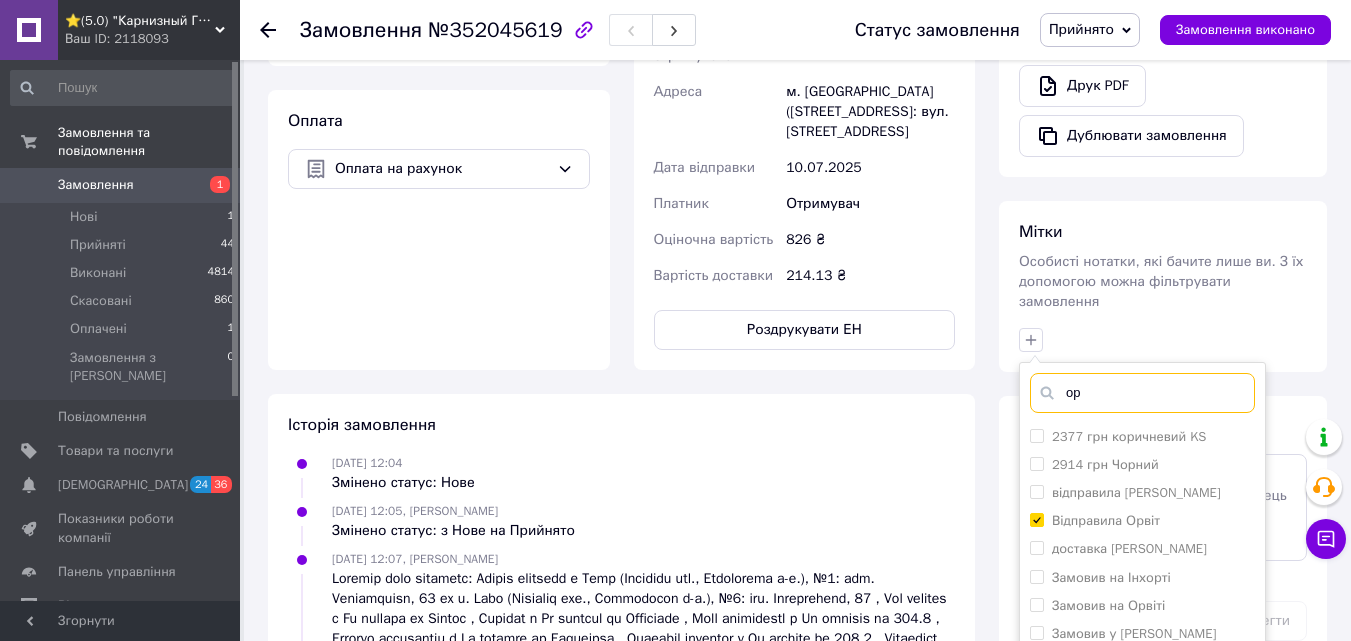 type on "о" 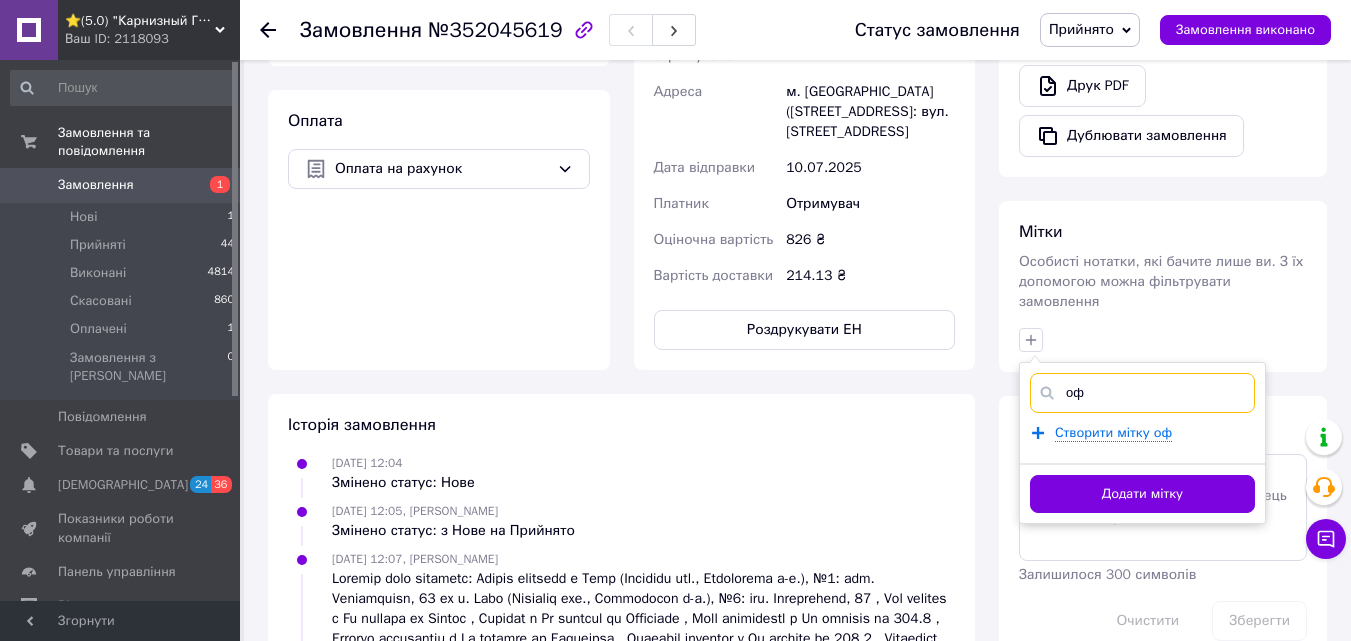 type on "о" 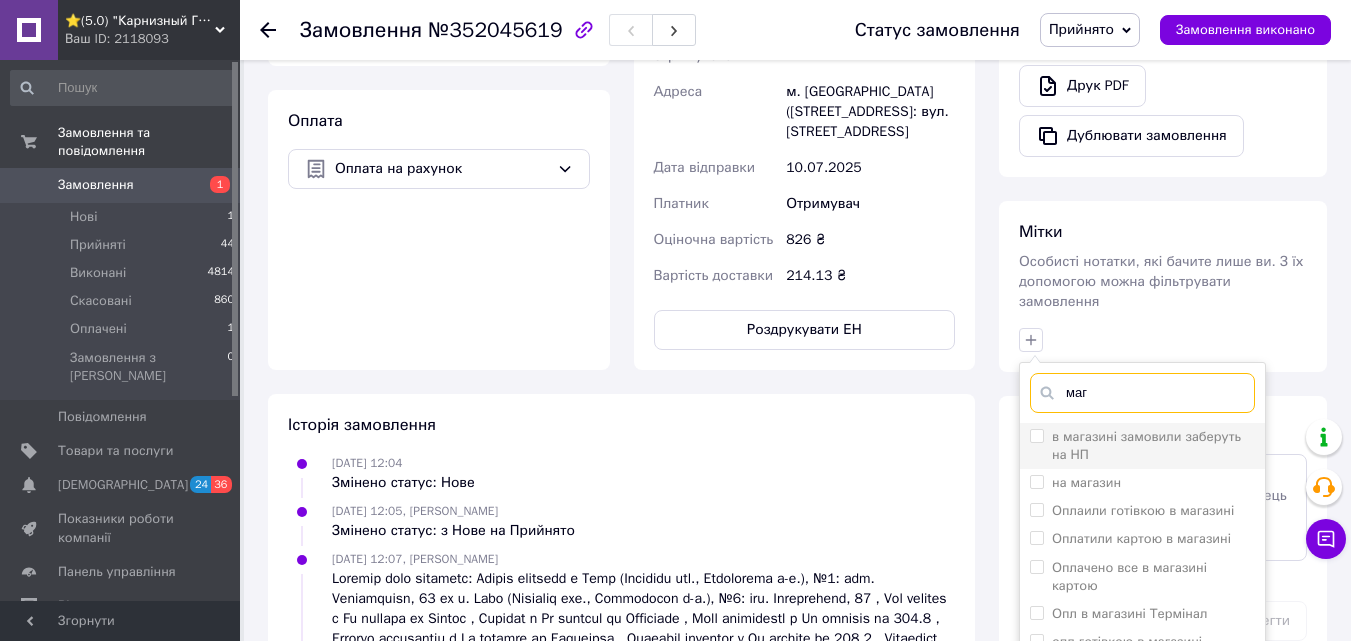 type on "маг" 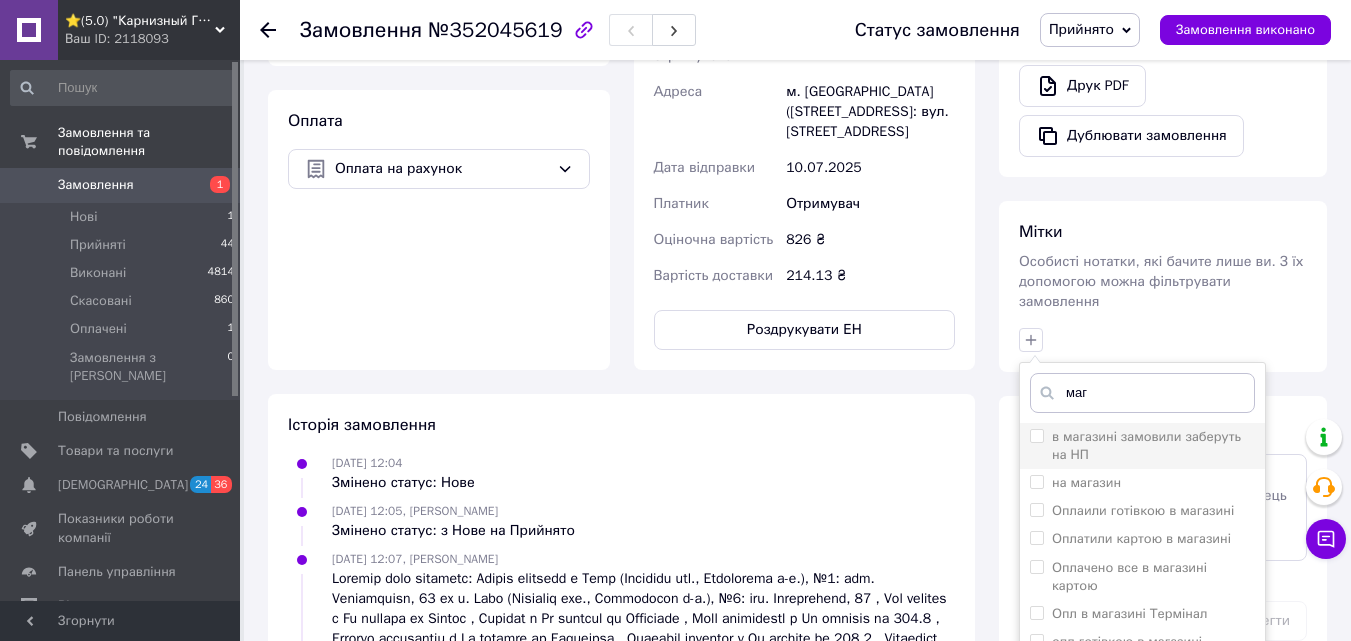 click on "в магазині замовили заберуть на НП" at bounding box center (1146, 445) 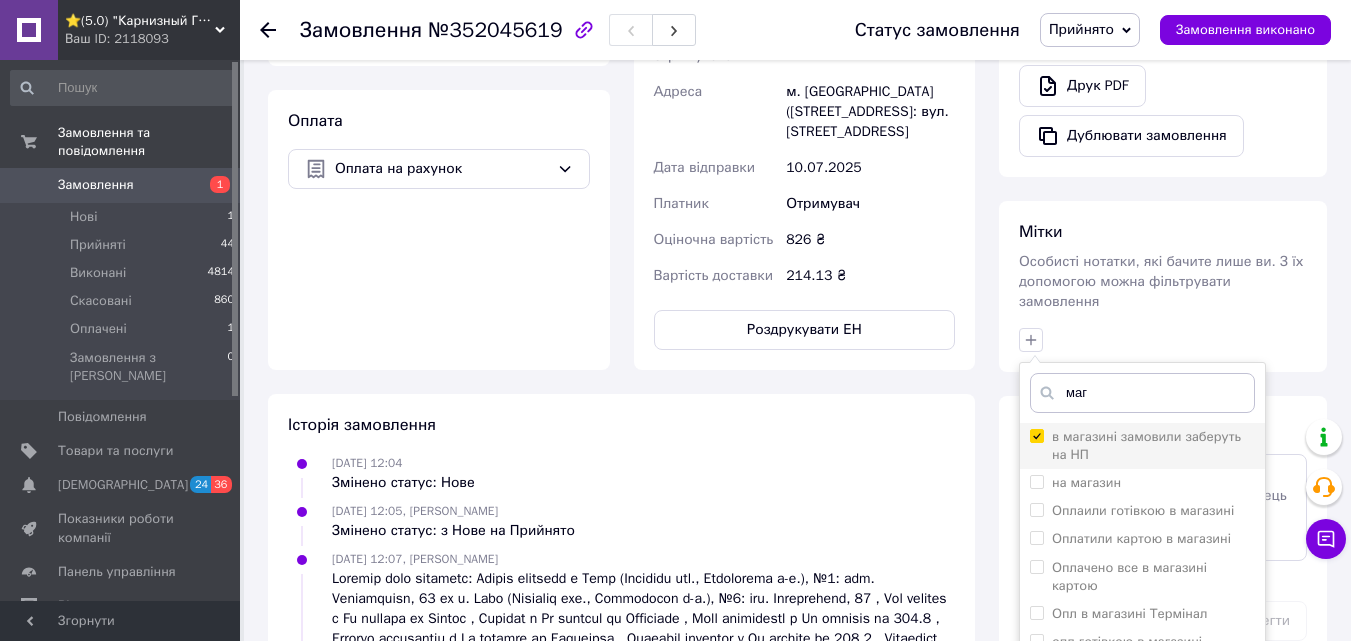 click on "в магазині замовили заберуть на НП" at bounding box center (1146, 445) 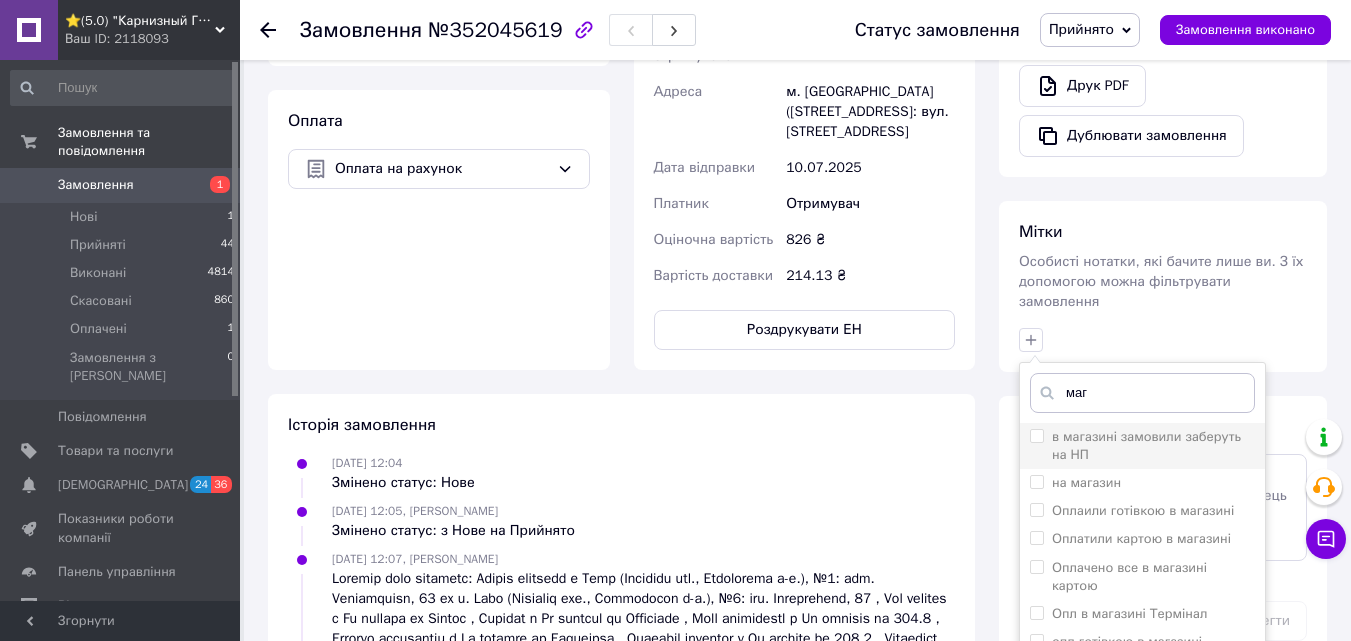 checkbox on "false" 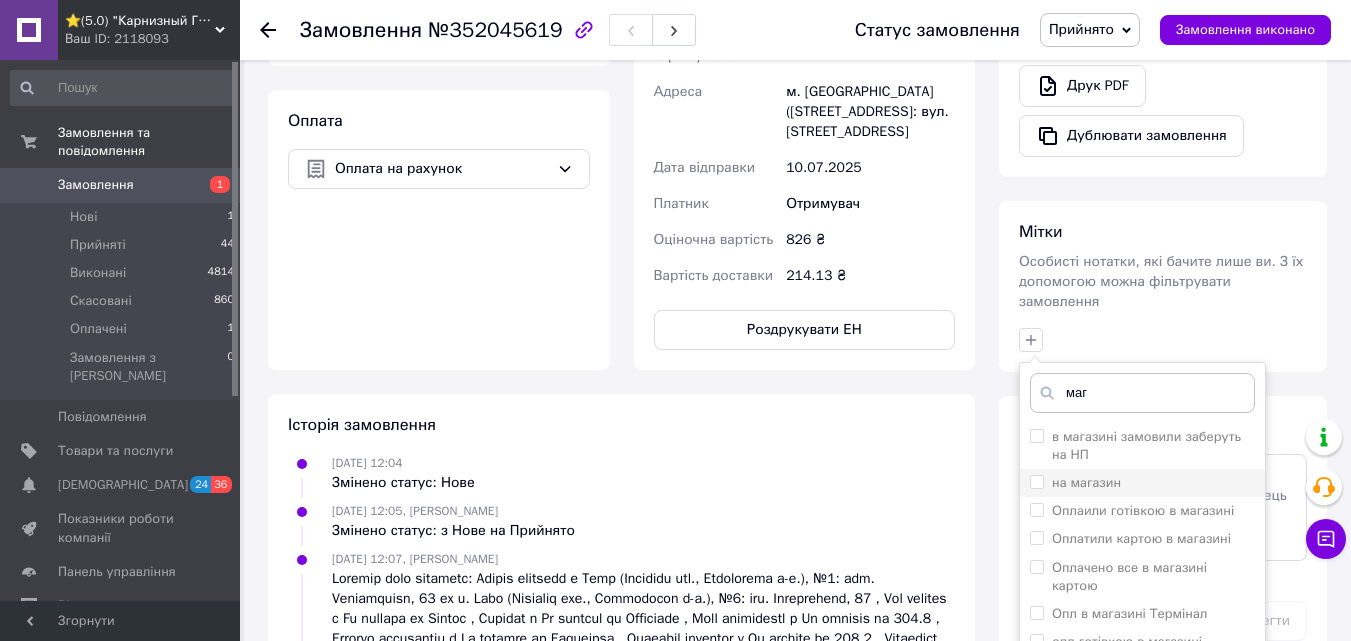 click on "на магазин" at bounding box center [1086, 483] 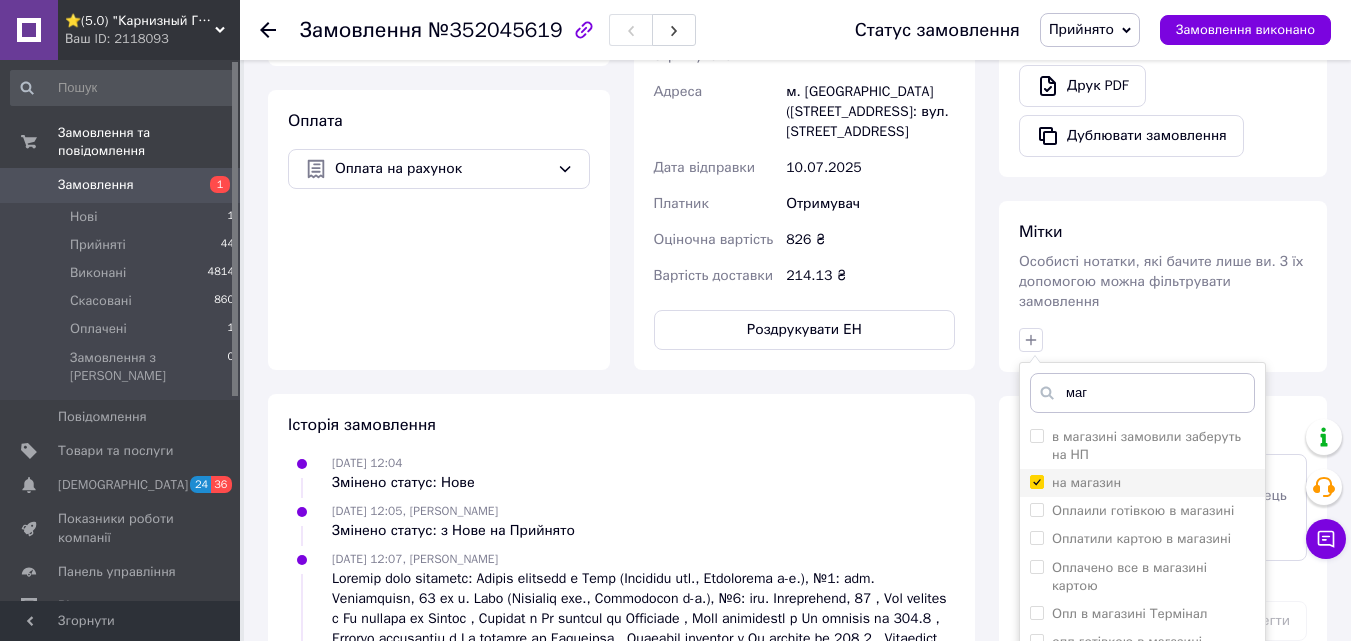 click on "на магазин" at bounding box center [1036, 481] 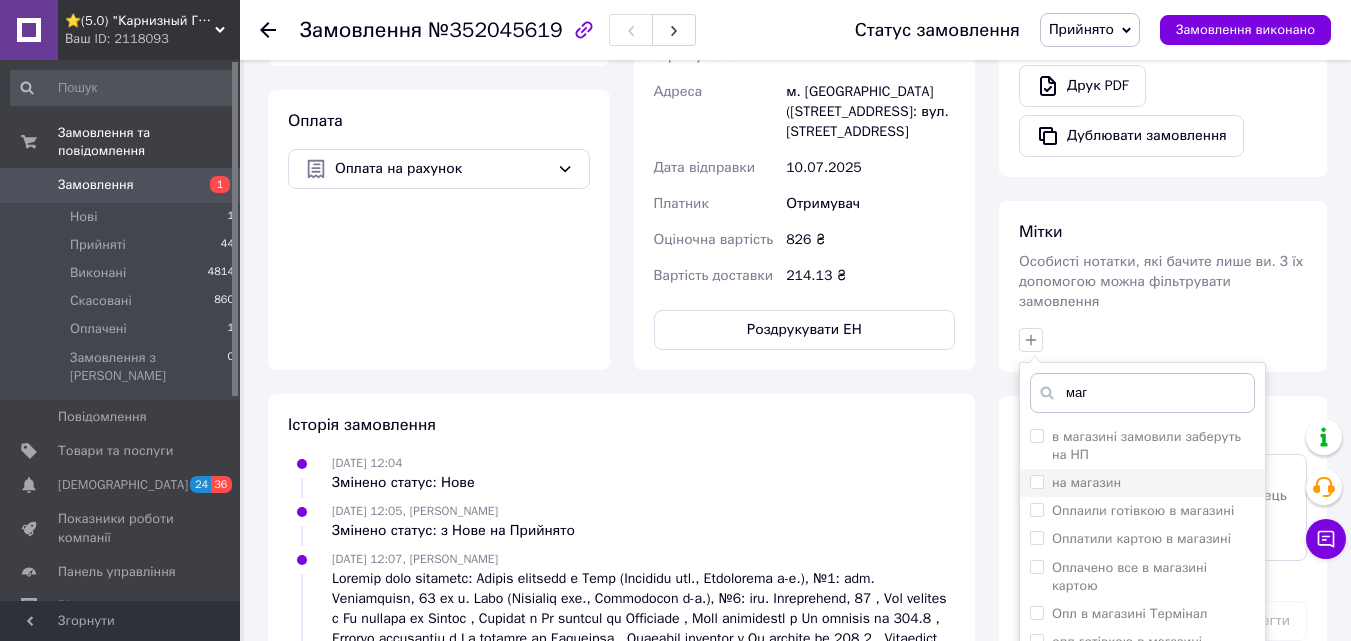 click on "на магазин" at bounding box center (1086, 482) 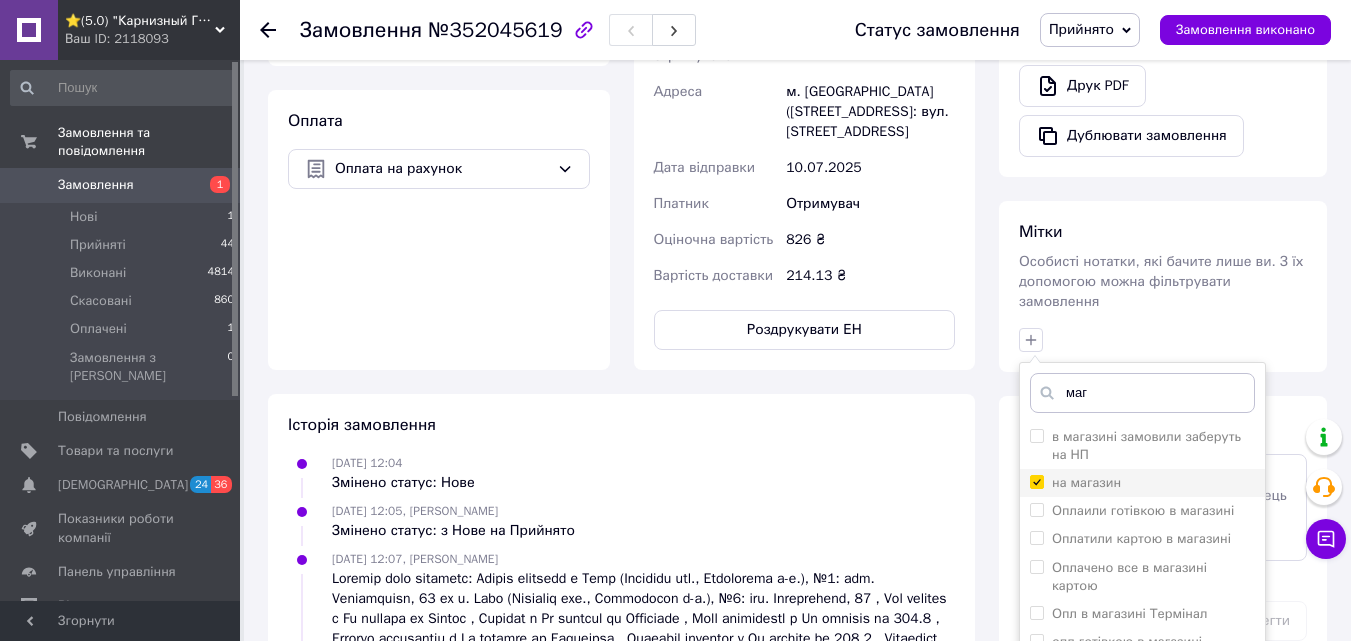 checkbox on "true" 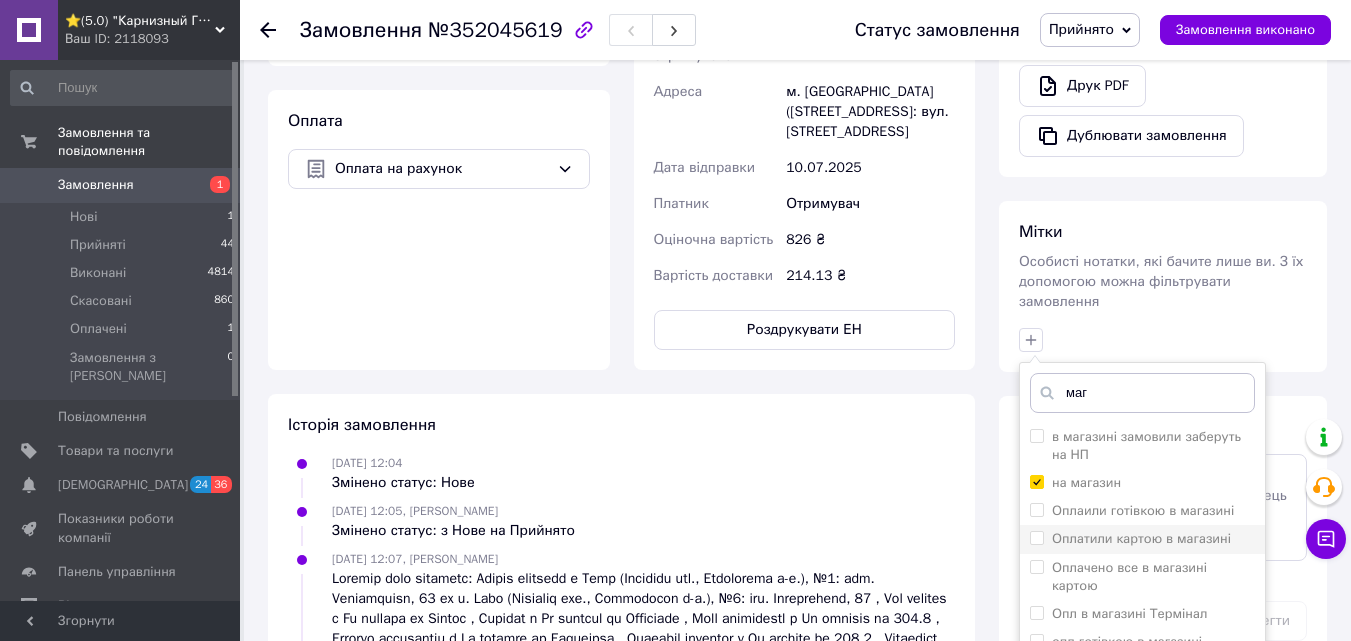 click on "Оплатили картою в магазині" at bounding box center (1141, 538) 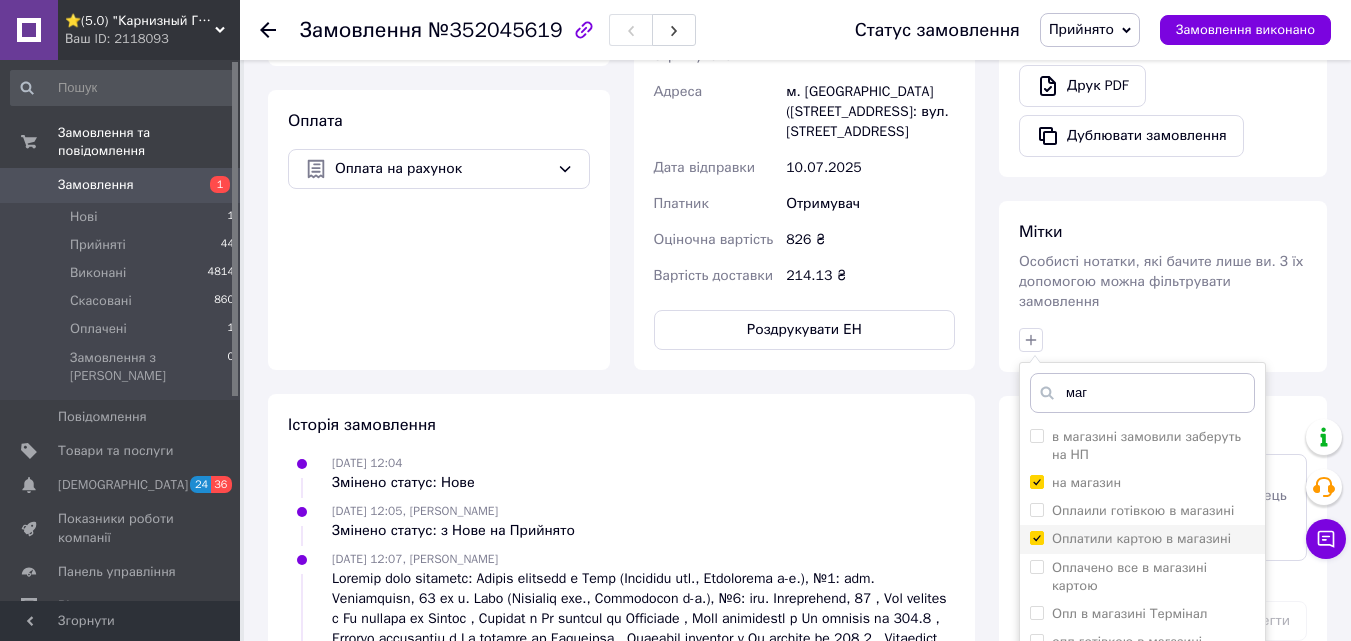 checkbox on "true" 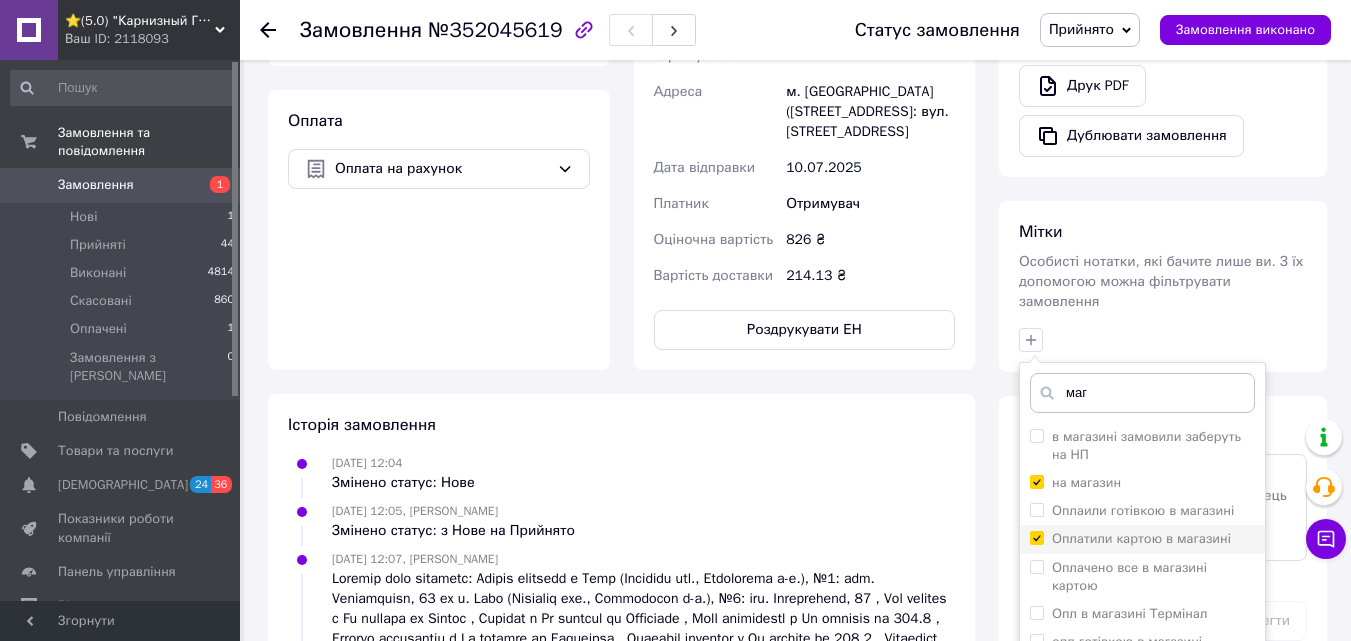 scroll, scrollTop: 800, scrollLeft: 0, axis: vertical 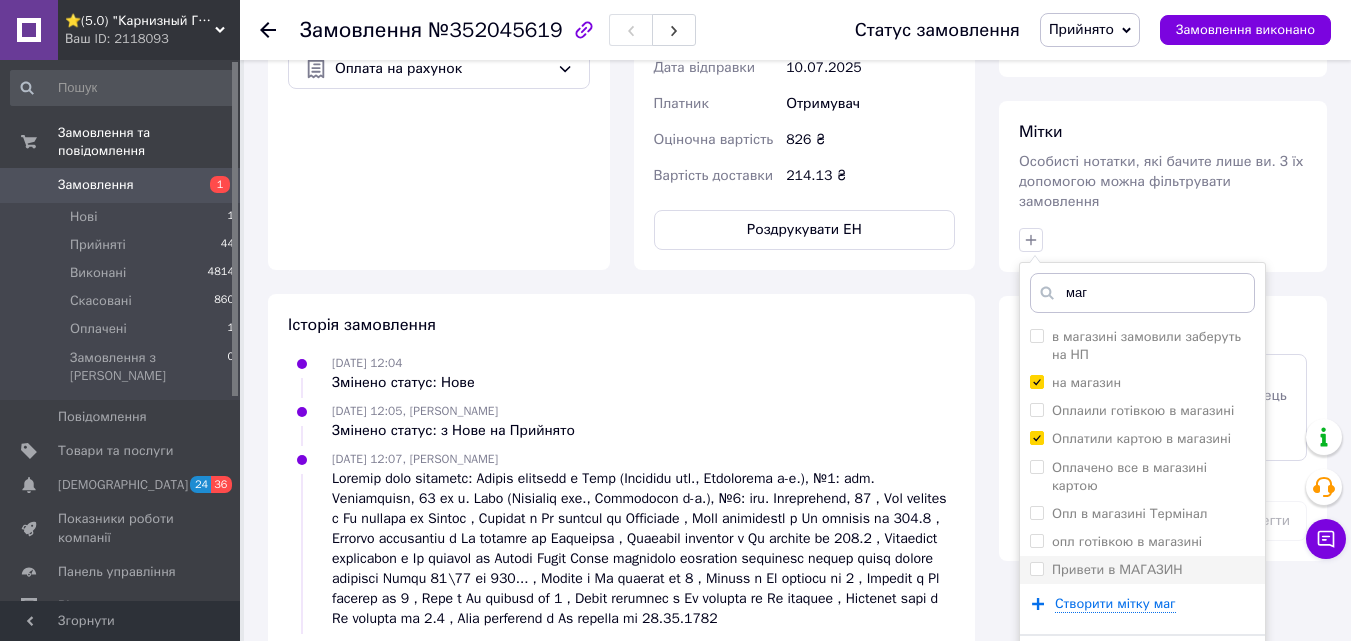 click on "Привети в МАГАЗИН" at bounding box center [1117, 569] 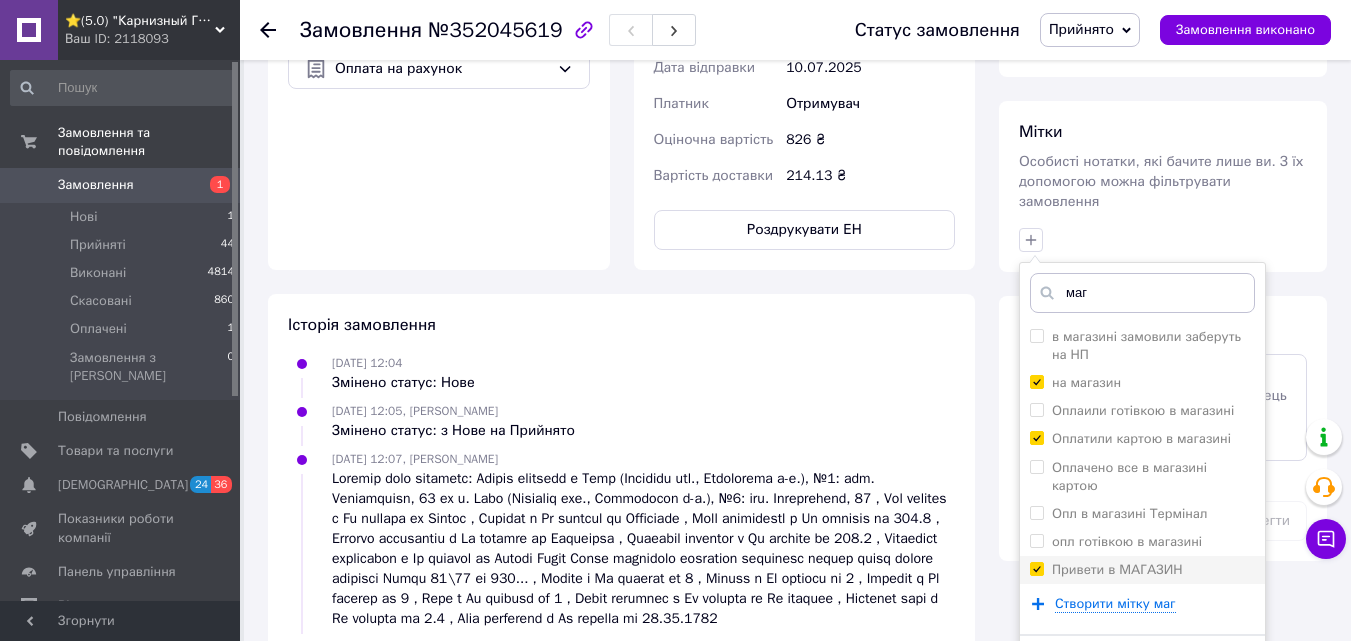 checkbox on "true" 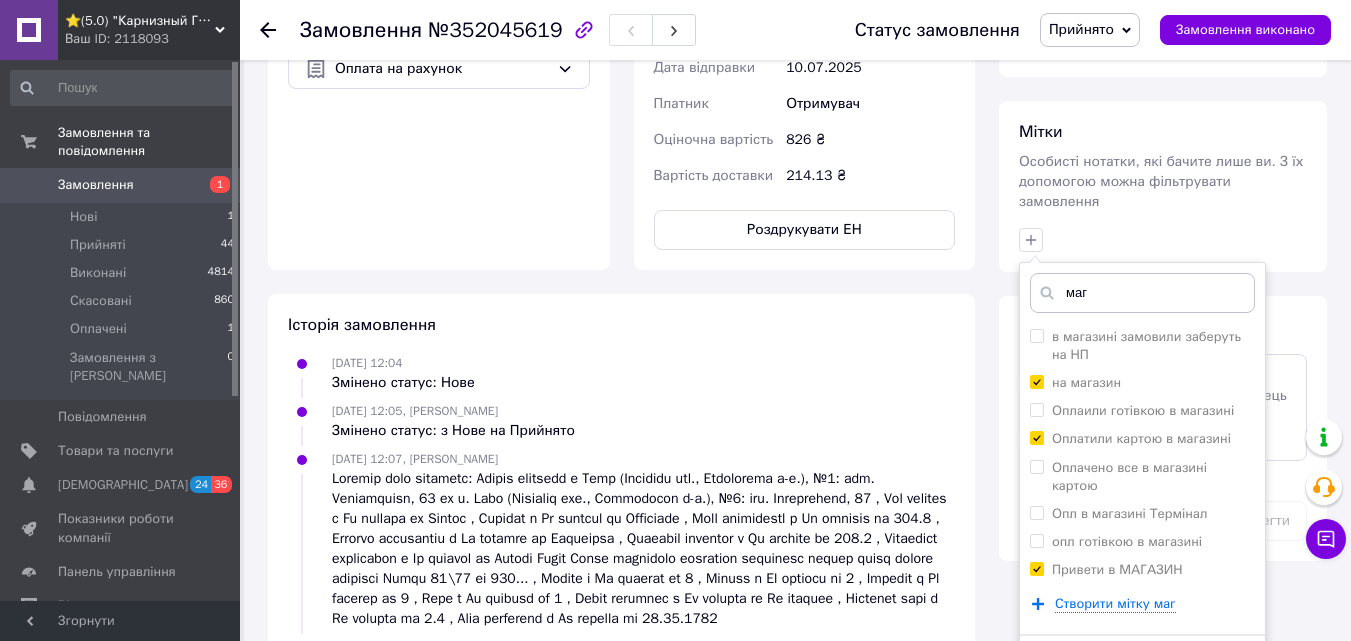 click on "Додати мітку" at bounding box center (1142, 665) 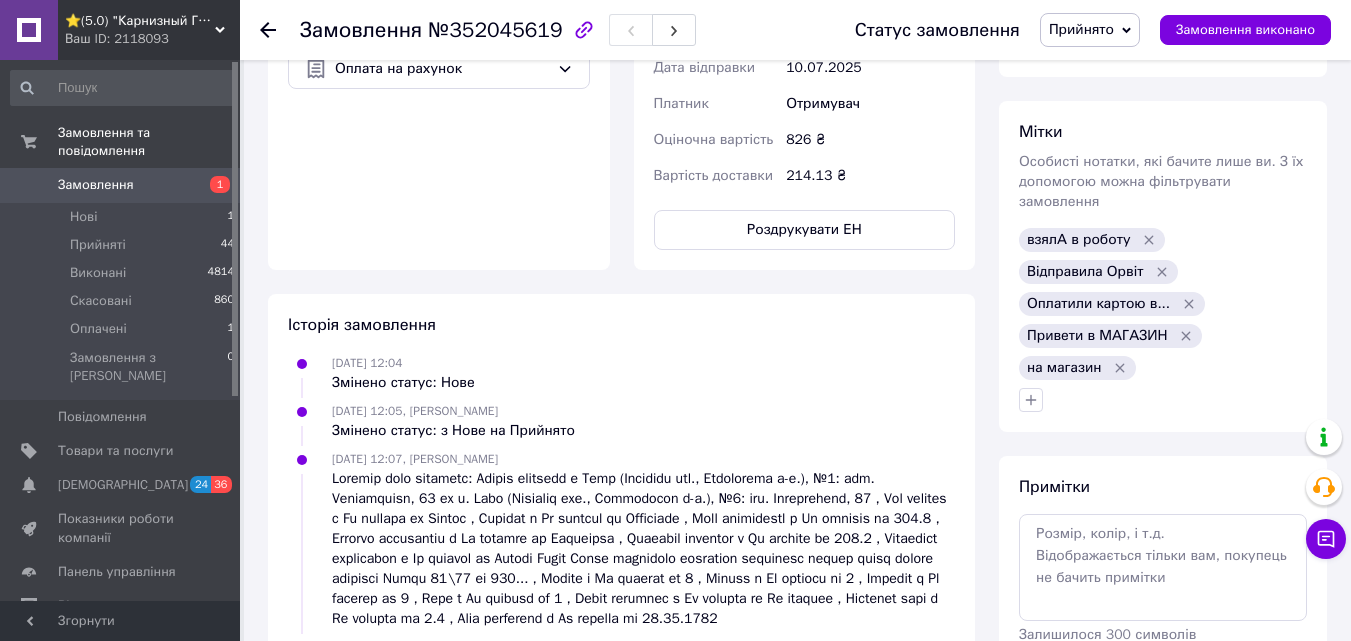 click 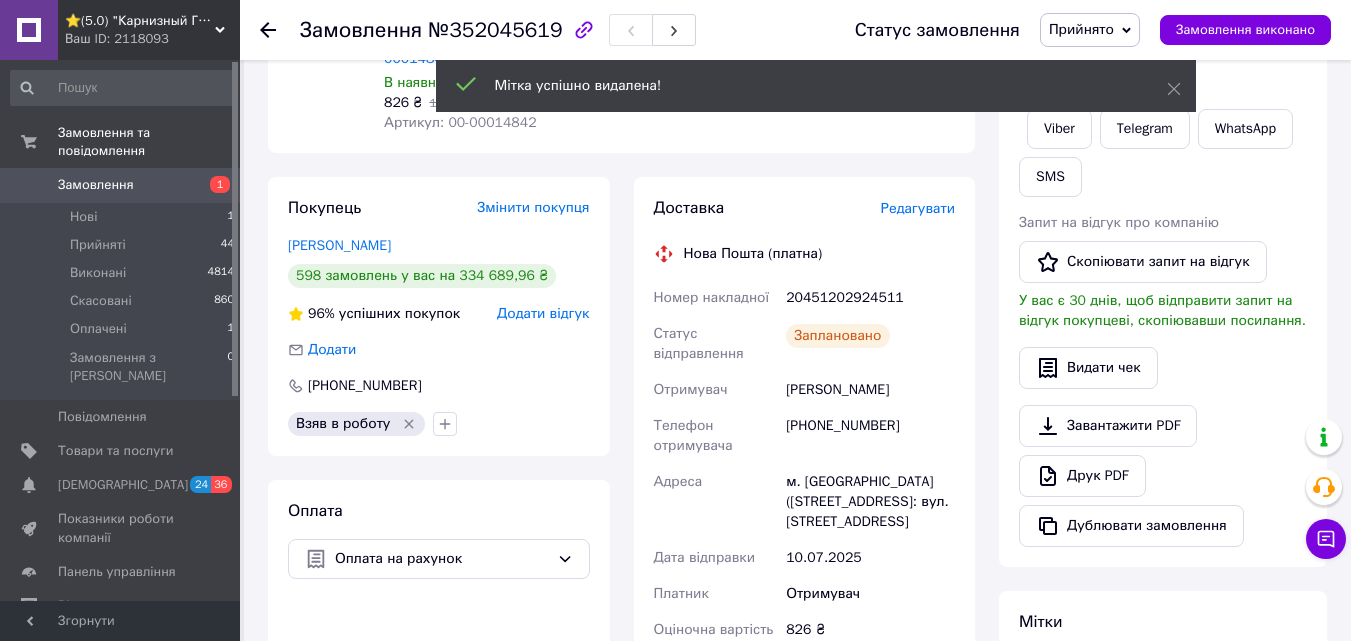 scroll, scrollTop: 300, scrollLeft: 0, axis: vertical 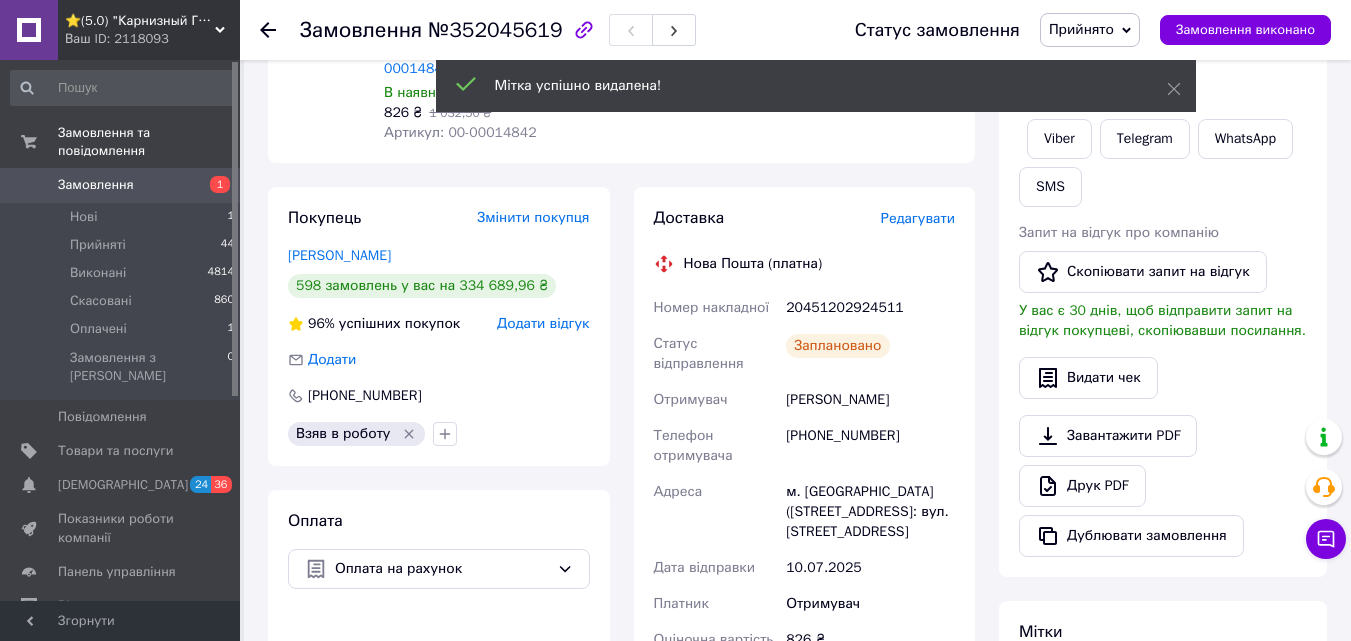click on "20451202924511" at bounding box center [870, 308] 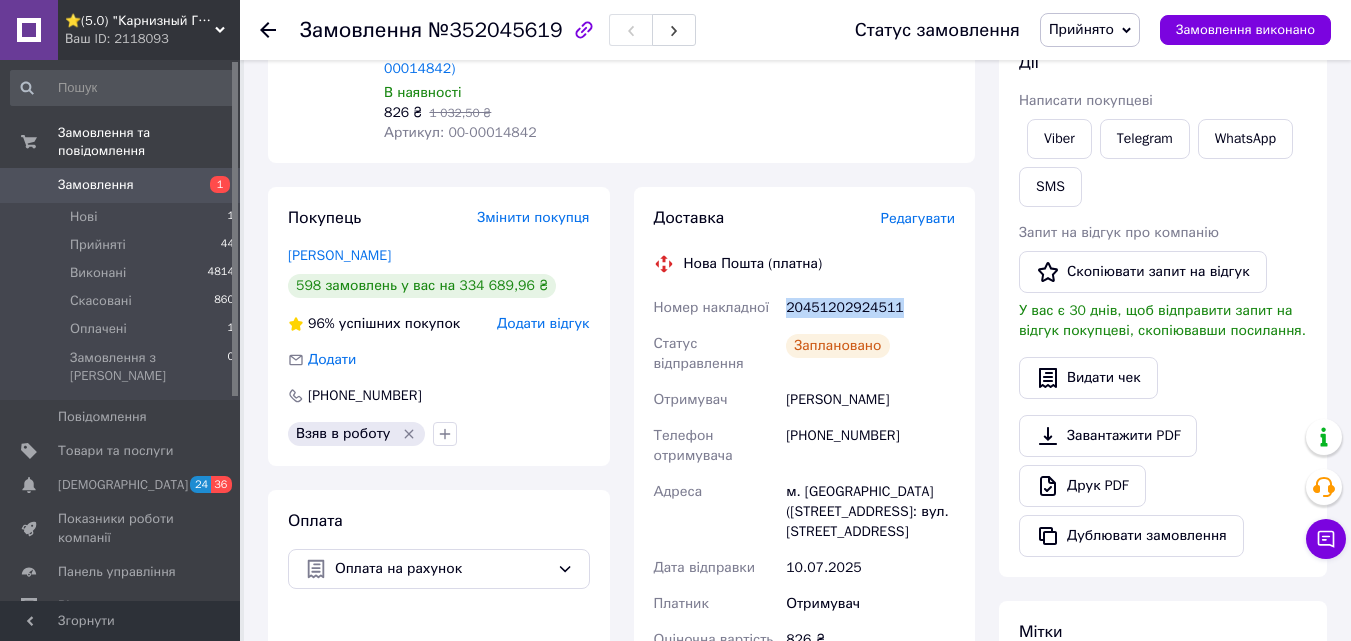 click on "20451202924511" at bounding box center [870, 308] 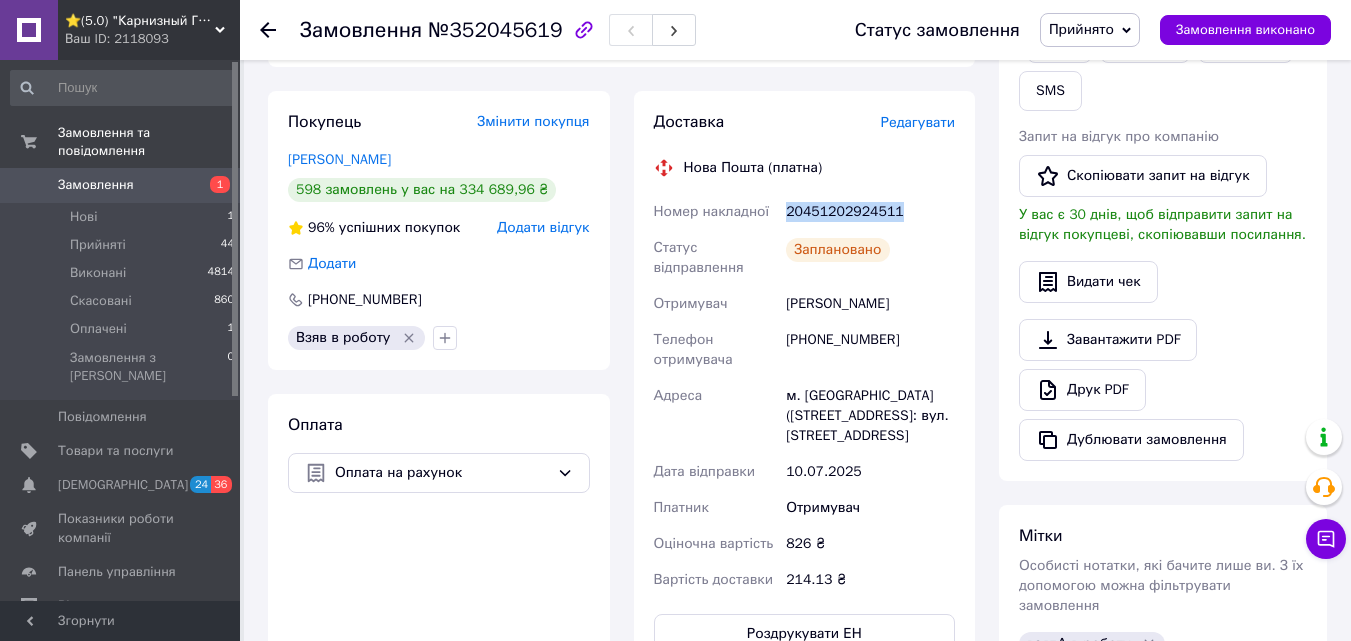 scroll, scrollTop: 500, scrollLeft: 0, axis: vertical 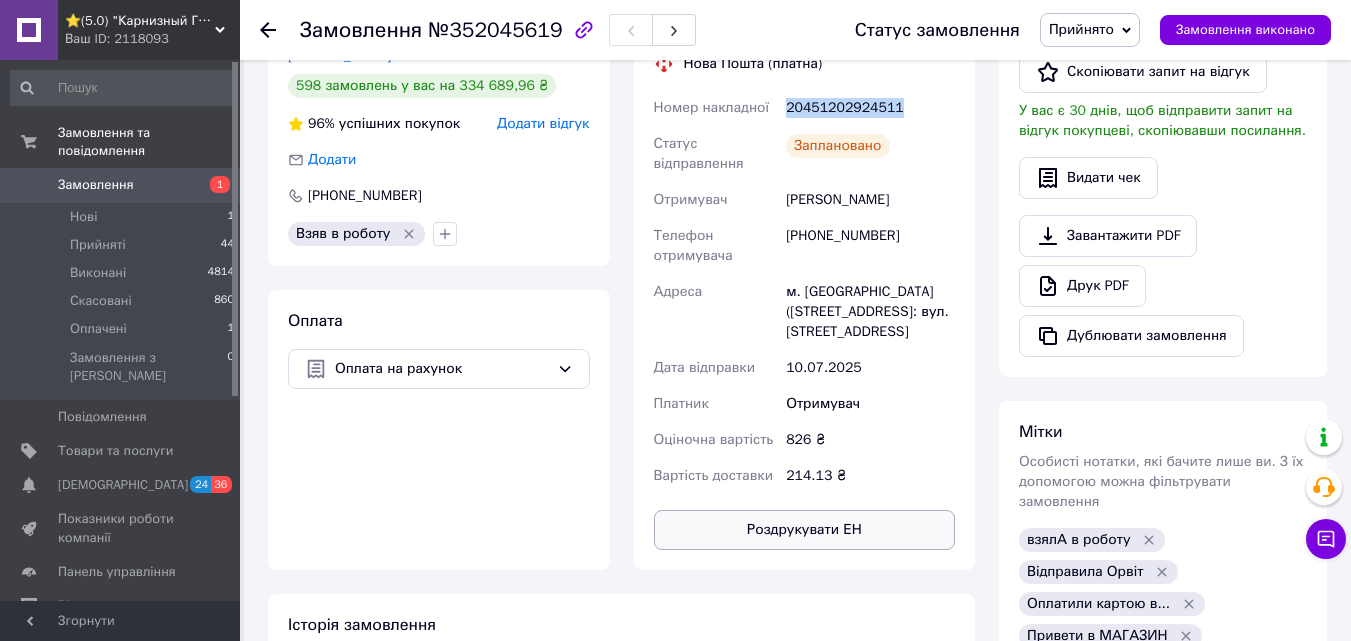 click on "Роздрукувати ЕН" at bounding box center [805, 530] 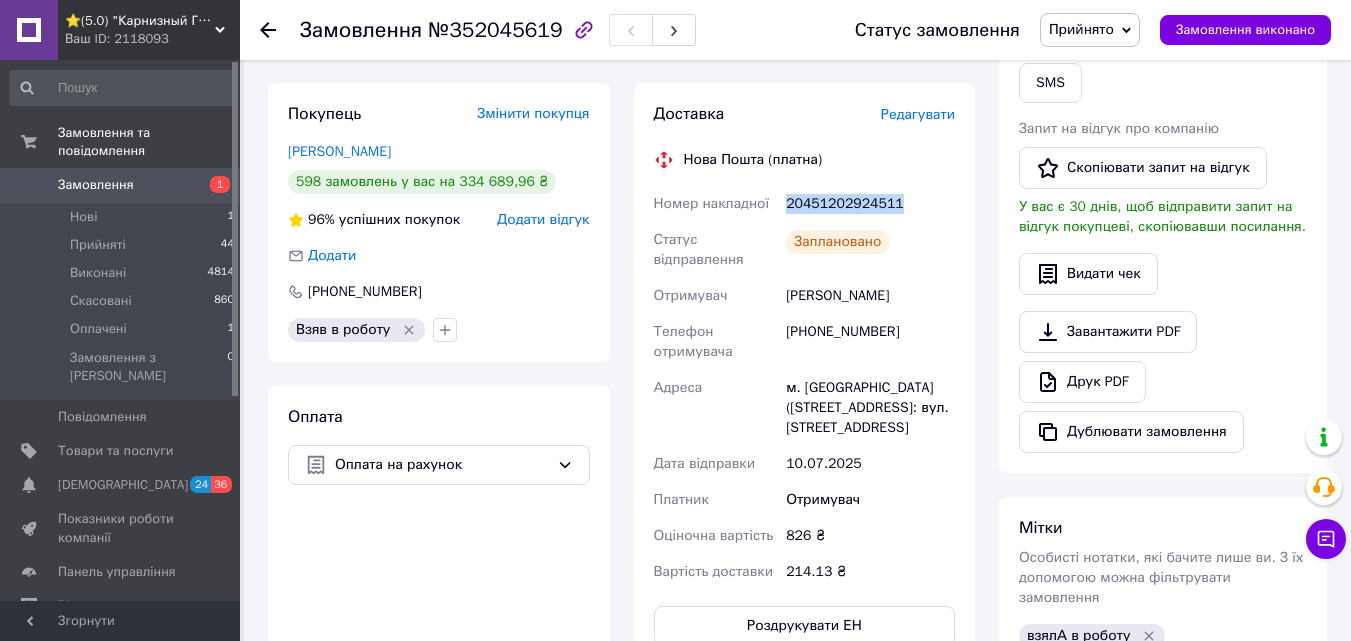 scroll, scrollTop: 200, scrollLeft: 0, axis: vertical 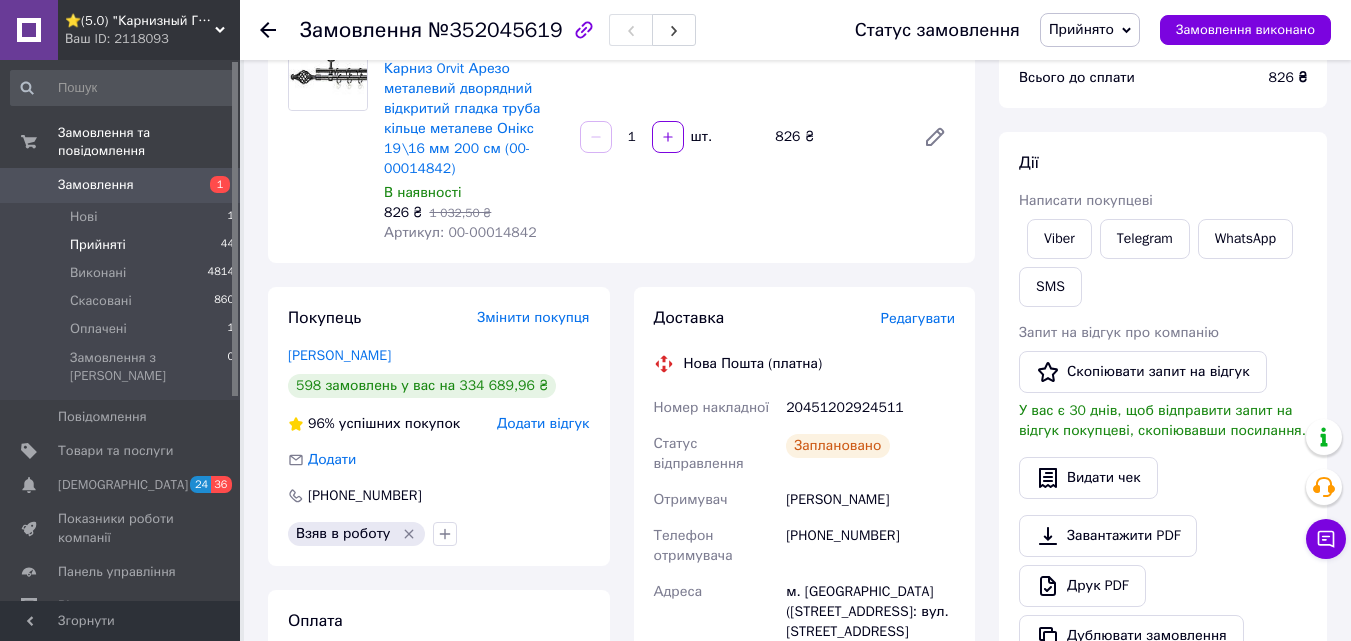 click on "44" at bounding box center (227, 245) 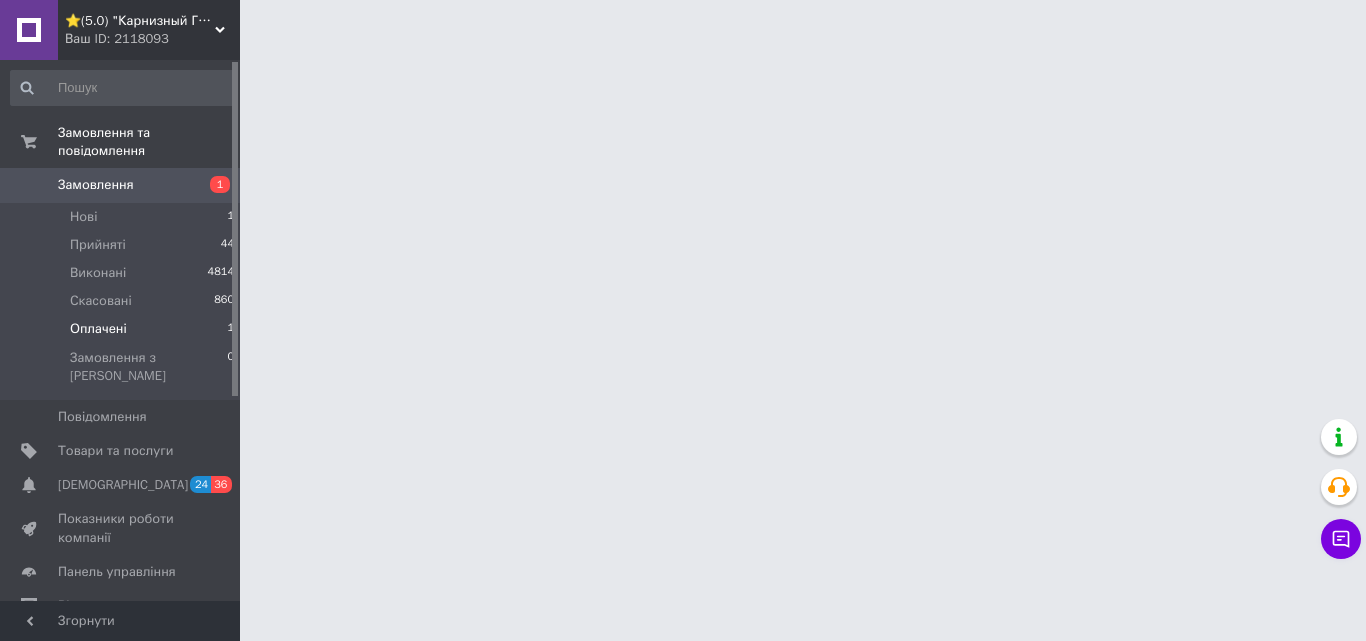 click on "Оплачені 1" at bounding box center (123, 329) 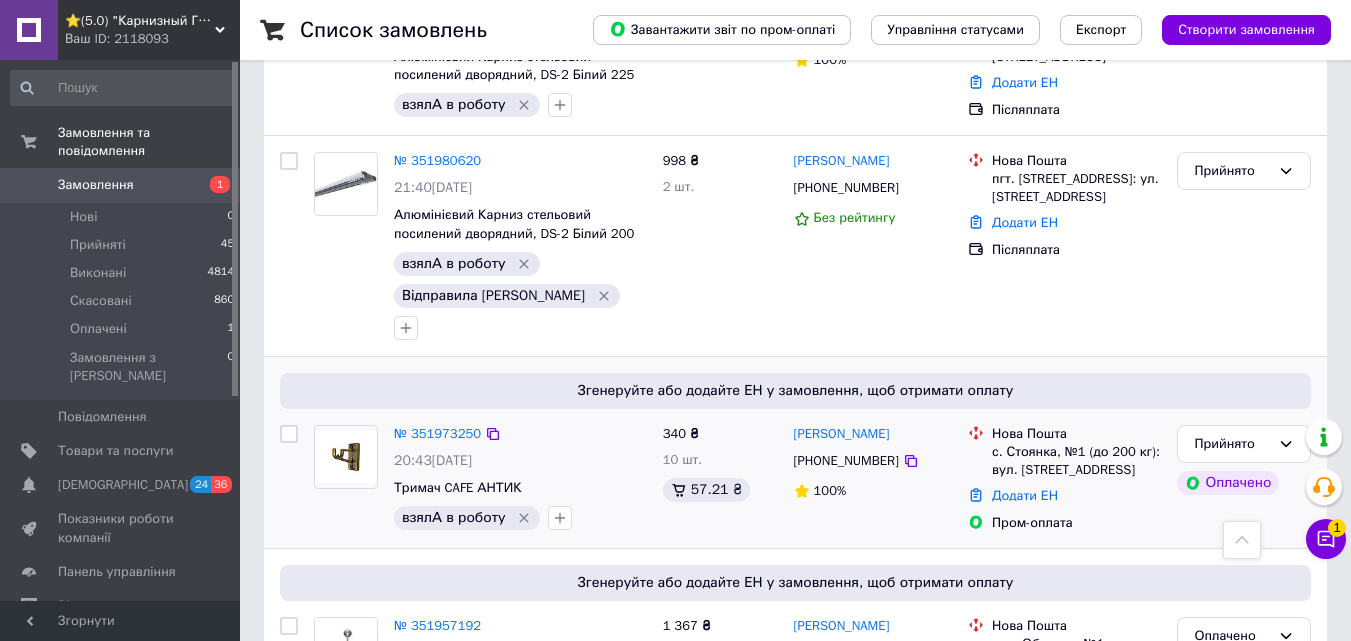 scroll, scrollTop: 900, scrollLeft: 0, axis: vertical 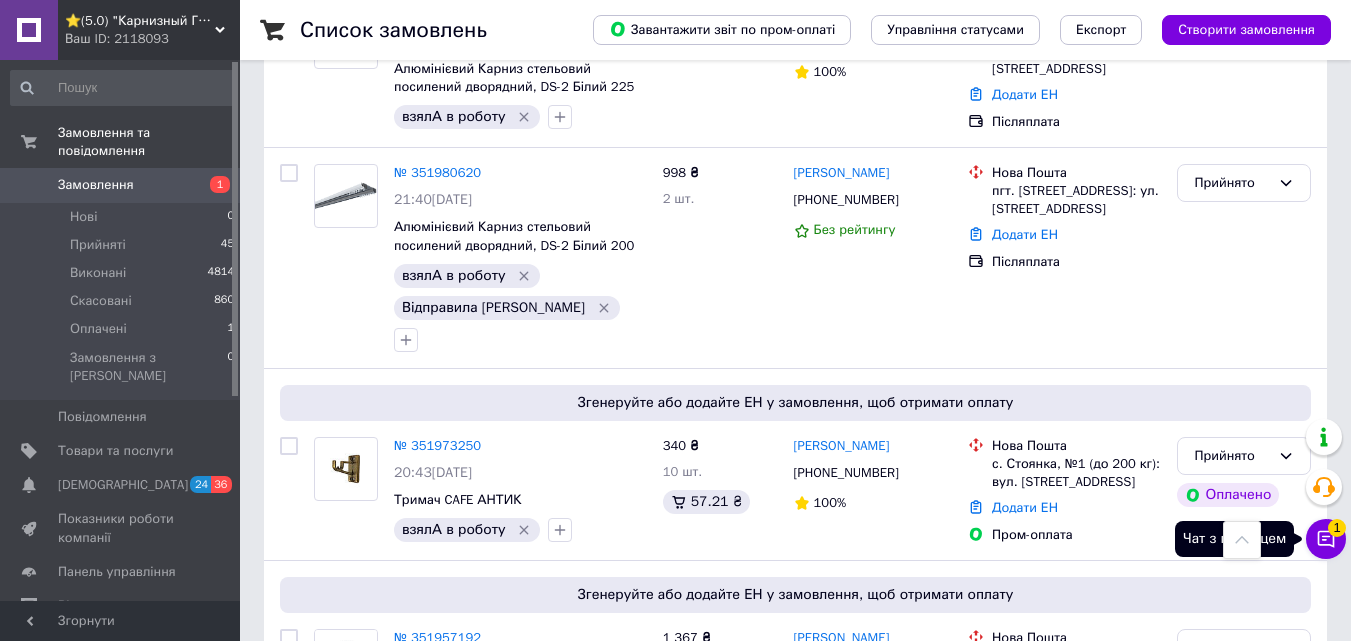 click on "1" at bounding box center (1337, 528) 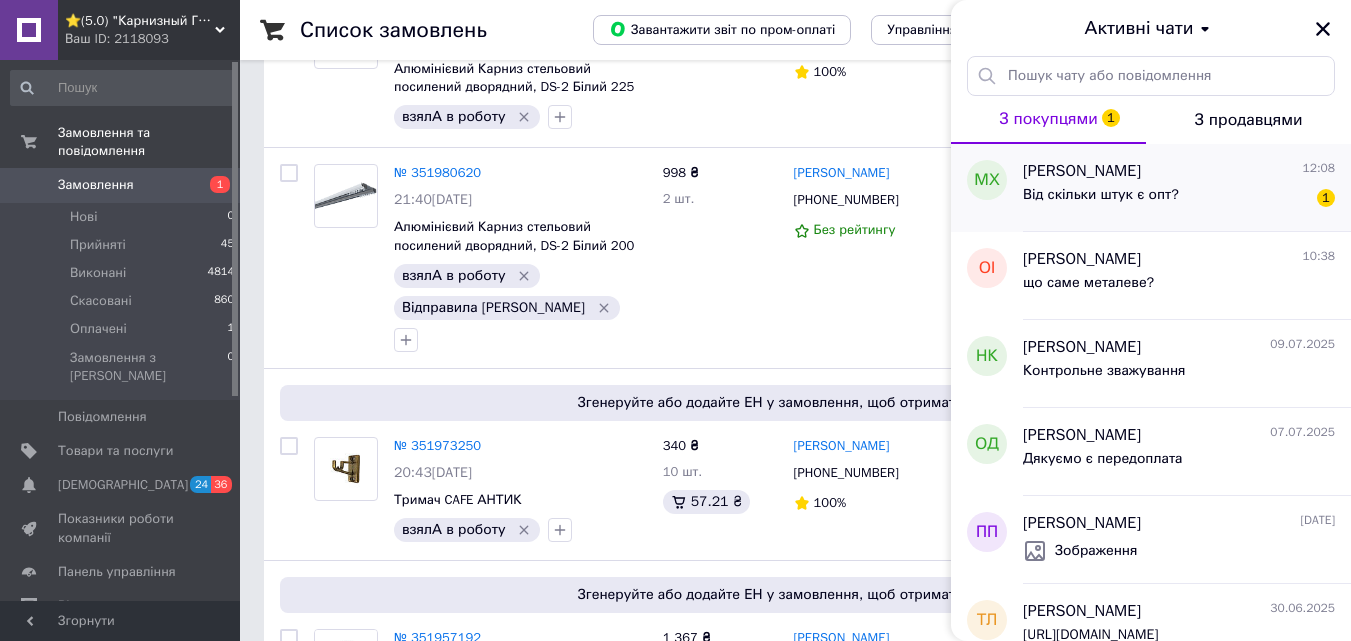 click on "Від скільки штук є опт? 1" at bounding box center [1179, 199] 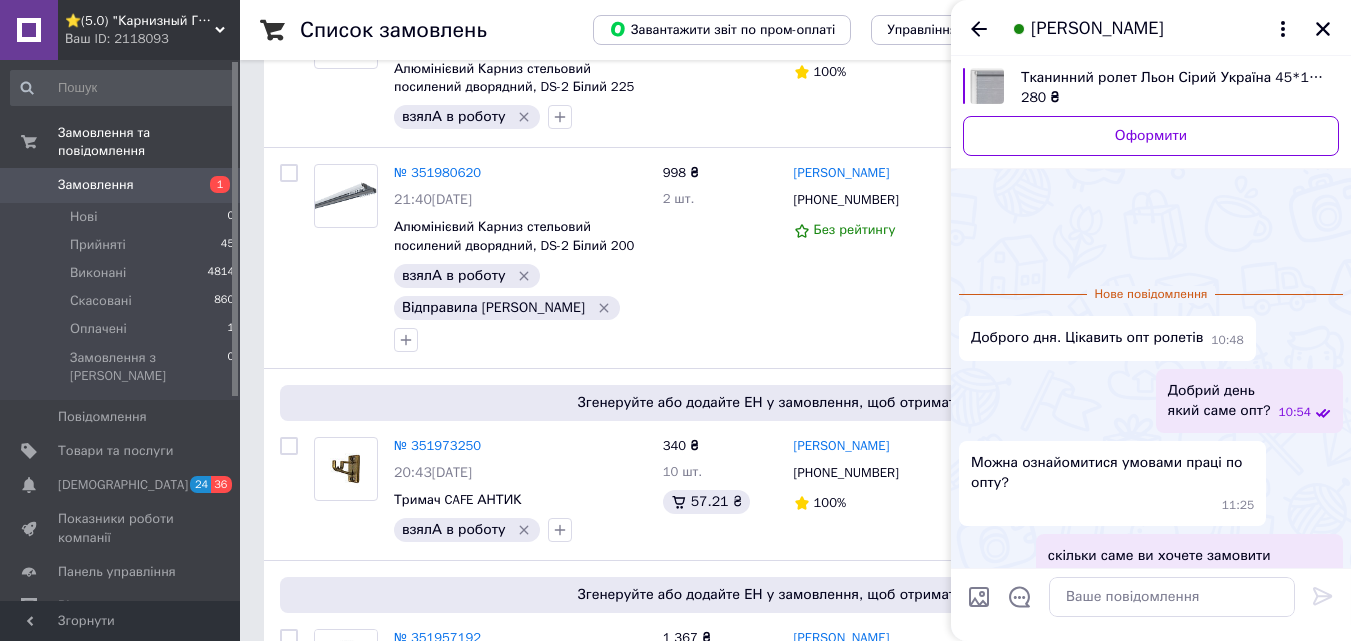 scroll, scrollTop: 93, scrollLeft: 0, axis: vertical 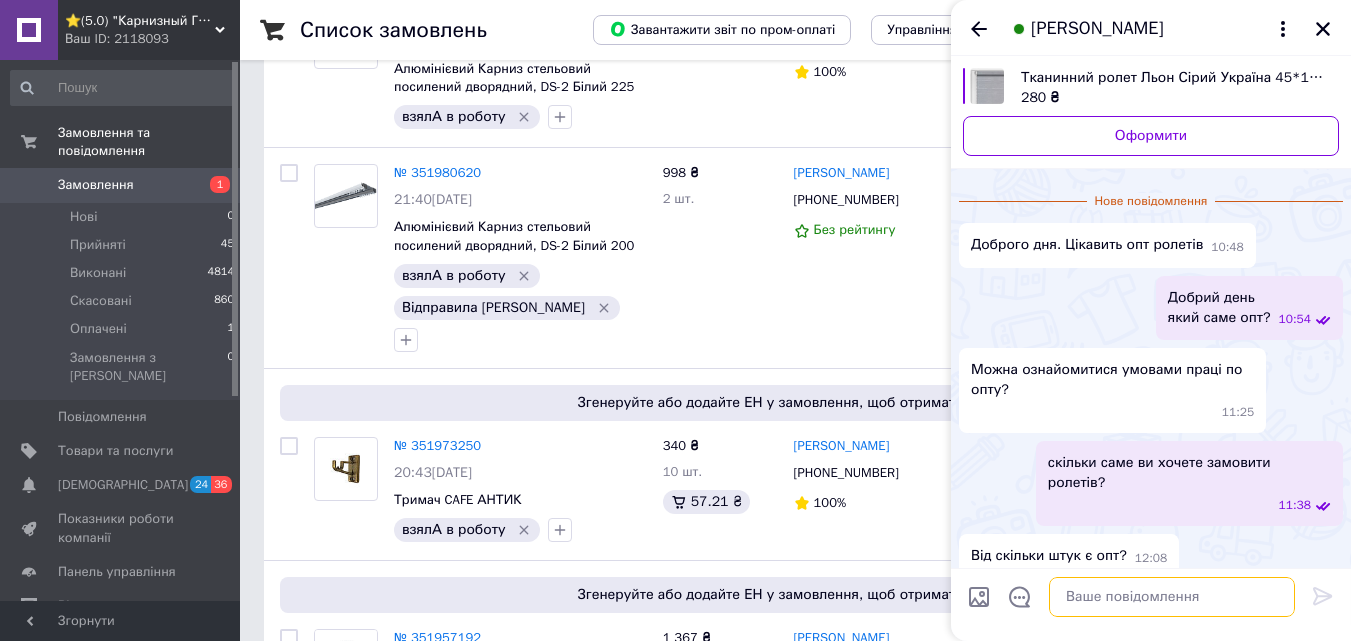 click at bounding box center (1172, 597) 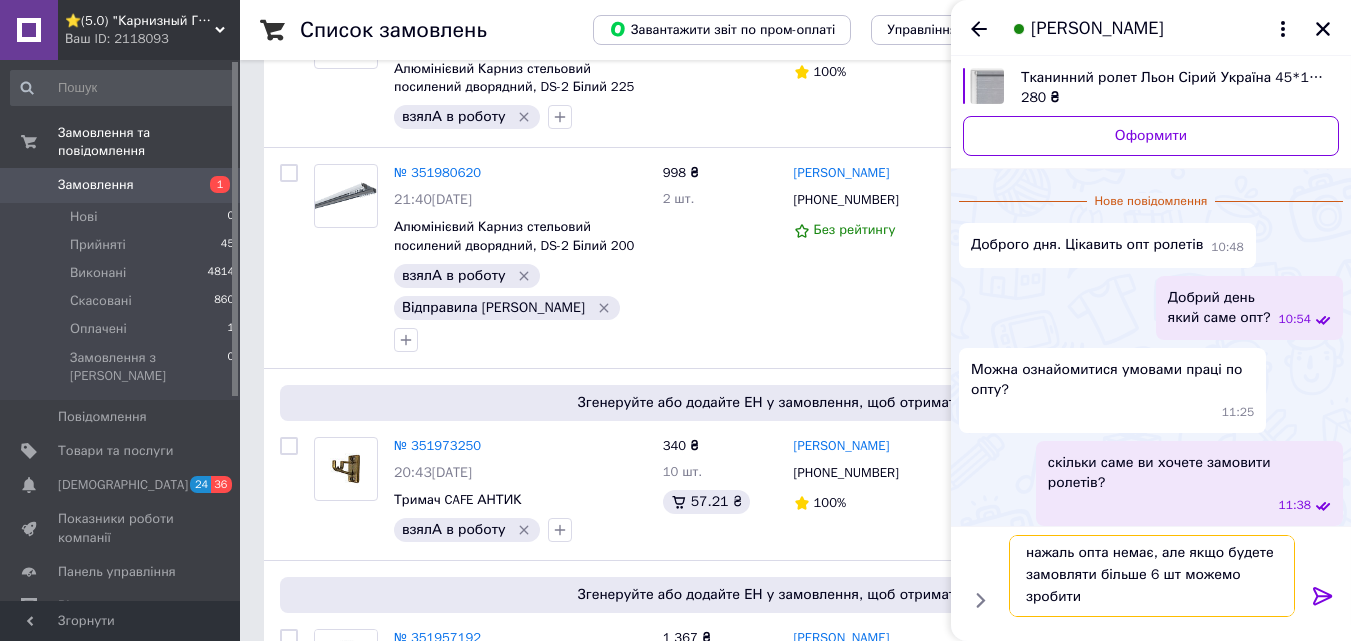 scroll, scrollTop: 2, scrollLeft: 0, axis: vertical 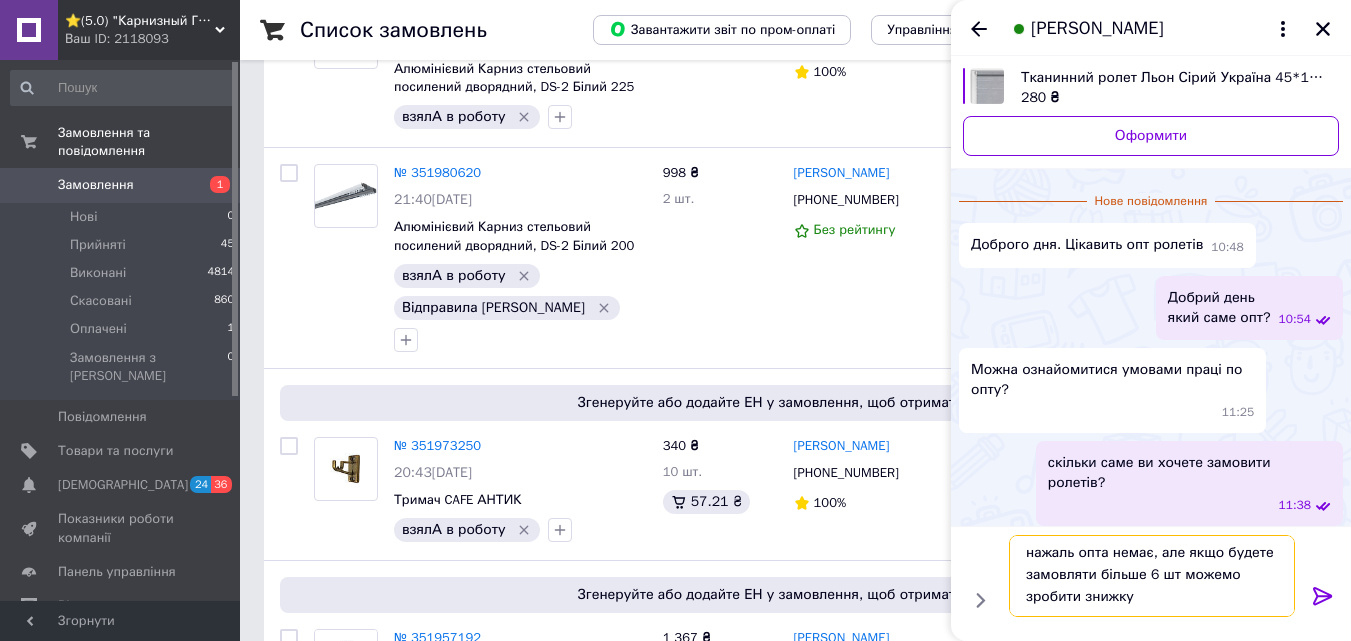 type on "нажаль опта немає, але якщо будете замовляти більше 6 шт можемо зробити знижку." 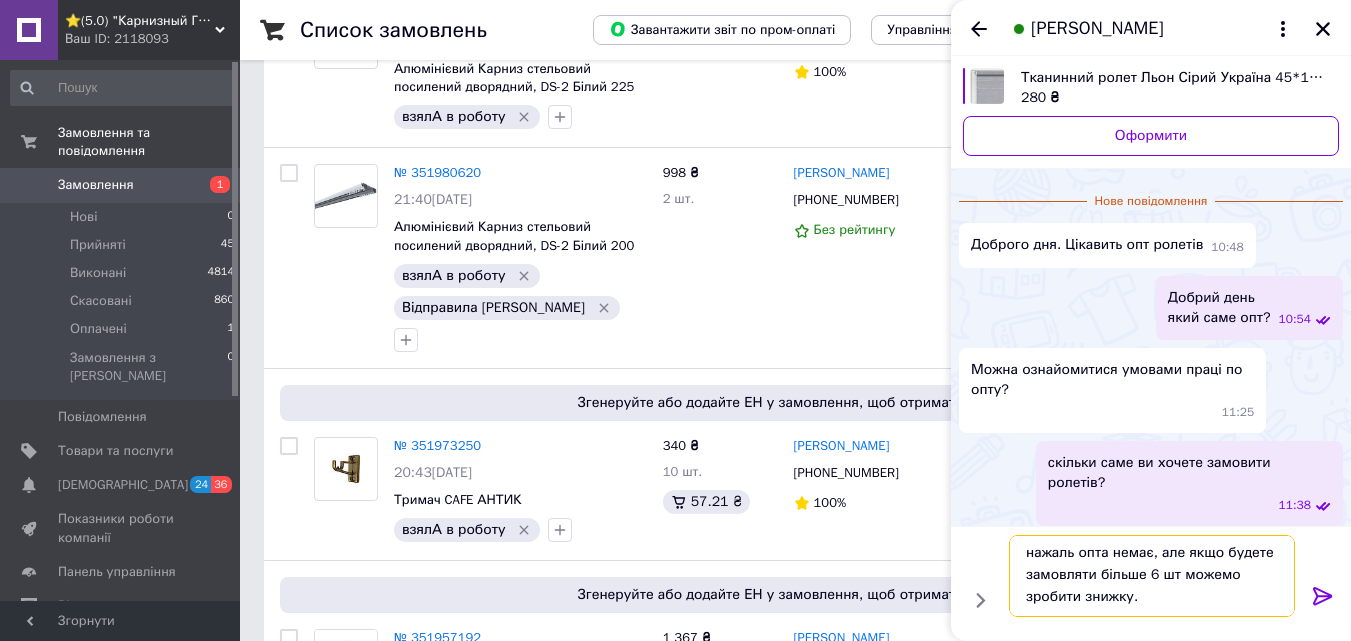type 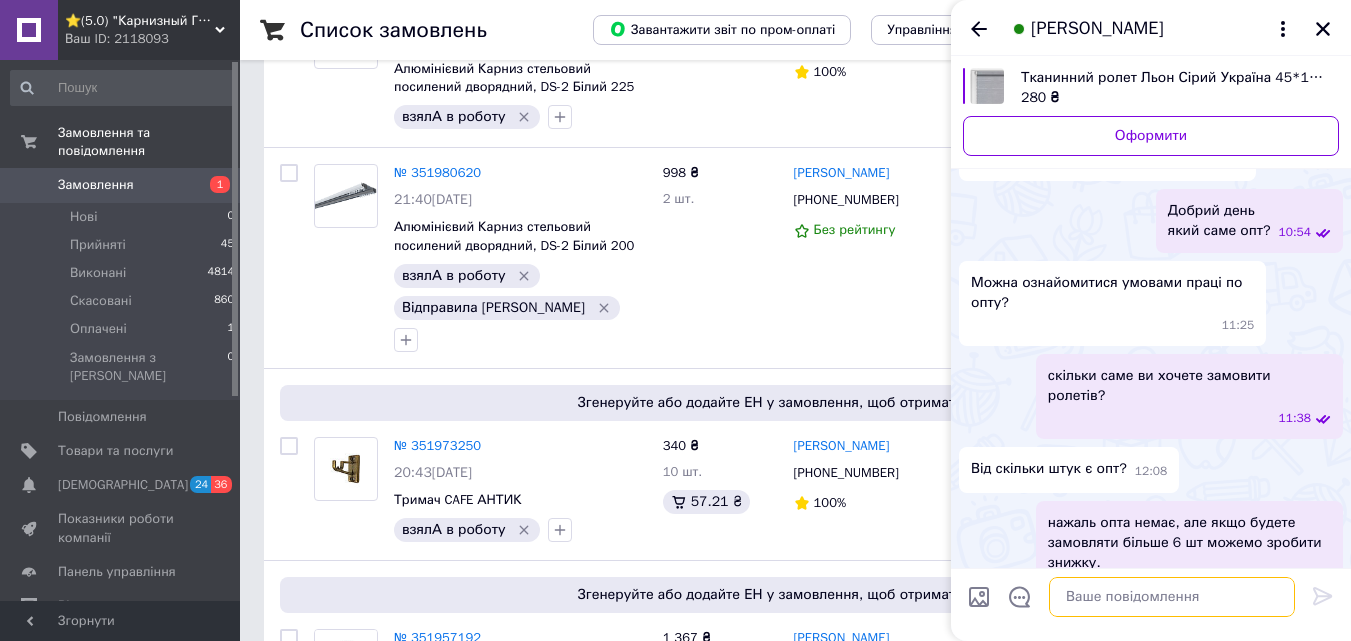 scroll, scrollTop: 0, scrollLeft: 0, axis: both 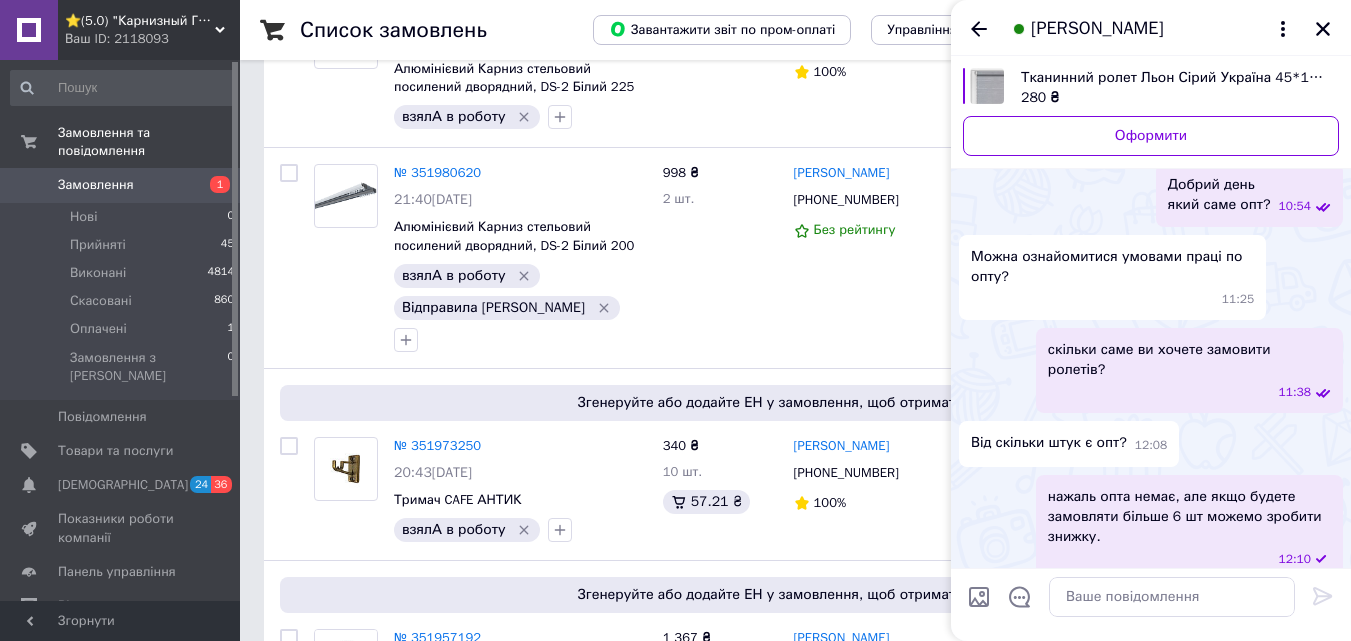 click 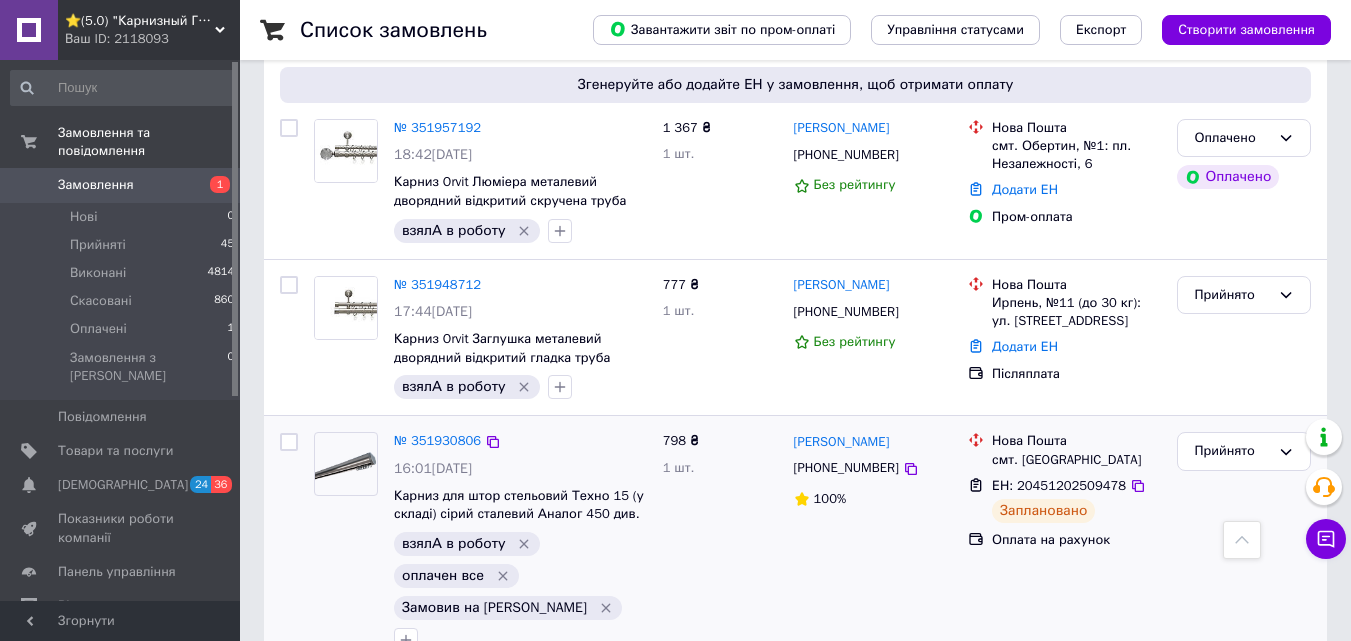 scroll, scrollTop: 1400, scrollLeft: 0, axis: vertical 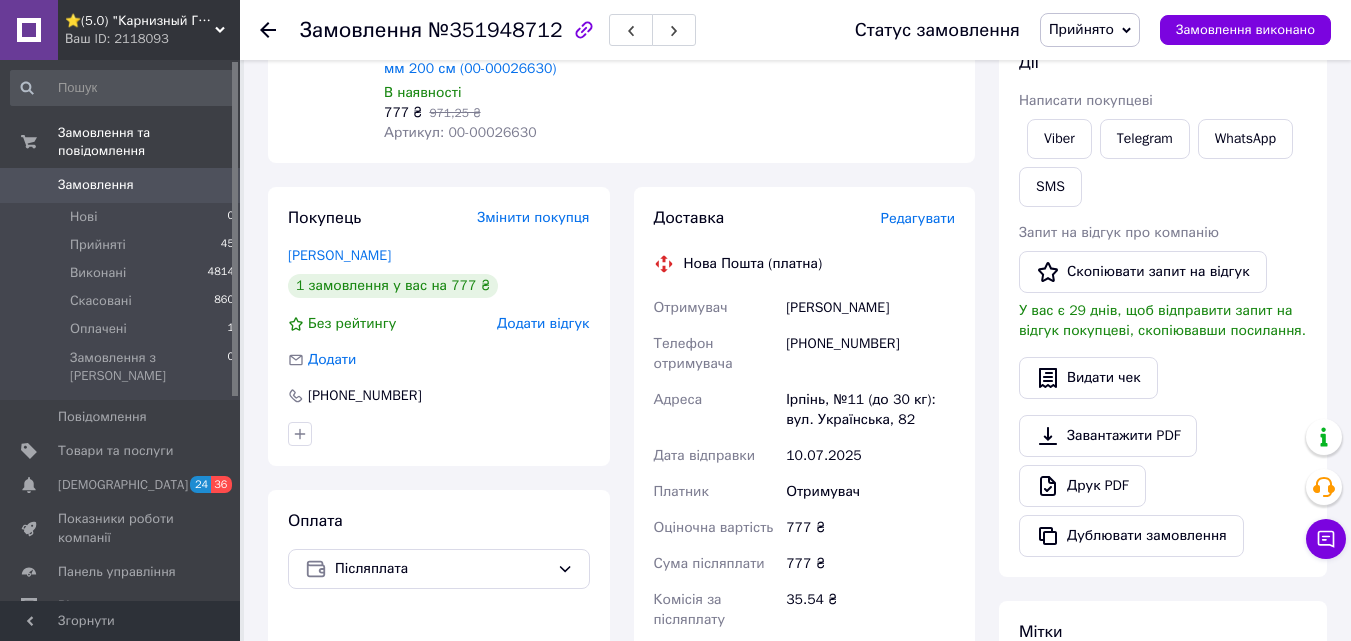 click on "Редагувати" at bounding box center [918, 218] 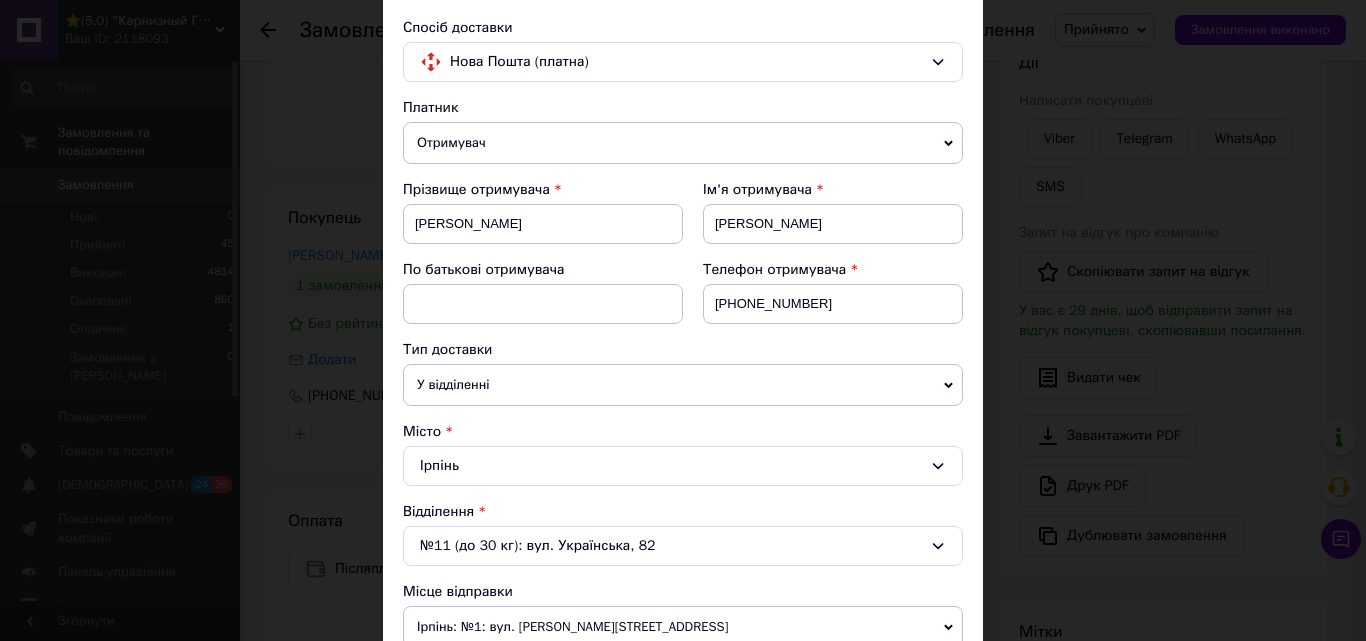 scroll, scrollTop: 400, scrollLeft: 0, axis: vertical 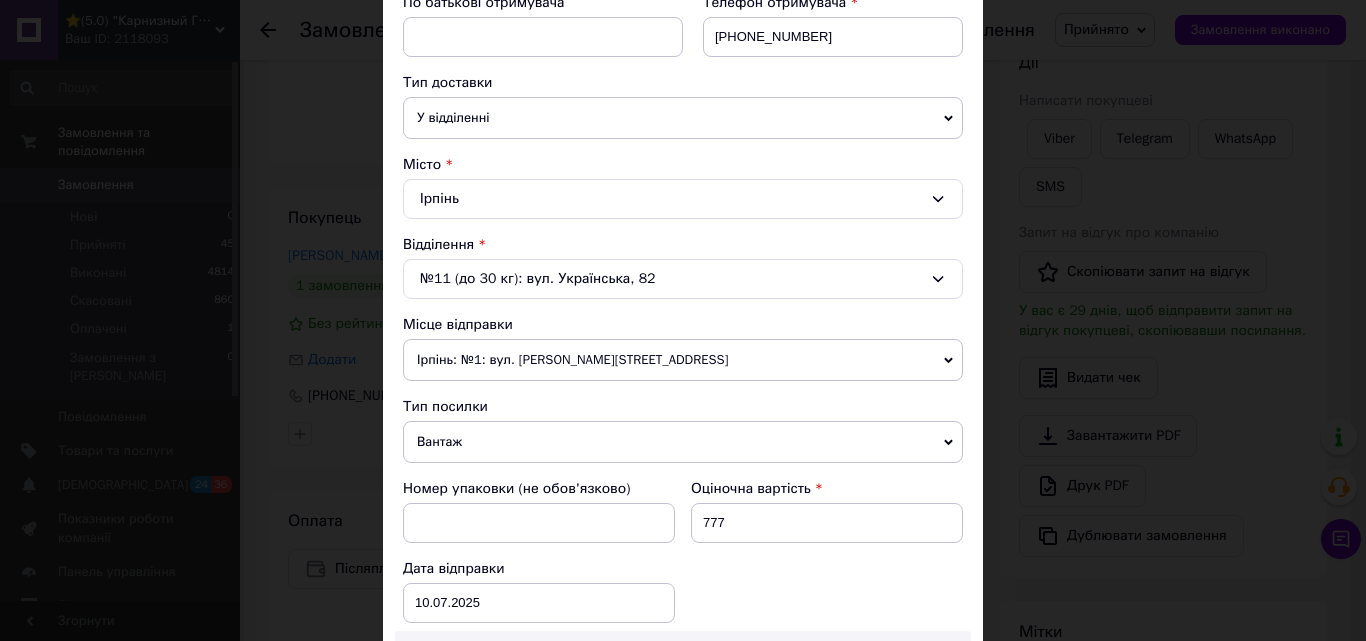 click on "№11 (до 30 кг): вул. Українська, 82" at bounding box center [683, 279] 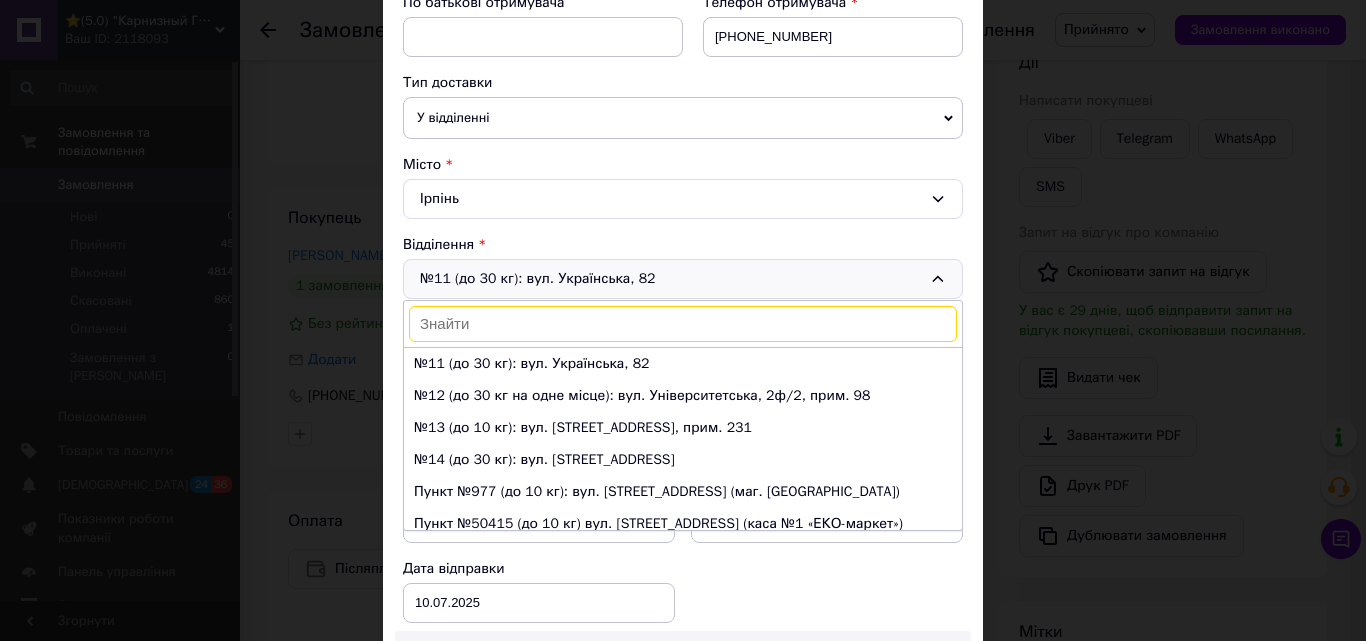 scroll, scrollTop: 0, scrollLeft: 0, axis: both 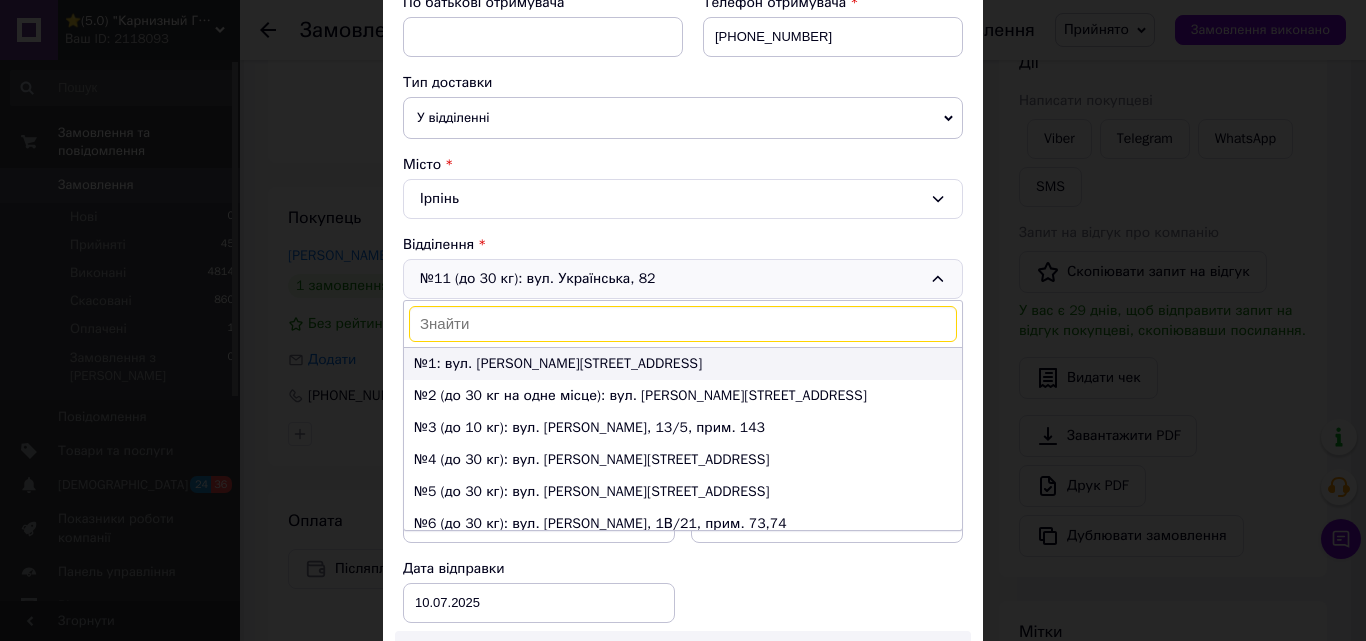 click on "№1: вул. Антонова, 4б" at bounding box center (683, 364) 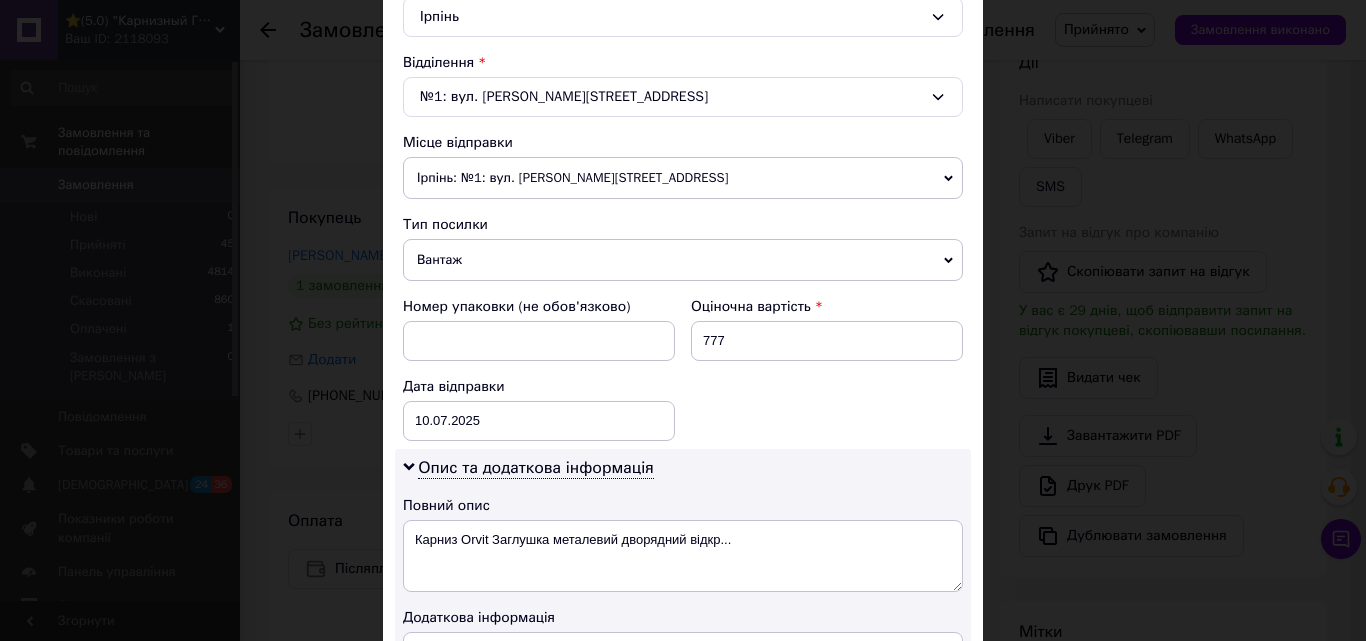 scroll, scrollTop: 500, scrollLeft: 0, axis: vertical 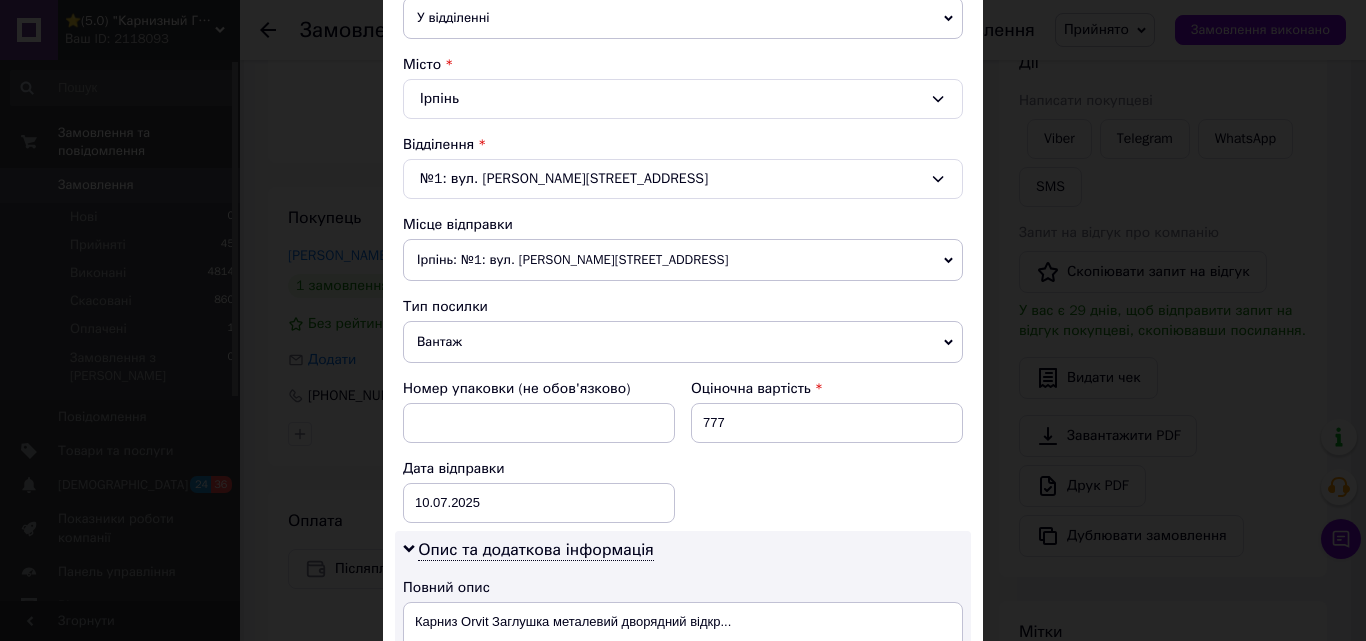 click on "Ірпінь: №1: вул. [PERSON_NAME][STREET_ADDRESS]" at bounding box center (683, 260) 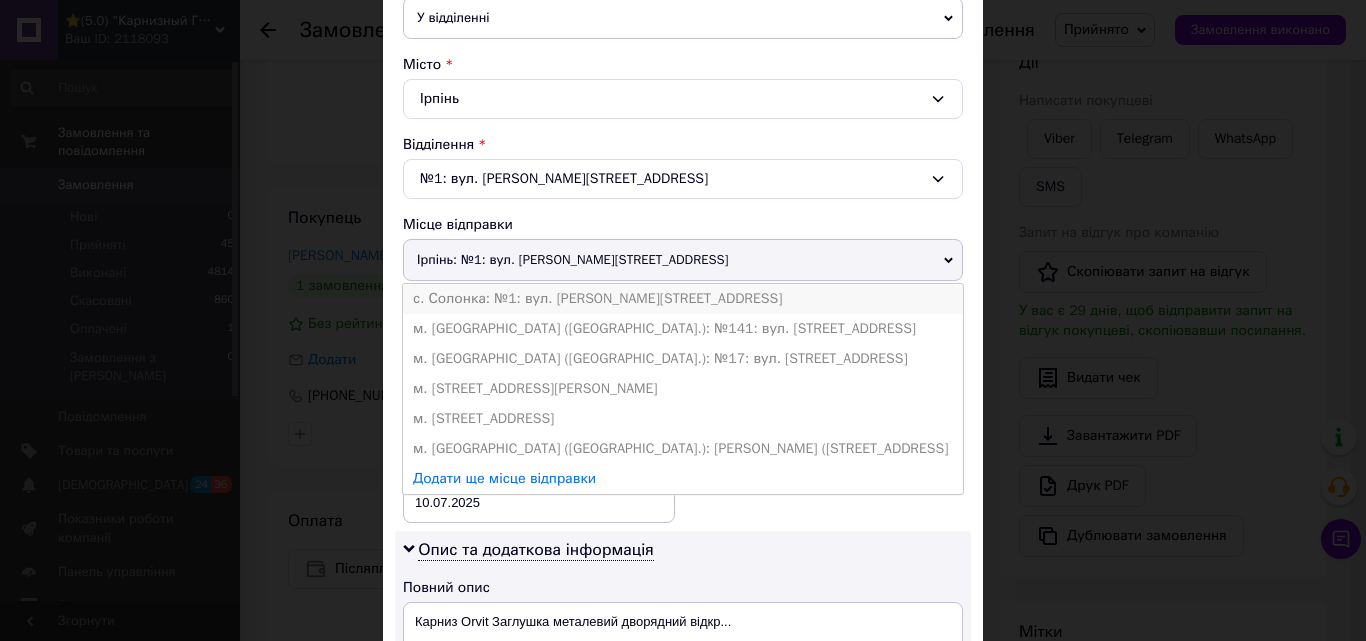 click on "с. Солонка: №1: вул. [PERSON_NAME][STREET_ADDRESS]" at bounding box center (683, 299) 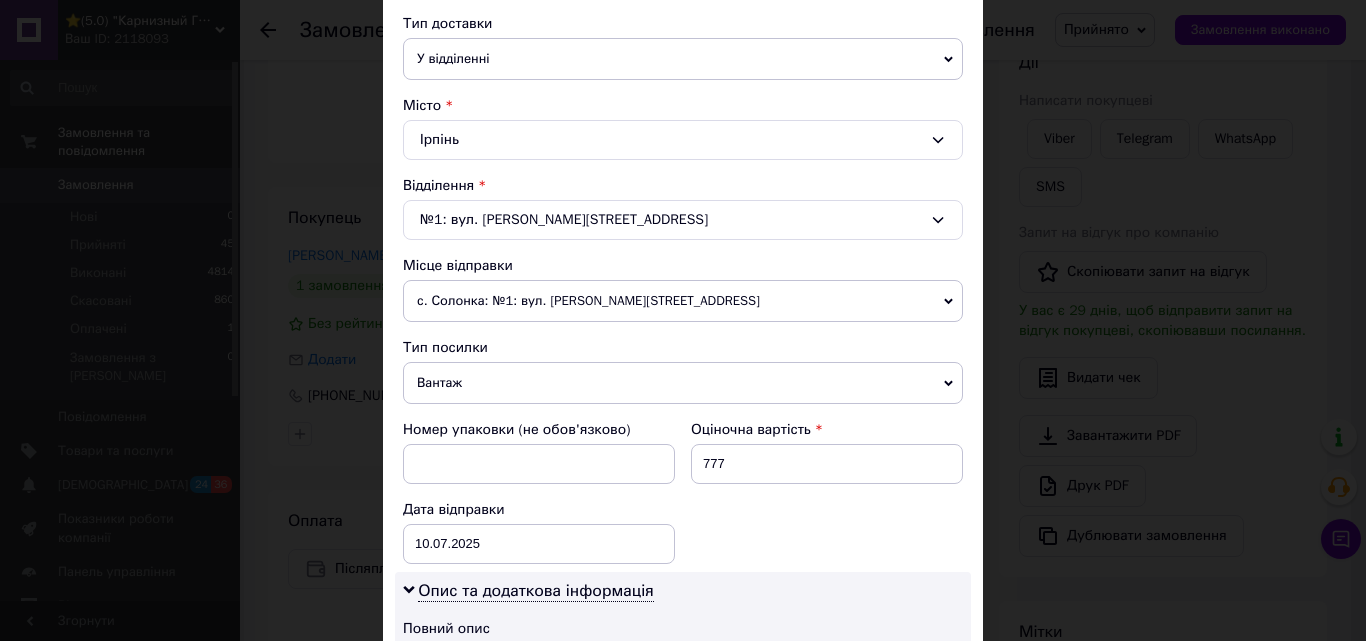 scroll, scrollTop: 600, scrollLeft: 0, axis: vertical 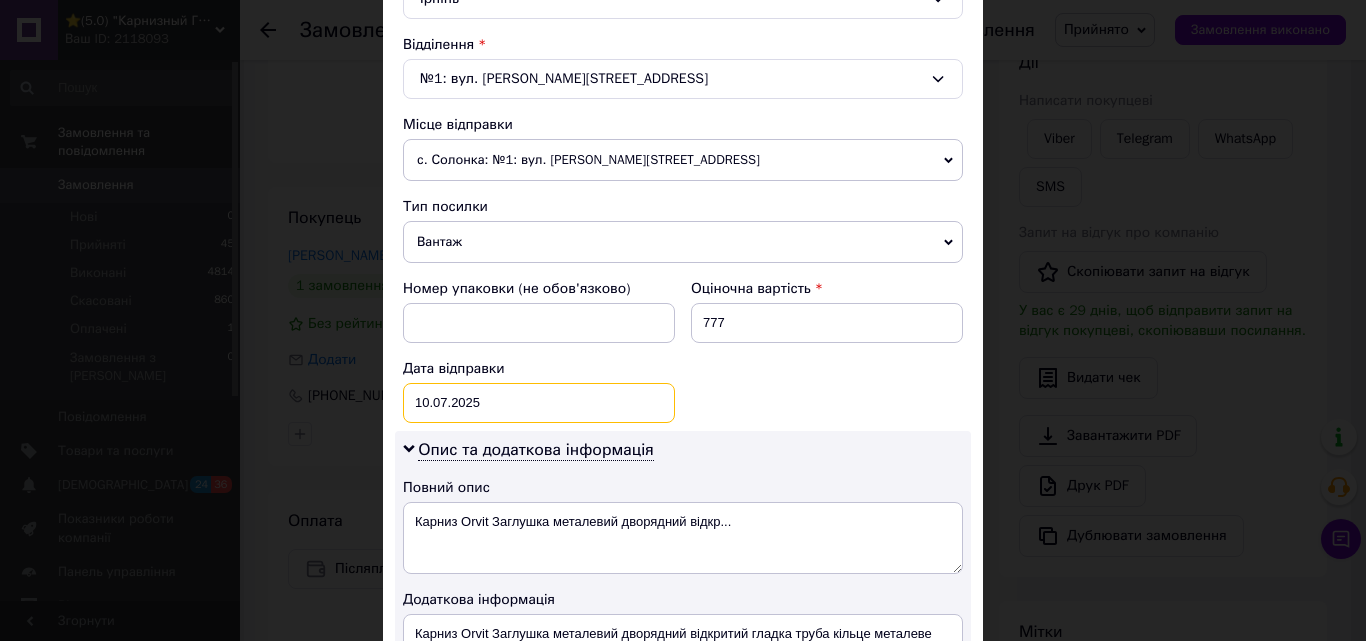 click on "[DATE] < 2025 > < Июль > Пн Вт Ср Чт Пт Сб Вс 30 1 2 3 4 5 6 7 8 9 10 11 12 13 14 15 16 17 18 19 20 21 22 23 24 25 26 27 28 29 30 31 1 2 3 4 5 6 7 8 9 10" at bounding box center (539, 403) 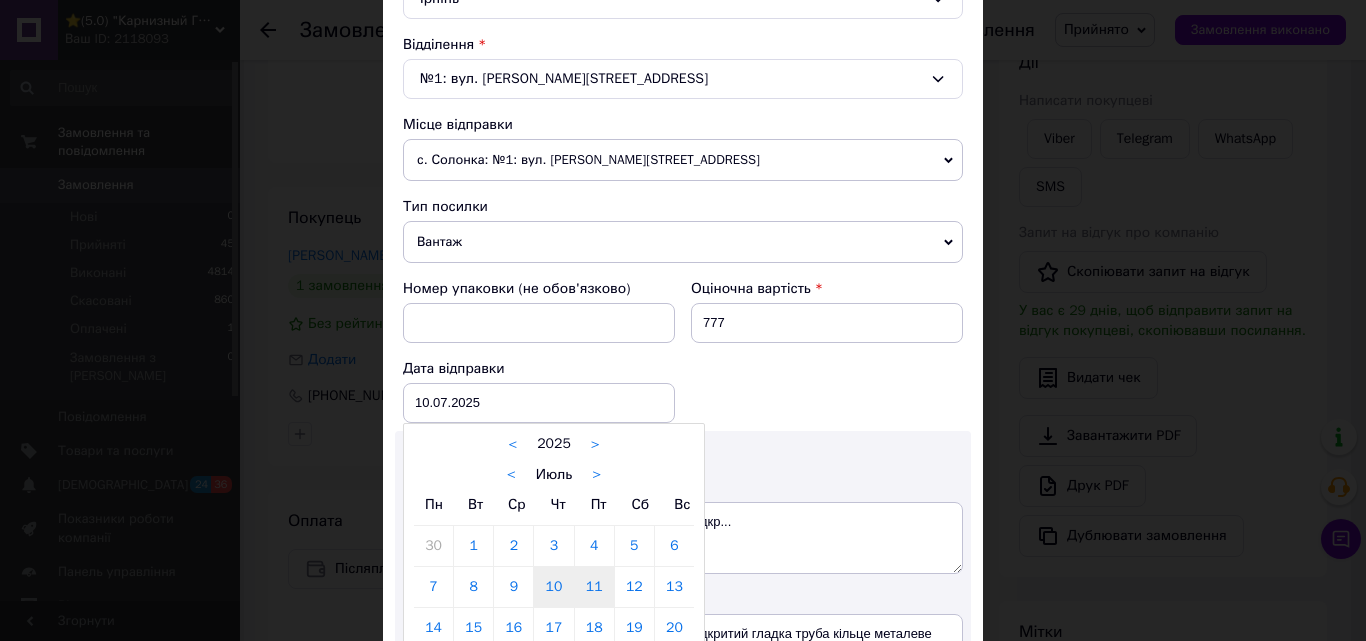 click on "11" at bounding box center (594, 587) 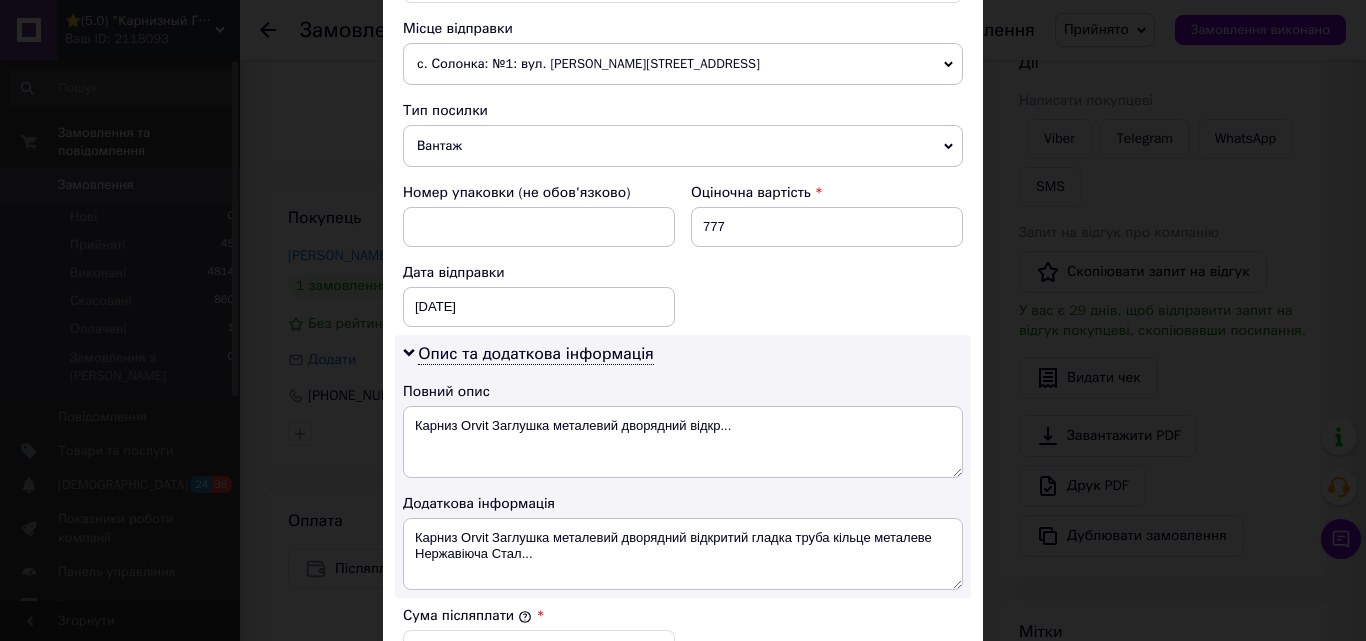 scroll, scrollTop: 1000, scrollLeft: 0, axis: vertical 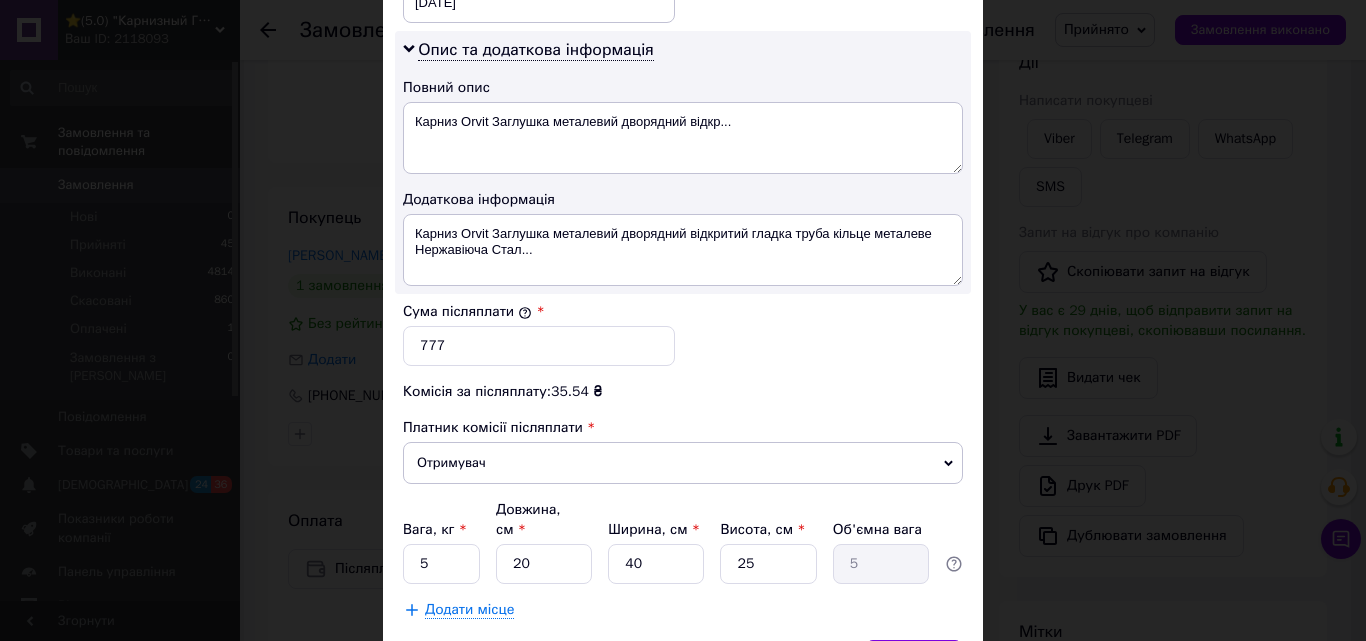 click on "Додати місце" at bounding box center (469, 610) 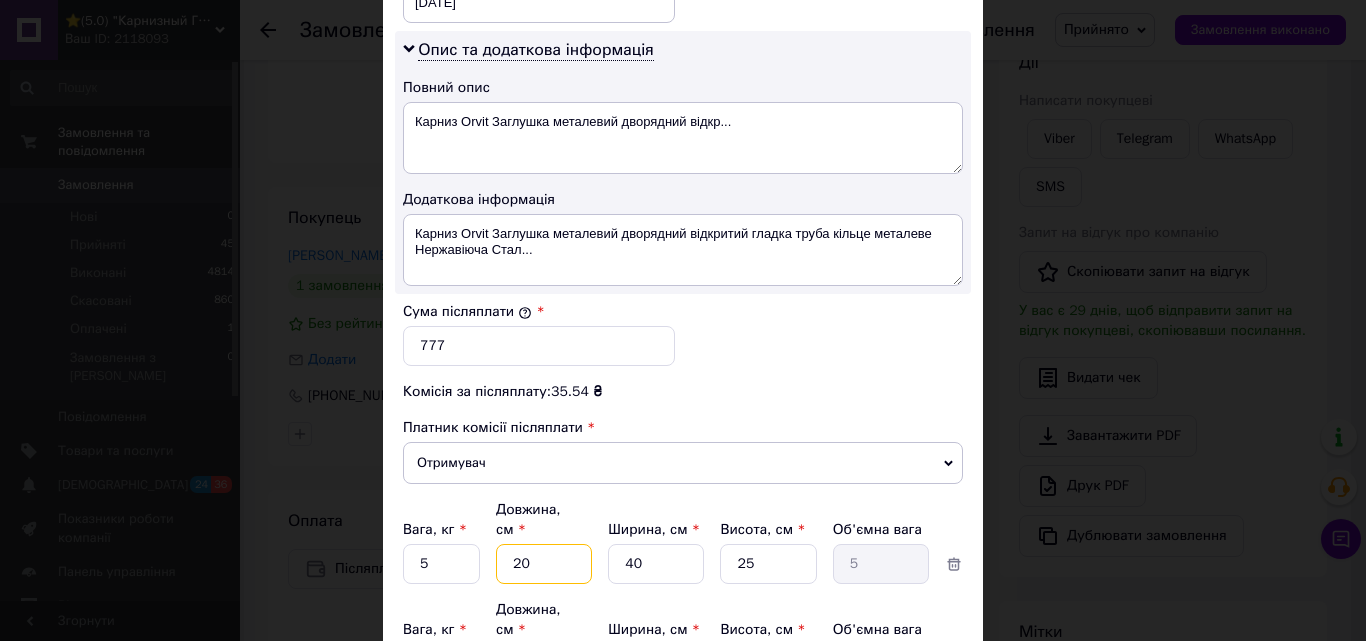 click on "20" at bounding box center (544, 564) 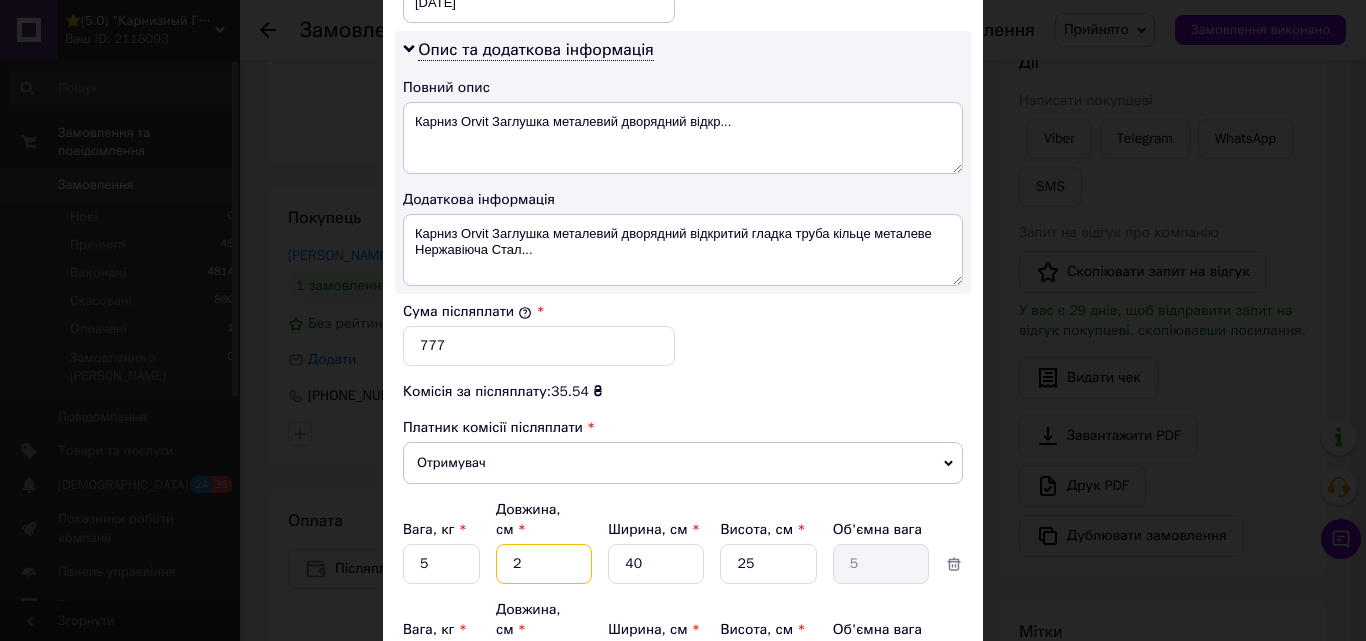 type on "0.5" 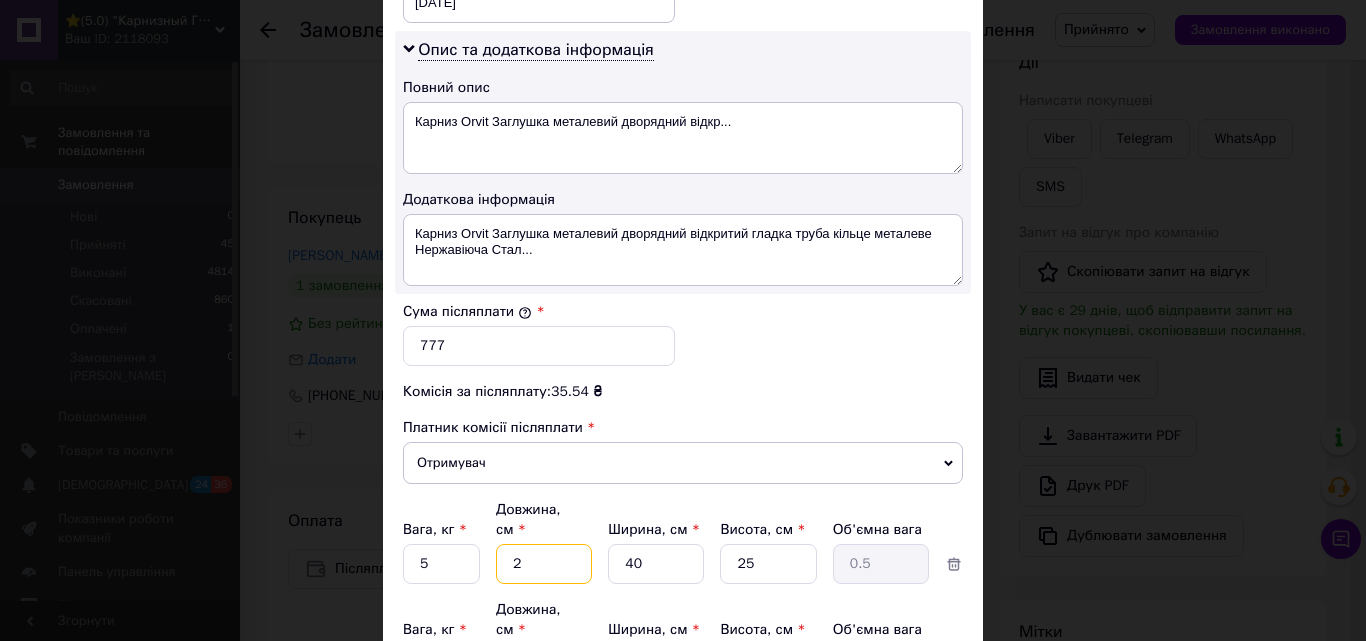 type 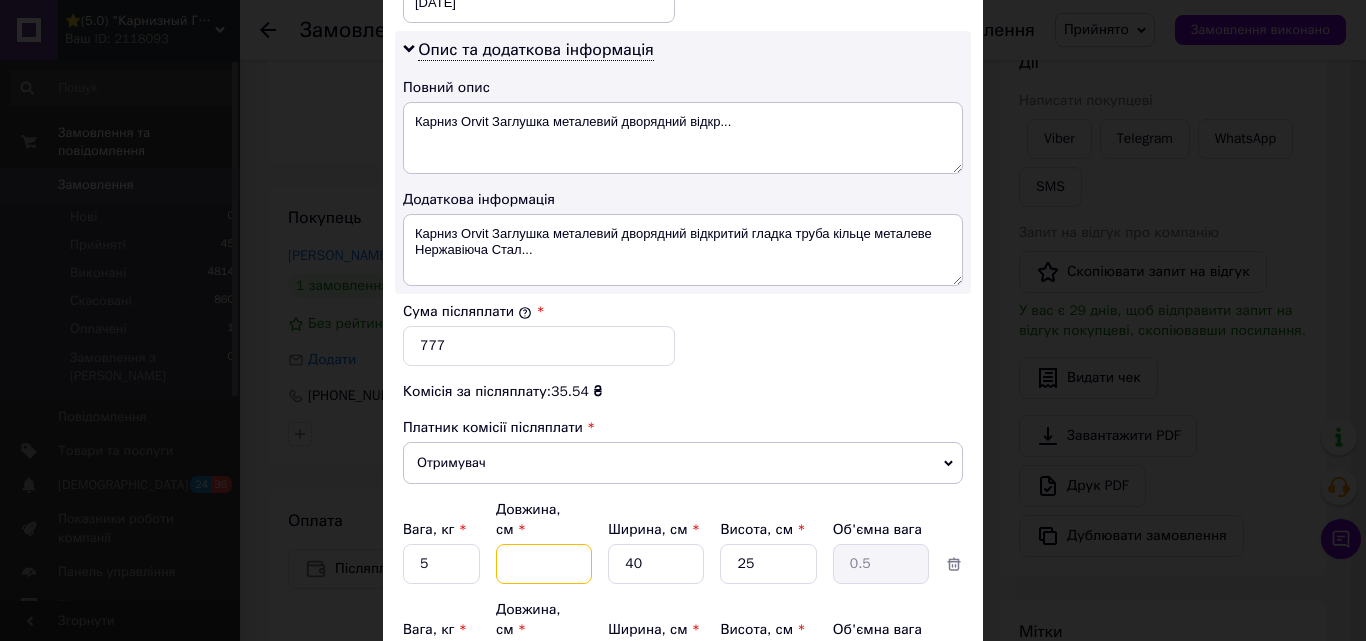 type 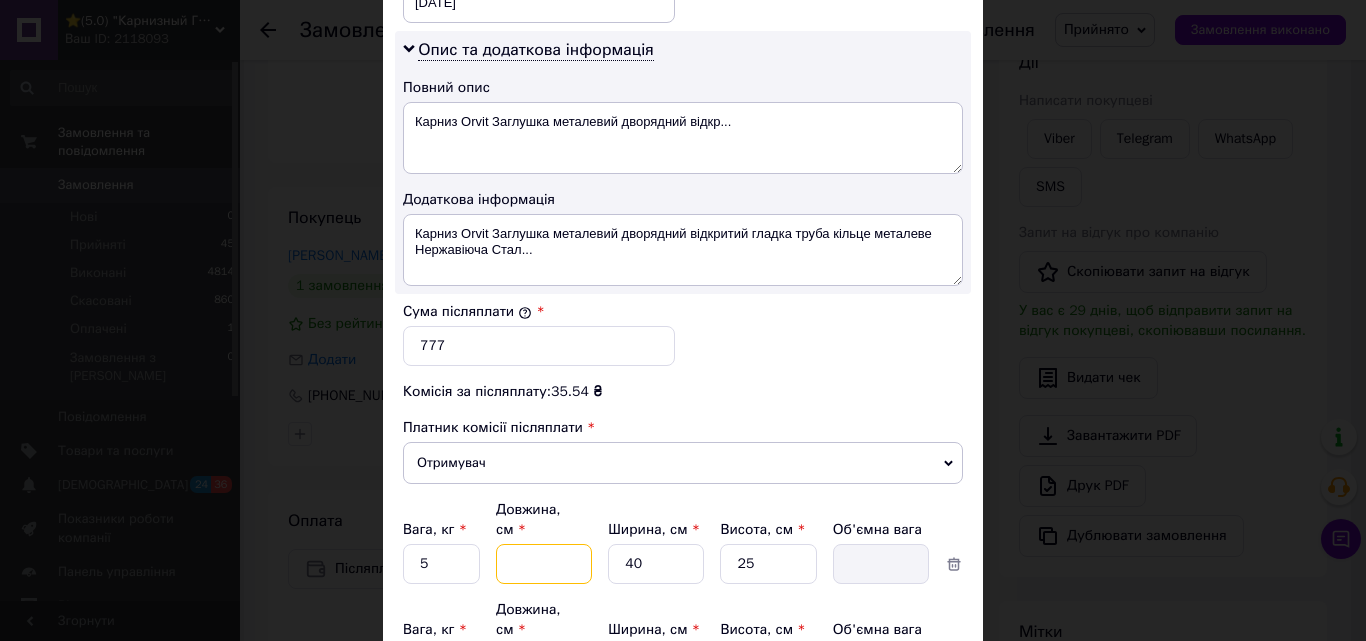 type on "5" 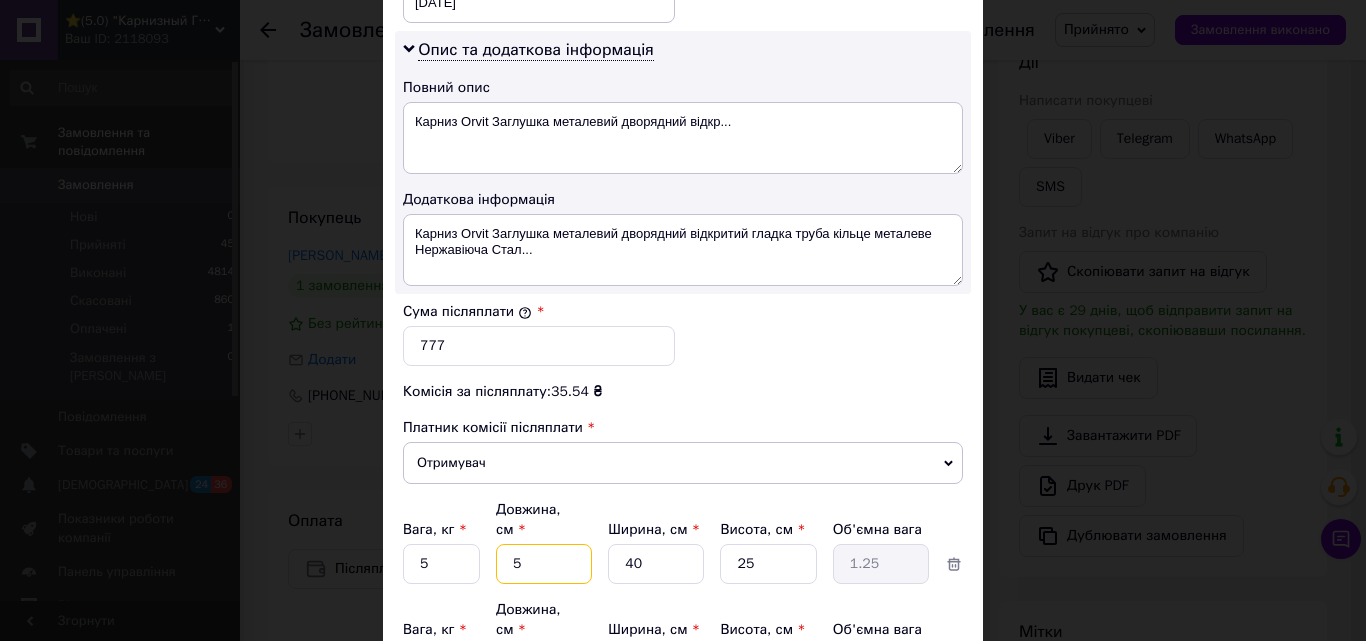 type on "5" 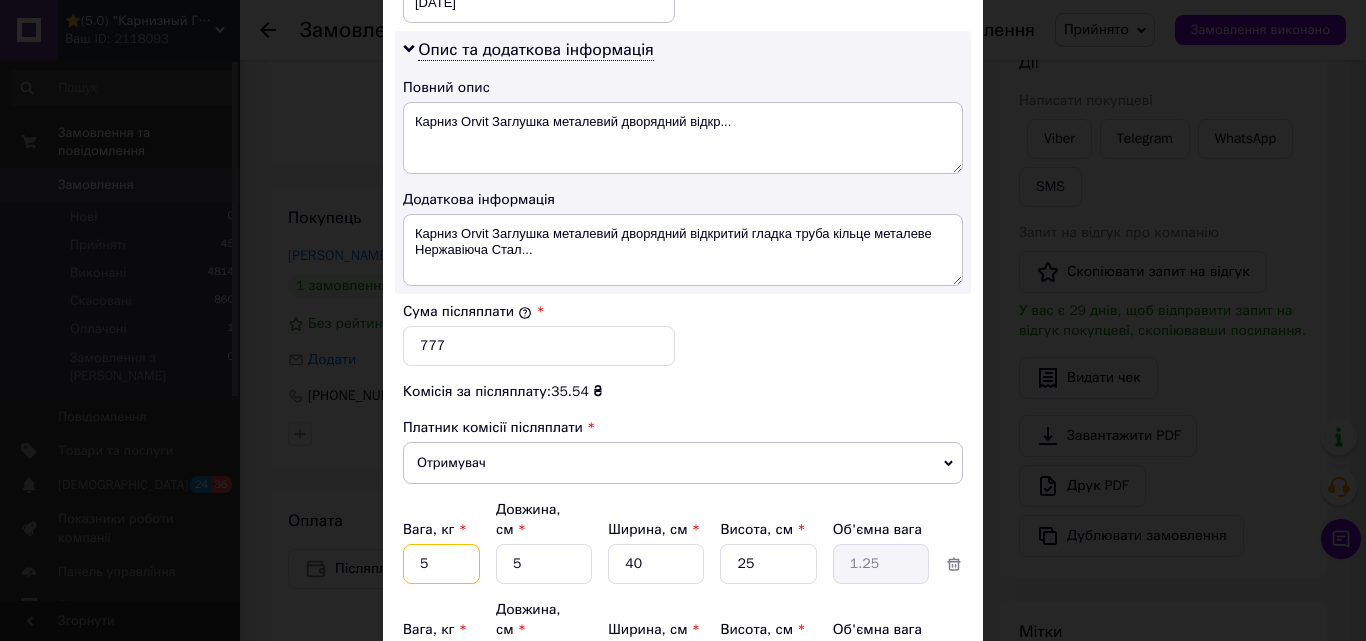 click on "5" at bounding box center [441, 564] 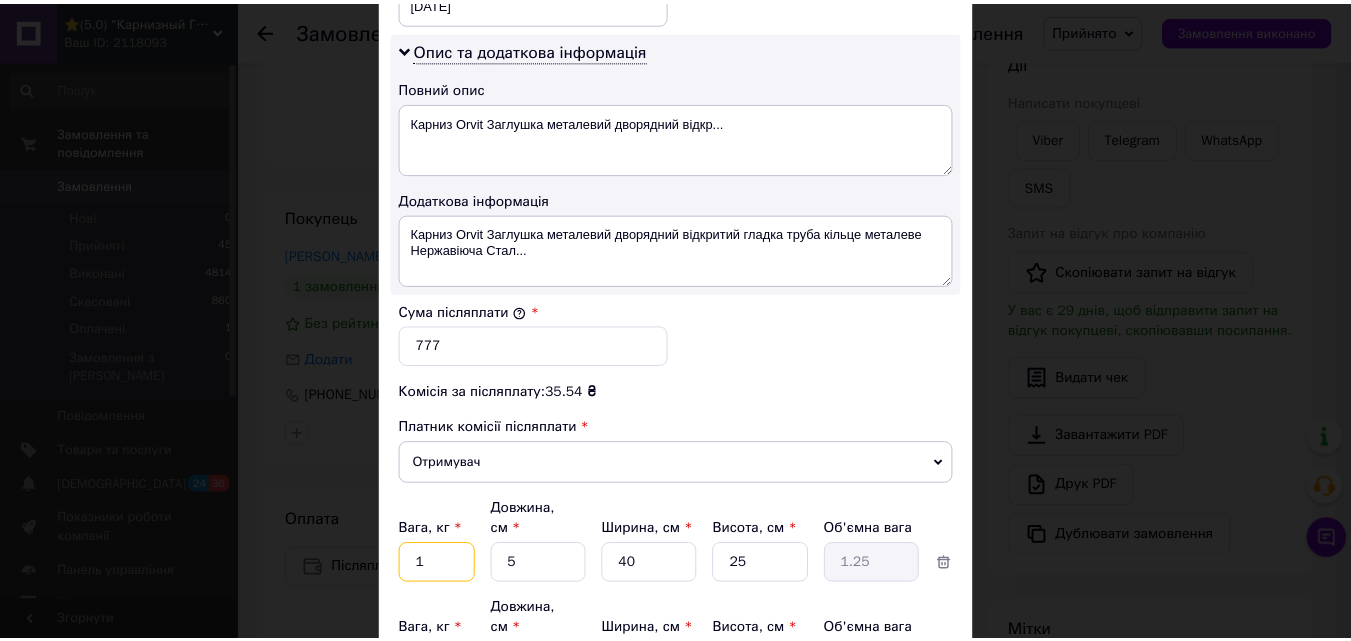scroll, scrollTop: 1100, scrollLeft: 0, axis: vertical 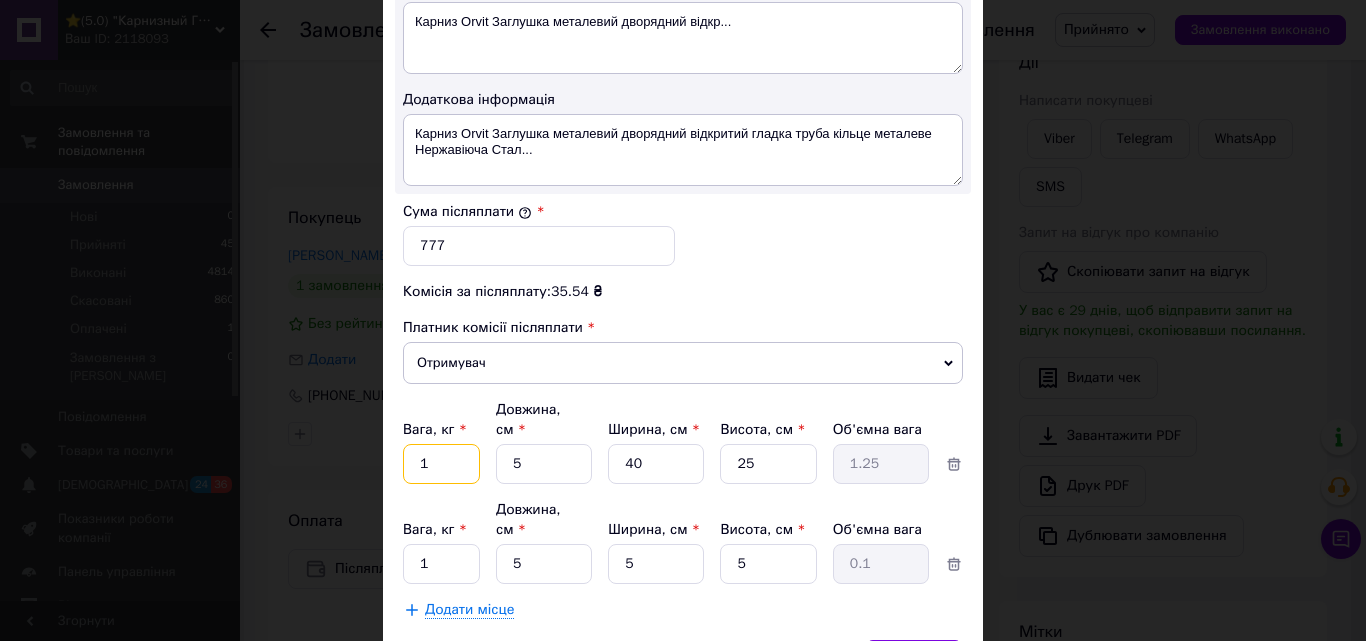 type on "1" 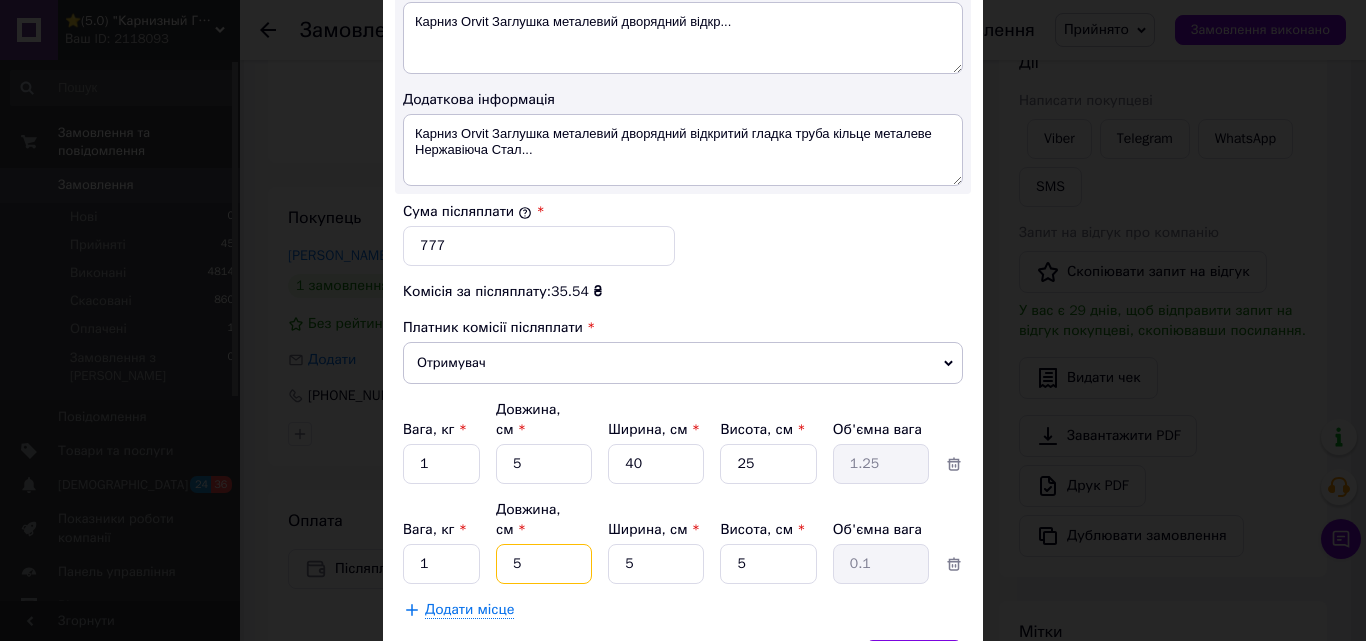 click on "5" at bounding box center [544, 464] 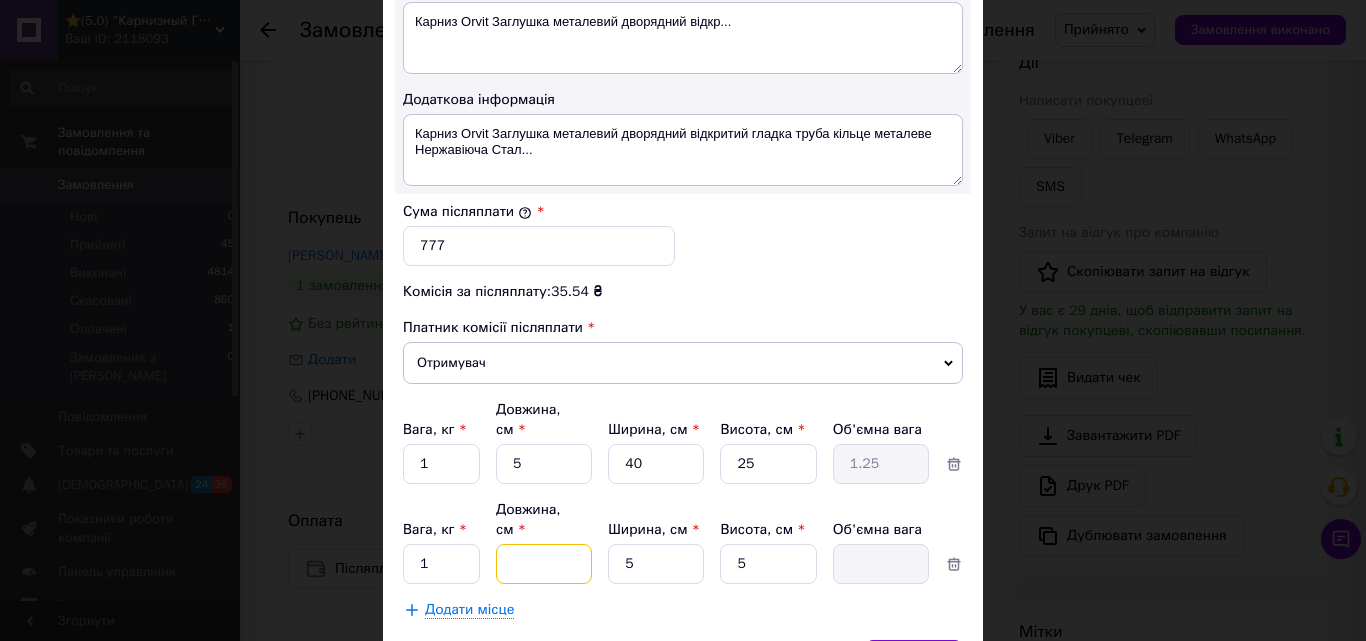 type on "2" 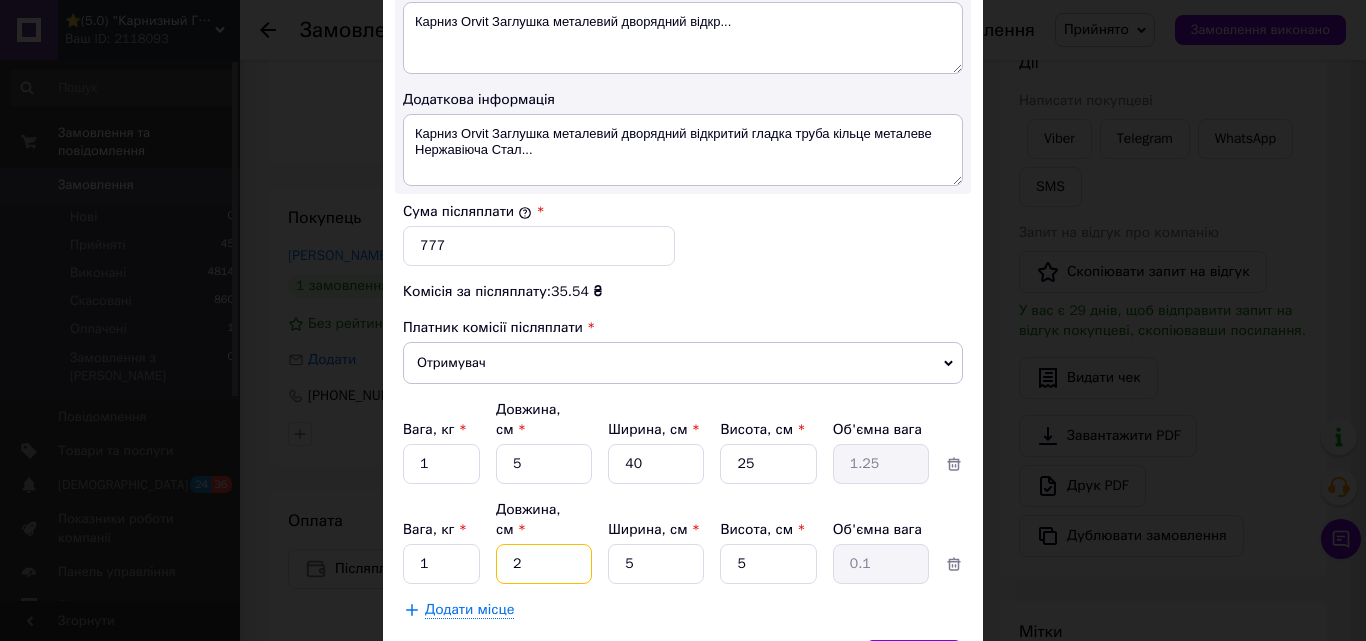 type on "20" 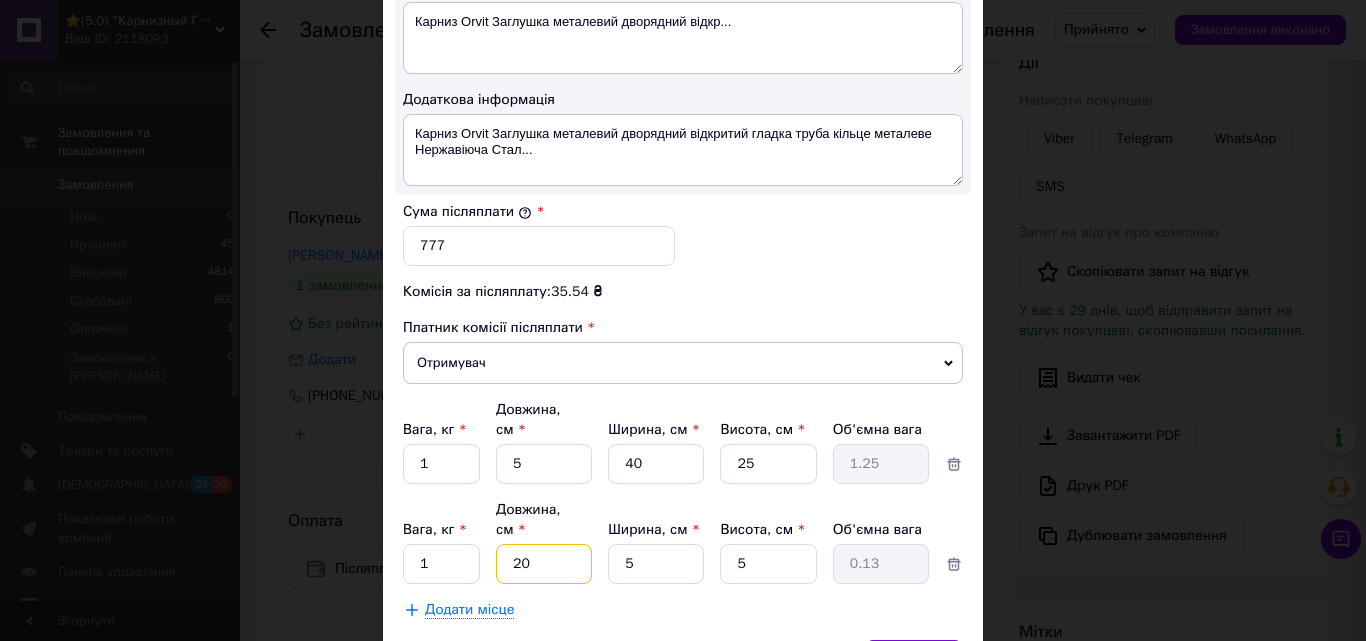 type on "200" 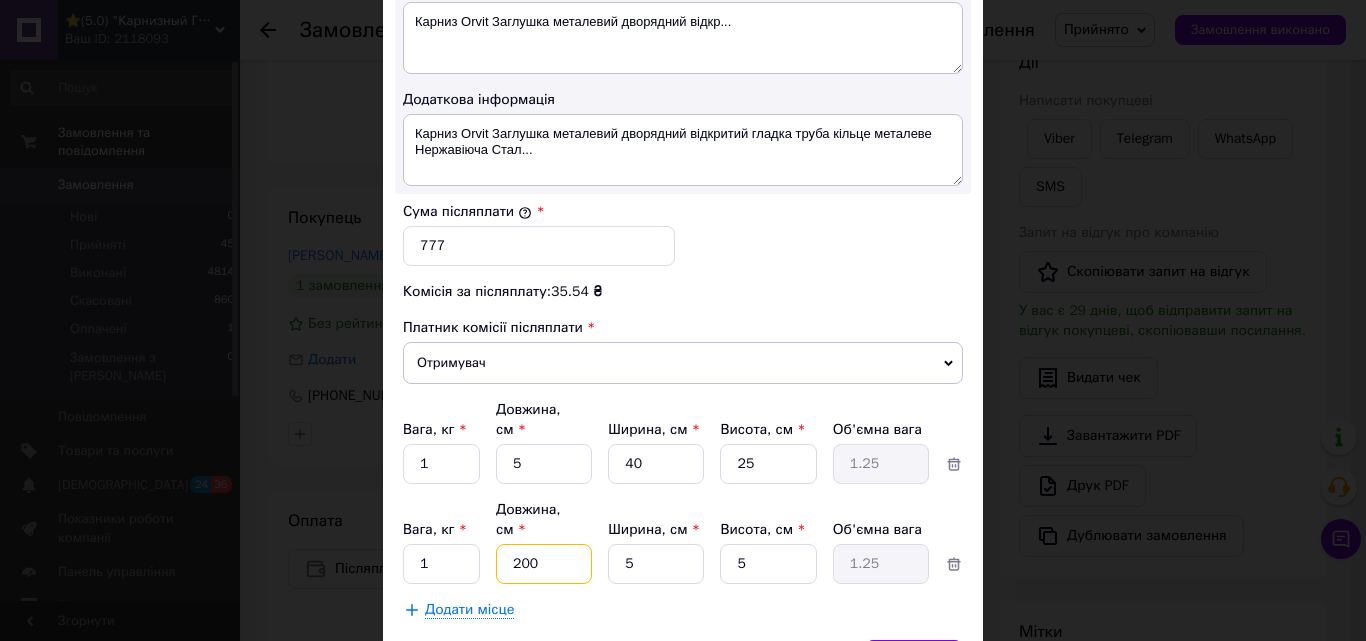 type on "200" 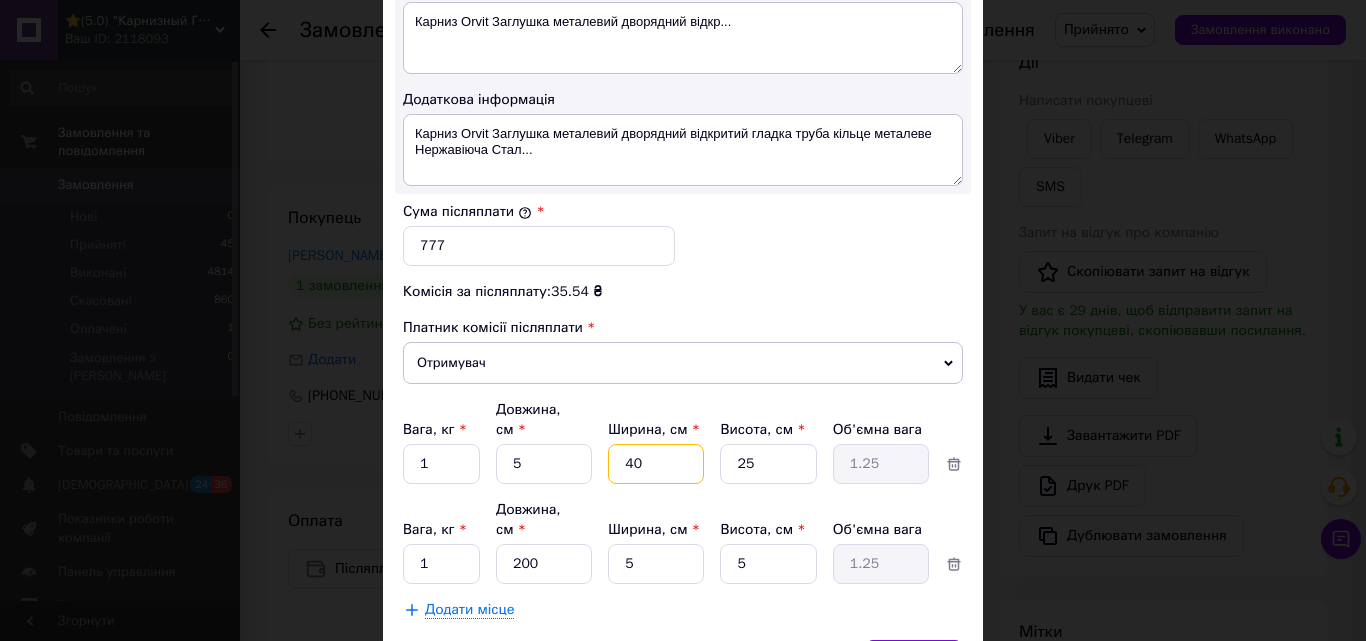 click on "40" at bounding box center (656, 464) 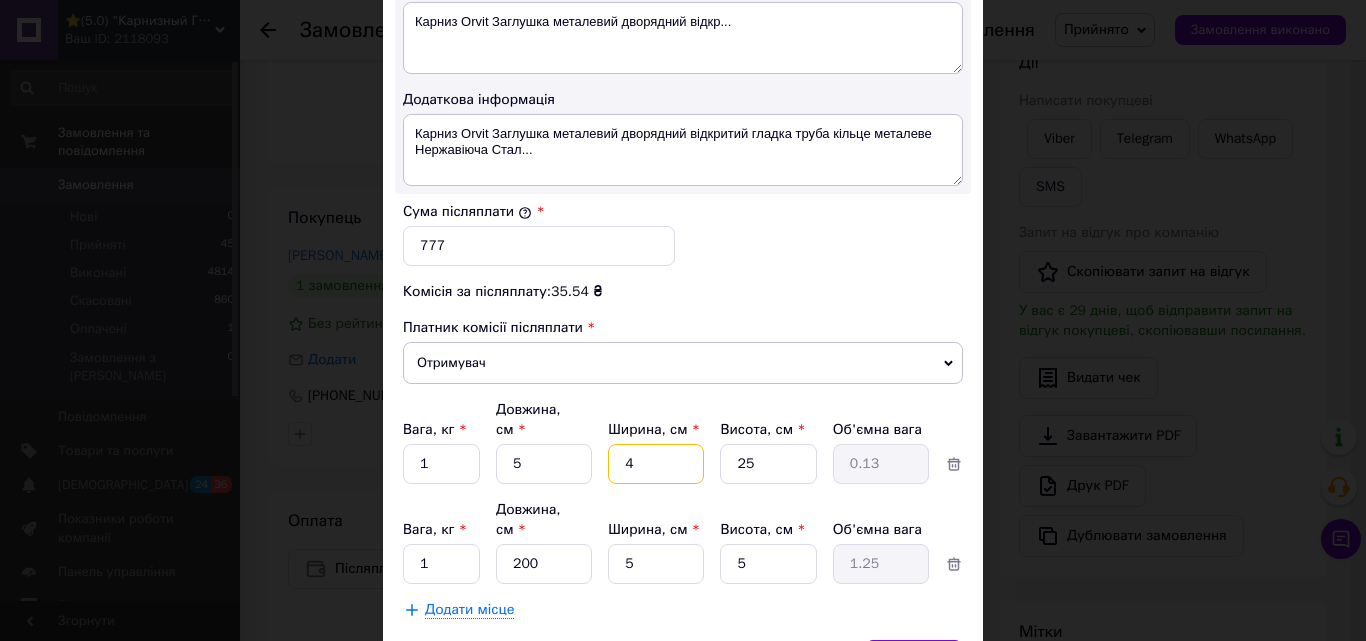 type 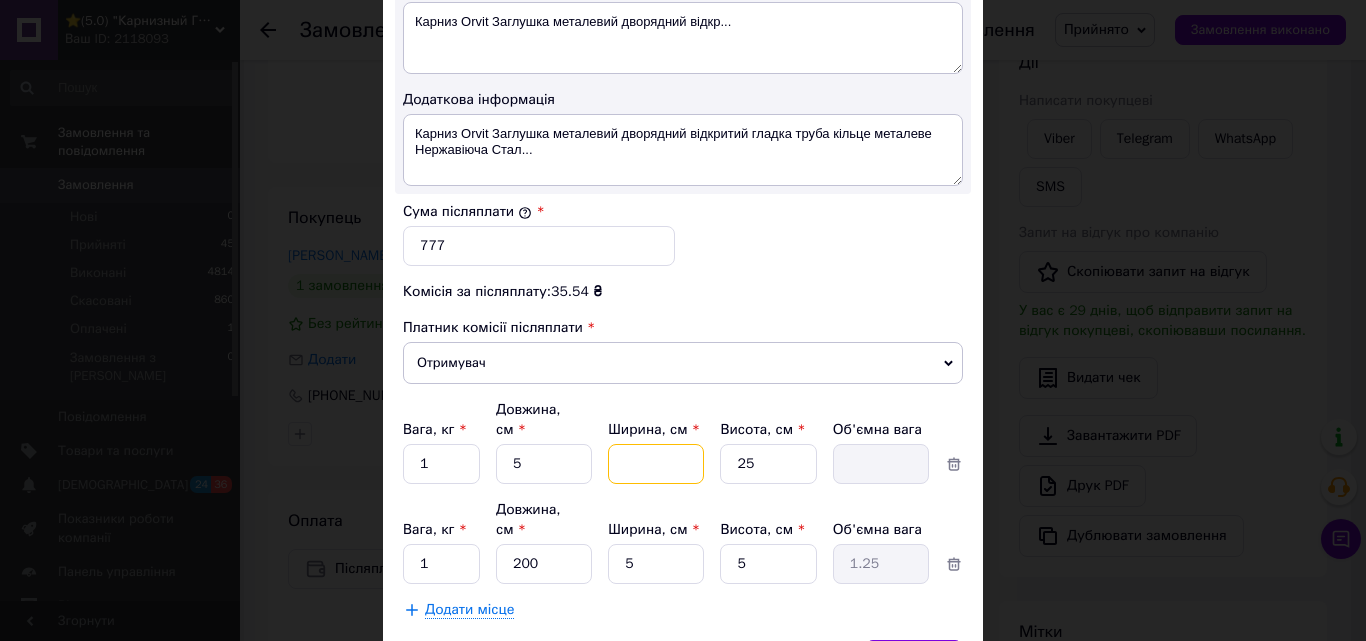 type on "5" 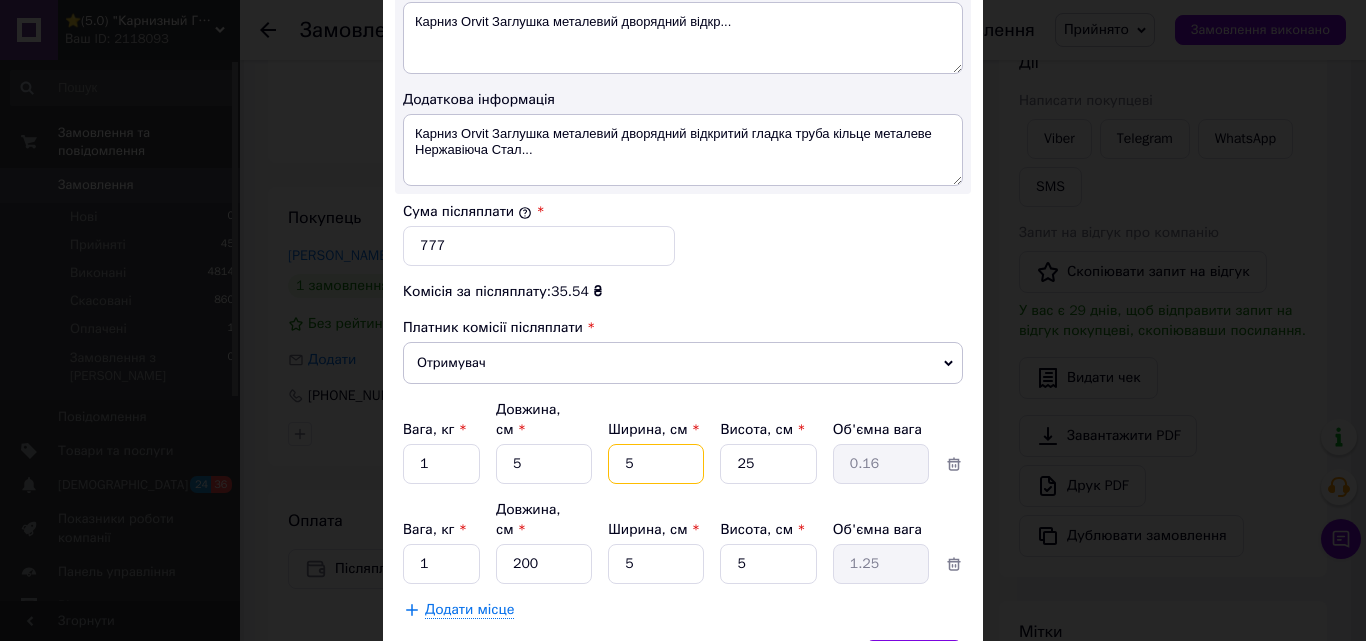 type on "5" 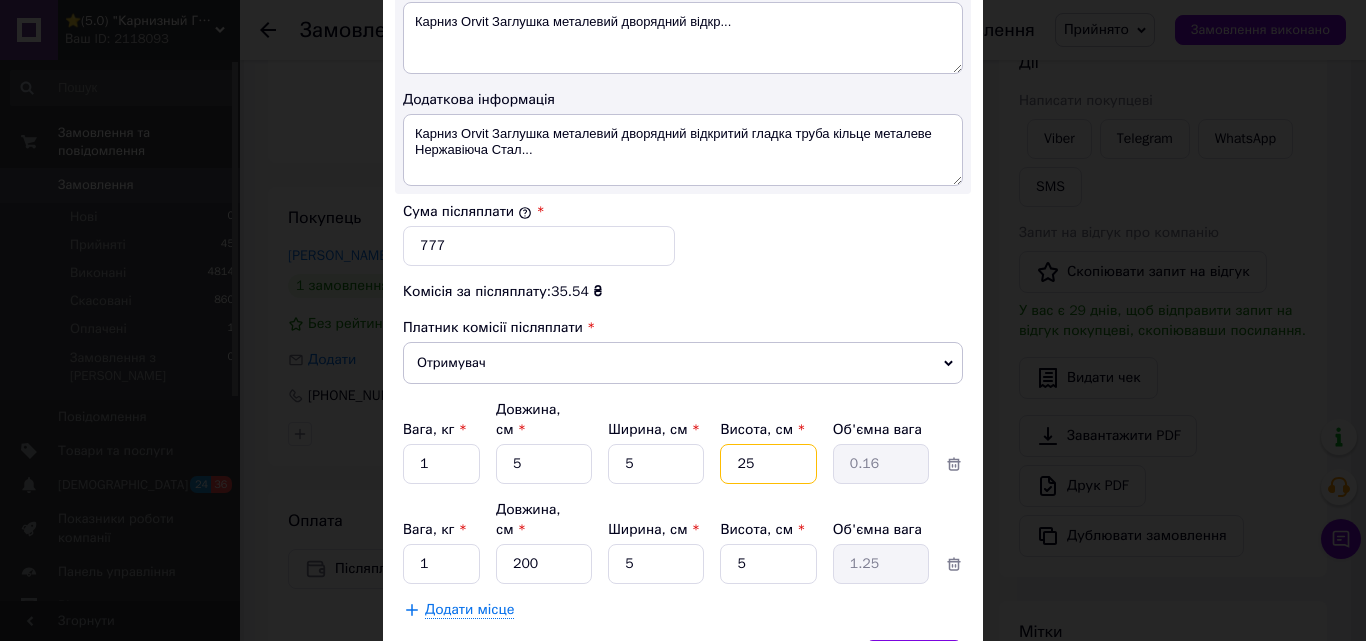 click on "25" at bounding box center (768, 464) 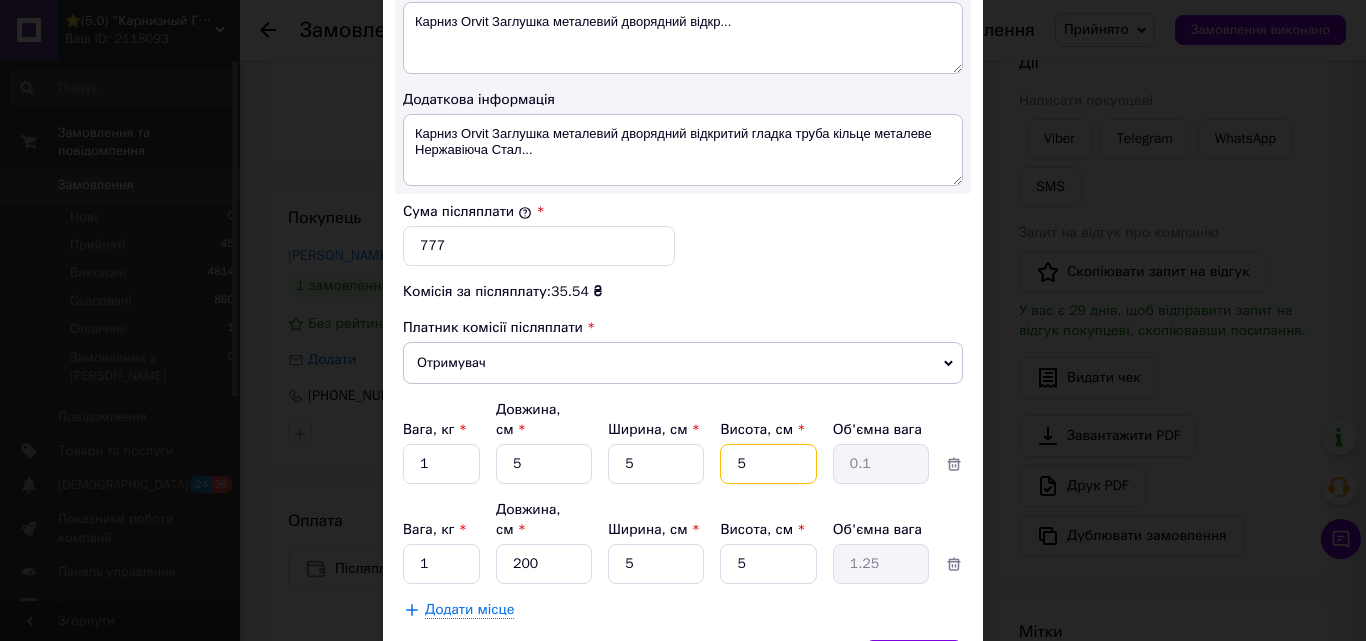 type on "5" 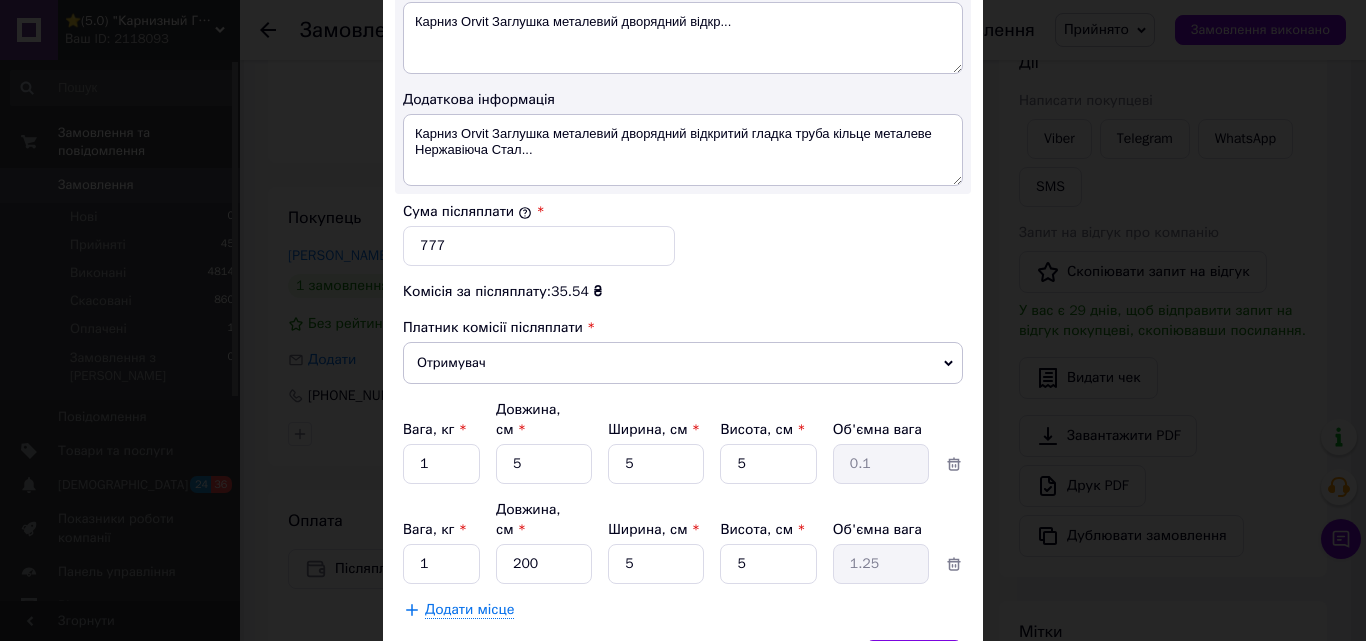 click on "Зберегти" at bounding box center (914, 660) 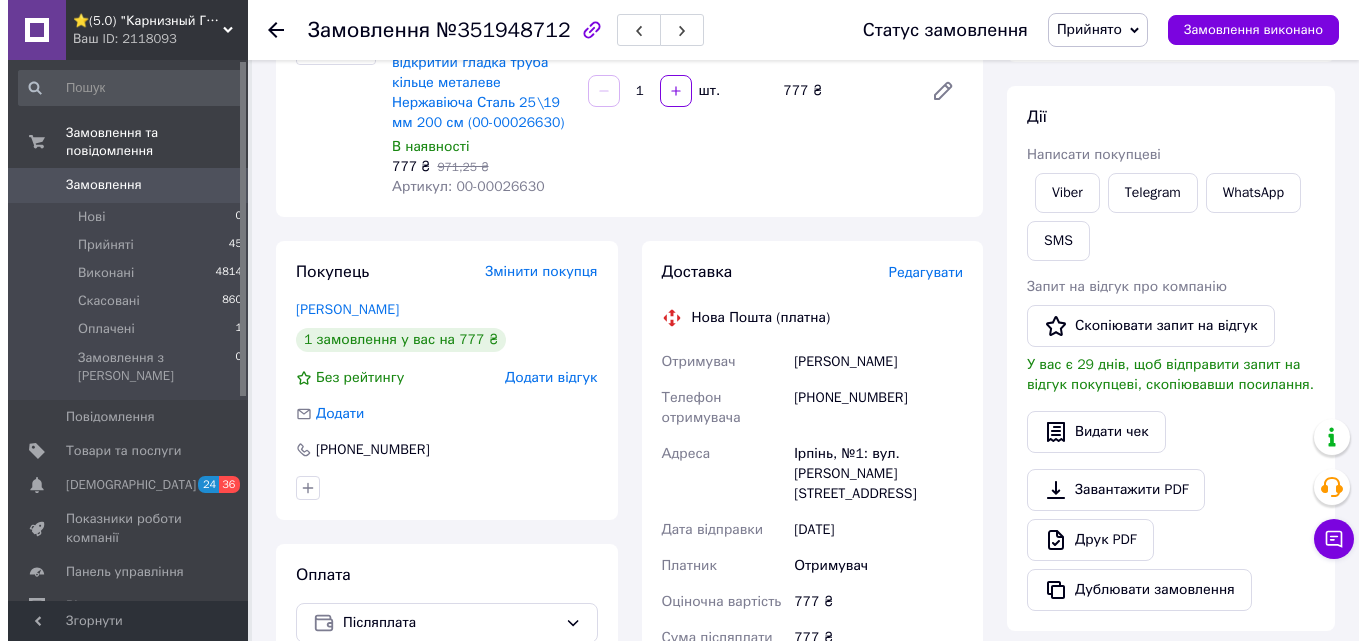 scroll, scrollTop: 300, scrollLeft: 0, axis: vertical 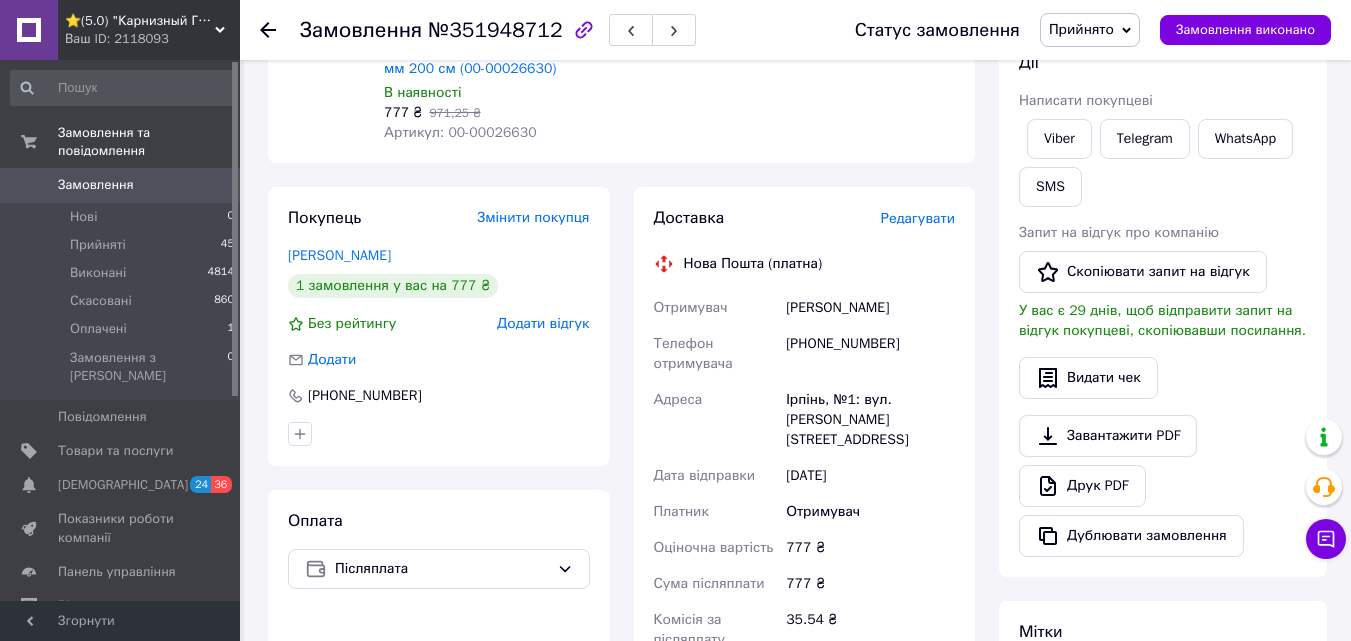 click on "Редагувати" at bounding box center [918, 218] 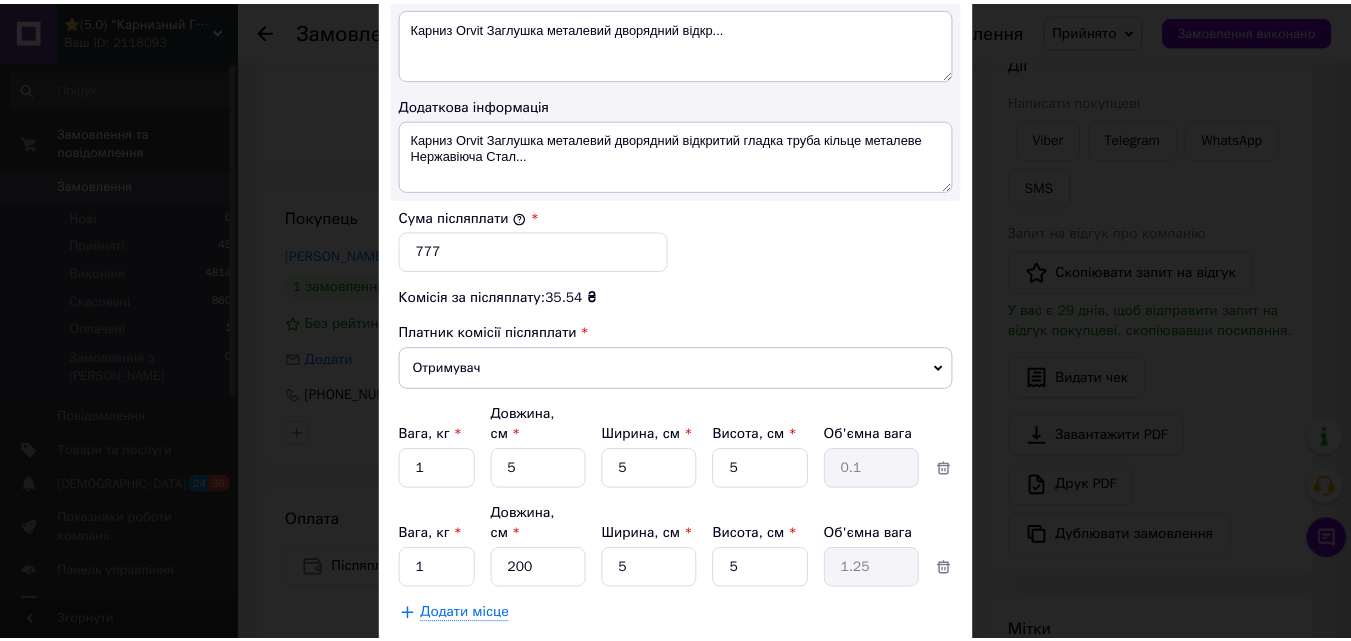 scroll, scrollTop: 1189, scrollLeft: 0, axis: vertical 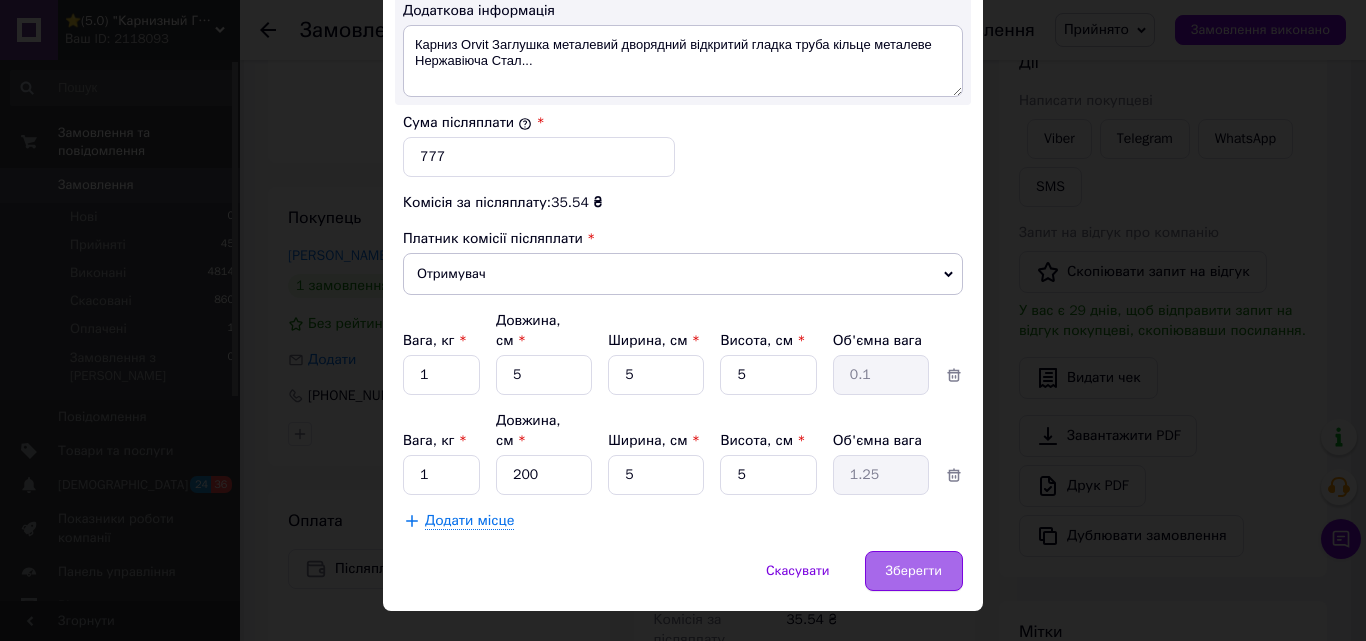 click on "Зберегти" at bounding box center [914, 571] 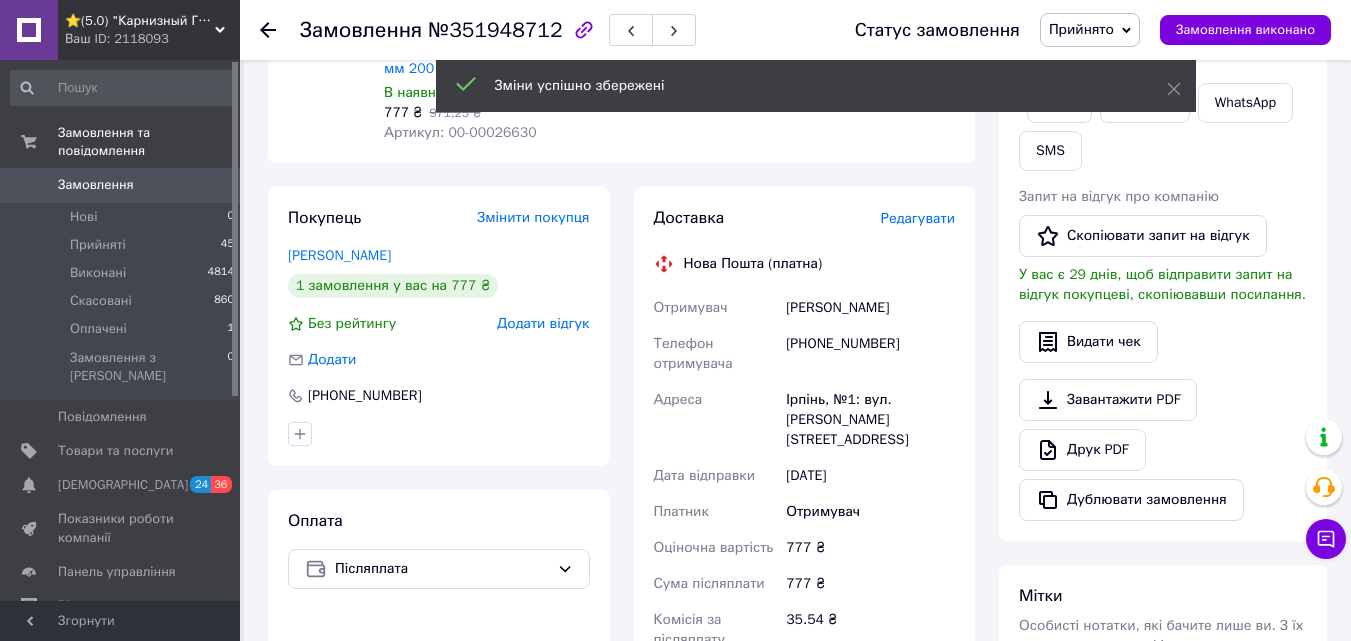 click on "[PHONE_NUMBER]" at bounding box center [870, 354] 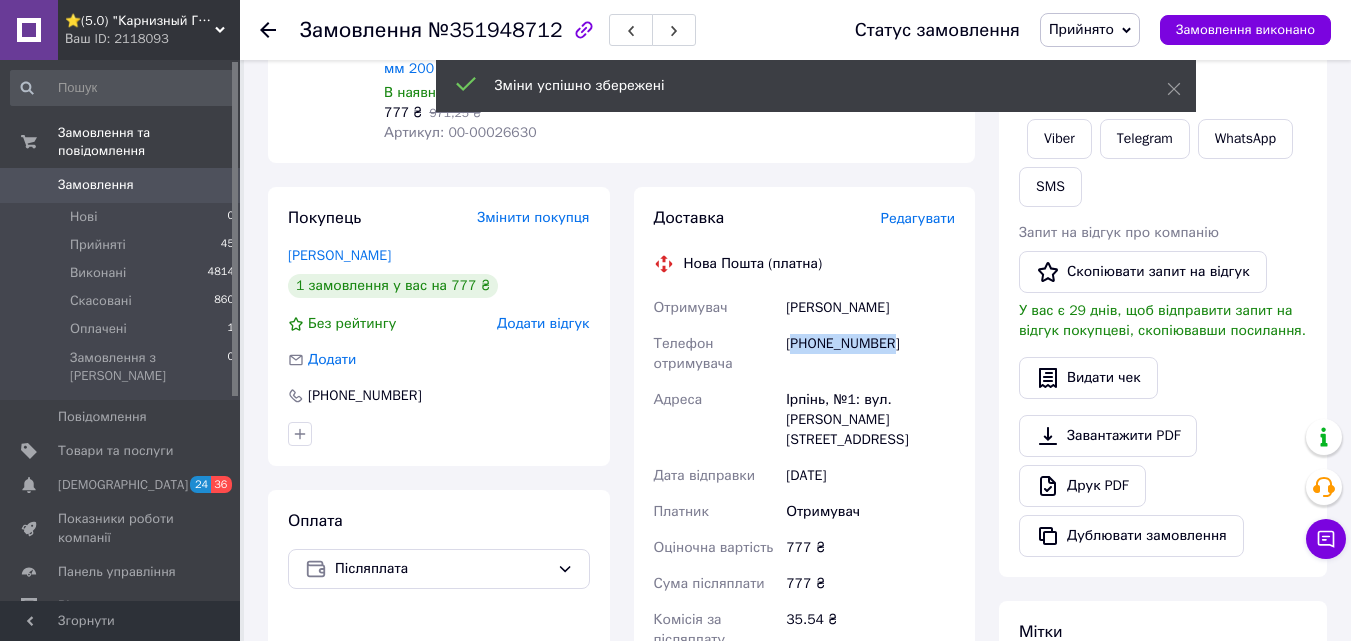 click on "[PHONE_NUMBER]" at bounding box center (870, 354) 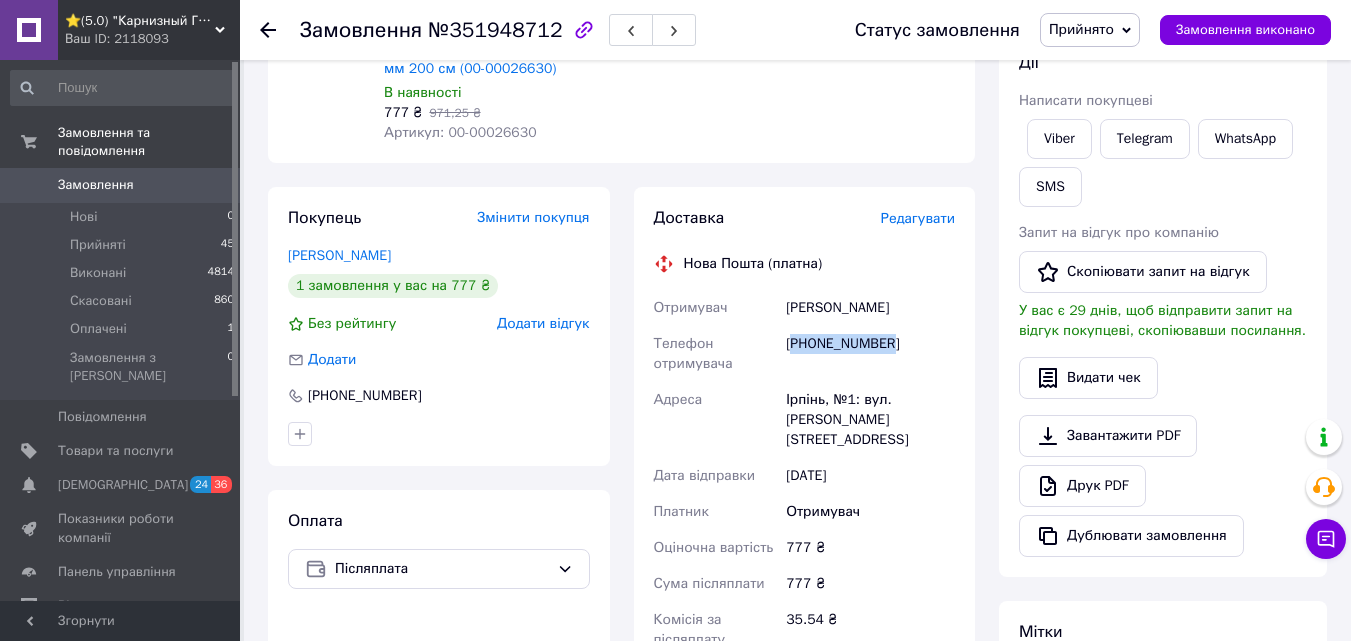 copy on "380971689706" 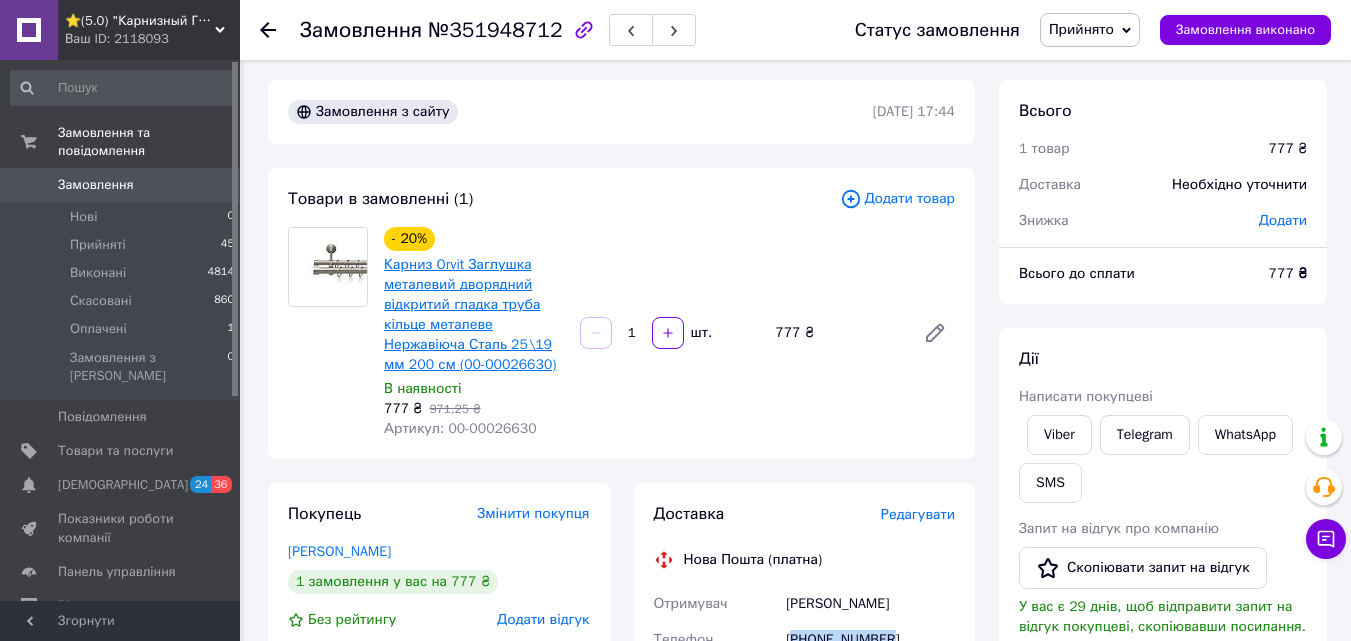 scroll, scrollTop: 0, scrollLeft: 0, axis: both 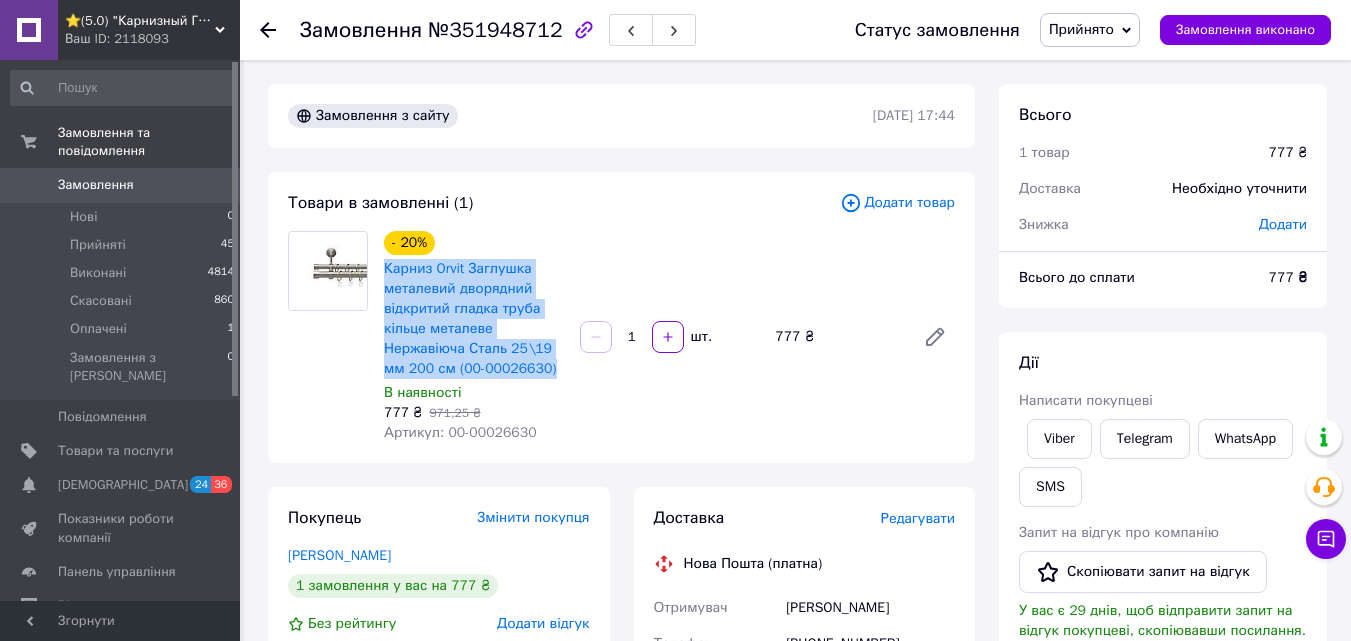 drag, startPoint x: 562, startPoint y: 373, endPoint x: 379, endPoint y: 267, distance: 211.48286 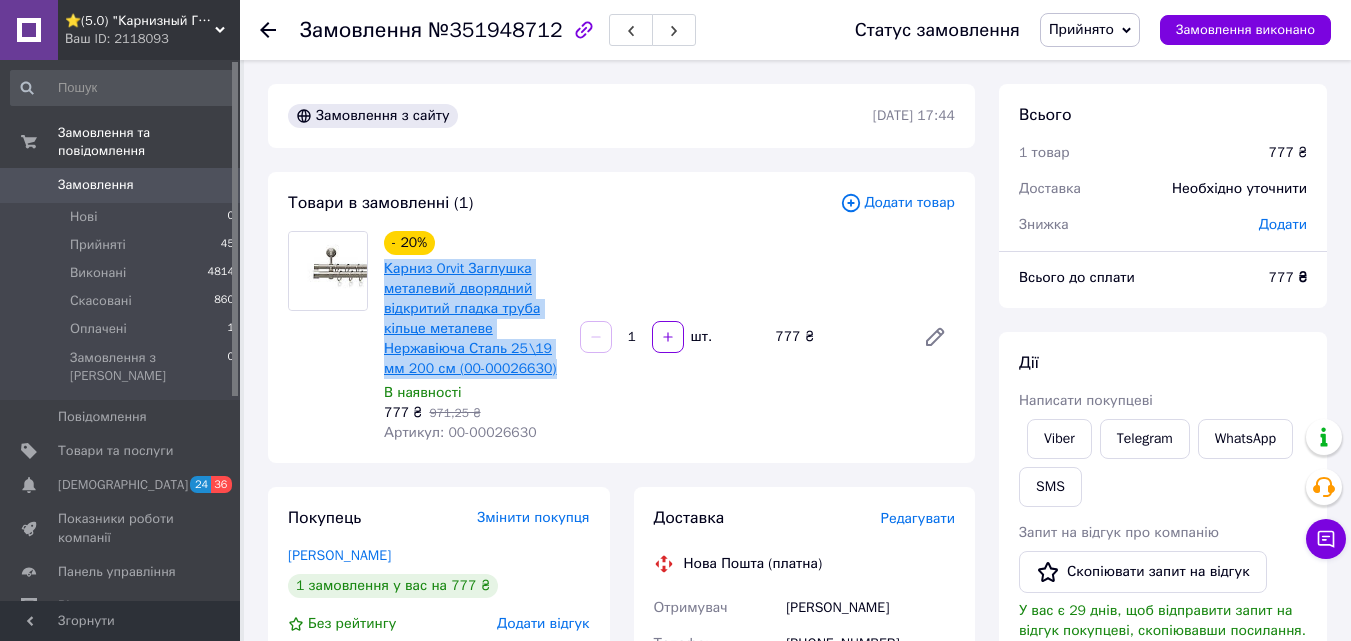 copy on "Карниз Orvit Заглушка металевий дворядний відкритий гладка труба кільце металеве Нержавіюча Сталь 25\19 мм 200 см (00-00026630)" 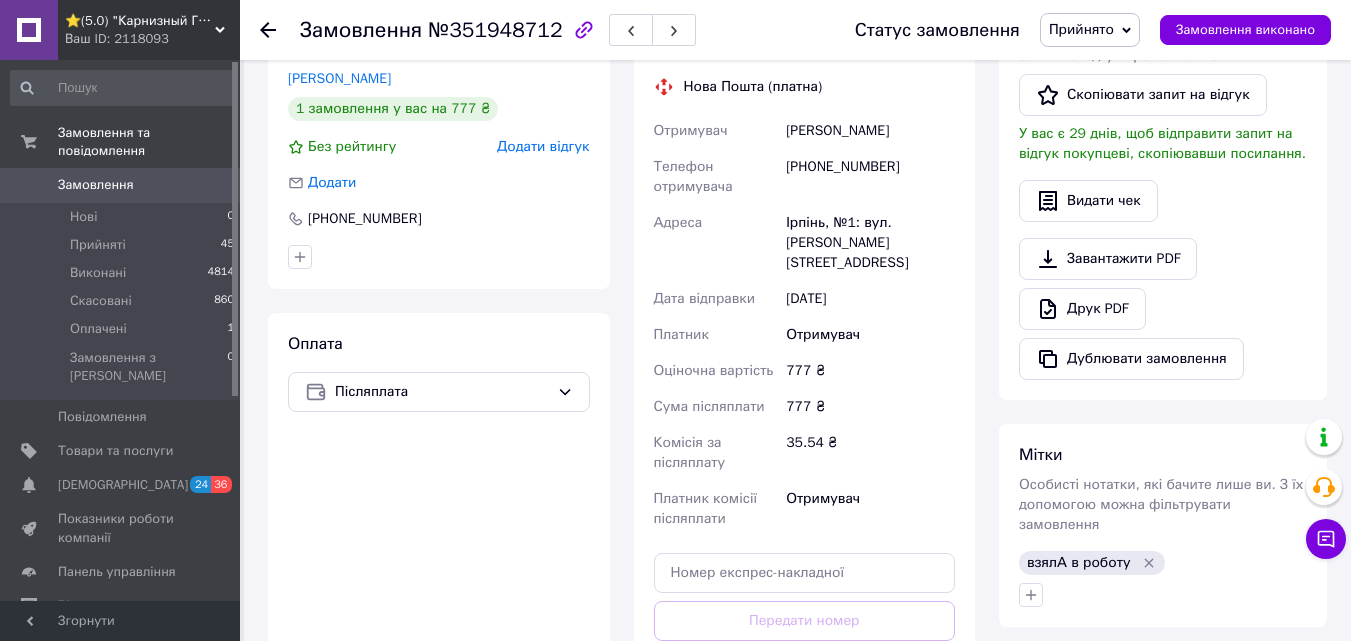 scroll, scrollTop: 600, scrollLeft: 0, axis: vertical 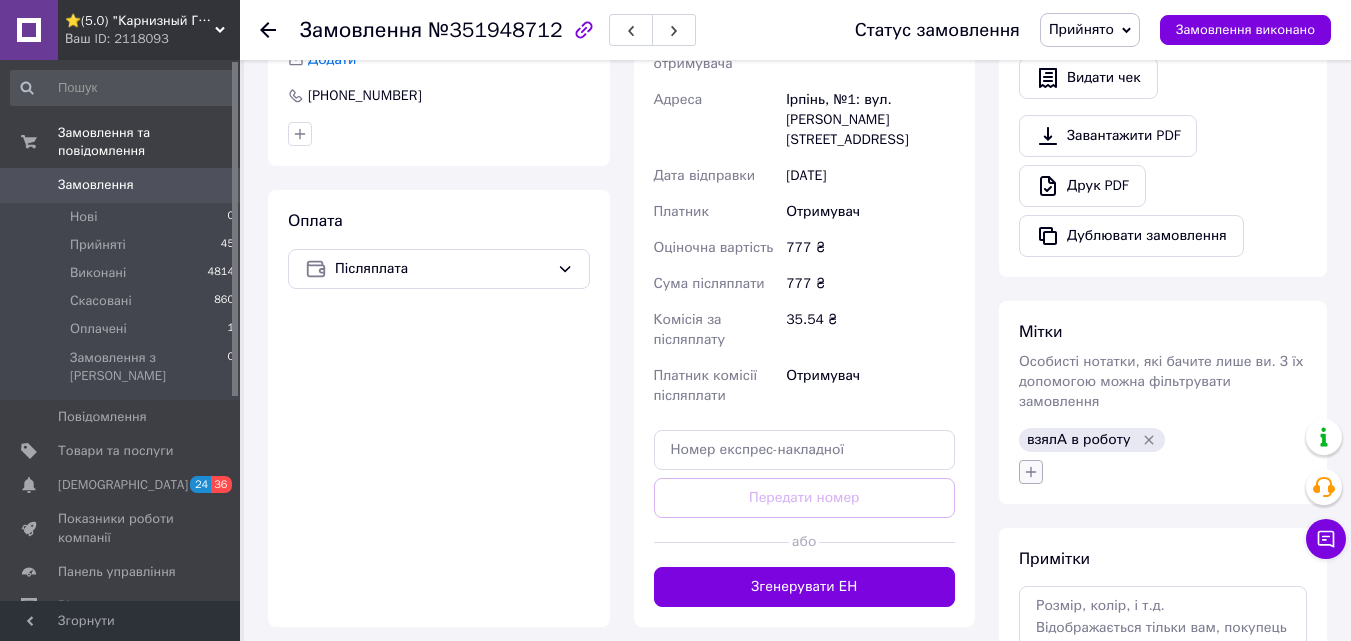 click at bounding box center [1031, 472] 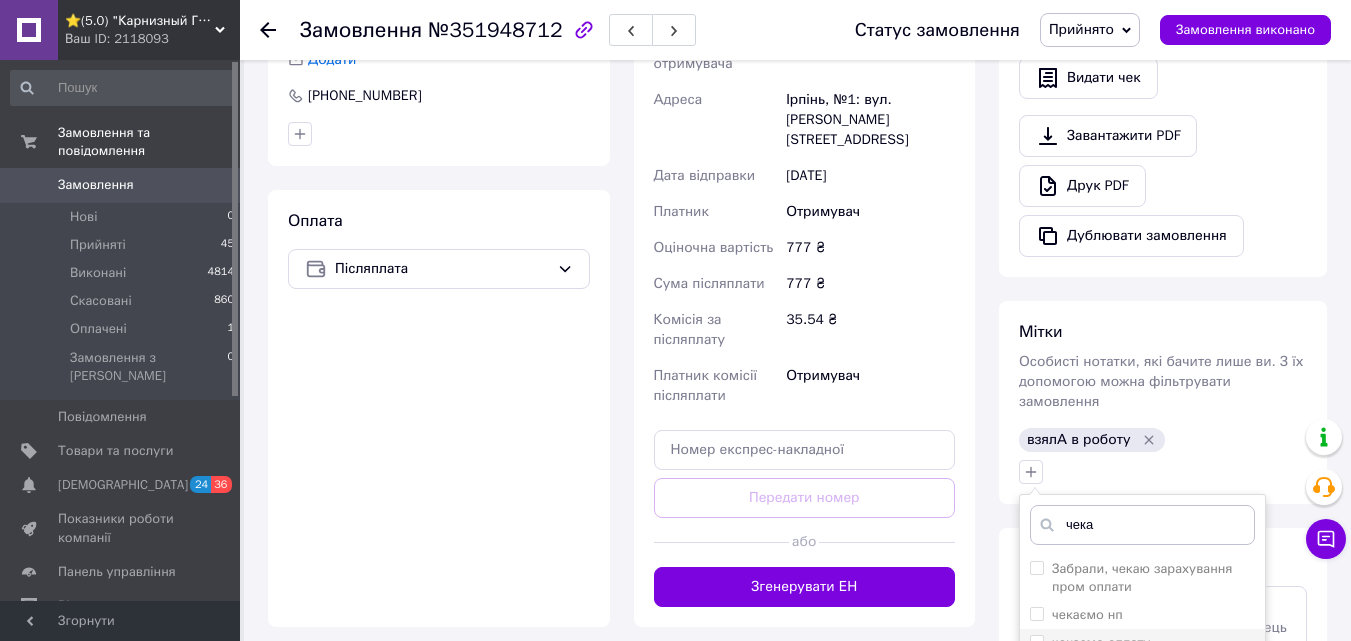 type on "чека" 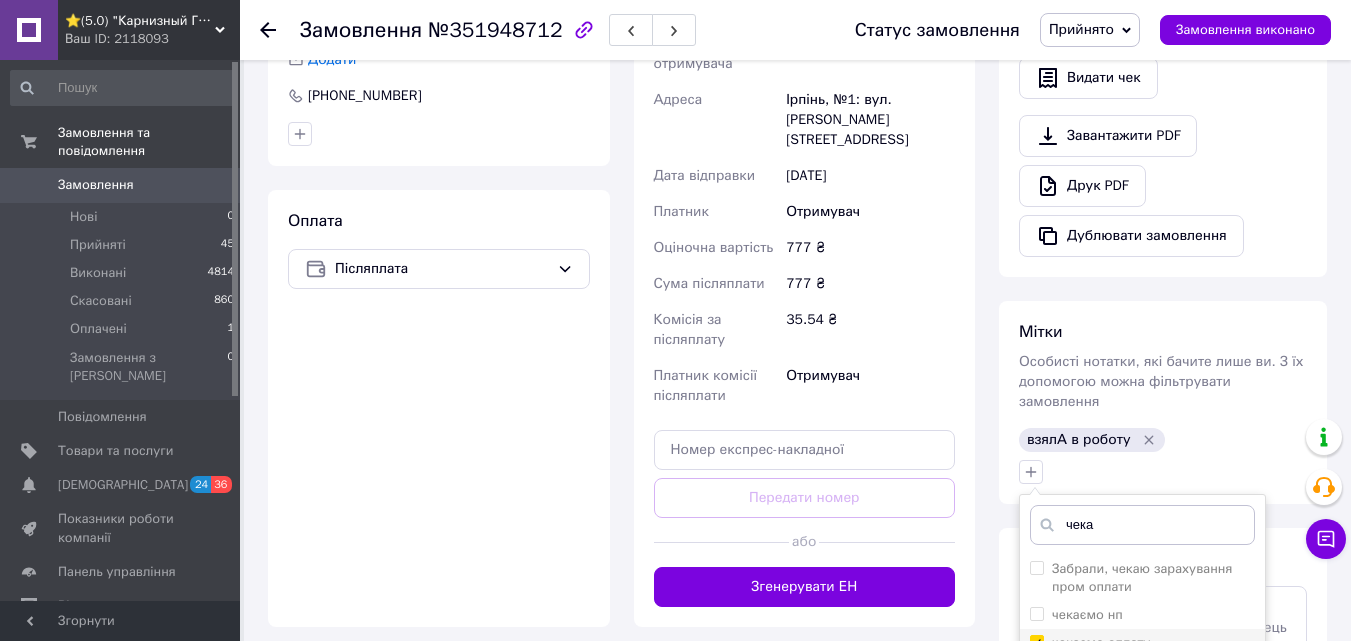 checkbox on "true" 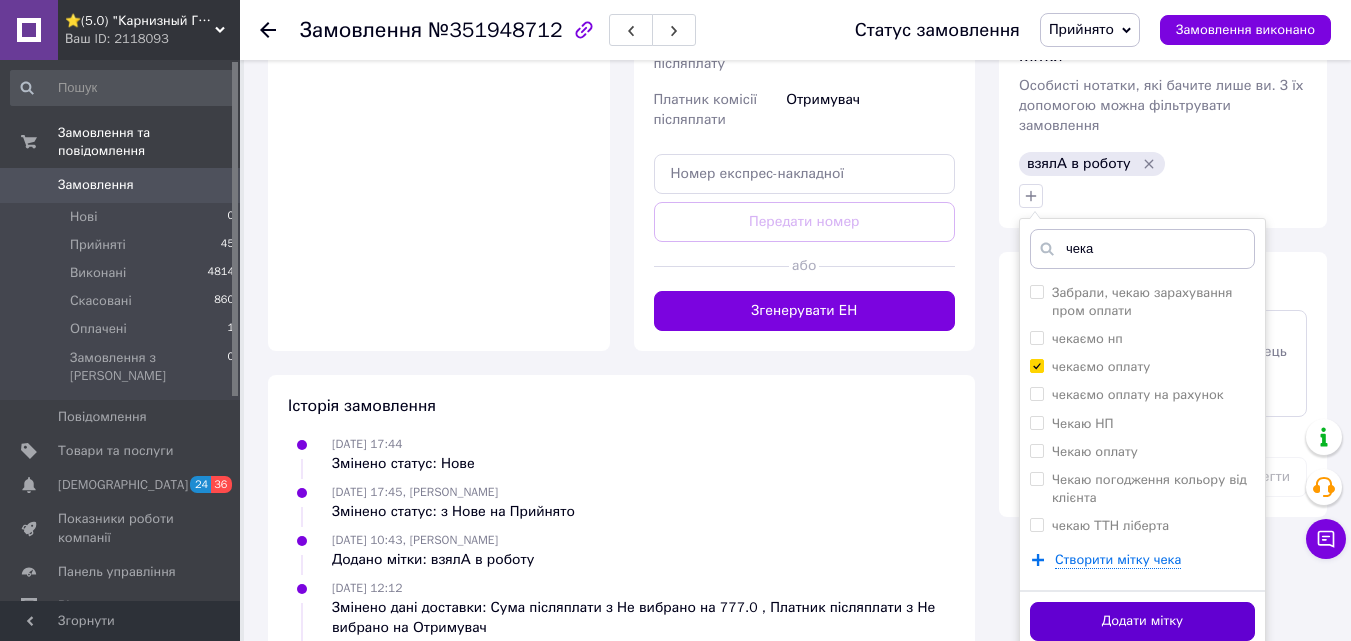 scroll, scrollTop: 900, scrollLeft: 0, axis: vertical 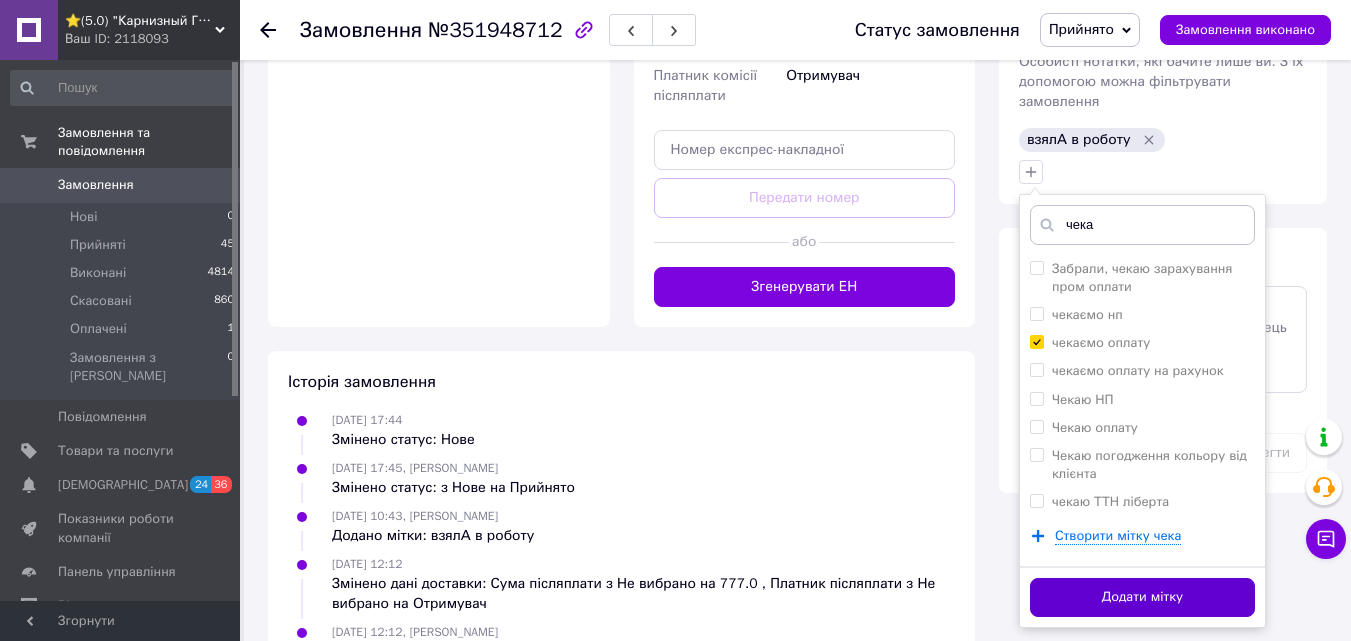 click on "Додати мітку" at bounding box center (1142, 597) 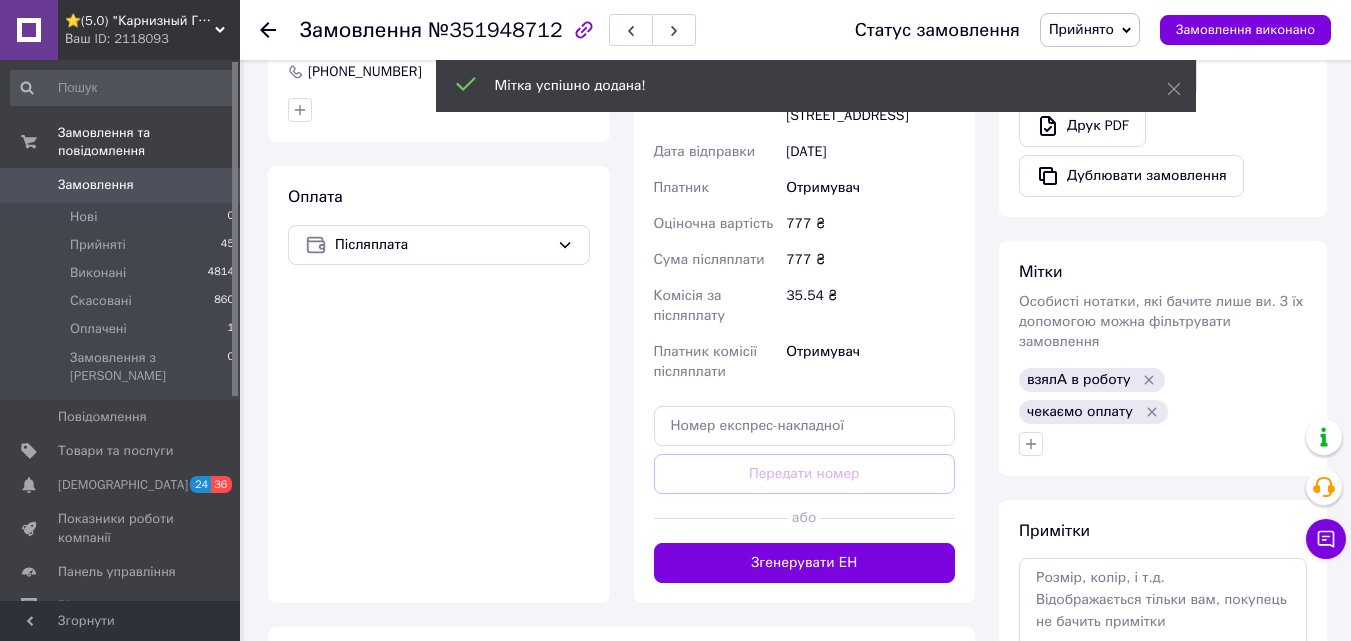 scroll, scrollTop: 600, scrollLeft: 0, axis: vertical 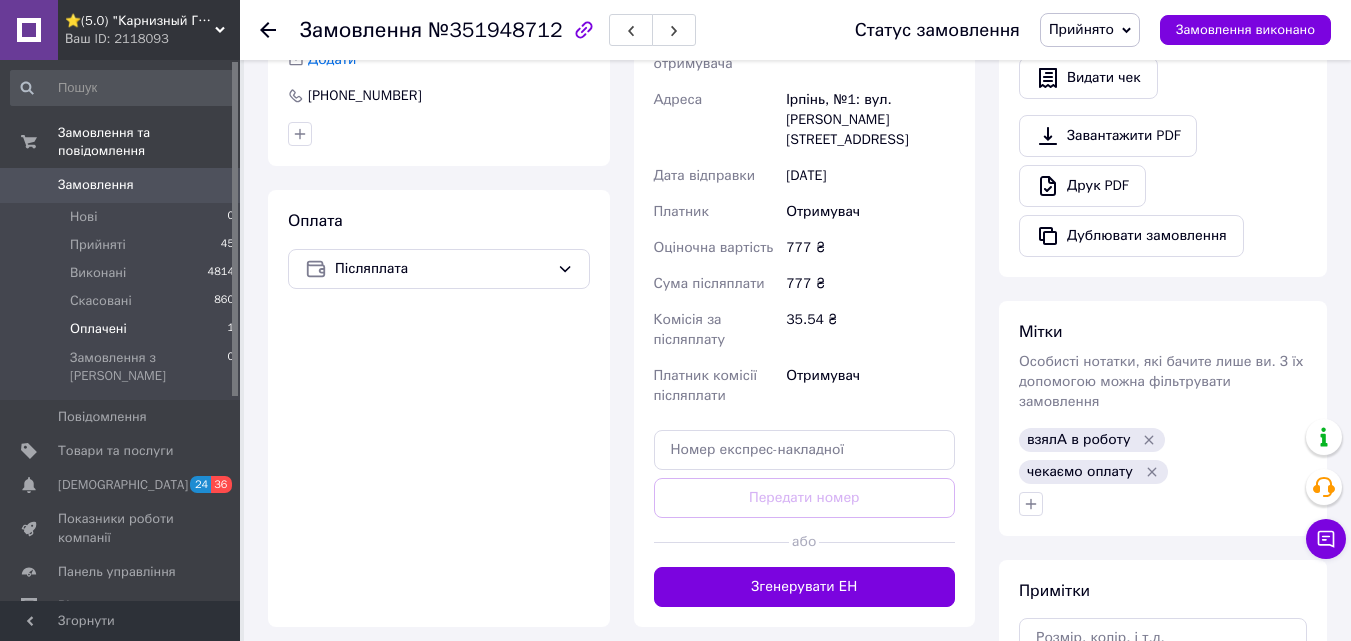 click on "Оплачені 1" at bounding box center [123, 329] 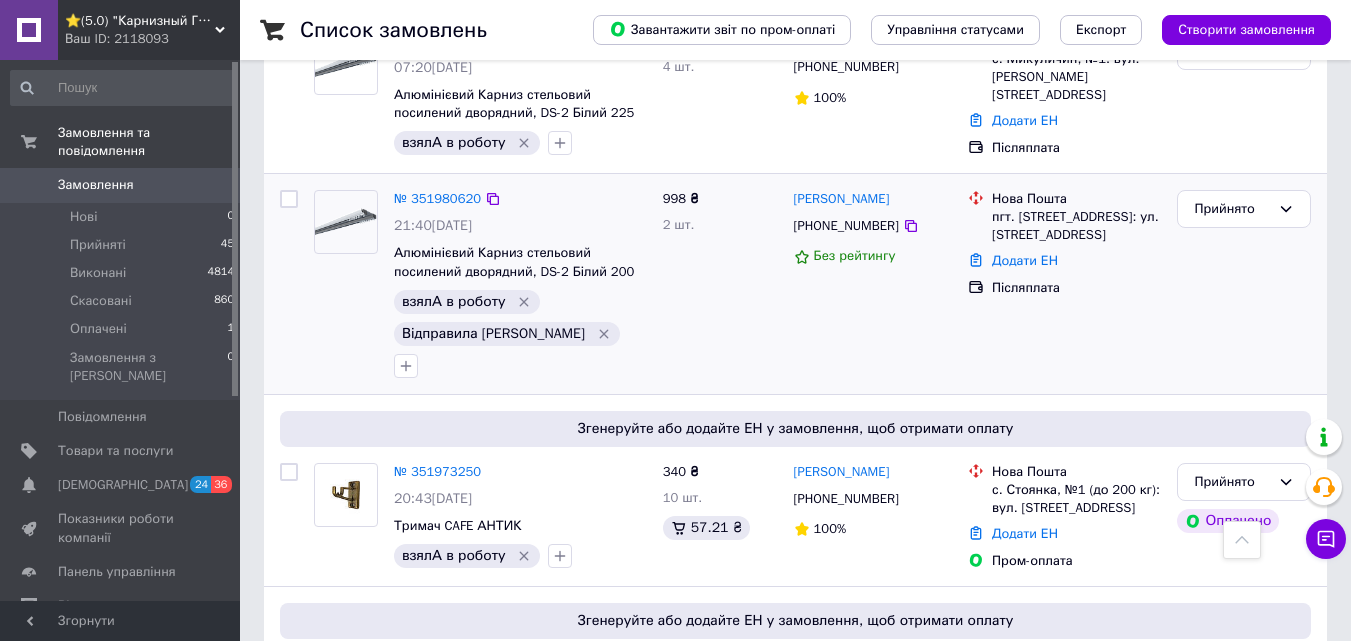 scroll, scrollTop: 900, scrollLeft: 0, axis: vertical 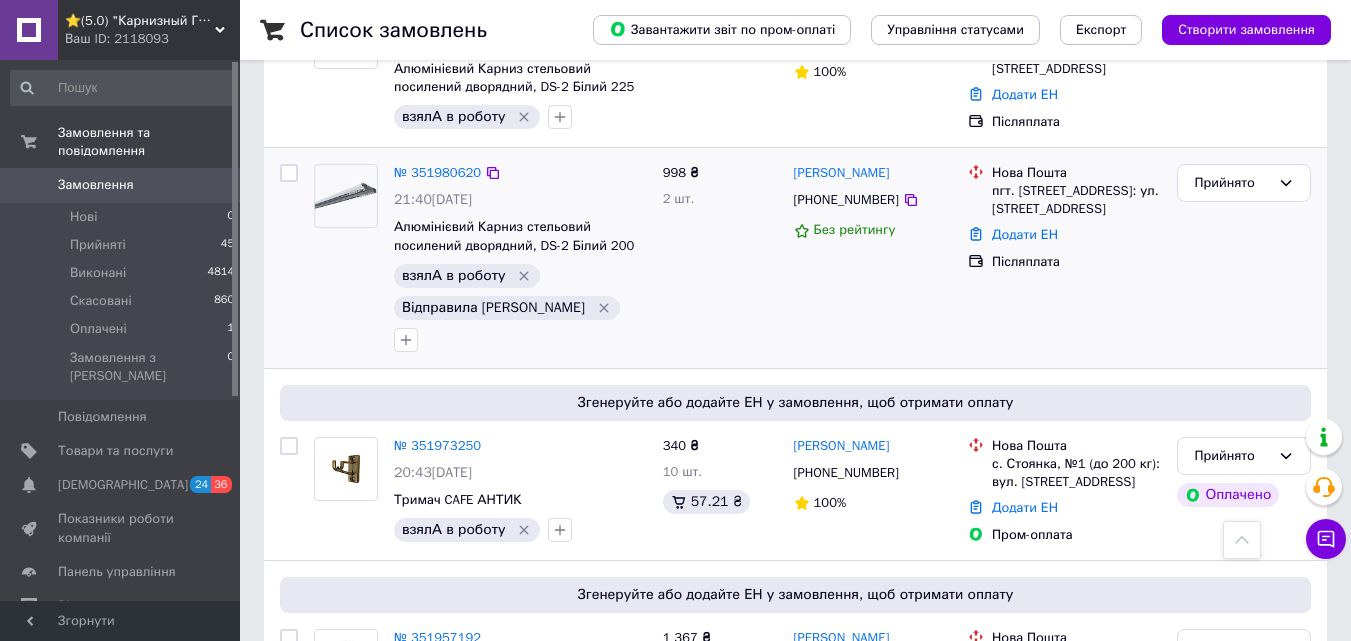 click 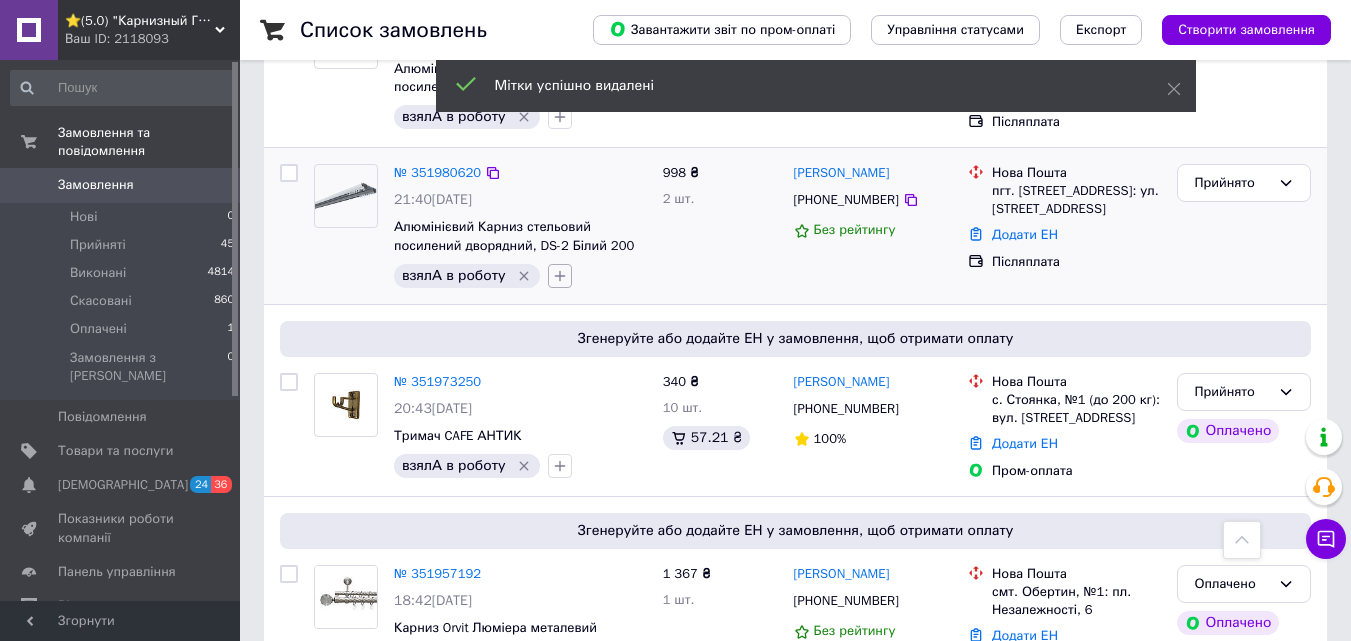 click 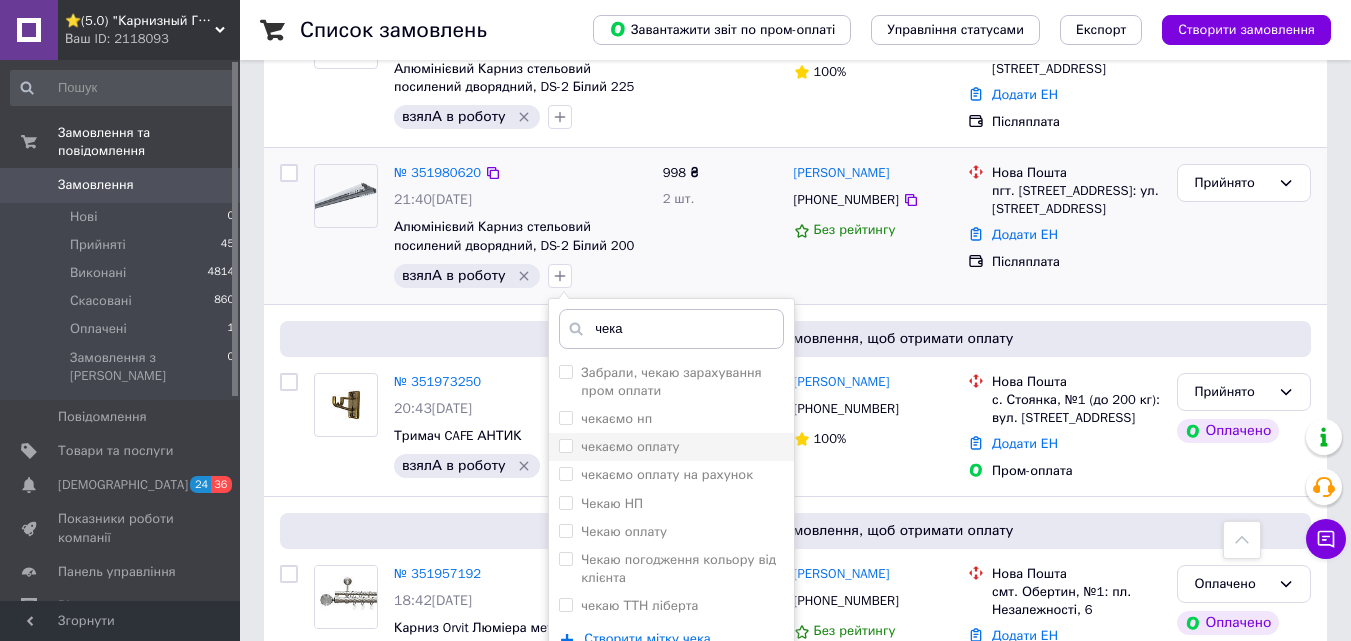type on "чека" 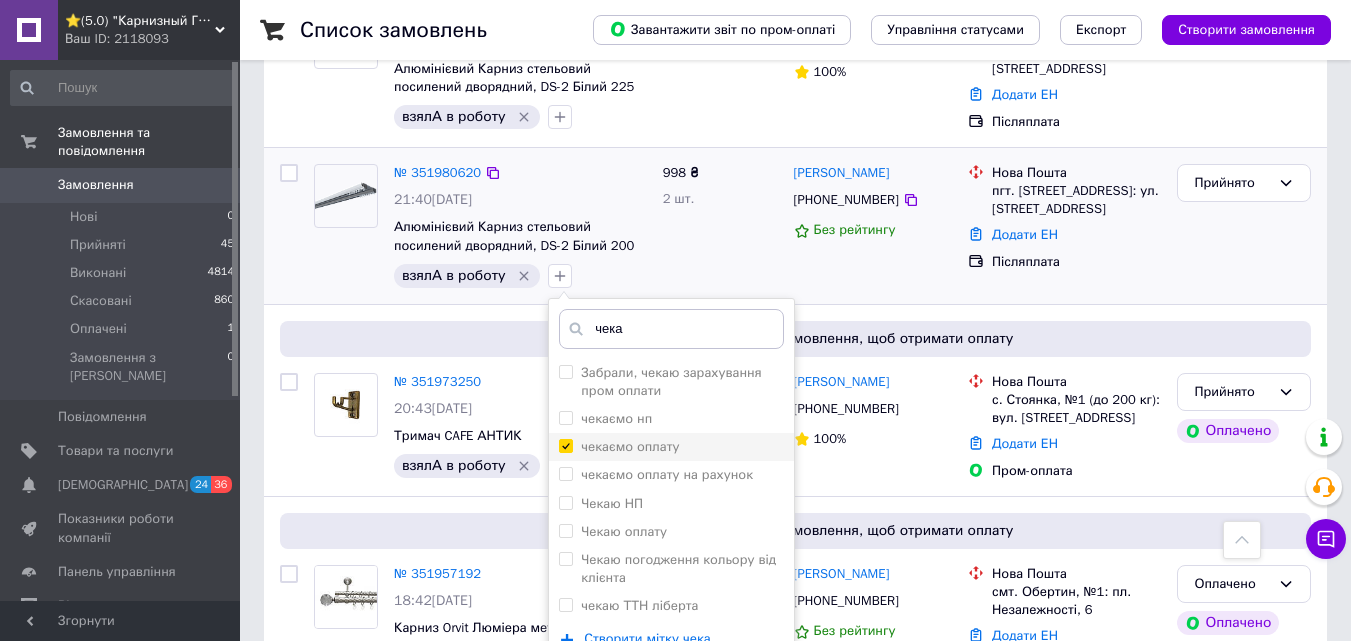 checkbox on "true" 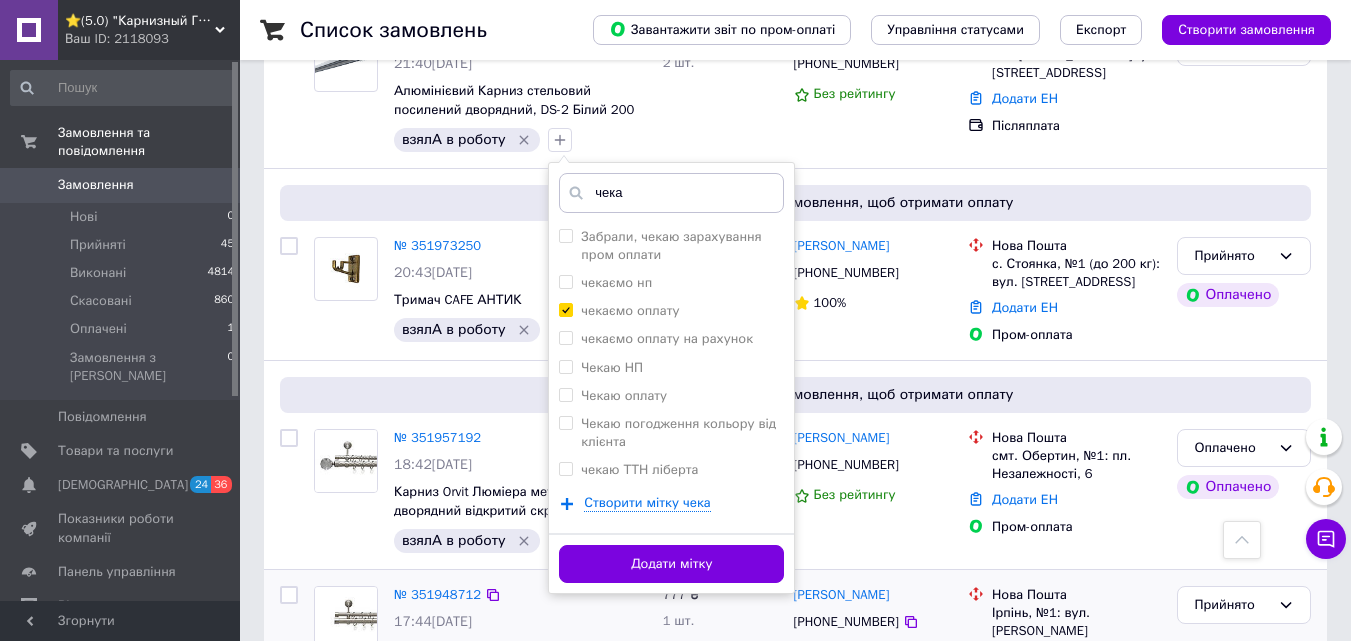 scroll, scrollTop: 1200, scrollLeft: 0, axis: vertical 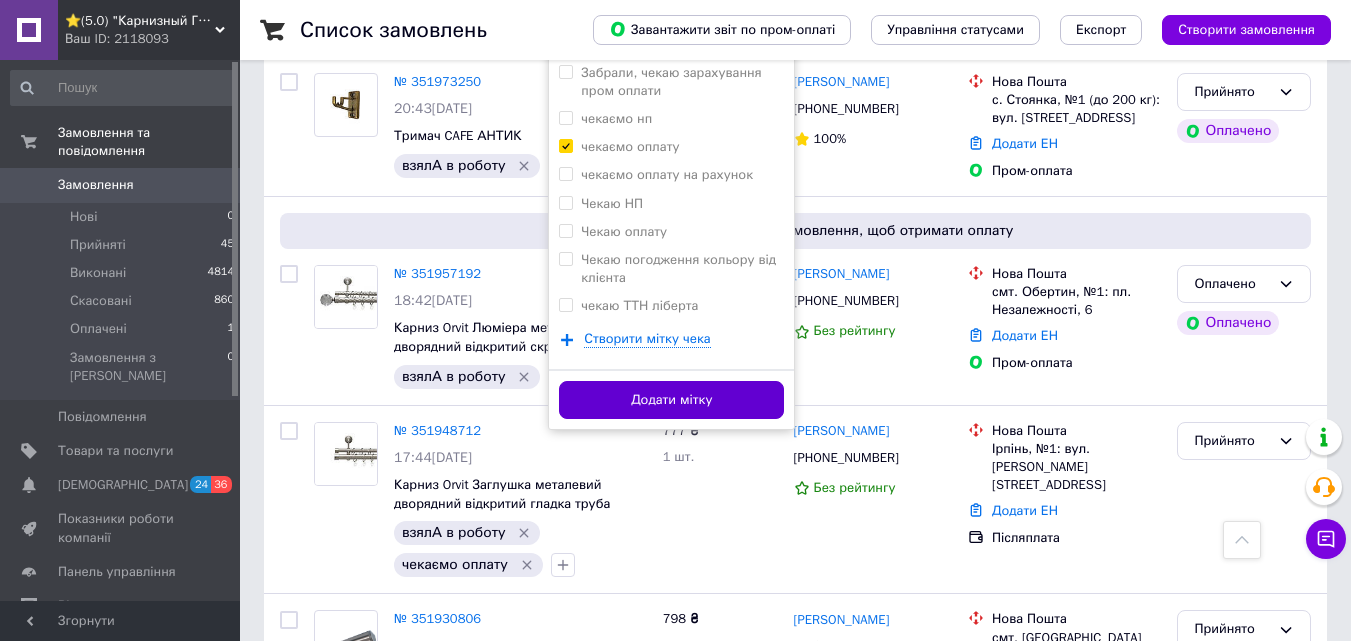click on "Додати мітку" at bounding box center (671, 400) 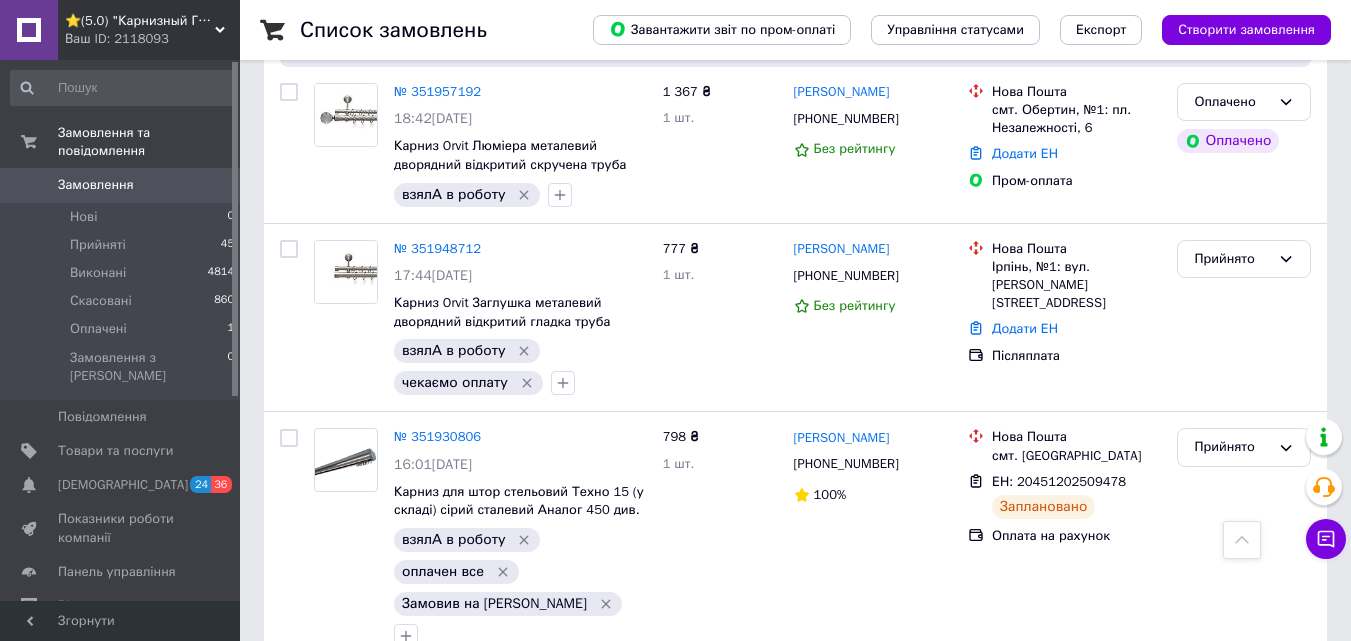 scroll, scrollTop: 1232, scrollLeft: 0, axis: vertical 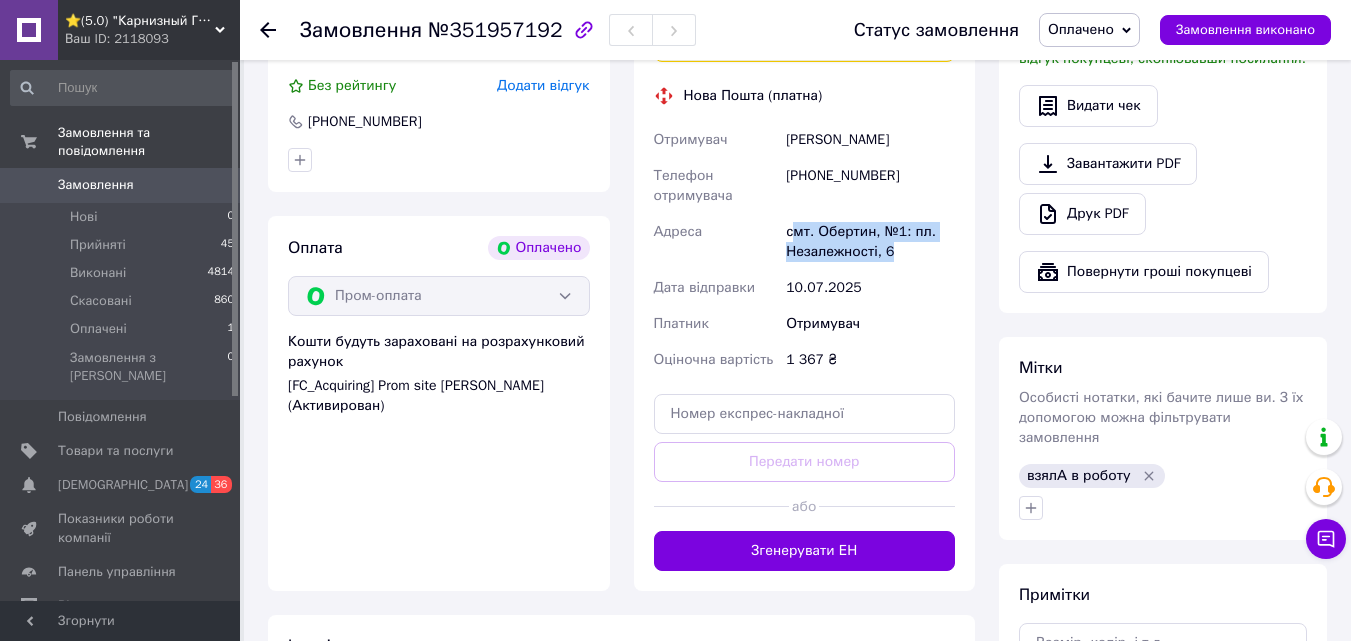 drag, startPoint x: 886, startPoint y: 249, endPoint x: 790, endPoint y: 231, distance: 97.67292 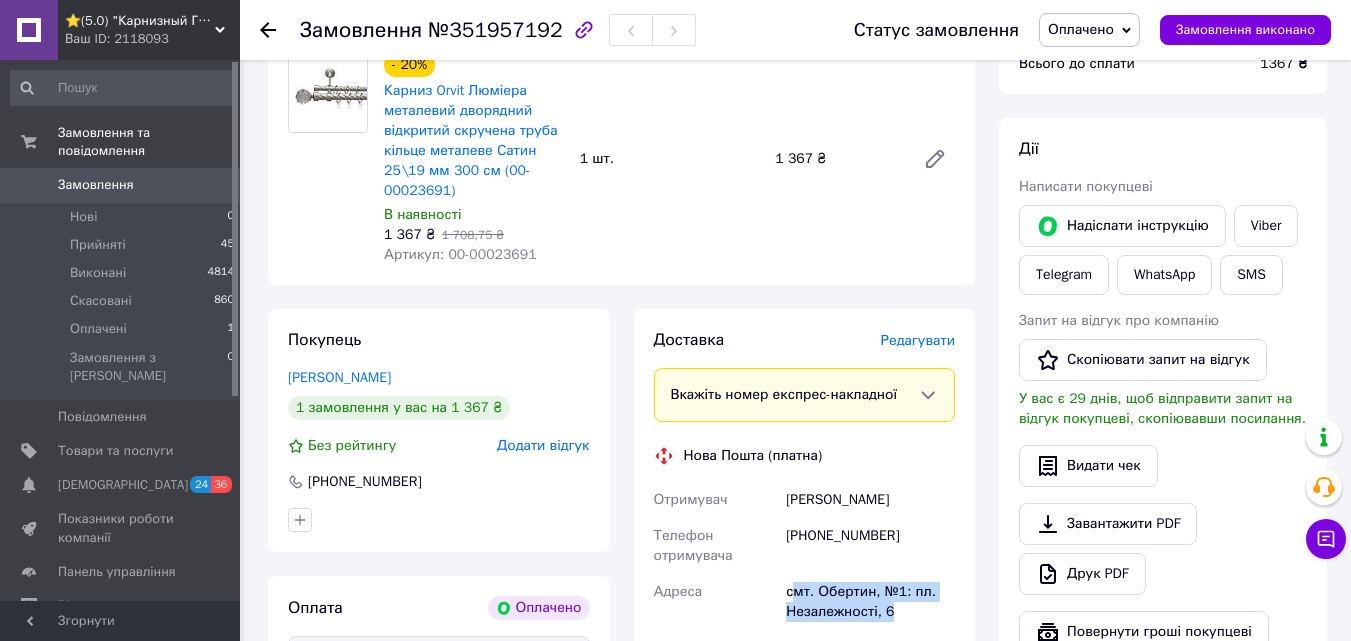 scroll, scrollTop: 300, scrollLeft: 0, axis: vertical 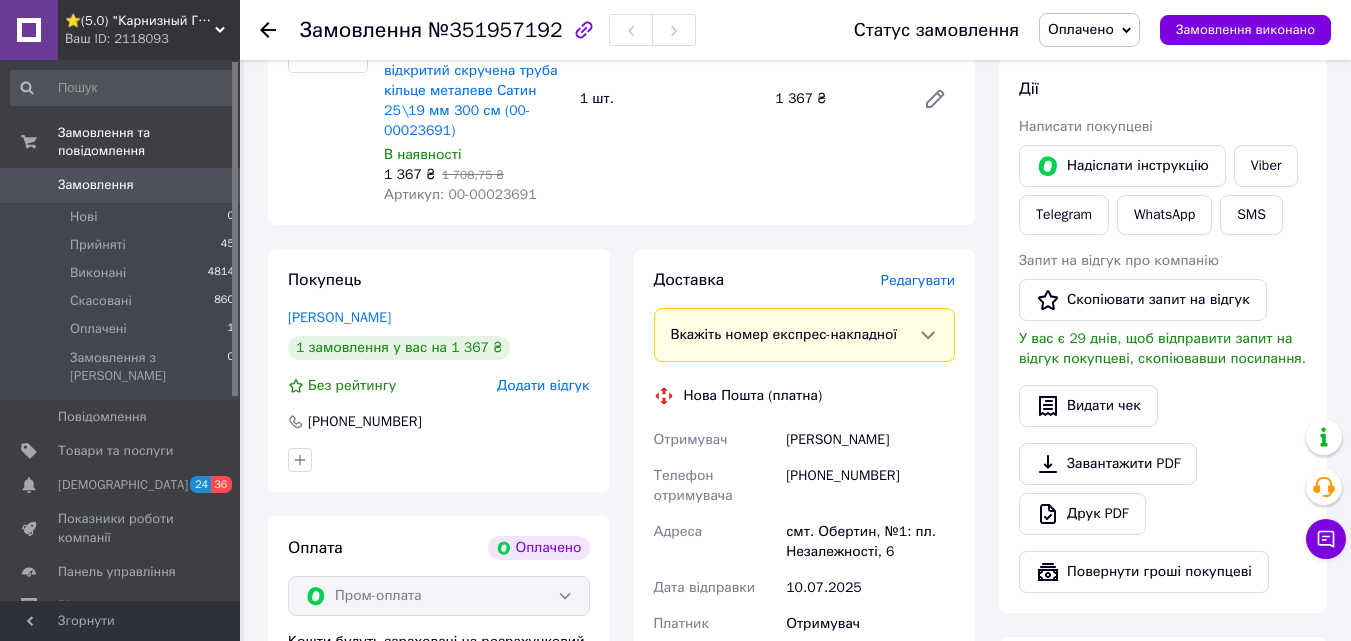click on "[PHONE_NUMBER]" at bounding box center [870, 486] 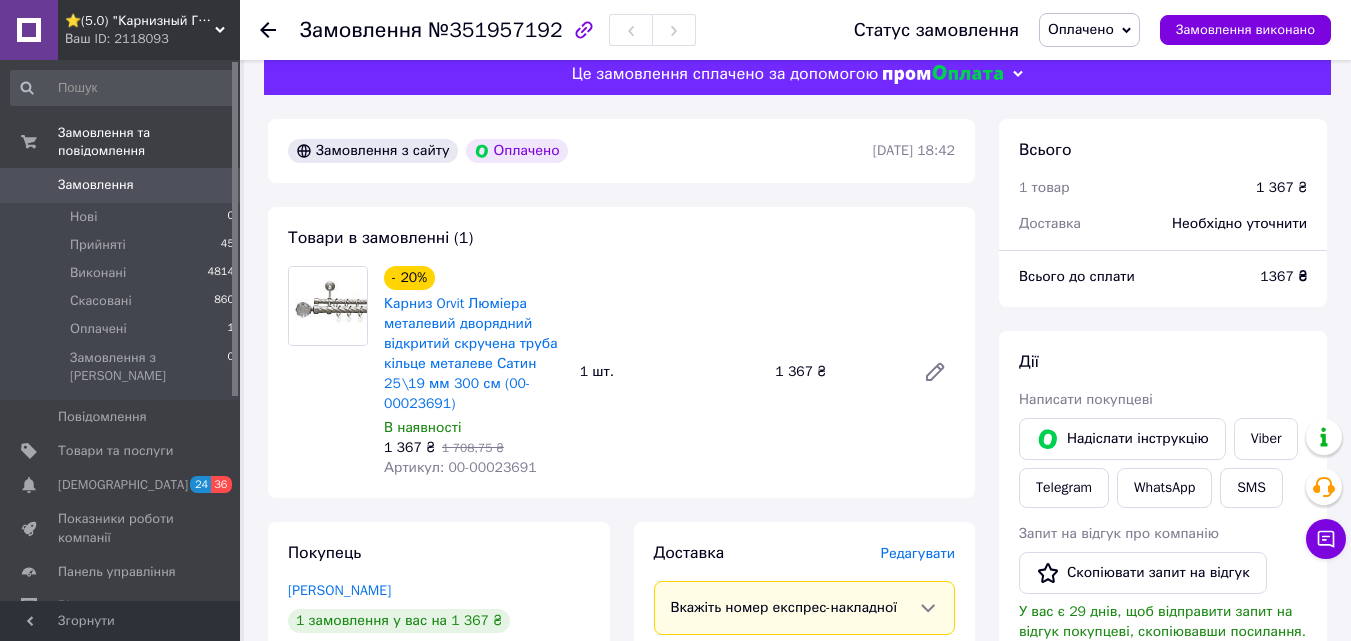 scroll, scrollTop: 100, scrollLeft: 0, axis: vertical 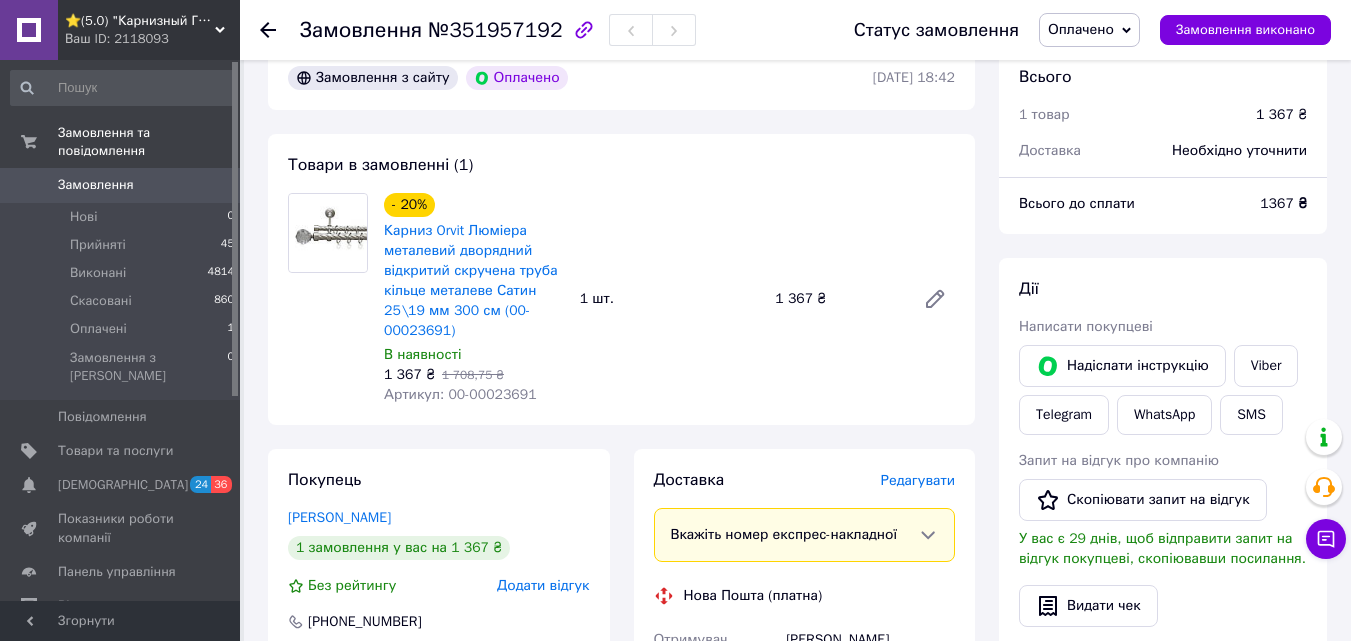 click on "Артикул: 00-00023691" at bounding box center [460, 394] 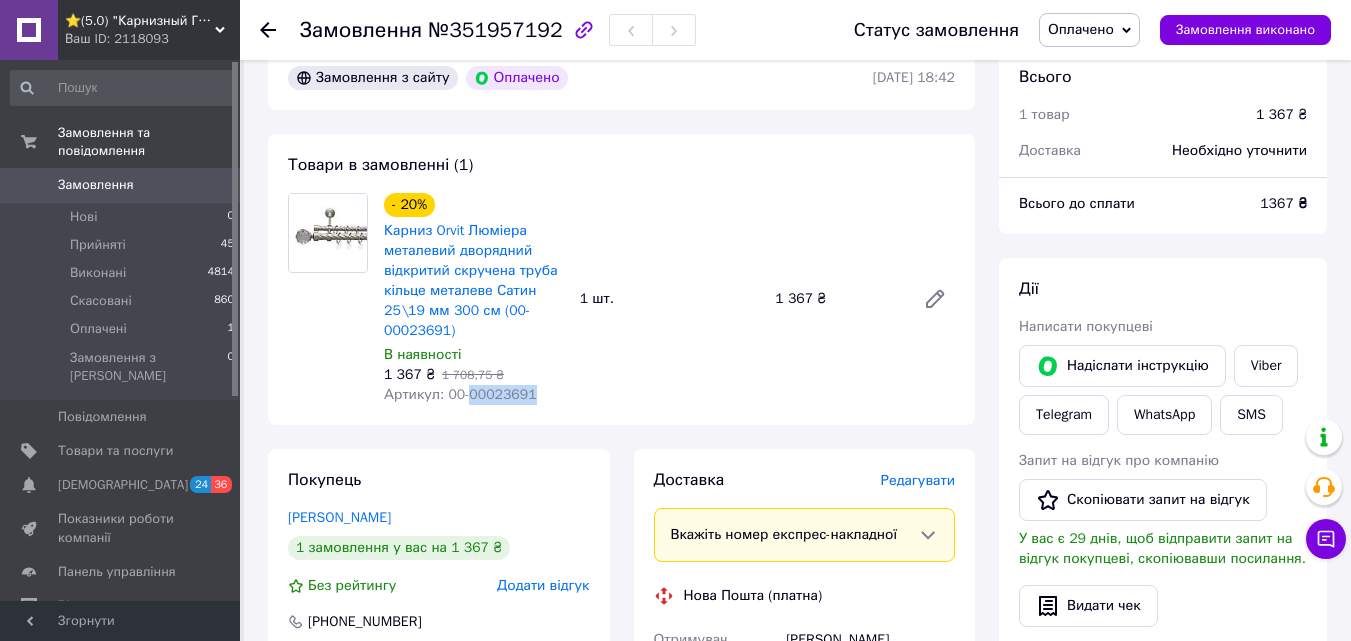 click on "Артикул: 00-00023691" at bounding box center (460, 394) 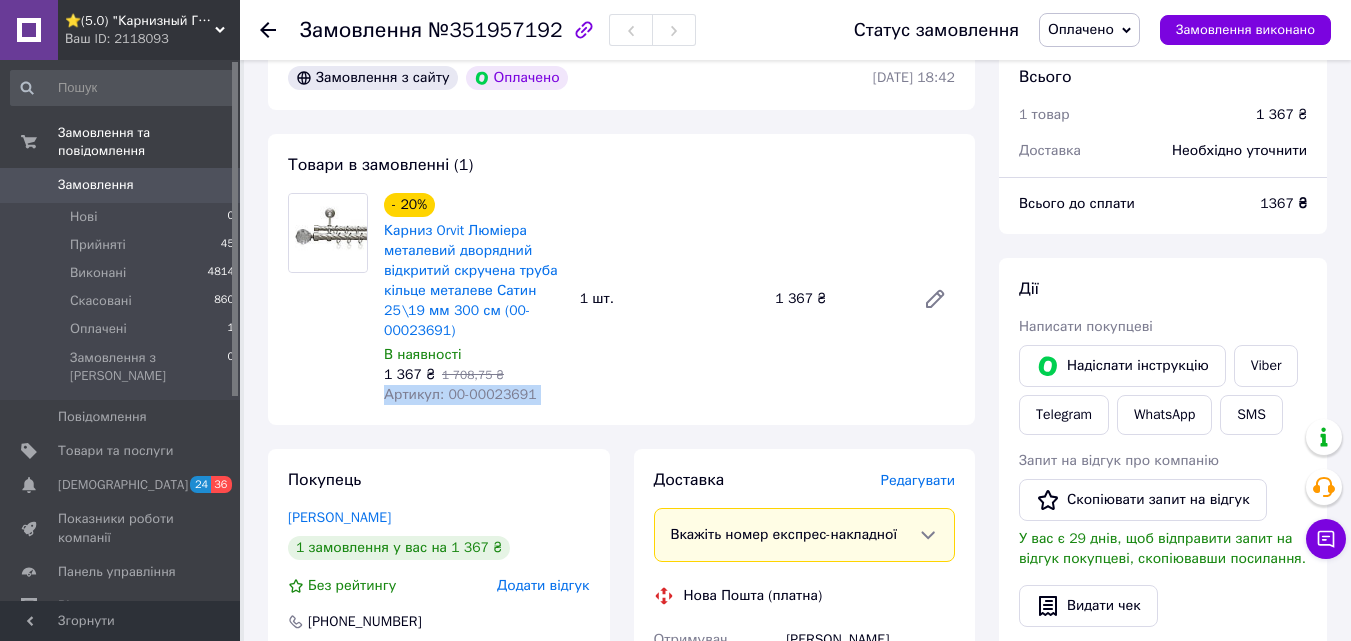 click on "Артикул: 00-00023691" at bounding box center (460, 394) 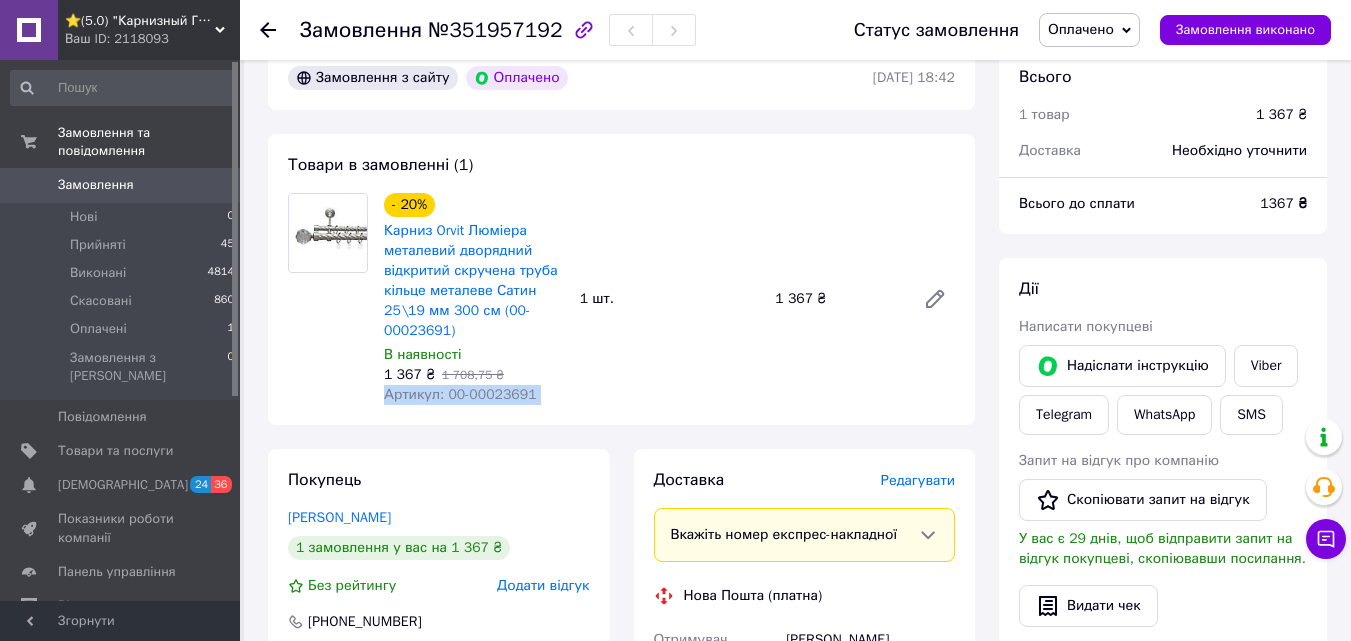 copy on "Артикул: 00-00023691" 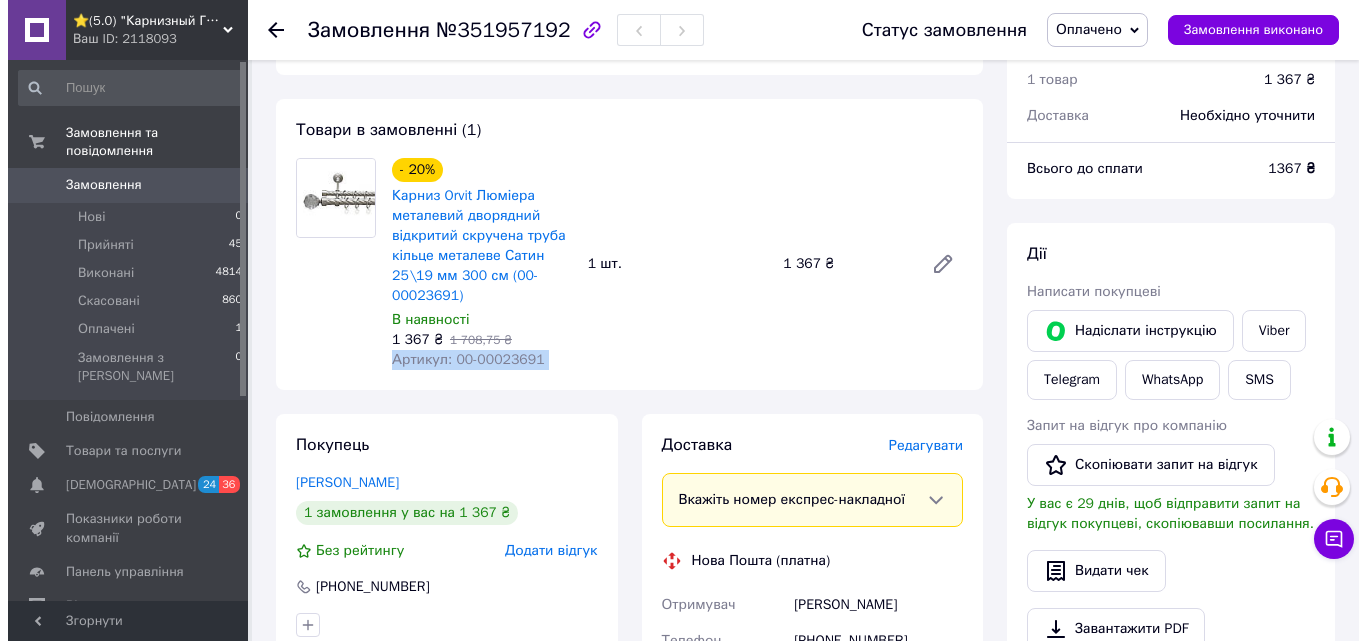 scroll, scrollTop: 400, scrollLeft: 0, axis: vertical 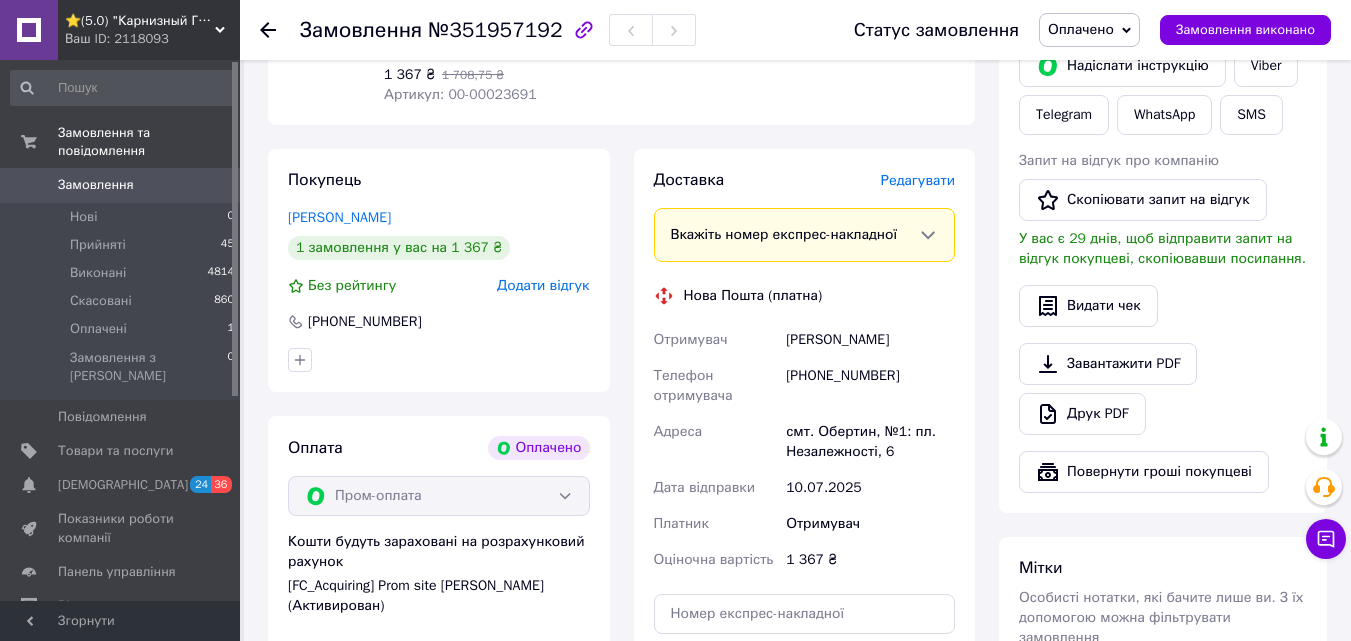 click on "Редагувати" at bounding box center (918, 180) 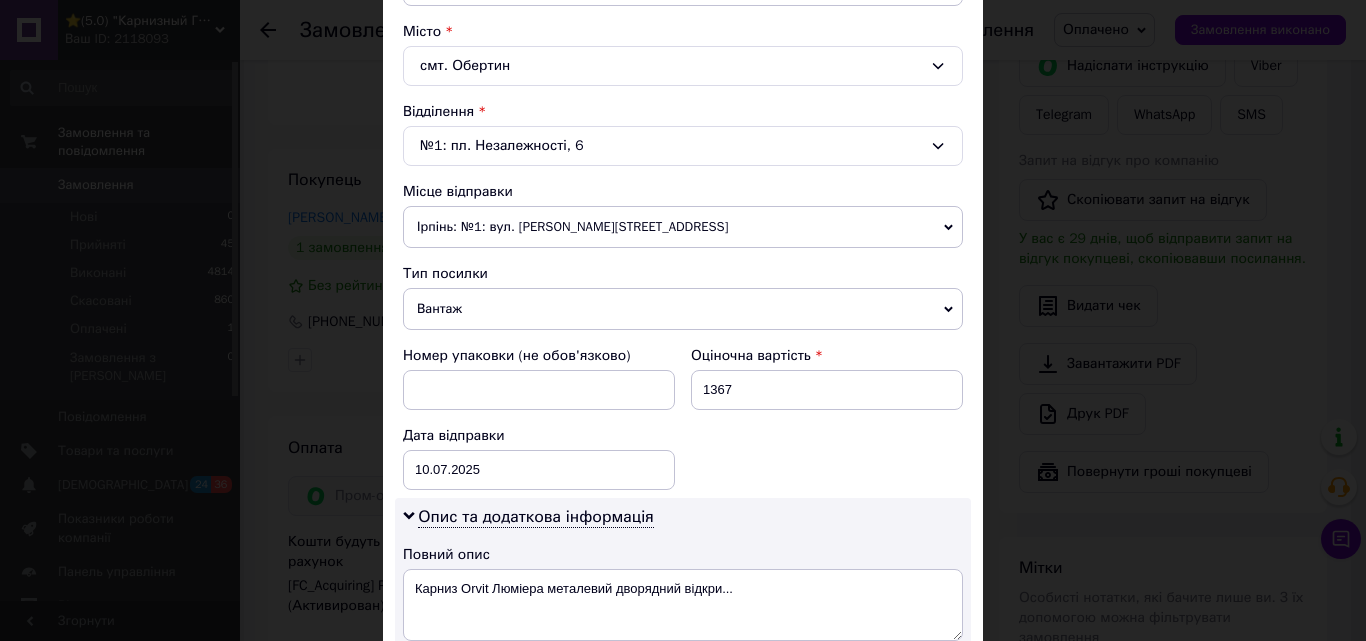 scroll, scrollTop: 600, scrollLeft: 0, axis: vertical 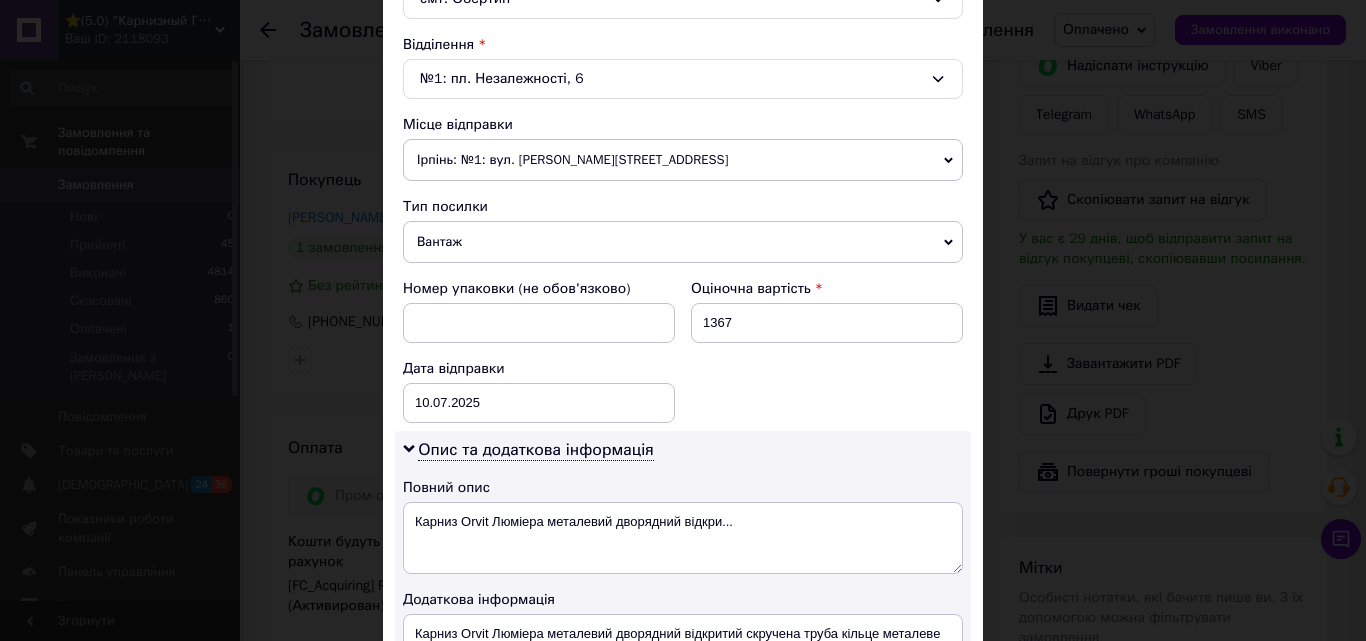 click on "Ірпінь: №1: вул. [PERSON_NAME][STREET_ADDRESS]" at bounding box center [683, 160] 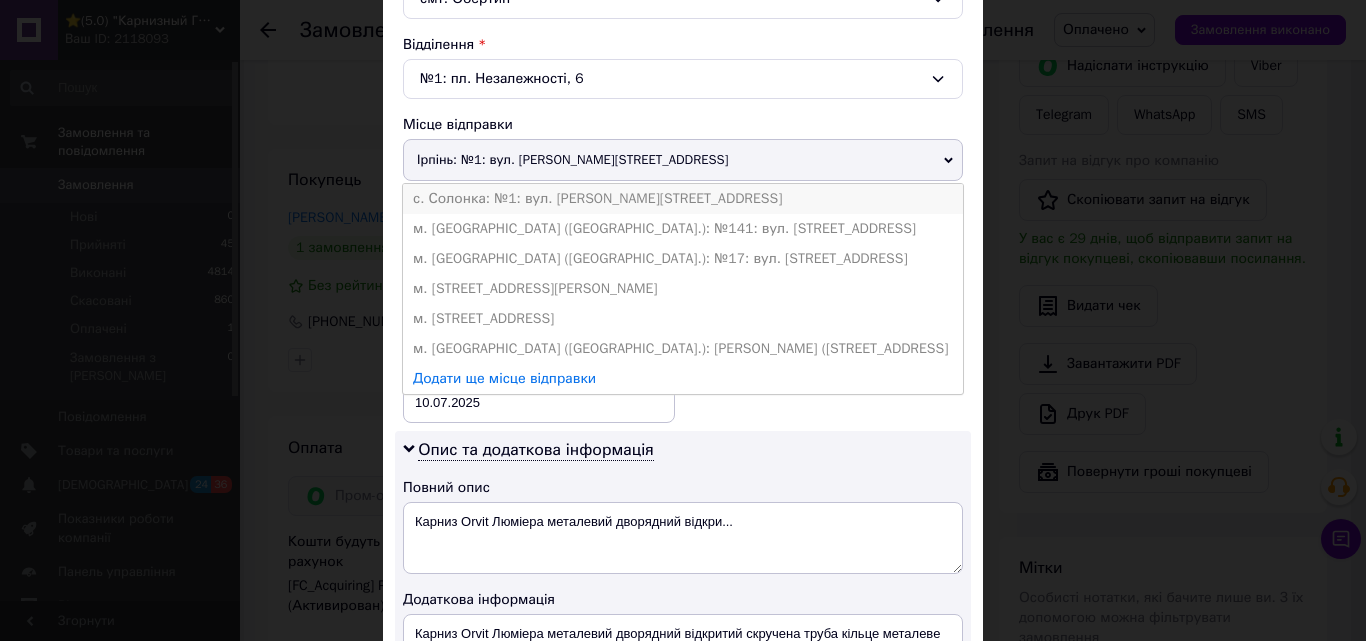 click on "с. Солонка: №1: вул. [PERSON_NAME][STREET_ADDRESS]" at bounding box center [683, 199] 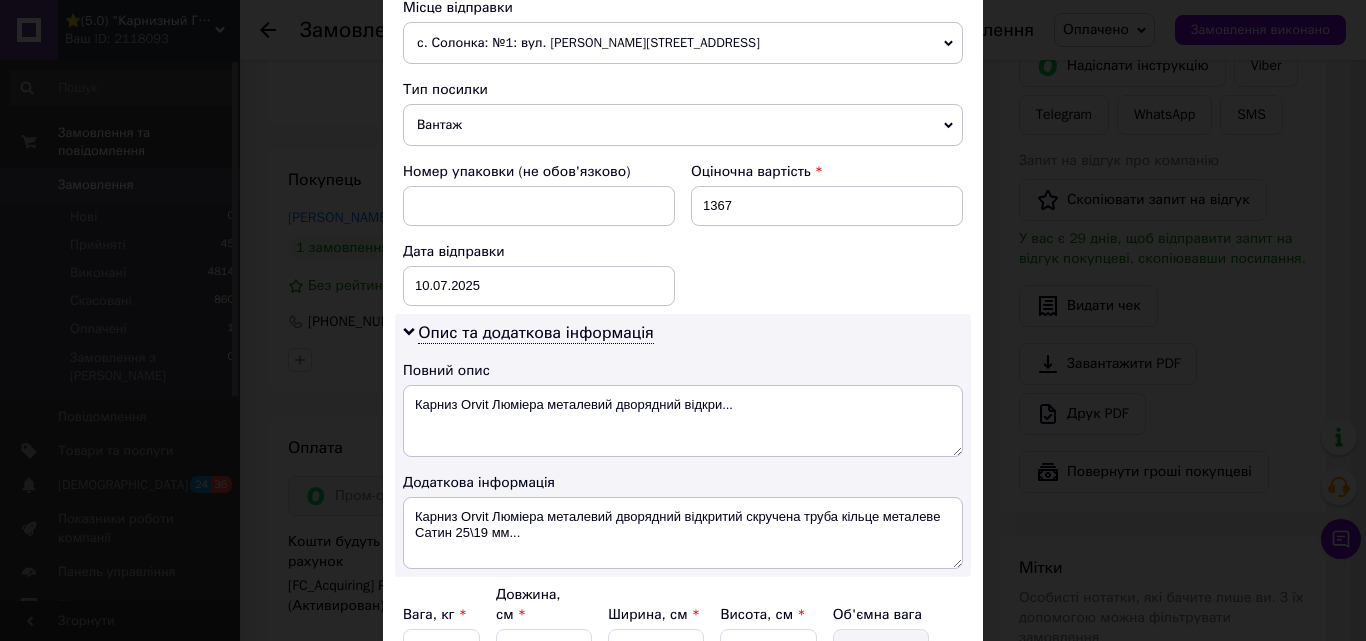 scroll, scrollTop: 800, scrollLeft: 0, axis: vertical 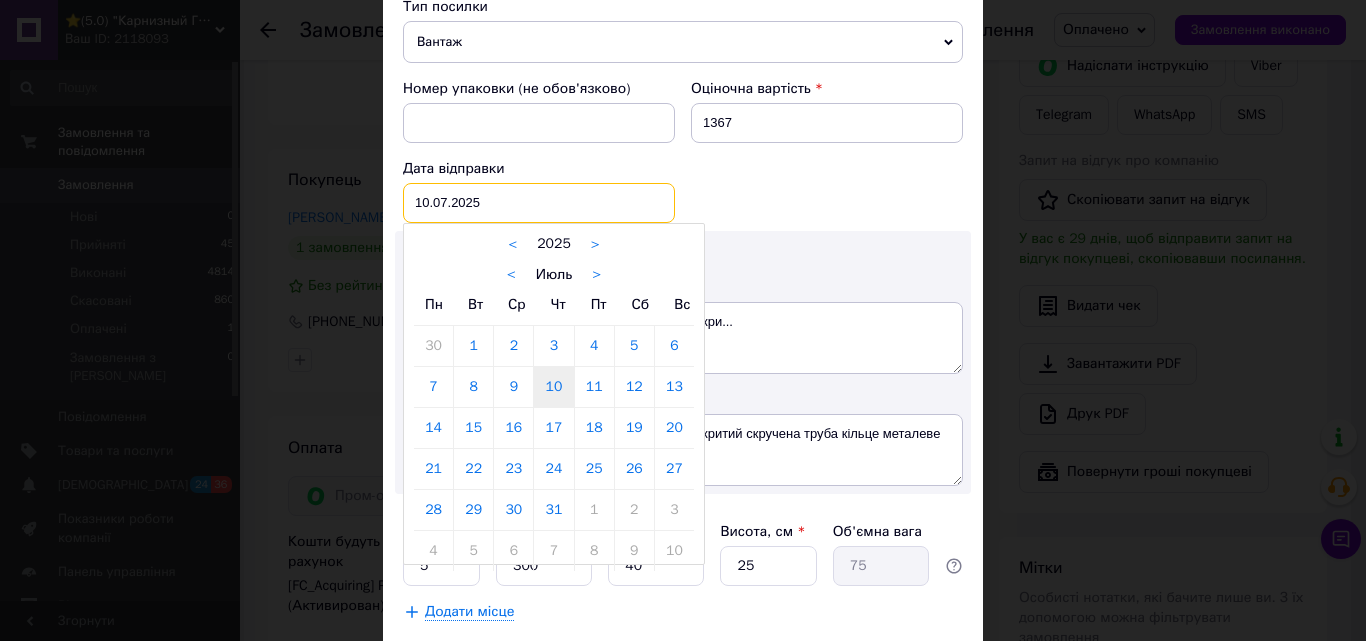 click on "[DATE] < 2025 > < Июль > Пн Вт Ср Чт Пт Сб Вс 30 1 2 3 4 5 6 7 8 9 10 11 12 13 14 15 16 17 18 19 20 21 22 23 24 25 26 27 28 29 30 31 1 2 3 4 5 6 7 8 9 10" at bounding box center (539, 203) 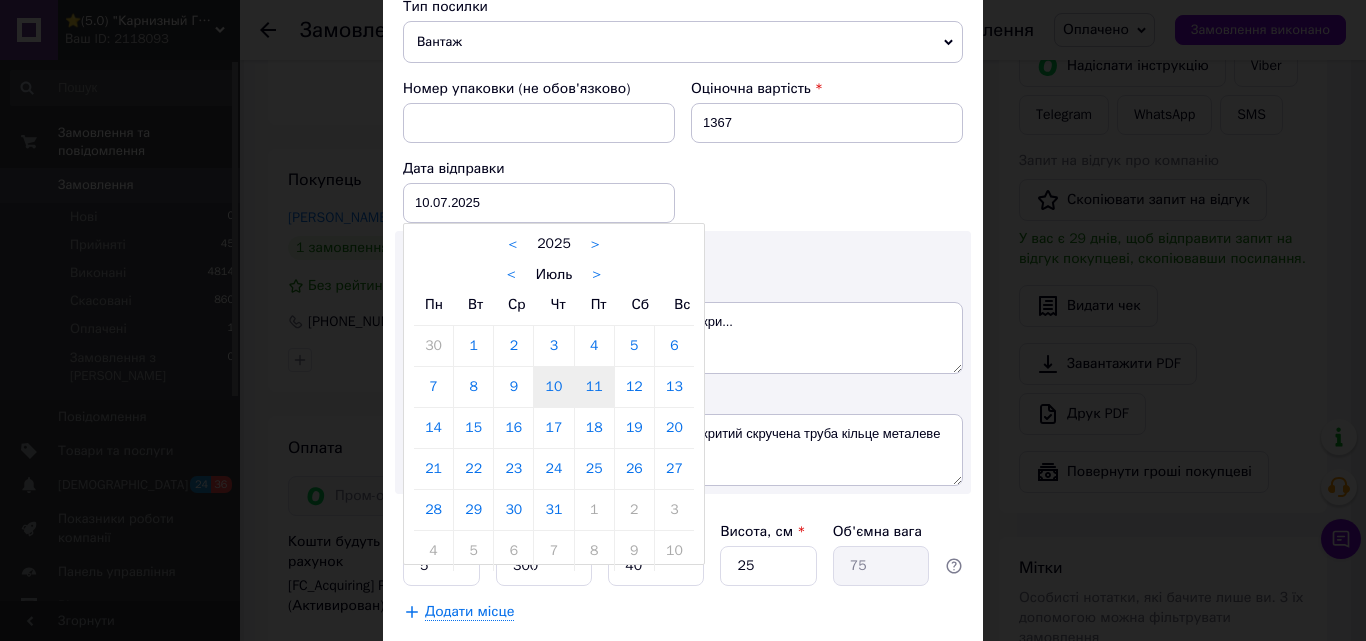 click on "11" at bounding box center [594, 387] 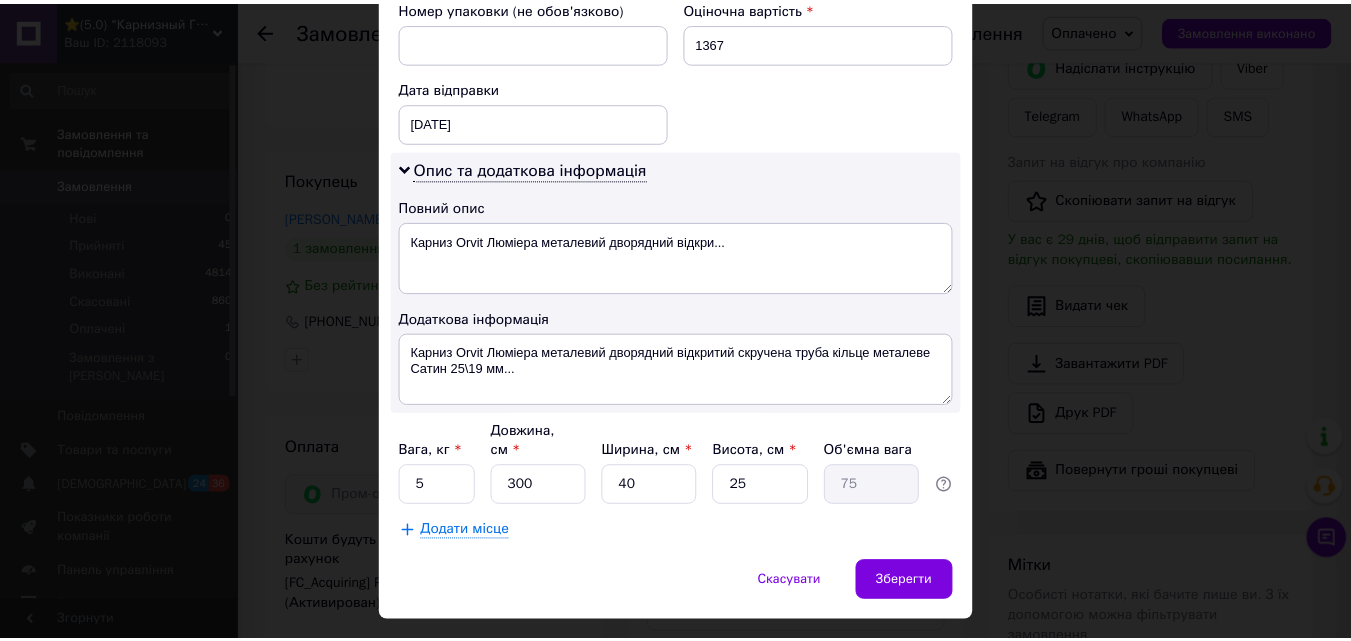 scroll, scrollTop: 900, scrollLeft: 0, axis: vertical 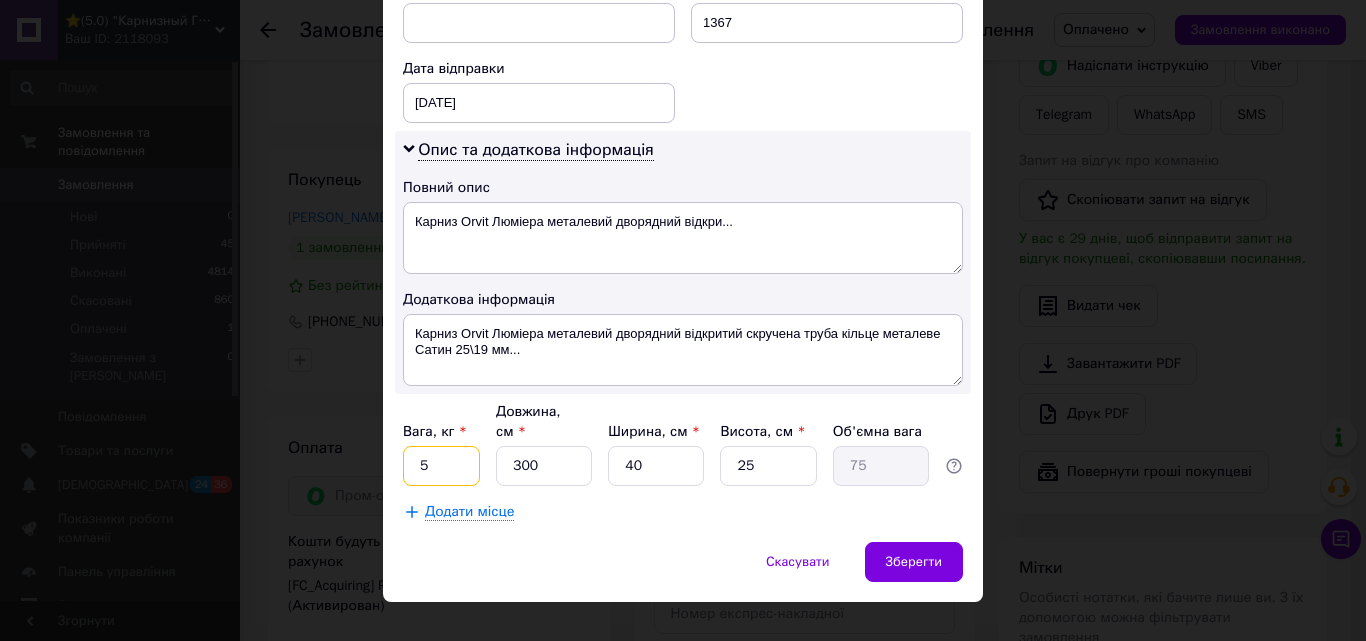 click on "5" at bounding box center [441, 466] 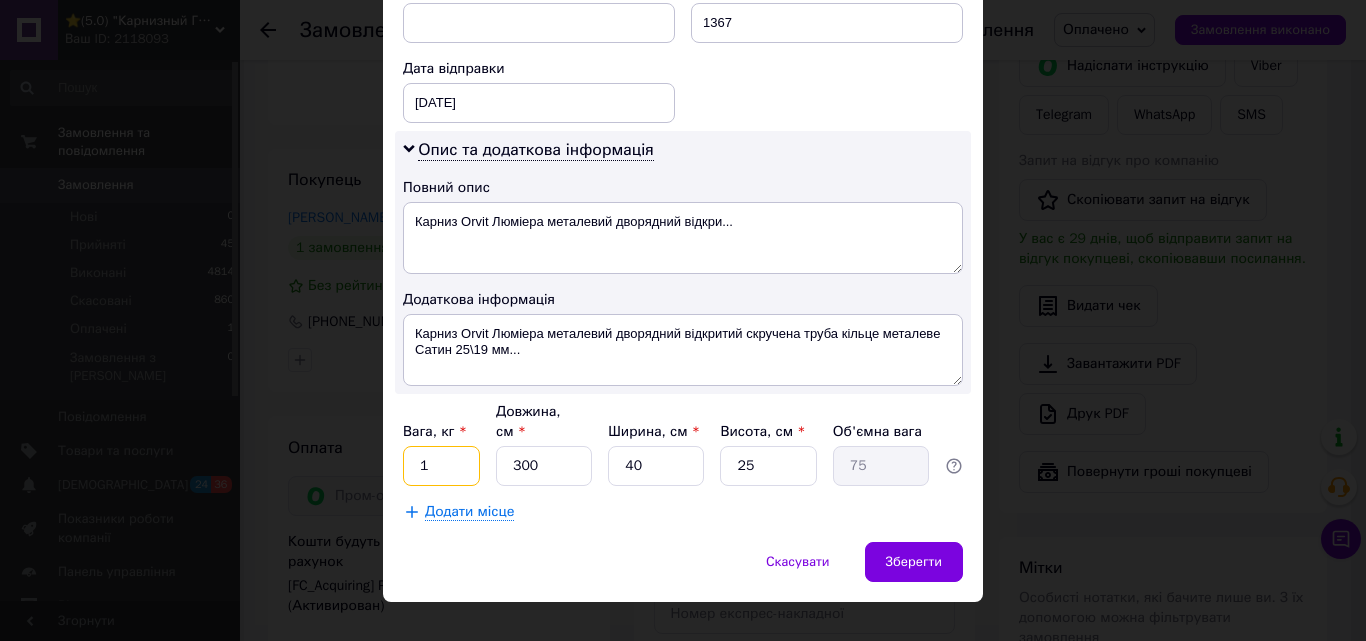 type on "1" 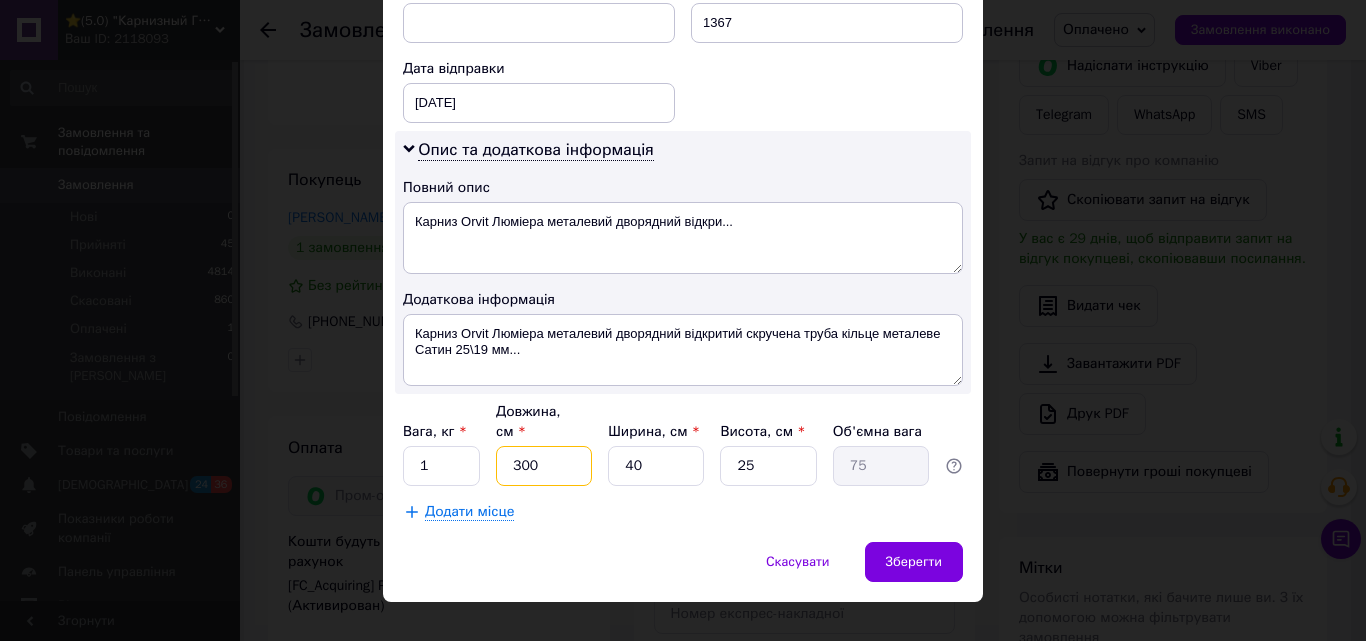click on "300" at bounding box center (544, 466) 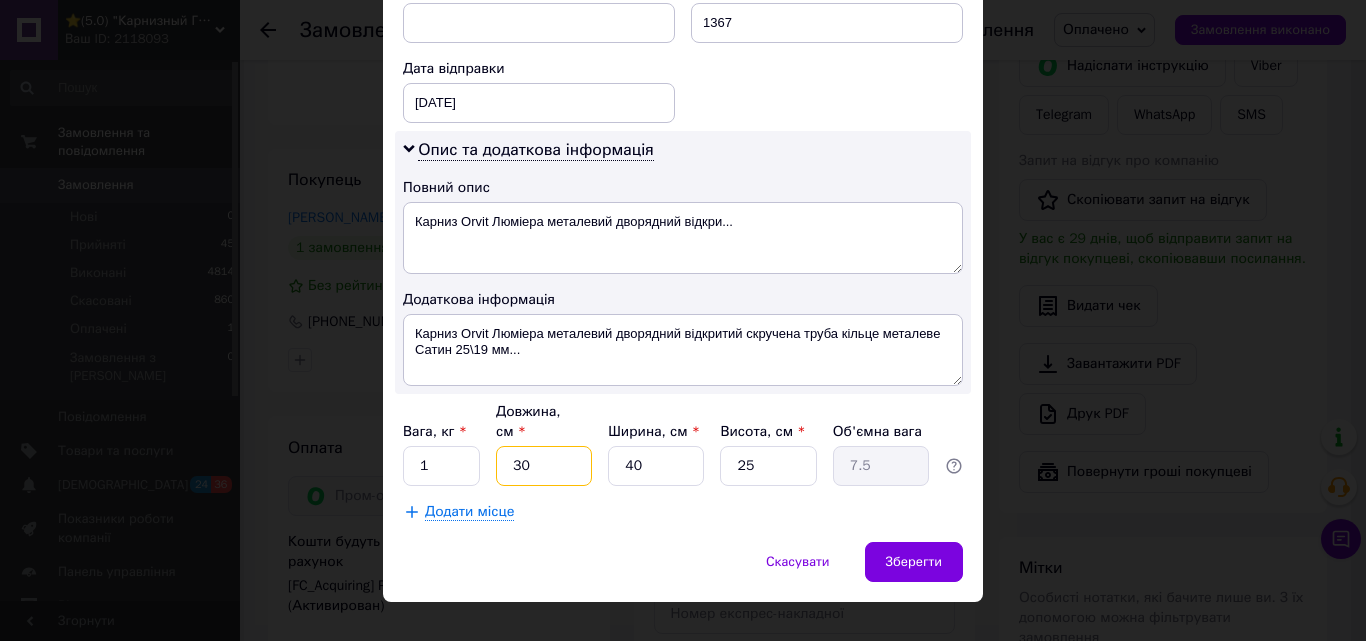 type on "3" 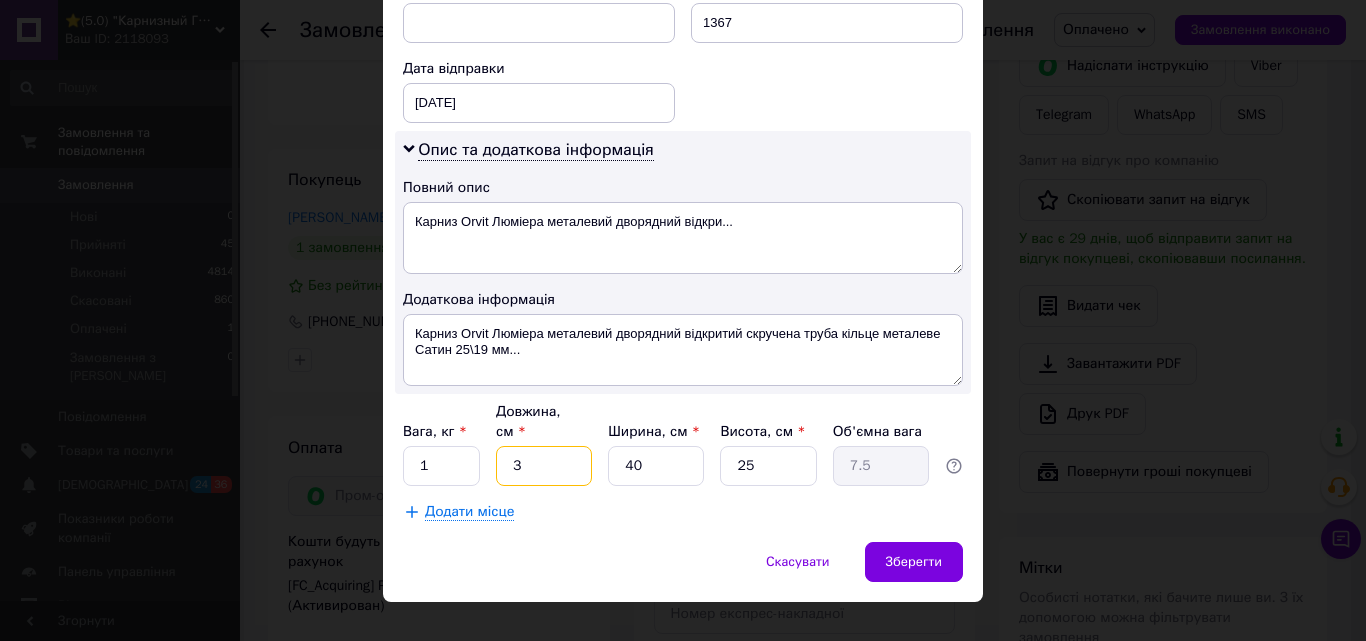 type on "0.75" 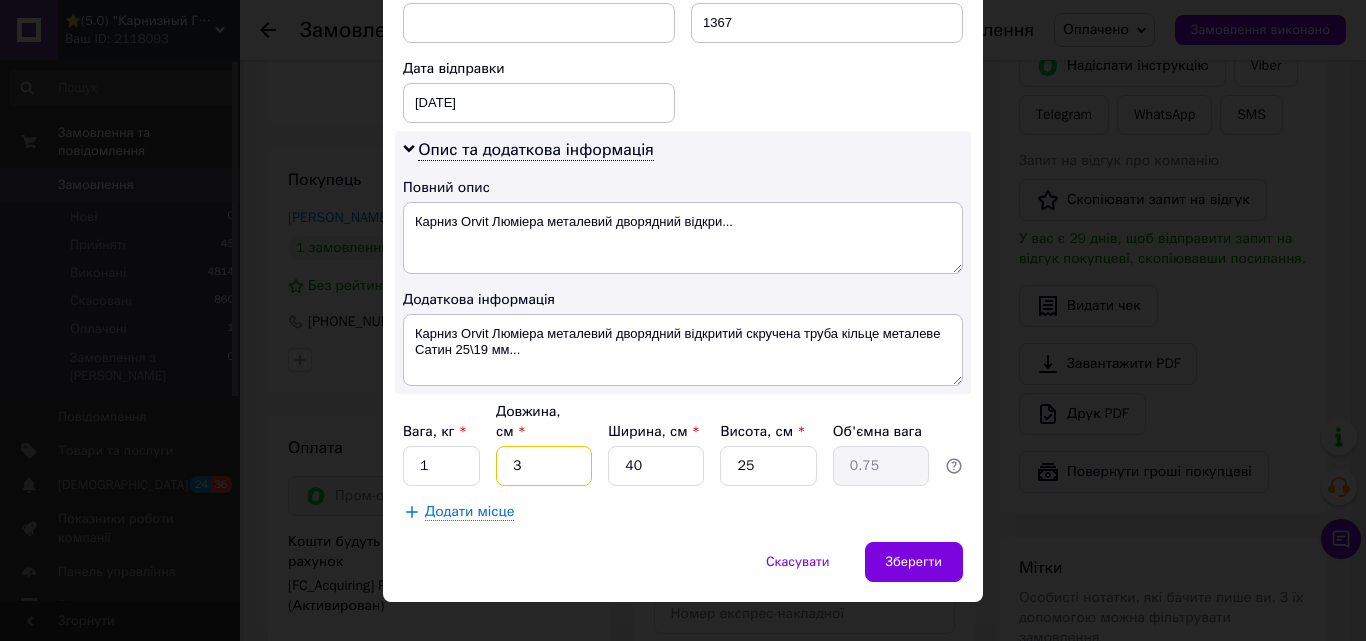 type 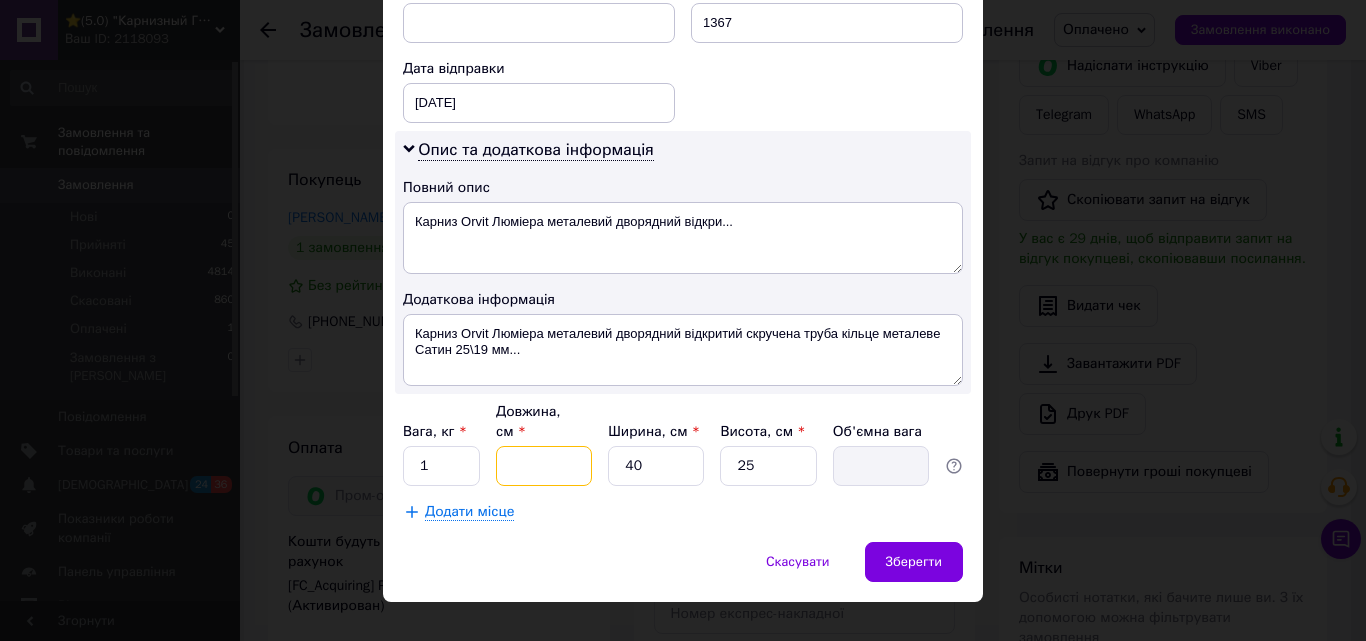 type on "5" 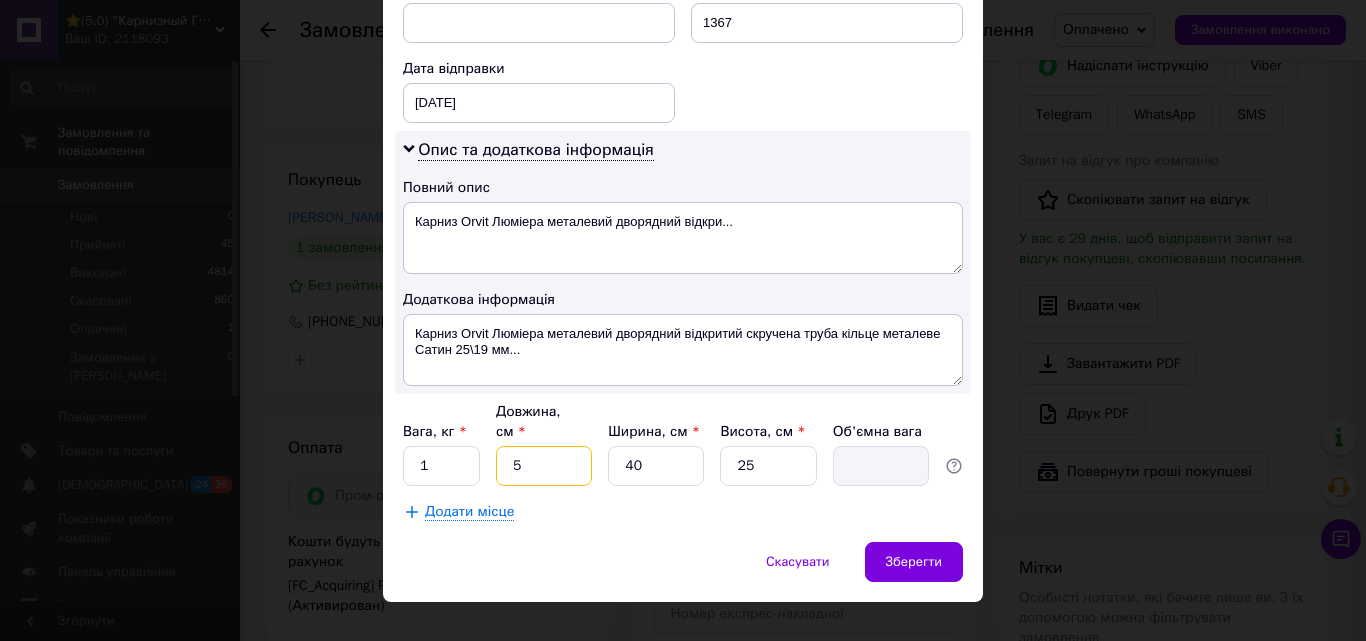 type on "1.25" 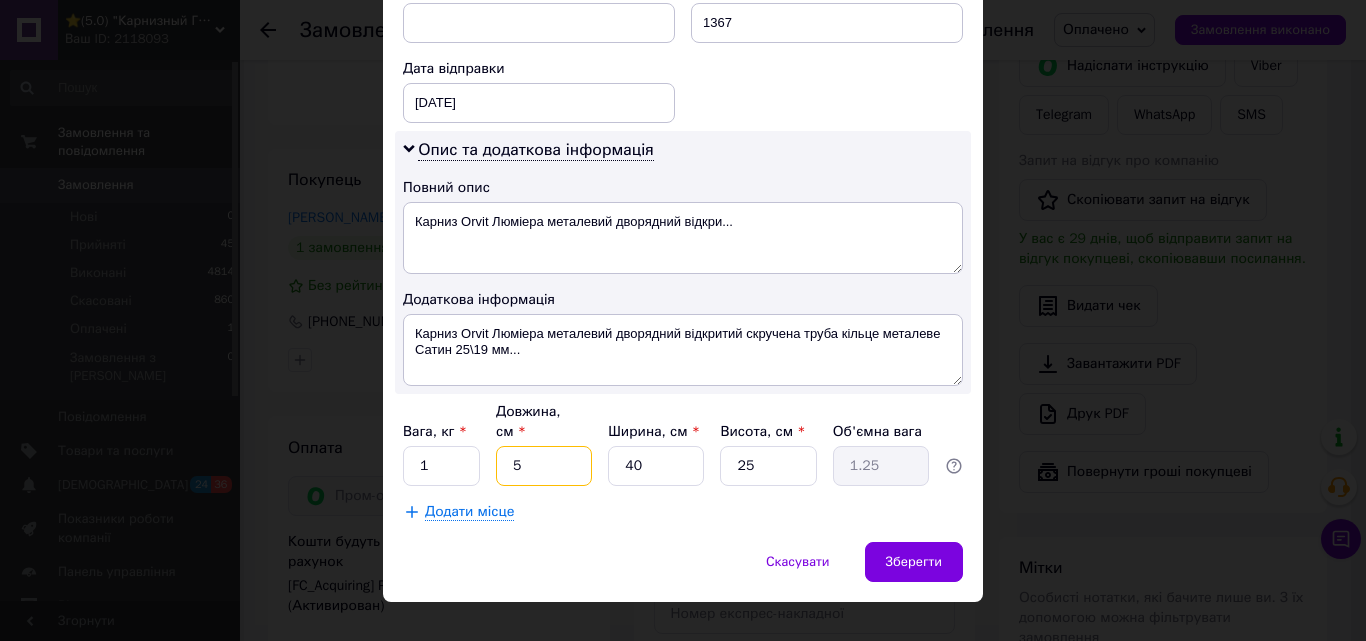 type on "5" 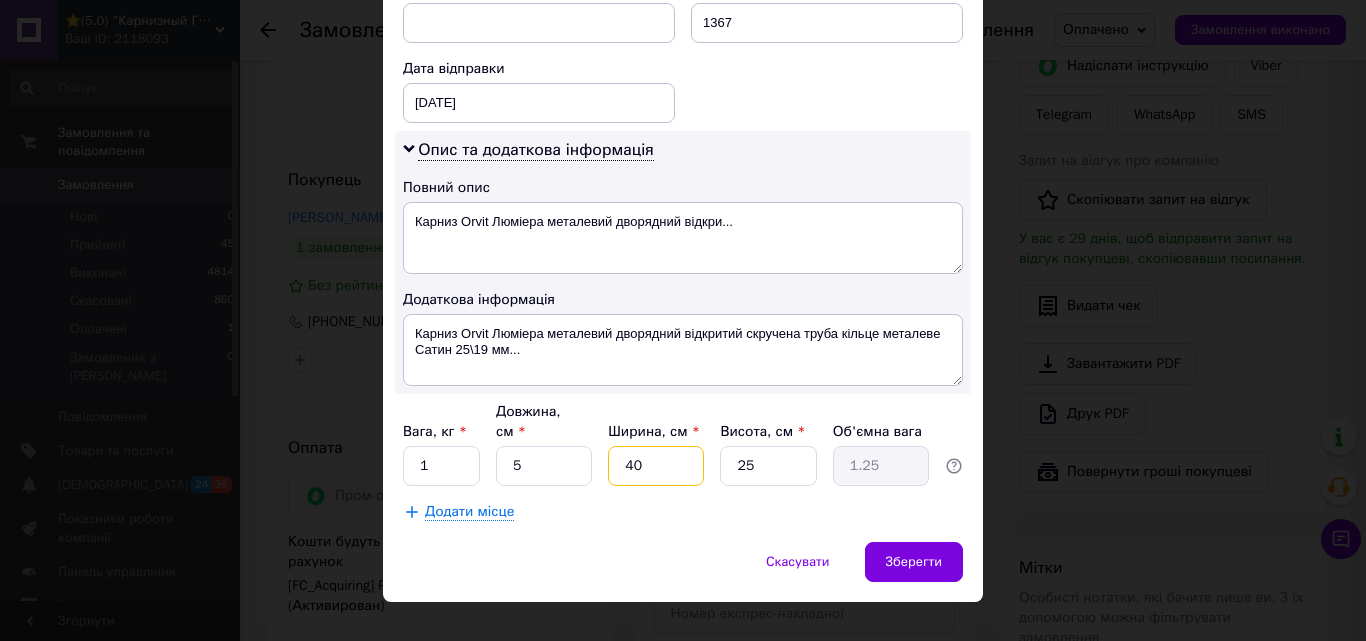 click on "40" at bounding box center [656, 466] 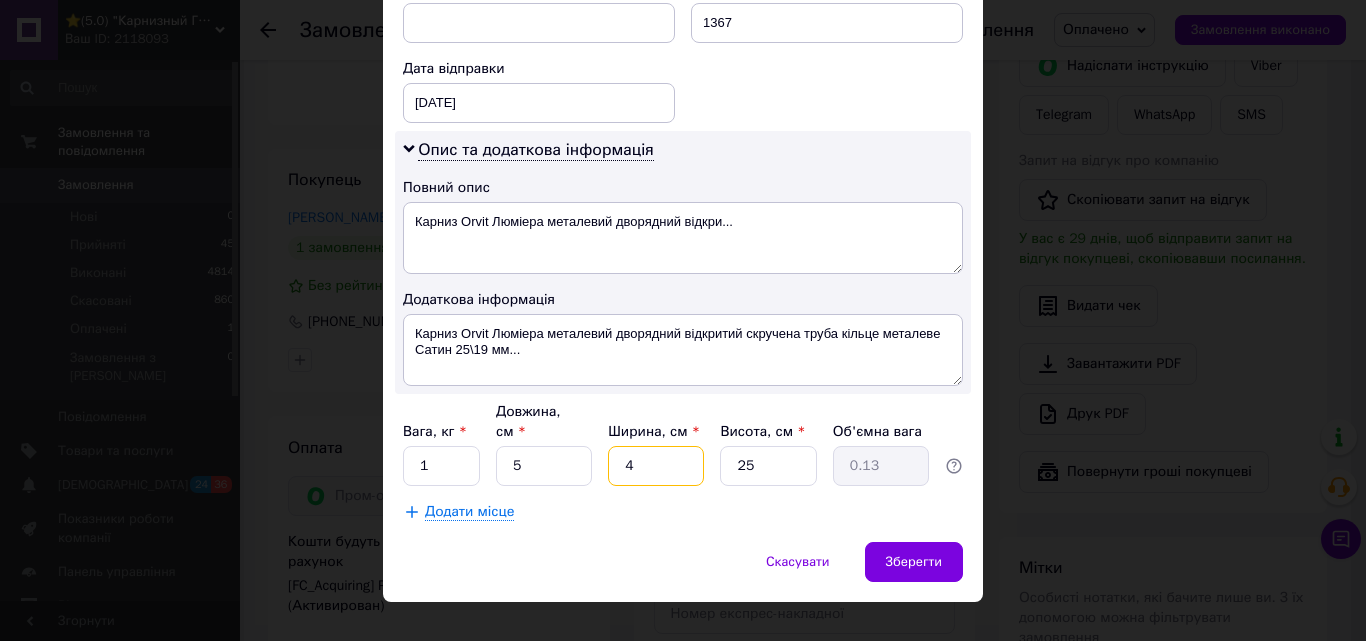 type 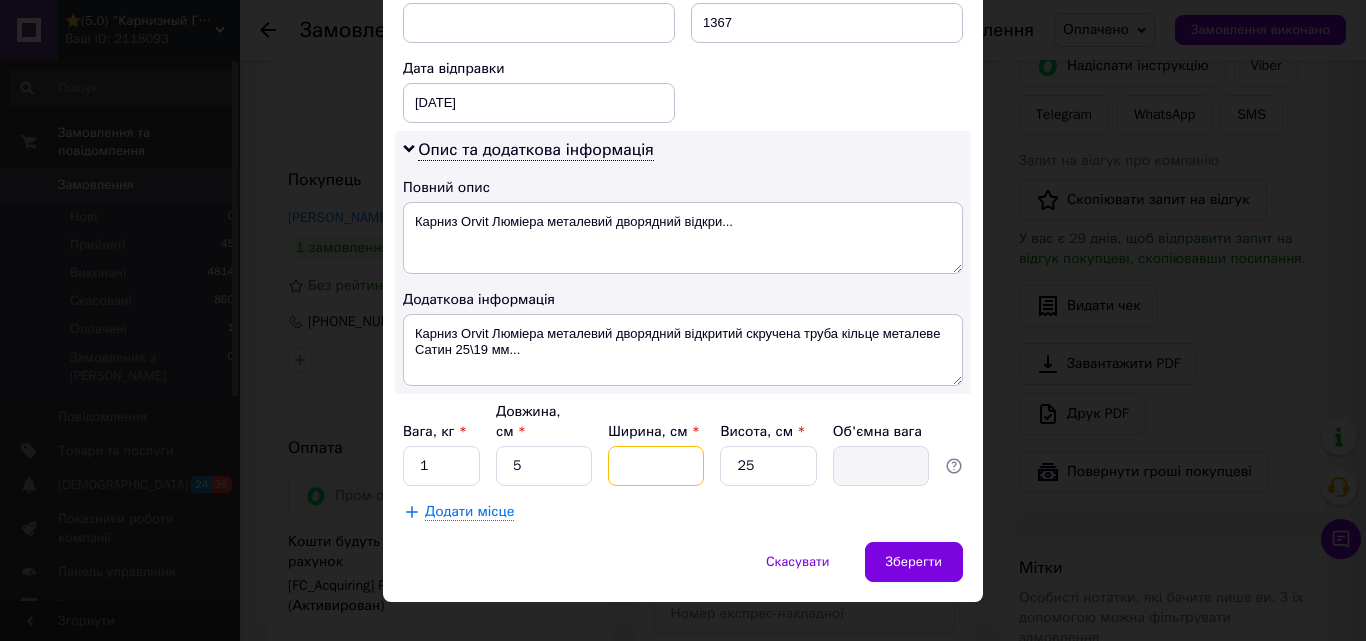 type on "5" 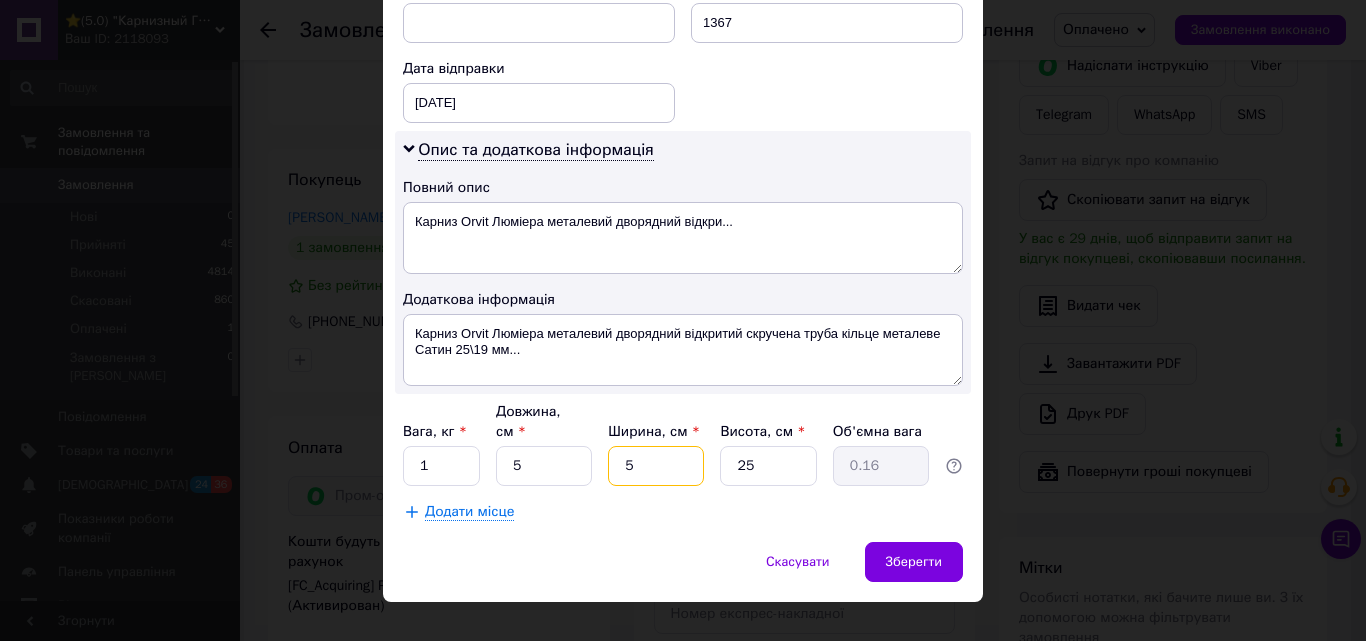 type on "5" 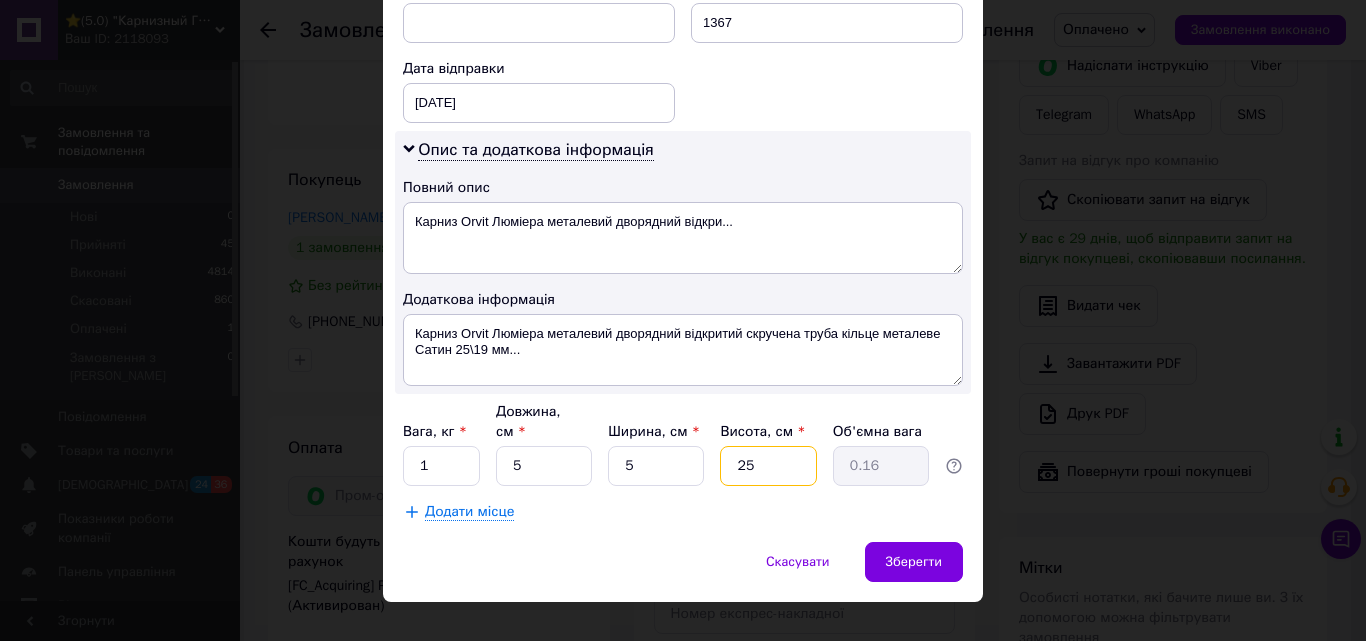 click on "25" at bounding box center [768, 466] 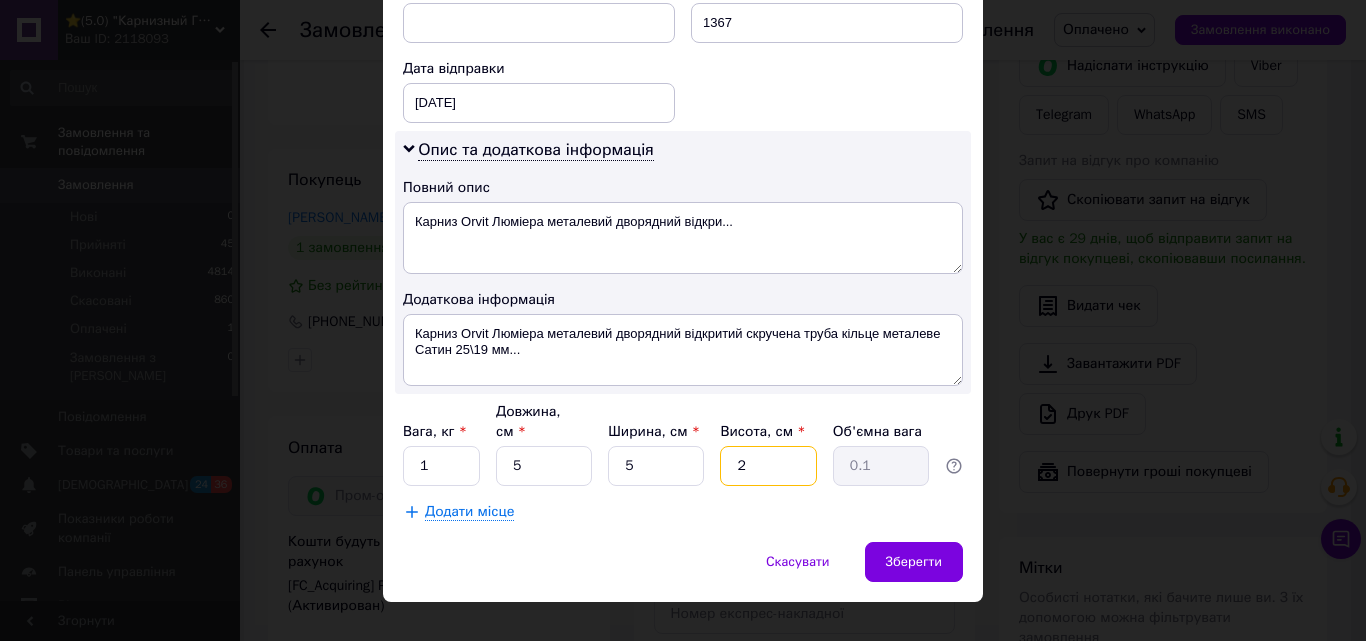 type 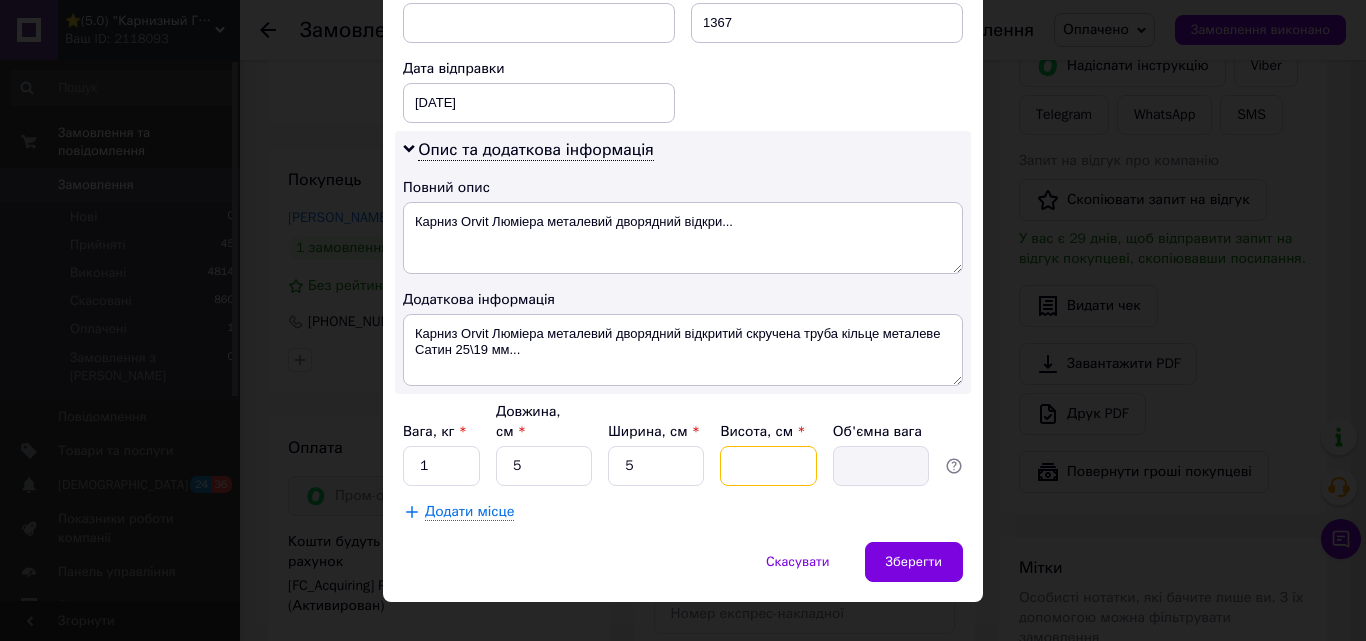 type on "5" 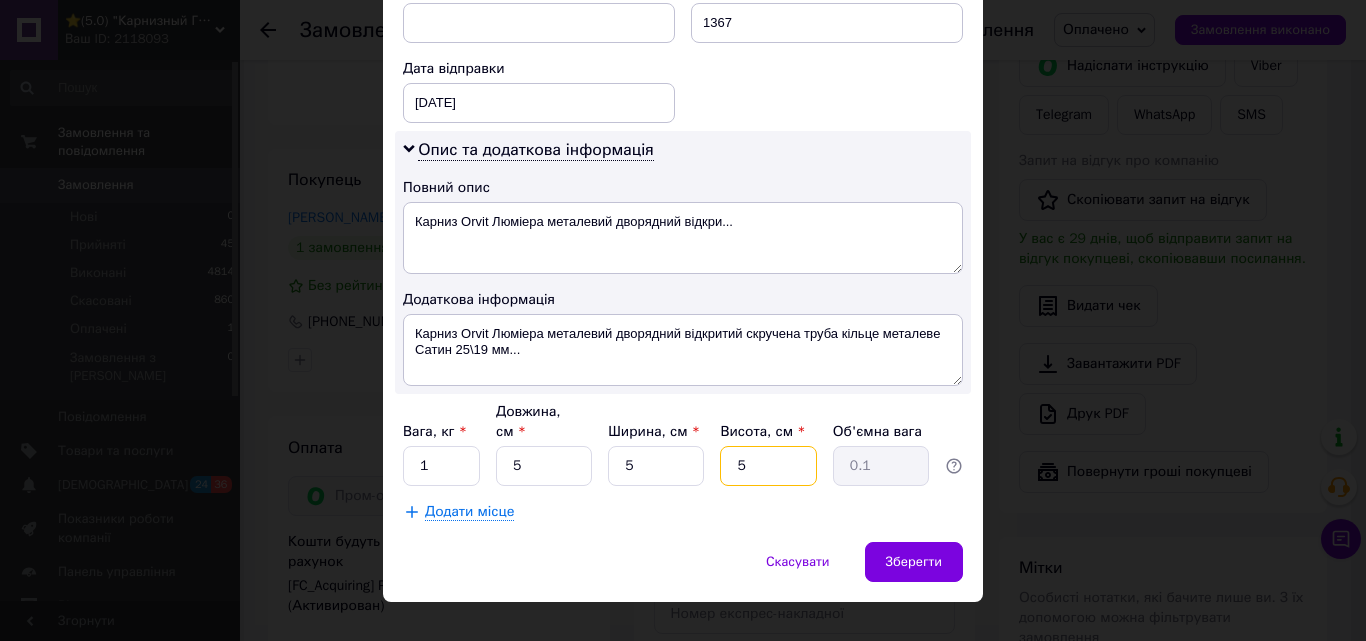 type on "5" 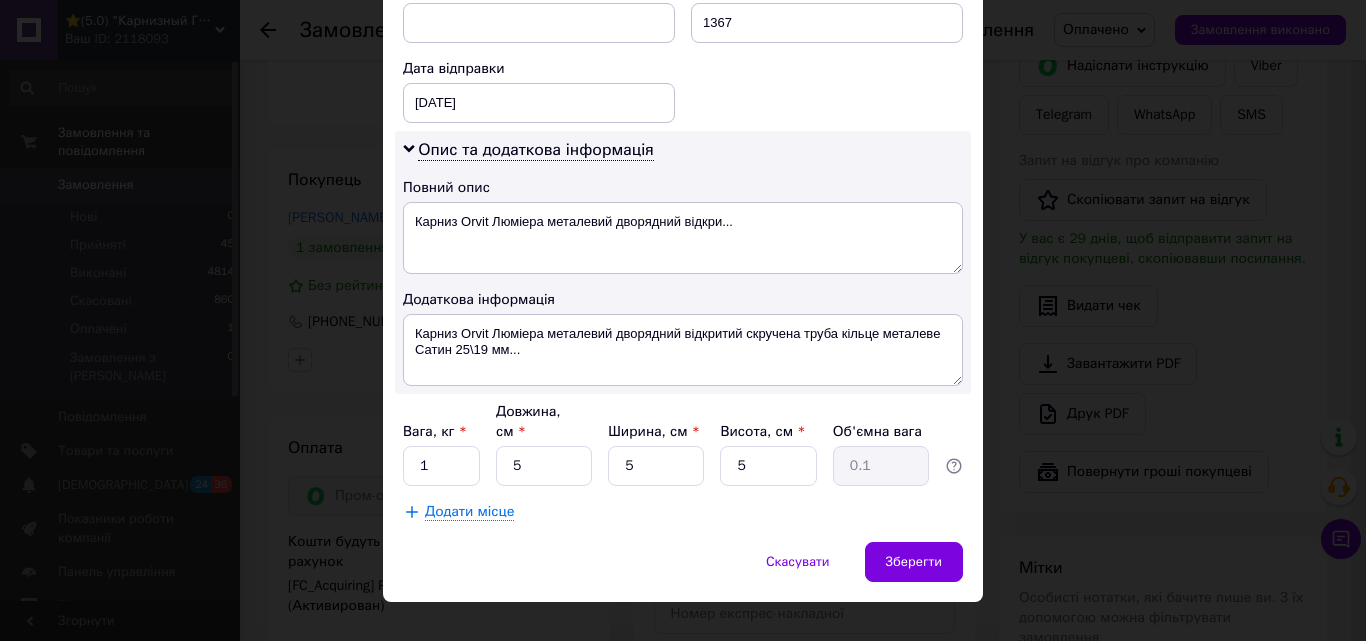 click on "Додати місце" at bounding box center [469, 512] 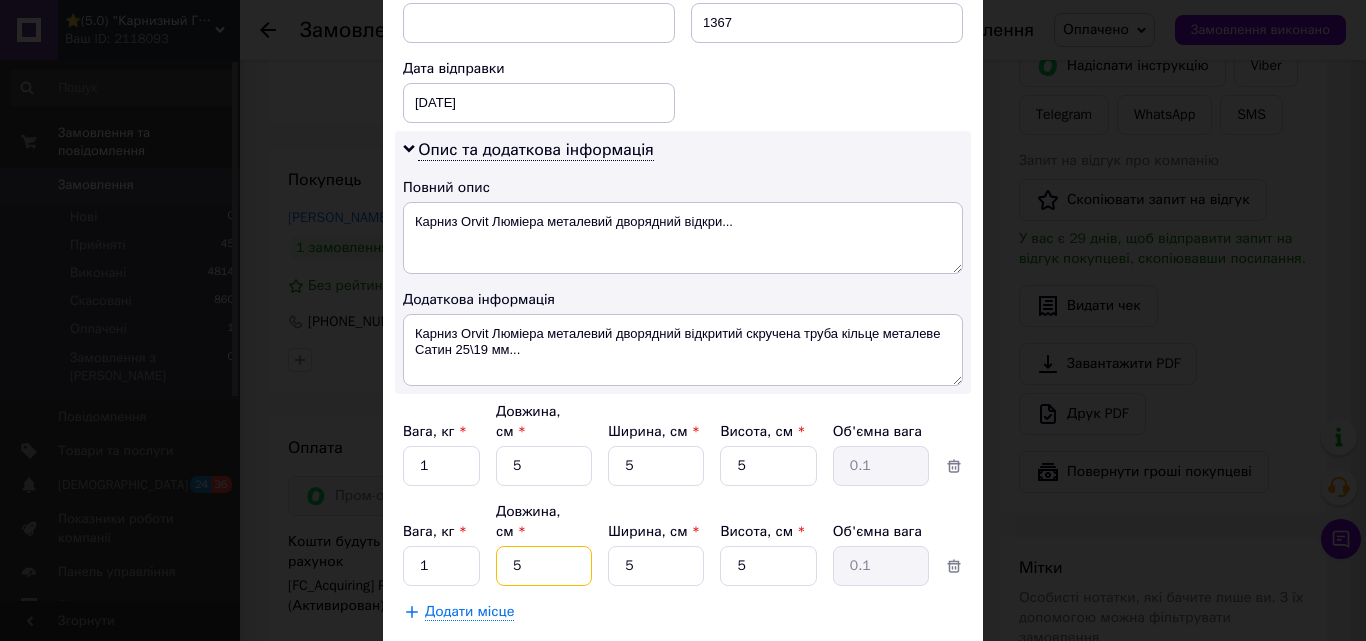 click on "5" at bounding box center (544, 466) 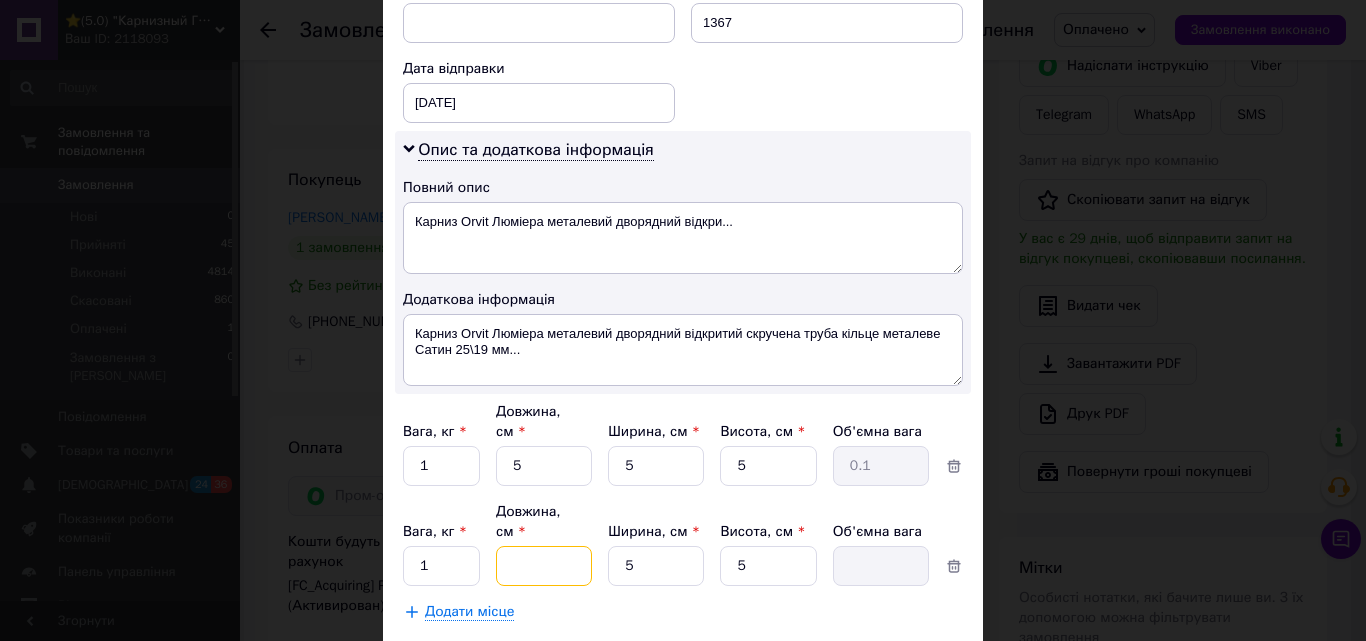 type on "3" 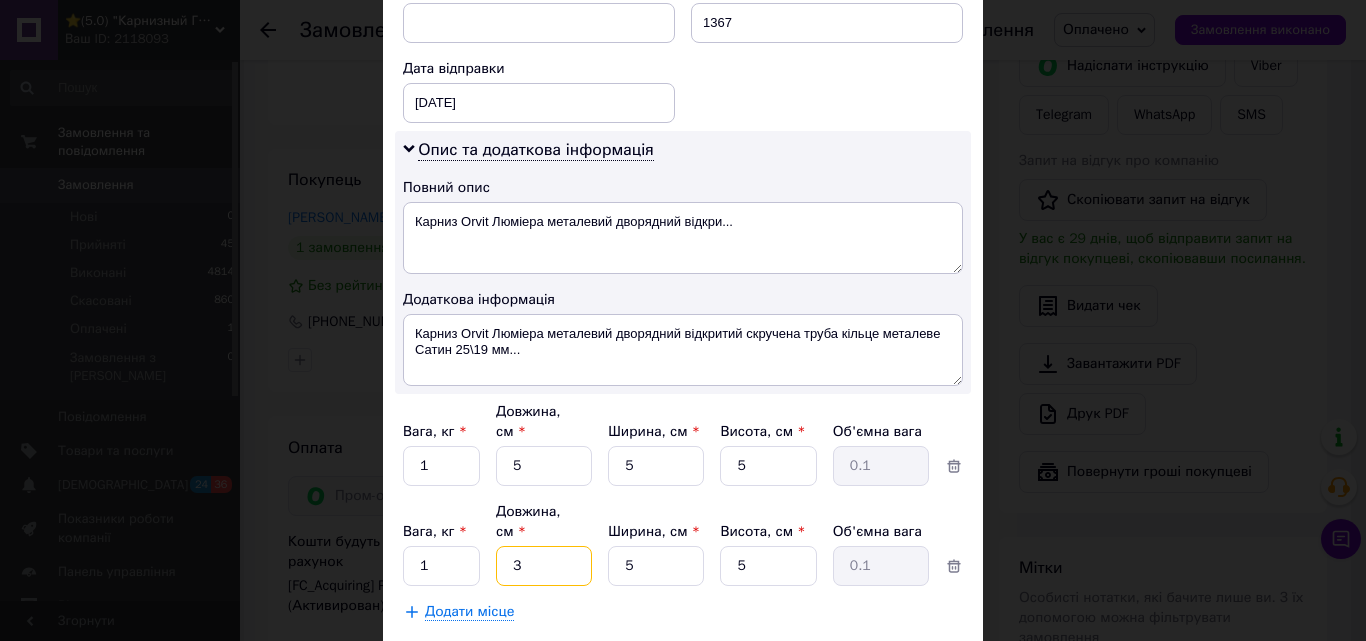 type on "30" 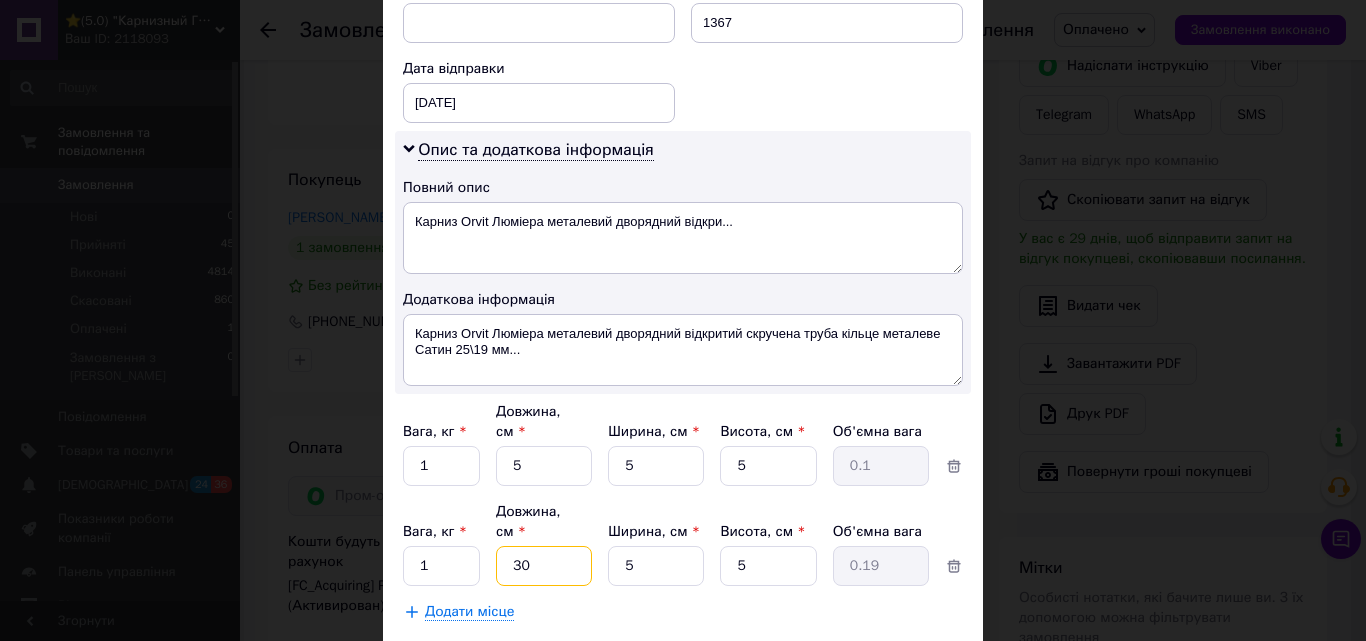 type on "300" 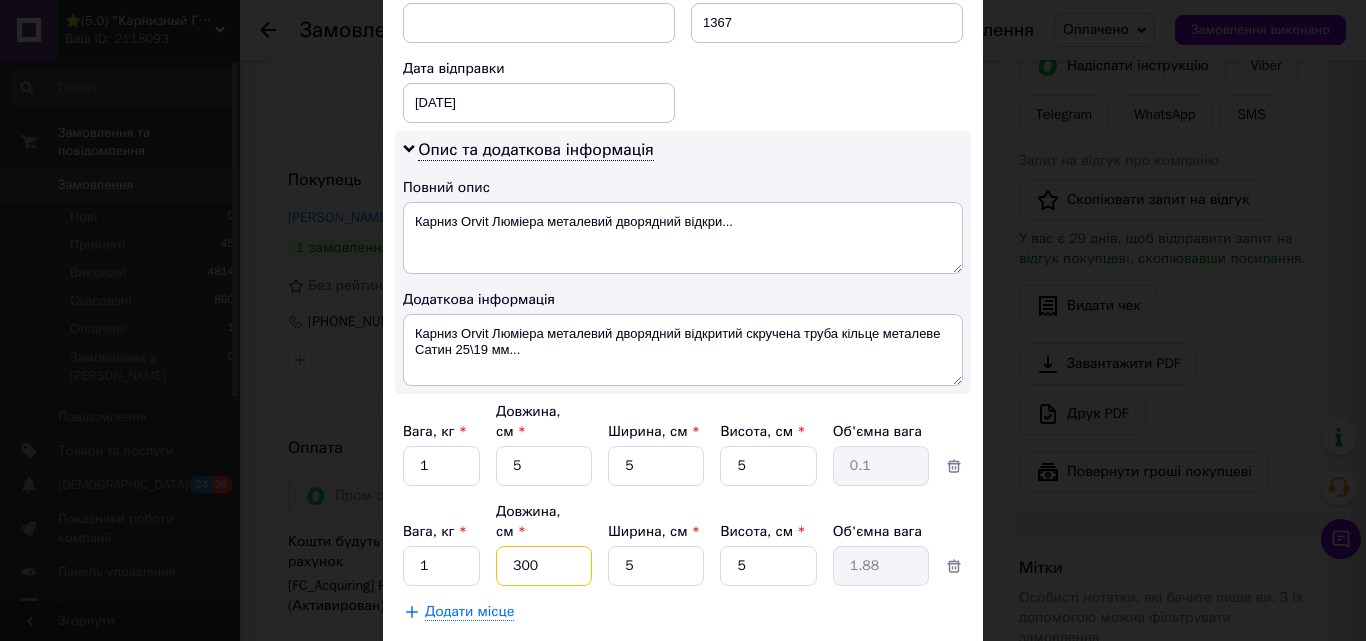 type on "300" 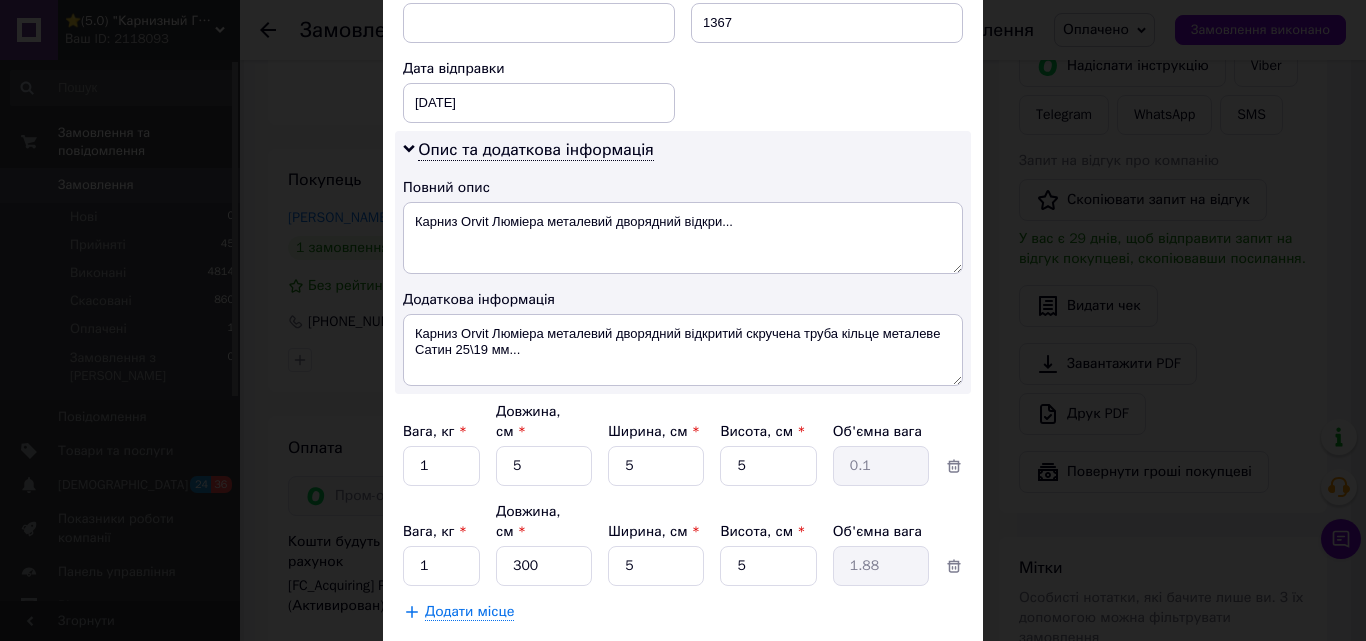 click on "Зберегти" at bounding box center (914, 662) 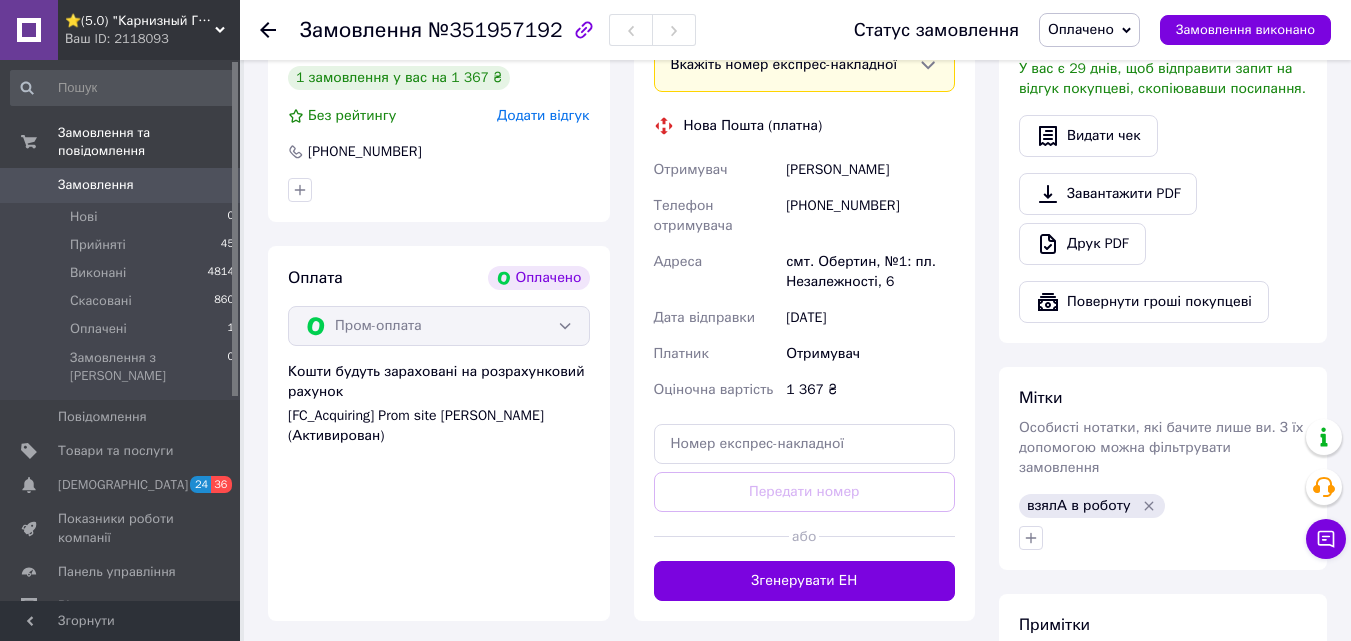 scroll, scrollTop: 600, scrollLeft: 0, axis: vertical 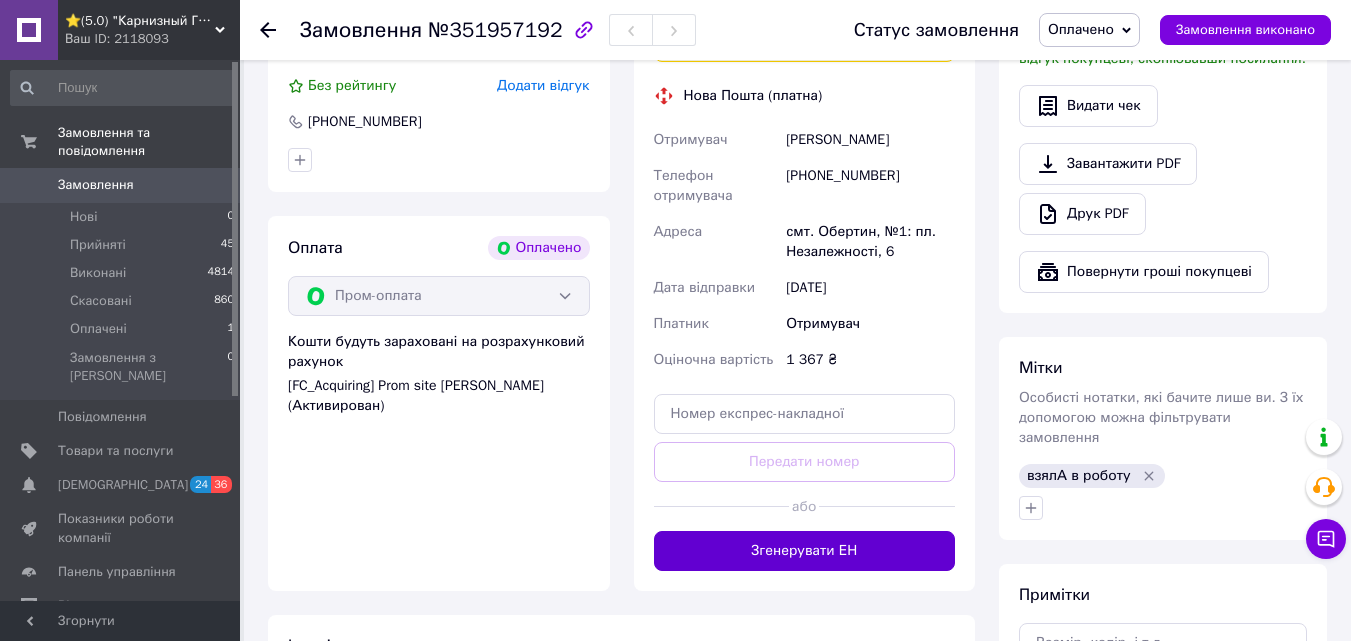 click on "Згенерувати ЕН" at bounding box center [805, 551] 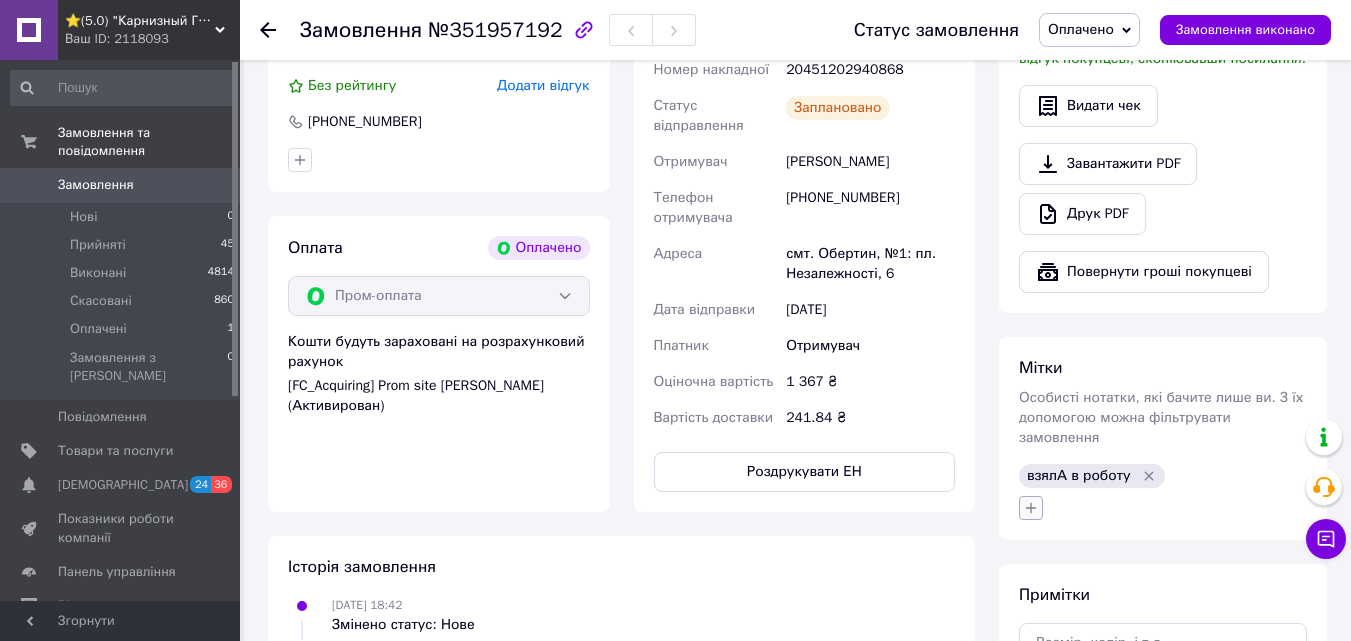 click 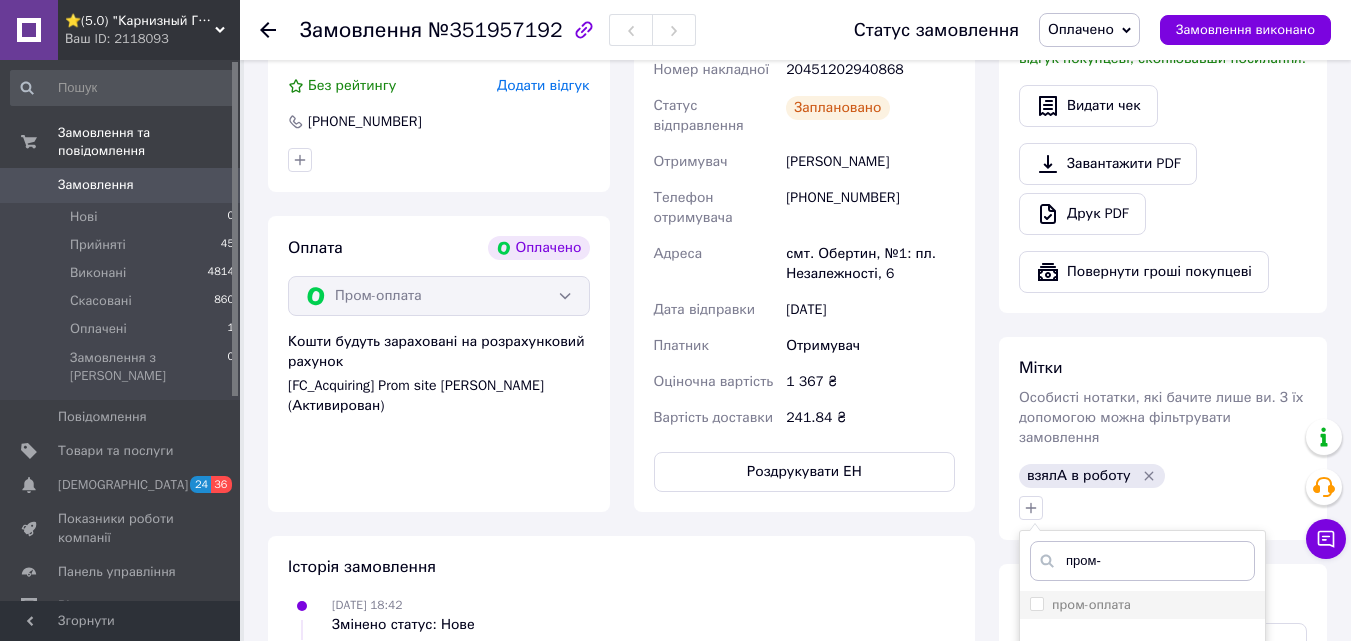 type on "пром-" 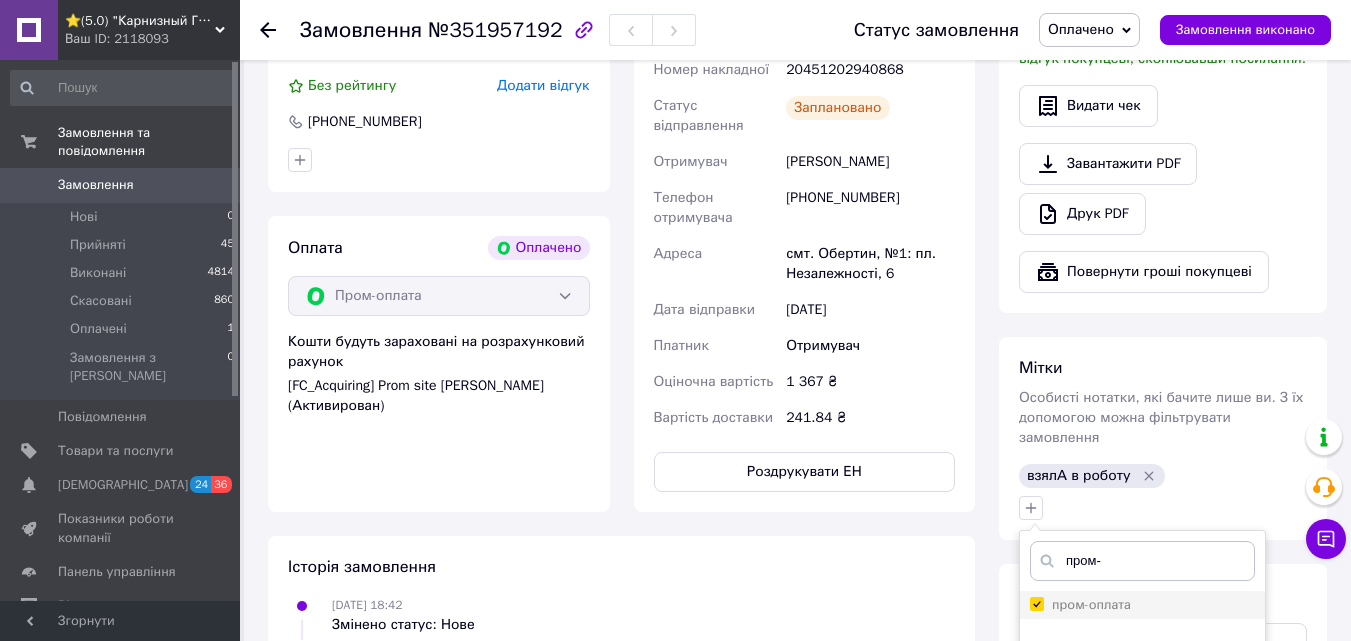 checkbox on "true" 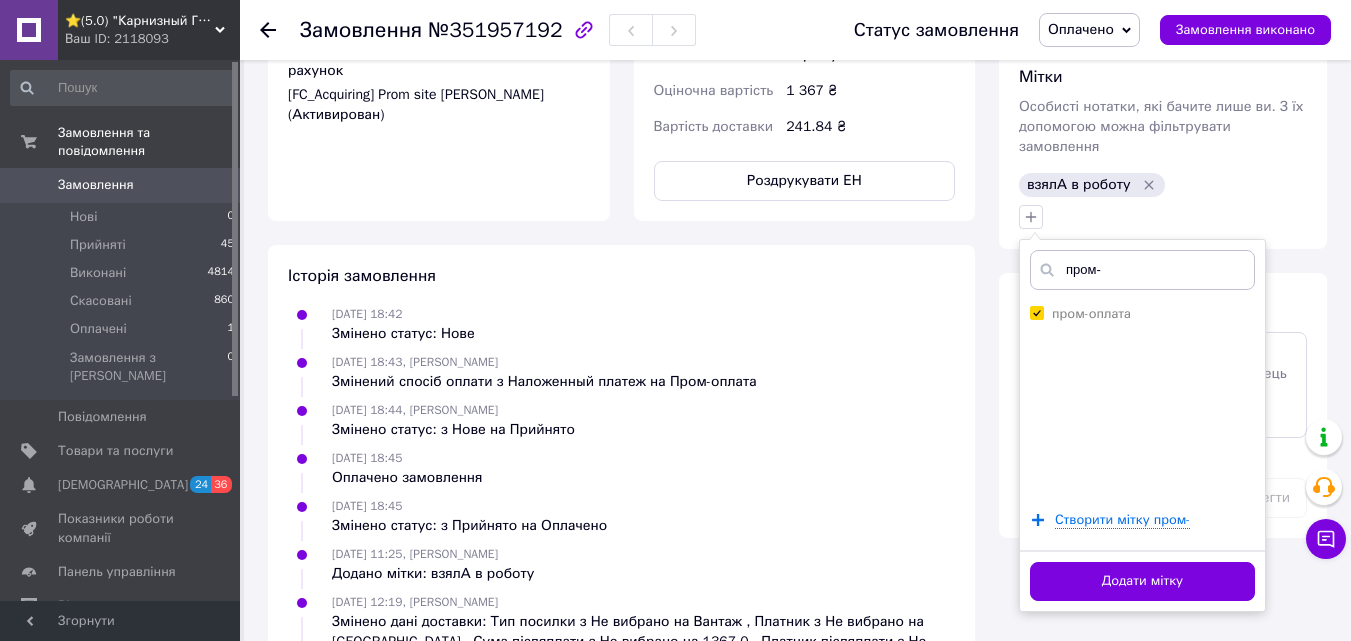 scroll, scrollTop: 900, scrollLeft: 0, axis: vertical 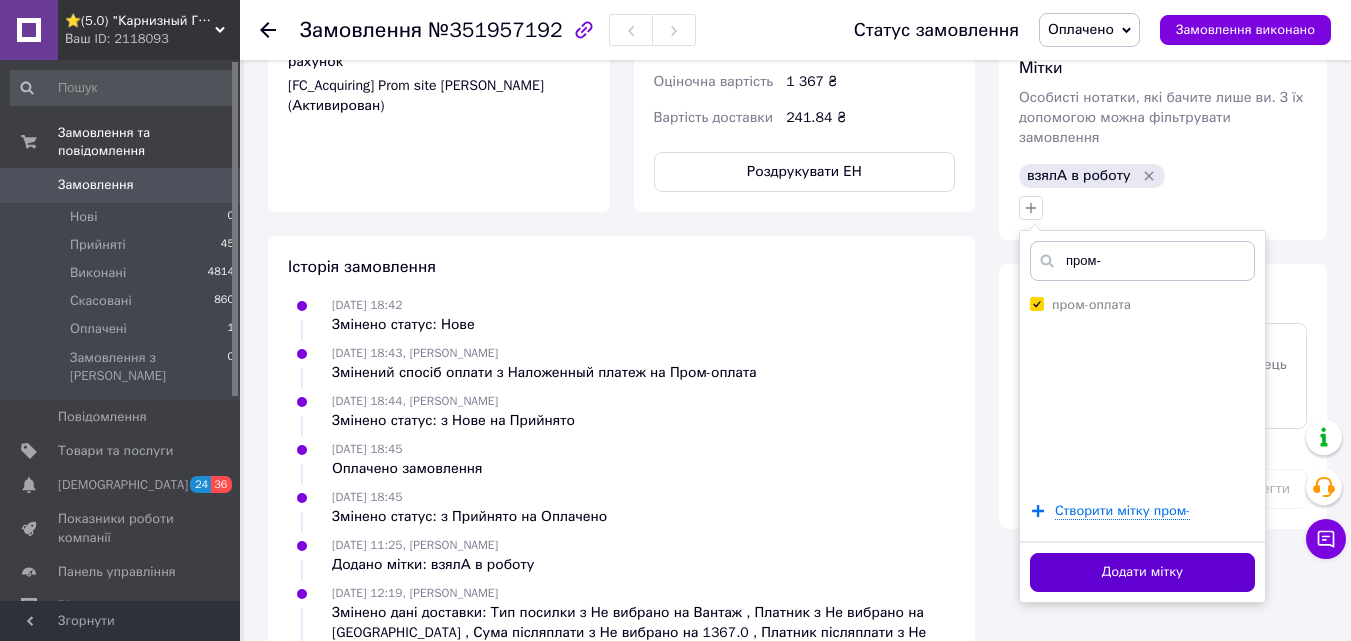 click on "Додати мітку" at bounding box center (1142, 572) 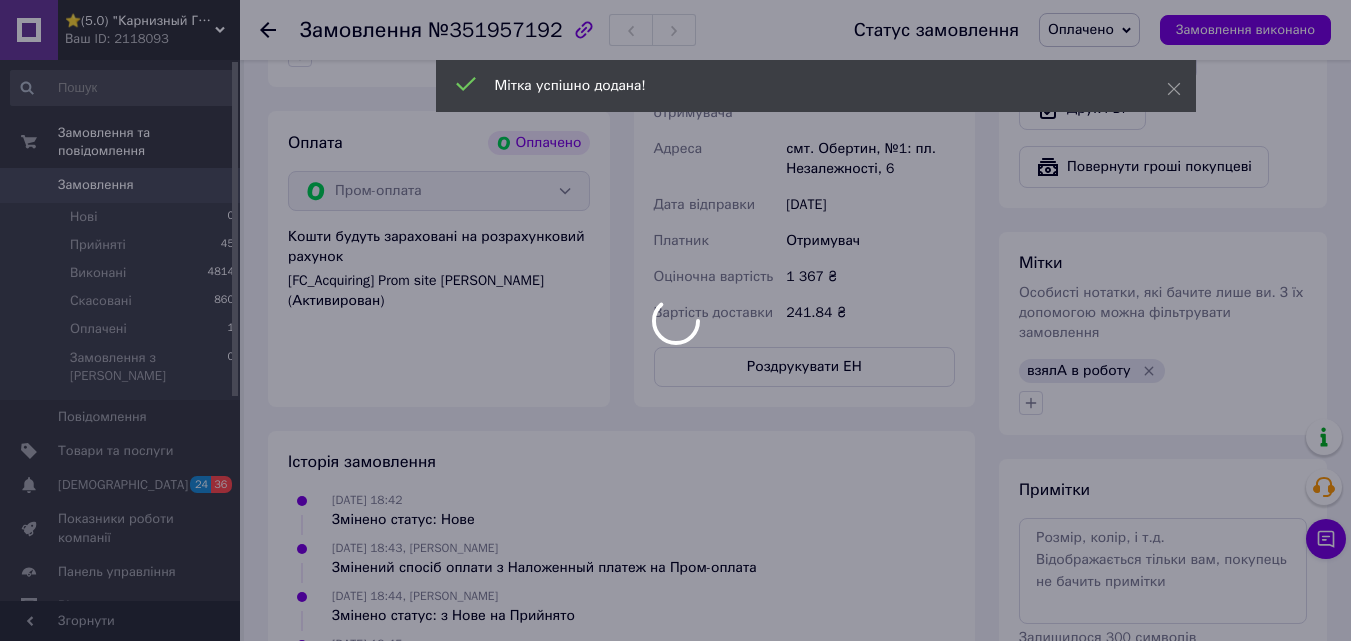 scroll, scrollTop: 700, scrollLeft: 0, axis: vertical 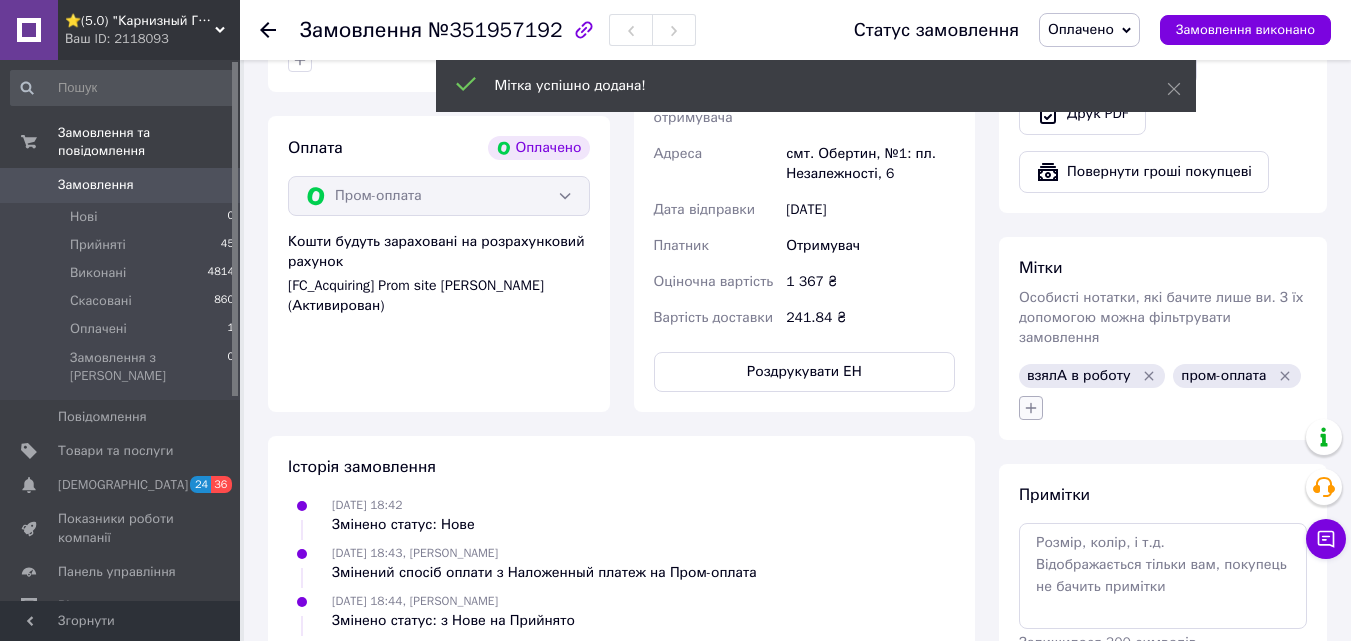 click 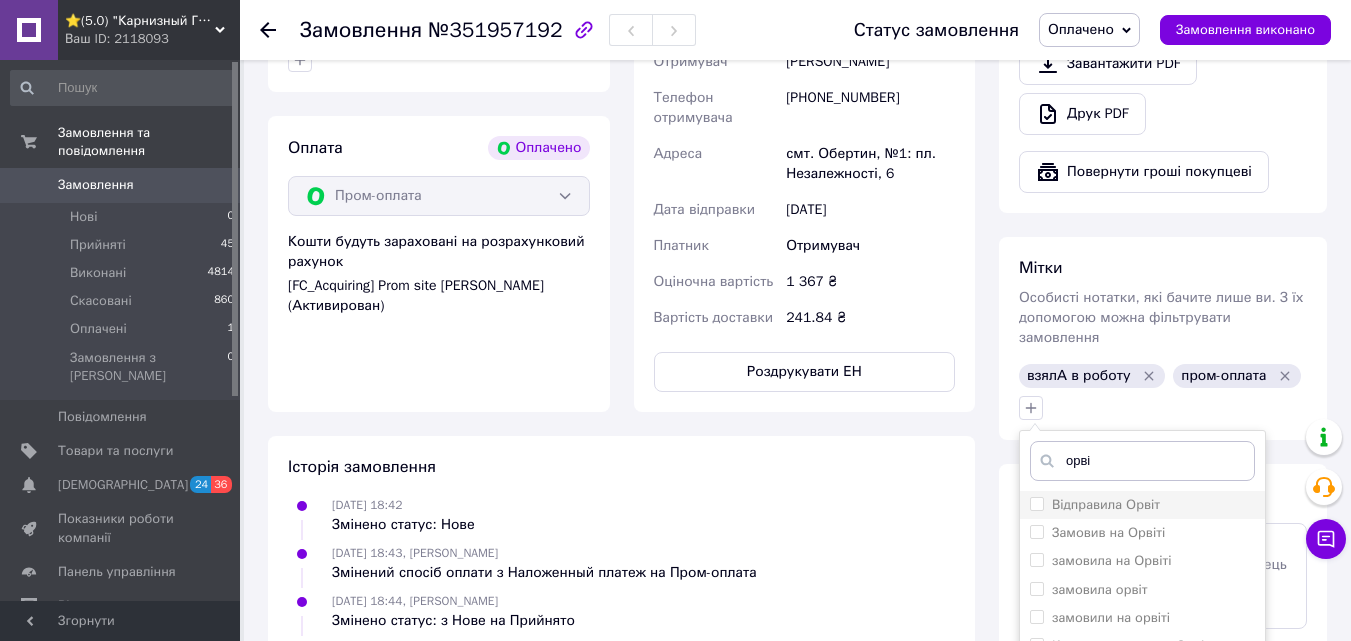 type on "орві" 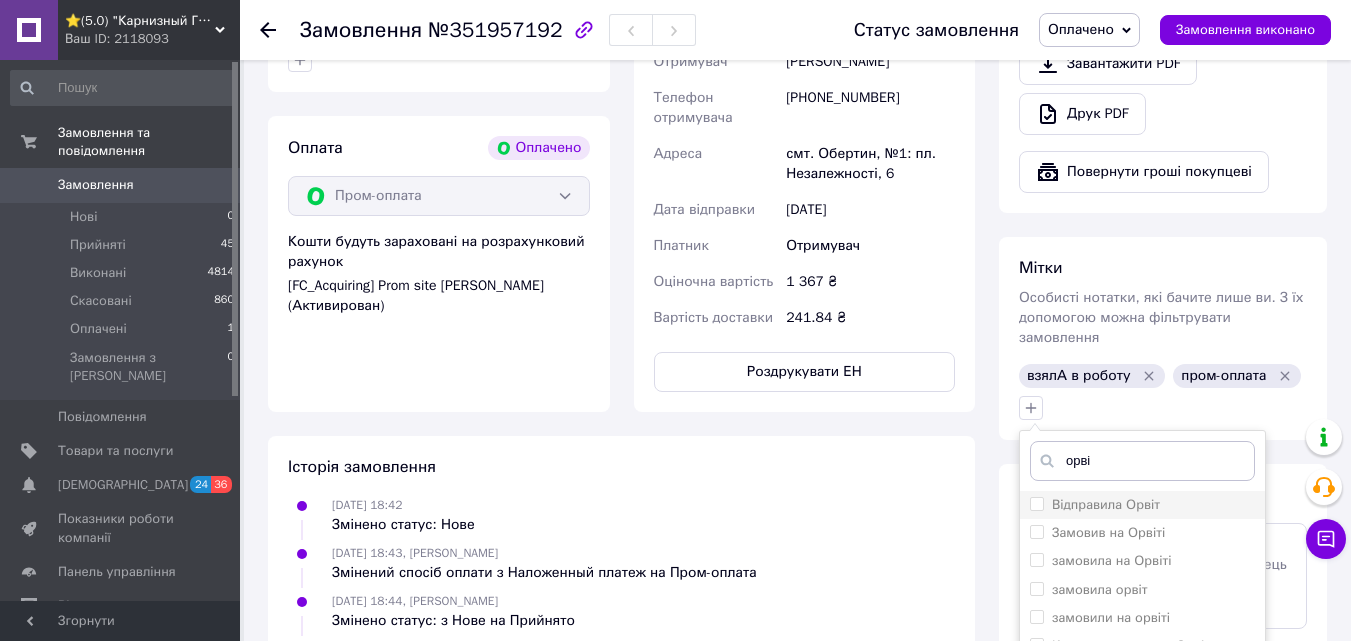 drag, startPoint x: 1075, startPoint y: 481, endPoint x: 1085, endPoint y: 479, distance: 10.198039 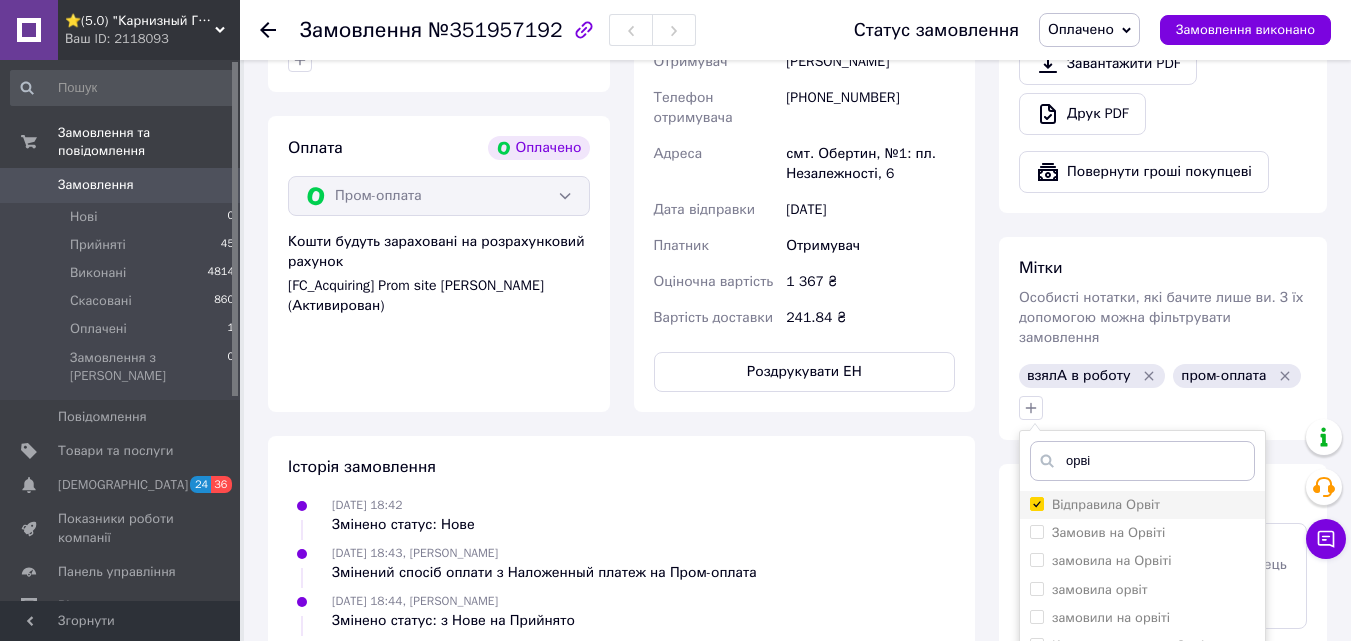 checkbox on "true" 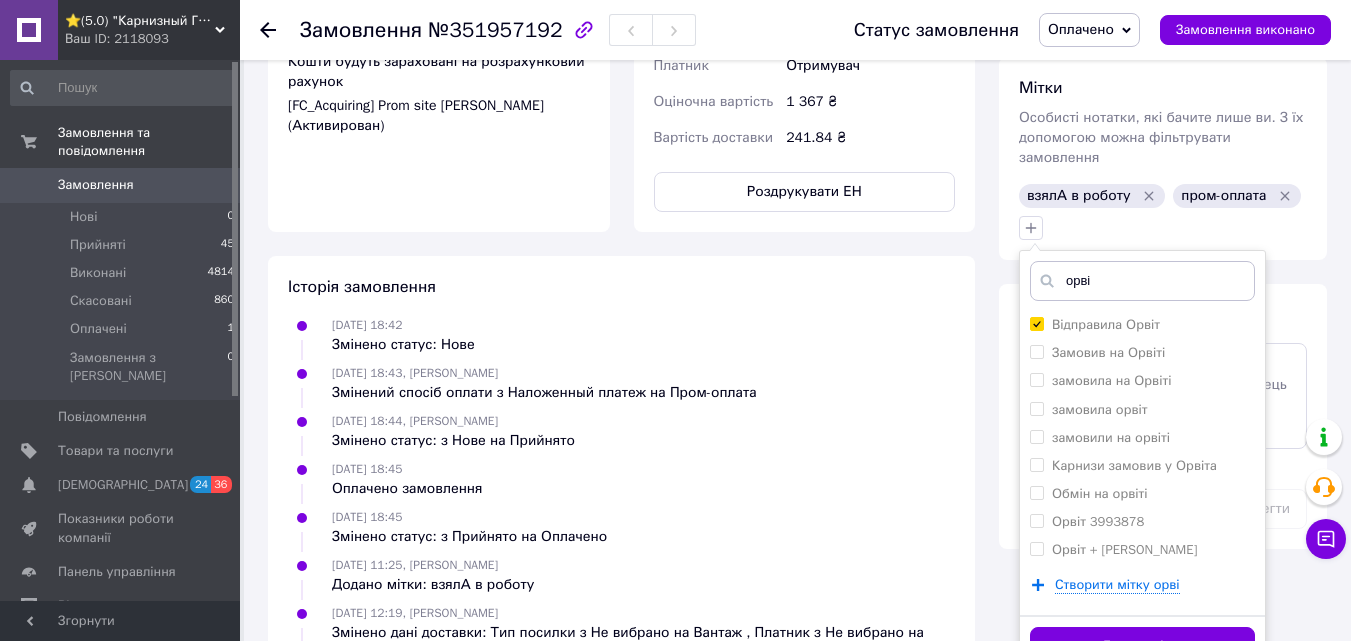 scroll, scrollTop: 900, scrollLeft: 0, axis: vertical 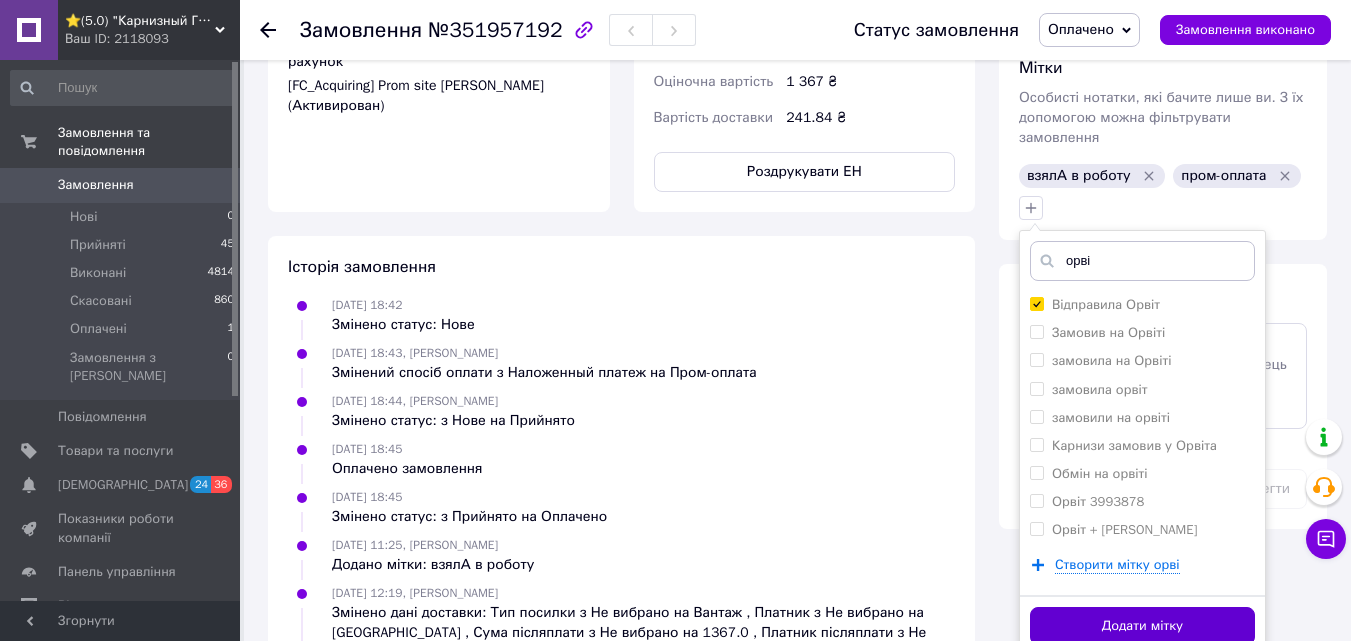 click on "Додати мітку" at bounding box center [1142, 626] 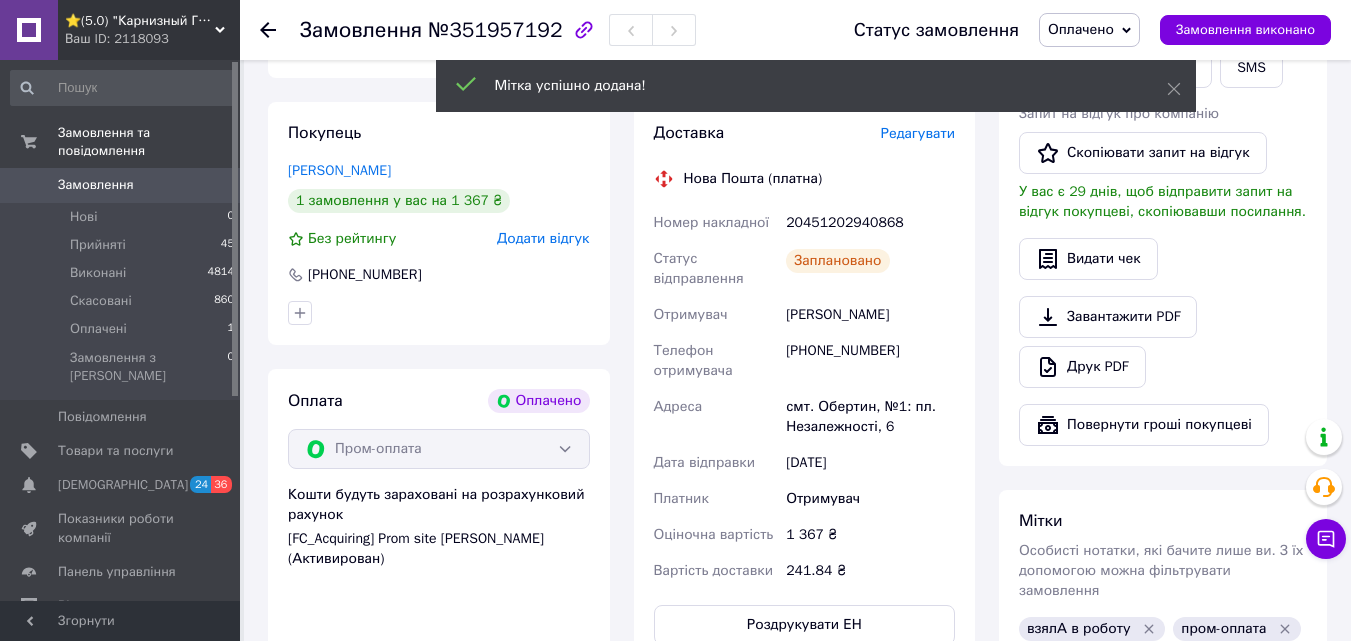 scroll, scrollTop: 400, scrollLeft: 0, axis: vertical 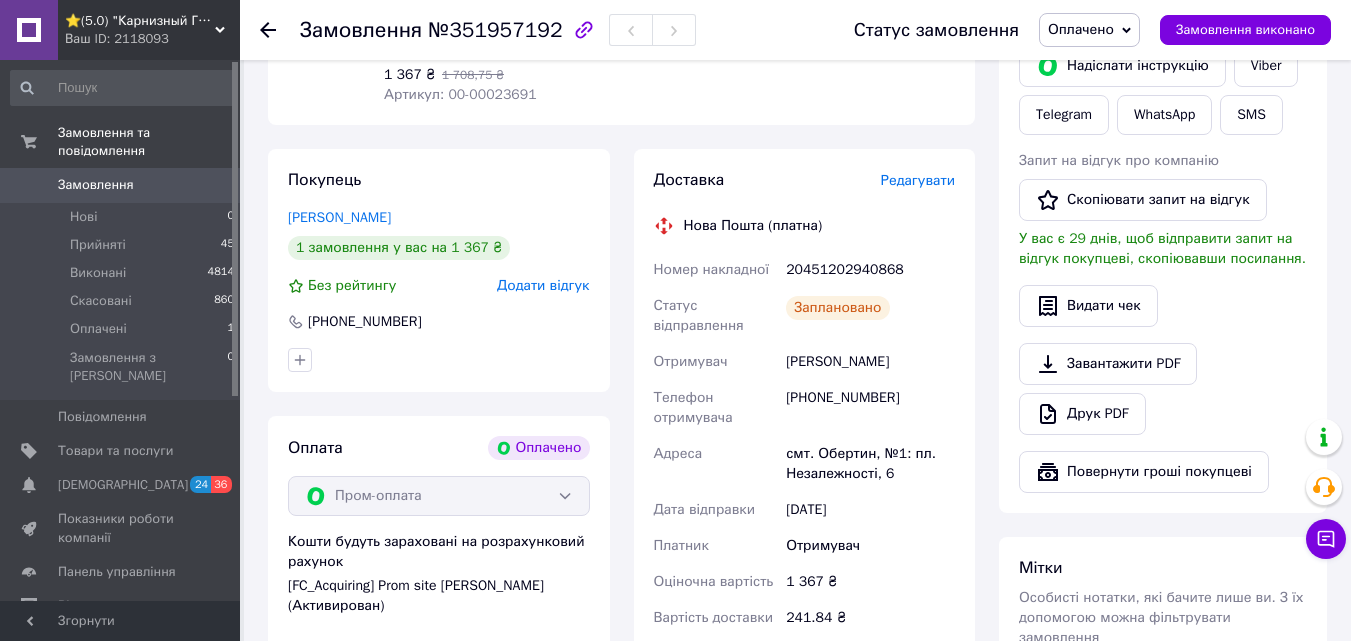 click on "20451202940868" at bounding box center (870, 270) 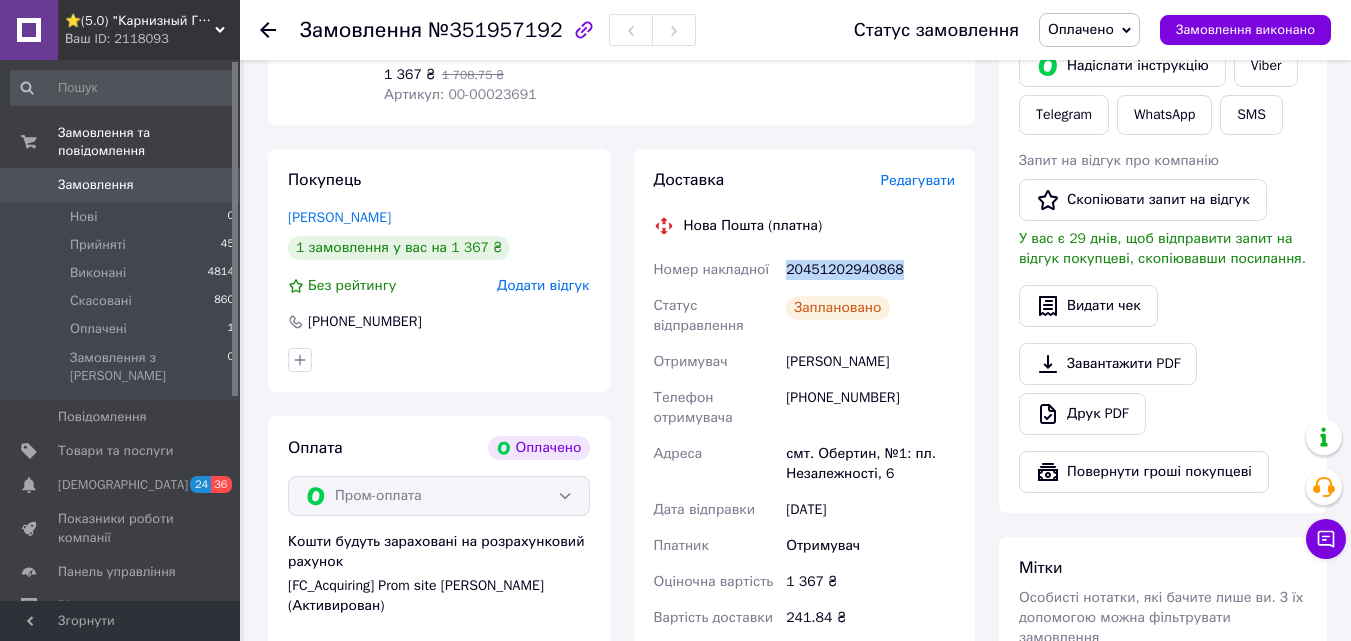 click on "20451202940868" at bounding box center [870, 270] 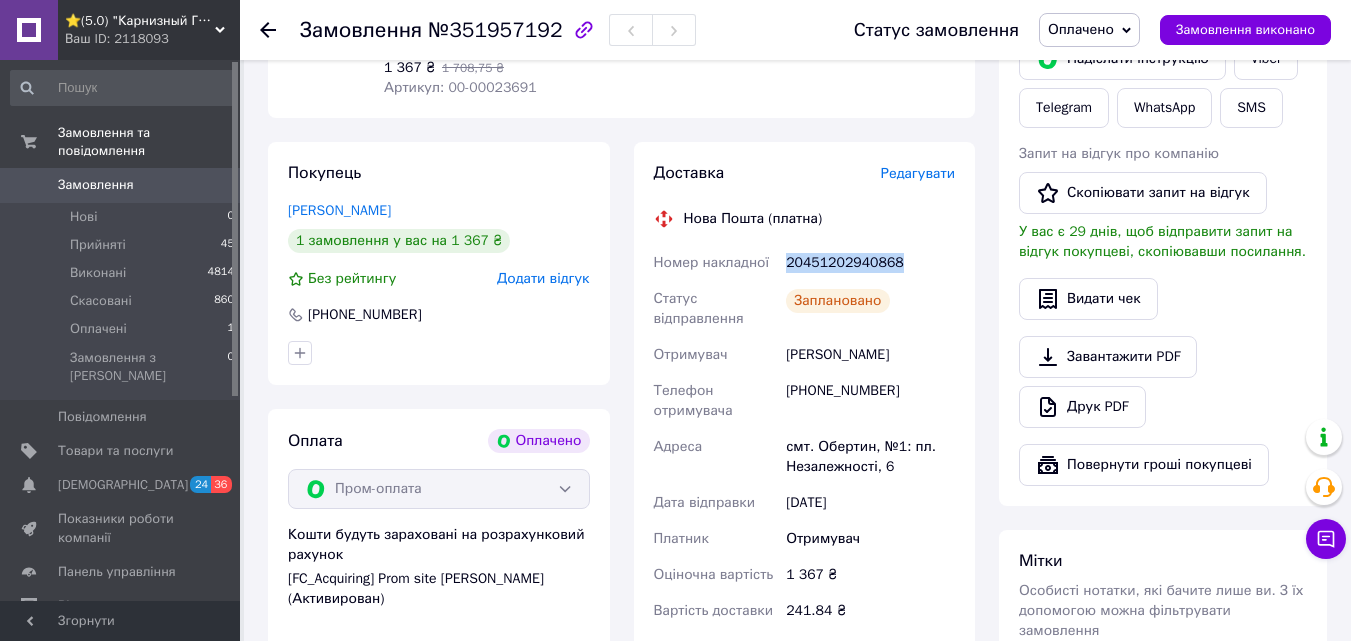 scroll, scrollTop: 500, scrollLeft: 0, axis: vertical 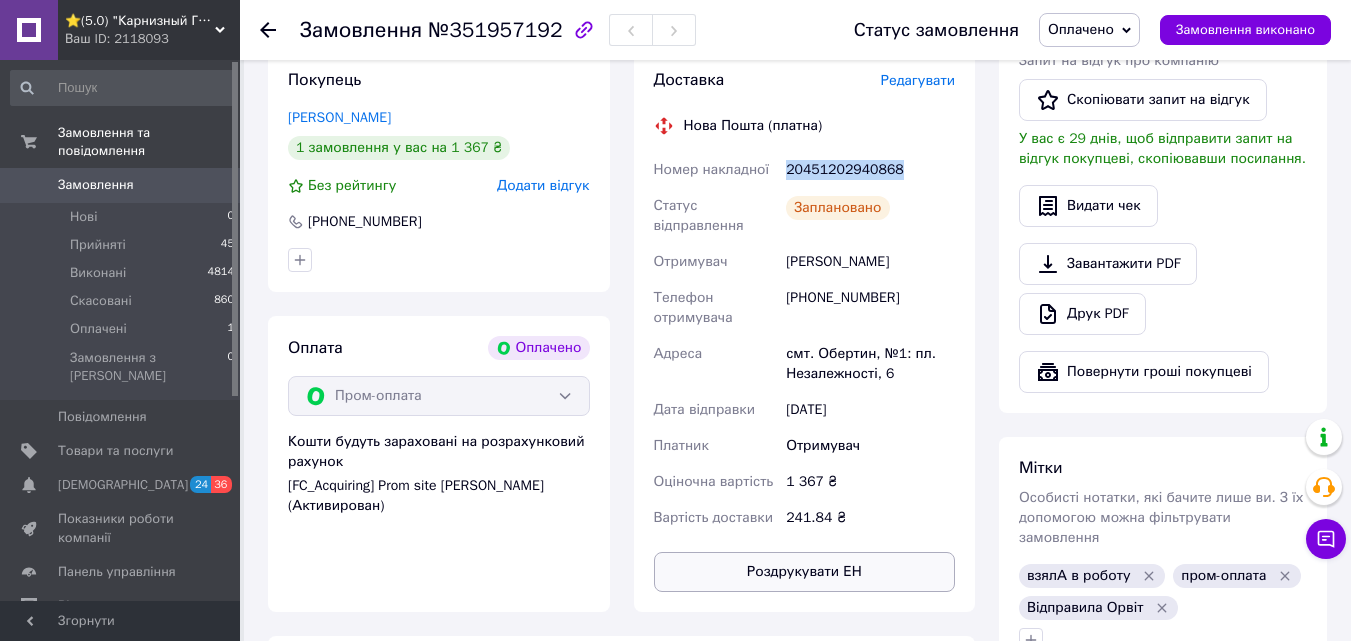 click on "Роздрукувати ЕН" at bounding box center [805, 572] 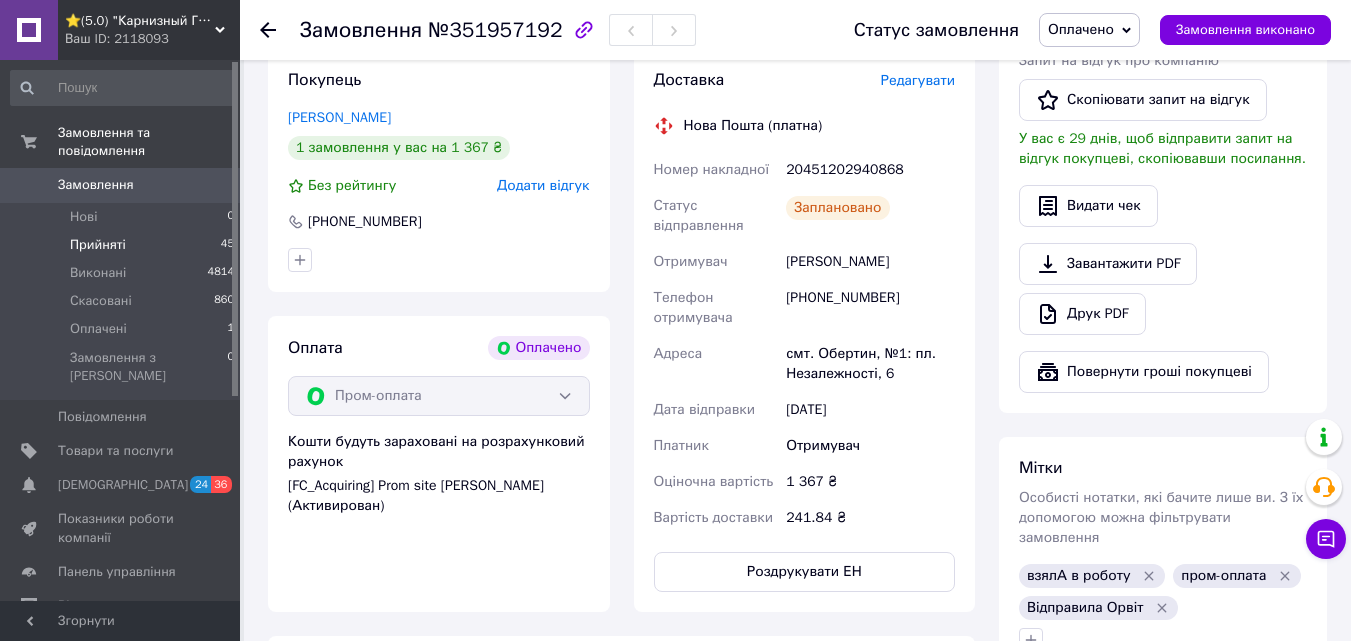 click on "Прийняті 45" at bounding box center [123, 245] 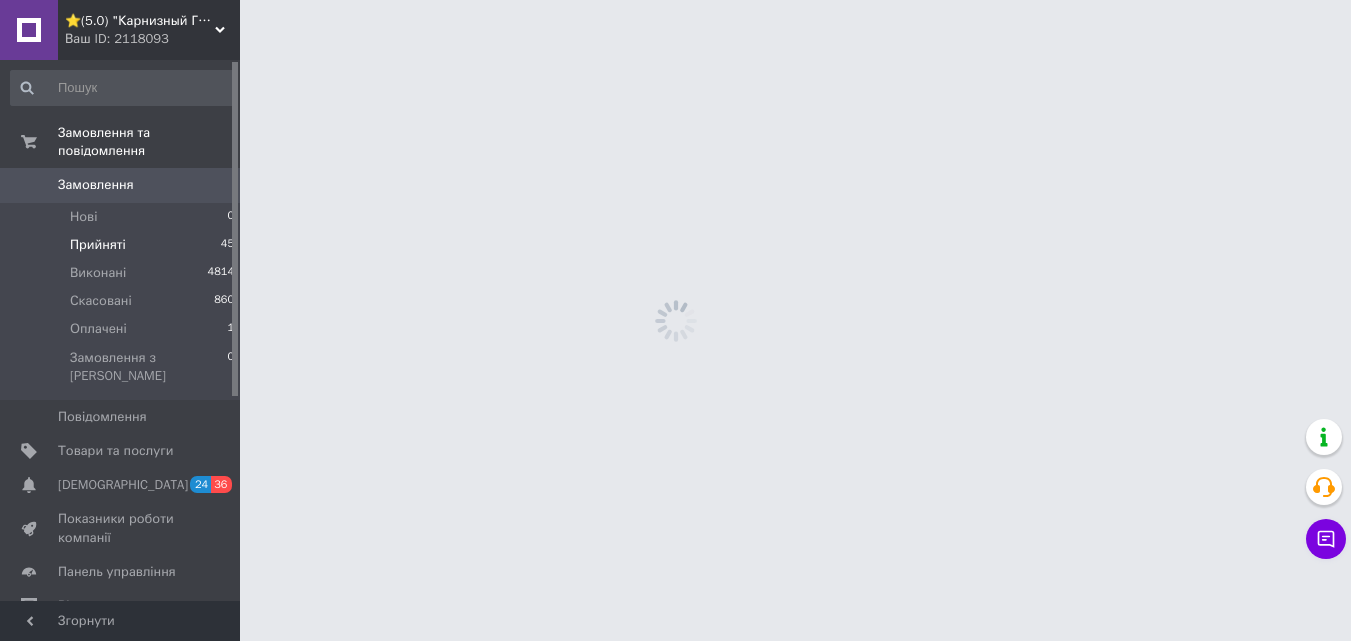 scroll, scrollTop: 0, scrollLeft: 0, axis: both 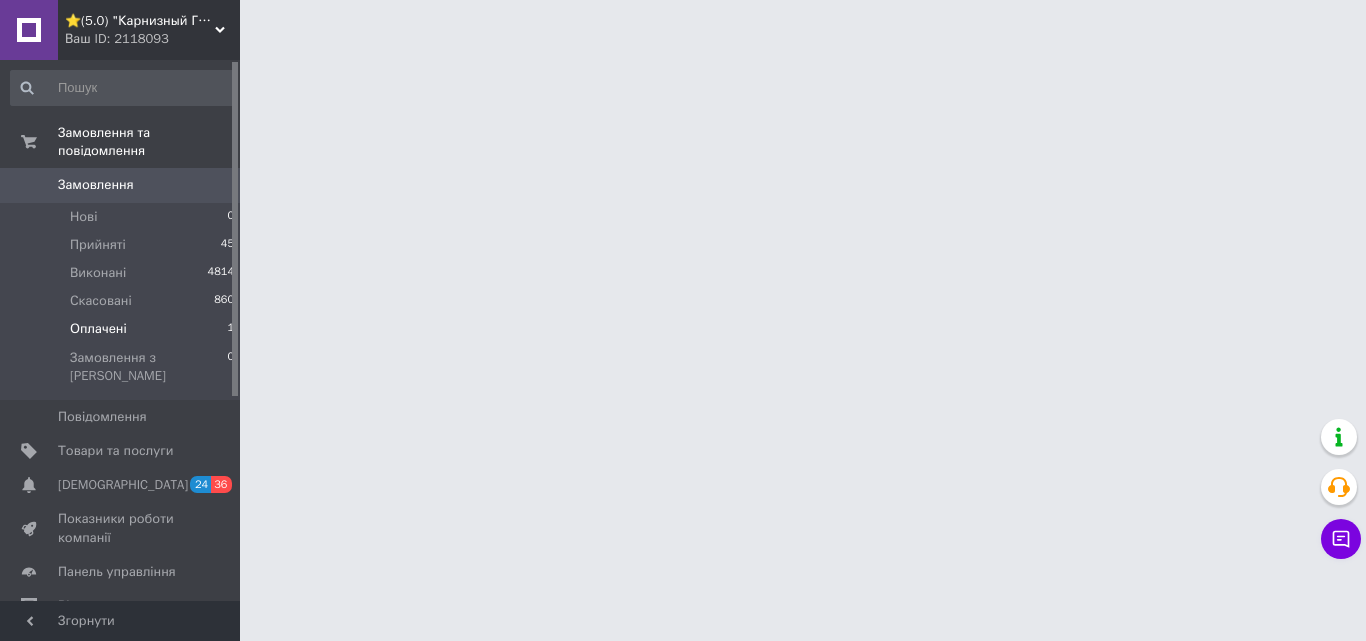 click on "Оплачені 1" at bounding box center (123, 329) 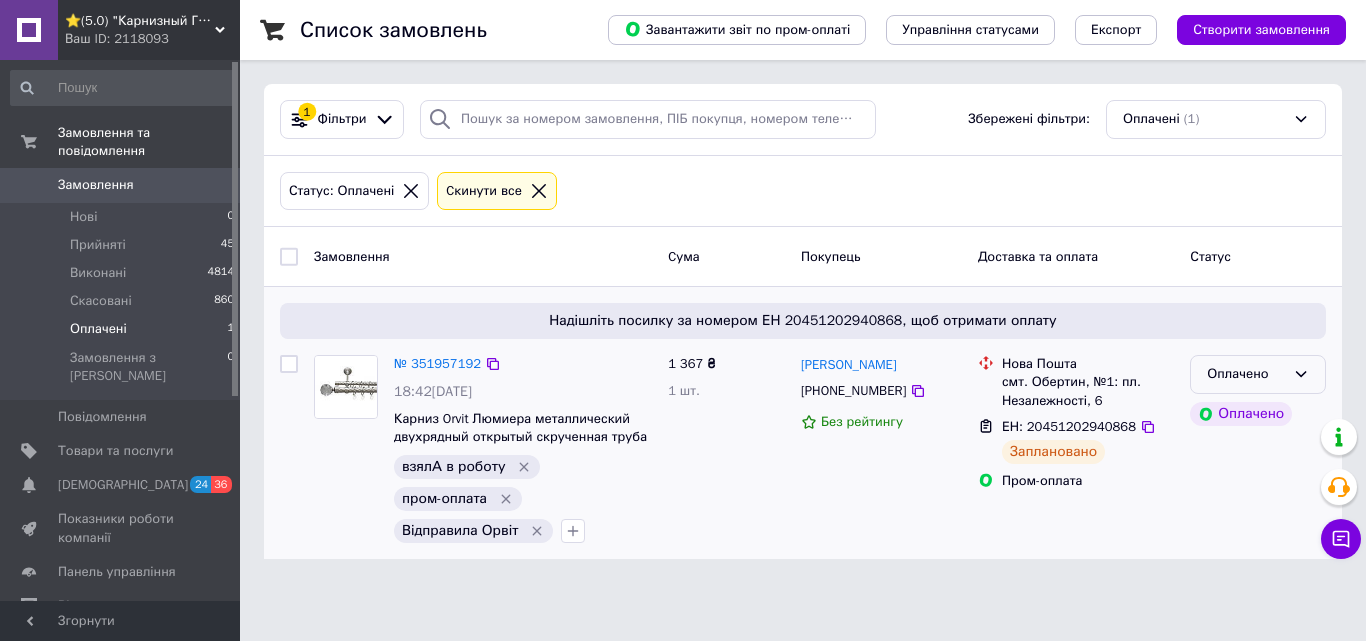 click on "Оплачено" at bounding box center [1246, 374] 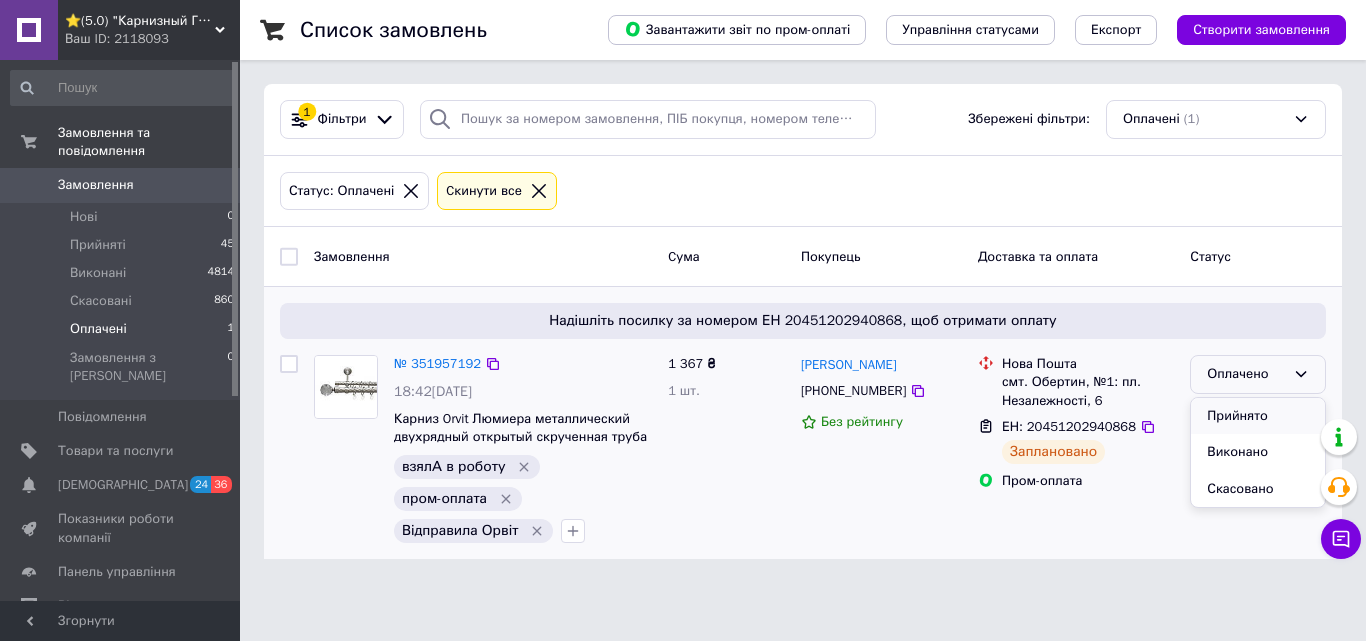 click on "Прийнято" at bounding box center (1258, 416) 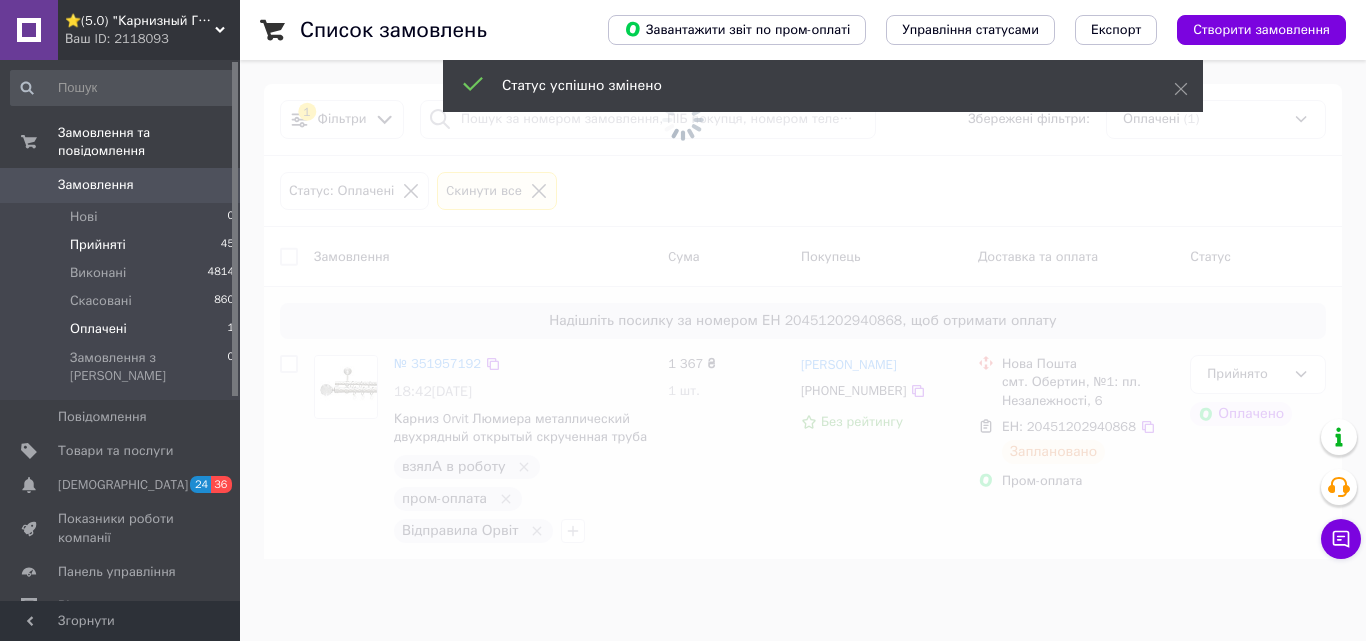 click on "Прийняті 45" at bounding box center (123, 245) 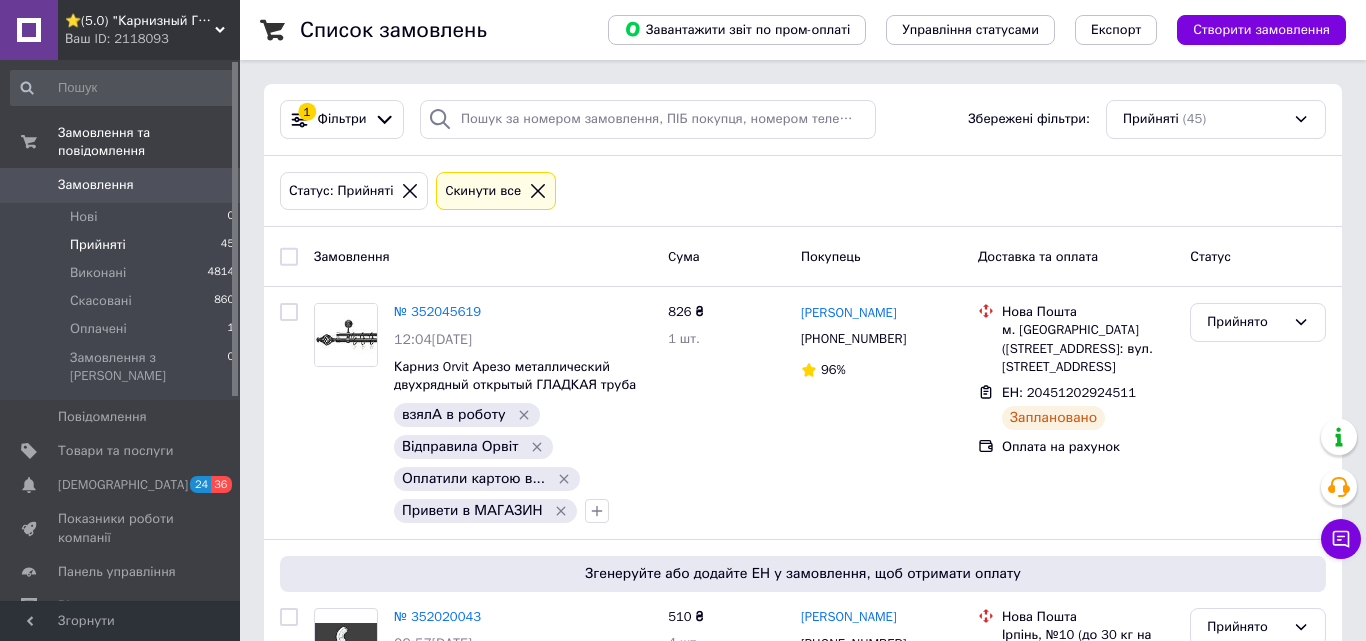 click on "Прийняті 45" at bounding box center [123, 245] 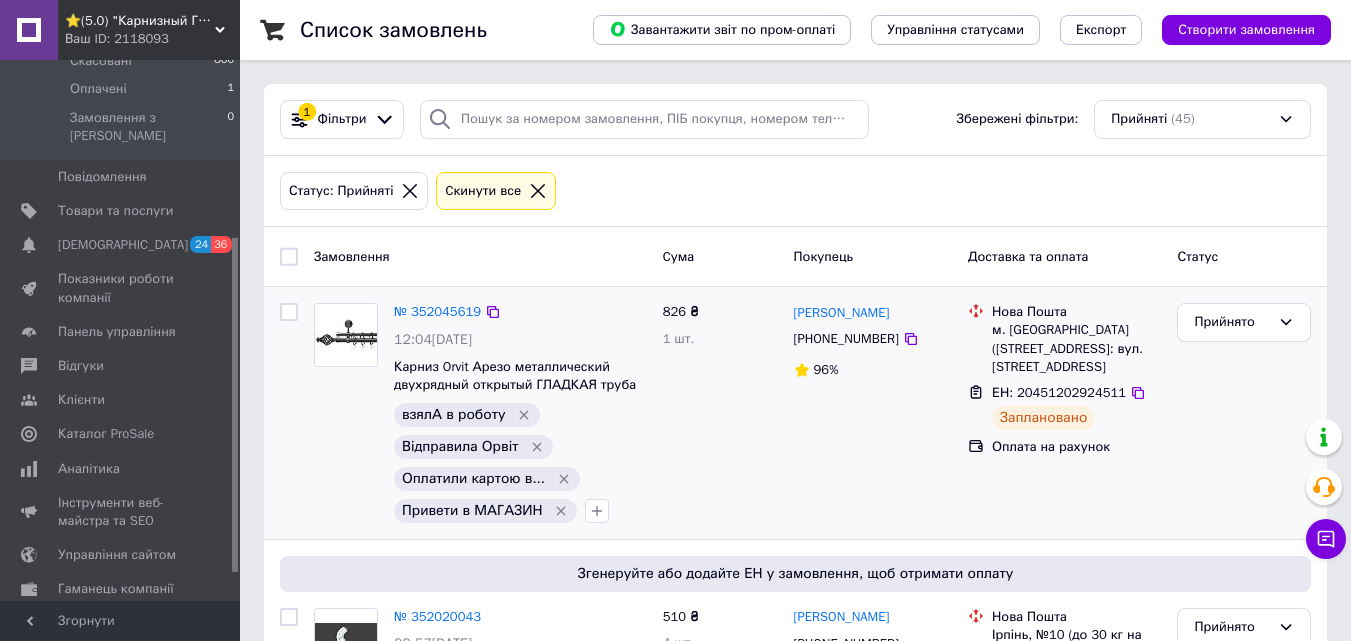 scroll, scrollTop: 300, scrollLeft: 0, axis: vertical 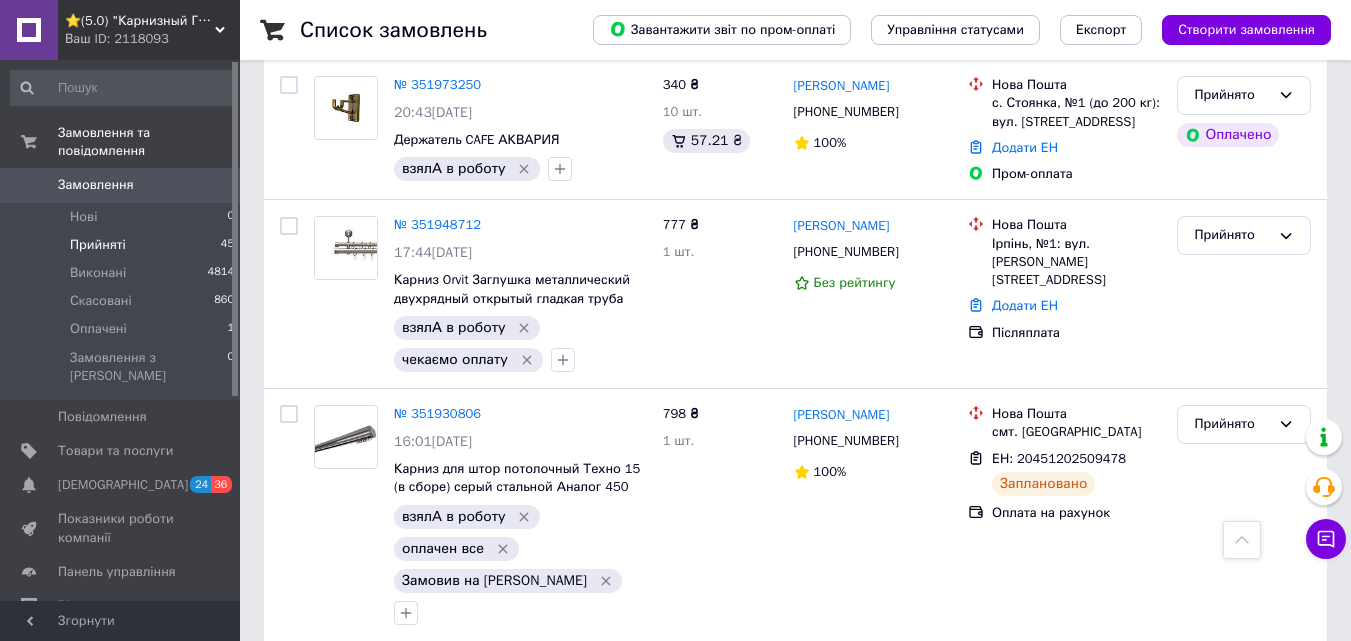 click on "Замовлення" at bounding box center [121, 185] 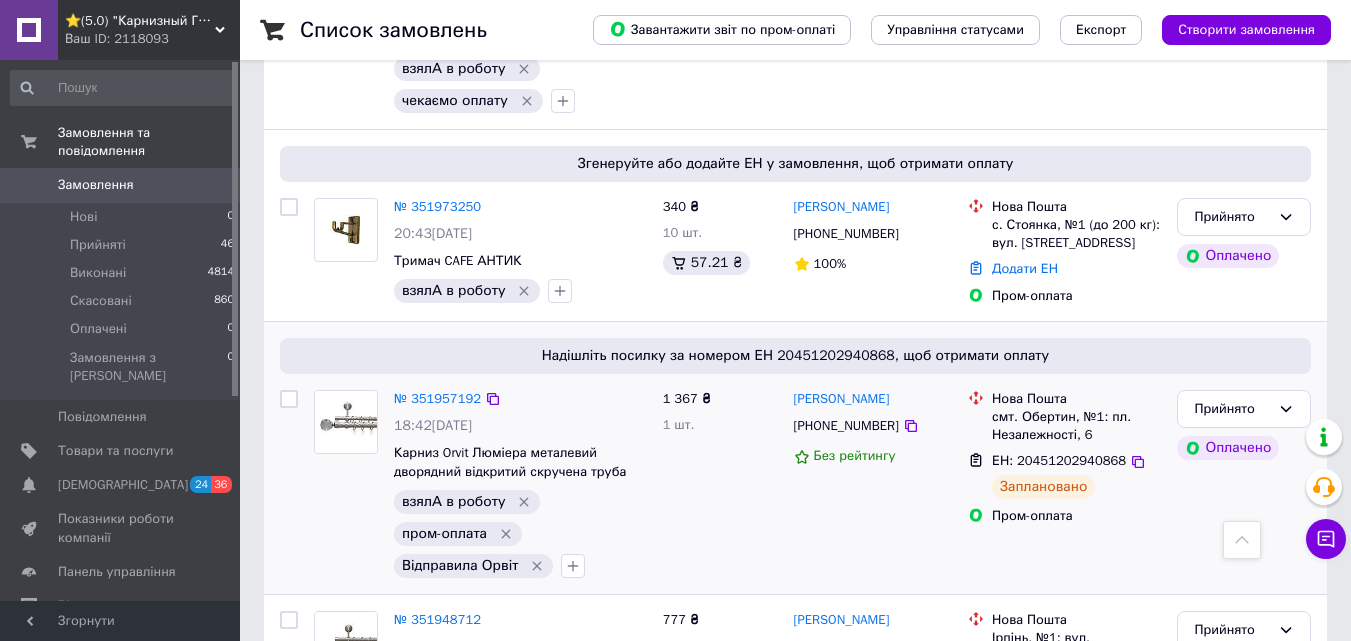 scroll, scrollTop: 1100, scrollLeft: 0, axis: vertical 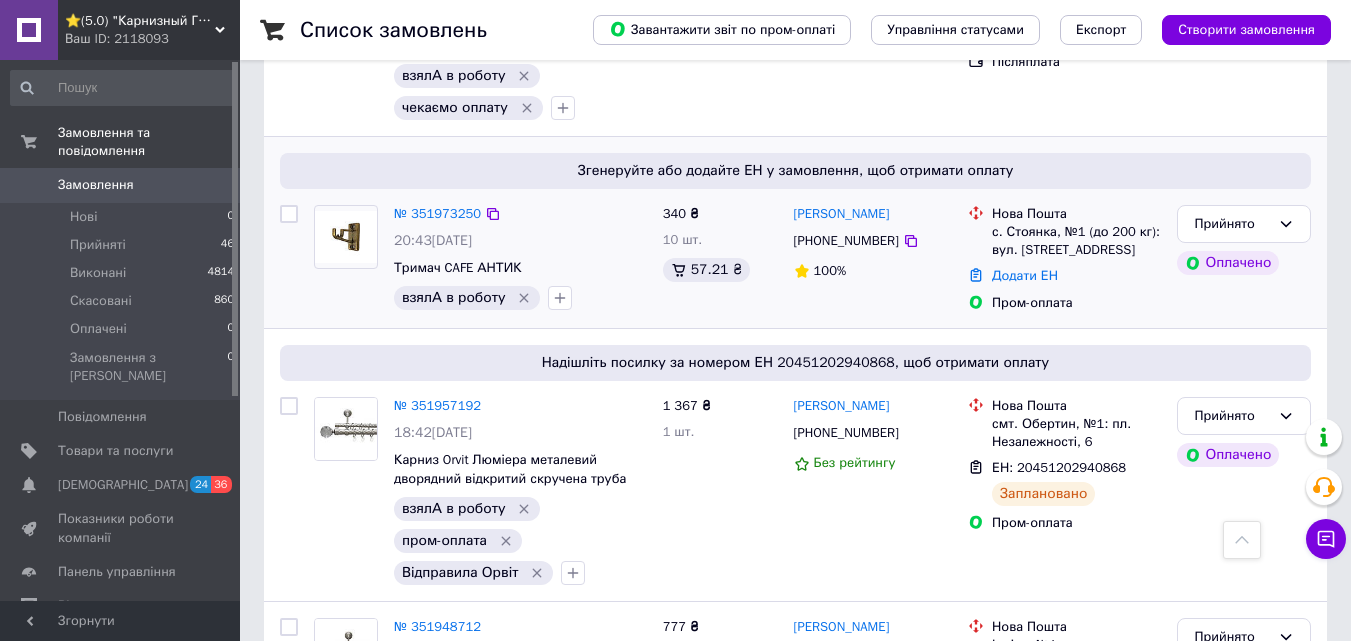 drag, startPoint x: 449, startPoint y: 217, endPoint x: 541, endPoint y: 204, distance: 92.91394 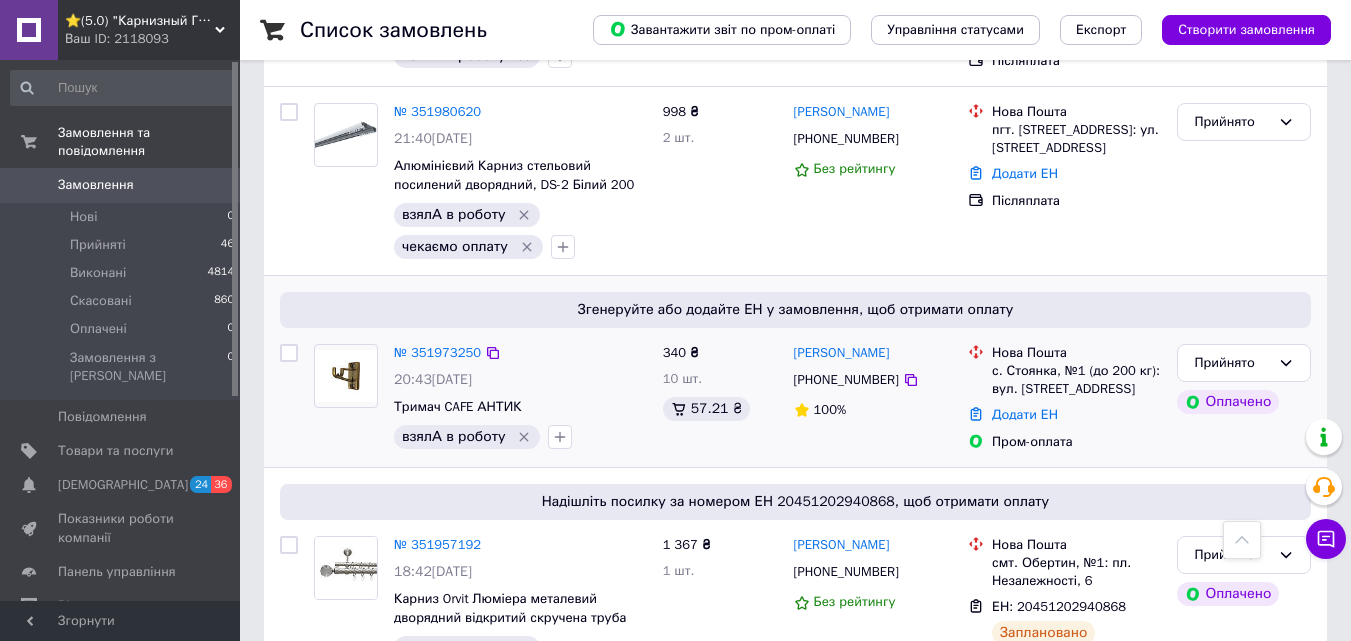 scroll, scrollTop: 900, scrollLeft: 0, axis: vertical 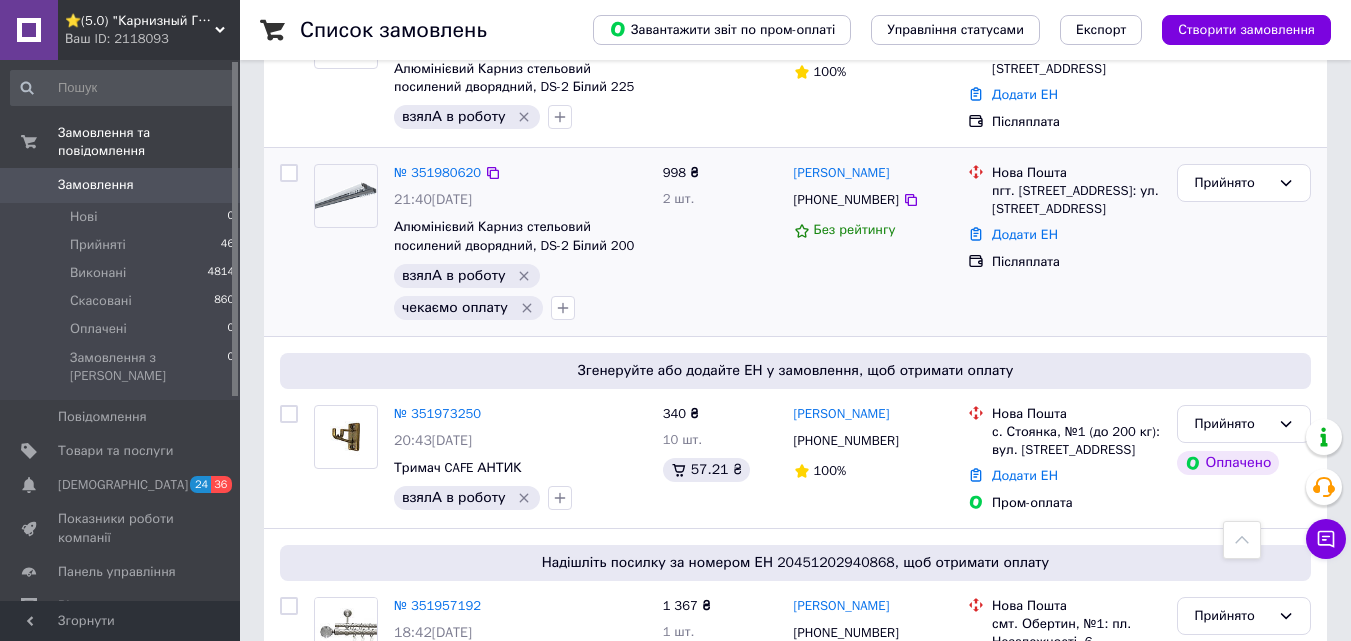 click 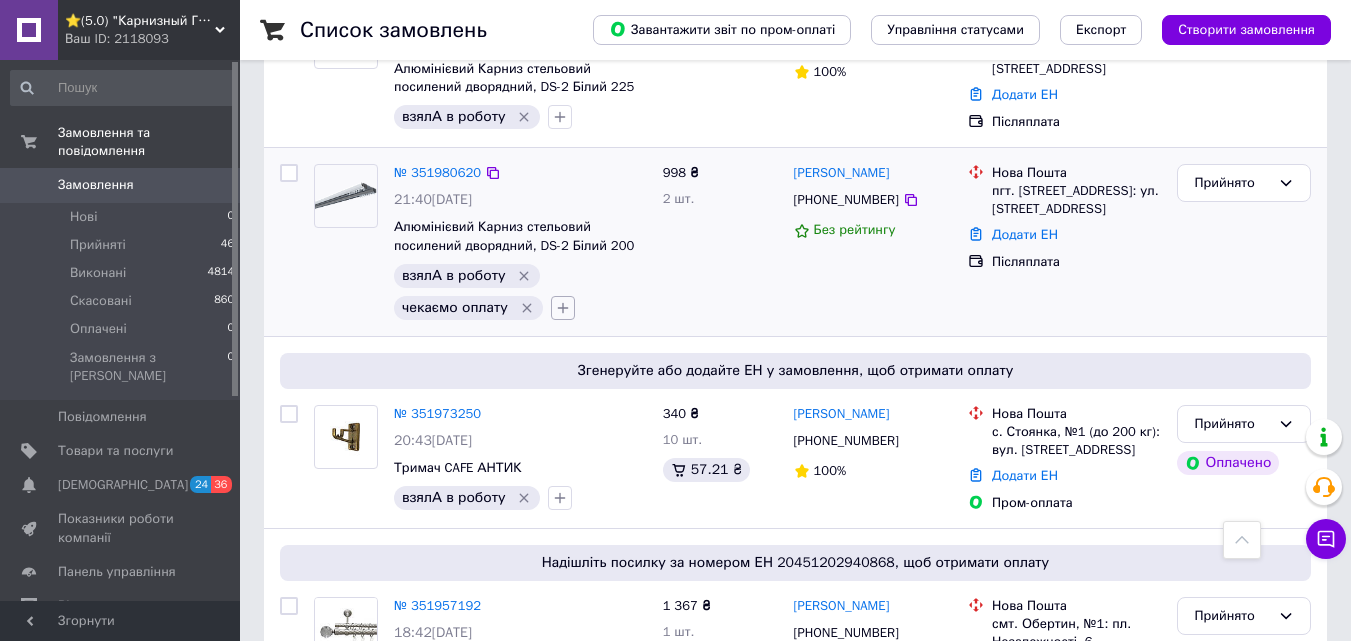 click 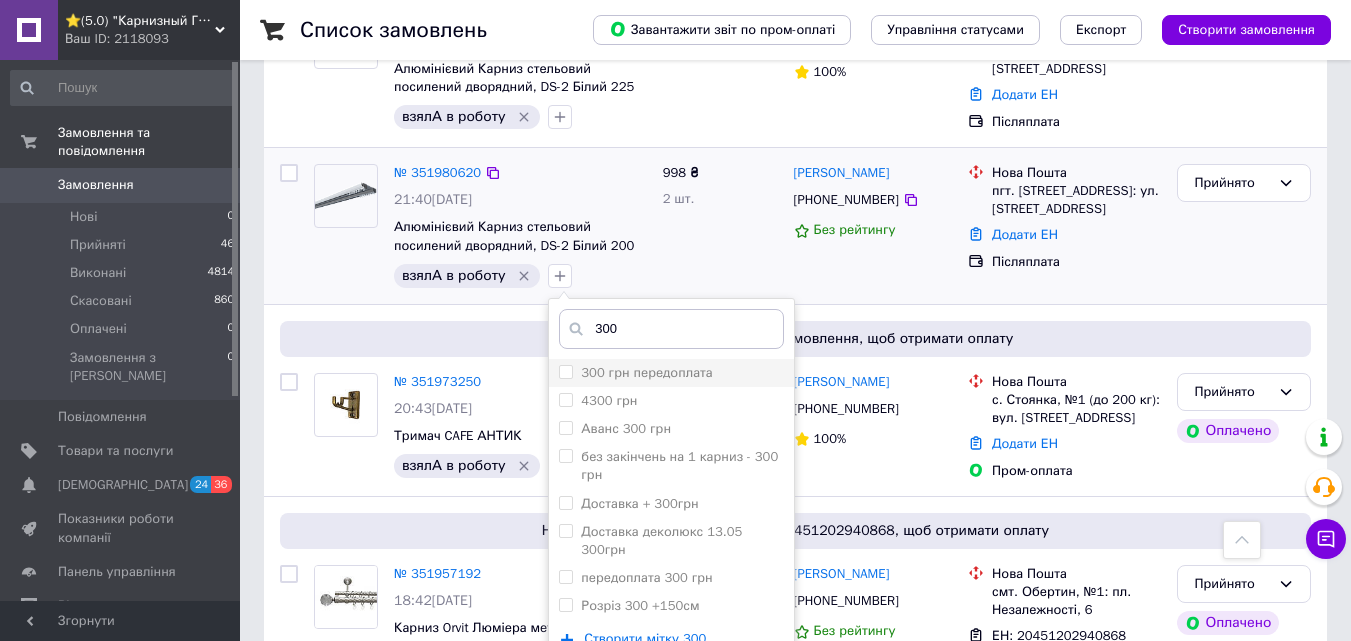 type on "300" 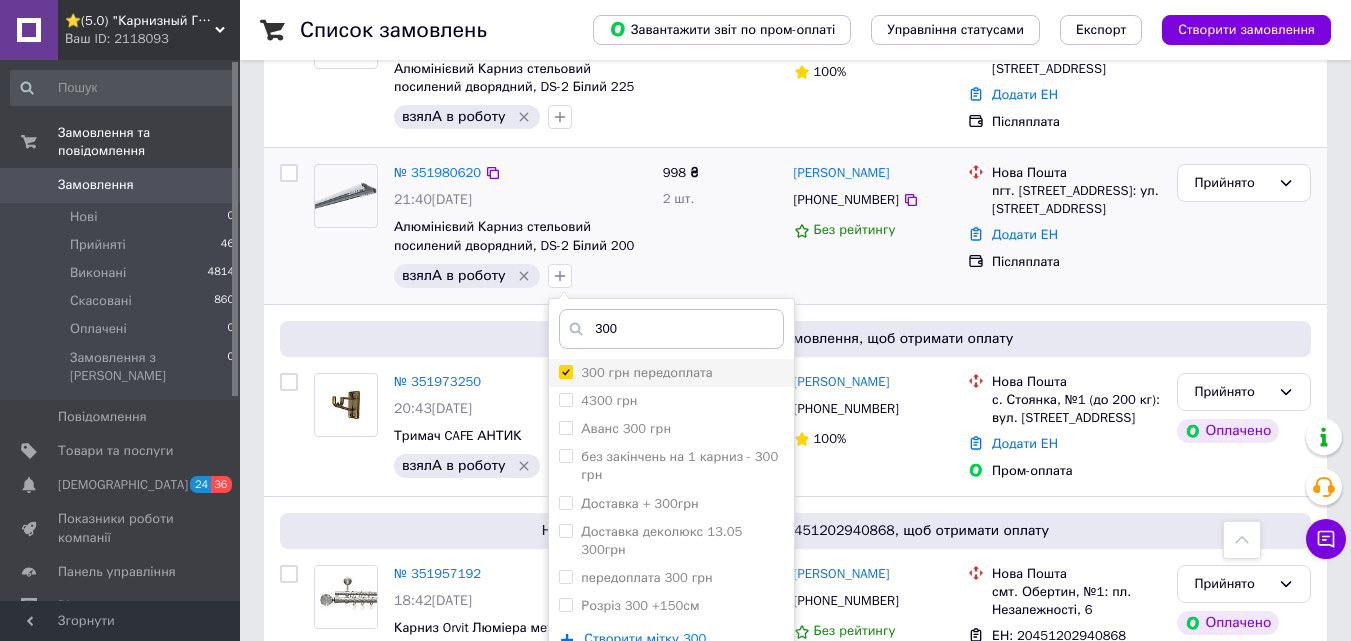 checkbox on "true" 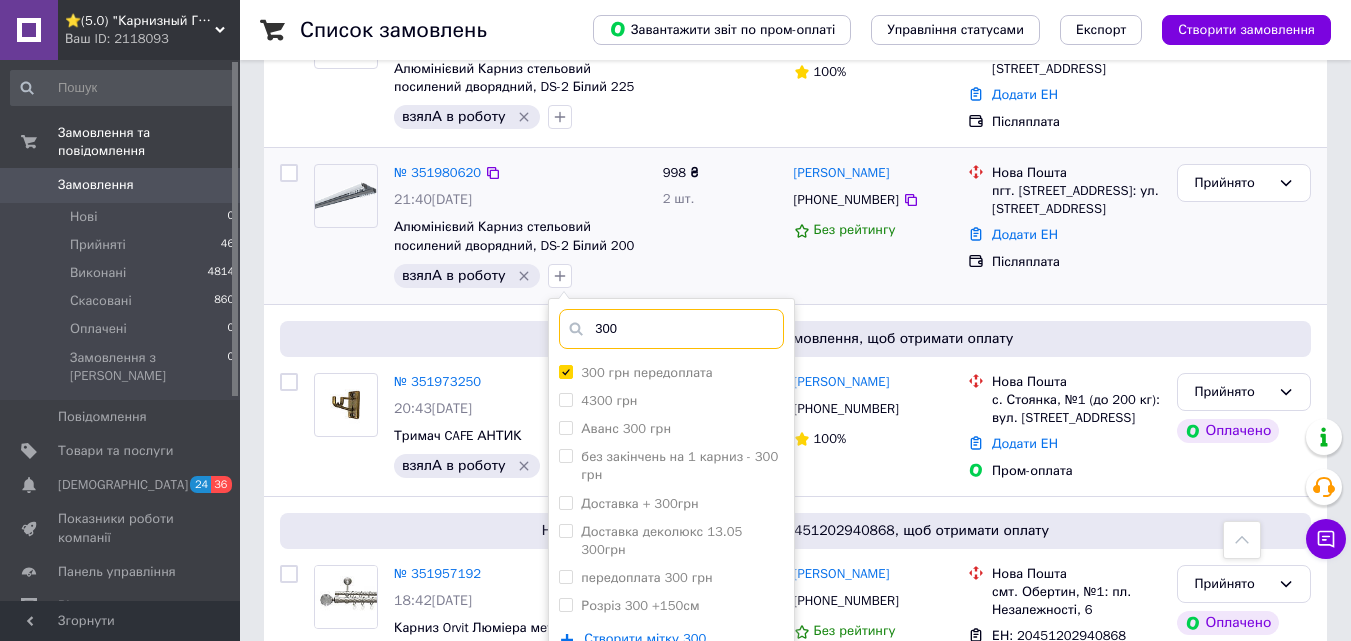 click on "300" at bounding box center [671, 329] 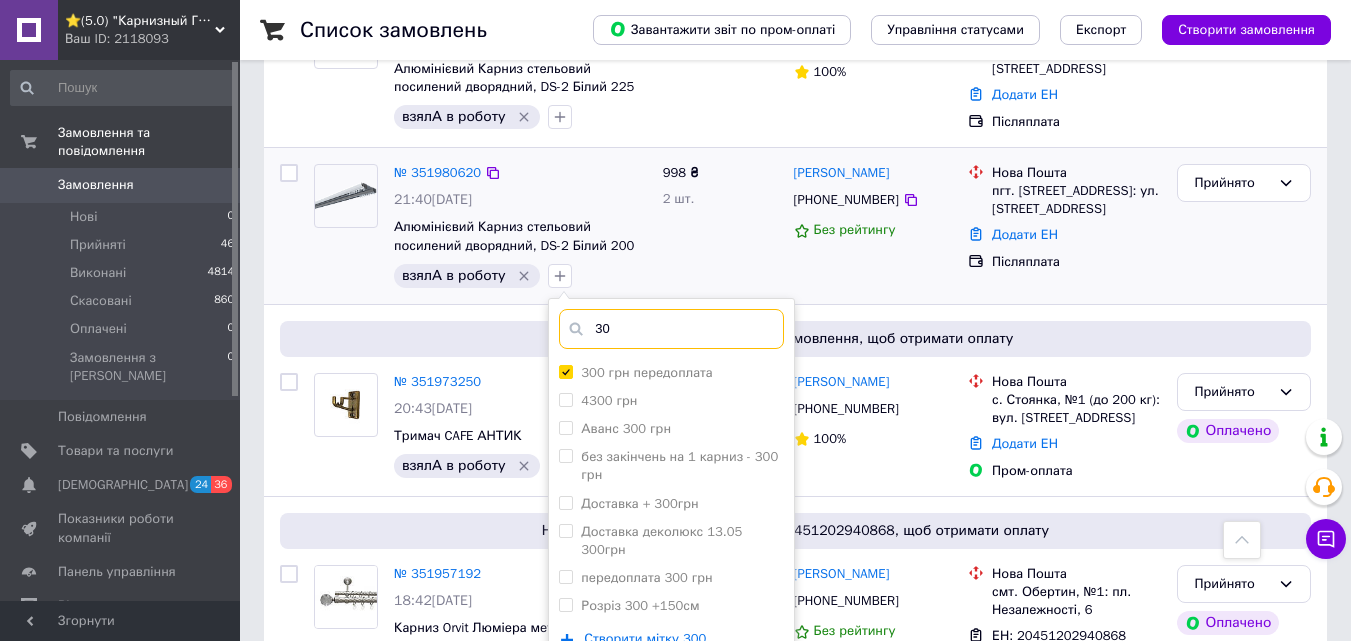 type on "3" 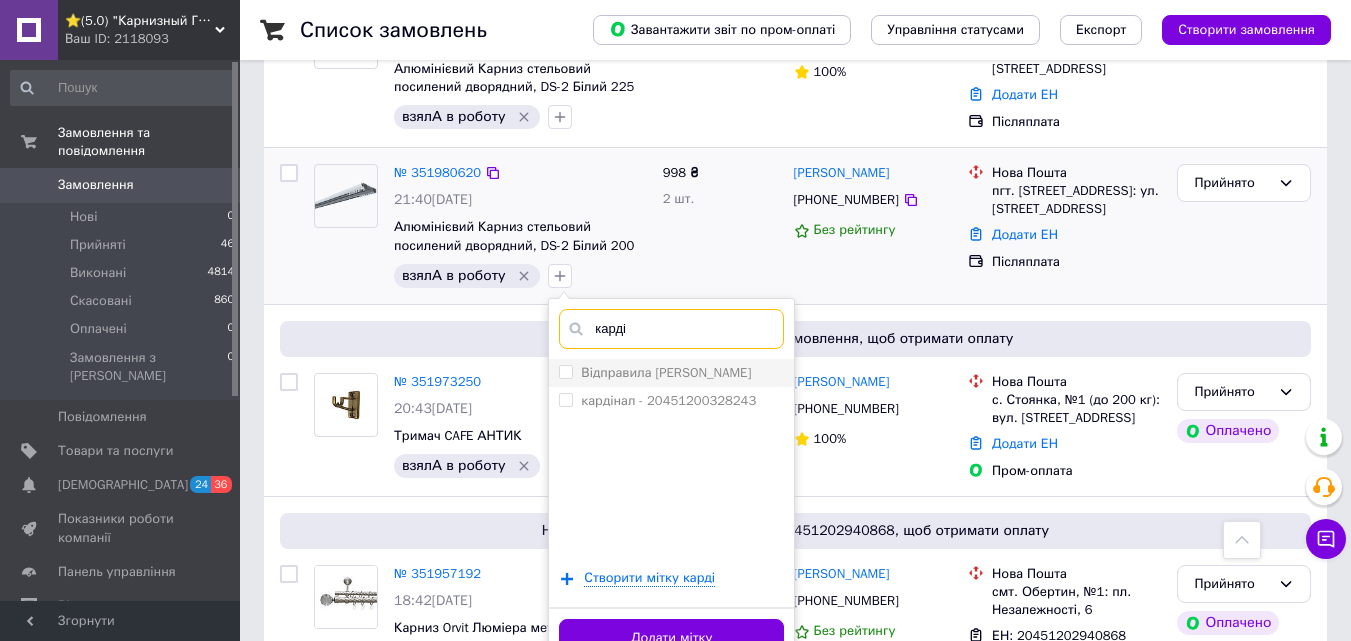 type on "карді" 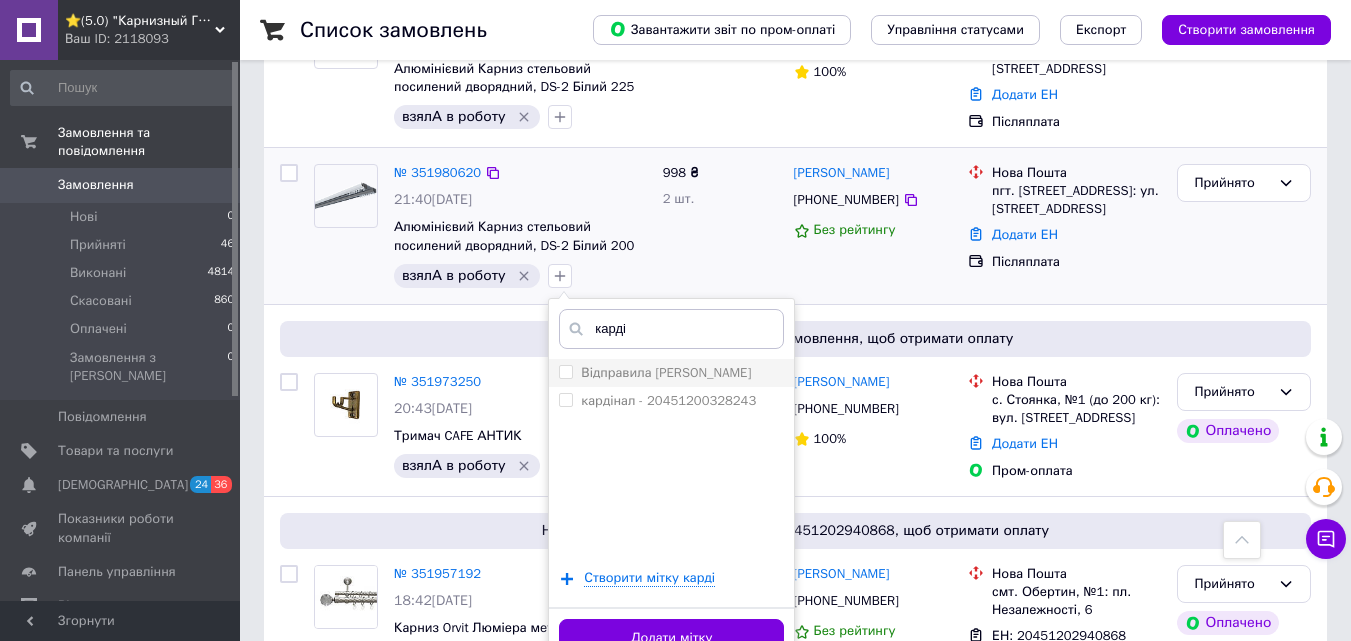 click on "Відправила [PERSON_NAME]" at bounding box center [666, 372] 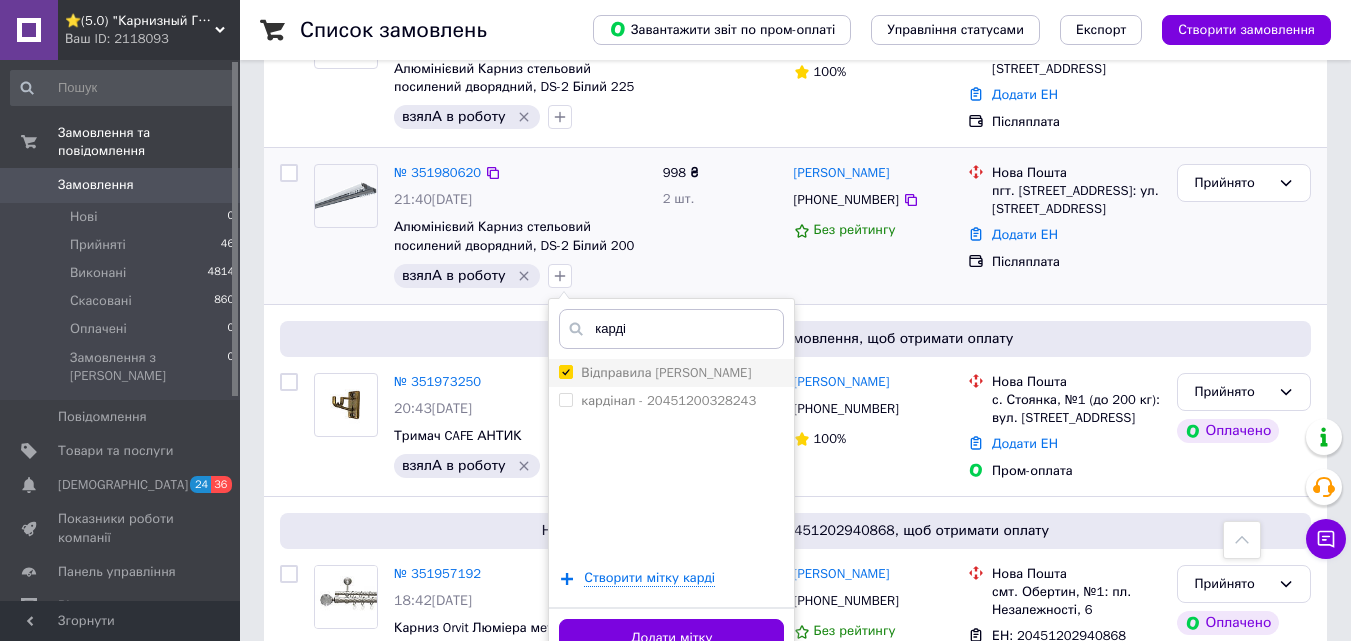 checkbox on "true" 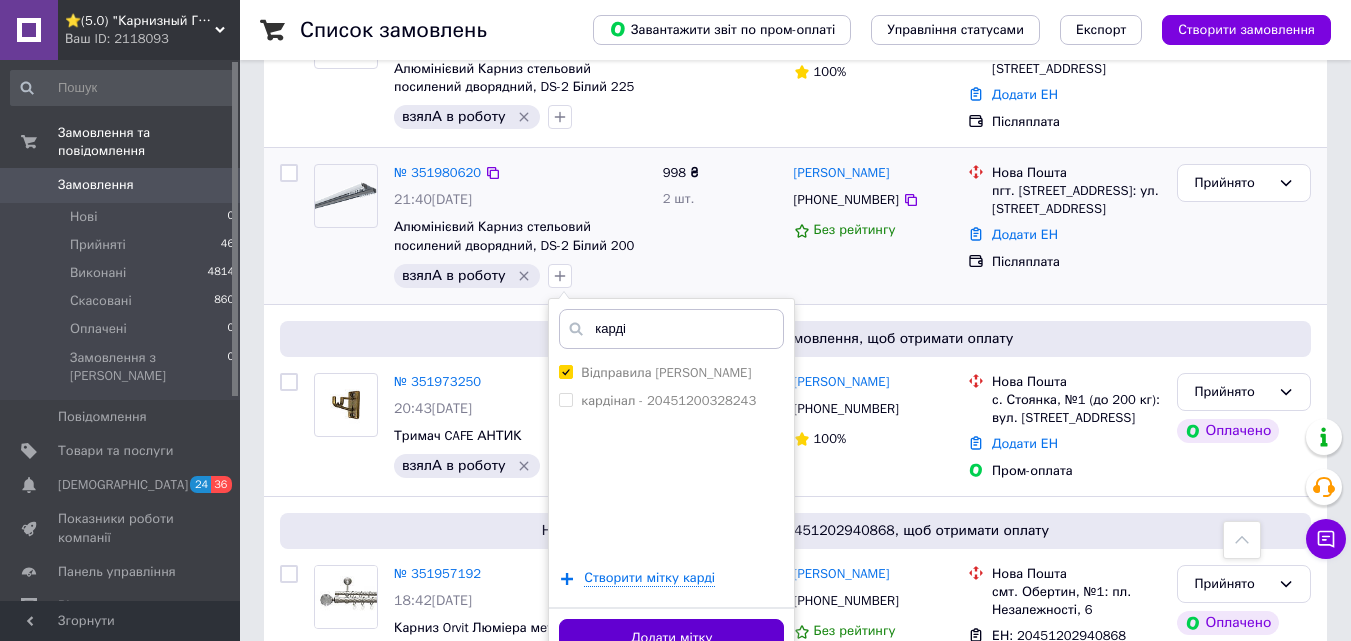 click on "Додати мітку" at bounding box center [671, 638] 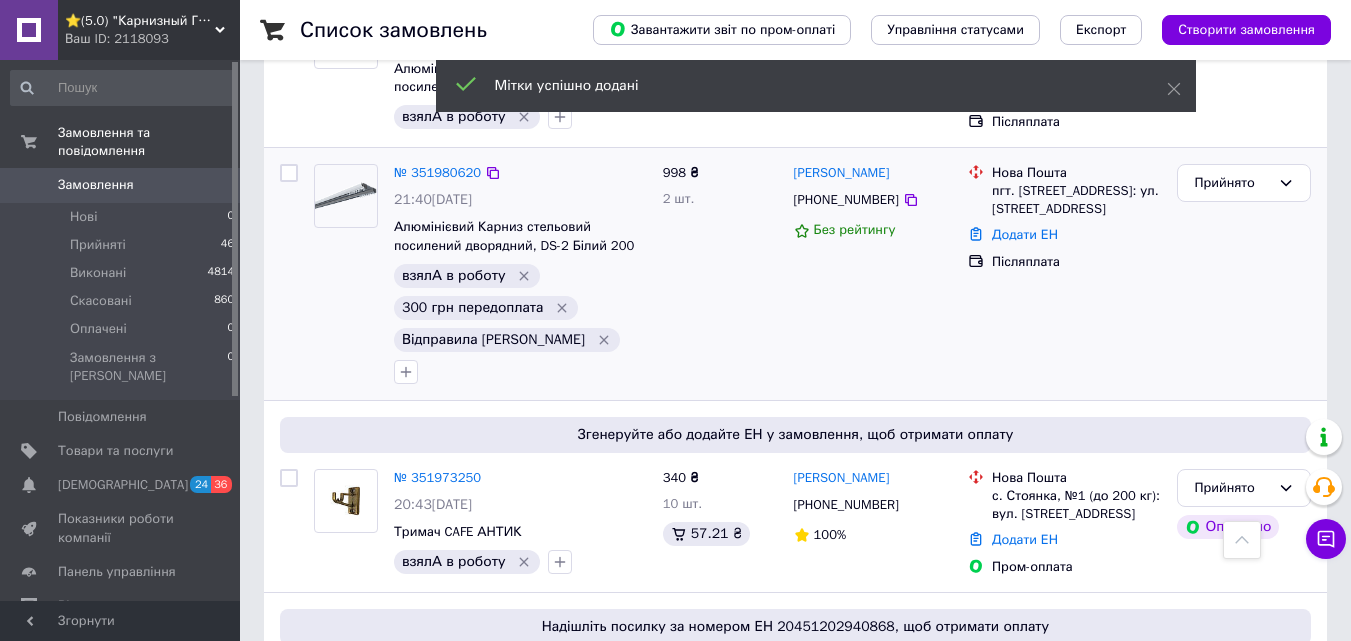 scroll, scrollTop: 1000, scrollLeft: 0, axis: vertical 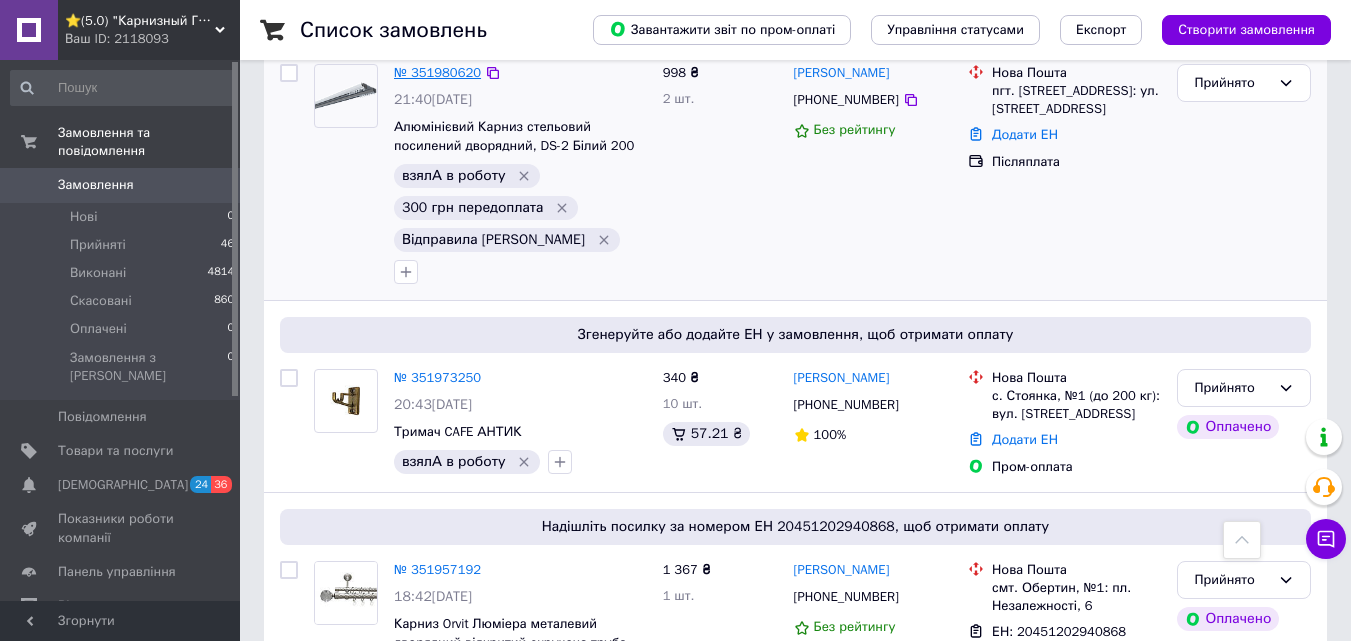 click on "№ 351980620" at bounding box center (437, 72) 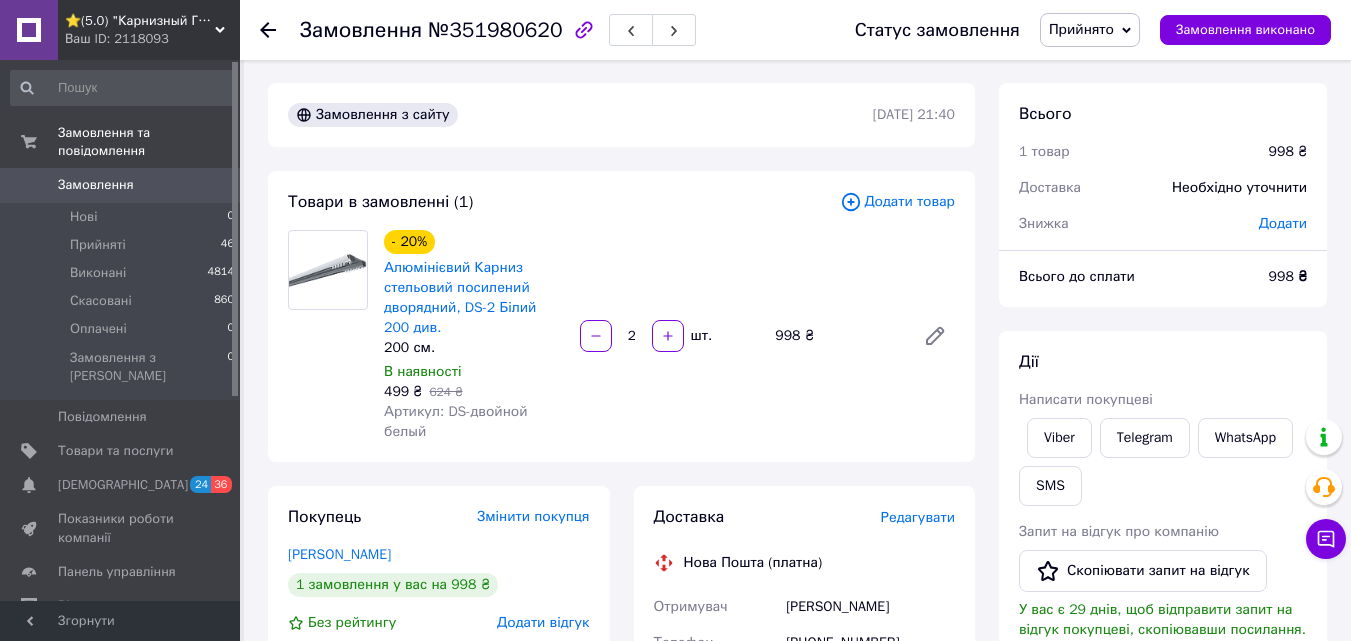 scroll, scrollTop: 0, scrollLeft: 0, axis: both 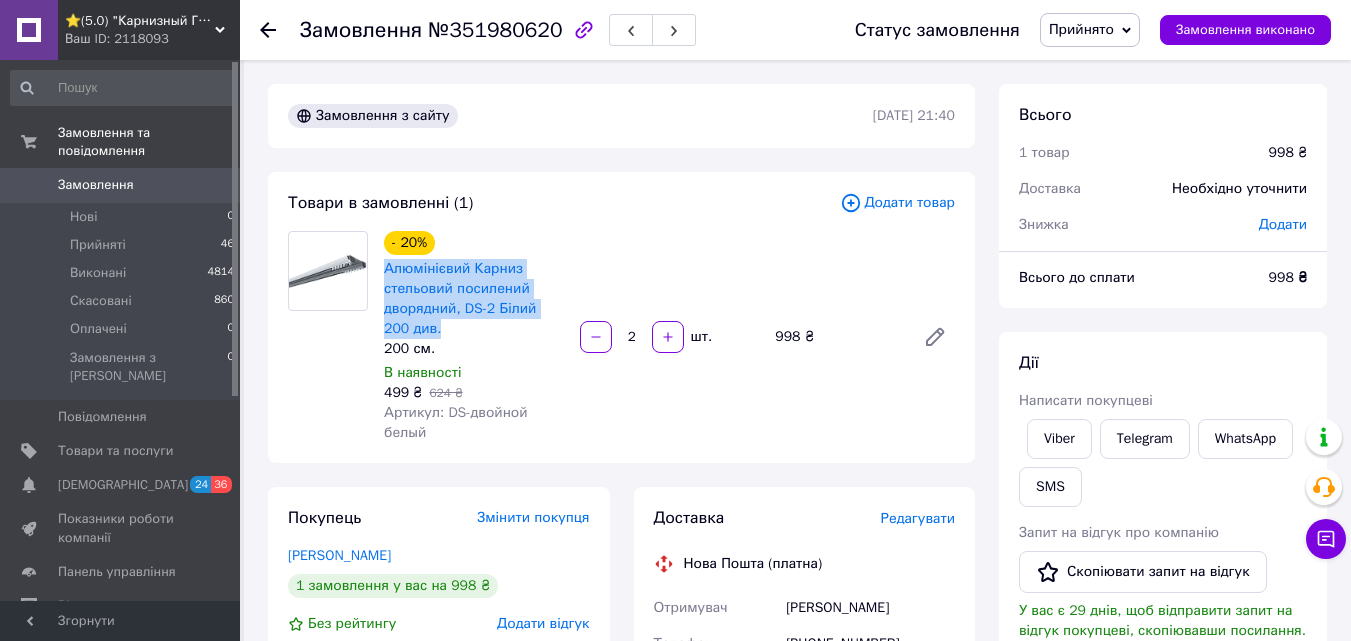 drag, startPoint x: 449, startPoint y: 333, endPoint x: 383, endPoint y: 272, distance: 89.87213 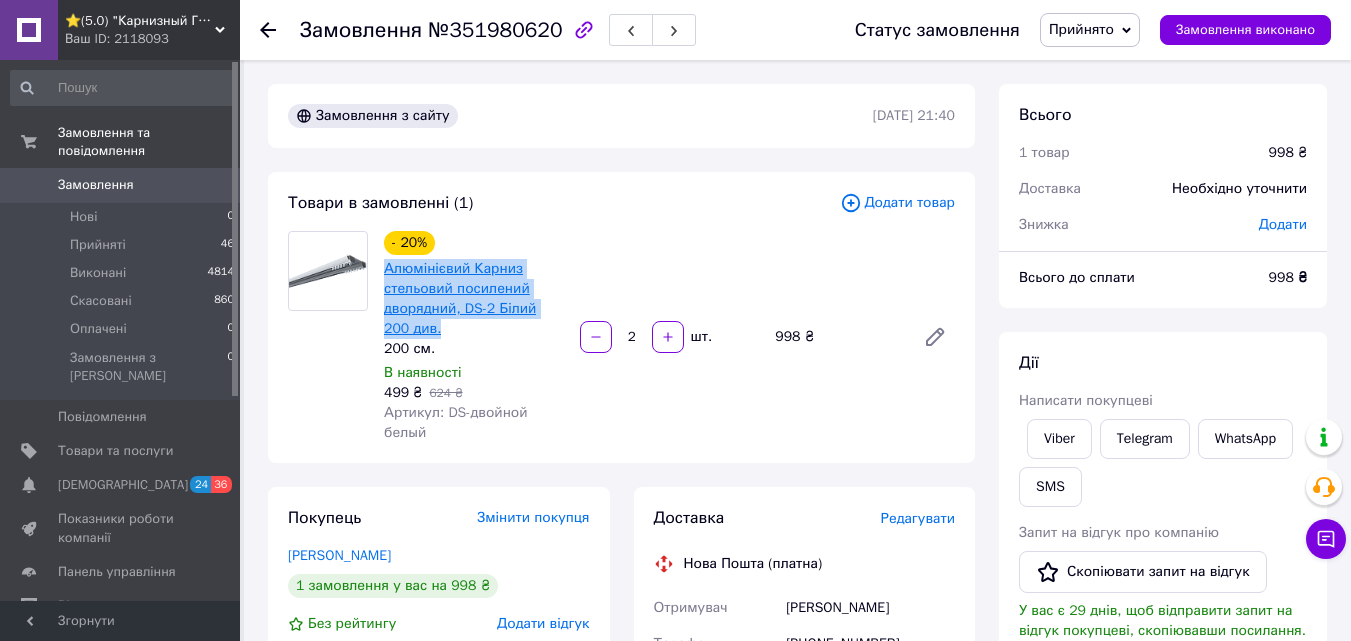 copy on "Алюмінієвий Карниз стельовий посилений дворядний, DS-2 Білий 200 див." 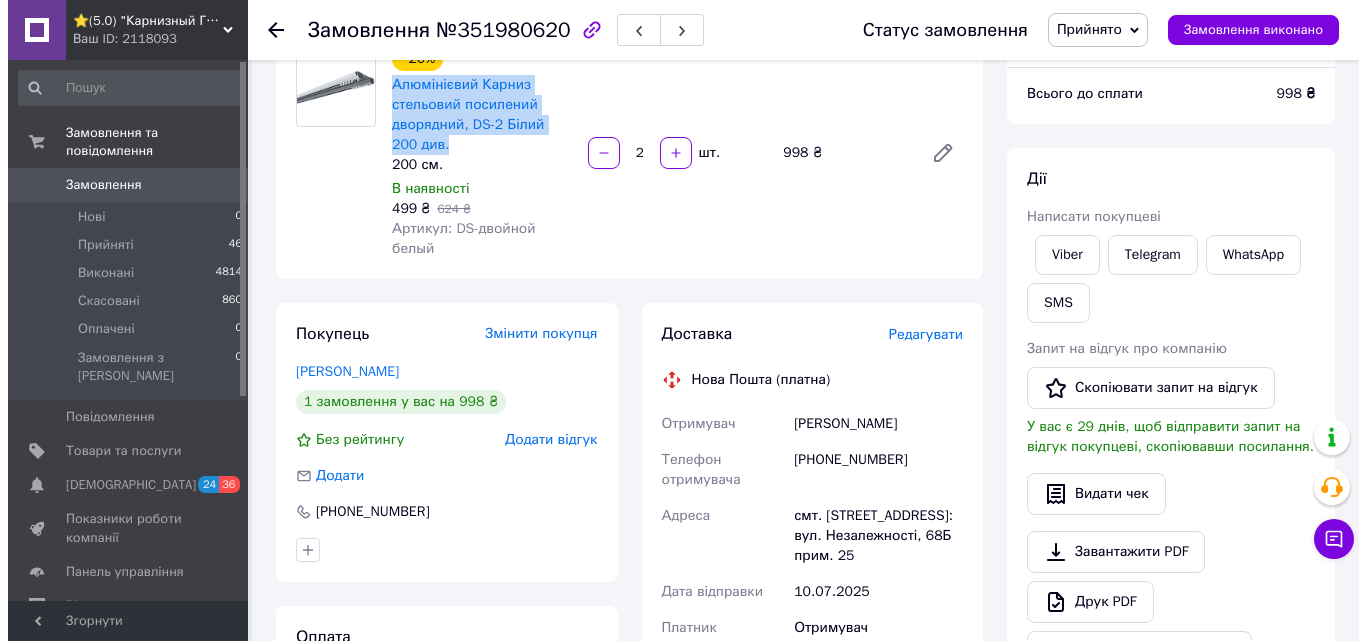 scroll, scrollTop: 300, scrollLeft: 0, axis: vertical 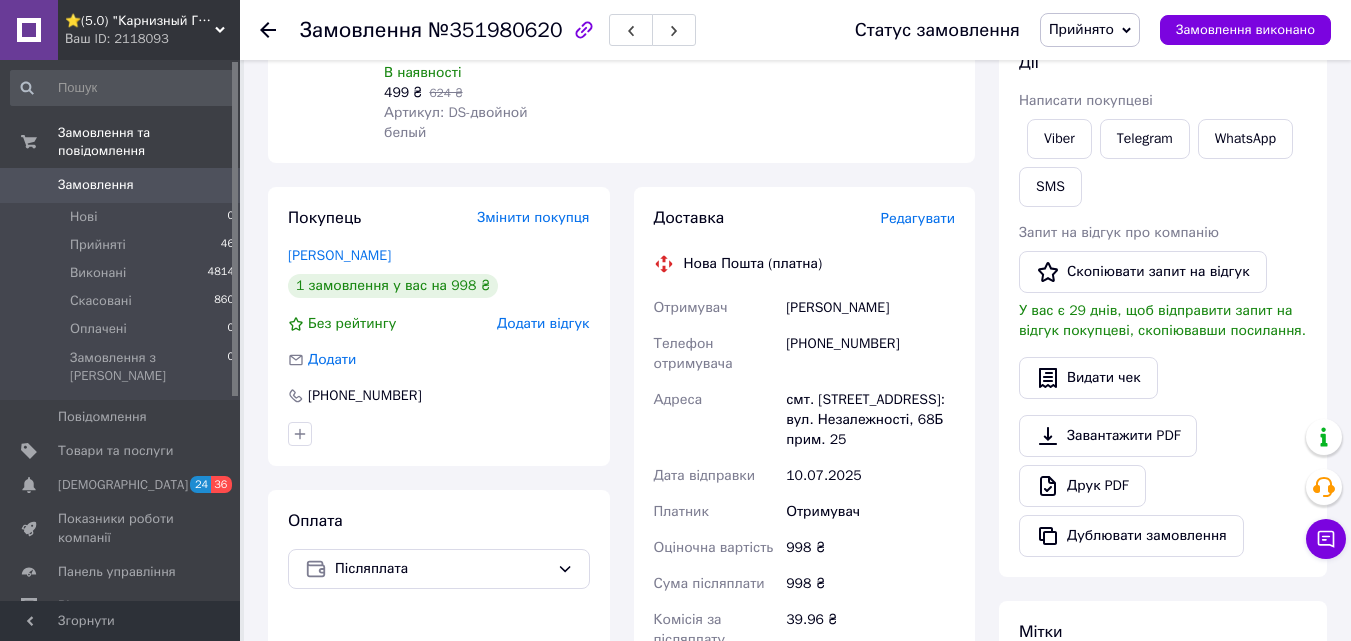 click on "Редагувати" at bounding box center (918, 218) 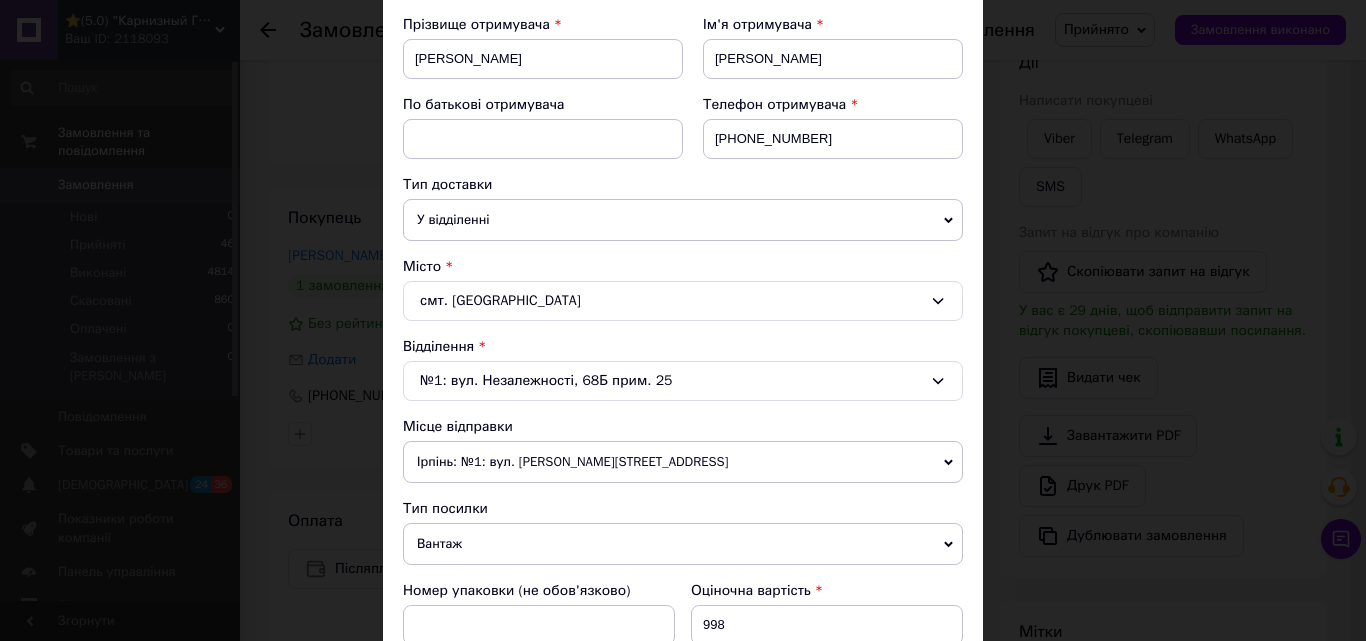 scroll, scrollTop: 300, scrollLeft: 0, axis: vertical 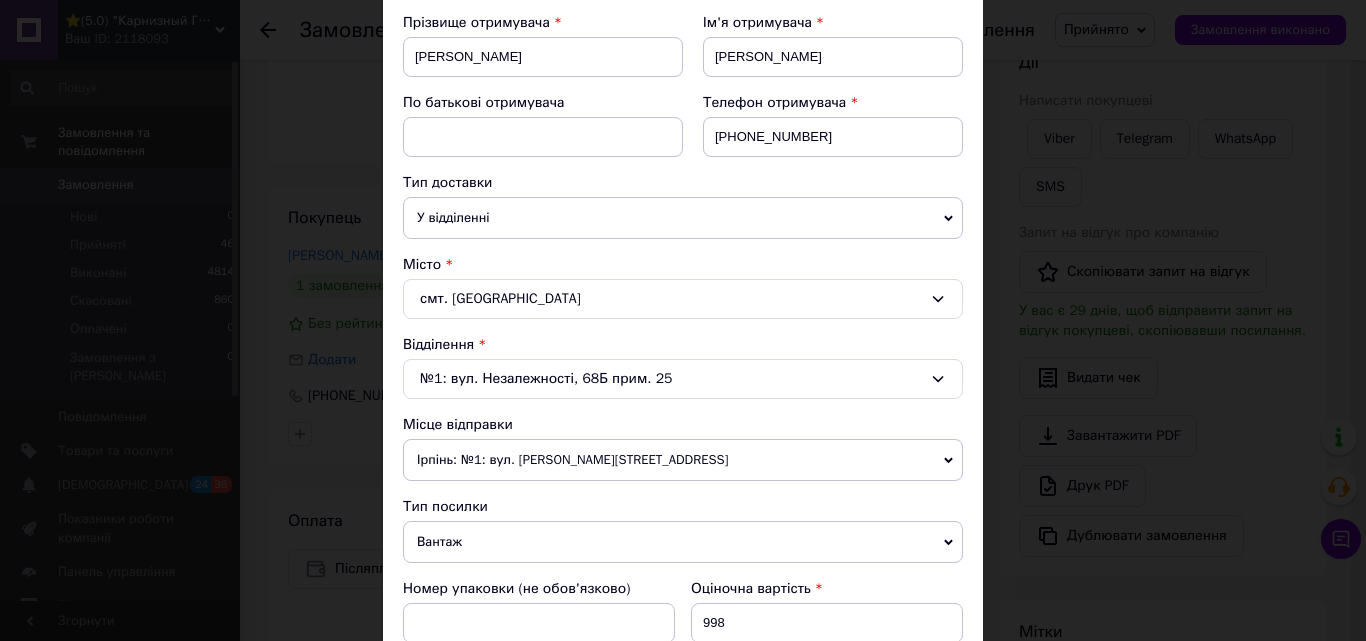 click on "Ірпінь: №1: вул. [PERSON_NAME][STREET_ADDRESS]" at bounding box center (683, 460) 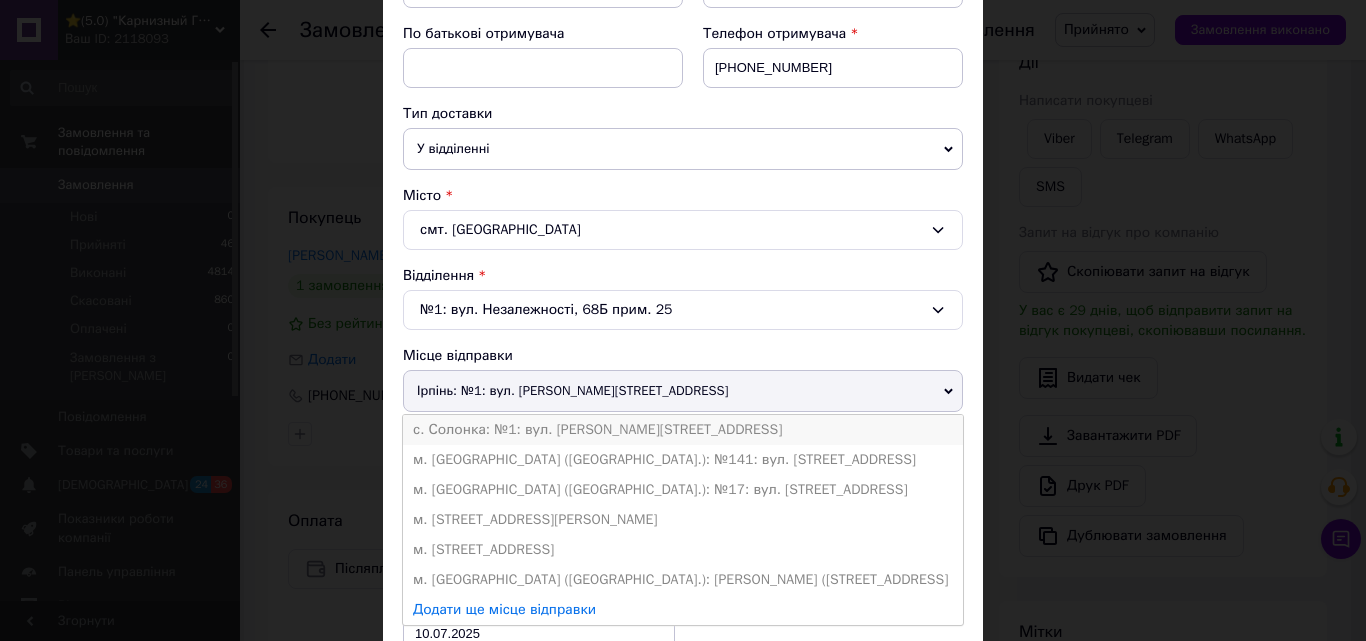 scroll, scrollTop: 400, scrollLeft: 0, axis: vertical 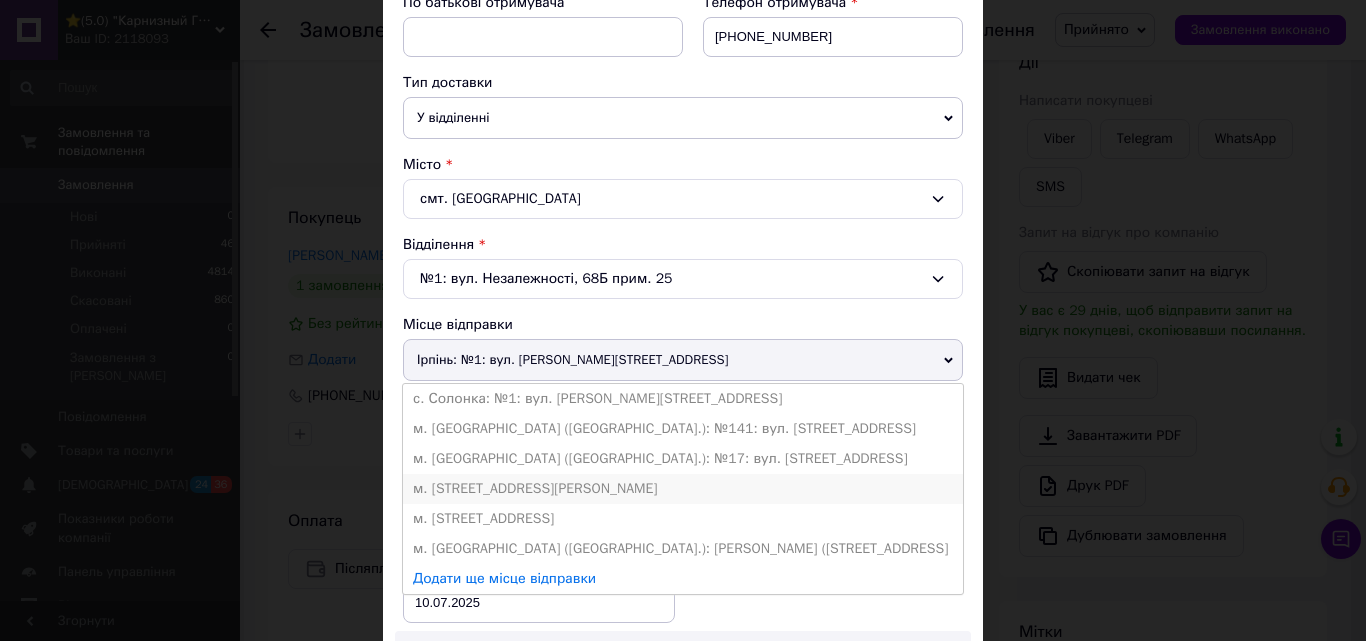 click on "м. [STREET_ADDRESS][PERSON_NAME]" at bounding box center [683, 489] 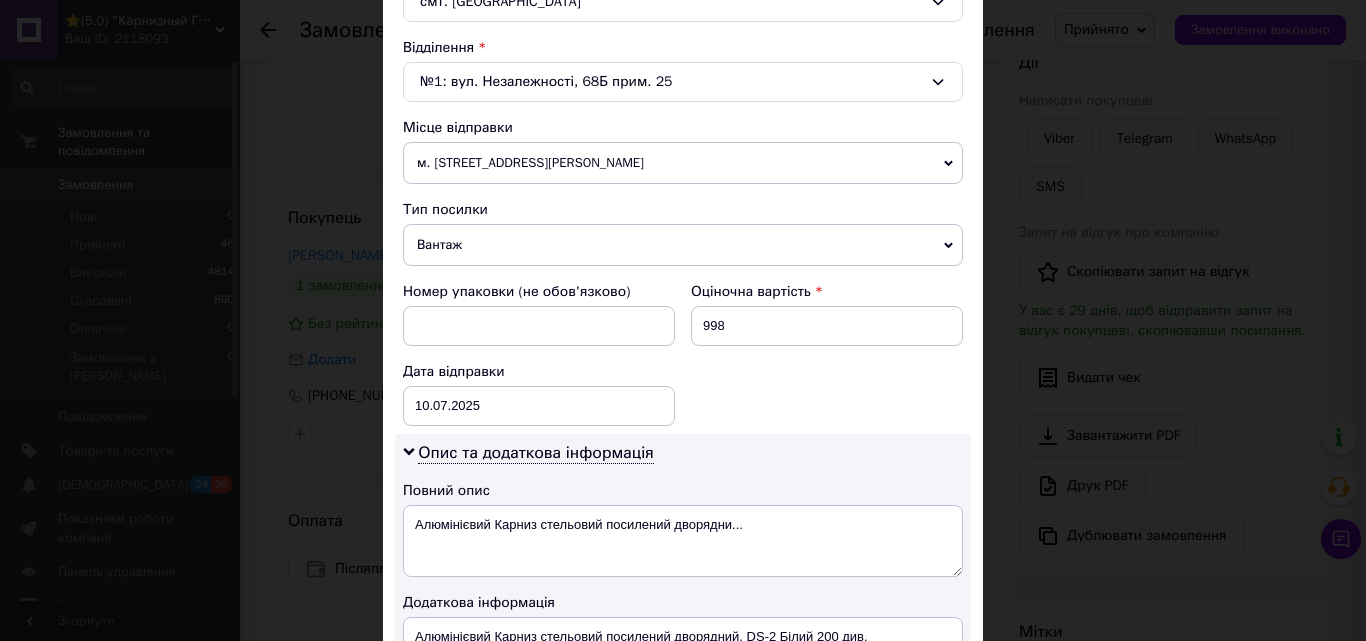 scroll, scrollTop: 600, scrollLeft: 0, axis: vertical 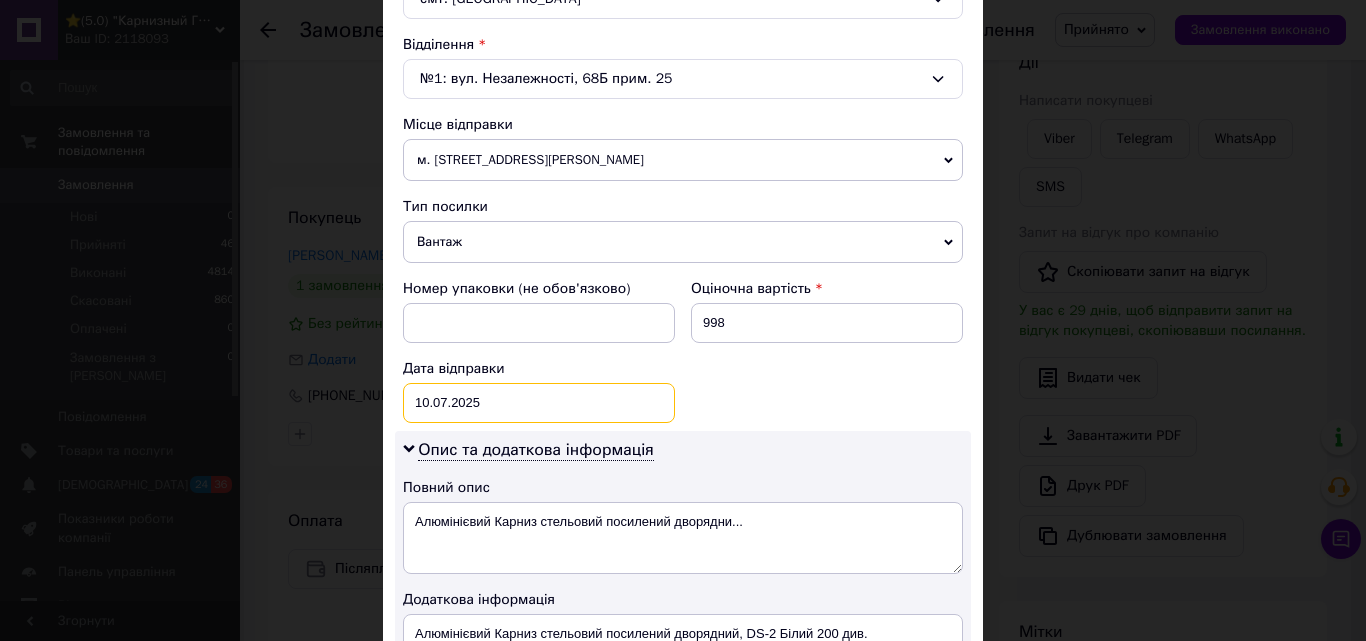 click on "10.07.2025 < 2025 > < Июль > Пн Вт Ср Чт Пт Сб Вс 30 1 2 3 4 5 6 7 8 9 10 11 12 13 14 15 16 17 18 19 20 21 22 23 24 25 26 27 28 29 30 31 1 2 3 4 5 6 7 8 9 10" at bounding box center [539, 403] 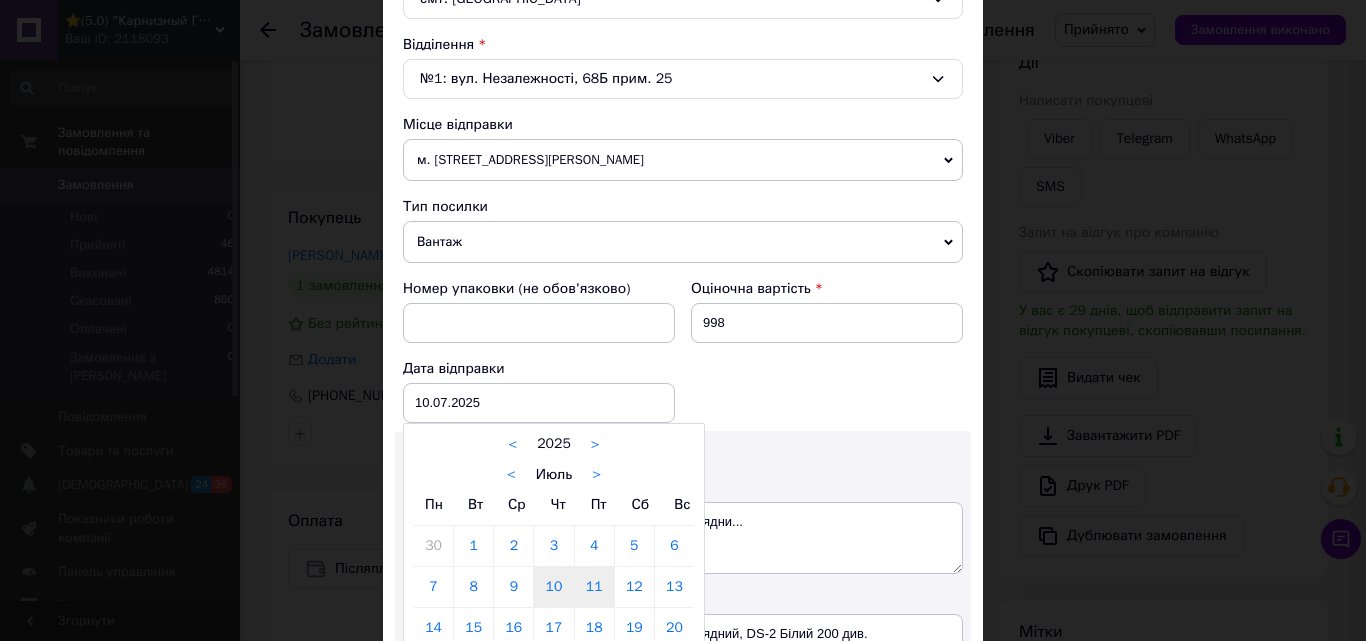 click on "11" at bounding box center [594, 587] 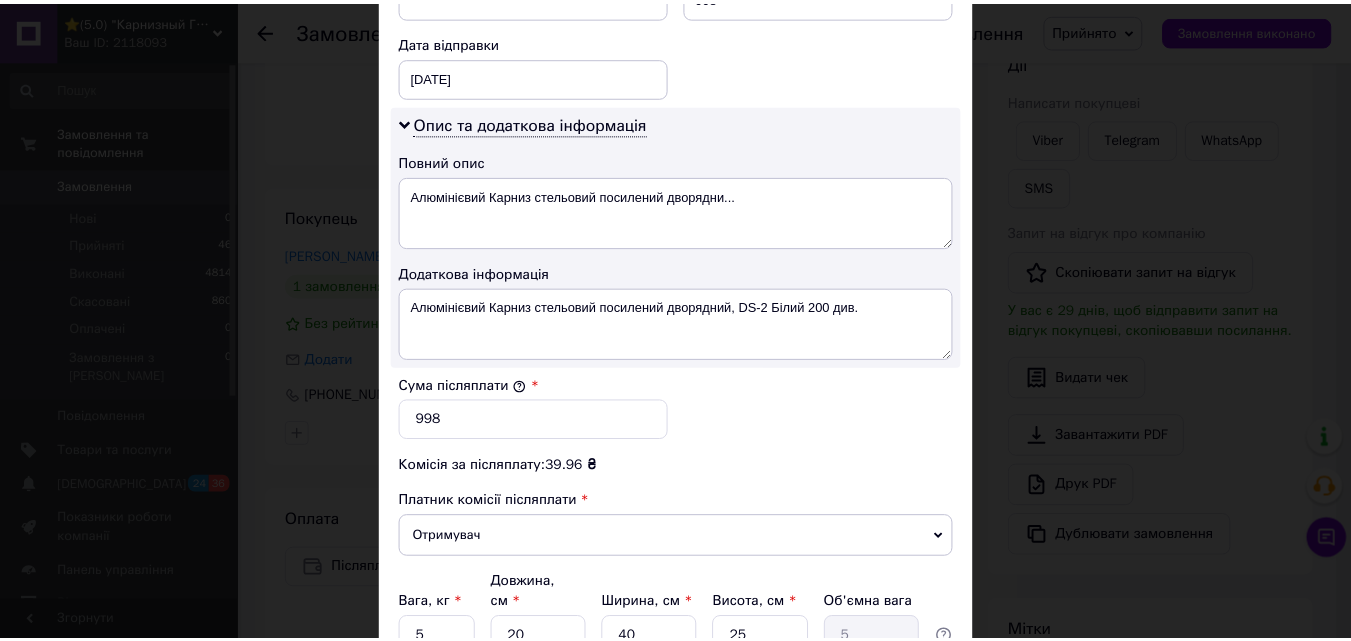 scroll, scrollTop: 1000, scrollLeft: 0, axis: vertical 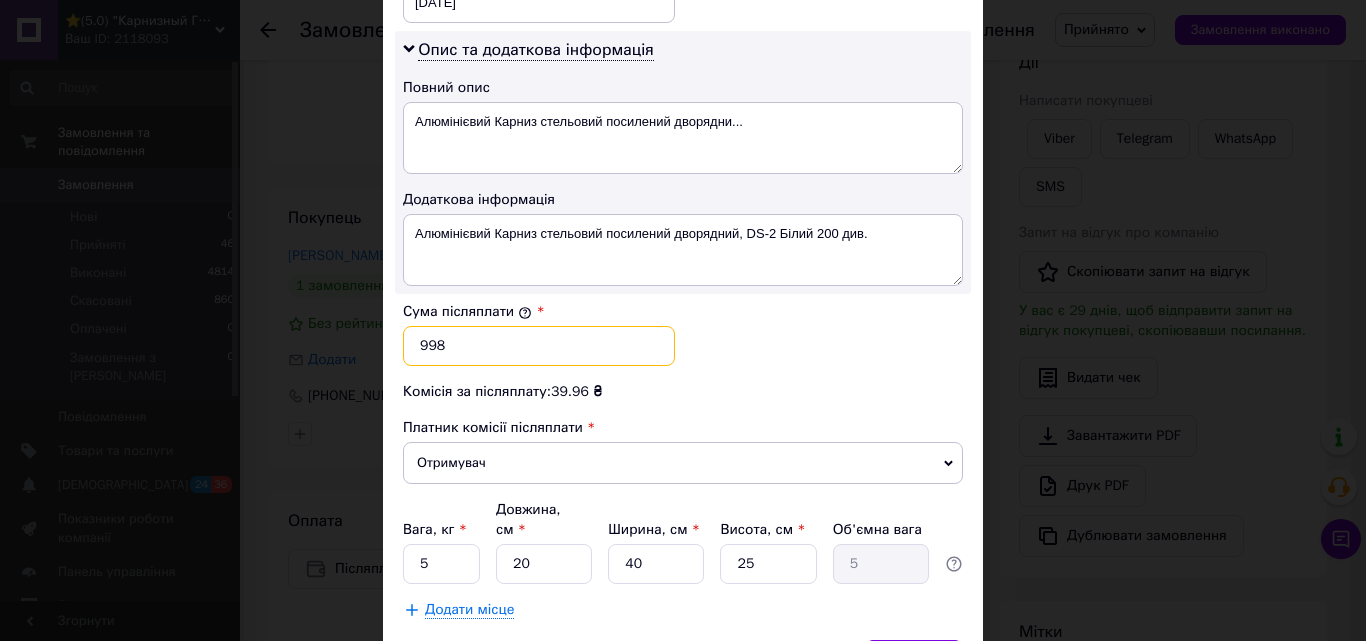 click on "998" at bounding box center (539, 346) 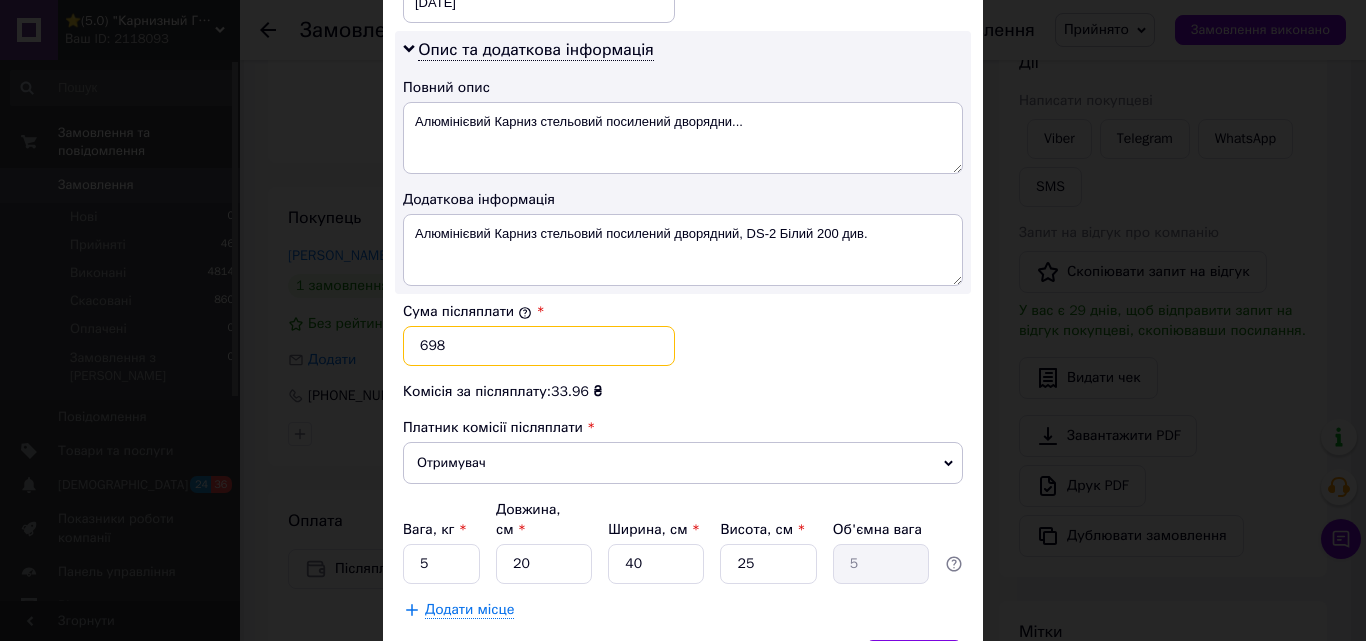 type on "698" 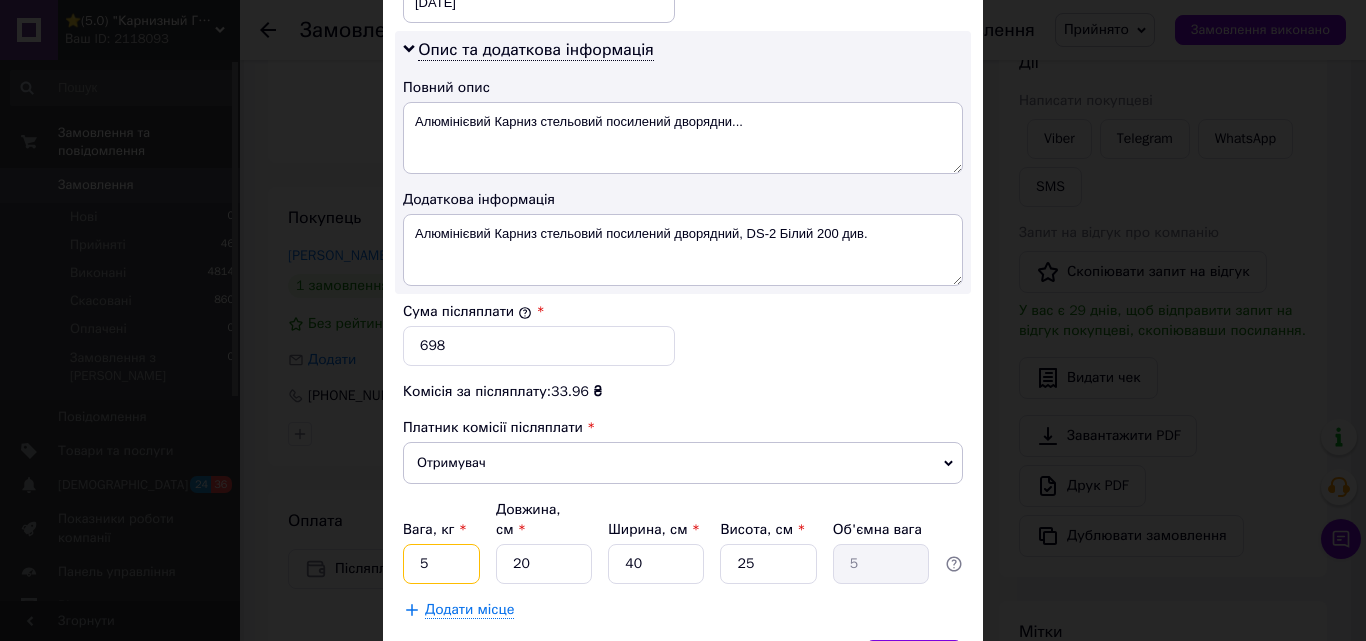 click on "5" at bounding box center [441, 564] 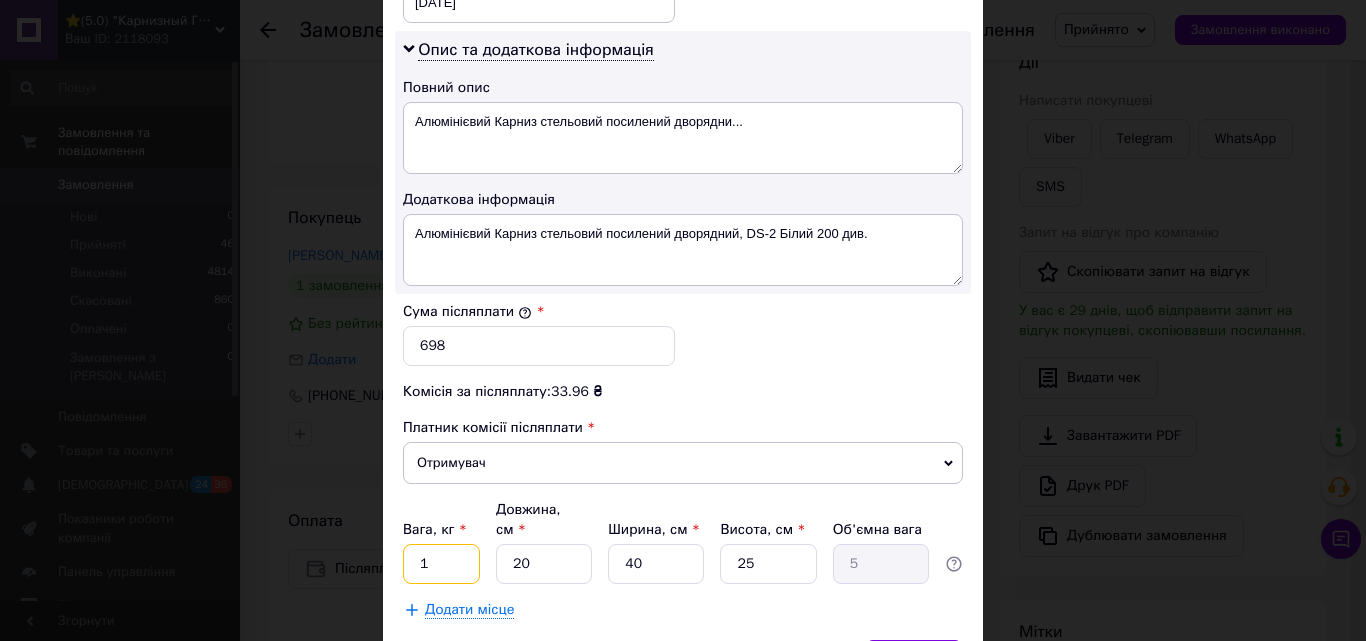 type on "1" 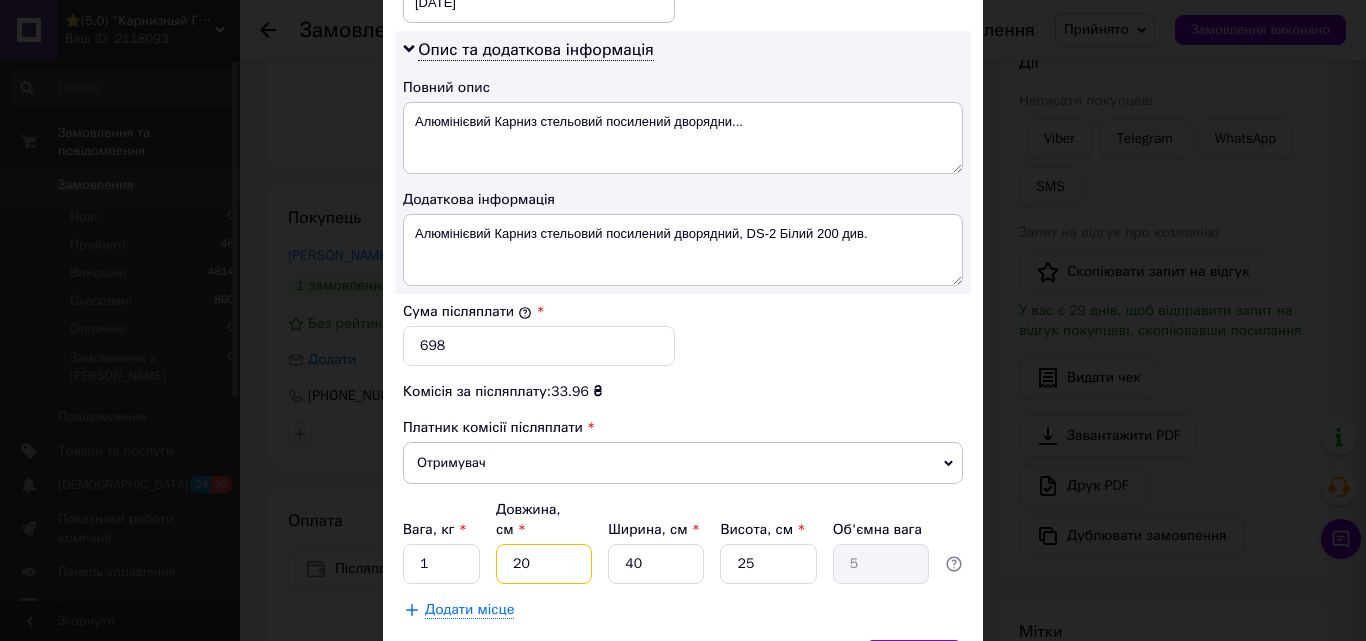click on "20" at bounding box center [544, 564] 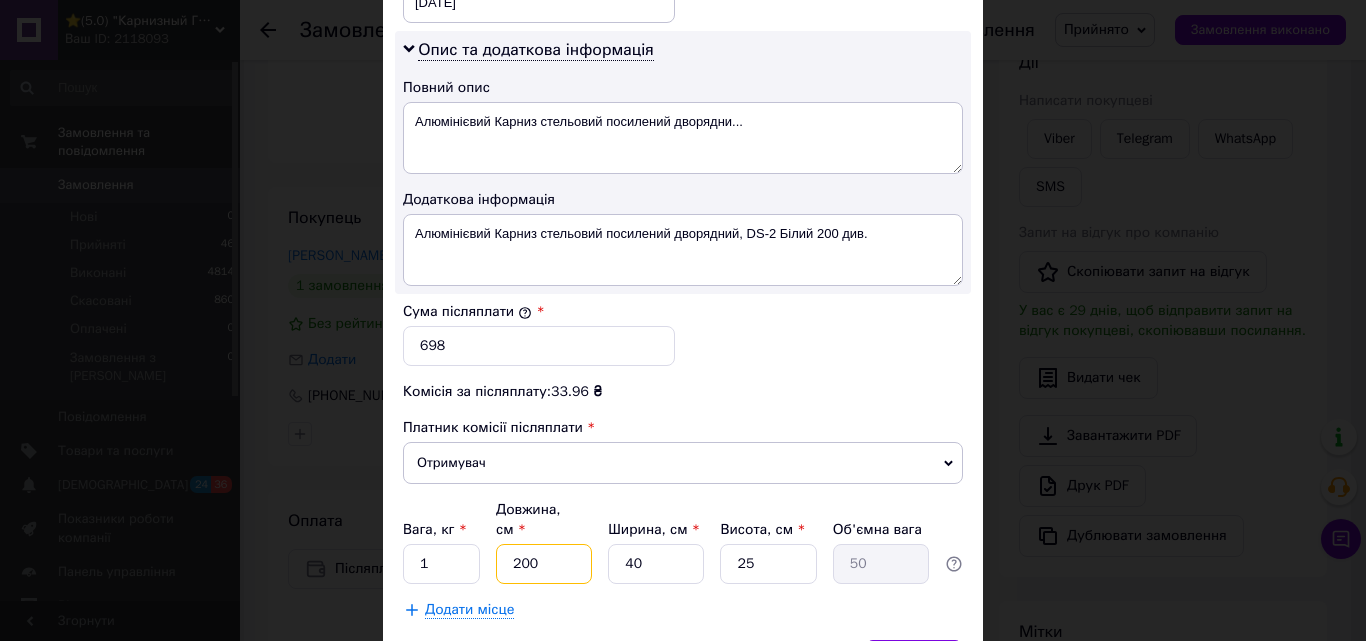 type on "200" 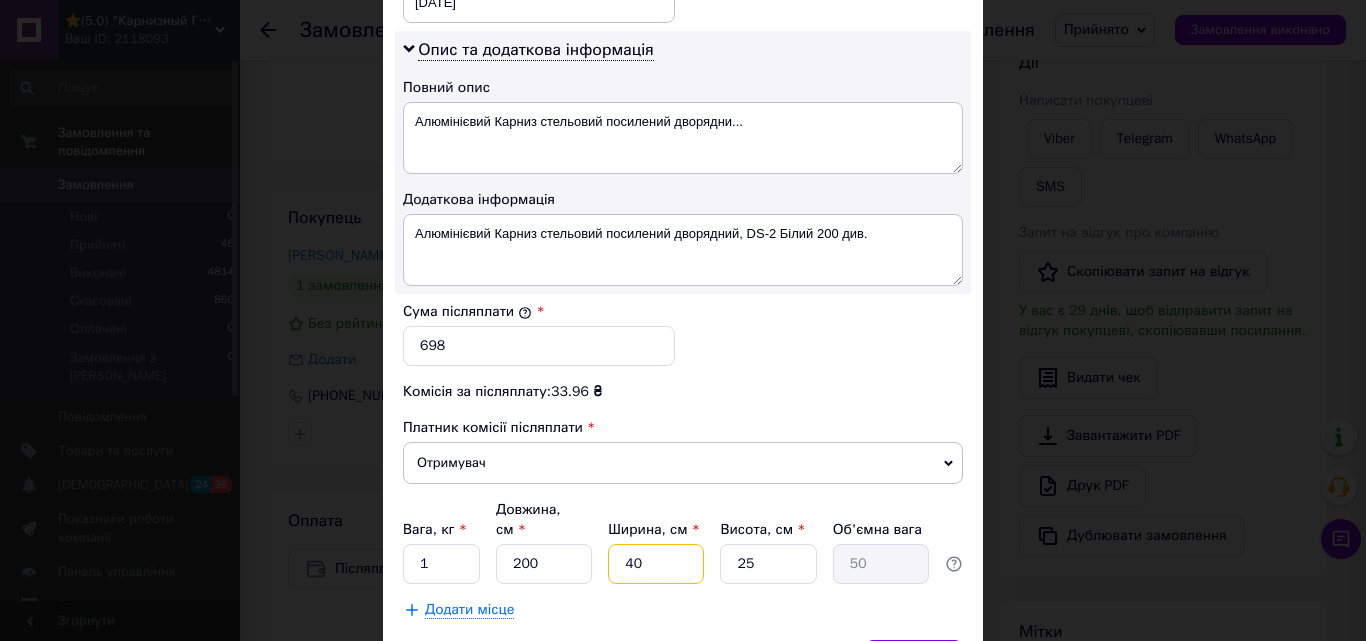 click on "40" at bounding box center [656, 564] 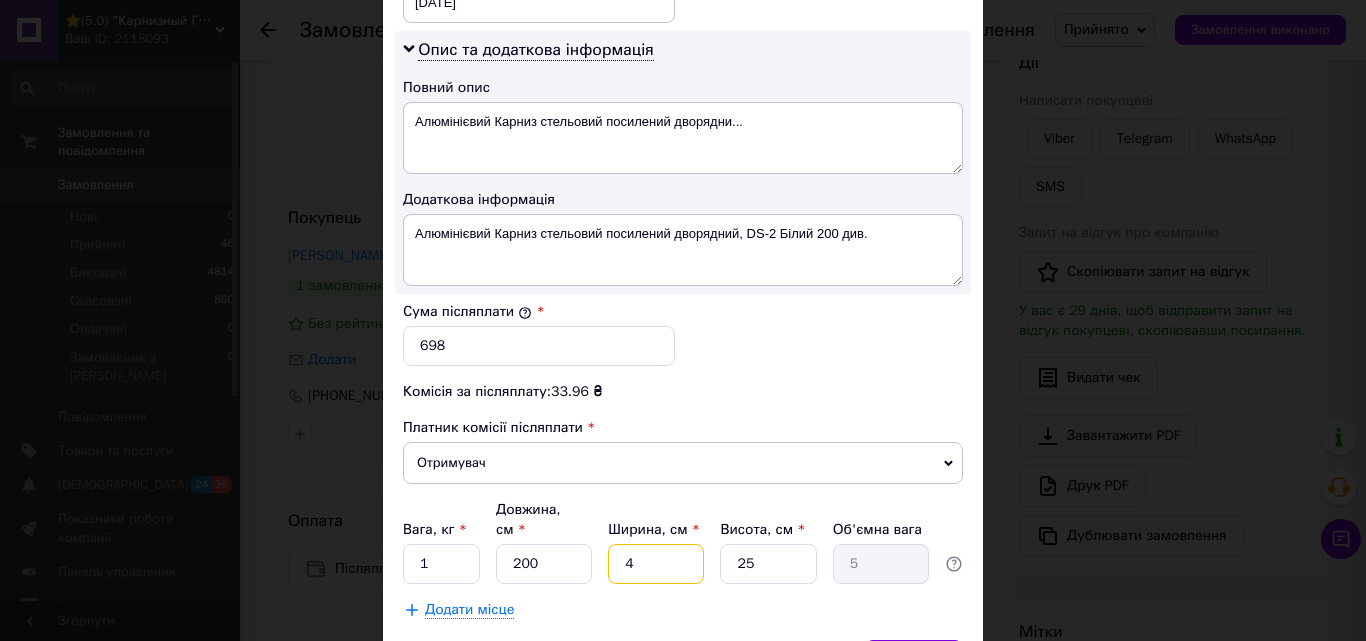 type 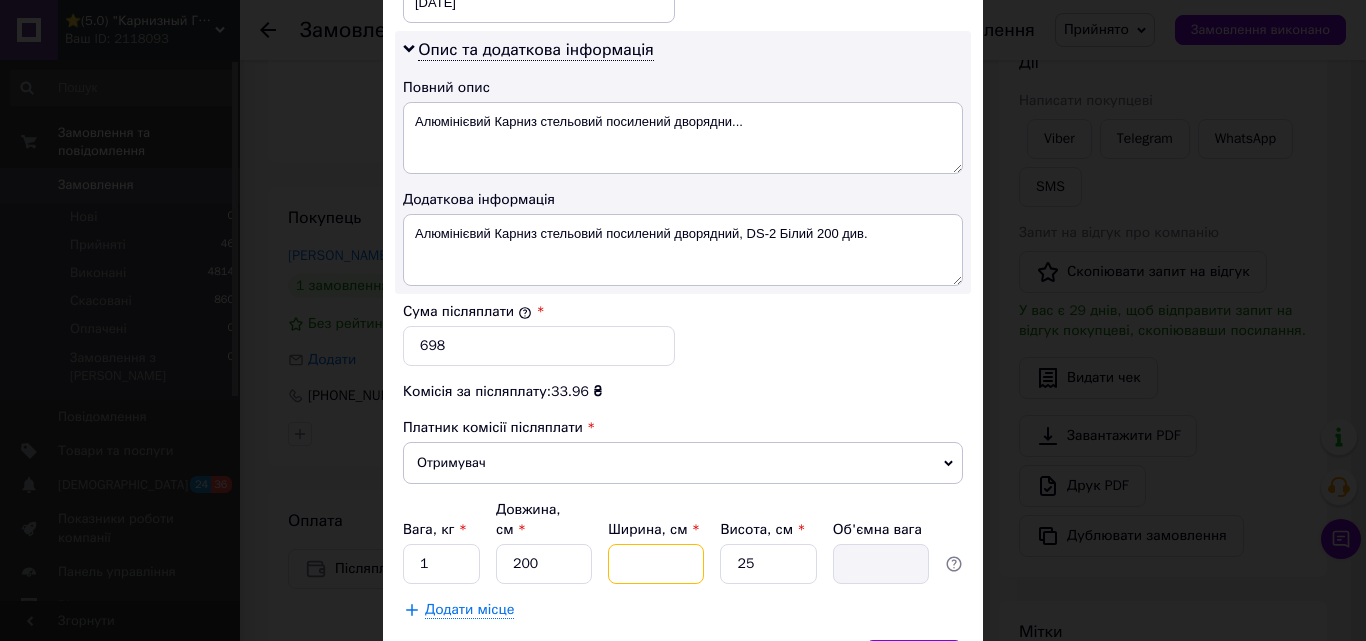 type on "5" 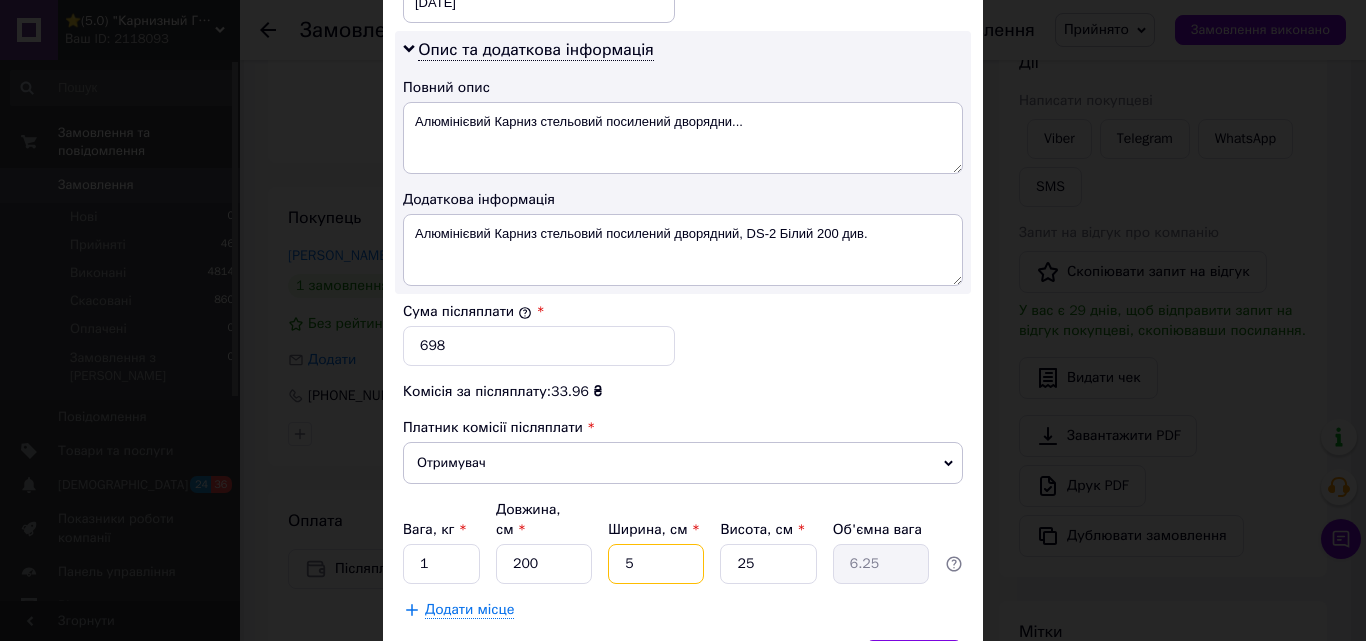 type on "5" 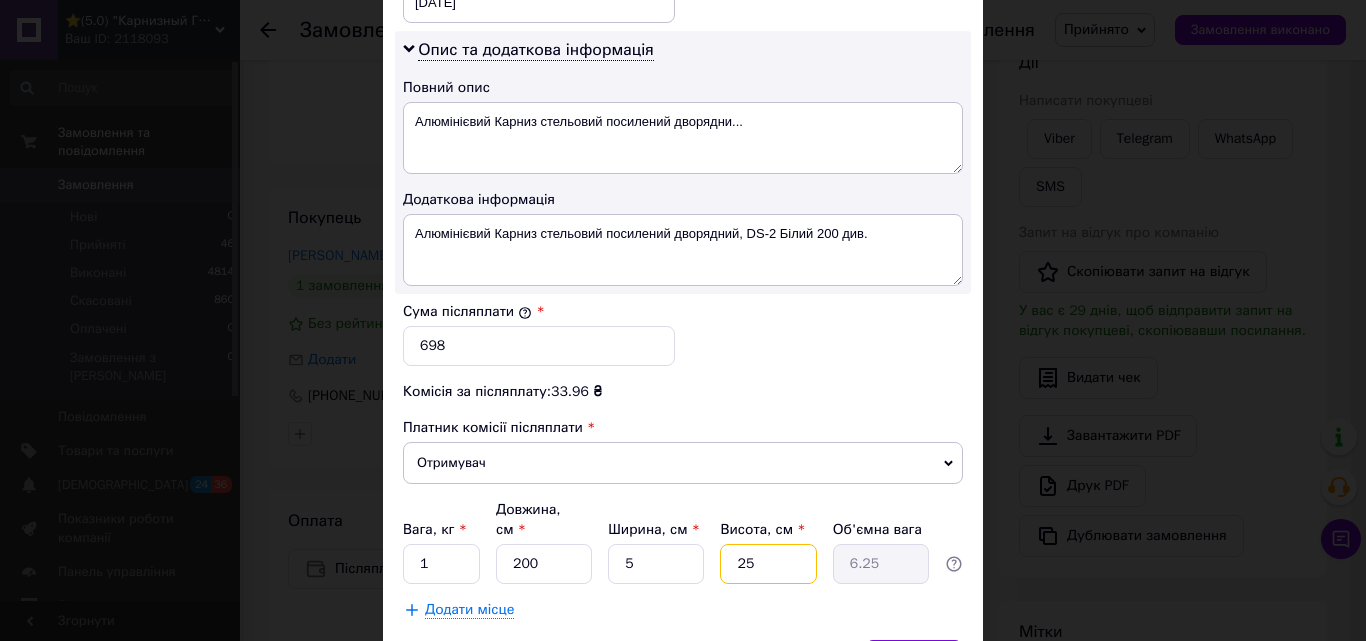 click on "25" at bounding box center [768, 564] 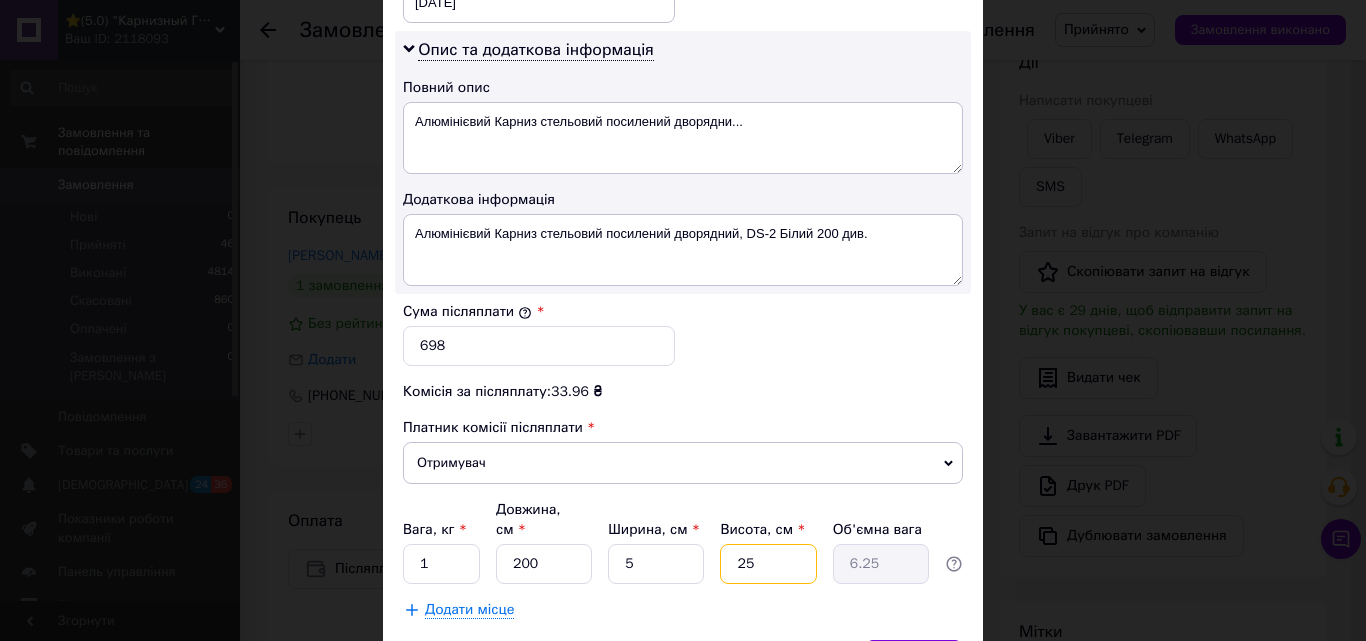type on "5" 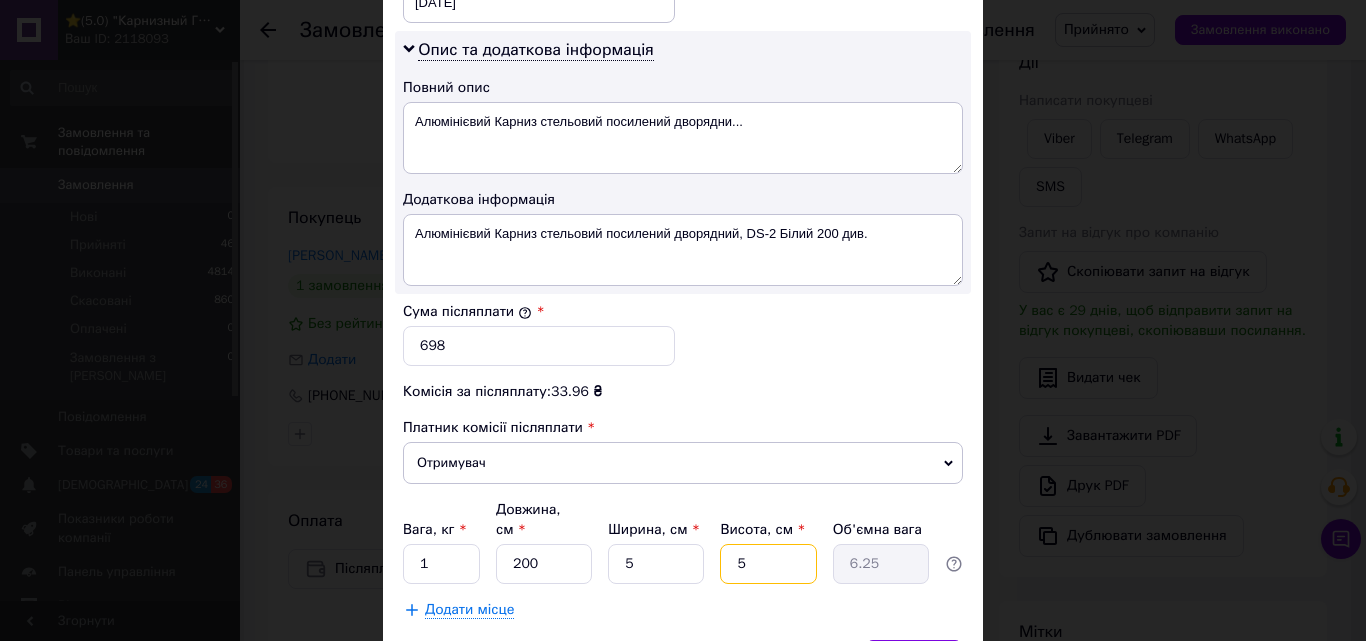 type on "1.25" 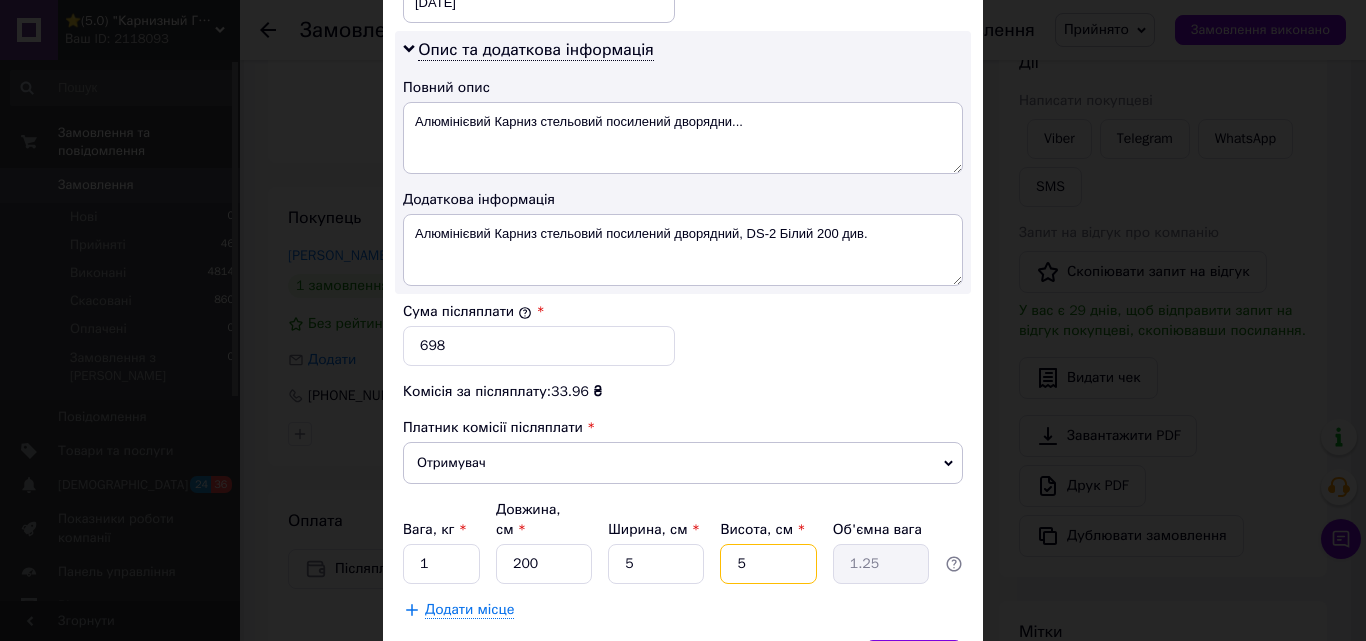 type on "5" 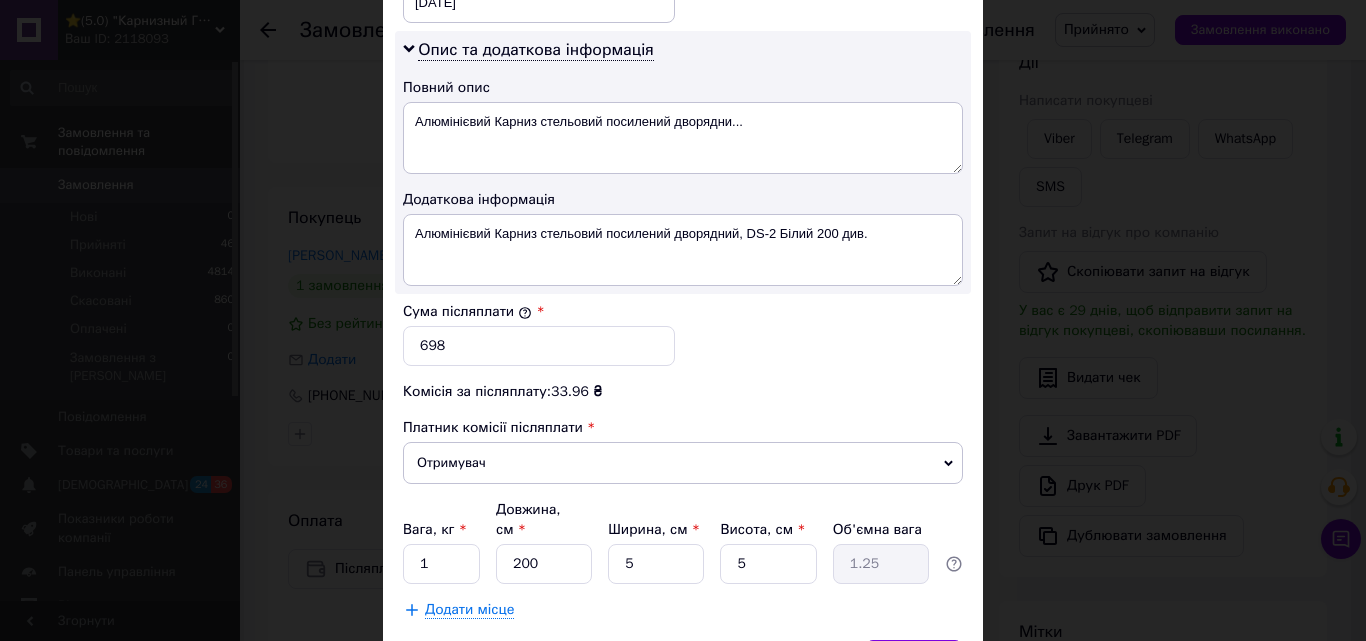 click on "Зберегти" at bounding box center (914, 660) 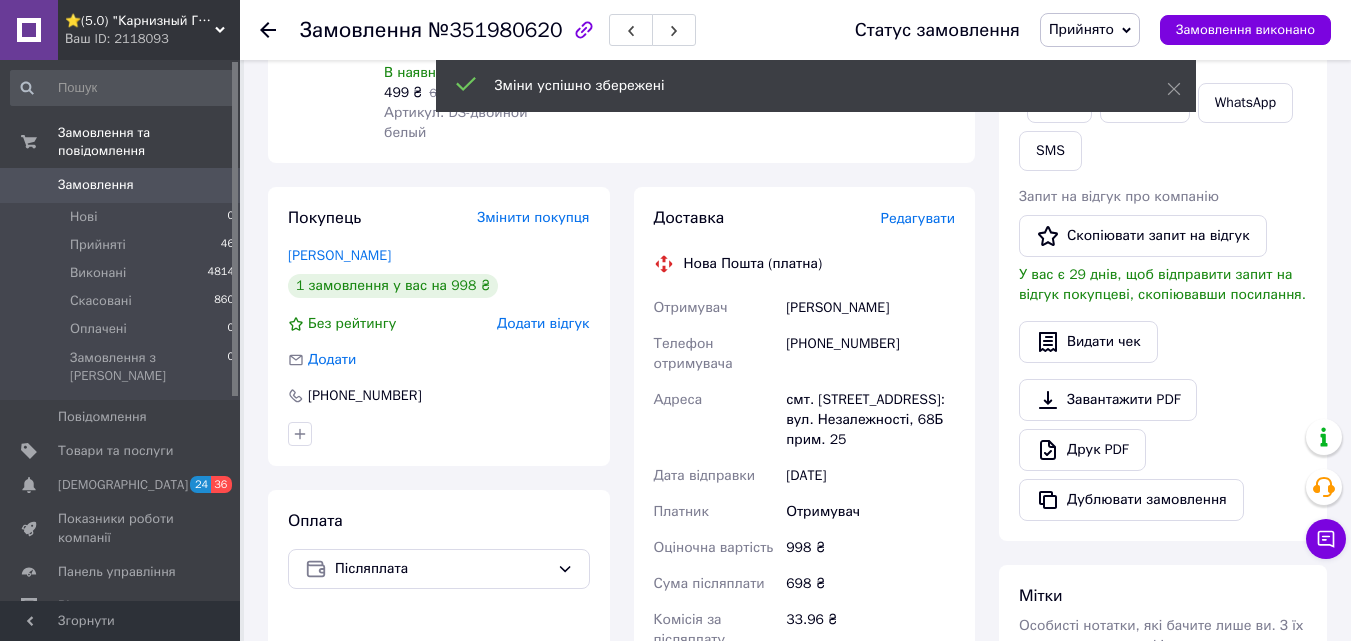scroll, scrollTop: 52, scrollLeft: 0, axis: vertical 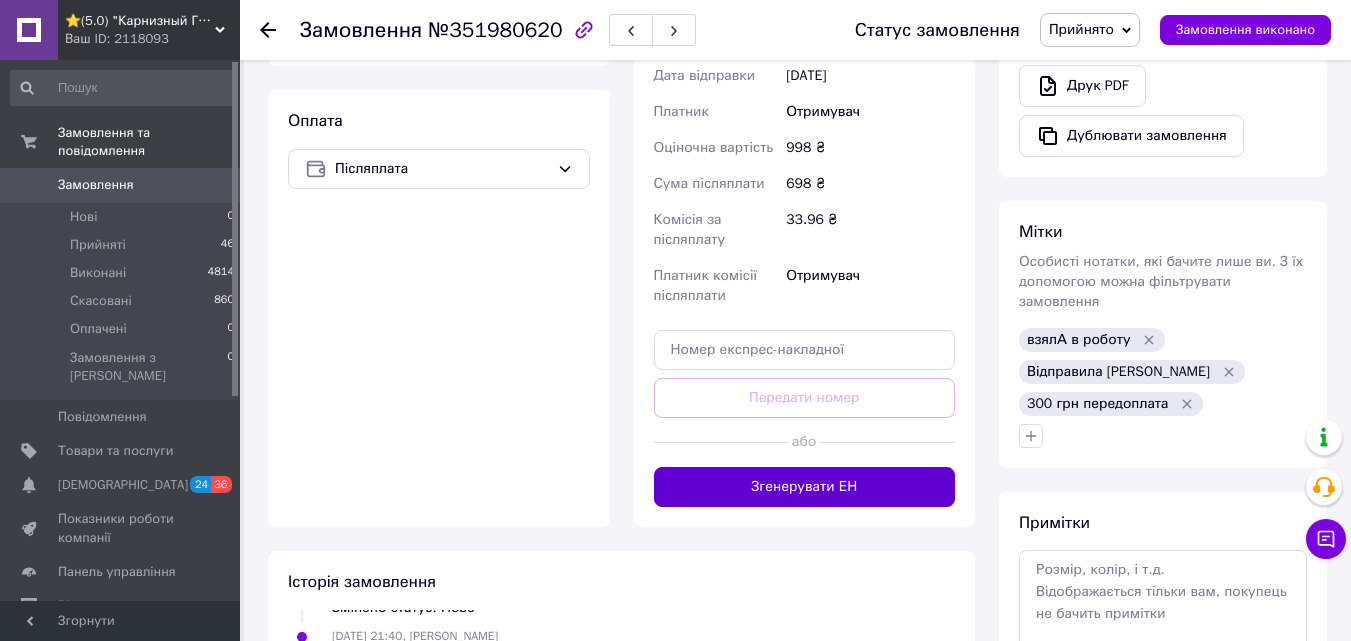 click on "Згенерувати ЕН" at bounding box center (805, 487) 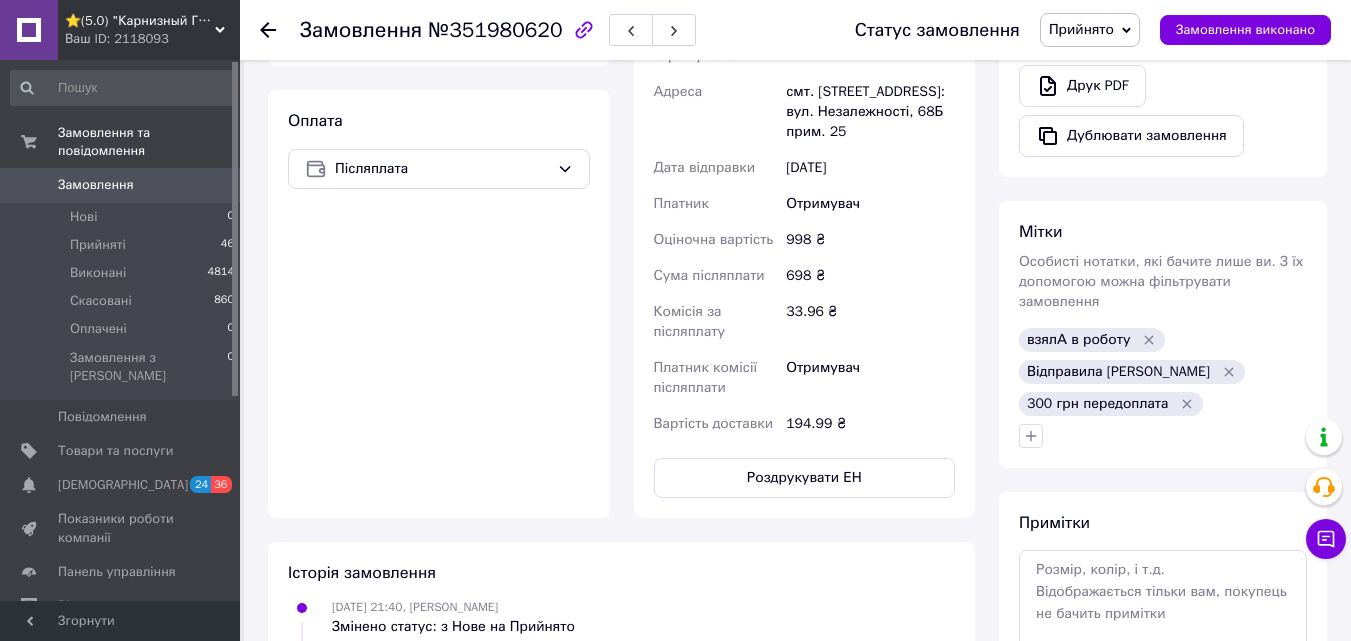 scroll, scrollTop: 100, scrollLeft: 0, axis: vertical 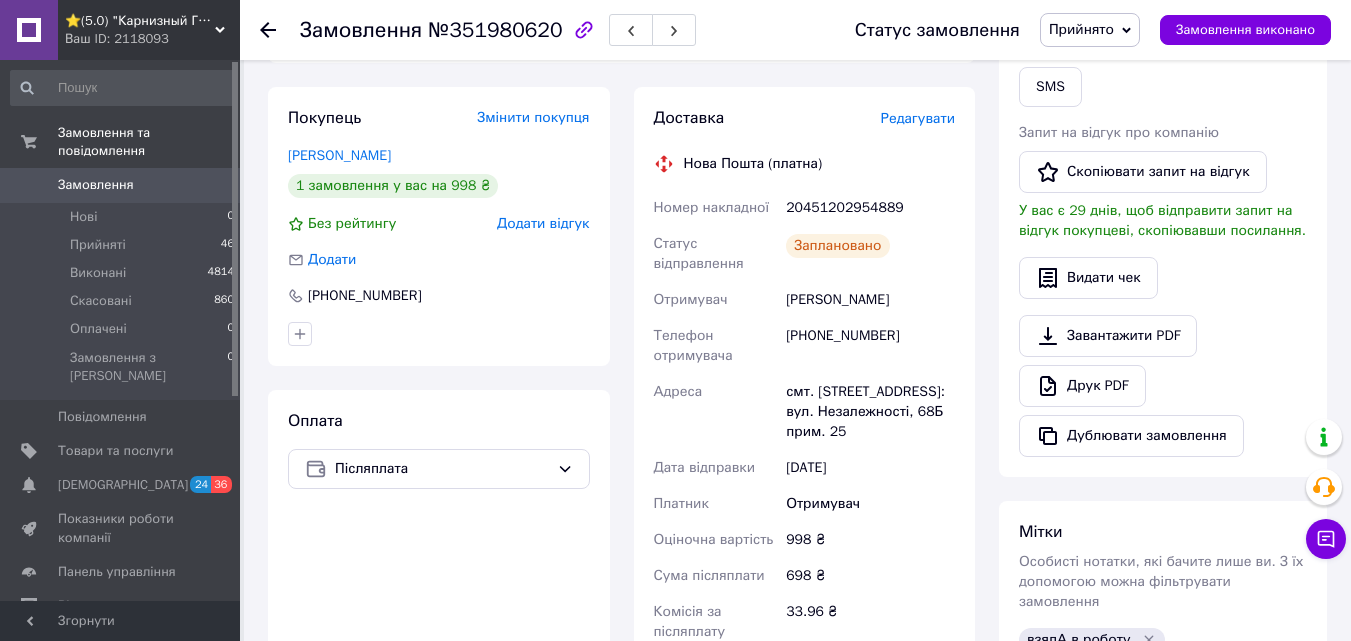 click on "20451202954889" at bounding box center [870, 208] 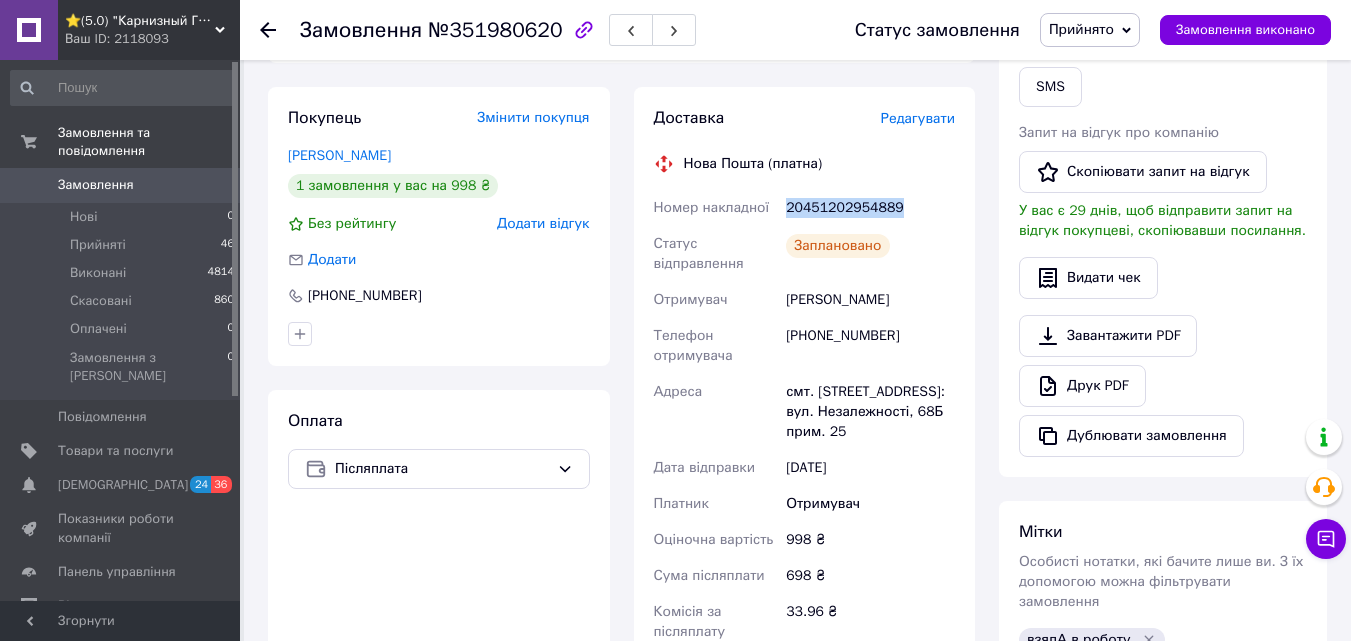 click on "20451202954889" at bounding box center [870, 208] 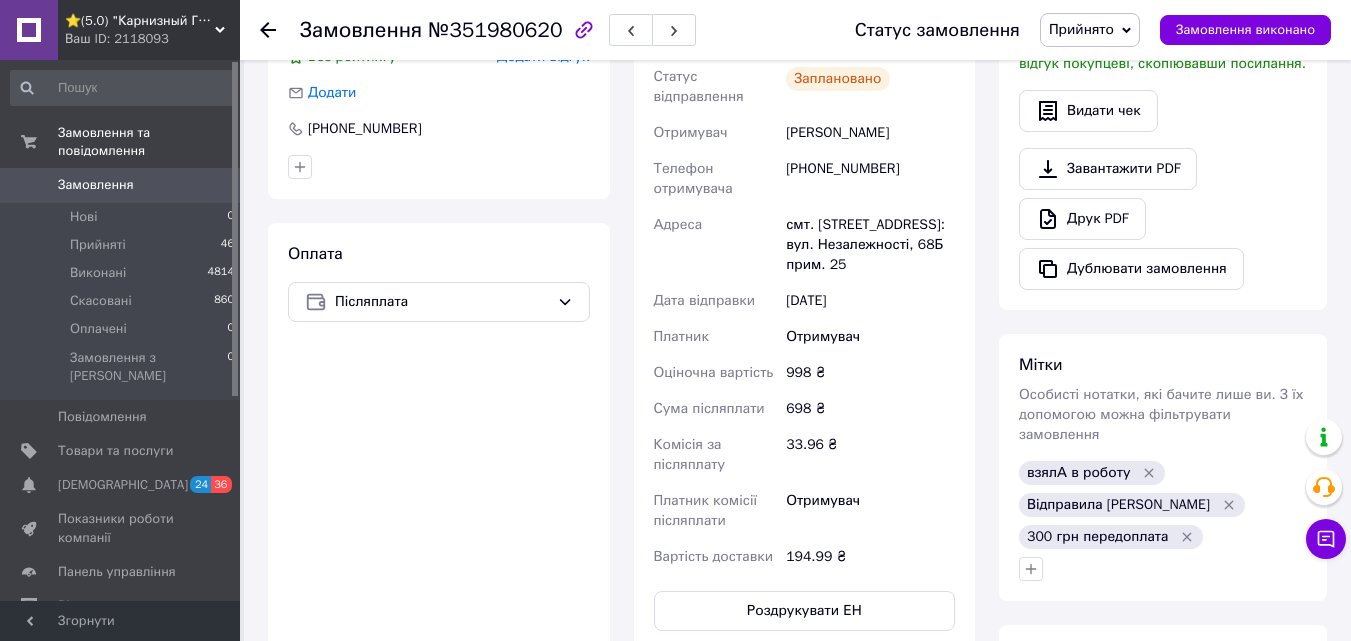 scroll, scrollTop: 700, scrollLeft: 0, axis: vertical 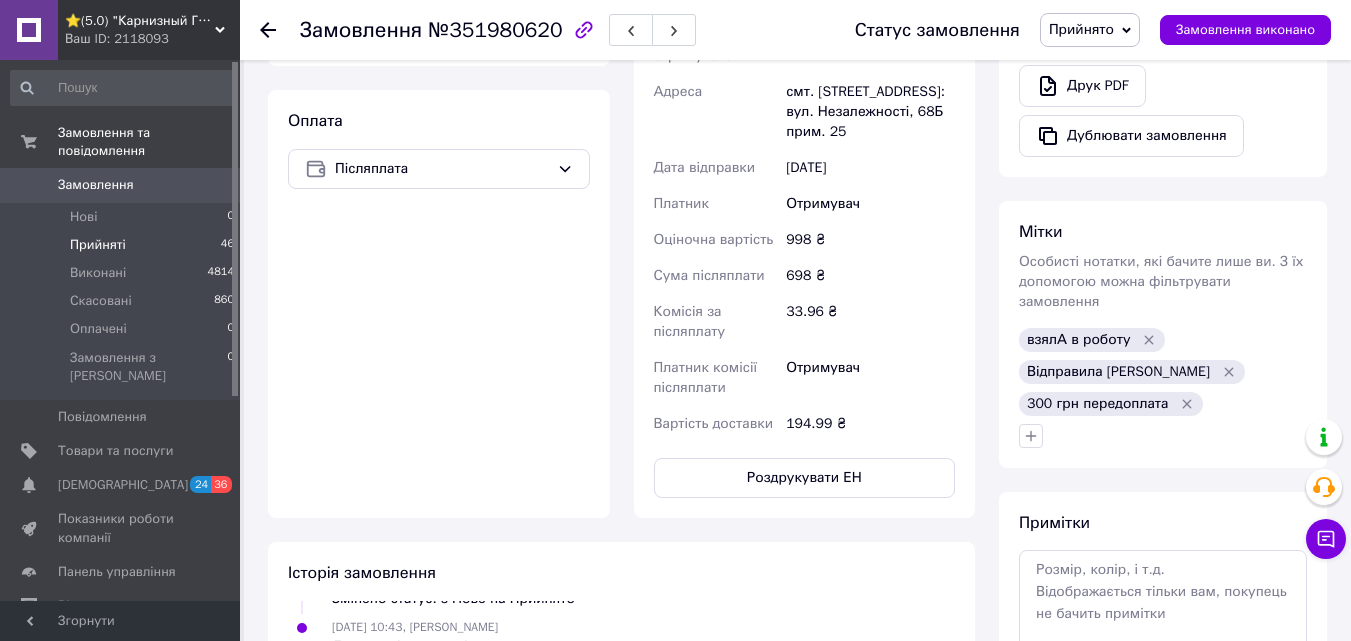click on "Прийняті 46" at bounding box center (123, 245) 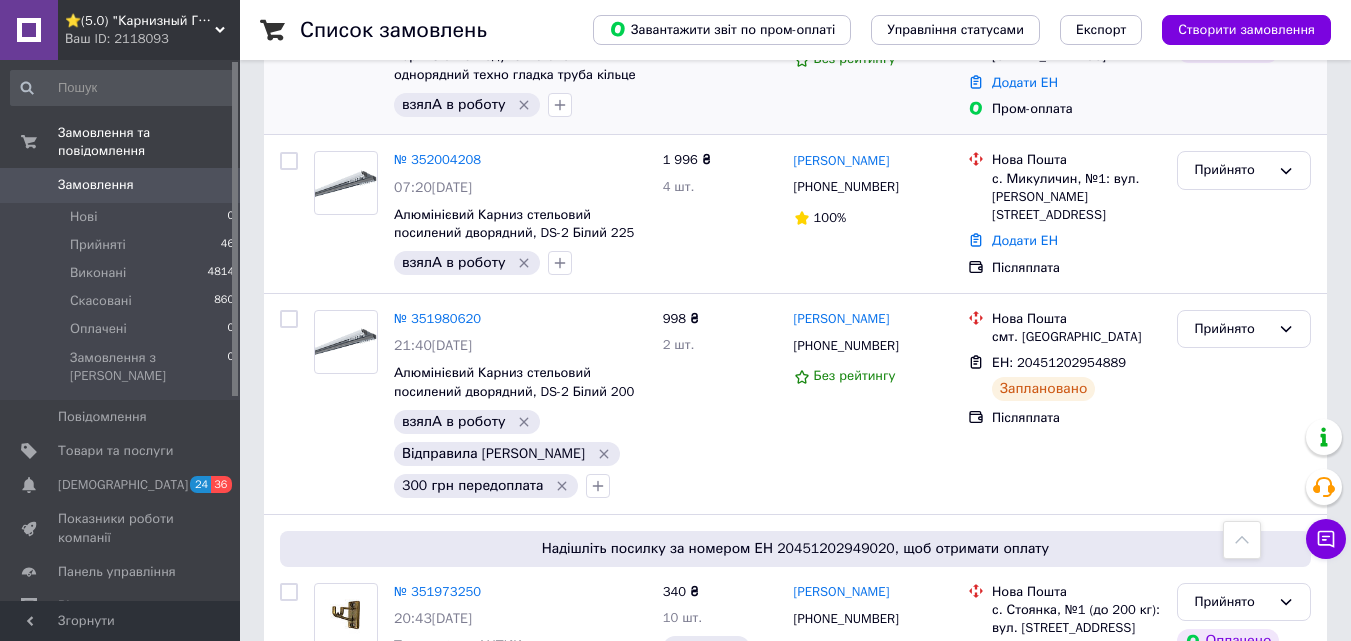 scroll, scrollTop: 600, scrollLeft: 0, axis: vertical 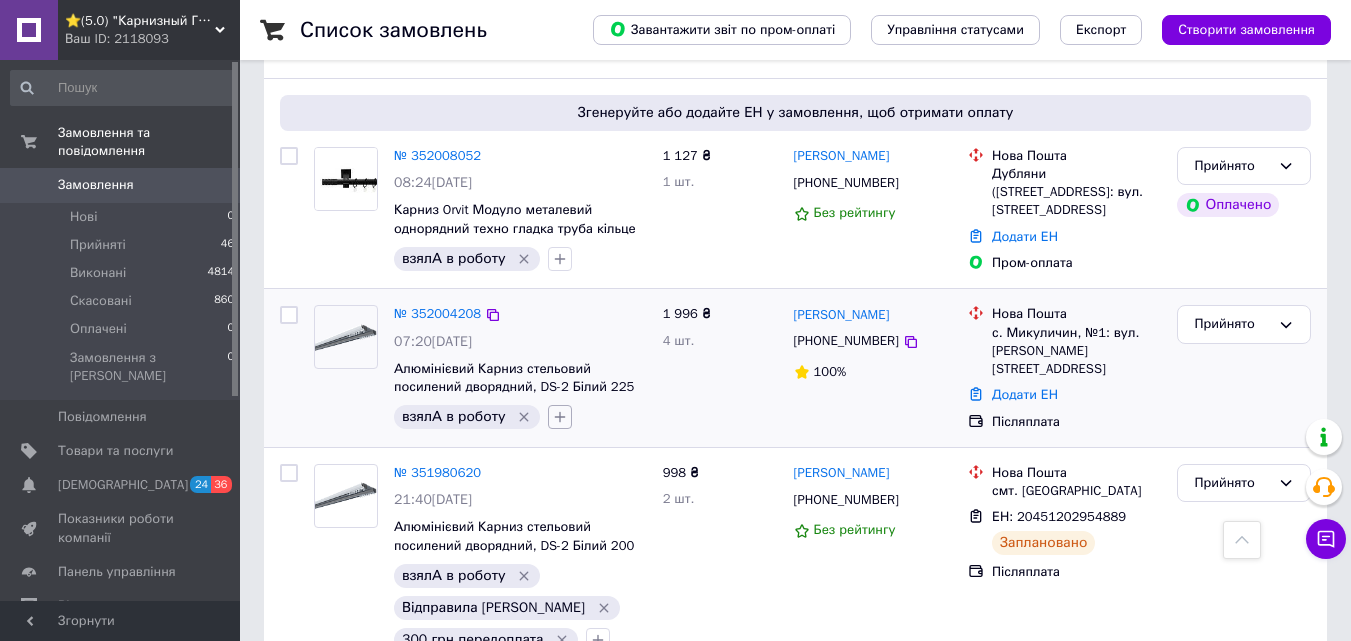click 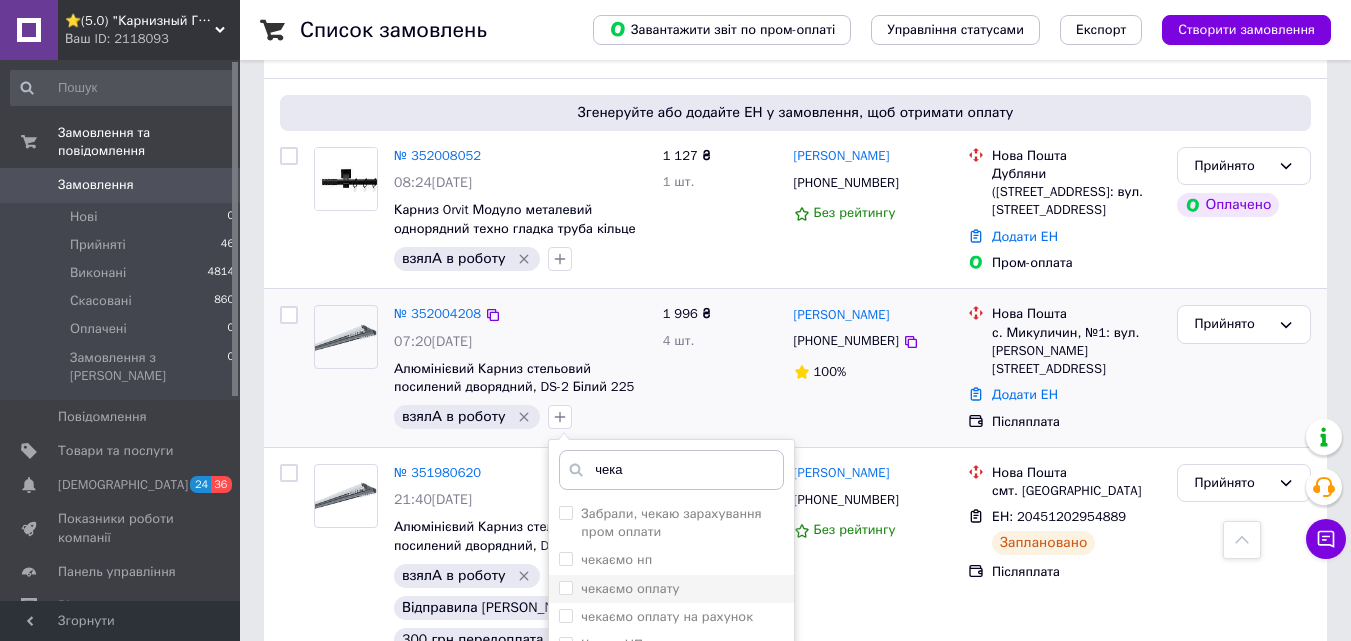 type on "чека" 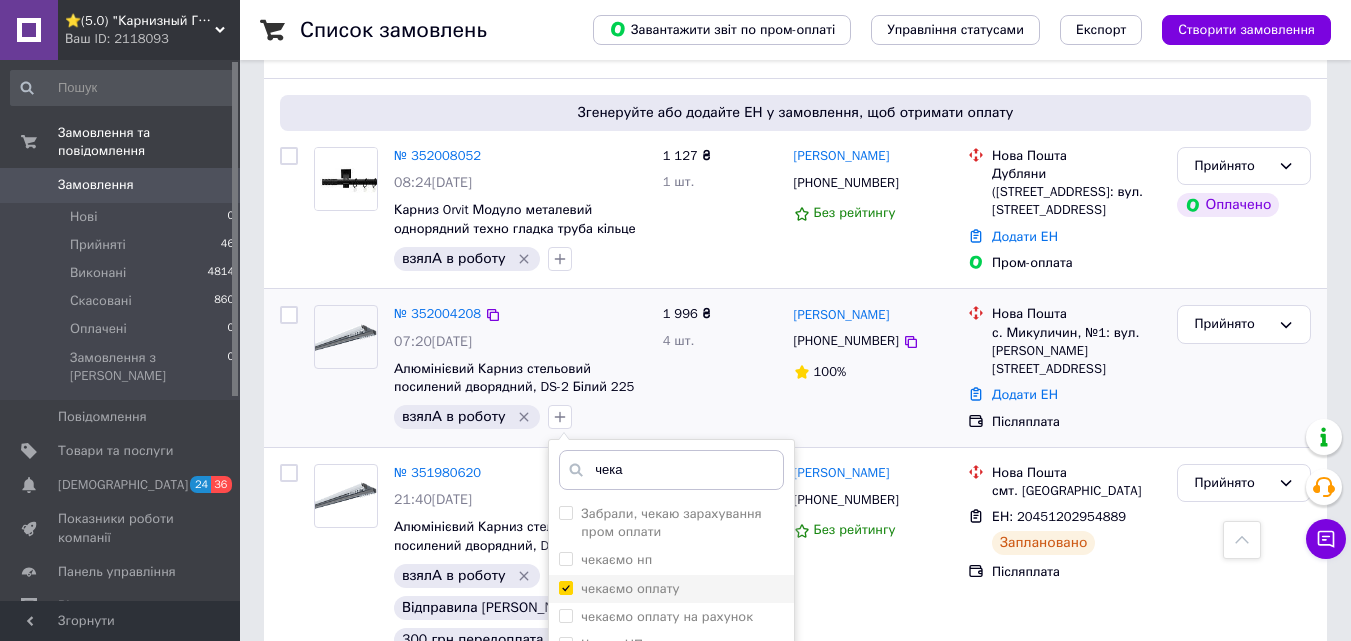 checkbox on "true" 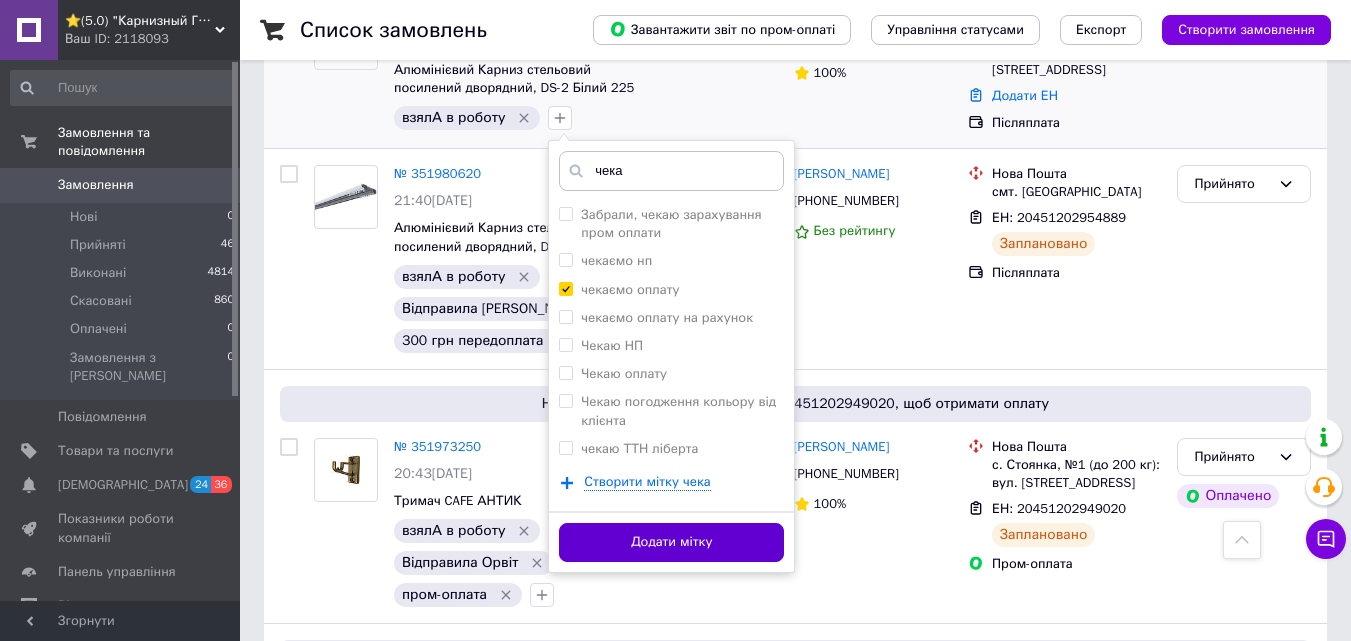 scroll, scrollTop: 900, scrollLeft: 0, axis: vertical 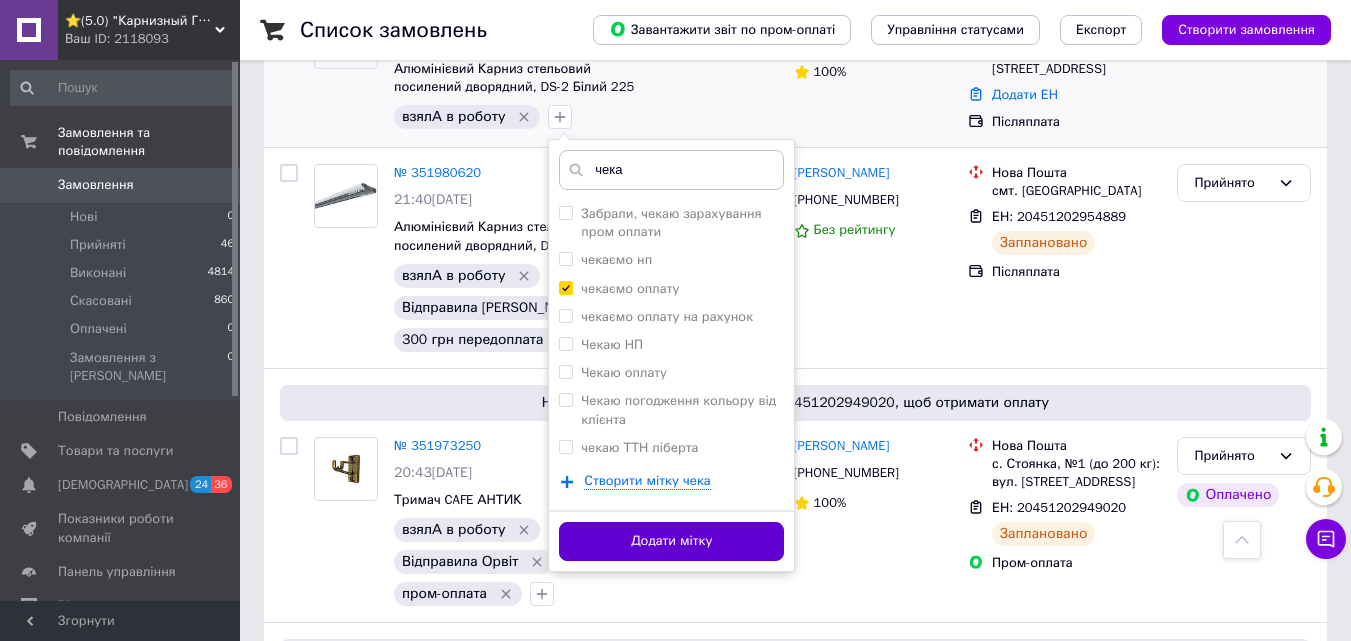 click on "Додати мітку" at bounding box center (671, 541) 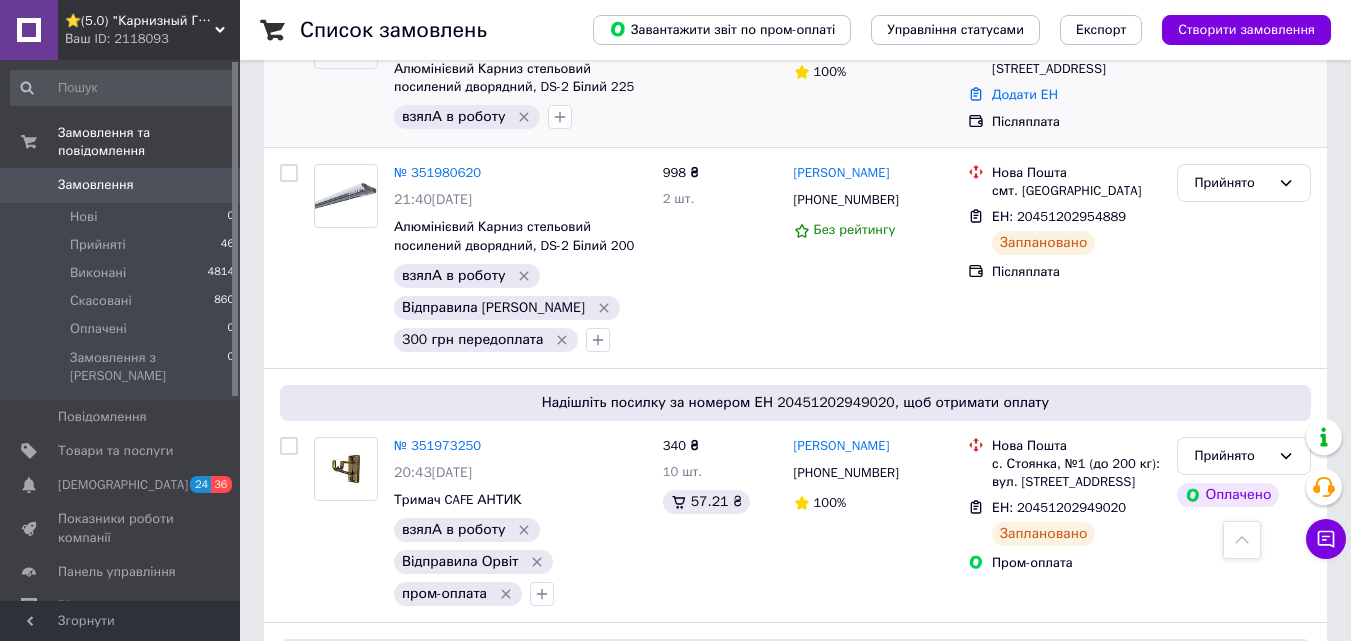 scroll, scrollTop: 600, scrollLeft: 0, axis: vertical 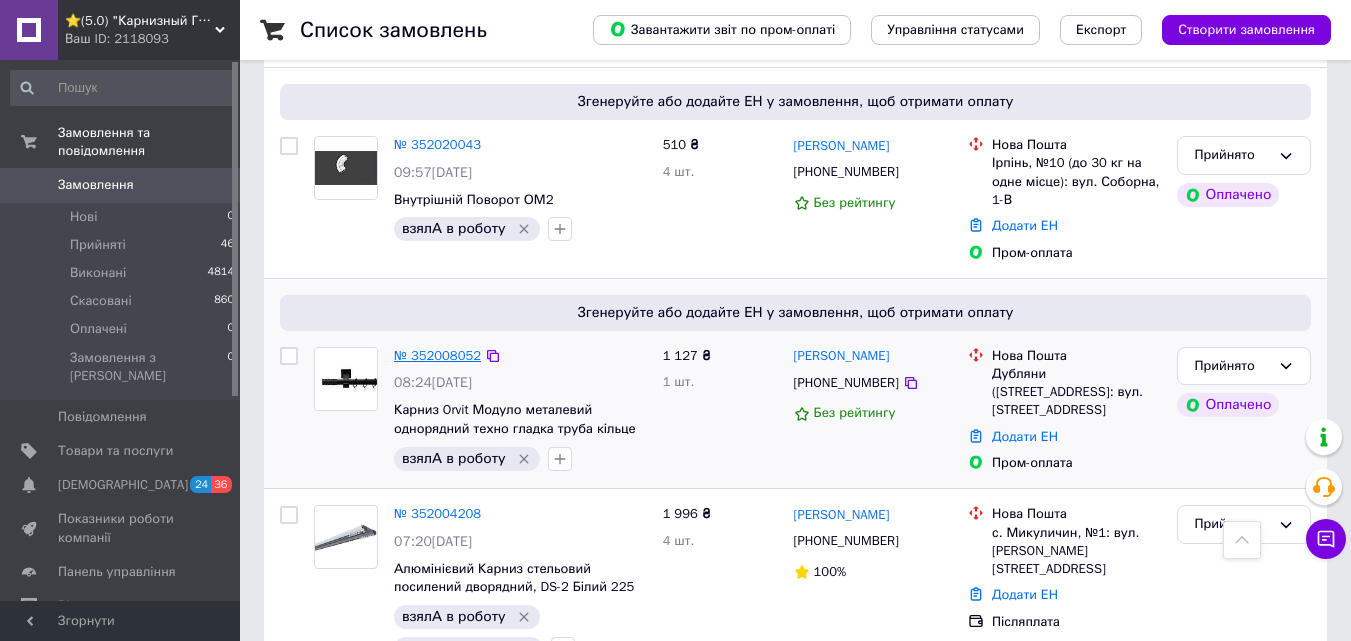 drag, startPoint x: 443, startPoint y: 344, endPoint x: 424, endPoint y: 358, distance: 23.600847 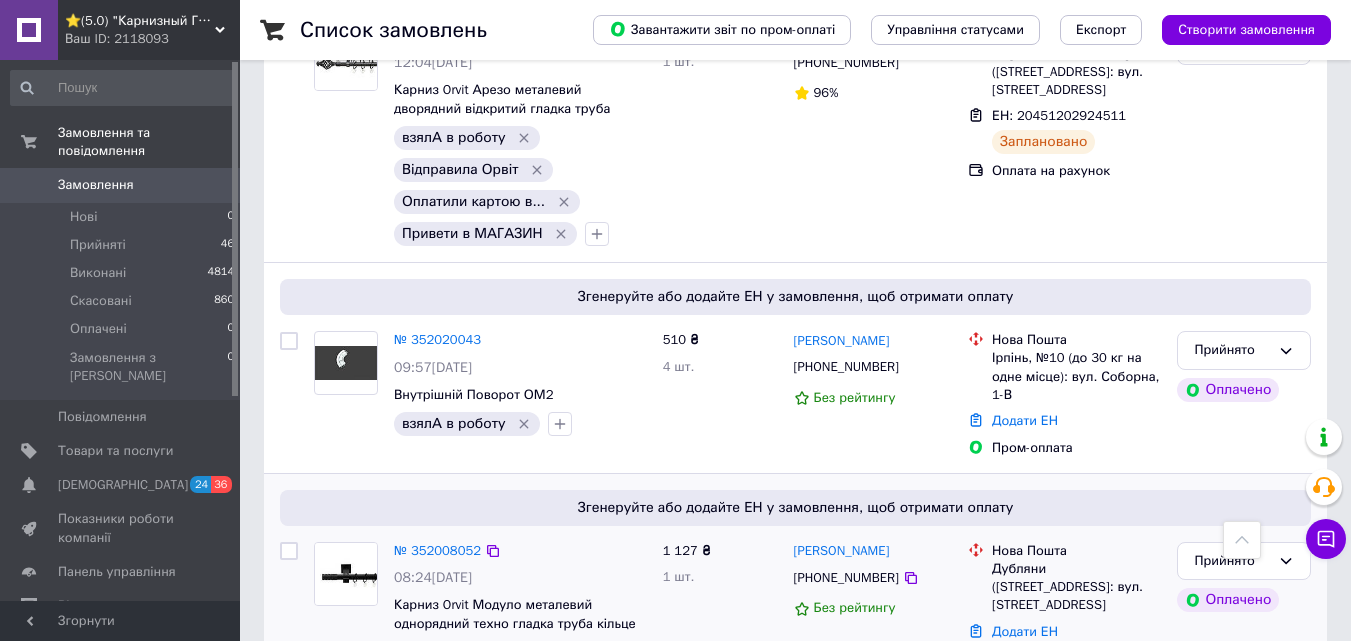 scroll, scrollTop: 200, scrollLeft: 0, axis: vertical 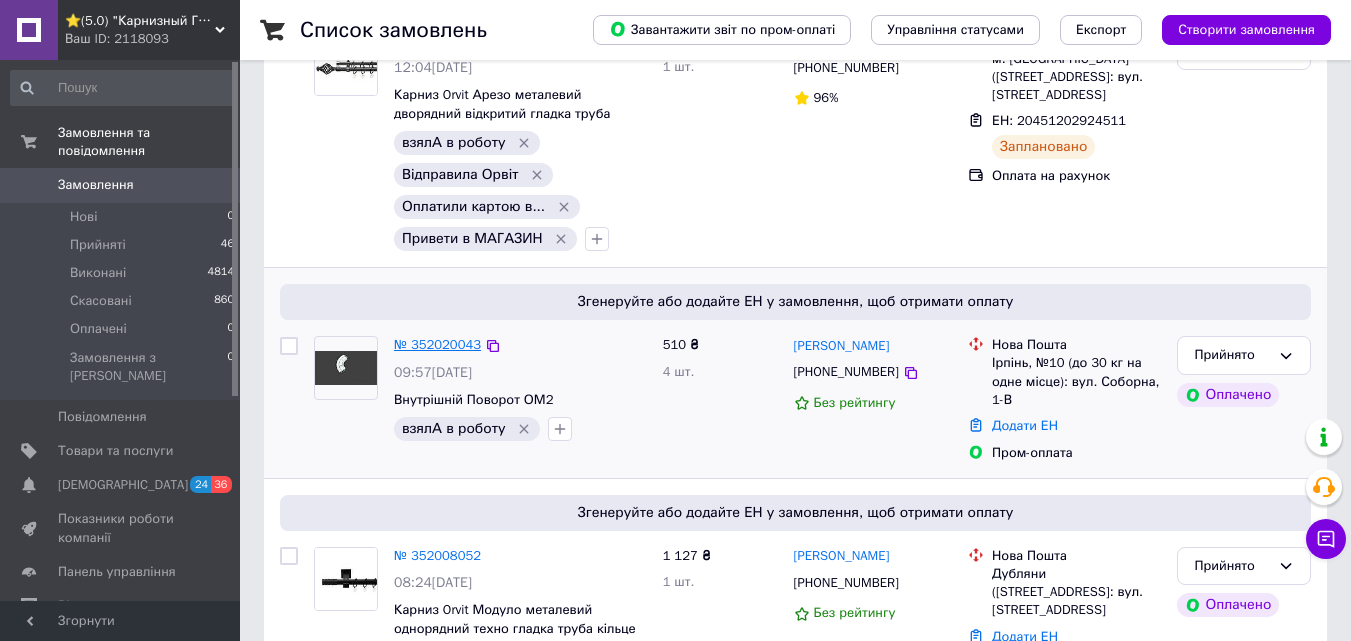 drag, startPoint x: 430, startPoint y: 334, endPoint x: 421, endPoint y: 347, distance: 15.811388 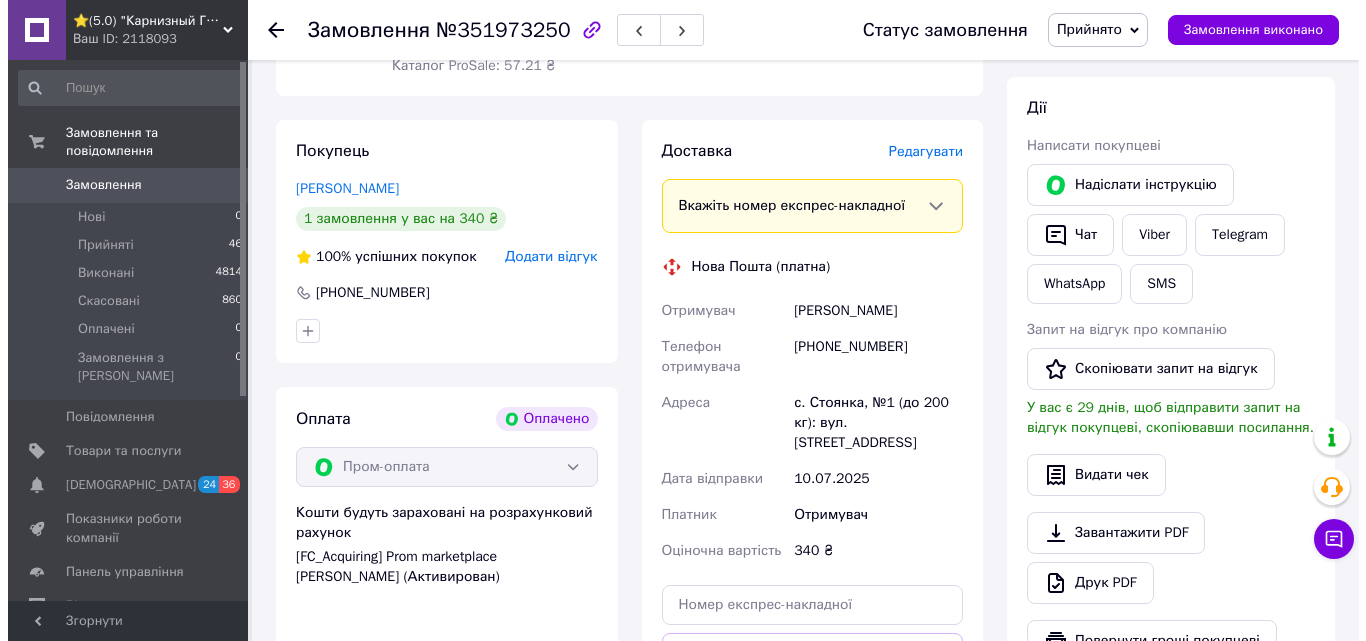 scroll, scrollTop: 300, scrollLeft: 0, axis: vertical 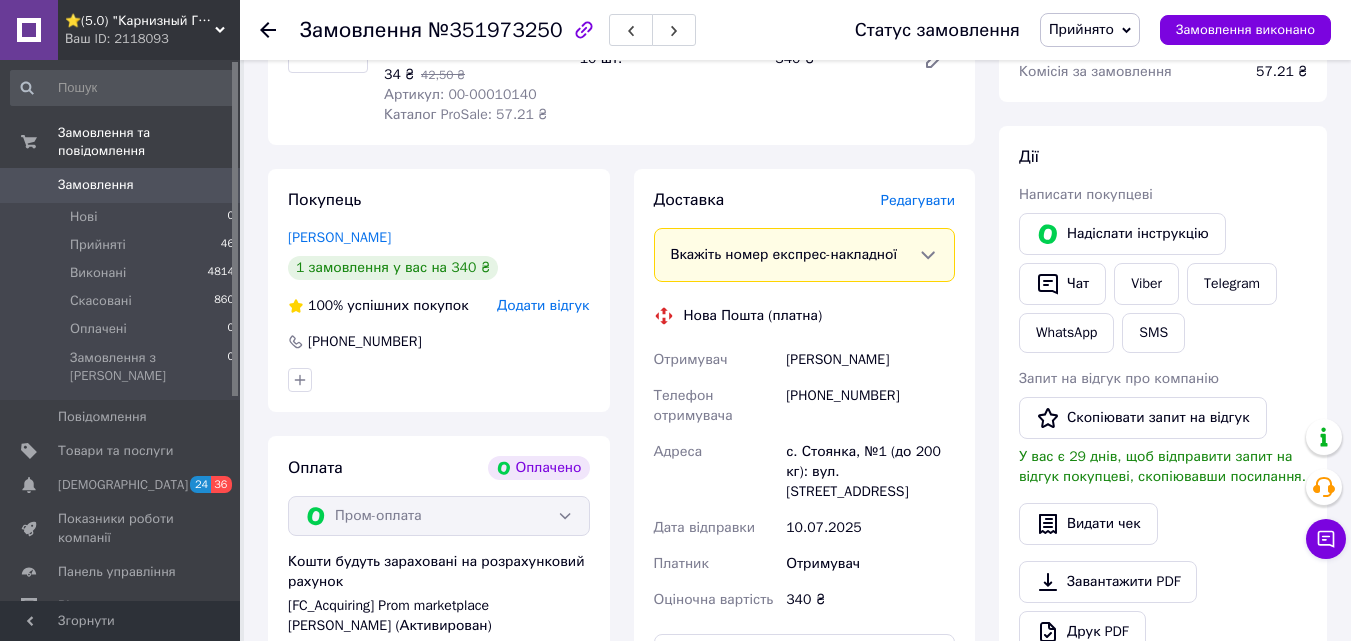 click on "Доставка Редагувати" at bounding box center [805, 200] 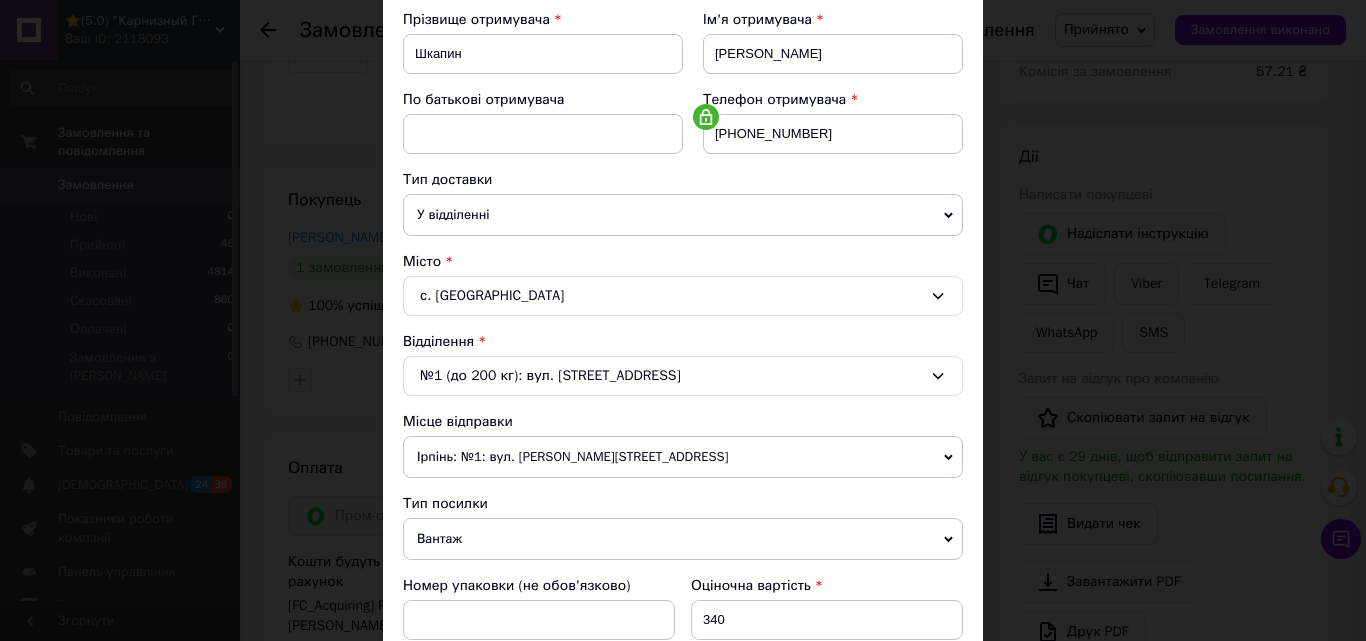 scroll, scrollTop: 400, scrollLeft: 0, axis: vertical 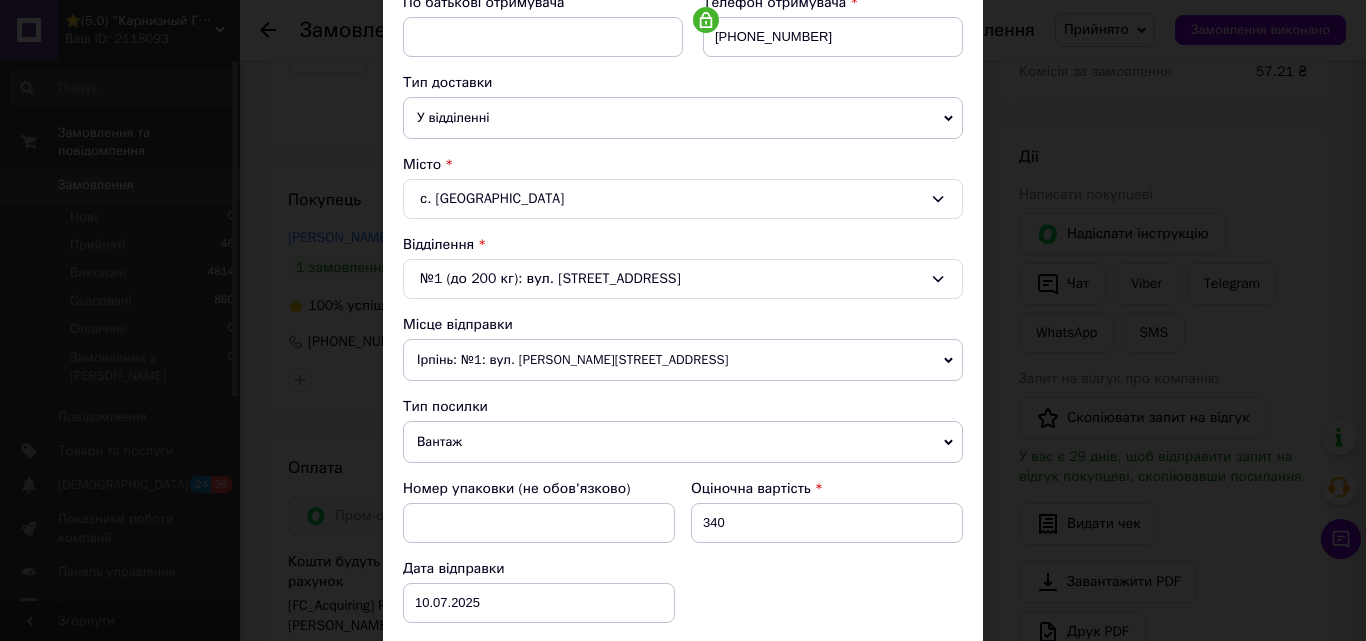 click on "Ірпінь: №1: вул. [PERSON_NAME][STREET_ADDRESS]" at bounding box center (683, 360) 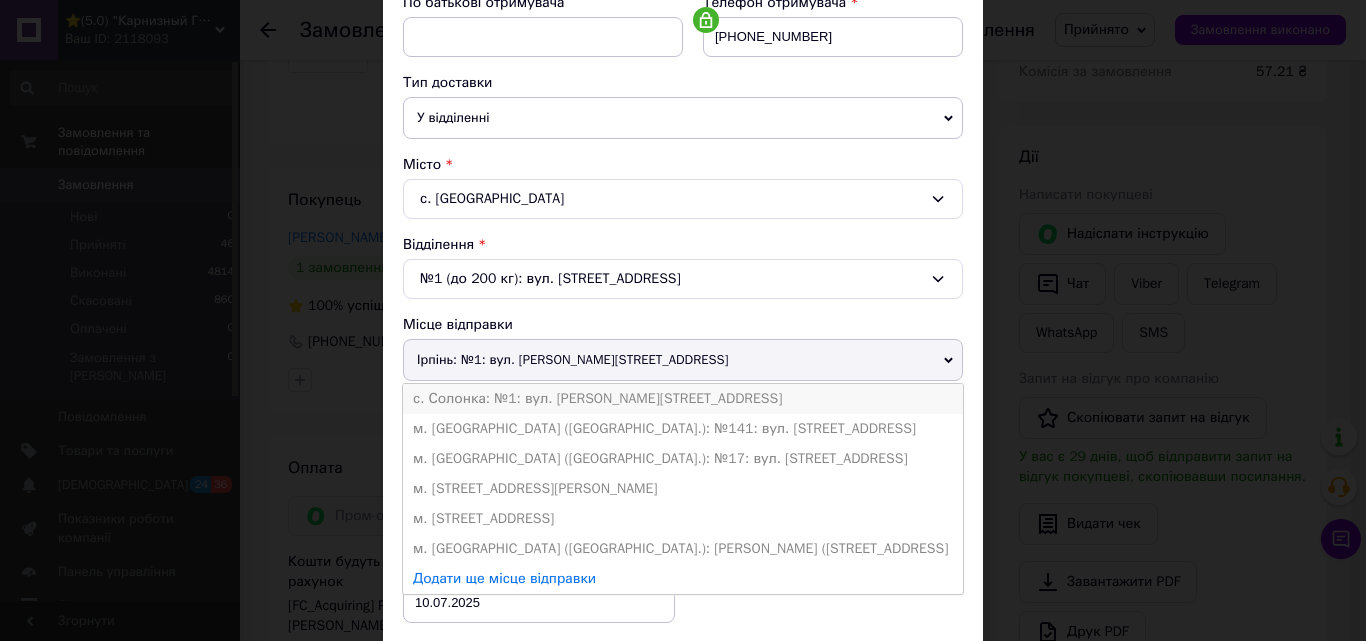click on "с. Солонка: №1: вул. [PERSON_NAME][STREET_ADDRESS]" at bounding box center (683, 399) 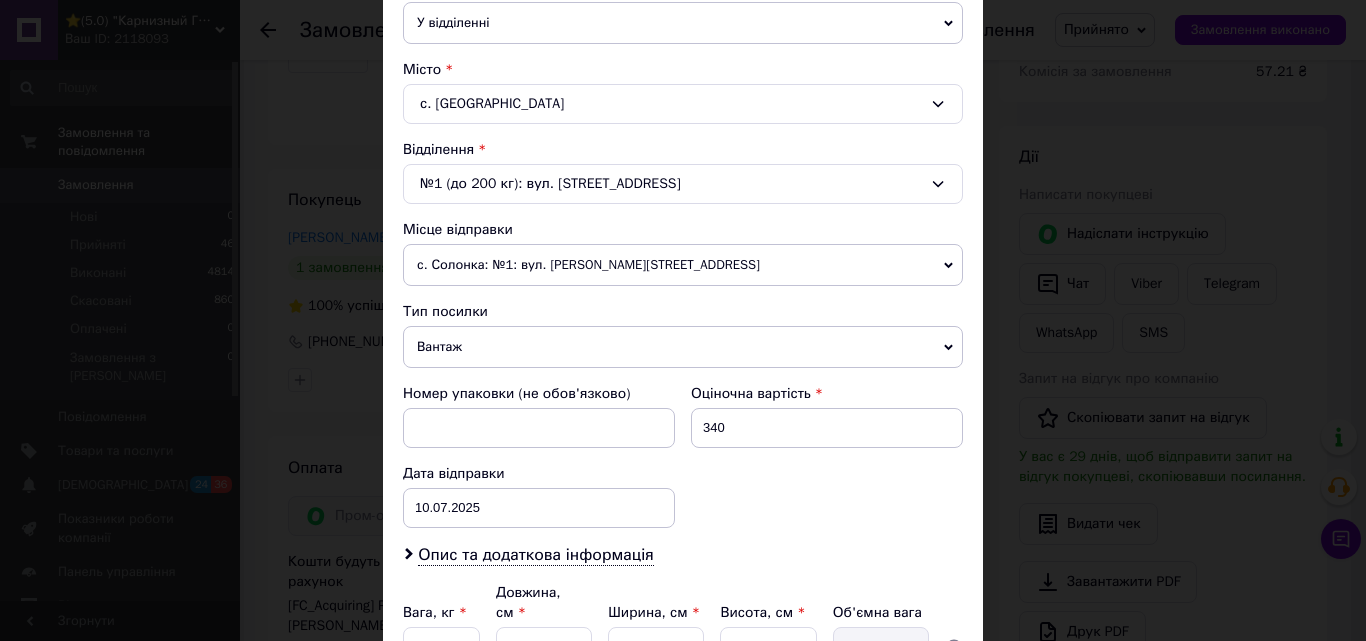 scroll, scrollTop: 600, scrollLeft: 0, axis: vertical 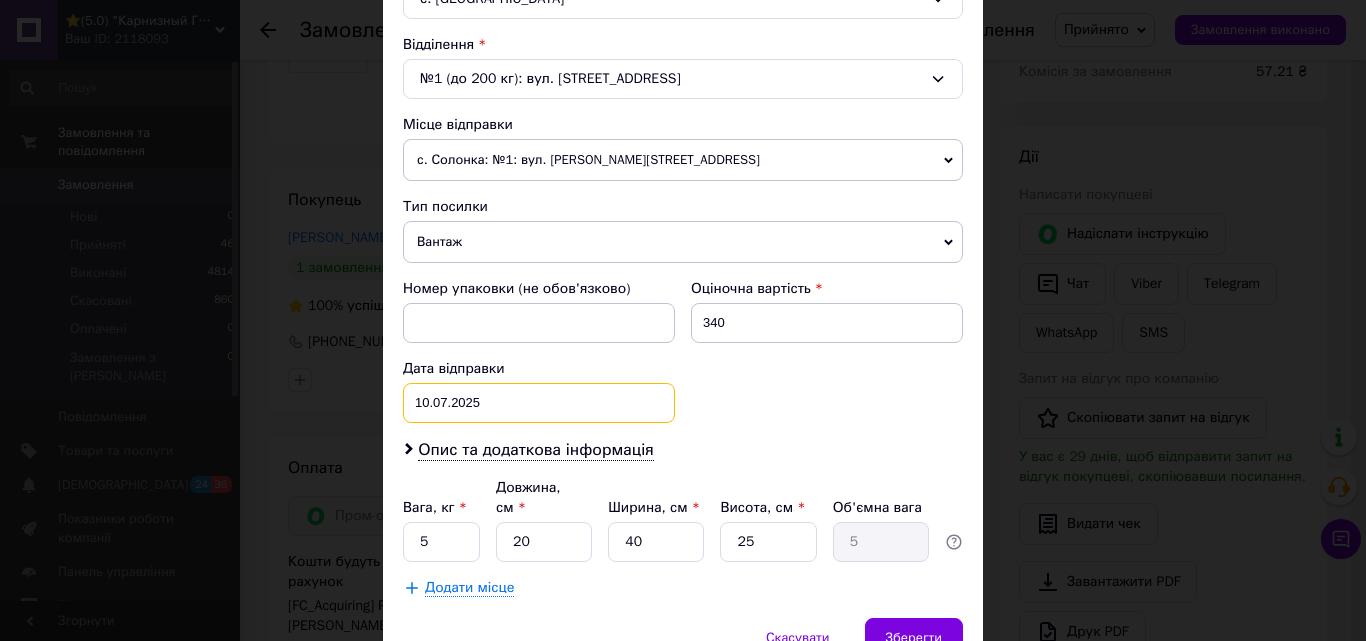click on "[DATE] < 2025 > < Июль > Пн Вт Ср Чт Пт Сб Вс 30 1 2 3 4 5 6 7 8 9 10 11 12 13 14 15 16 17 18 19 20 21 22 23 24 25 26 27 28 29 30 31 1 2 3 4 5 6 7 8 9 10" at bounding box center [539, 403] 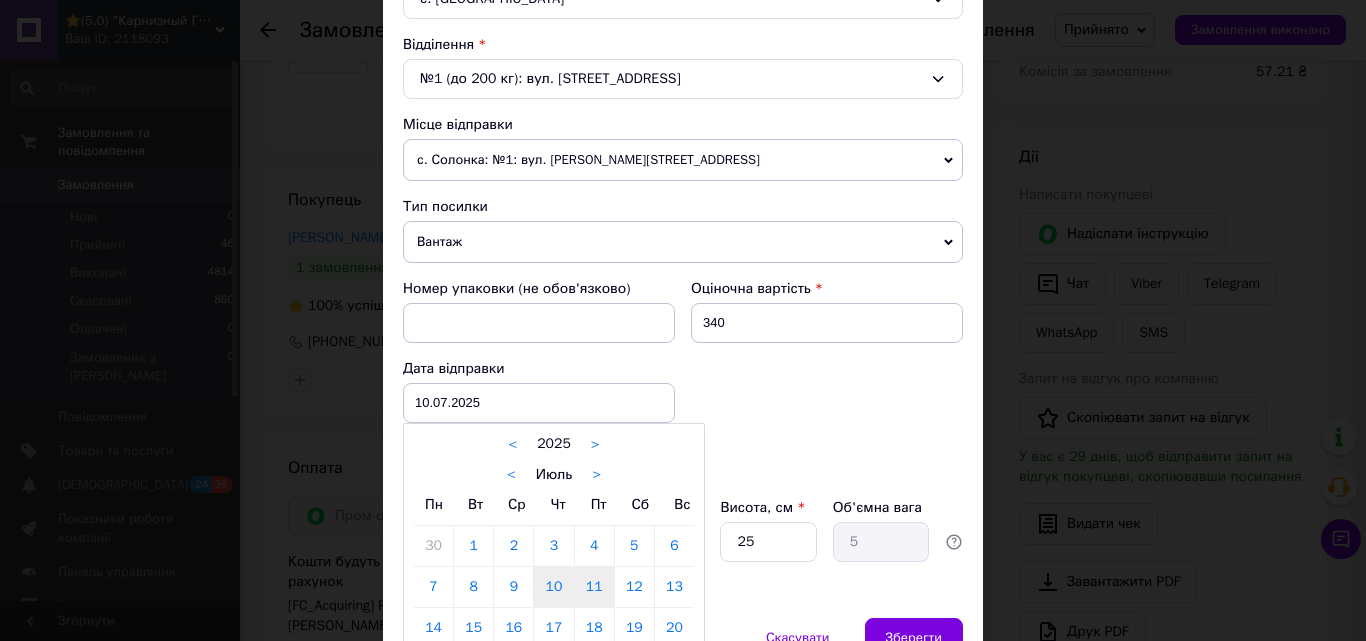 click on "11" at bounding box center (594, 587) 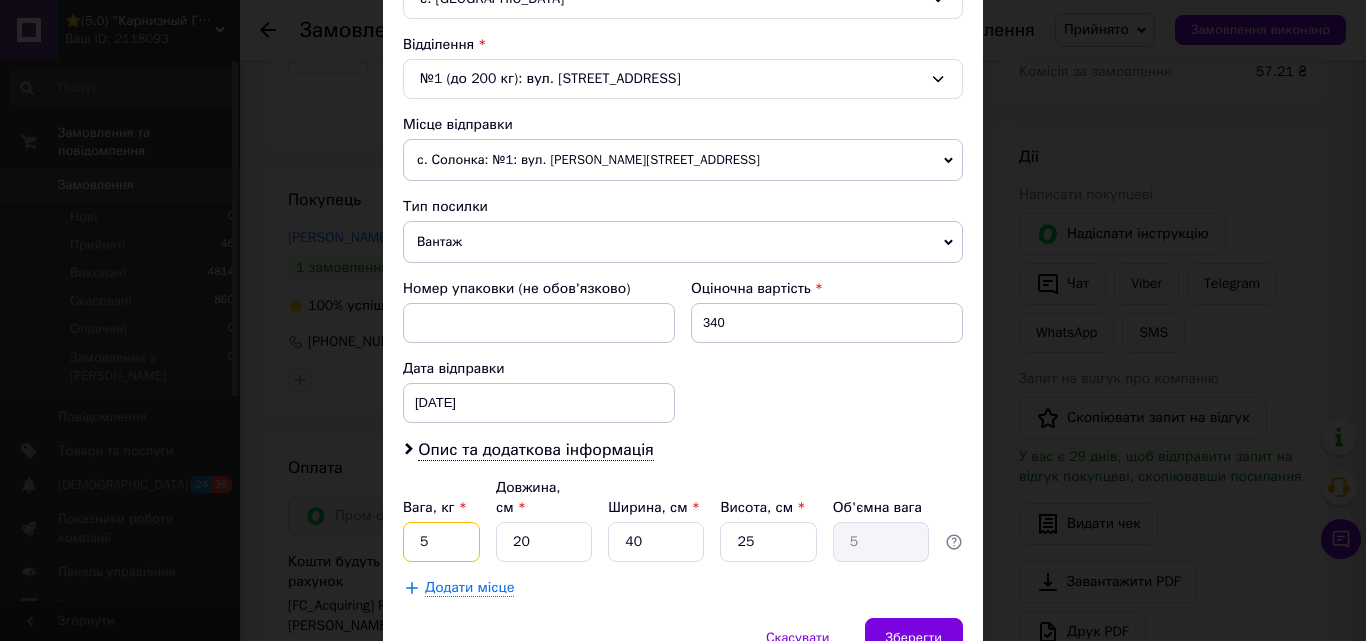 click on "5" at bounding box center (441, 542) 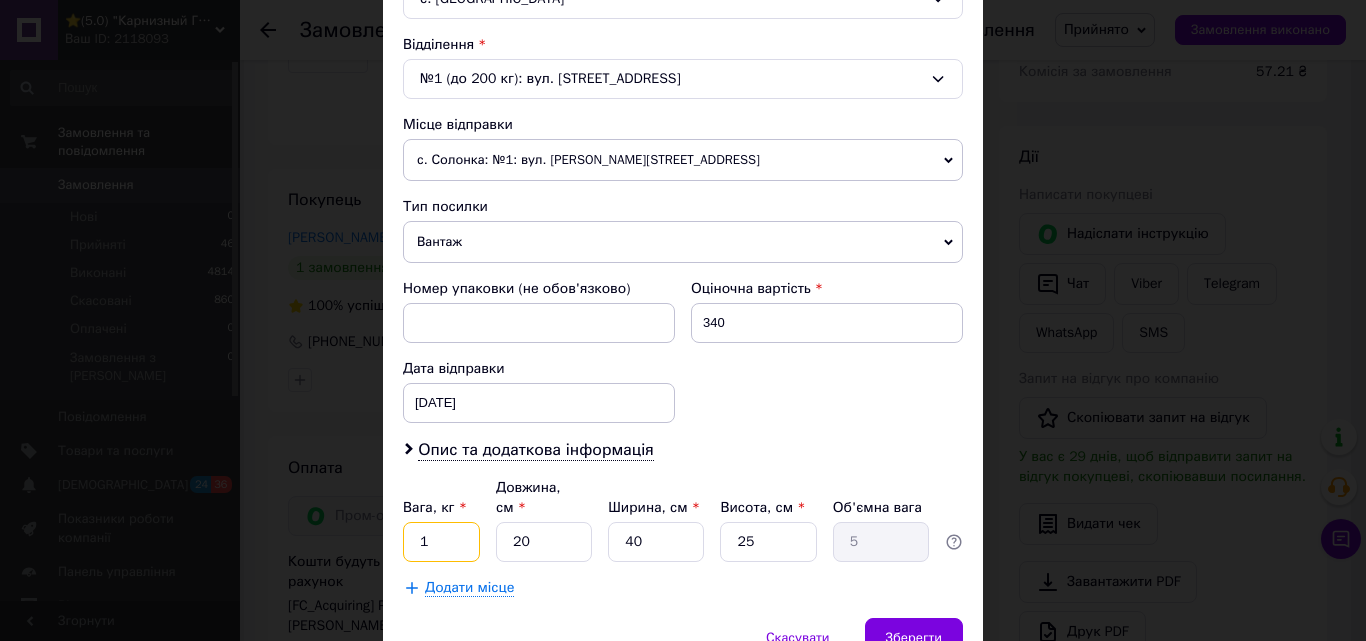 type on "1" 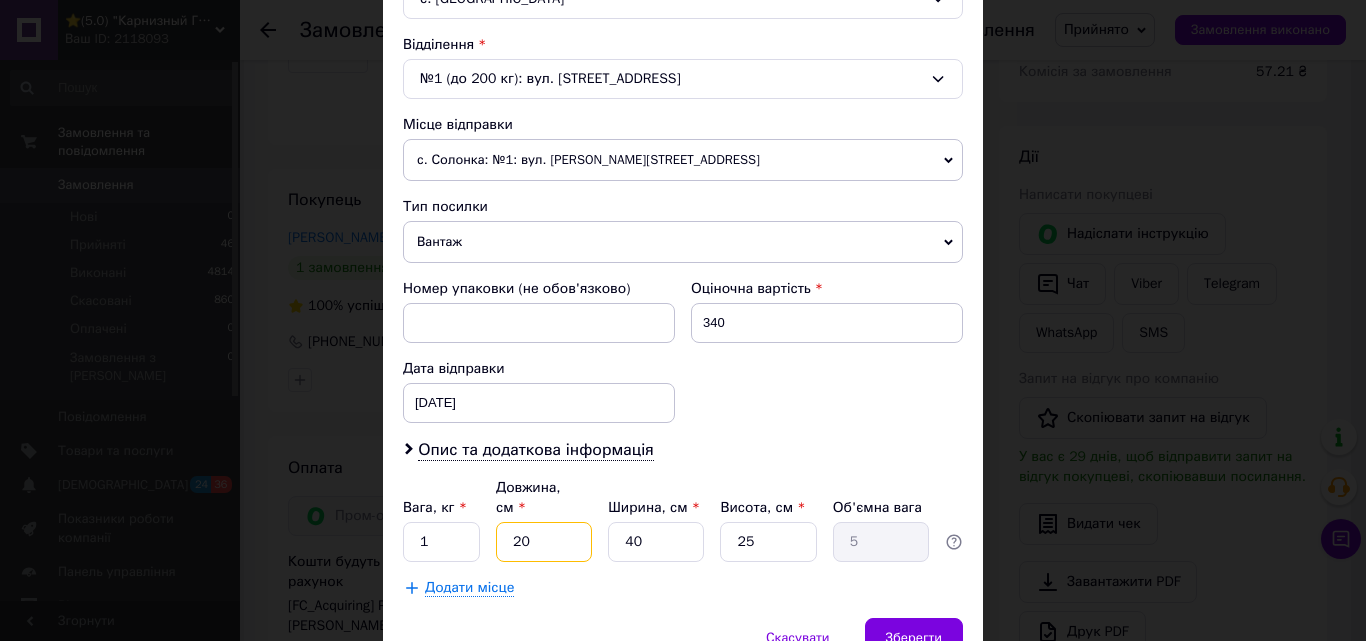 click on "20" at bounding box center [544, 542] 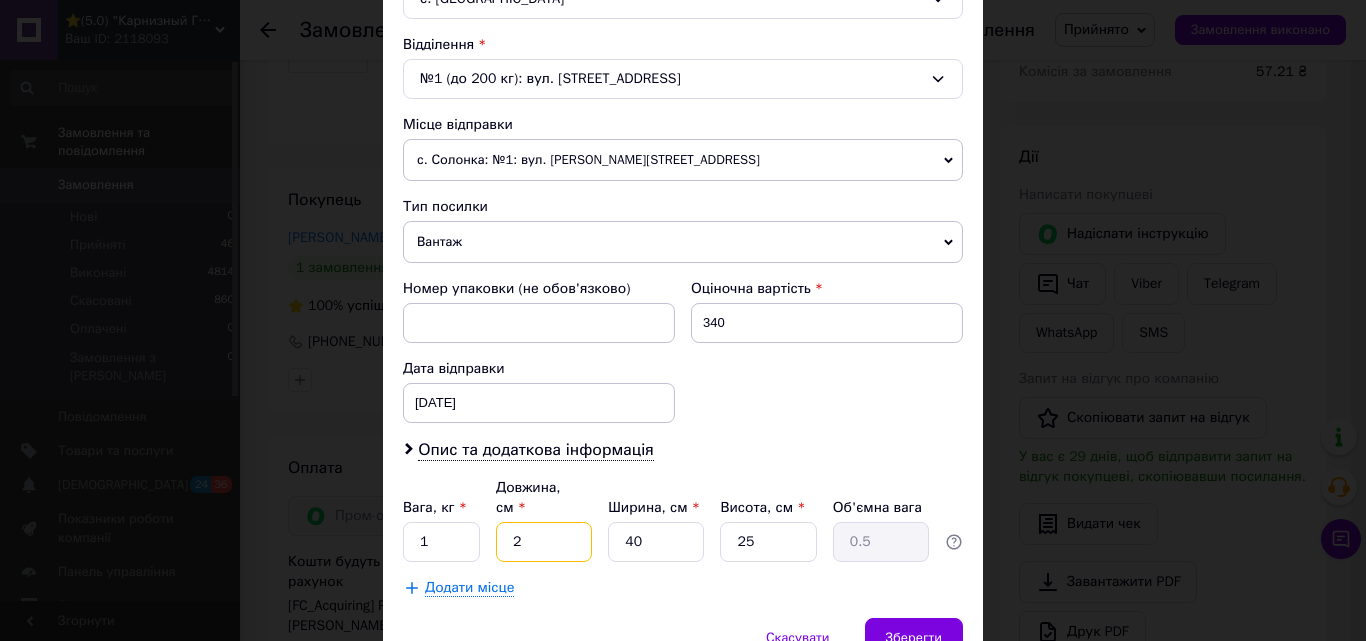 type 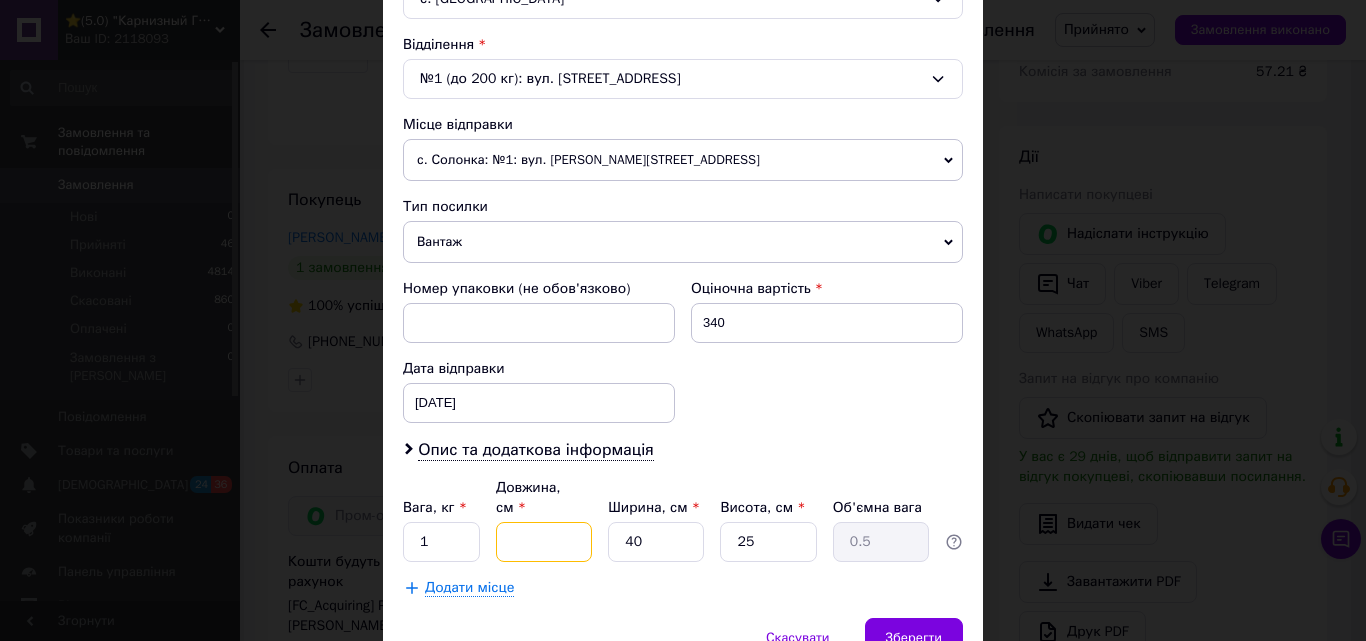 type 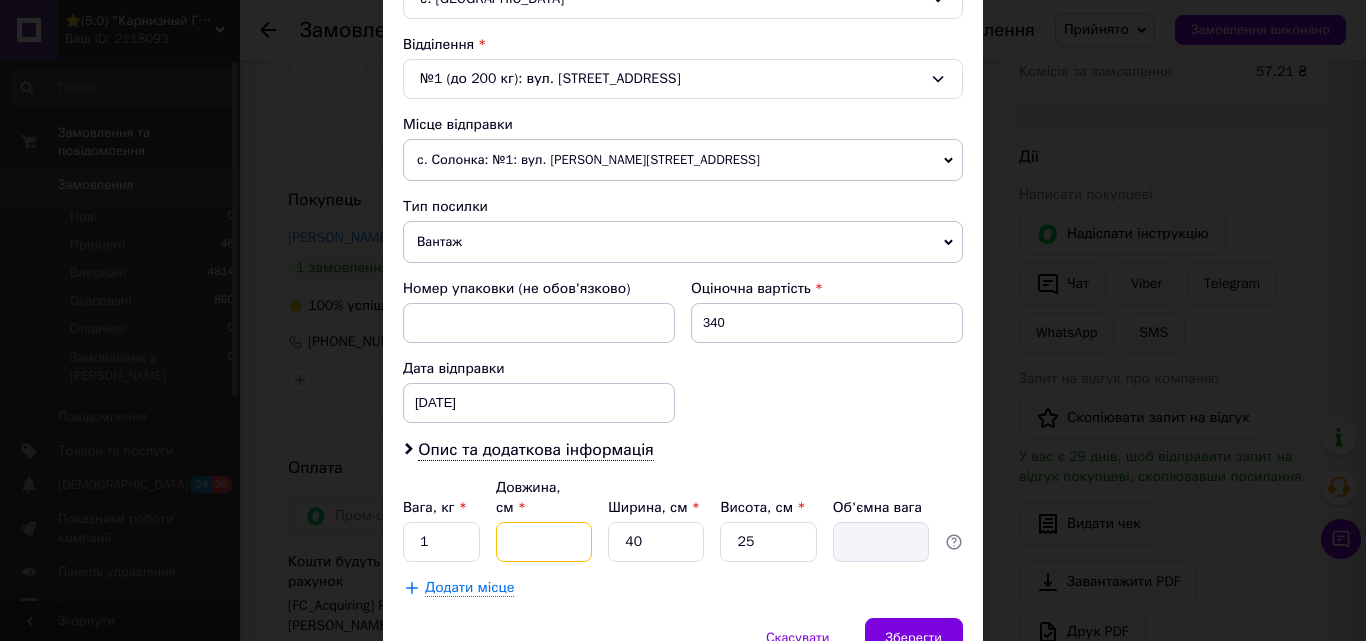 type on "5" 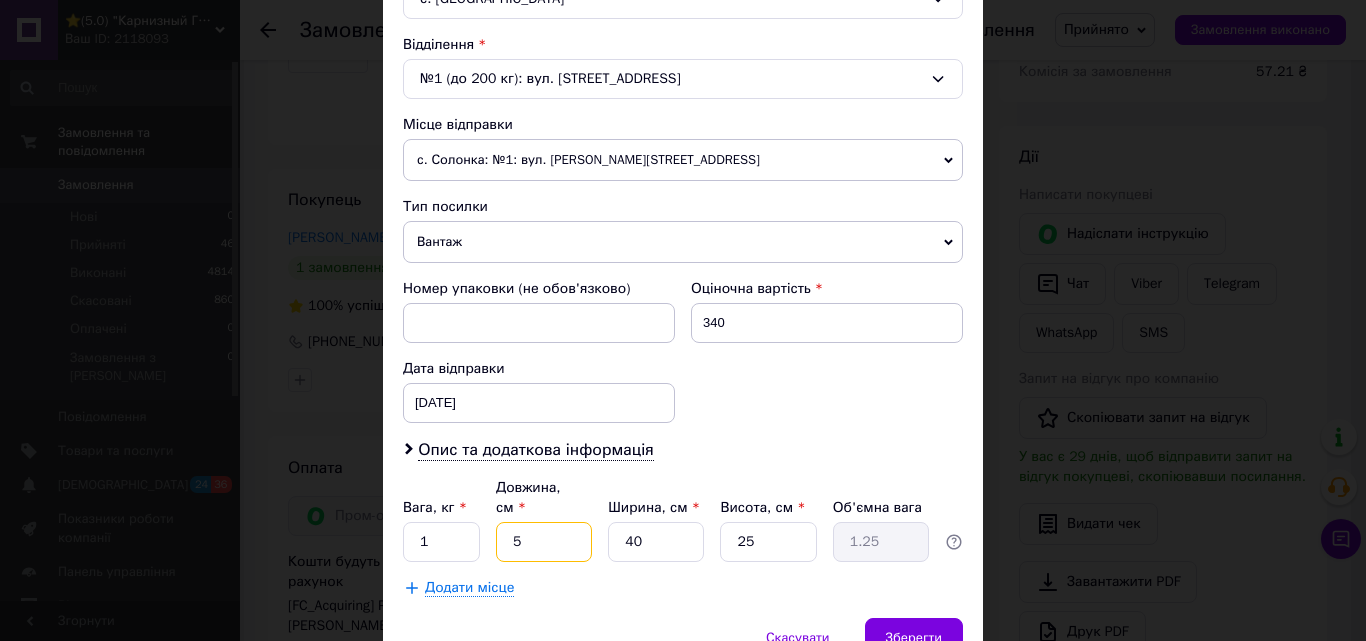 type on "5" 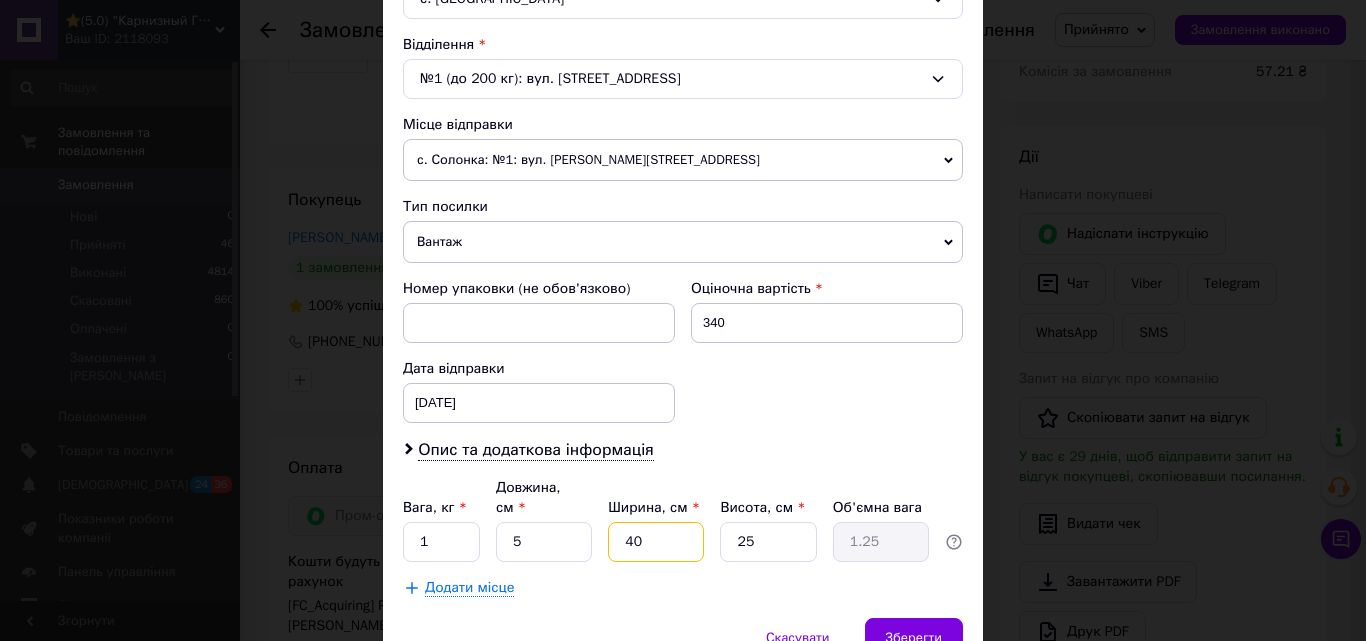 click on "40" at bounding box center (656, 542) 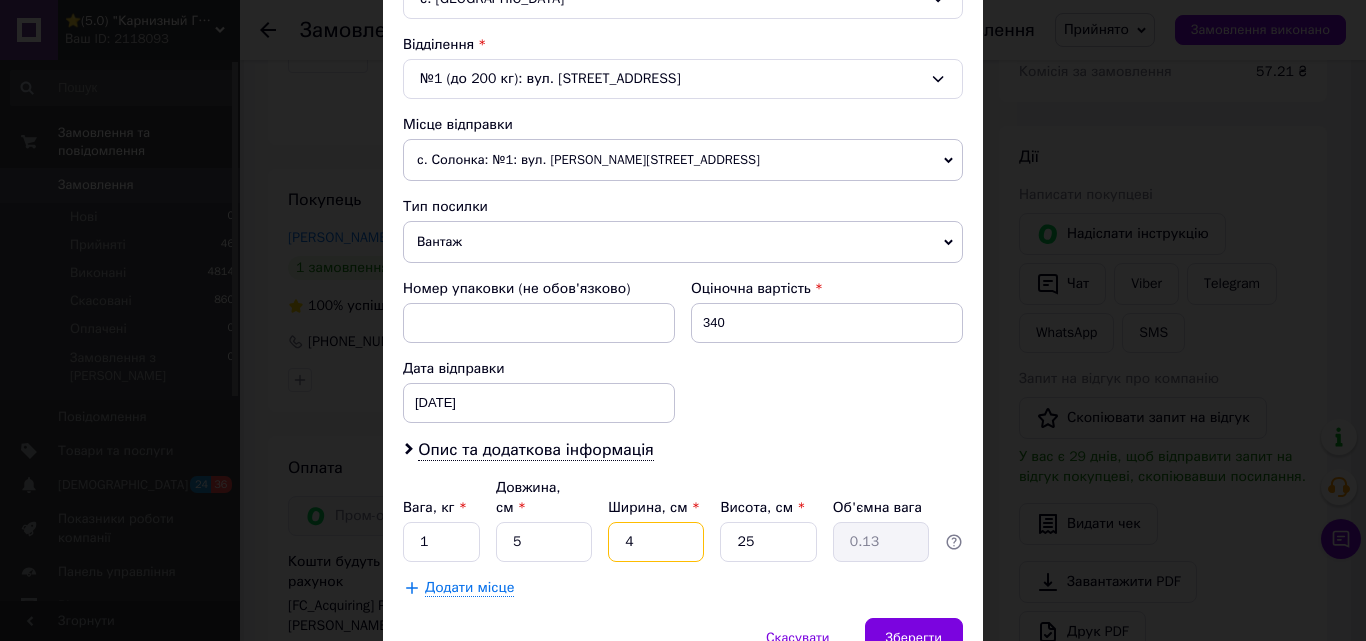 type 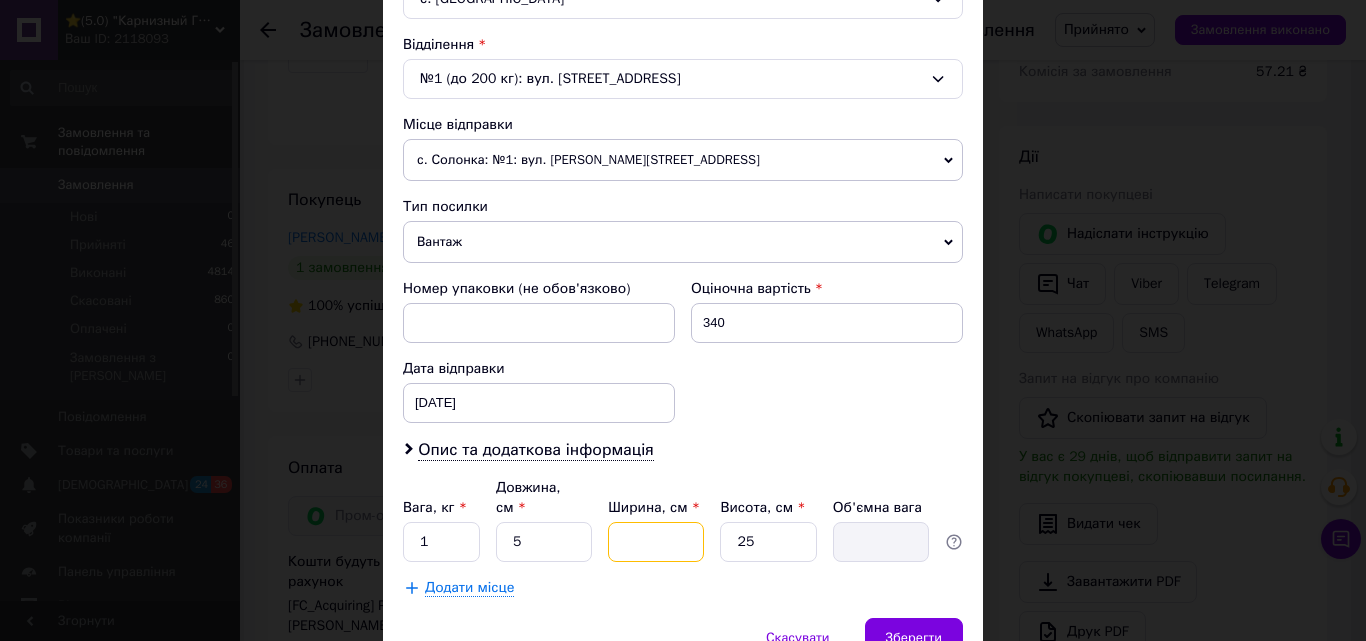 type on "5" 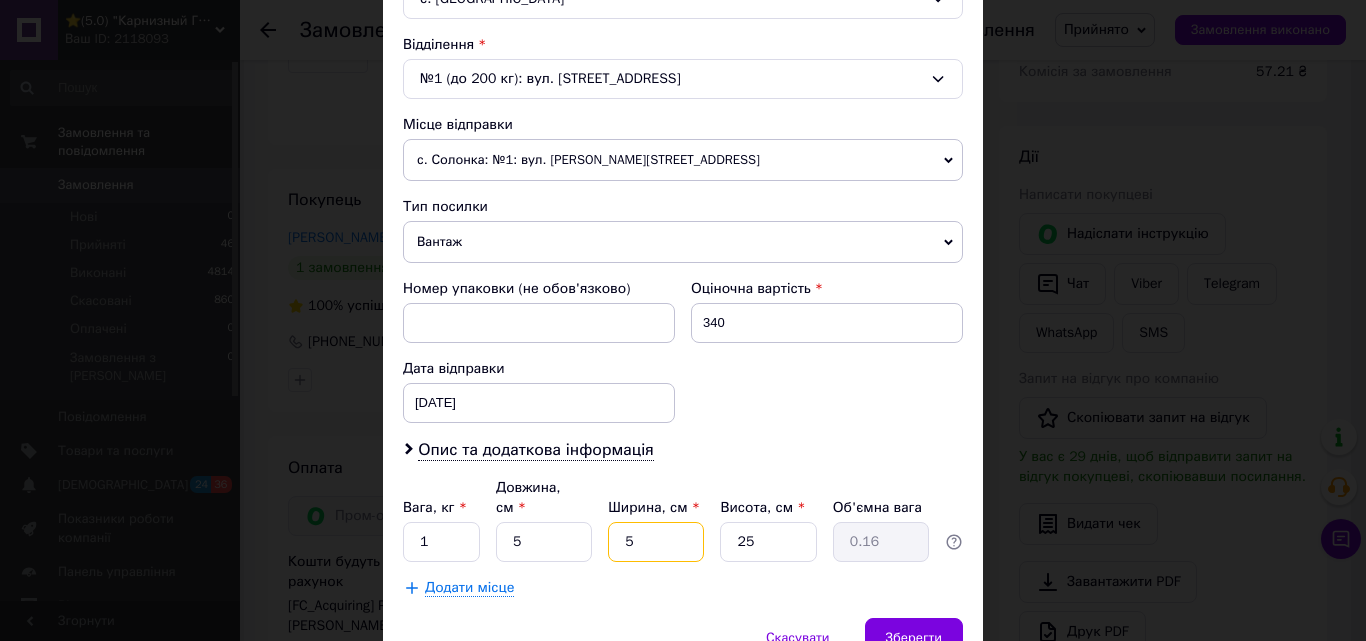type on "5" 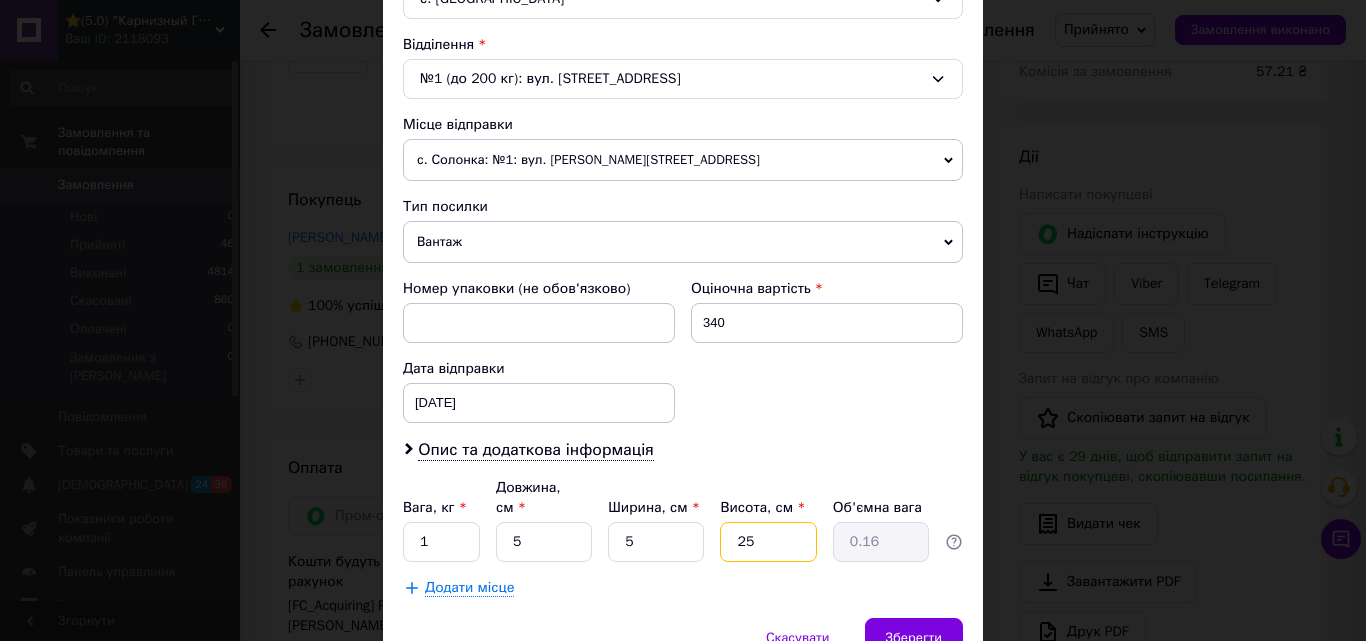 click on "25" at bounding box center [768, 542] 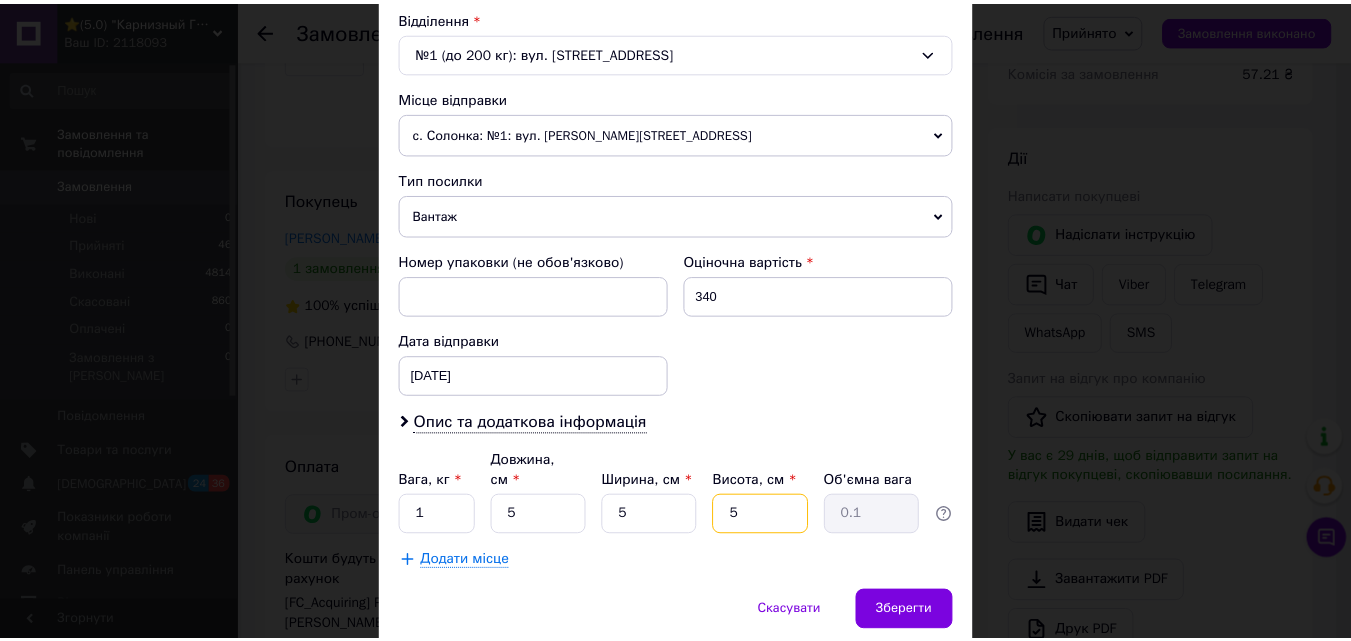 scroll, scrollTop: 687, scrollLeft: 0, axis: vertical 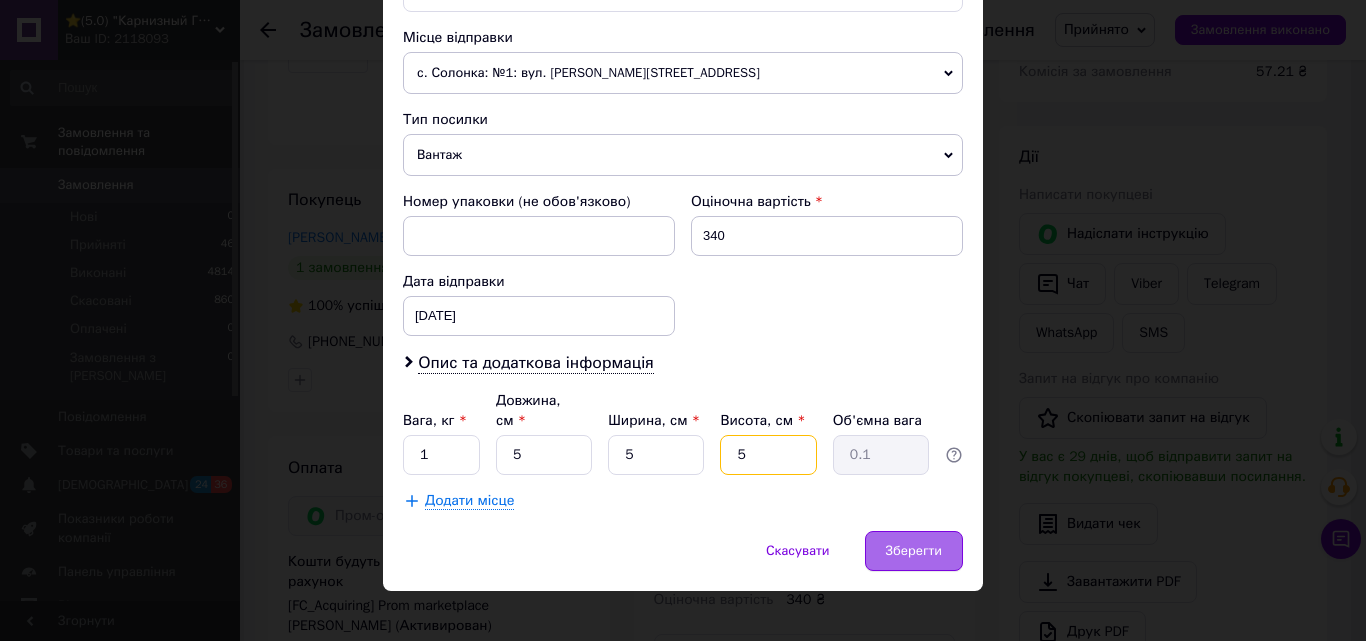 type on "5" 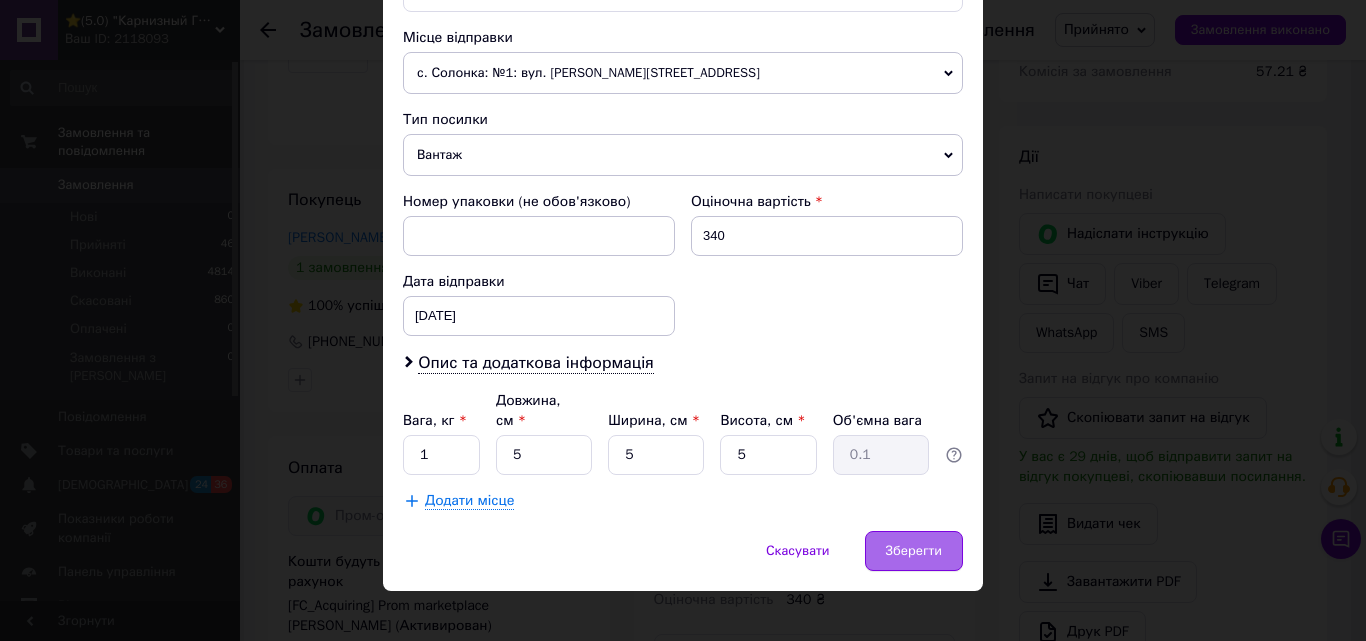 click on "Зберегти" at bounding box center [914, 551] 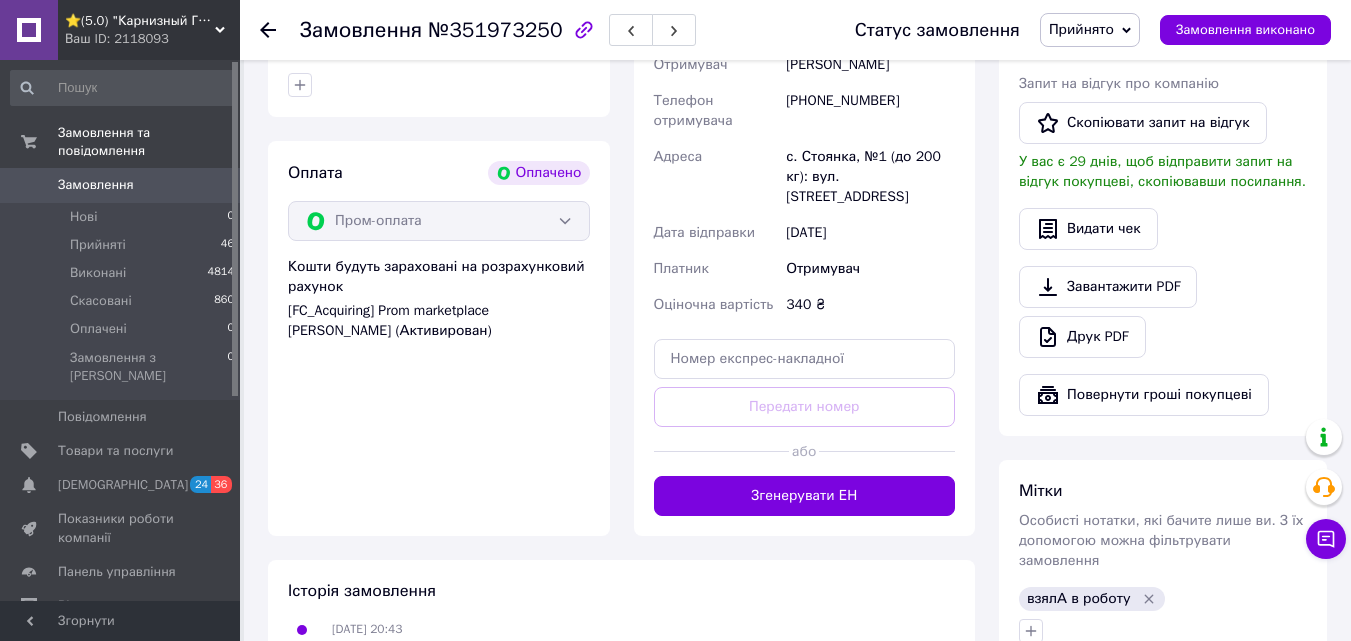 scroll, scrollTop: 600, scrollLeft: 0, axis: vertical 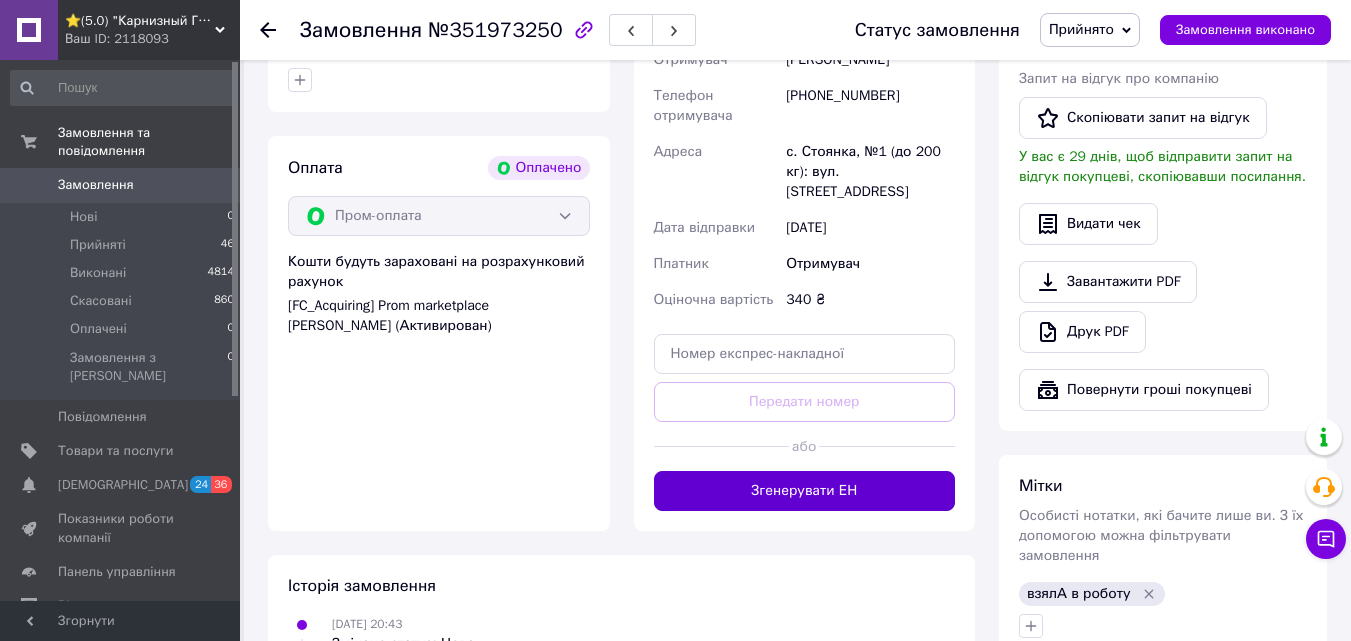 click on "Згенерувати ЕН" at bounding box center (805, 491) 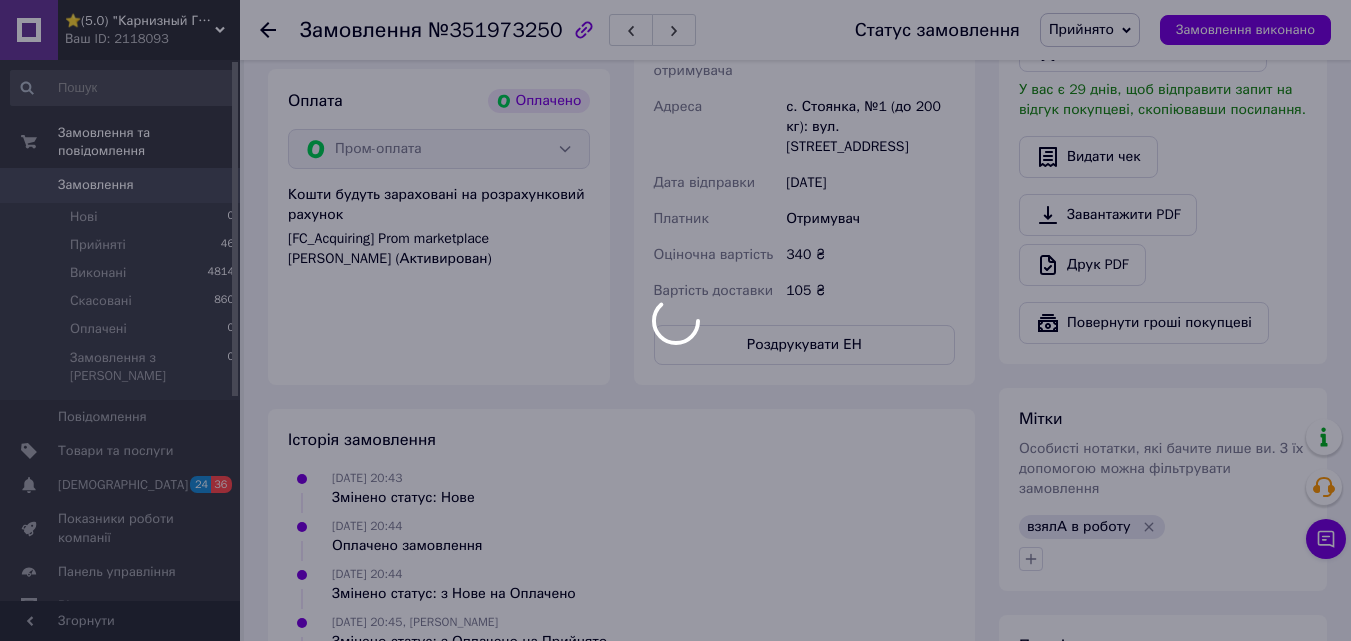 scroll, scrollTop: 700, scrollLeft: 0, axis: vertical 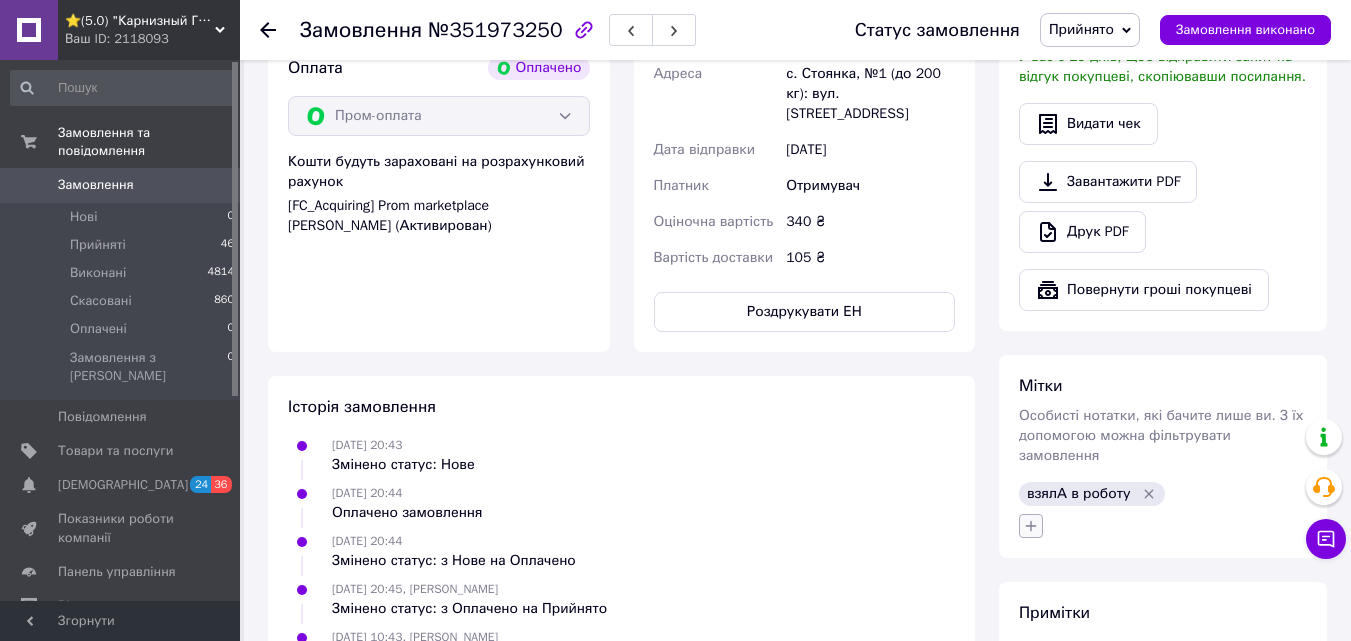 click 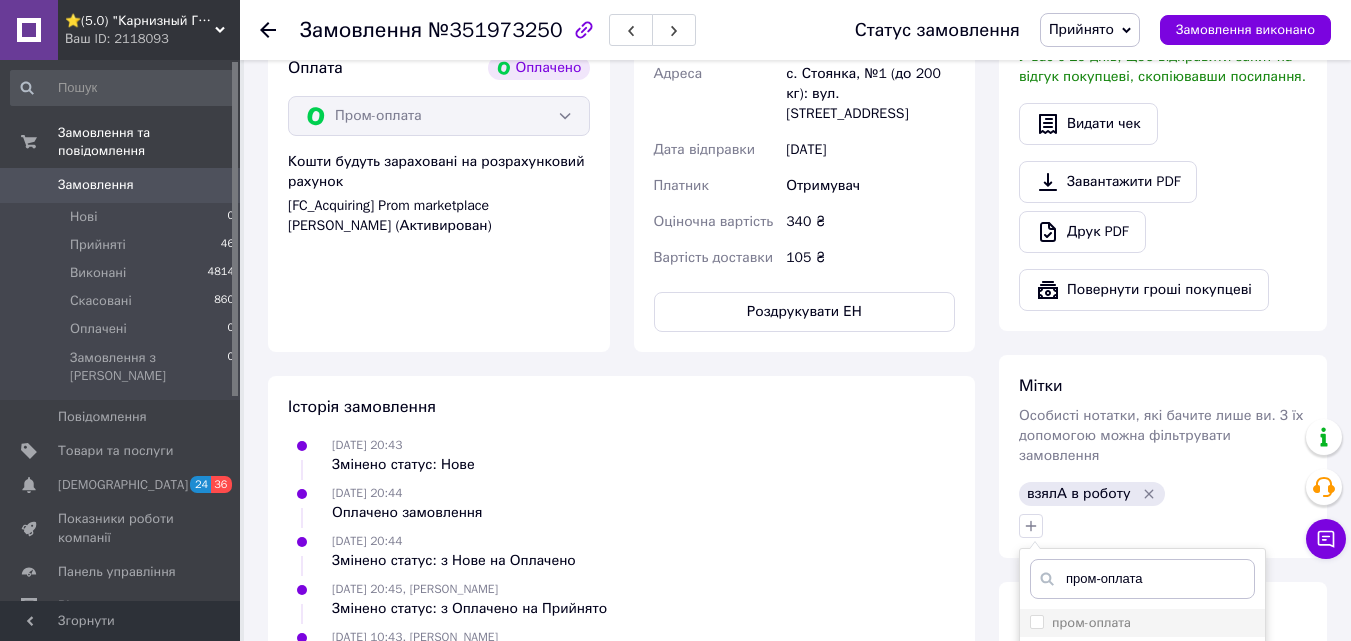 type on "пром-оплата" 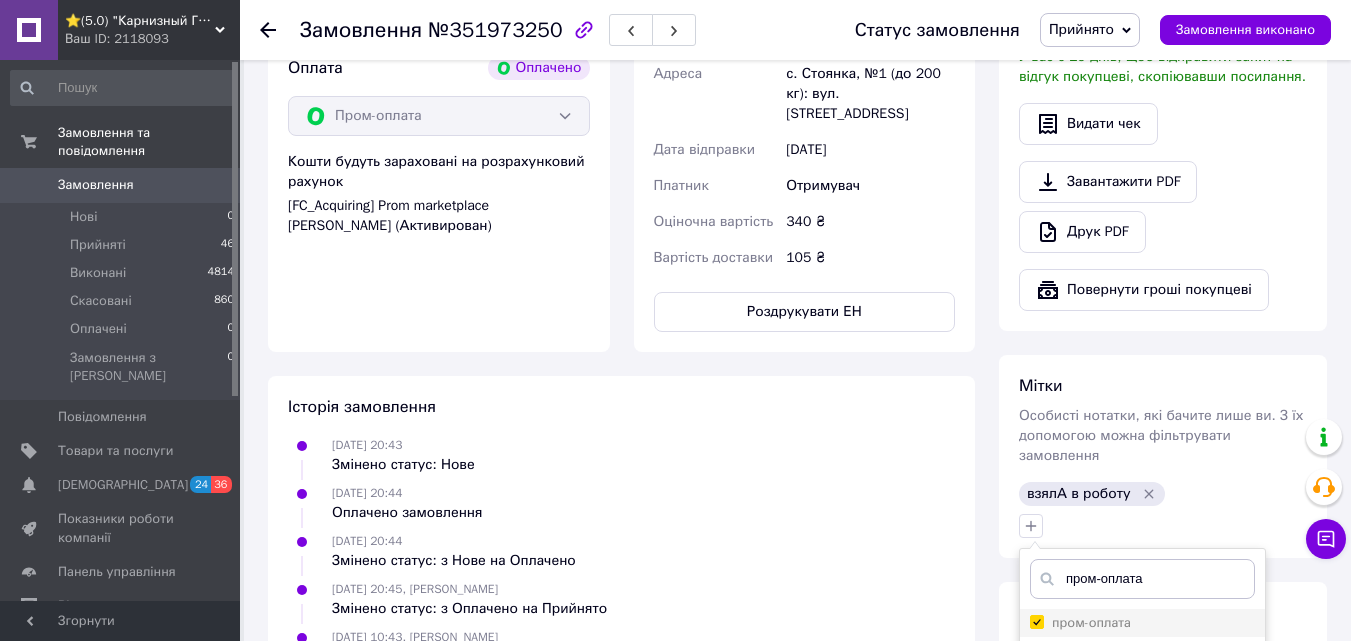 checkbox on "true" 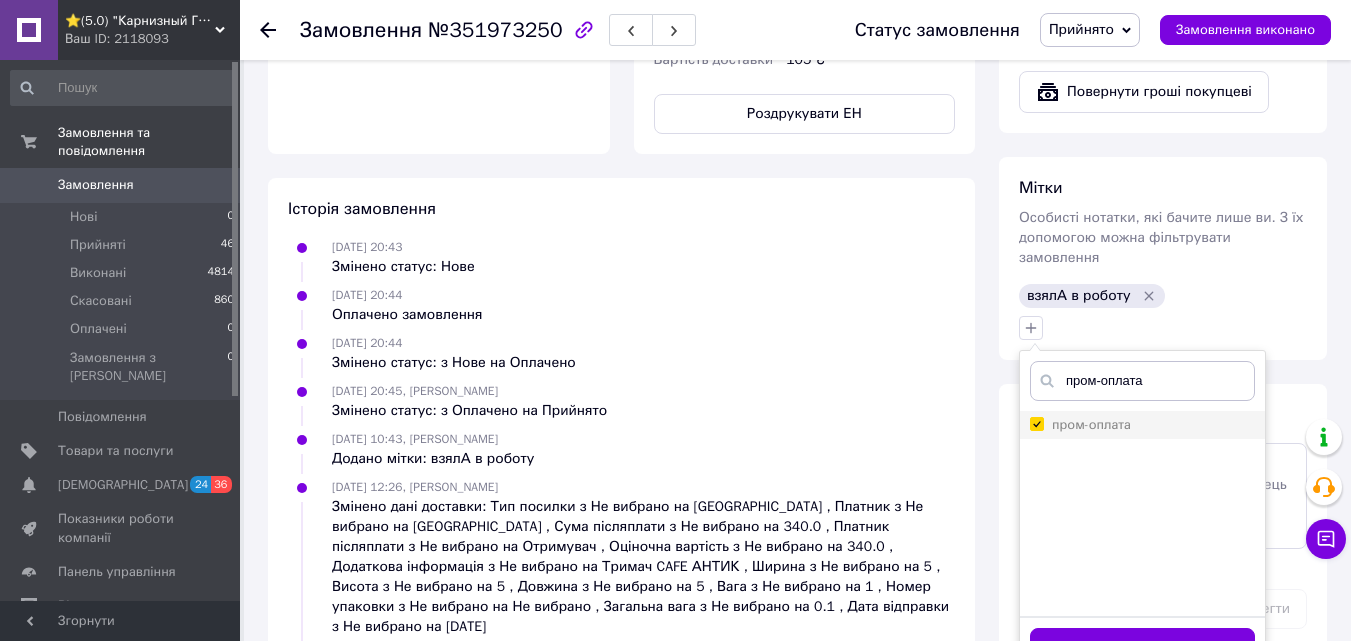 scroll, scrollTop: 900, scrollLeft: 0, axis: vertical 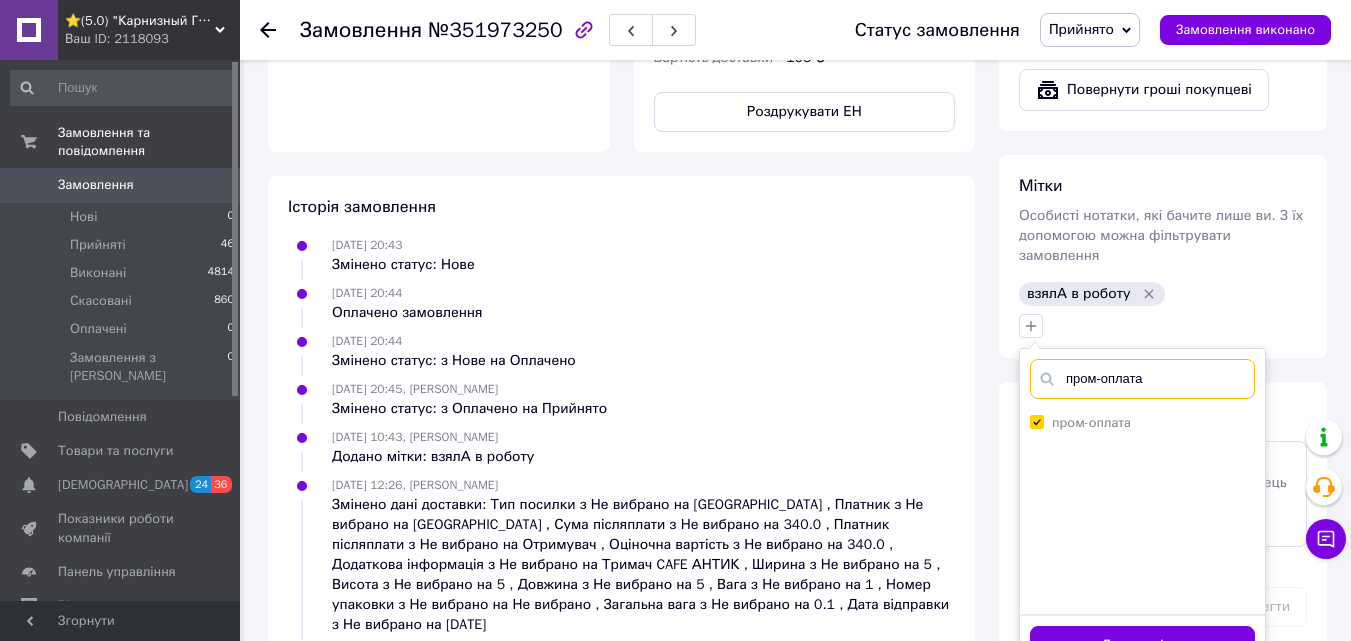 click on "пром-оплата" at bounding box center (1142, 379) 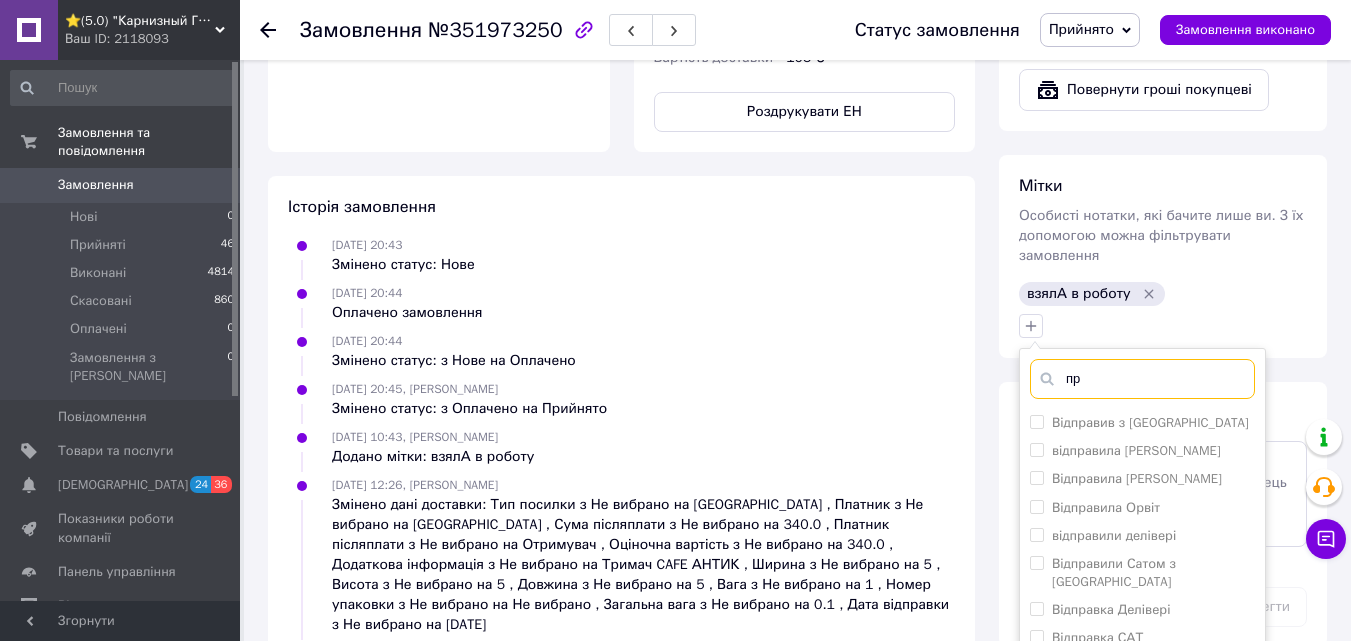 type on "п" 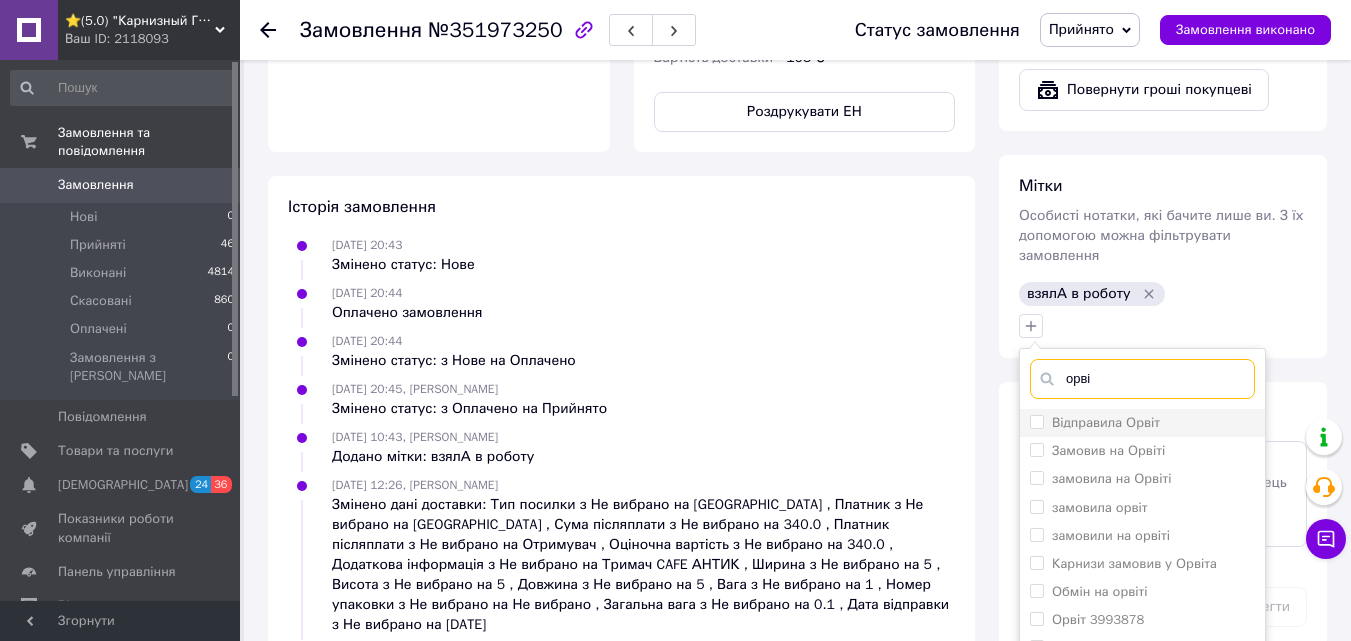 type on "орві" 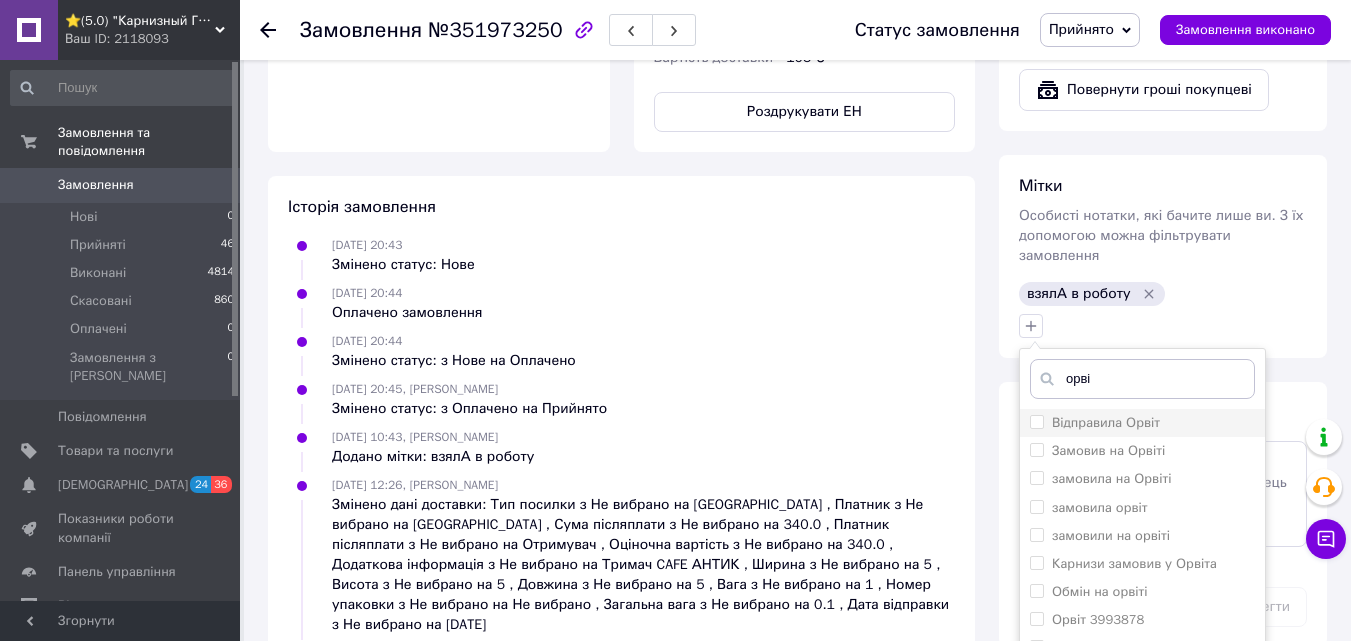 click on "Відправила Орвіт" at bounding box center [1106, 422] 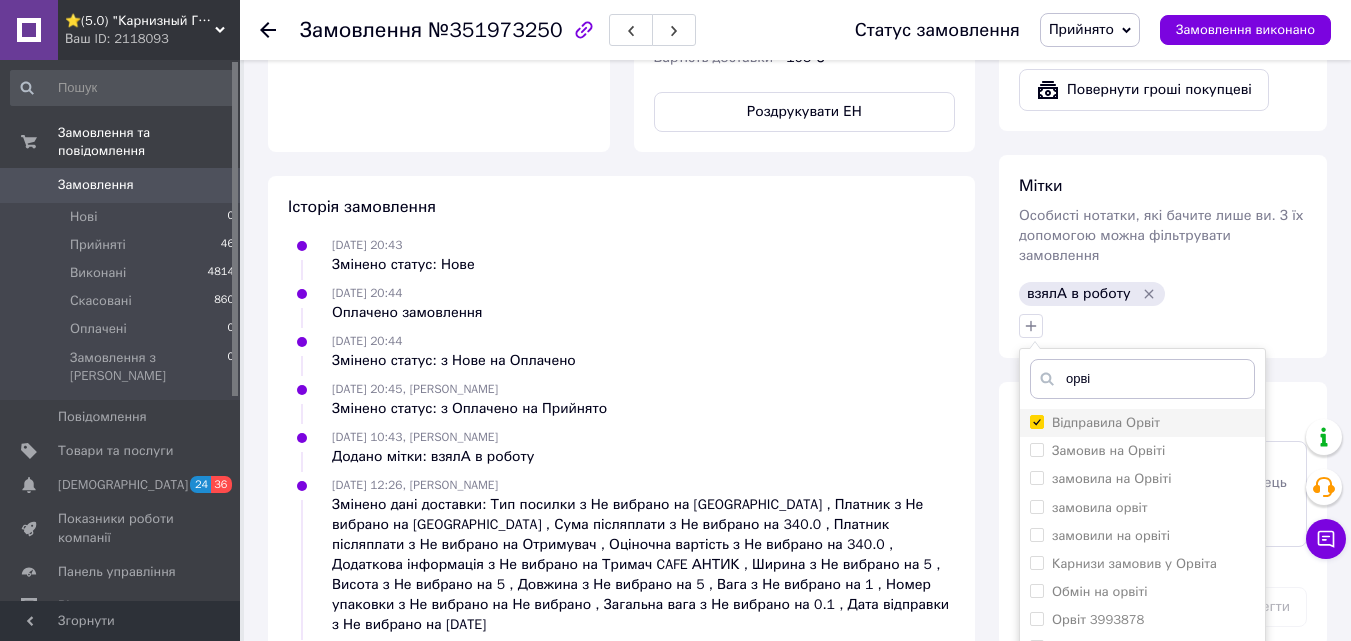 checkbox on "true" 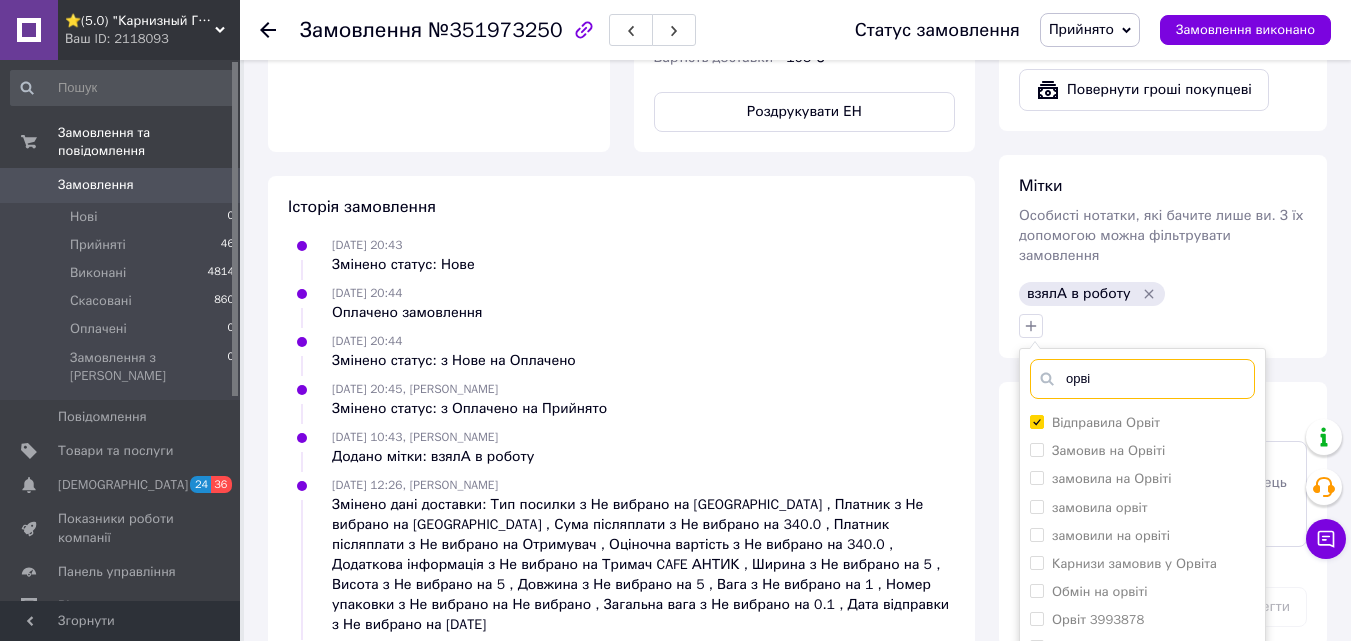click on "орві" at bounding box center (1142, 379) 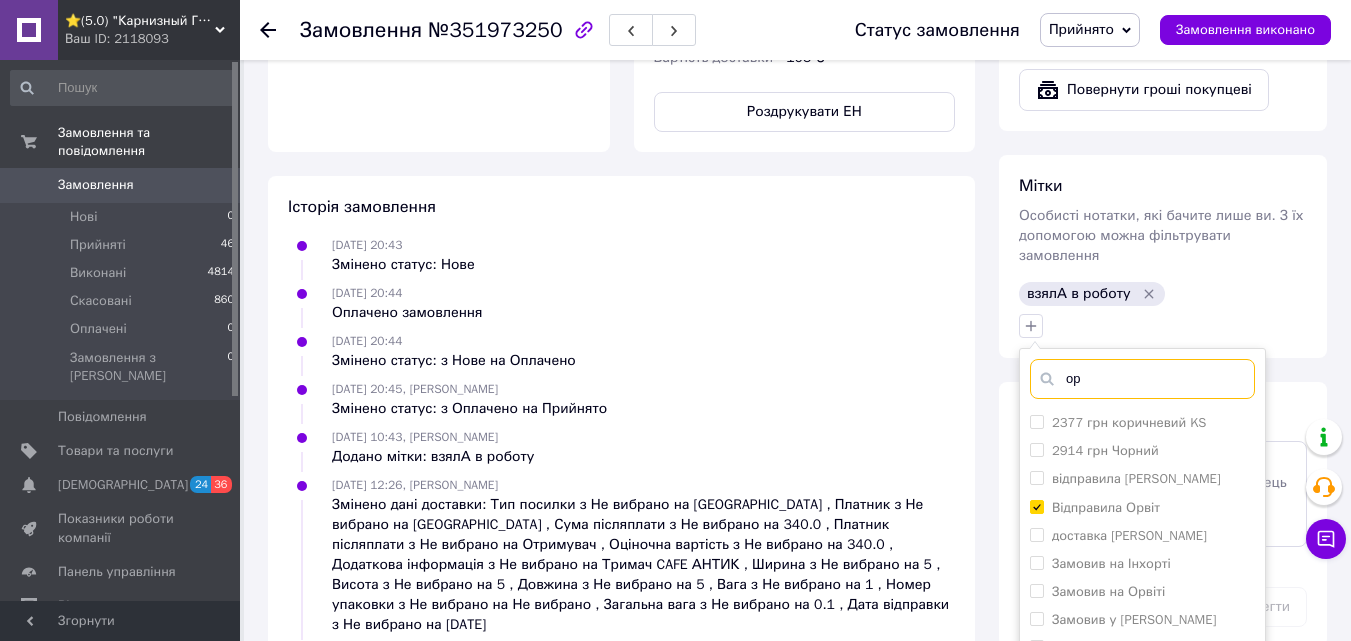 type on "о" 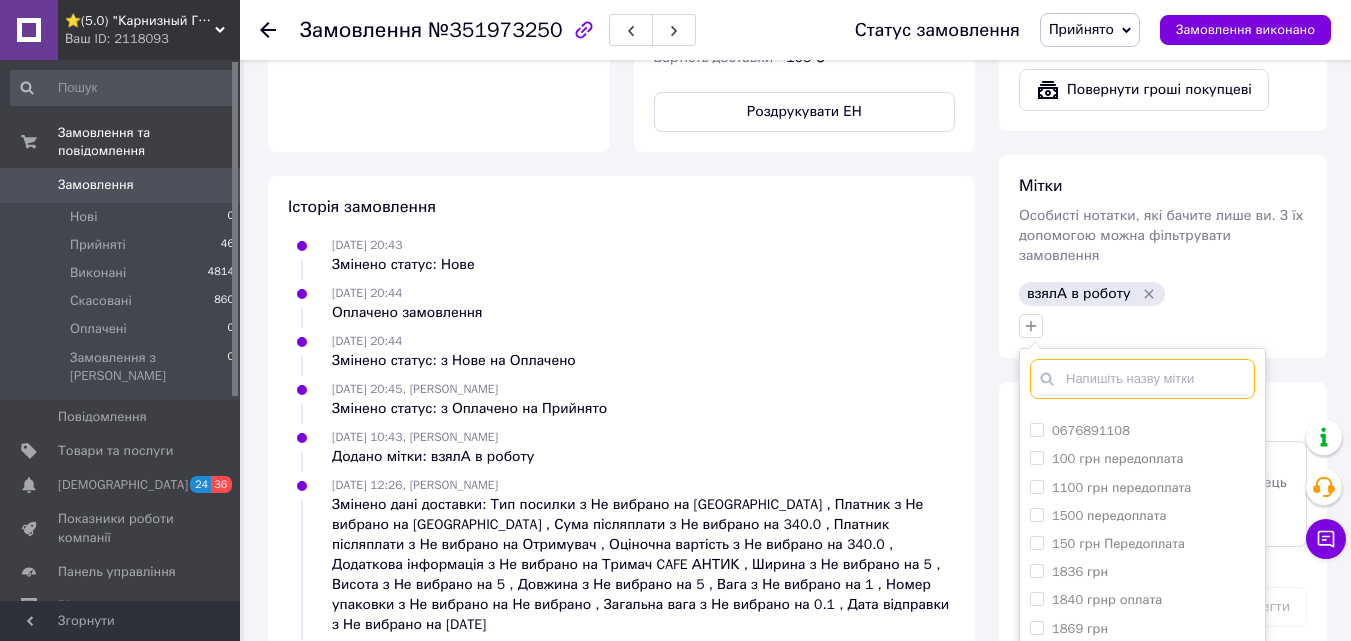 scroll, scrollTop: 200, scrollLeft: 0, axis: vertical 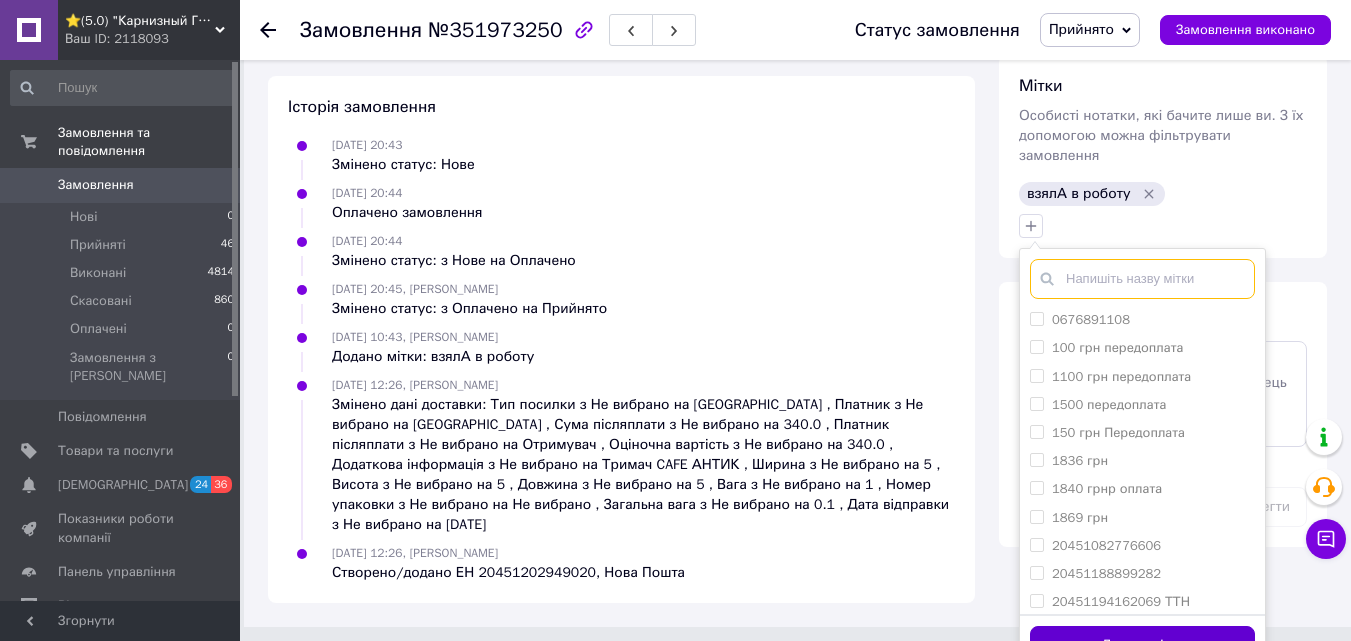 type 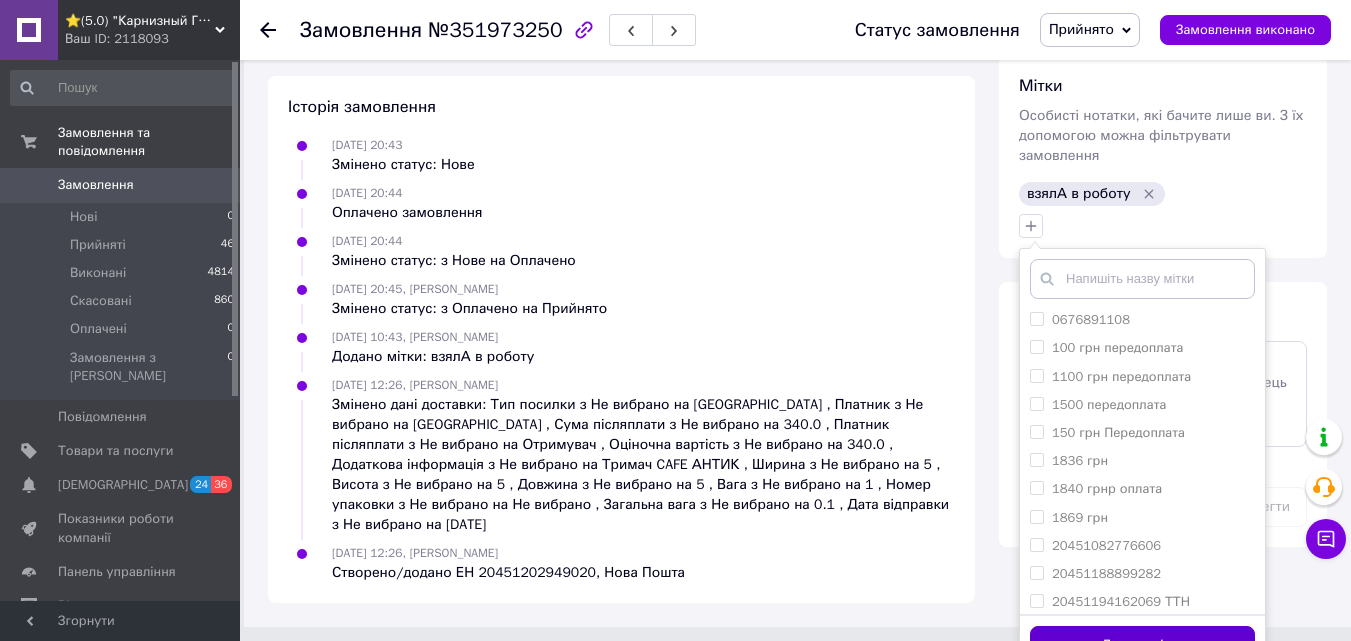 click on "Додати мітку" at bounding box center [1142, 645] 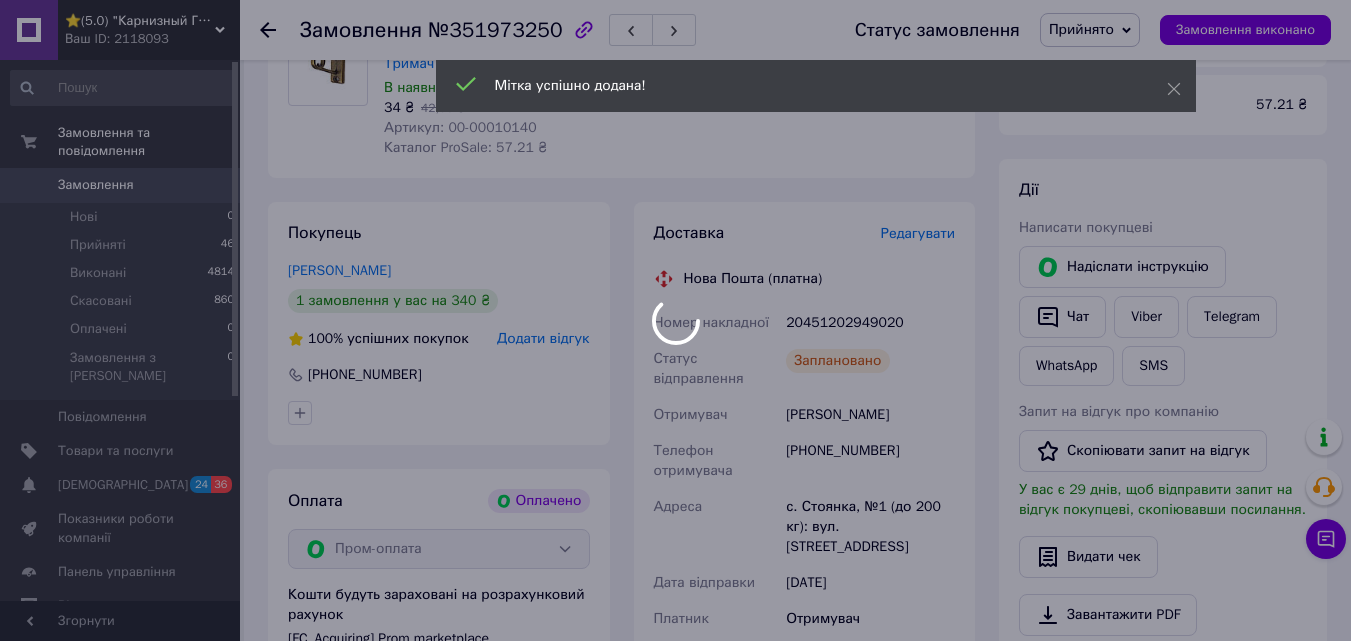 scroll, scrollTop: 146, scrollLeft: 0, axis: vertical 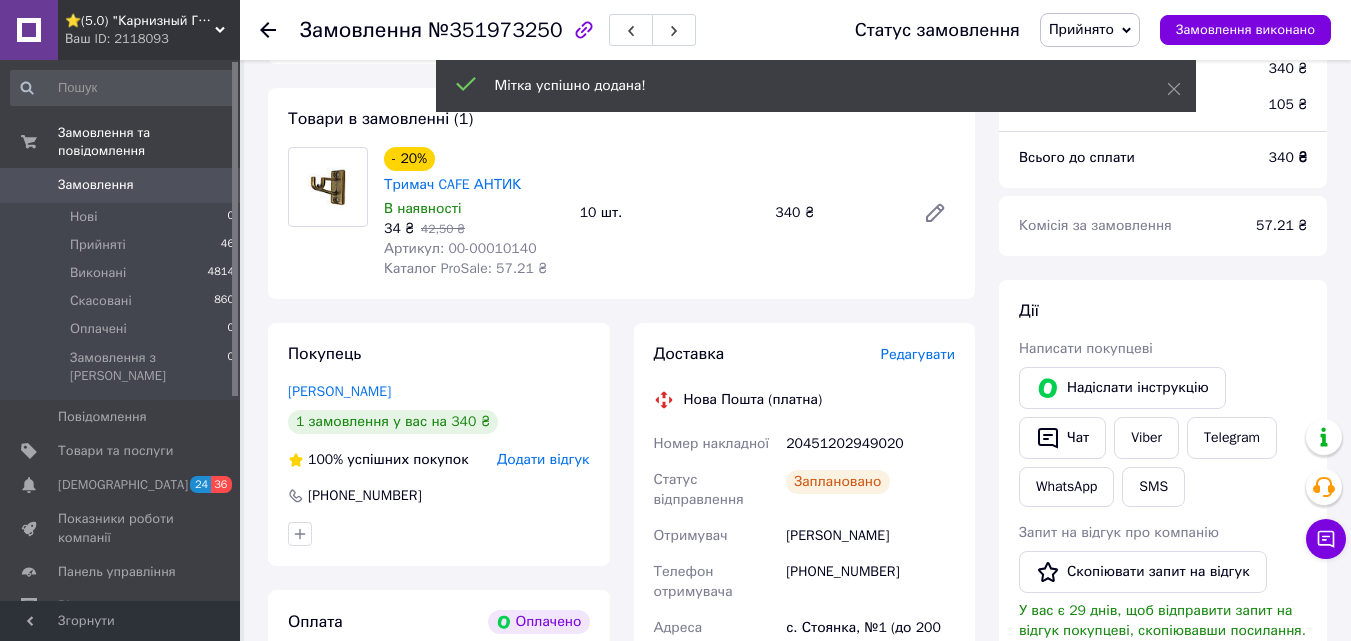click on "Артикул: 00-00010140" at bounding box center (460, 248) 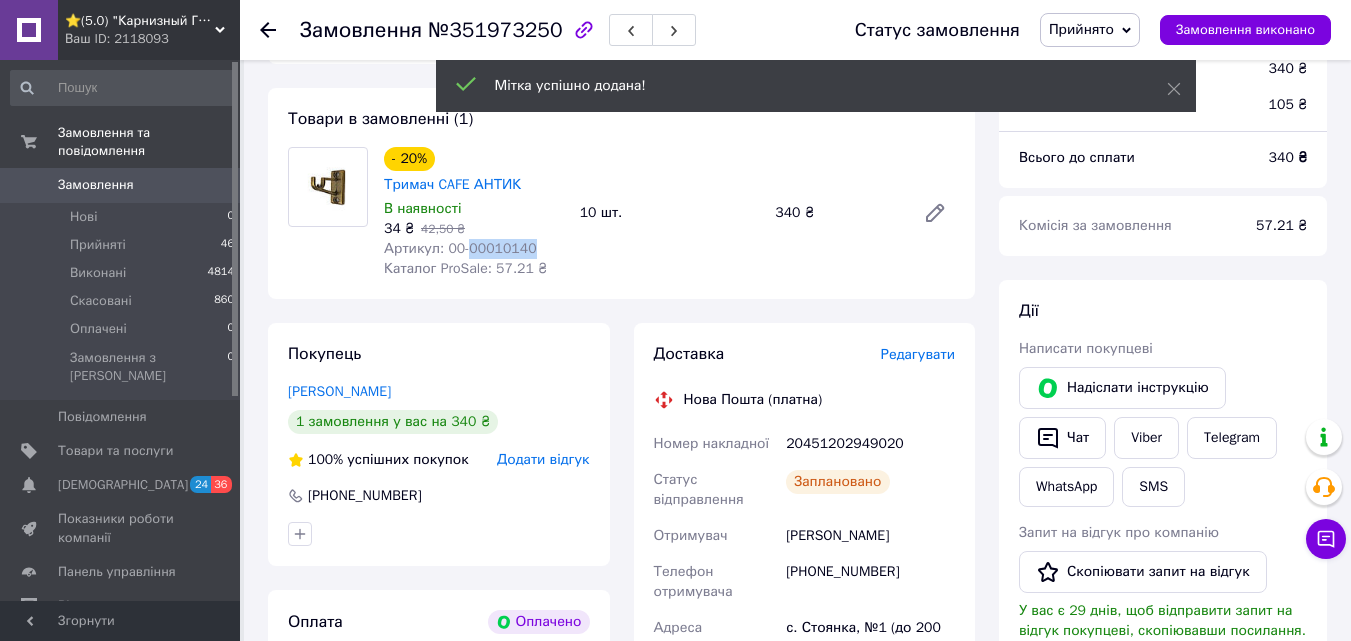 click on "Артикул: 00-00010140" at bounding box center (460, 248) 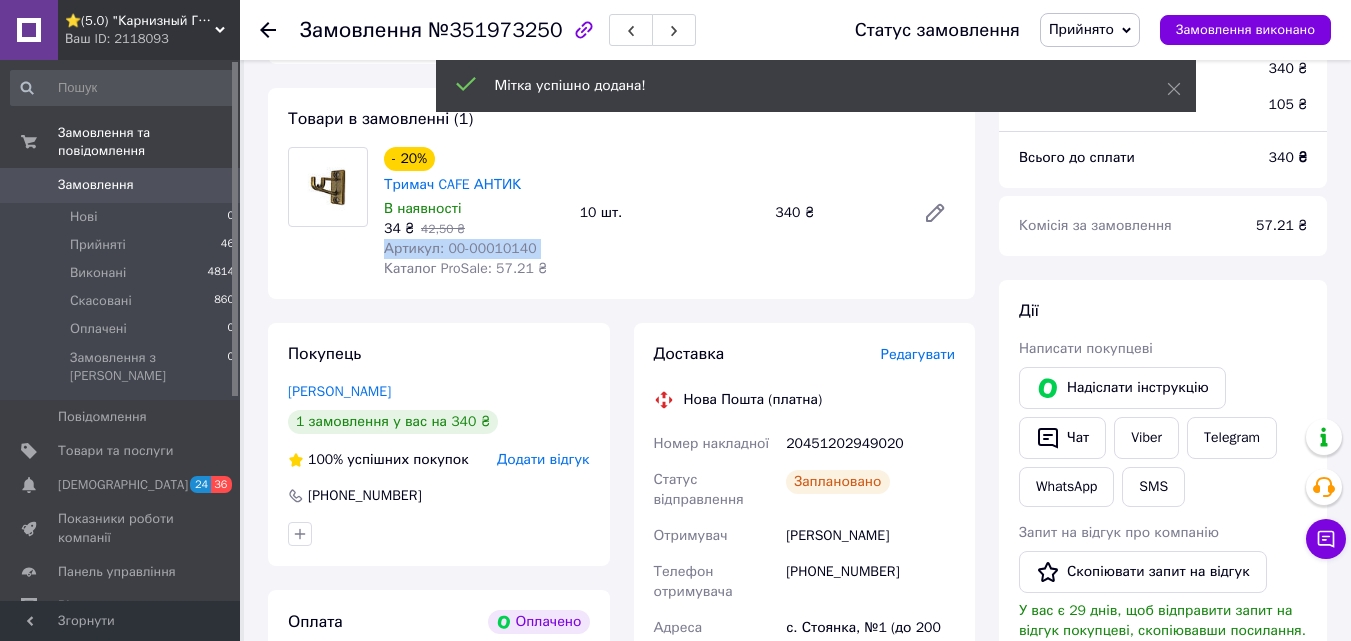 click on "Артикул: 00-00010140" at bounding box center (460, 248) 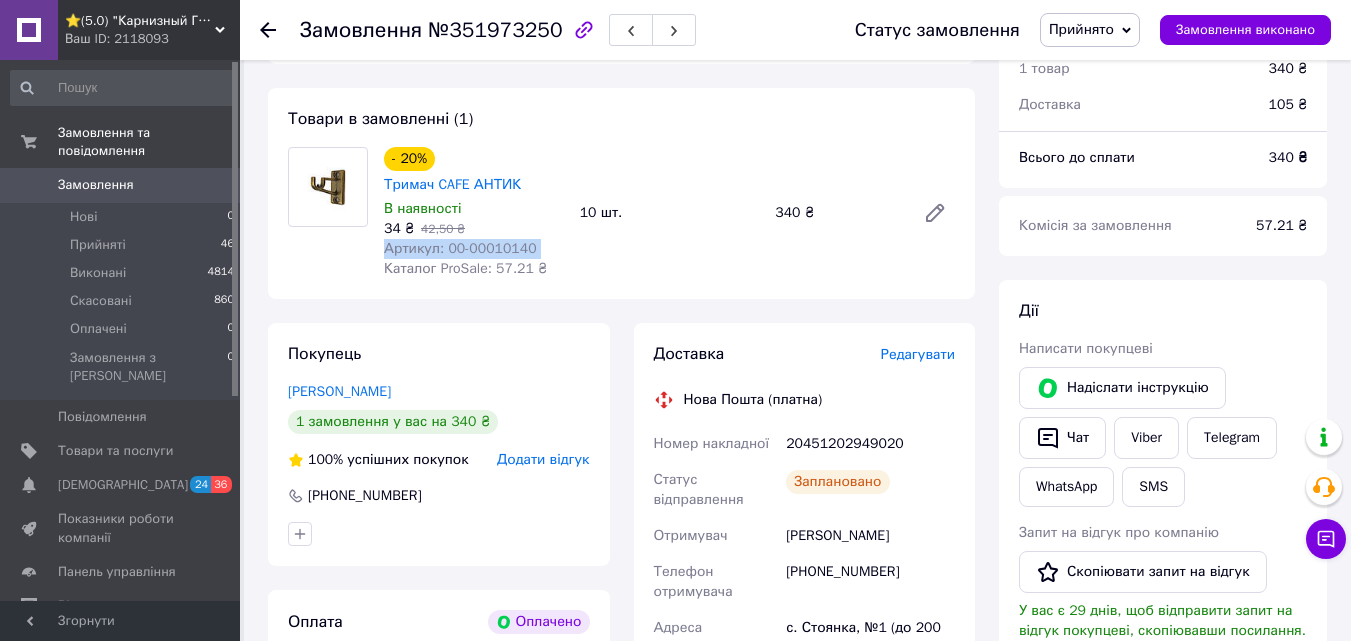 copy on "Артикул: 00-00010140" 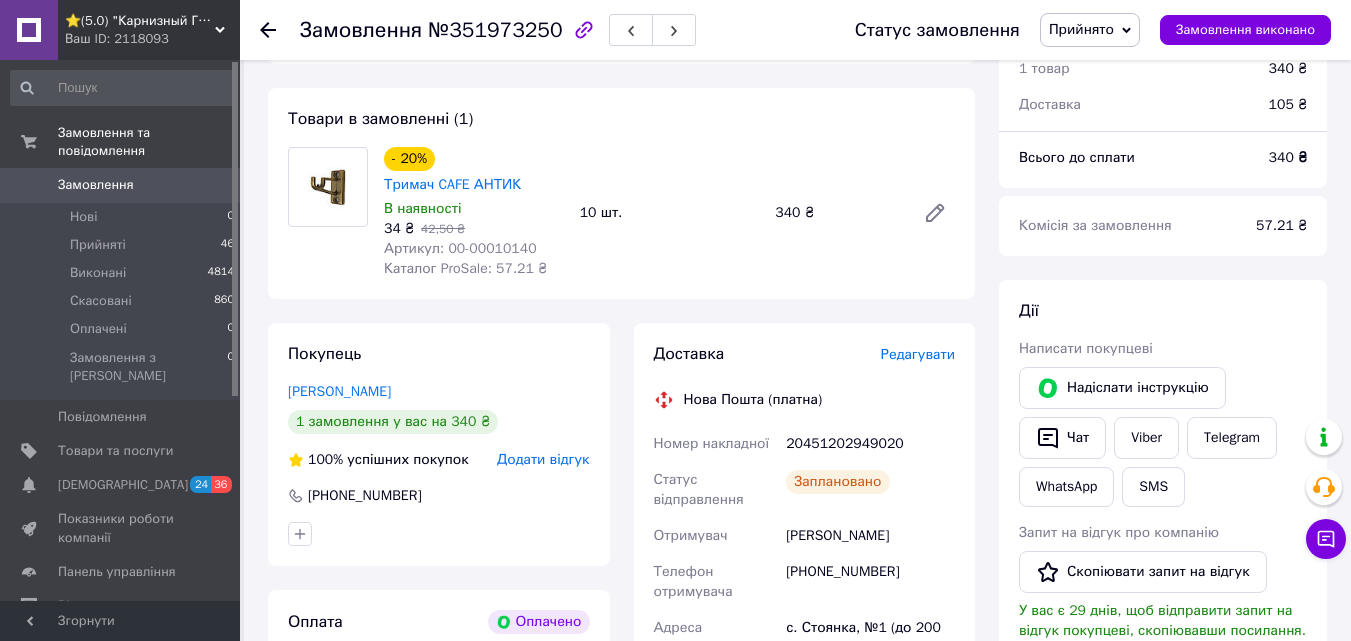 click on "20451202949020" at bounding box center (870, 444) 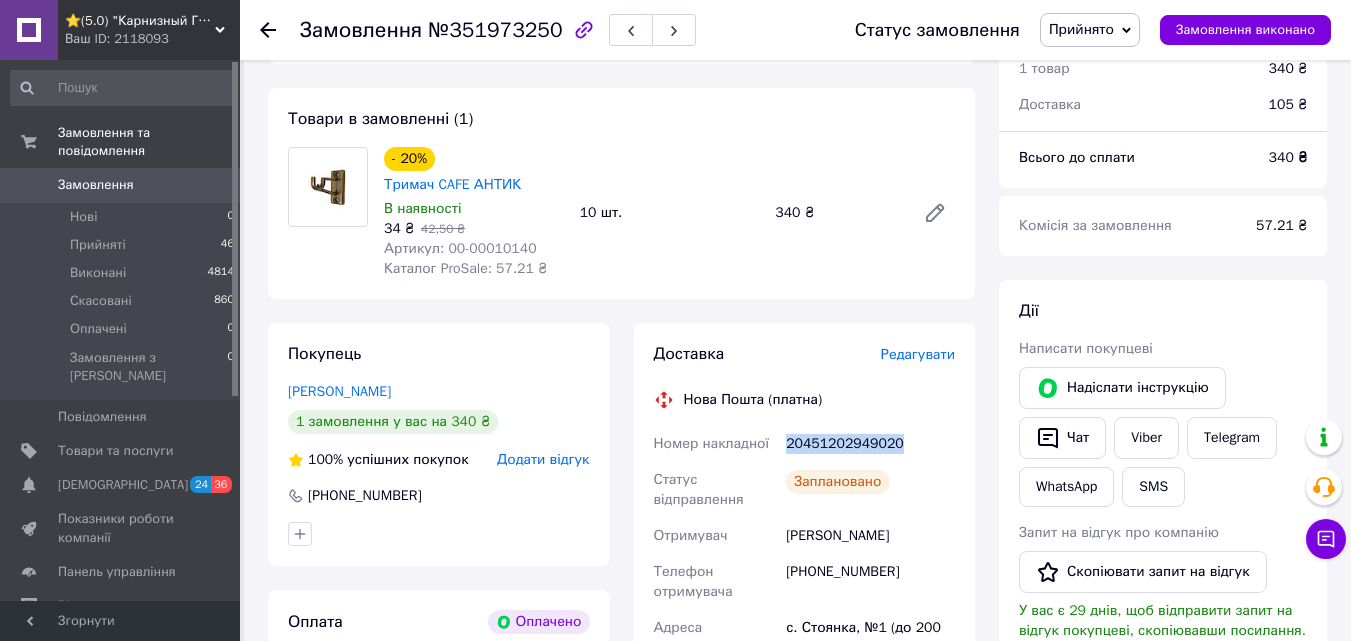 click on "20451202949020" at bounding box center (870, 444) 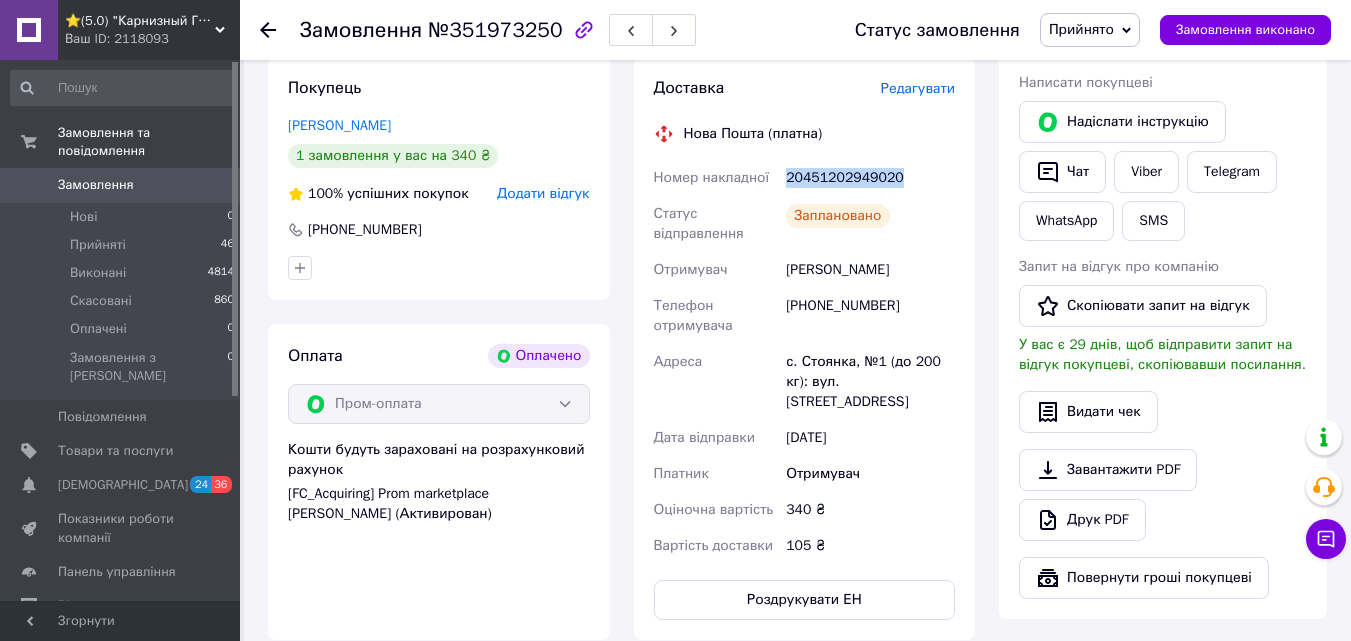 scroll, scrollTop: 446, scrollLeft: 0, axis: vertical 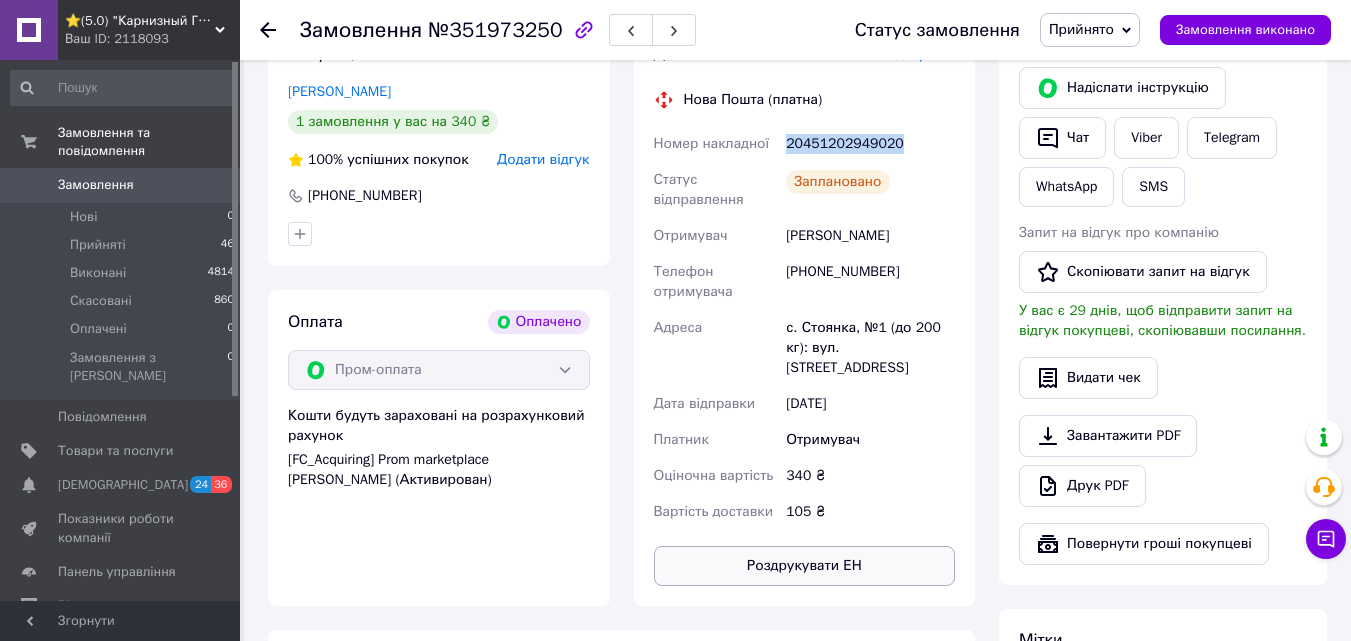 click on "Роздрукувати ЕН" at bounding box center [805, 566] 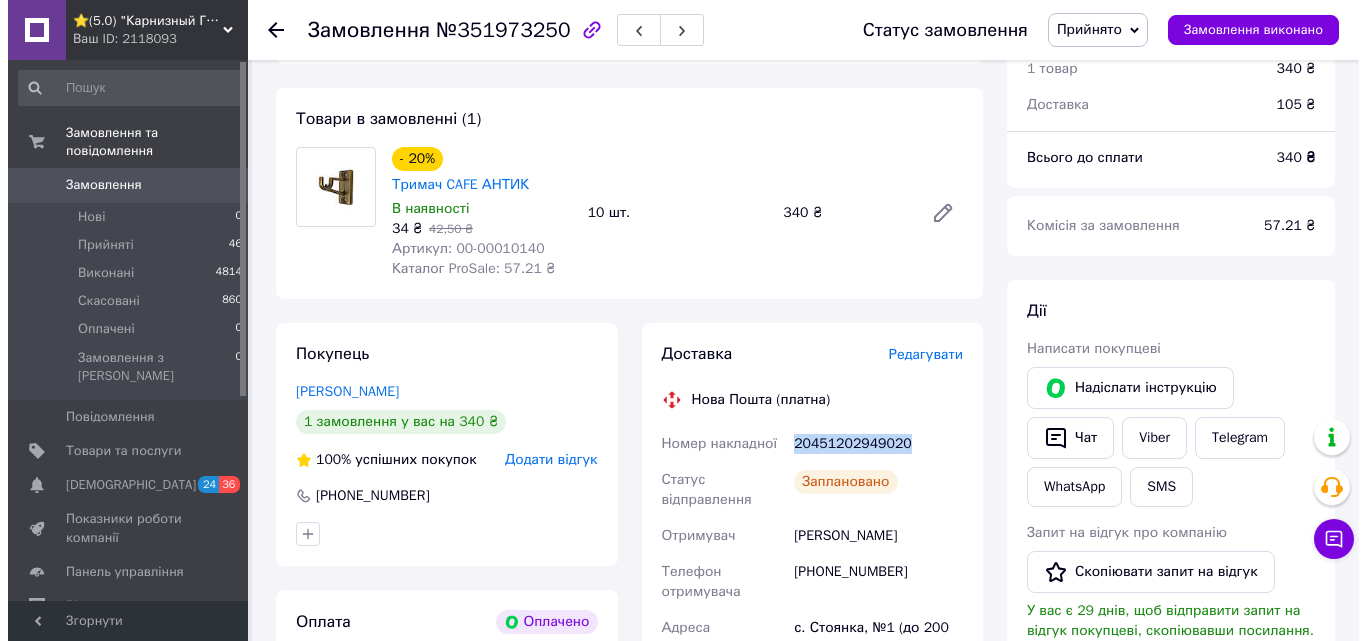 scroll, scrollTop: 0, scrollLeft: 0, axis: both 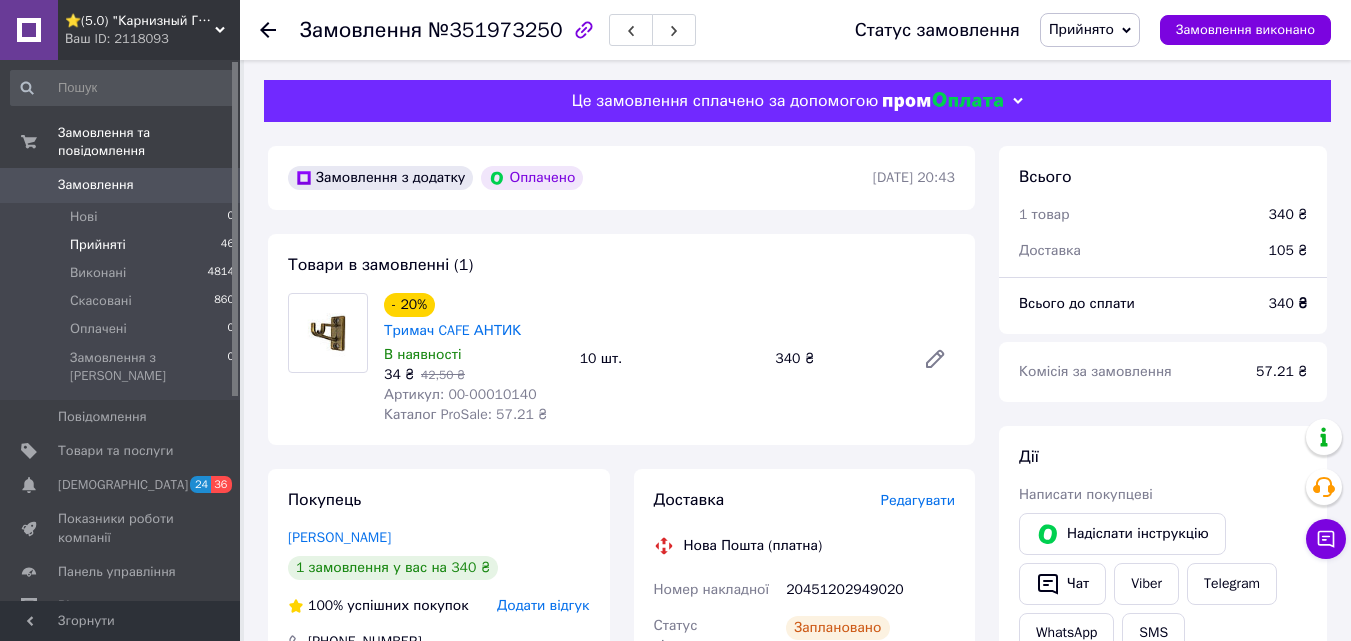 click on "Прийняті" at bounding box center [98, 245] 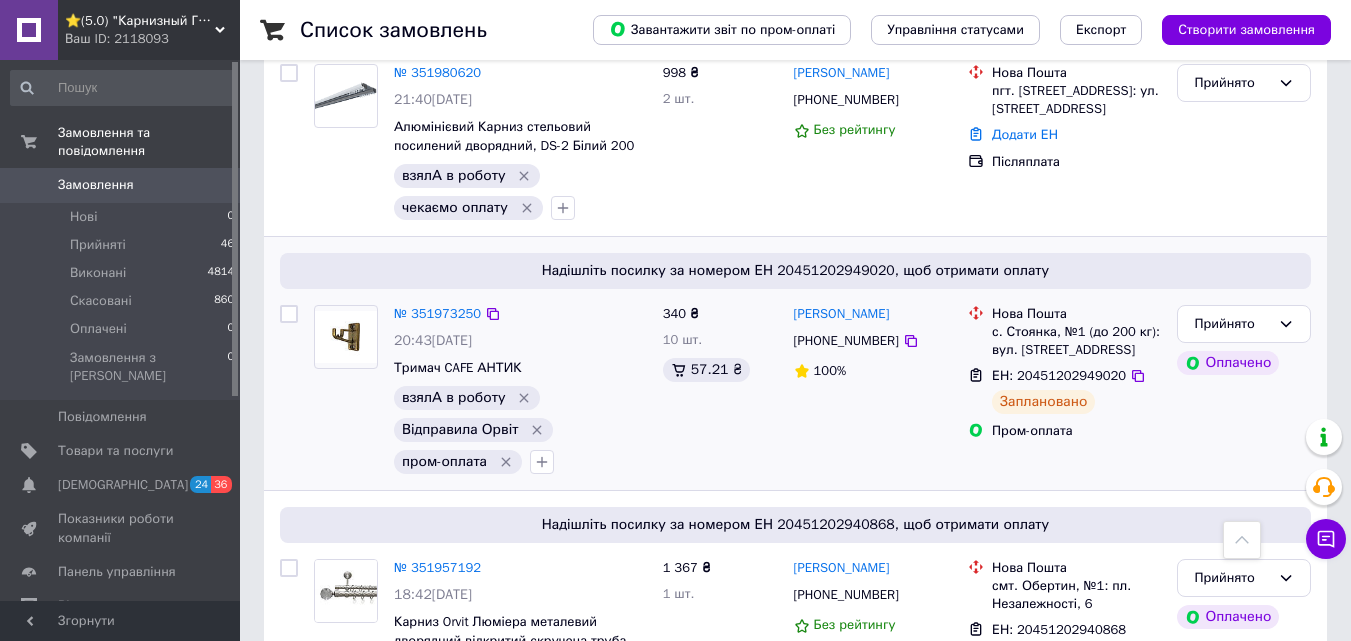 scroll, scrollTop: 900, scrollLeft: 0, axis: vertical 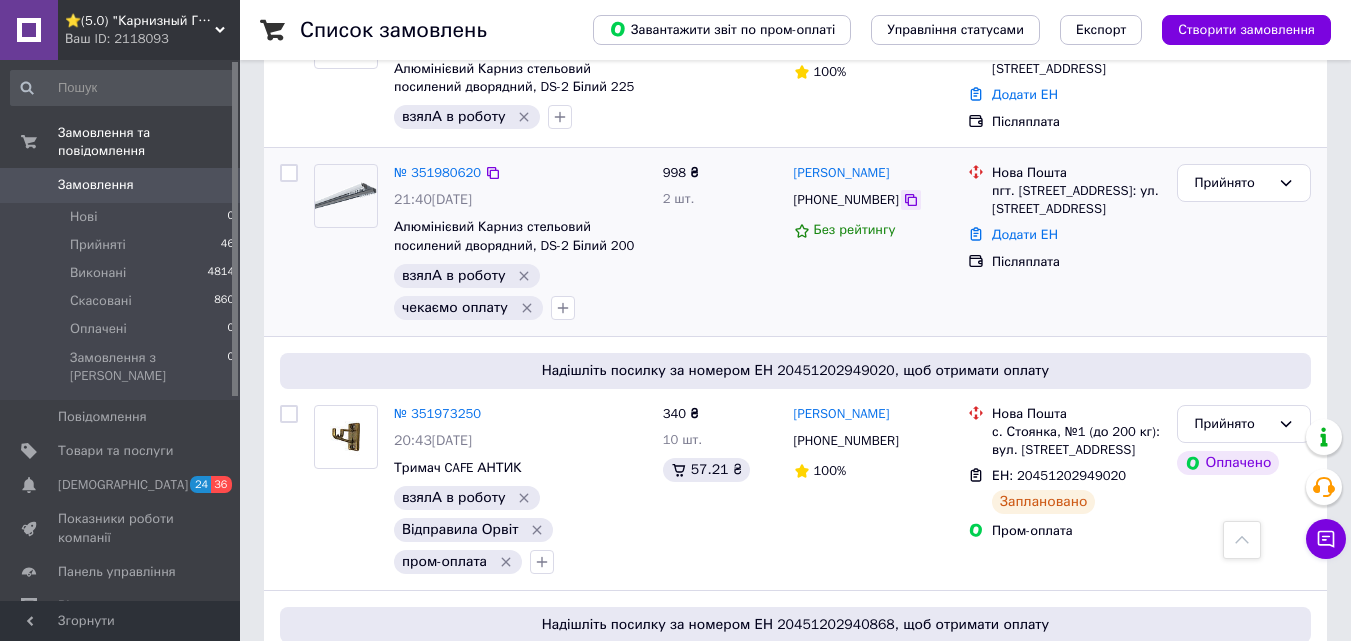 click at bounding box center (911, 200) 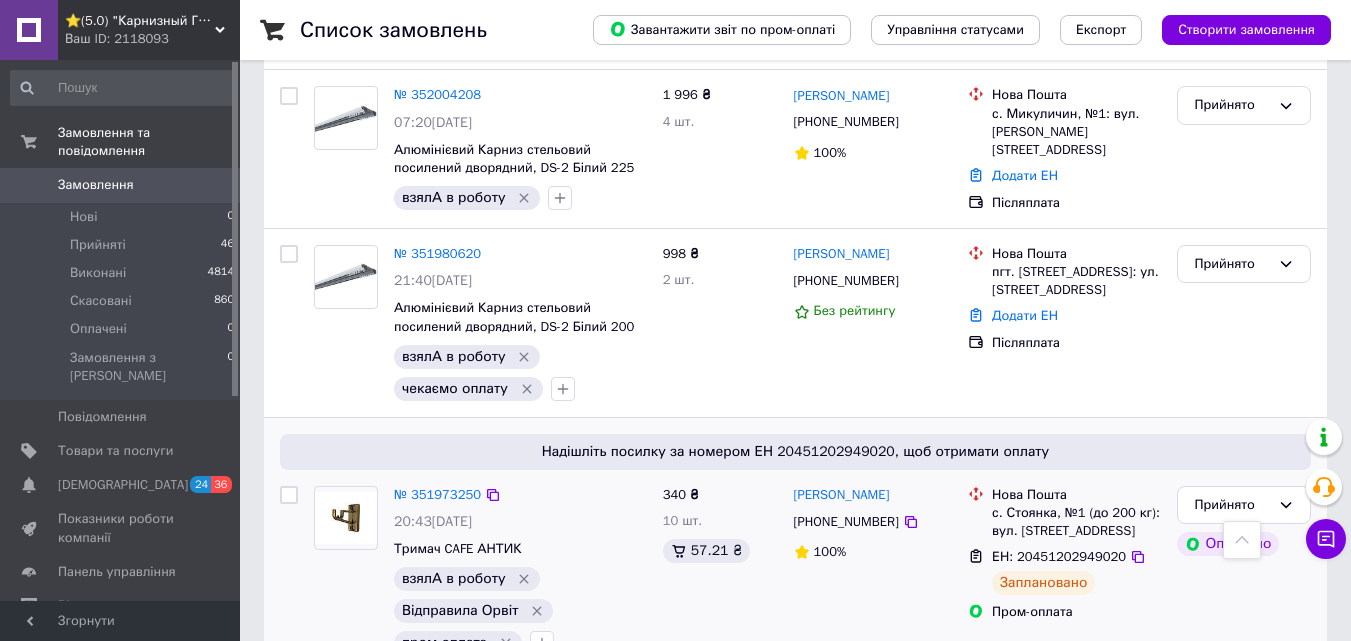 scroll, scrollTop: 800, scrollLeft: 0, axis: vertical 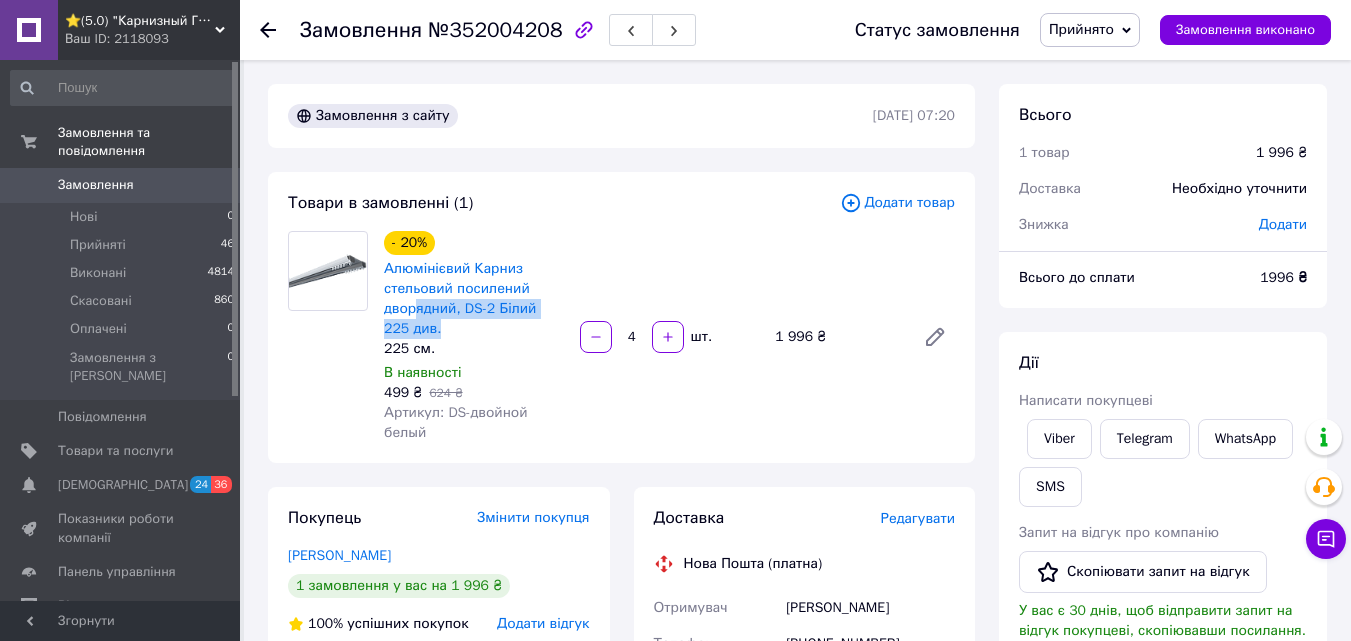 drag, startPoint x: 435, startPoint y: 323, endPoint x: 413, endPoint y: 318, distance: 22.561028 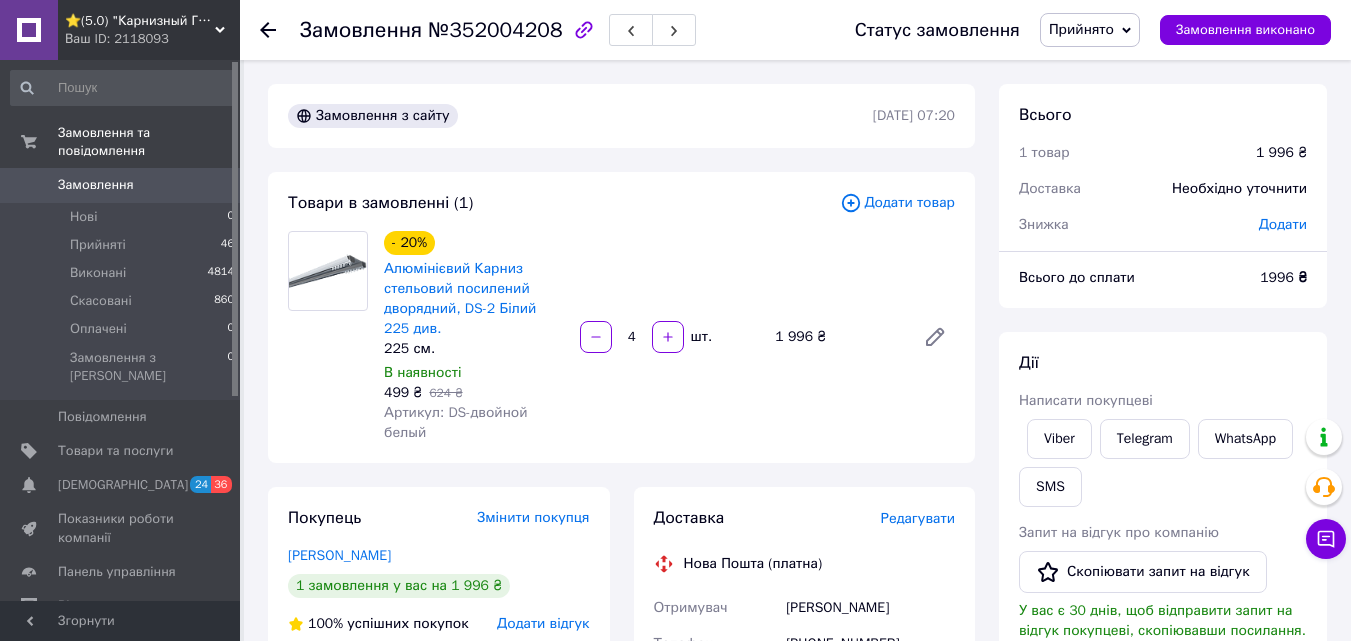 click on "225 см." at bounding box center [474, 349] 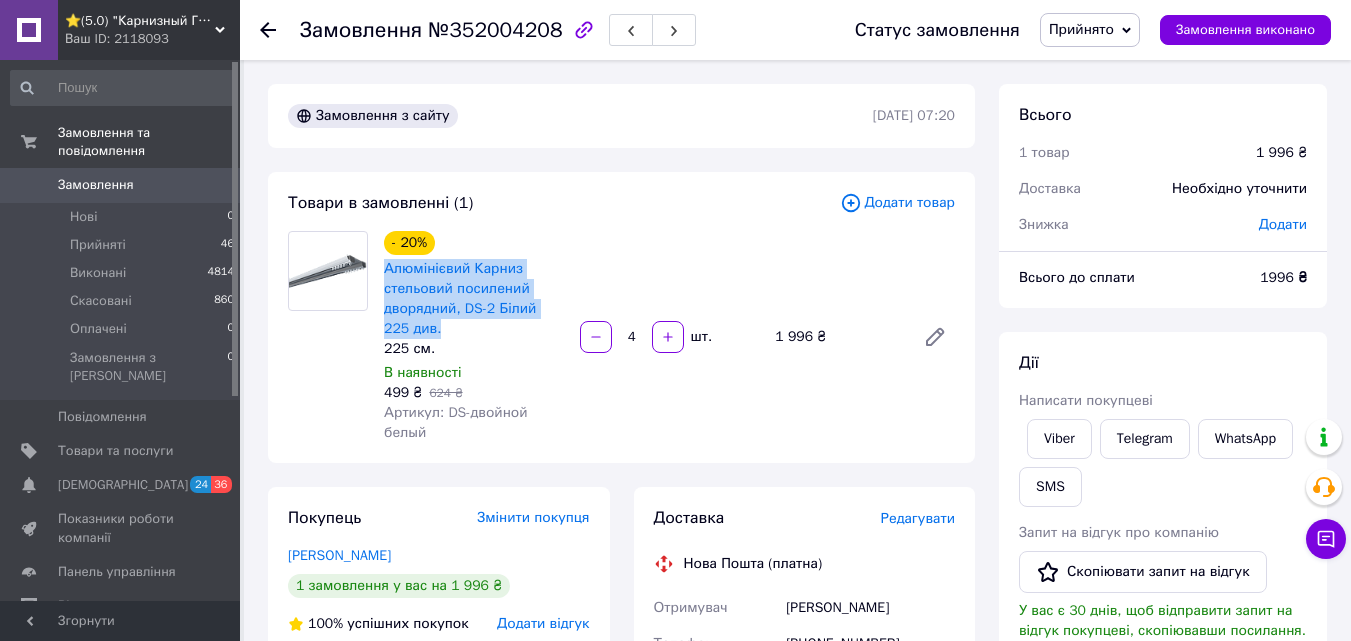 drag, startPoint x: 438, startPoint y: 324, endPoint x: 382, endPoint y: 275, distance: 74.41102 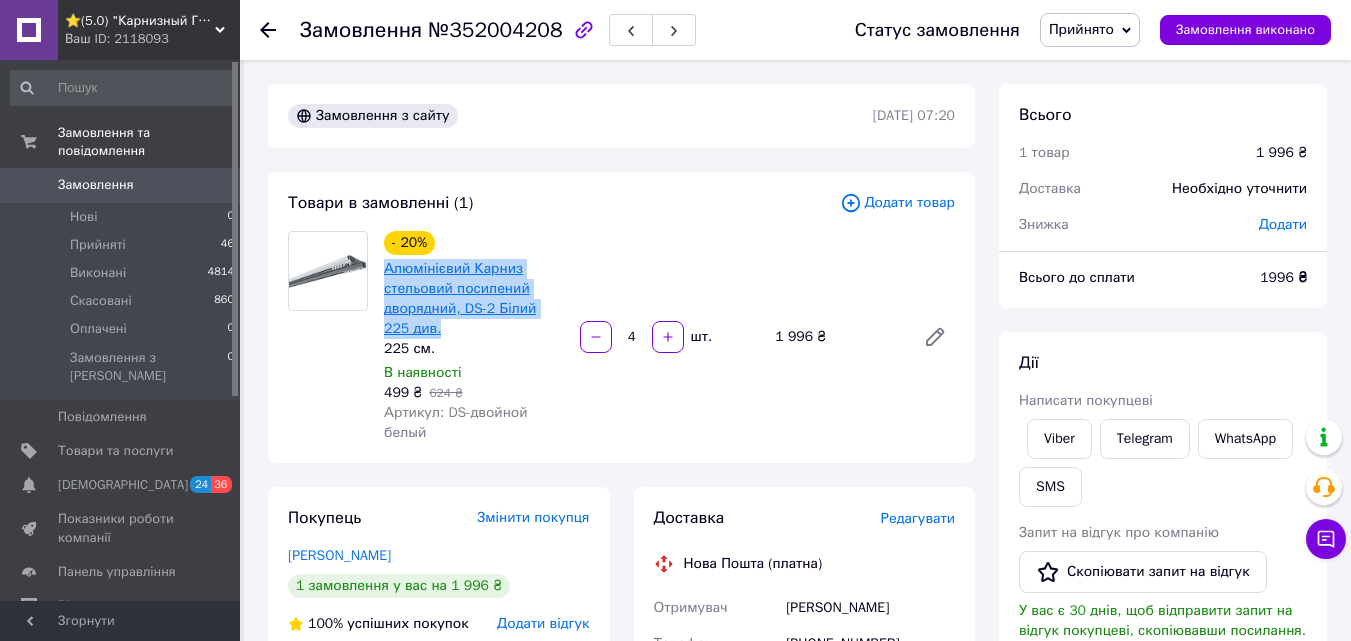 copy on "Алюмінієвий Карниз стельовий посилений дворядний, DS-2 Білий 225 див." 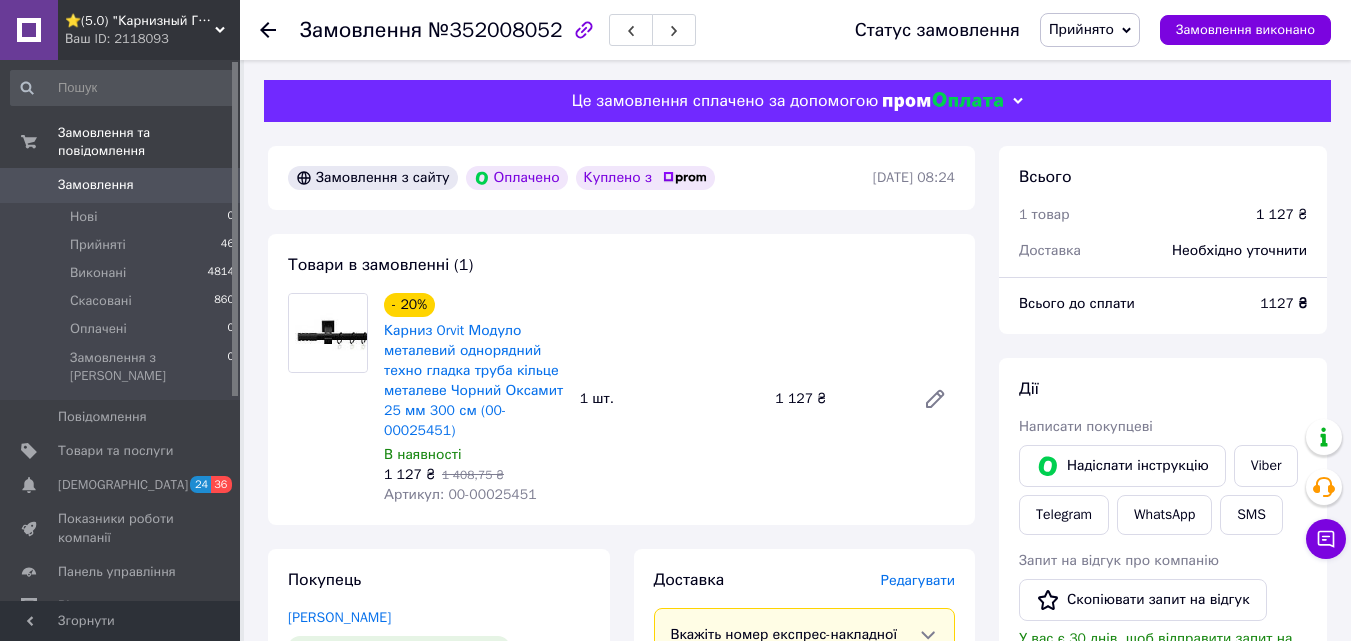 scroll, scrollTop: 0, scrollLeft: 0, axis: both 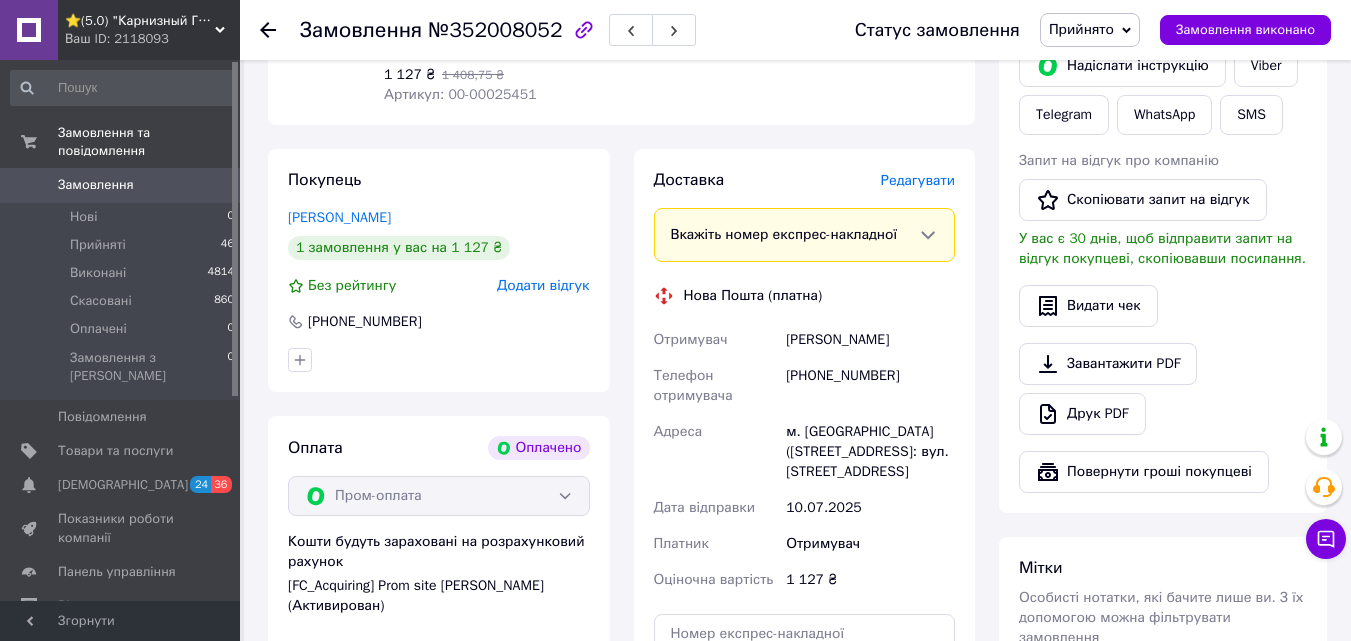 click on "м. [GEOGRAPHIC_DATA] ([STREET_ADDRESS]: вул. [STREET_ADDRESS]" at bounding box center (870, 452) 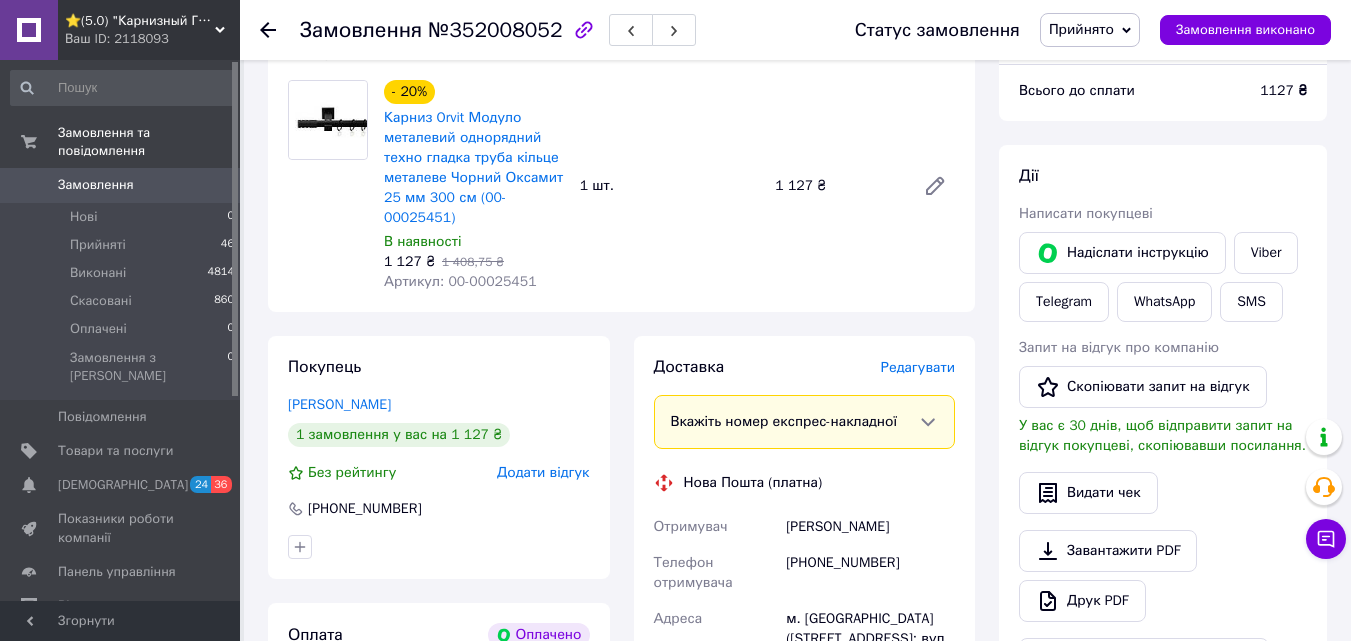 scroll, scrollTop: 200, scrollLeft: 0, axis: vertical 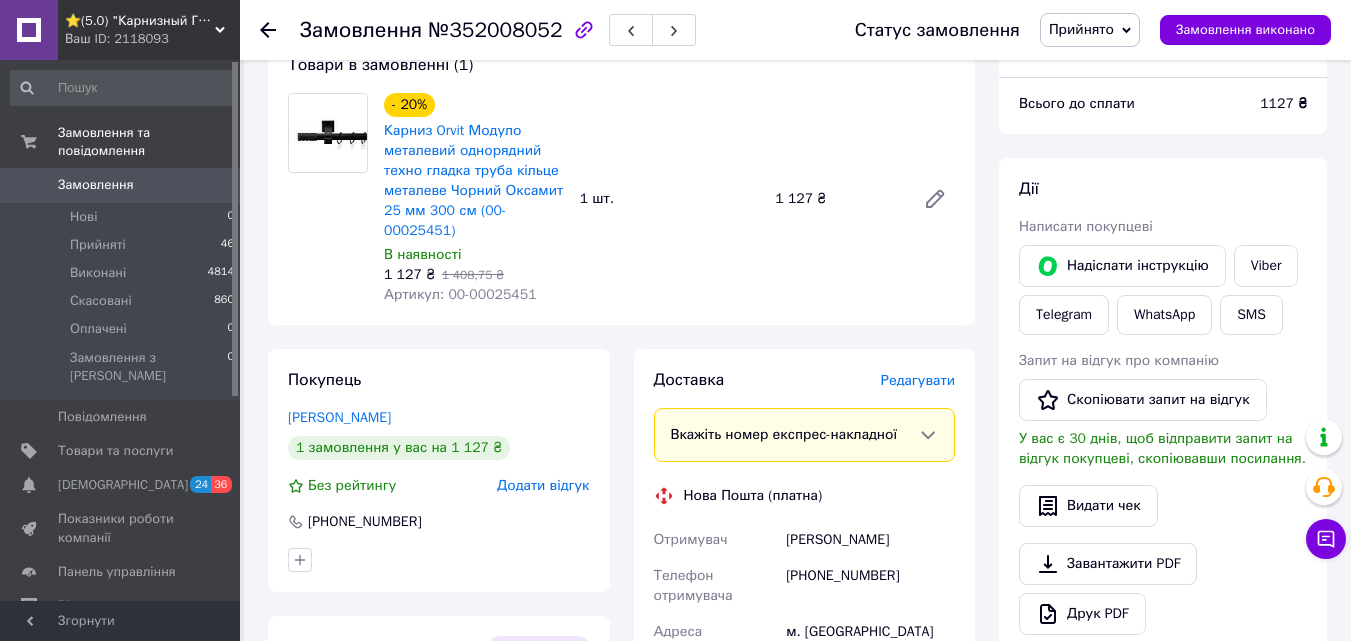 click on "Артикул: 00-00025451" at bounding box center (460, 294) 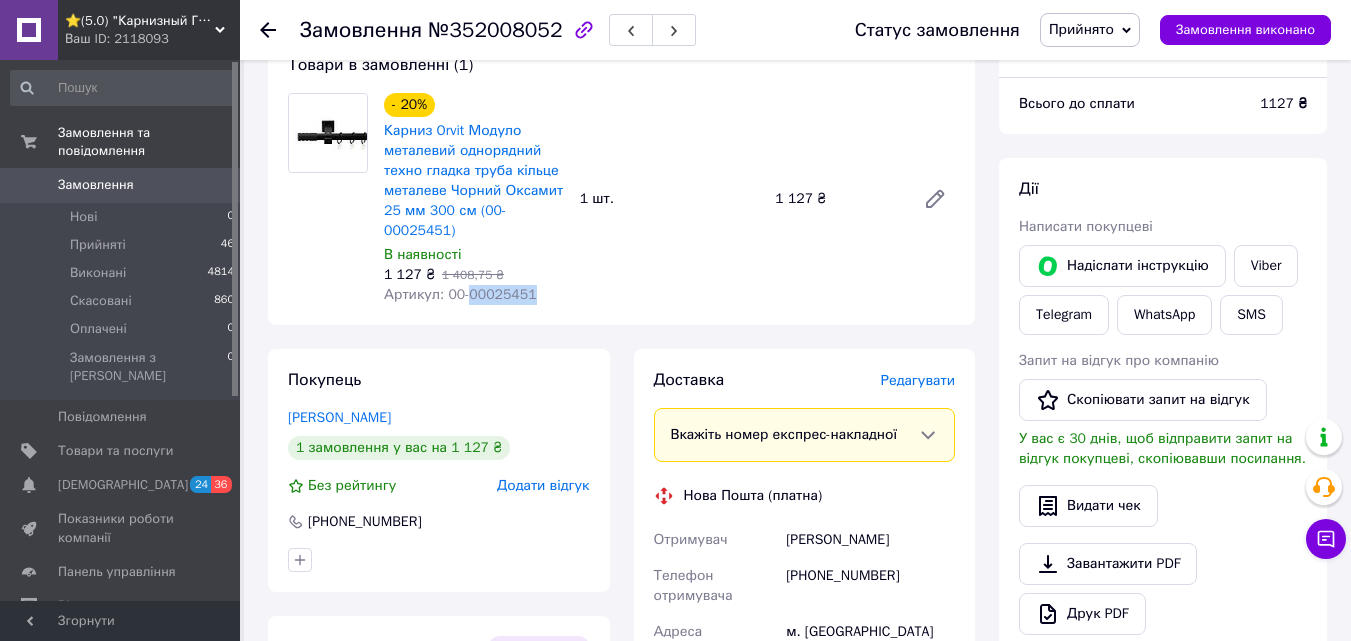 click on "Артикул: 00-00025451" at bounding box center [460, 294] 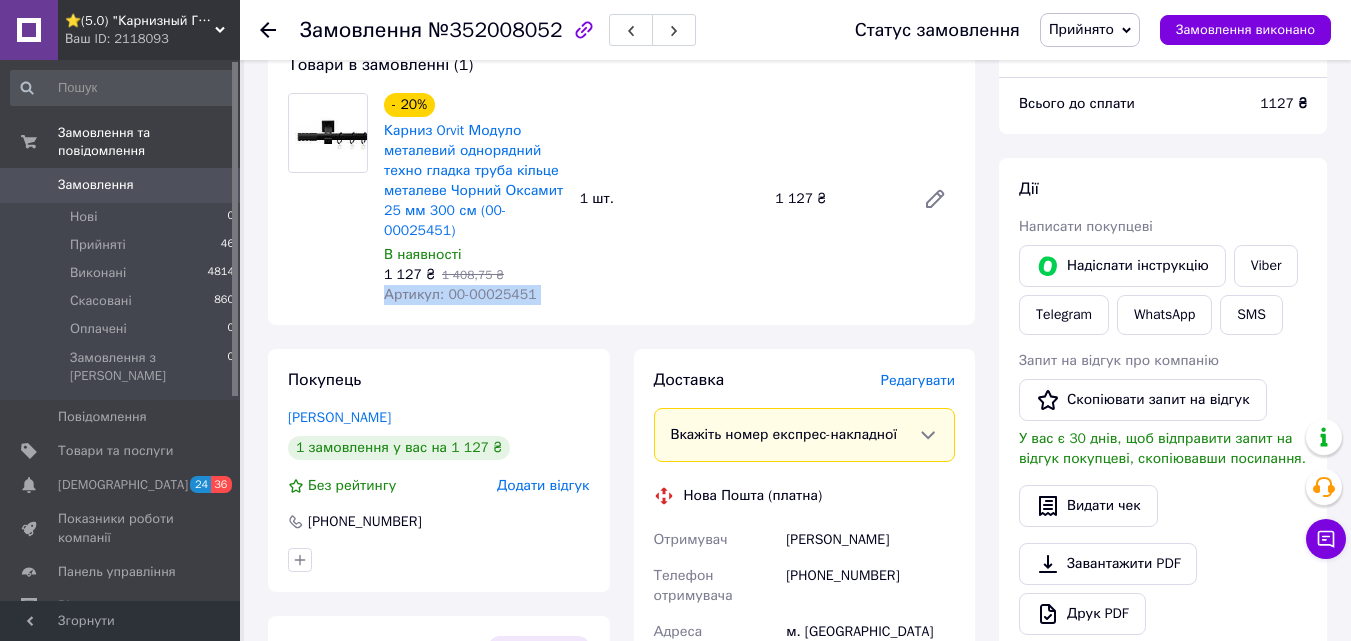 click on "Артикул: 00-00025451" at bounding box center (460, 294) 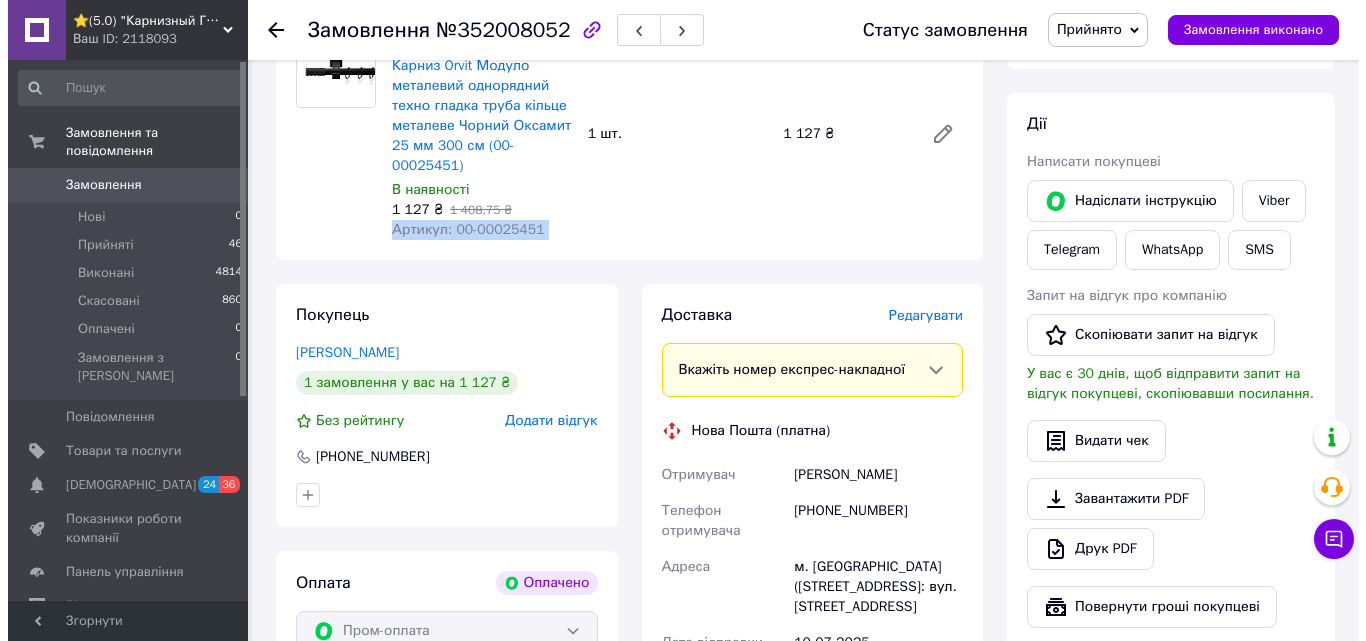 scroll, scrollTop: 300, scrollLeft: 0, axis: vertical 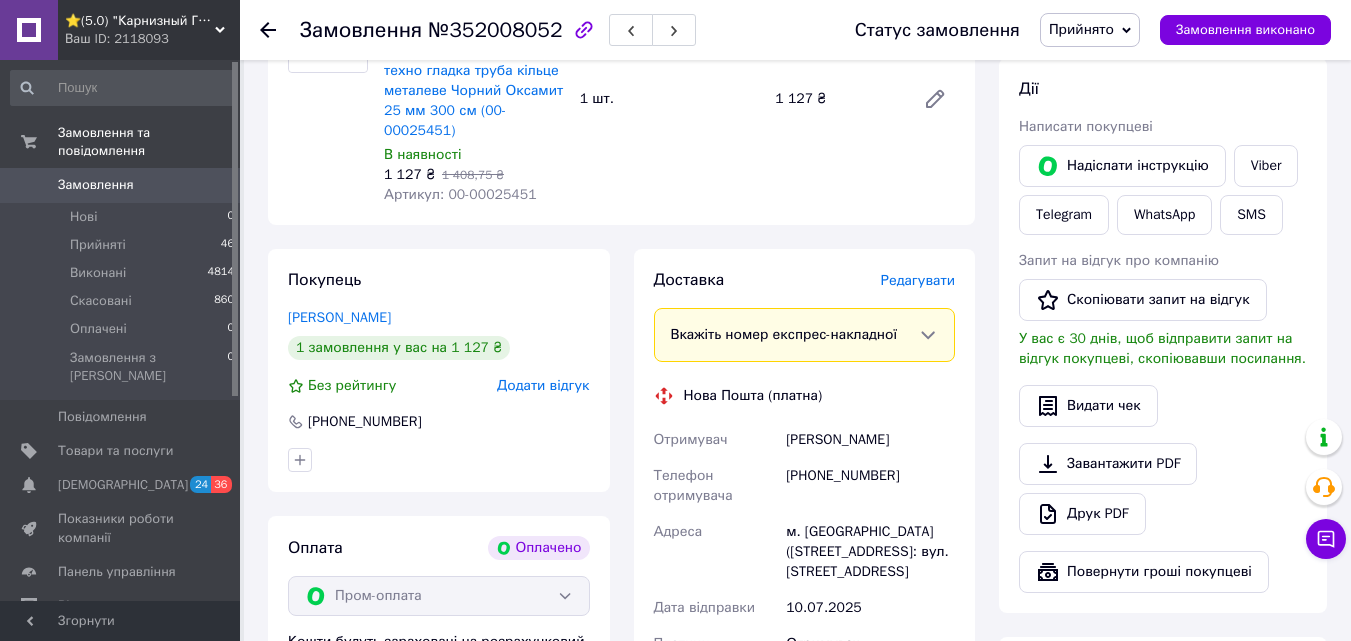 click on "Редагувати" at bounding box center (918, 280) 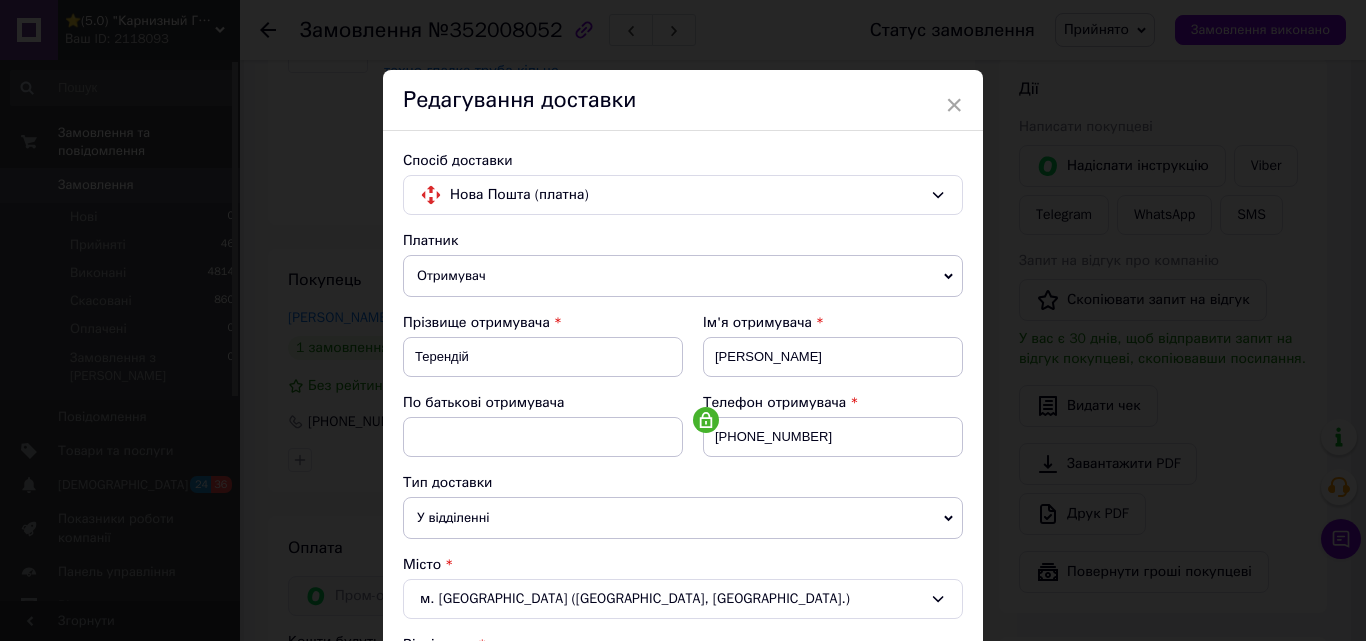 scroll, scrollTop: 300, scrollLeft: 0, axis: vertical 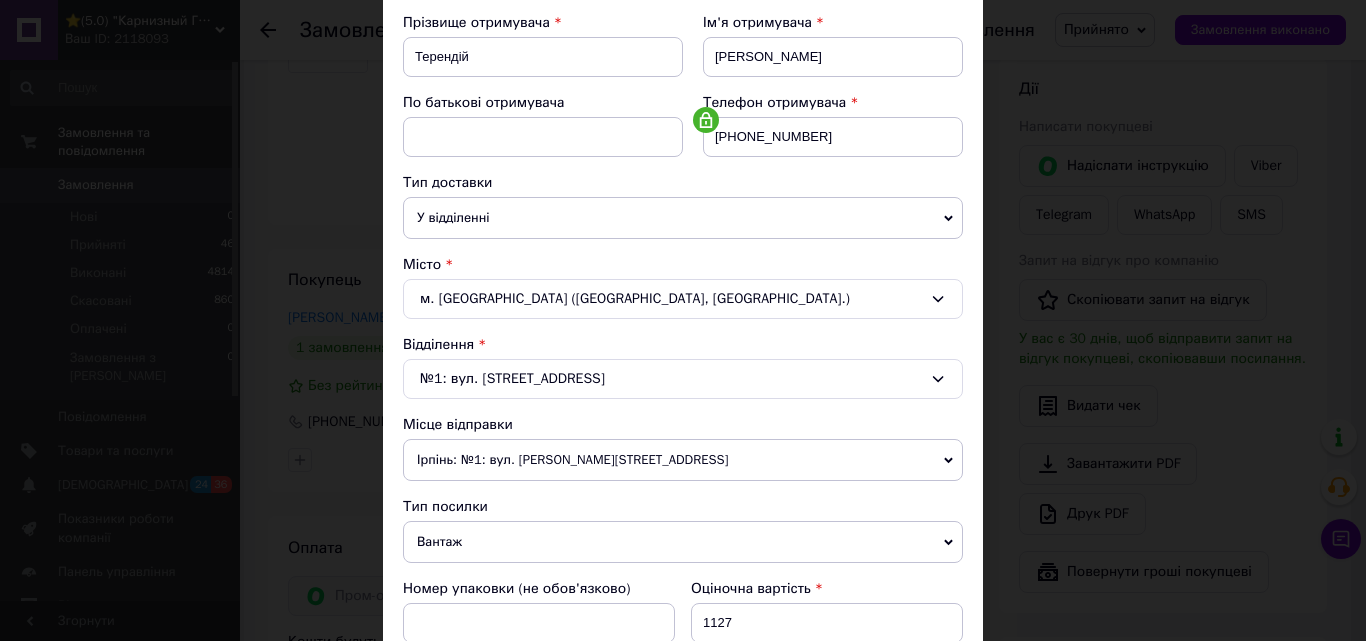 click on "Ірпінь: №1: вул. [PERSON_NAME][STREET_ADDRESS]" at bounding box center (683, 460) 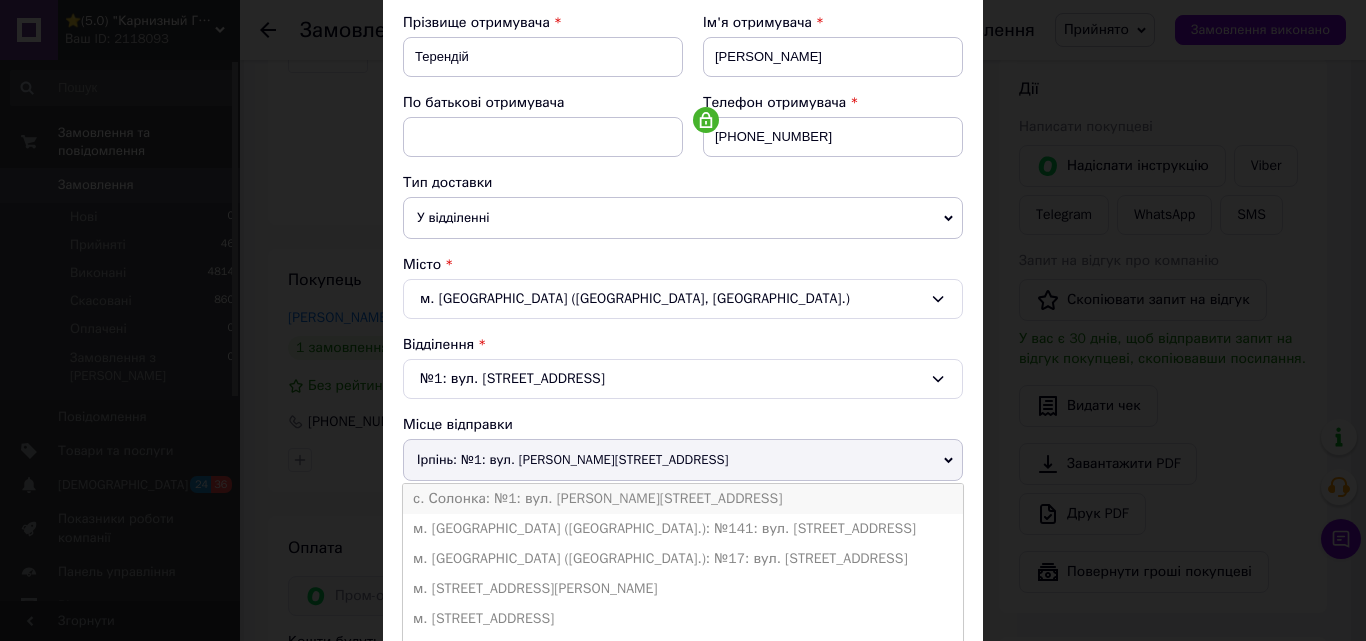 click on "с. Солонка: №1: вул. [PERSON_NAME][STREET_ADDRESS]" at bounding box center (683, 499) 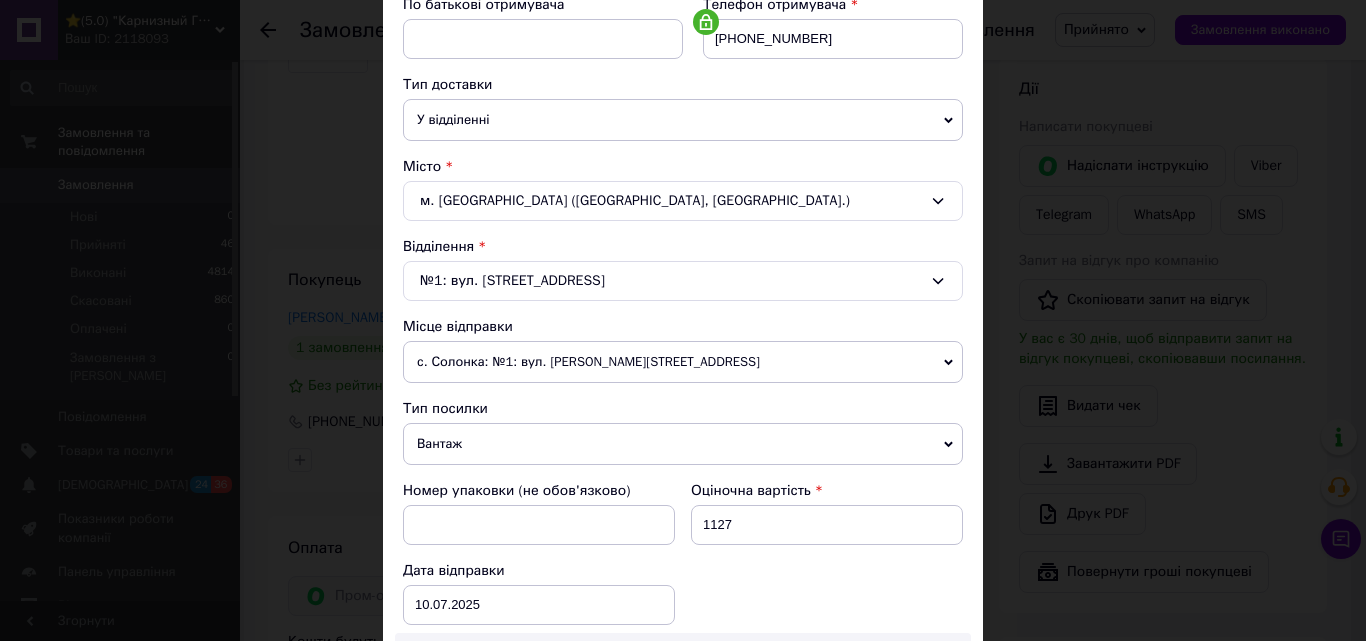 scroll, scrollTop: 500, scrollLeft: 0, axis: vertical 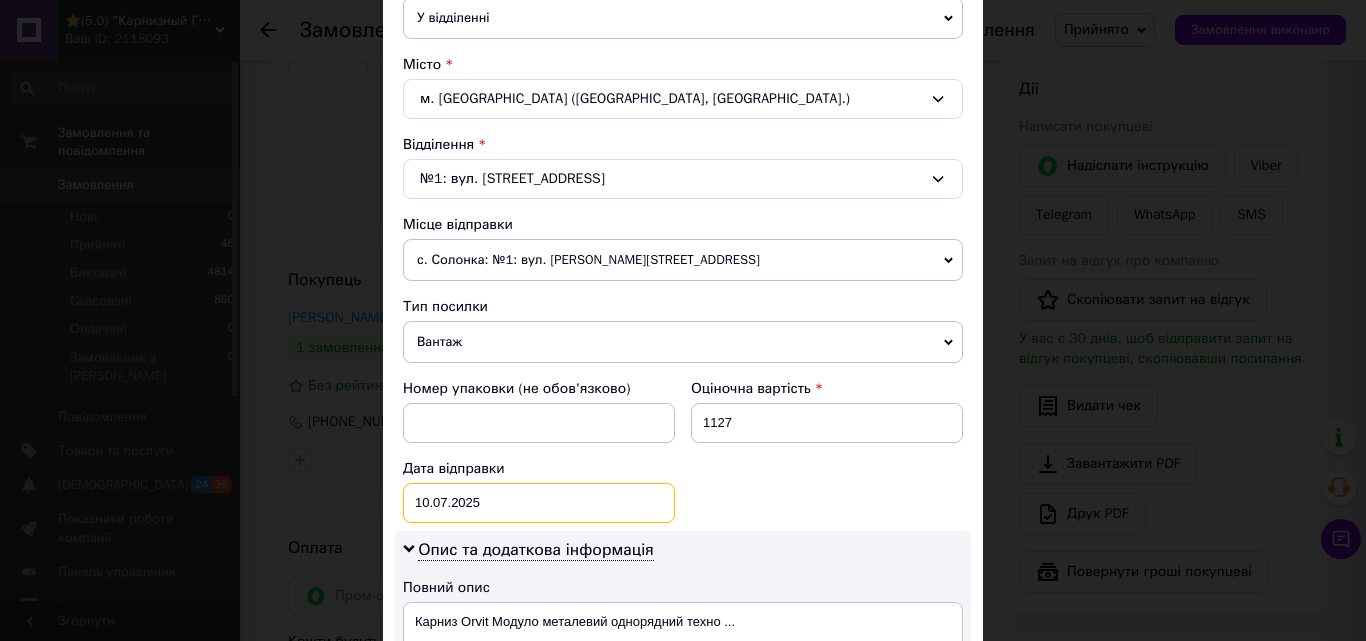 click on "[DATE] < 2025 > < Июль > Пн Вт Ср Чт Пт Сб Вс 30 1 2 3 4 5 6 7 8 9 10 11 12 13 14 15 16 17 18 19 20 21 22 23 24 25 26 27 28 29 30 31 1 2 3 4 5 6 7 8 9 10" at bounding box center [539, 503] 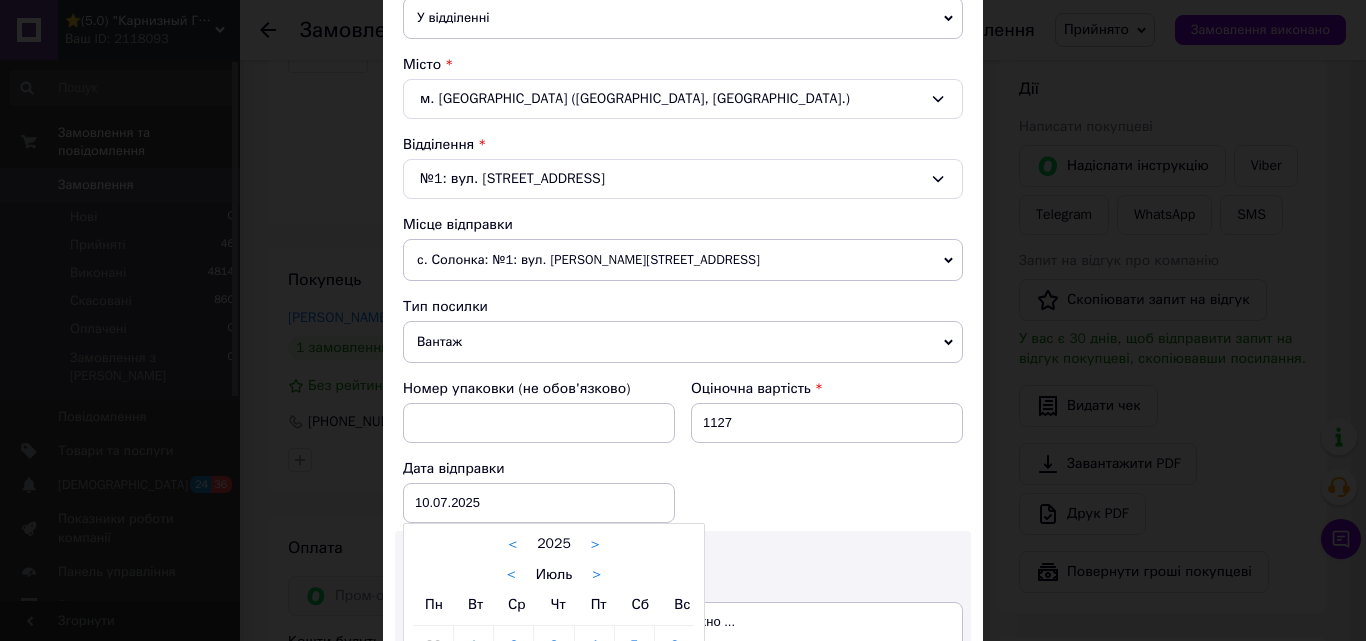 click at bounding box center [683, 320] 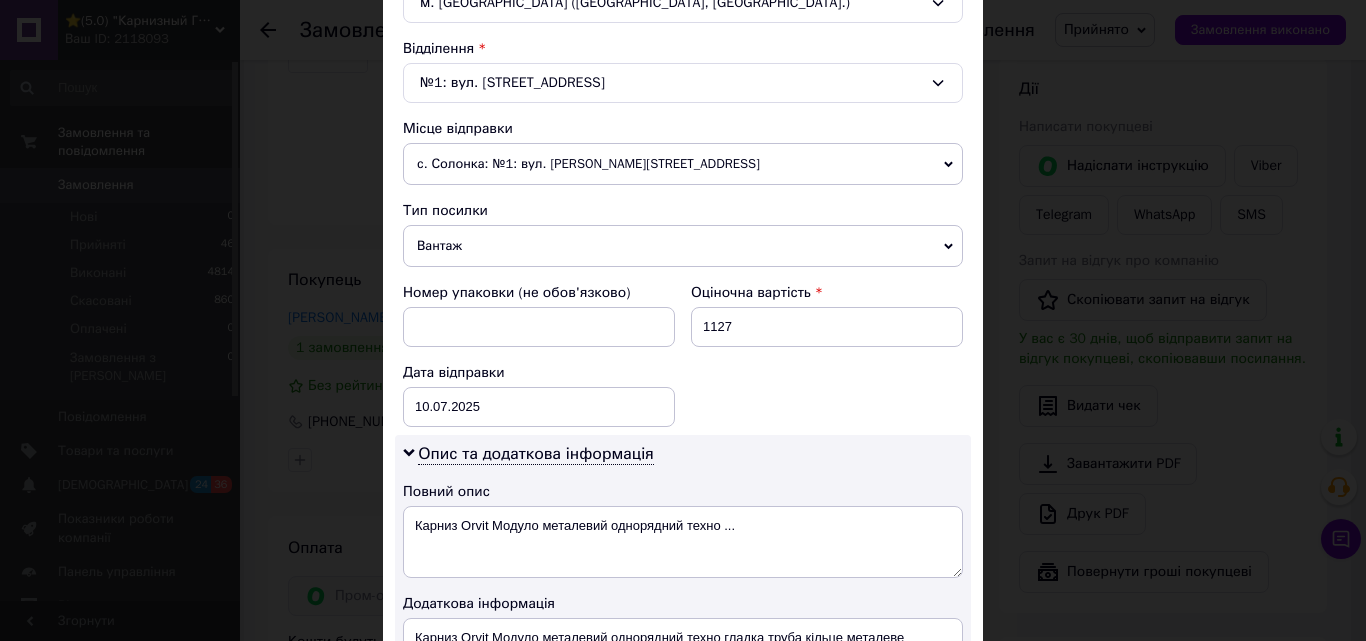 scroll, scrollTop: 800, scrollLeft: 0, axis: vertical 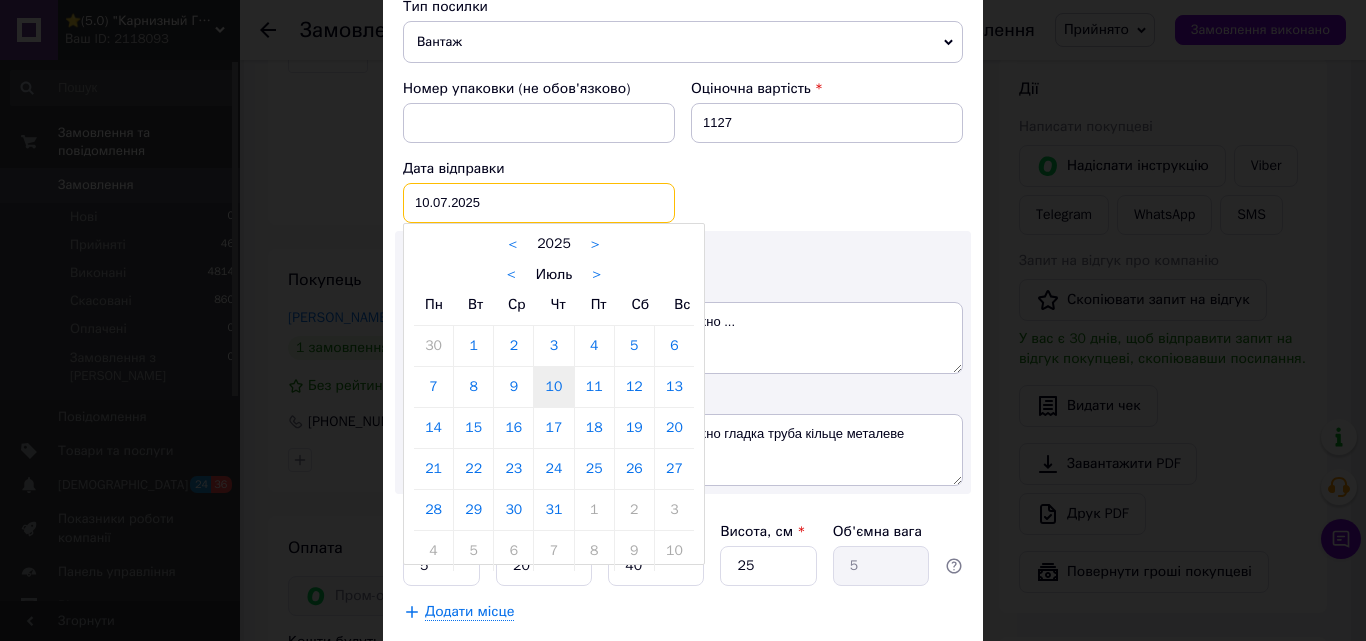 click on "[DATE] < 2025 > < Июль > Пн Вт Ср Чт Пт Сб Вс 30 1 2 3 4 5 6 7 8 9 10 11 12 13 14 15 16 17 18 19 20 21 22 23 24 25 26 27 28 29 30 31 1 2 3 4 5 6 7 8 9 10" at bounding box center [539, 203] 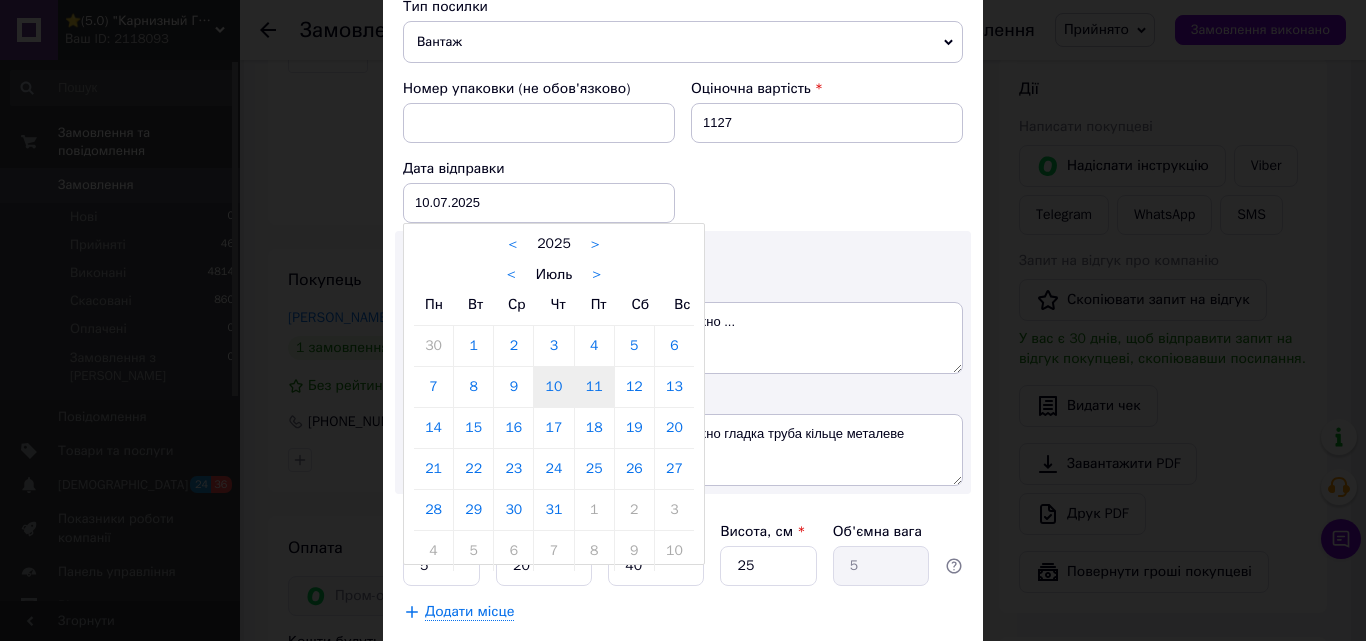 click on "11" at bounding box center [594, 387] 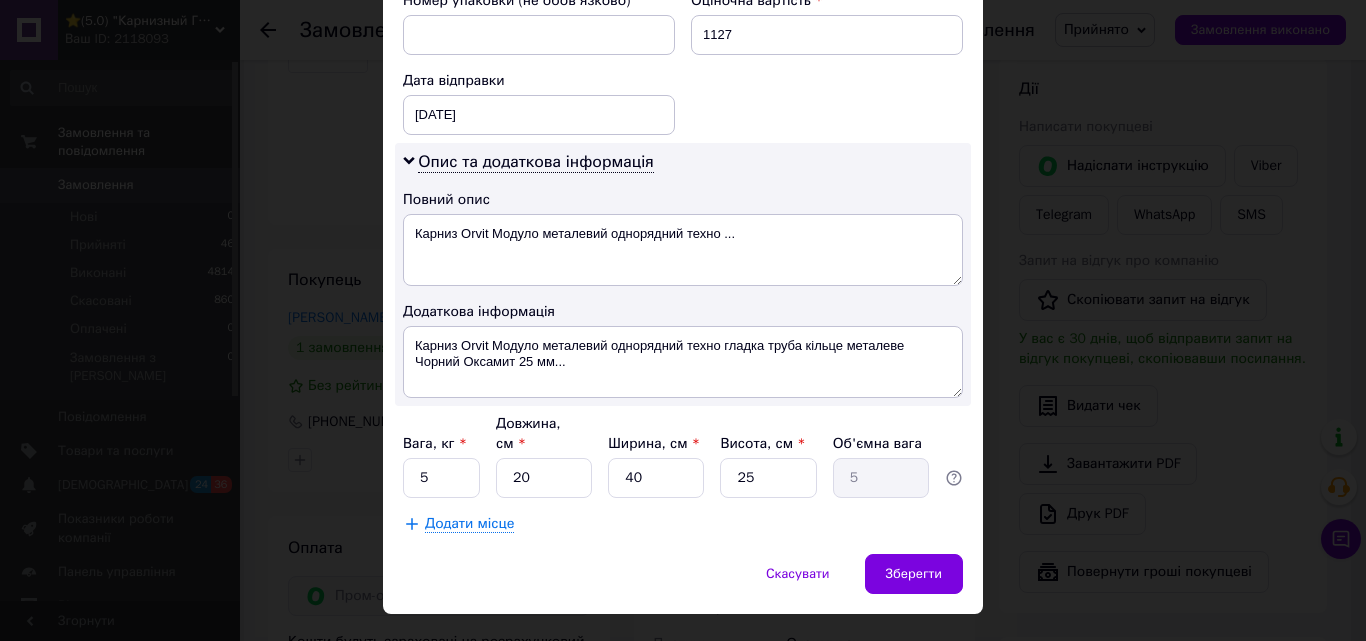 scroll, scrollTop: 900, scrollLeft: 0, axis: vertical 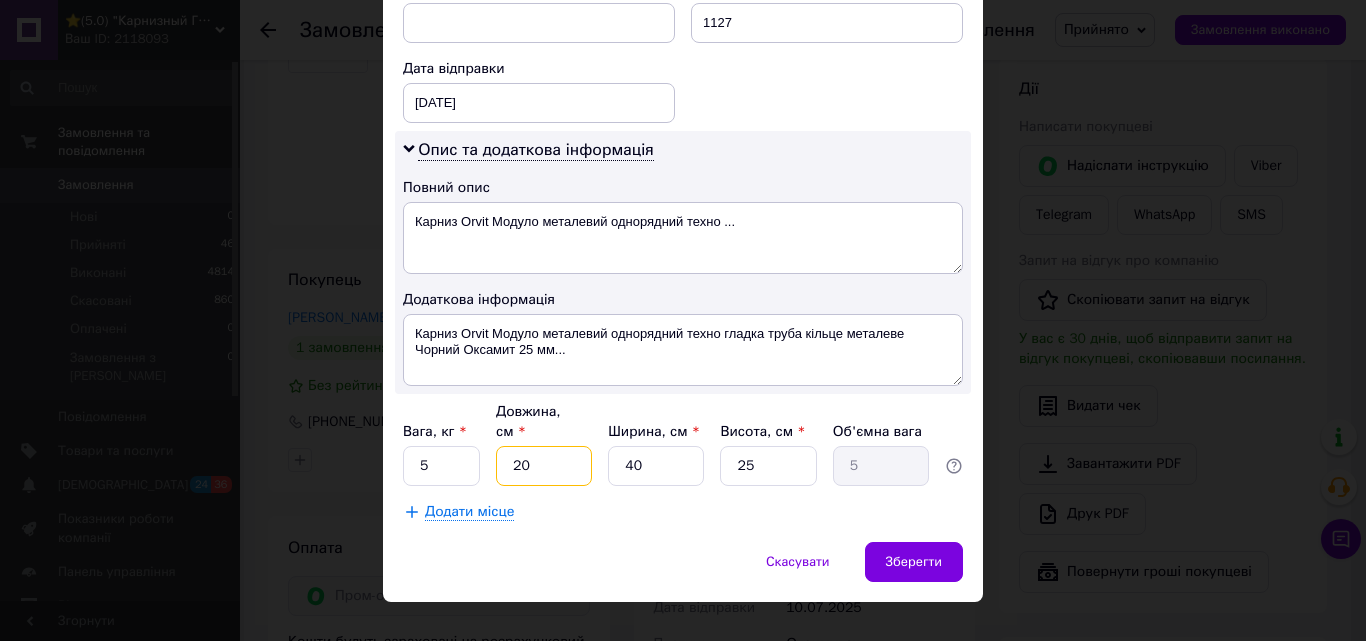 click on "20" at bounding box center (544, 466) 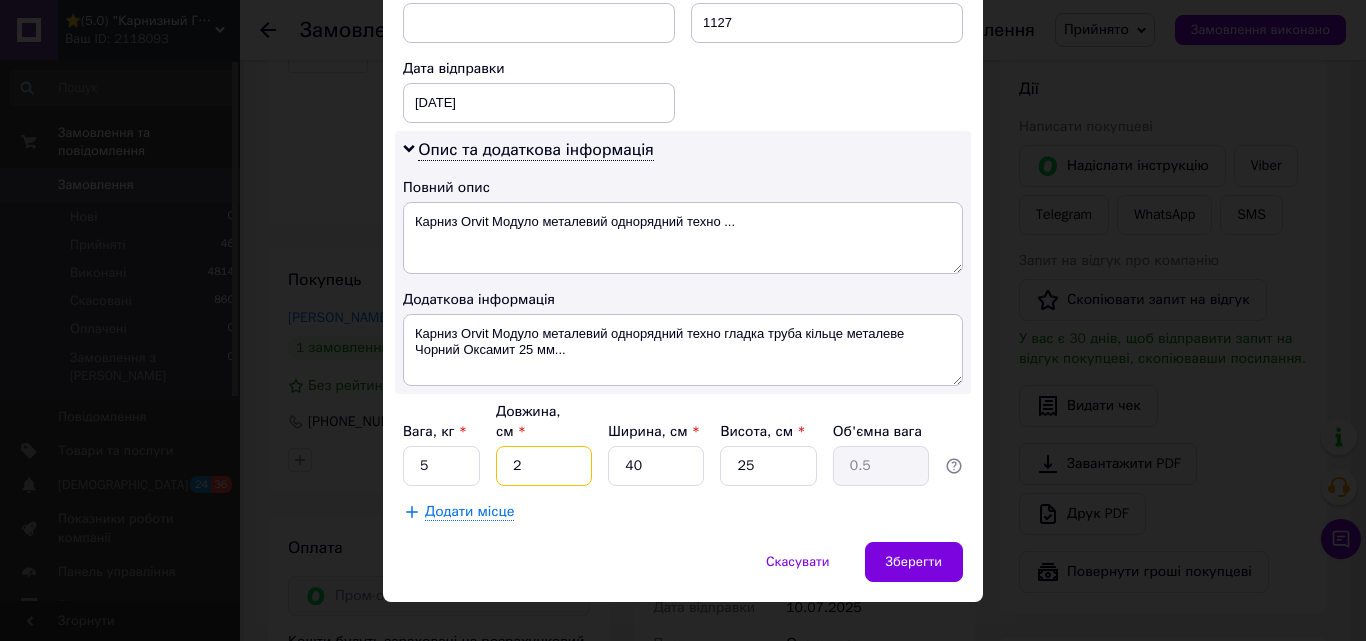 type on "2" 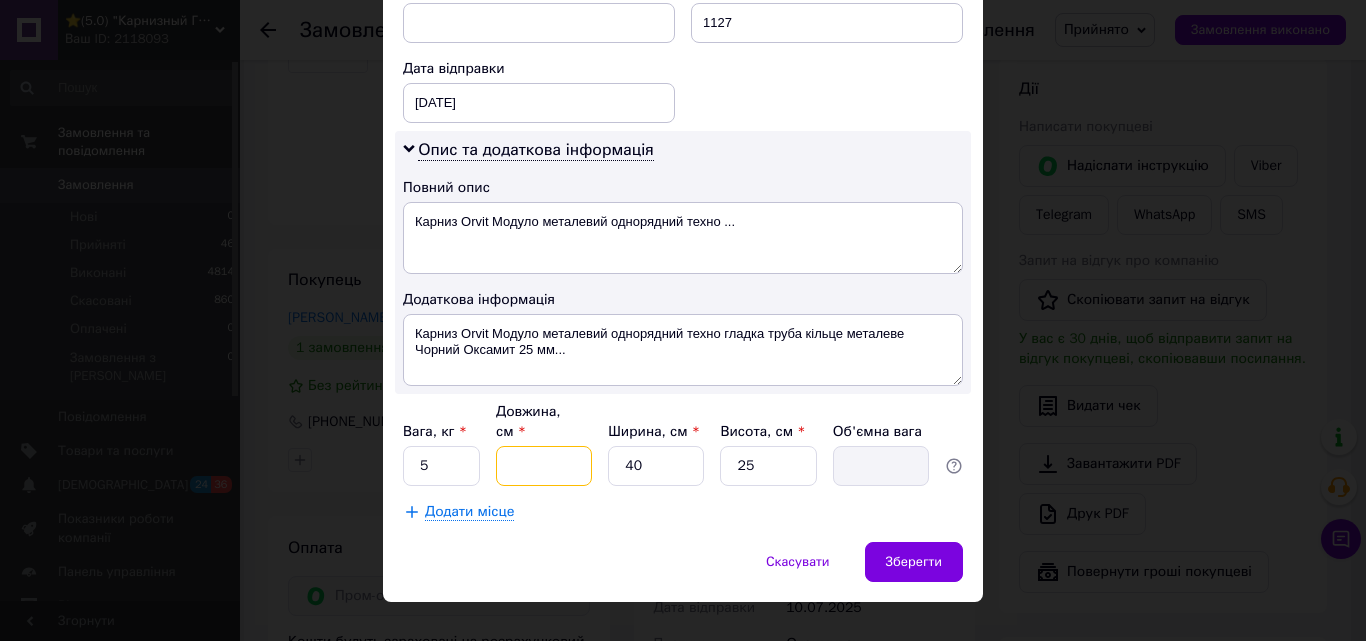 type on "5" 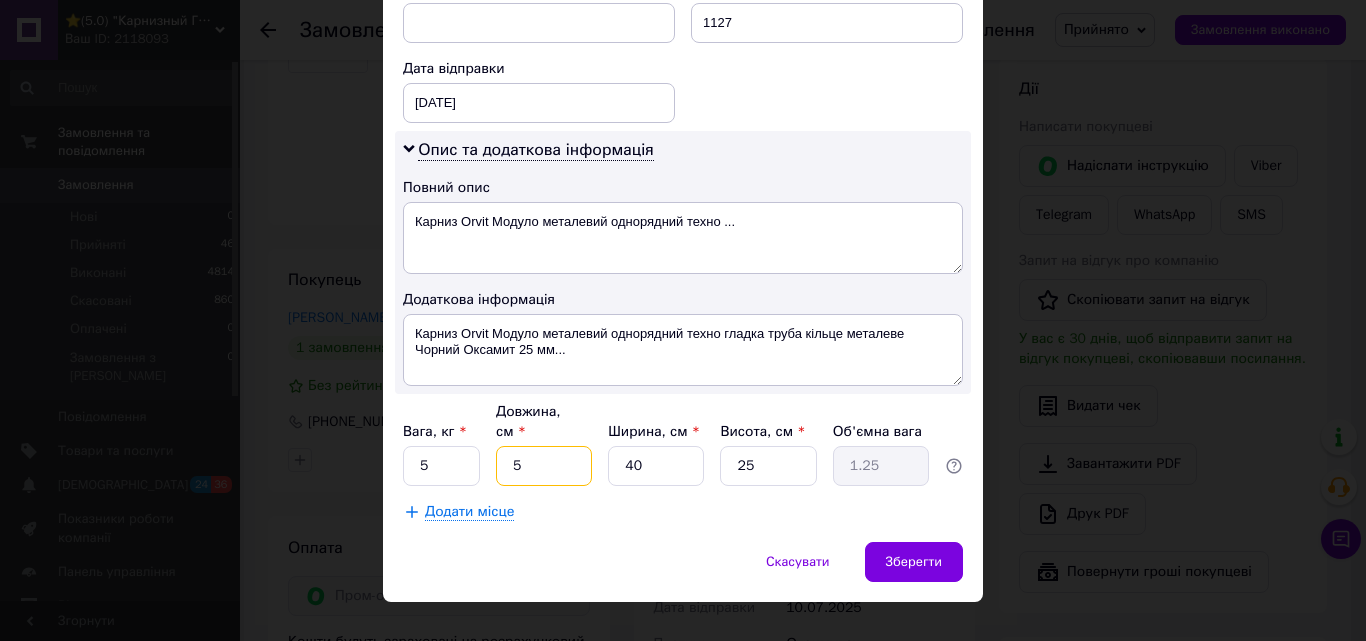 type on "5" 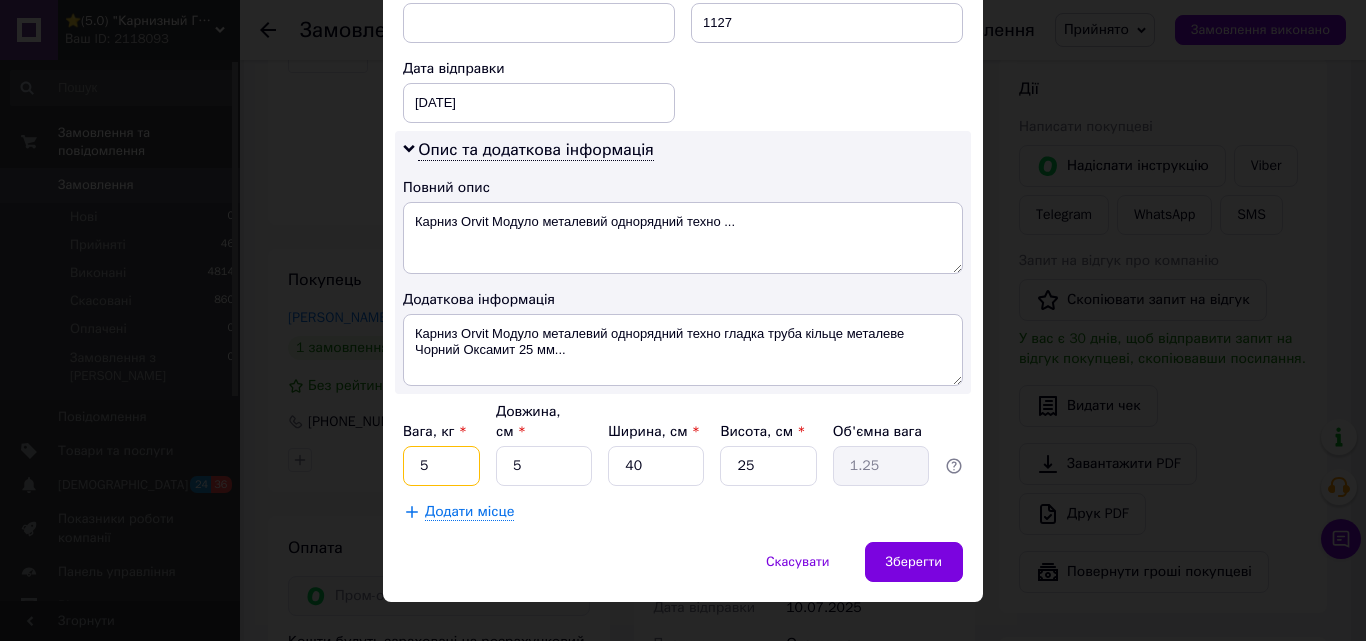 click on "5" at bounding box center (441, 466) 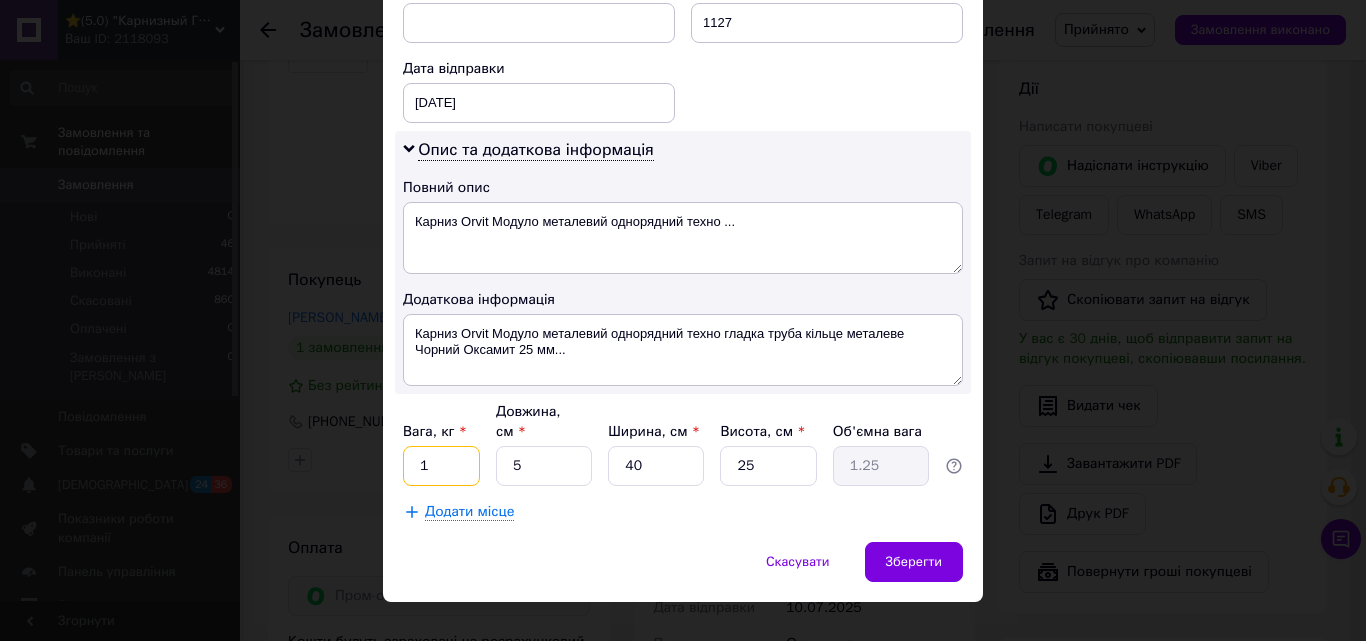 type on "1" 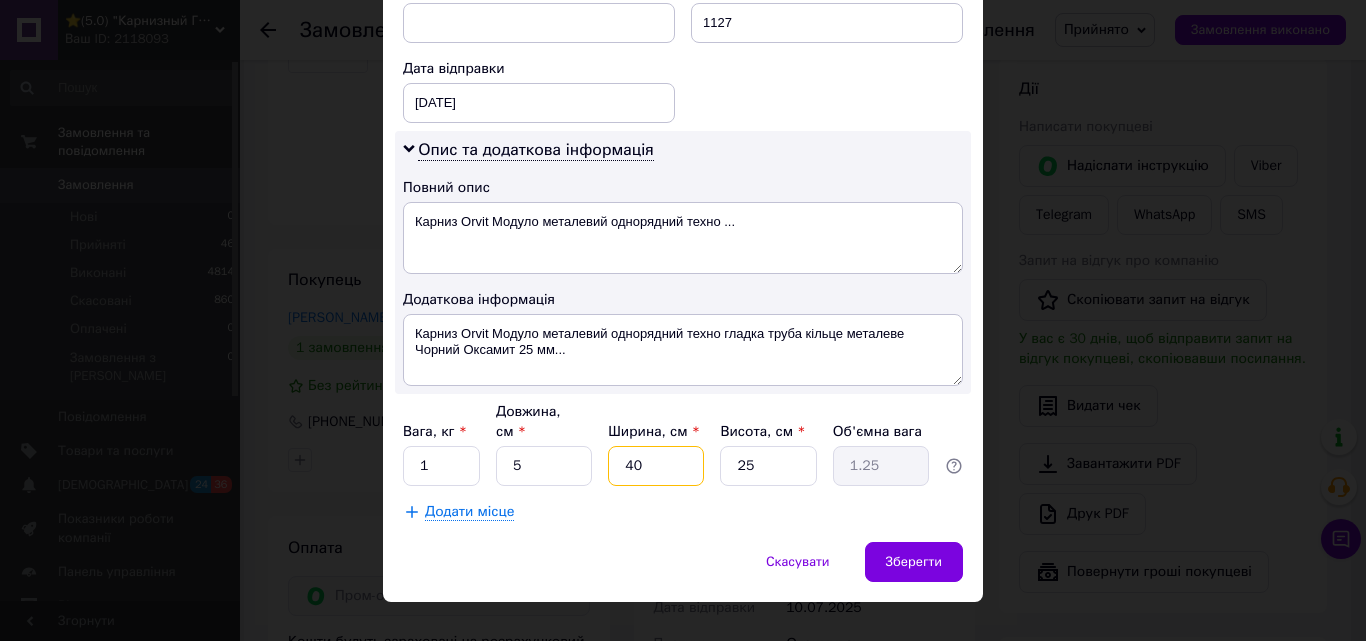 click on "40" at bounding box center [656, 466] 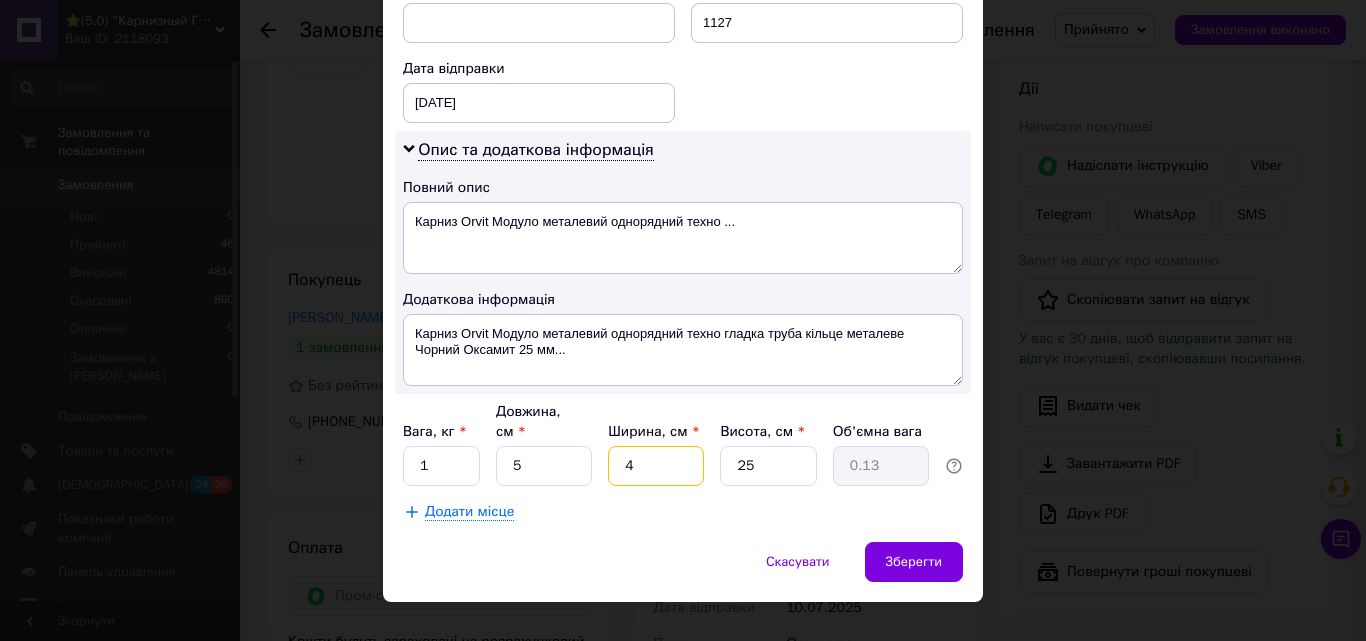 type 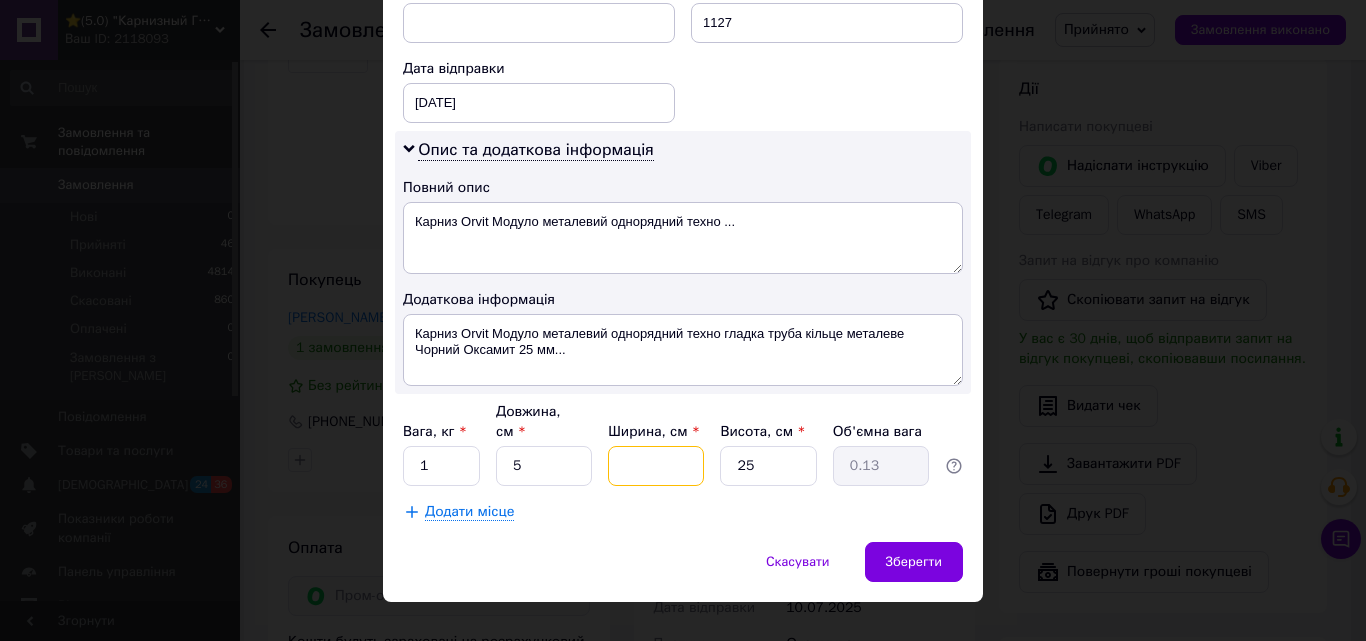 type 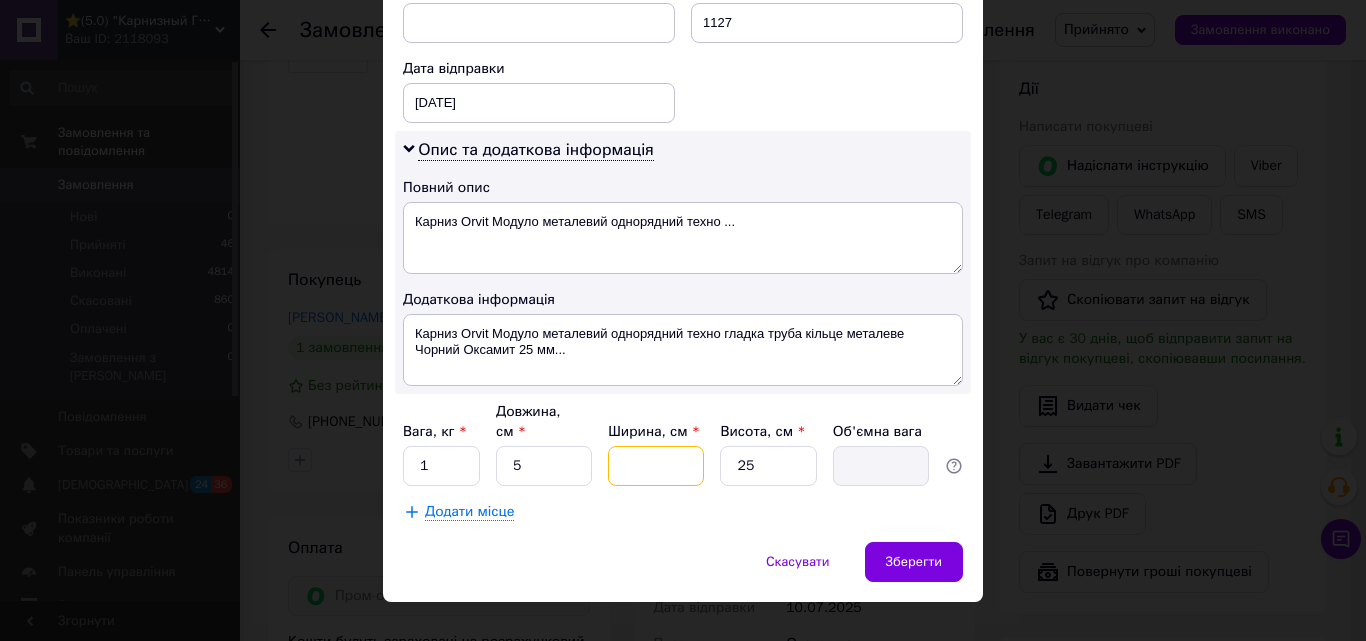 type on "5" 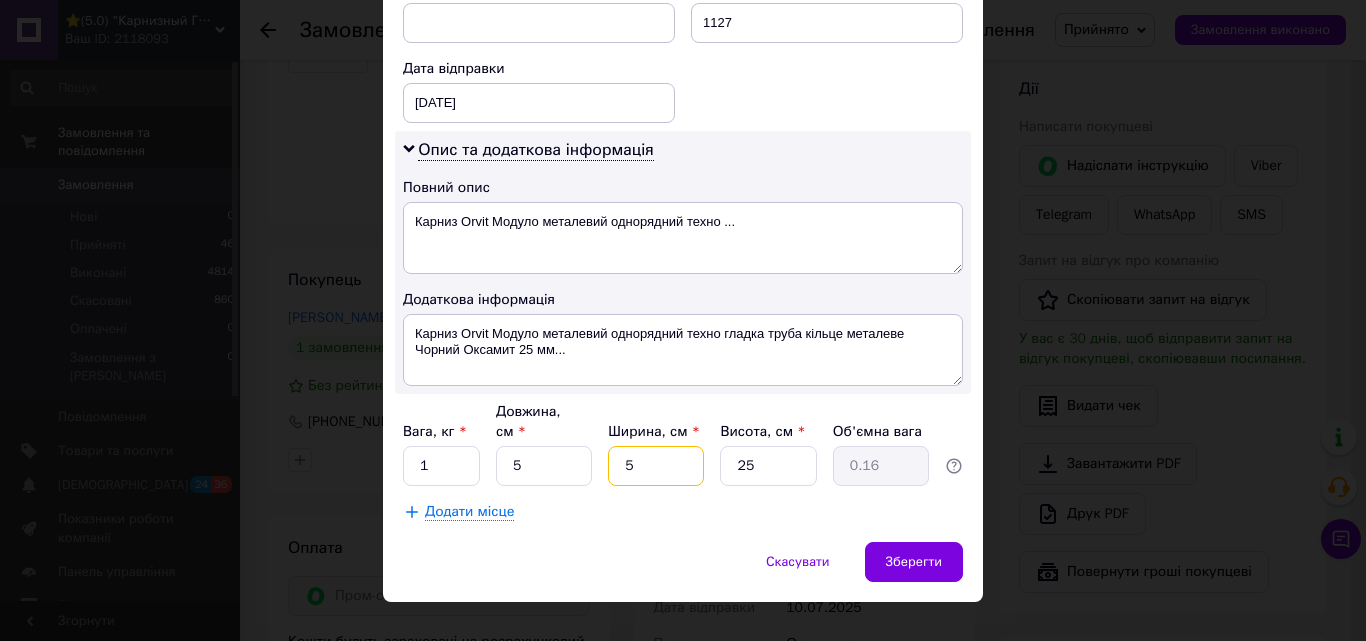 type on "5" 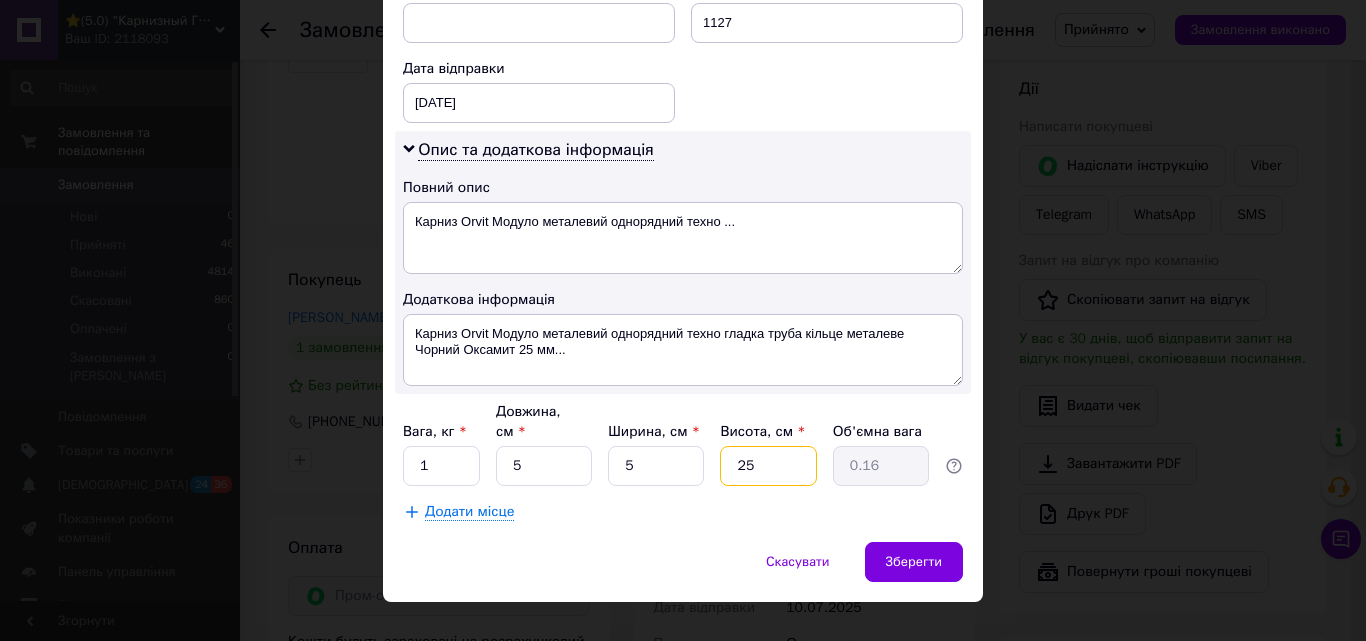 click on "25" at bounding box center (768, 466) 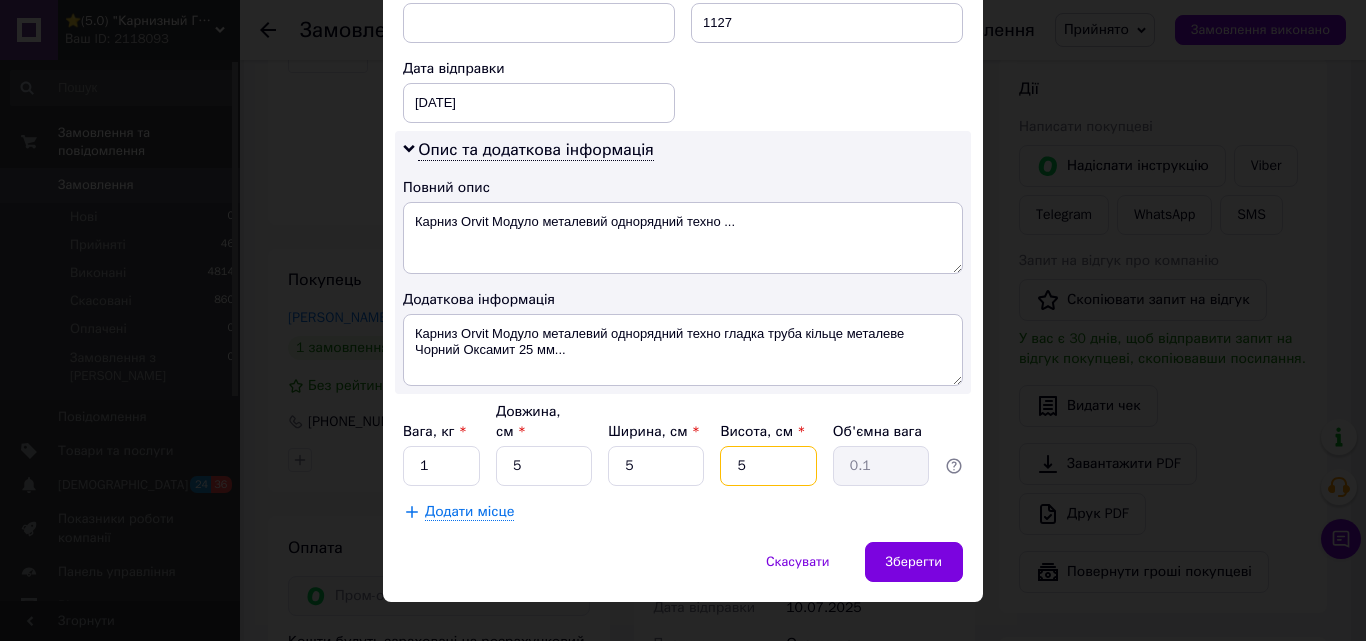 type on "5" 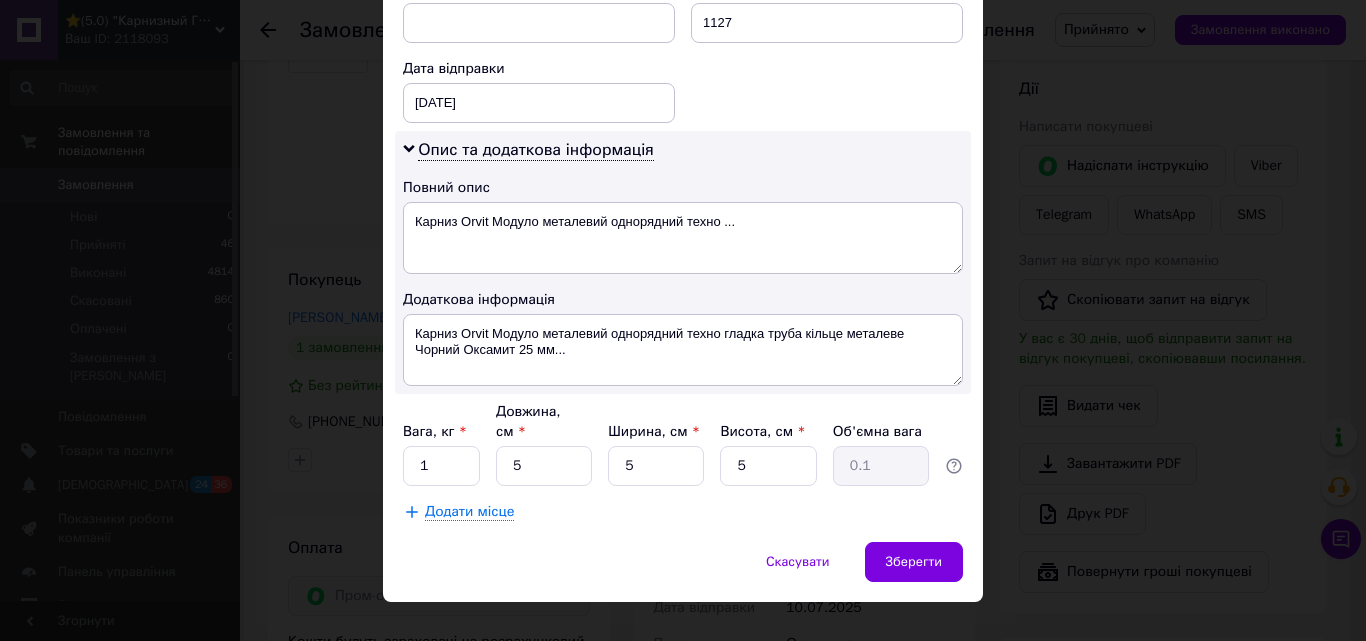 click on "Додати місце" at bounding box center (469, 512) 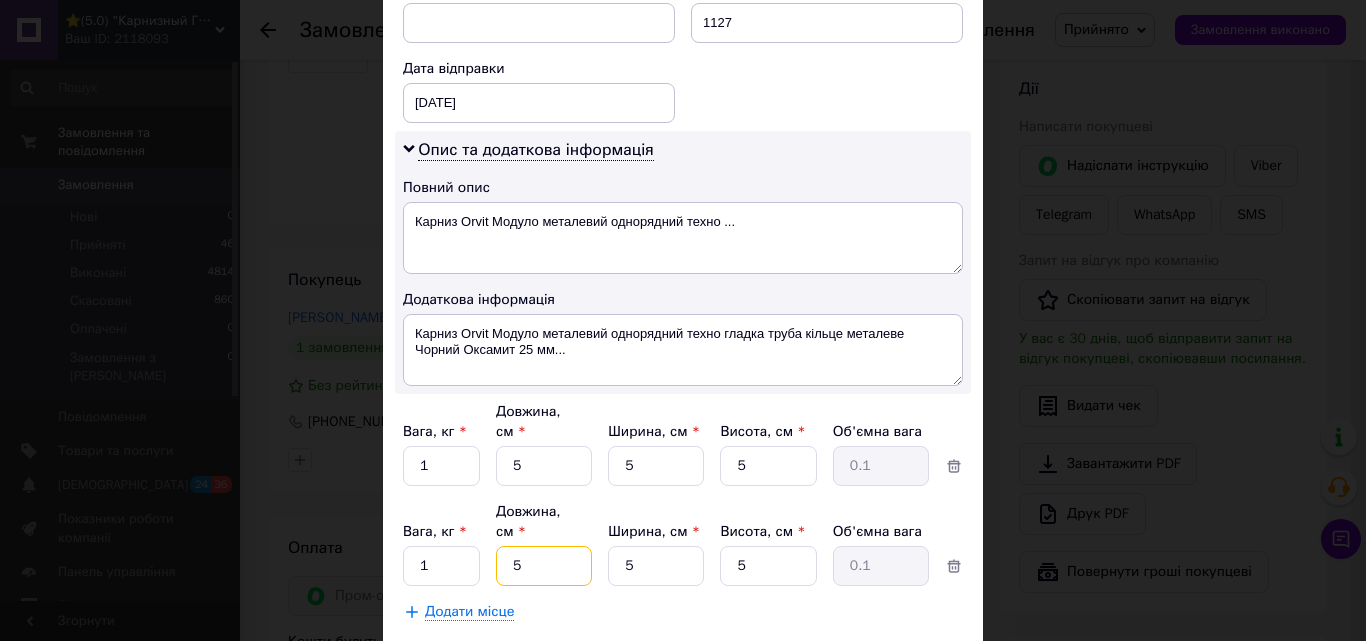 click on "5" at bounding box center [544, 466] 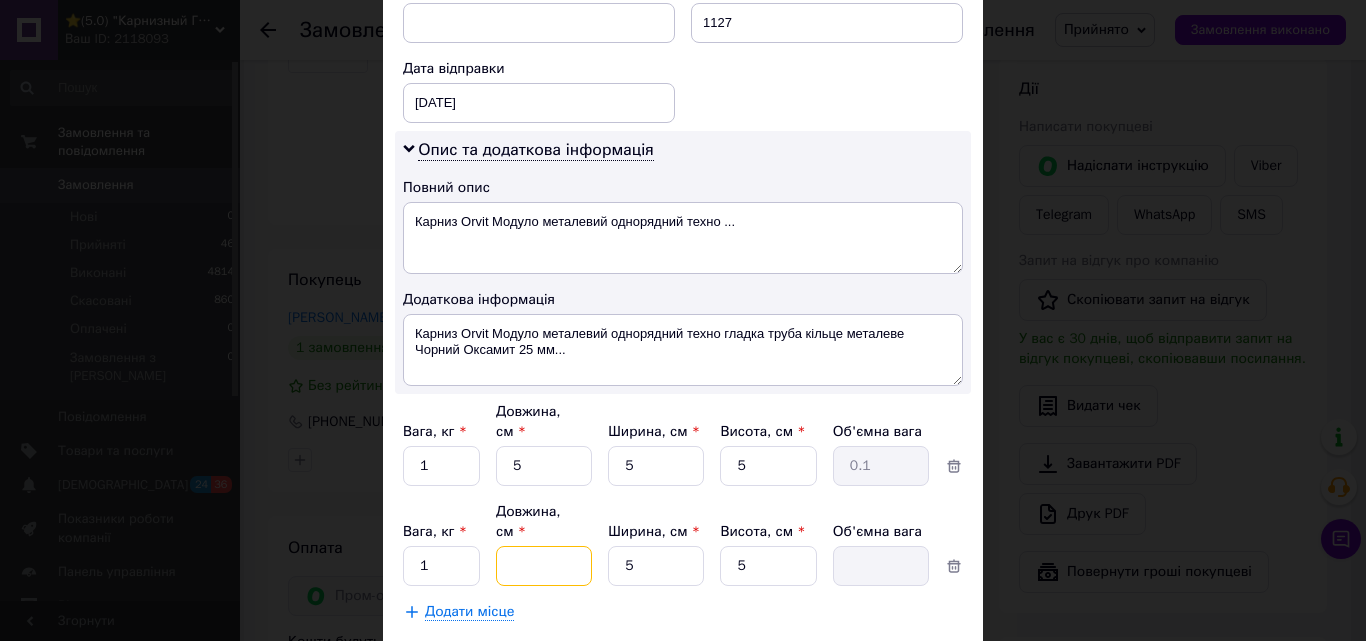 type on "3" 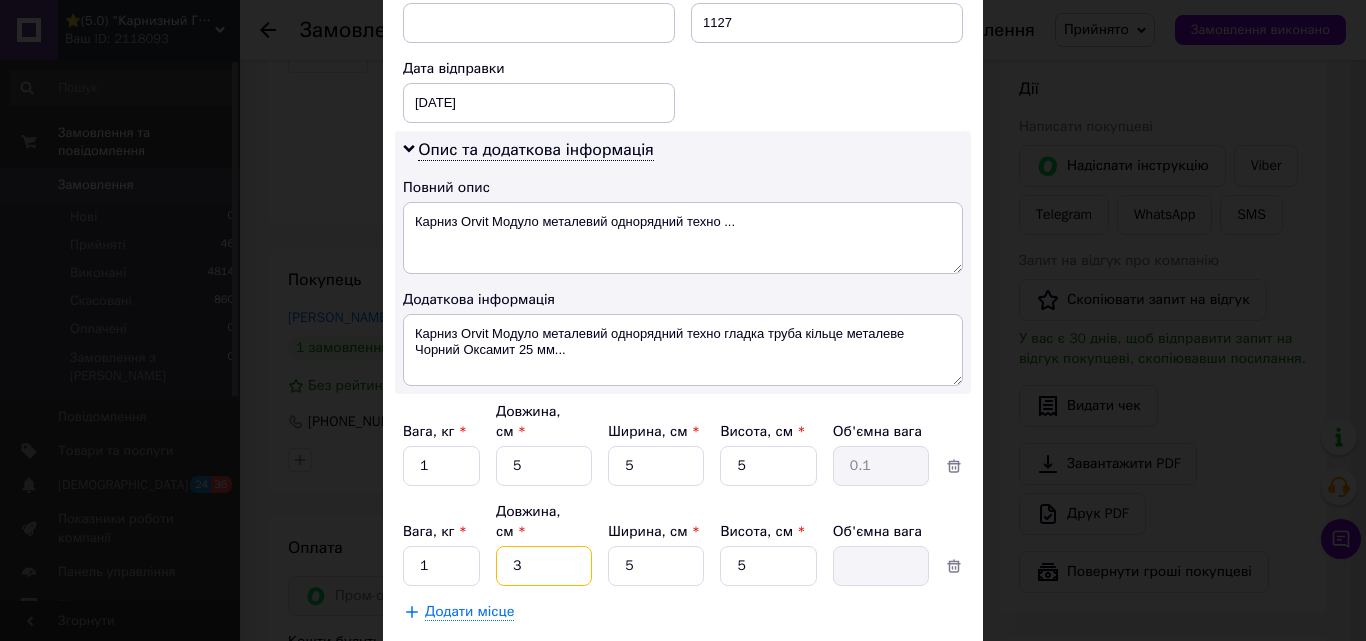 type on "0.1" 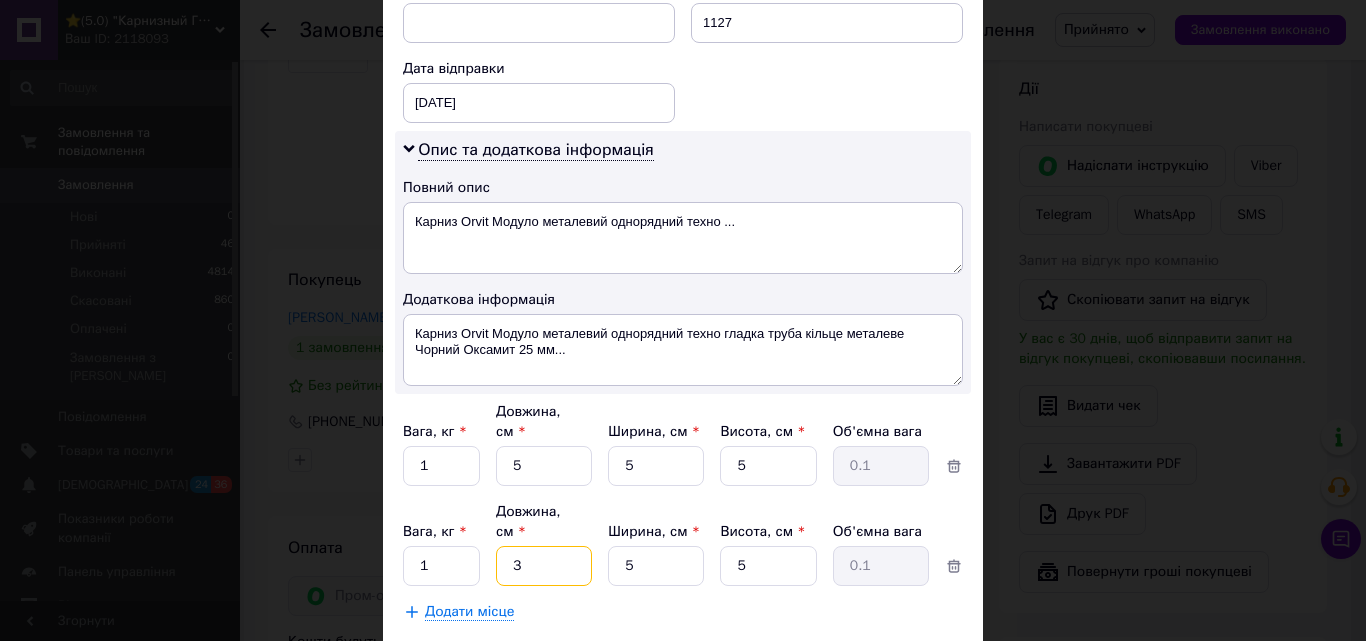 type on "30" 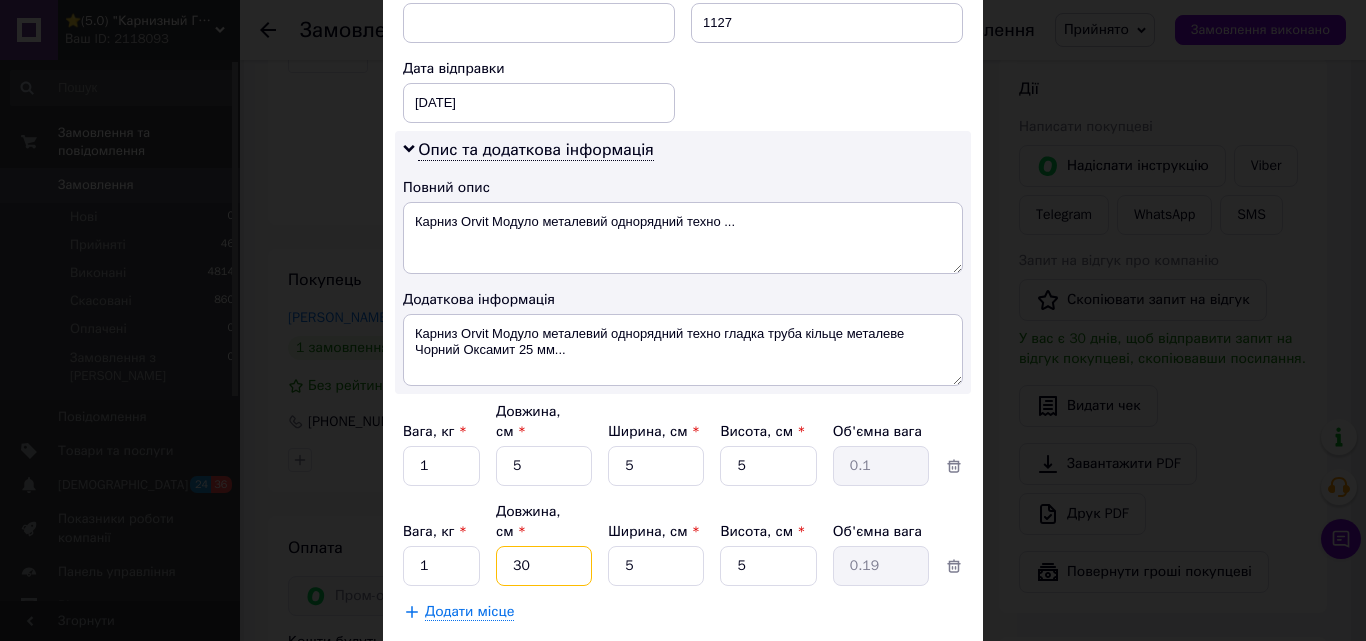 type on "300" 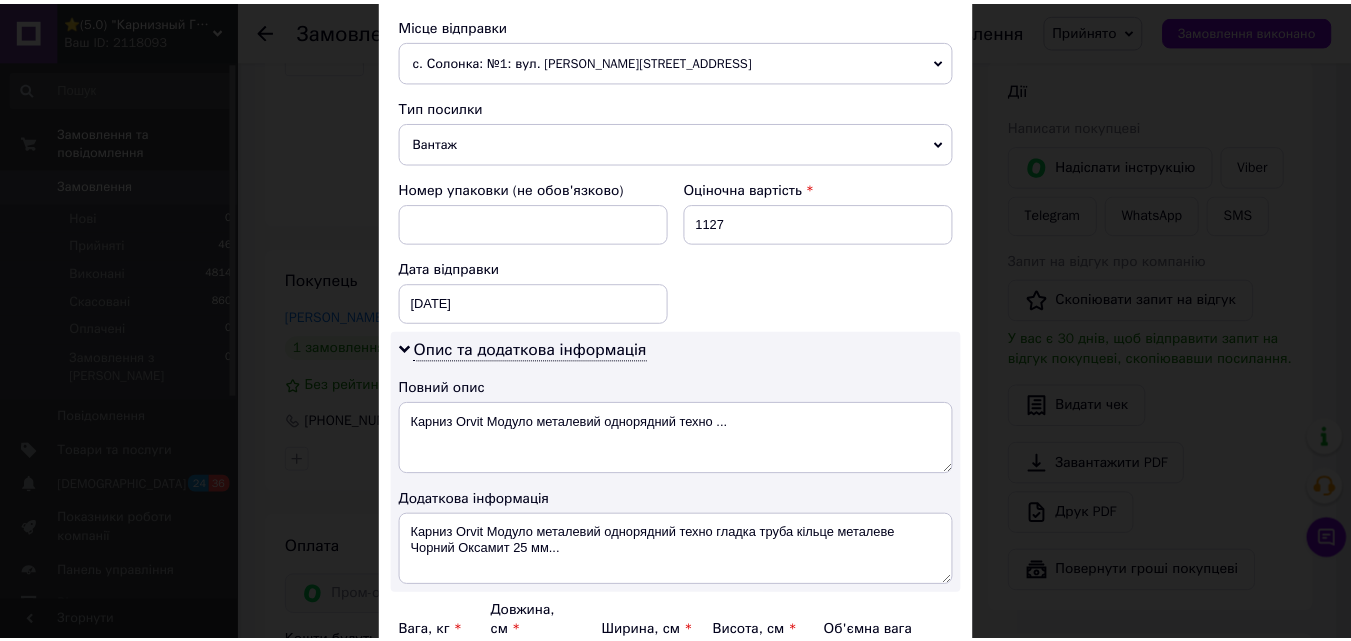 scroll, scrollTop: 991, scrollLeft: 0, axis: vertical 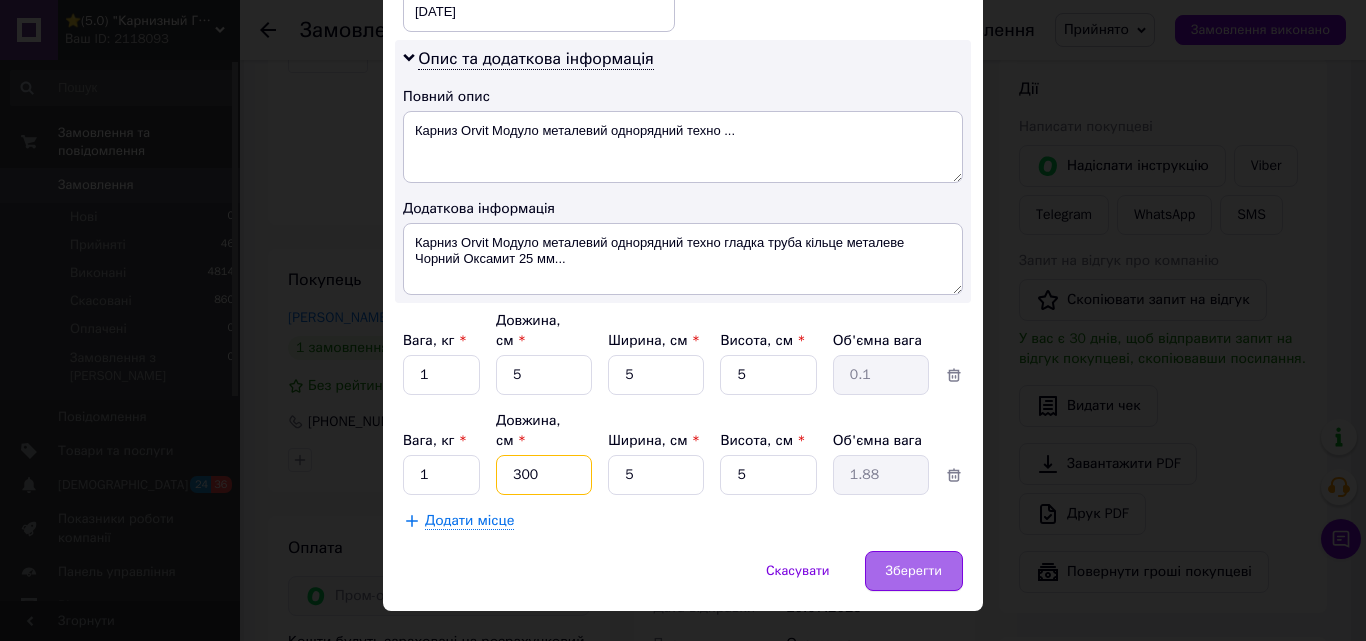 type on "300" 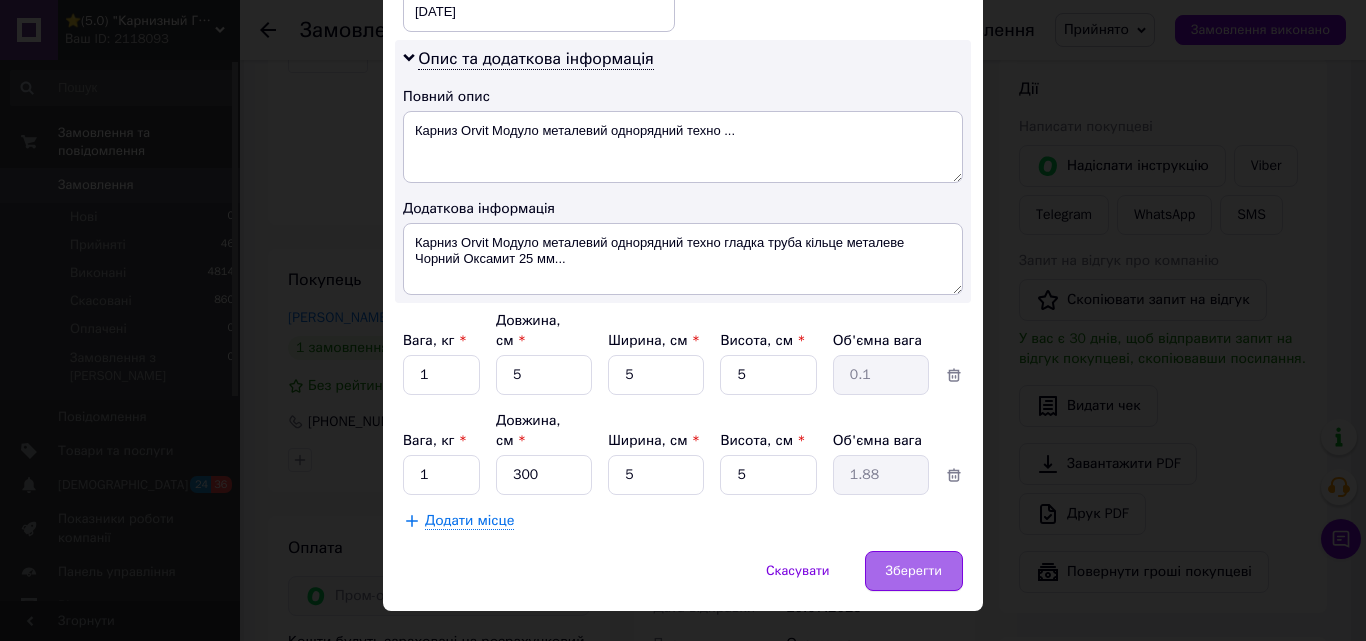 click on "Зберегти" at bounding box center (914, 571) 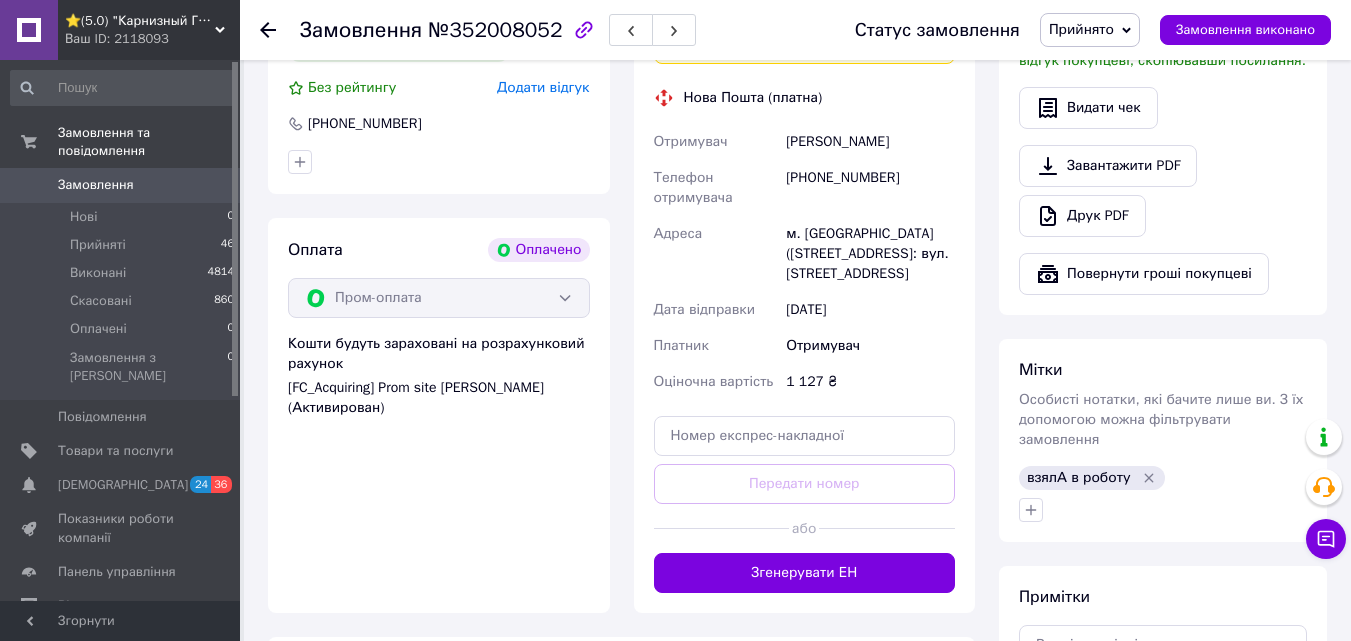 scroll, scrollTop: 700, scrollLeft: 0, axis: vertical 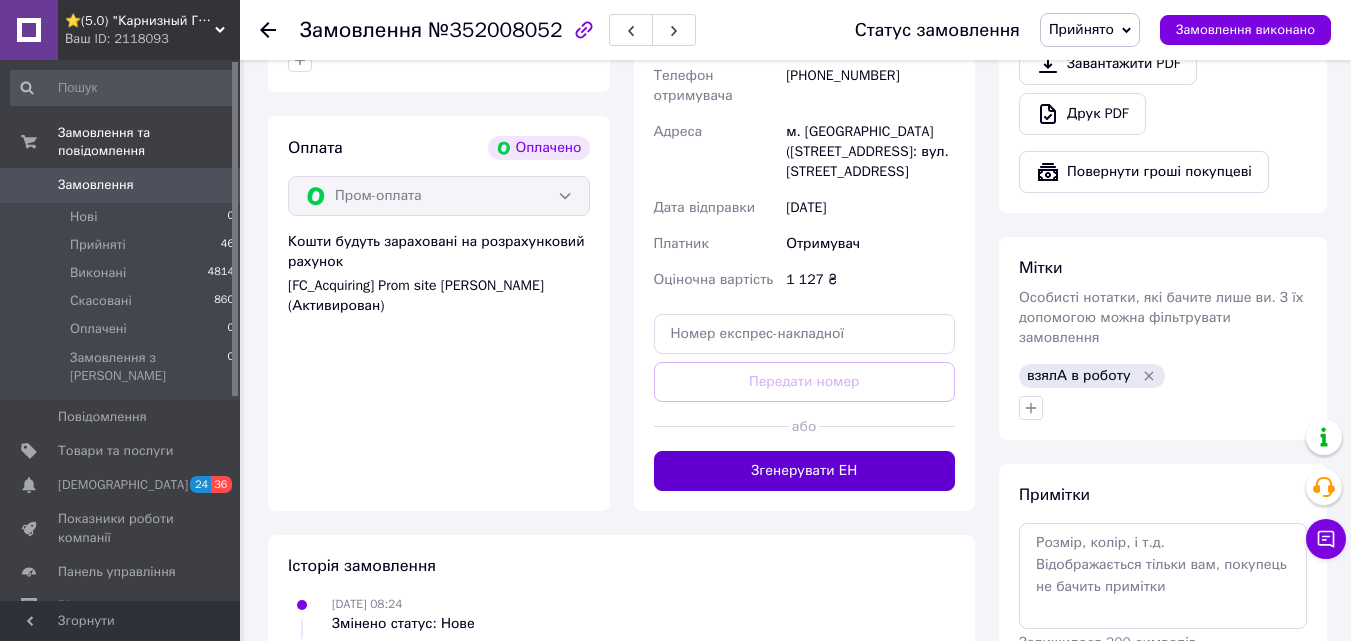 click on "Згенерувати ЕН" at bounding box center [805, 471] 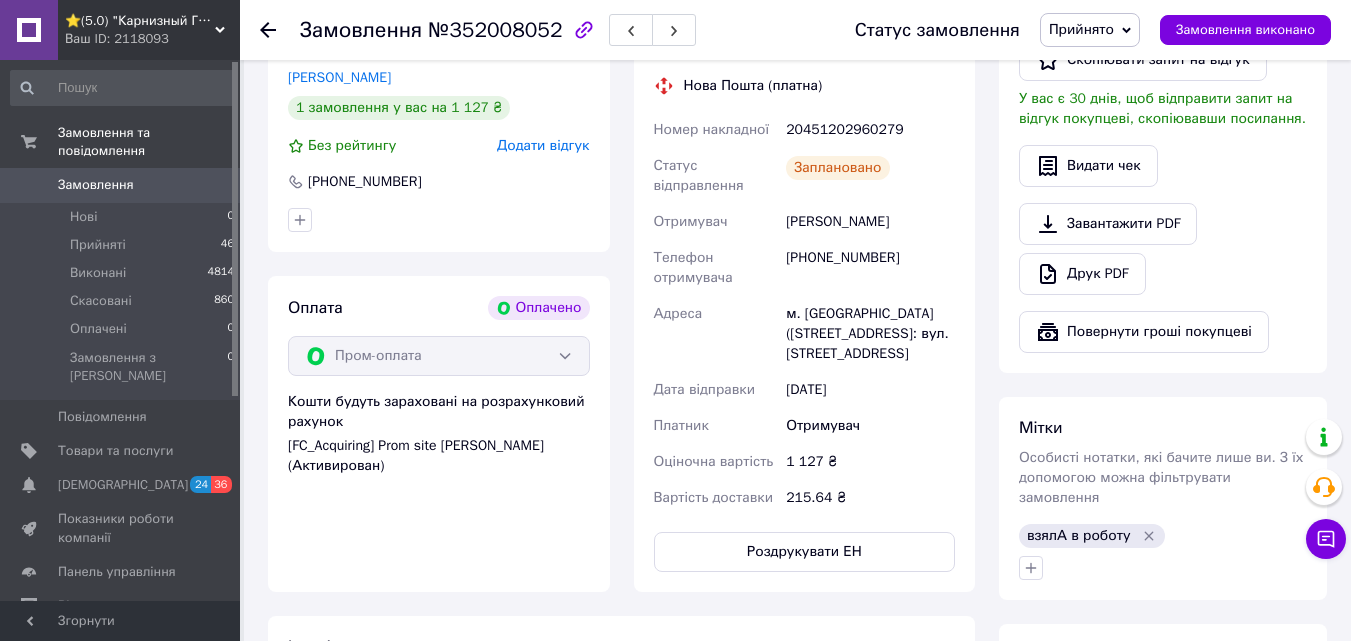 scroll, scrollTop: 400, scrollLeft: 0, axis: vertical 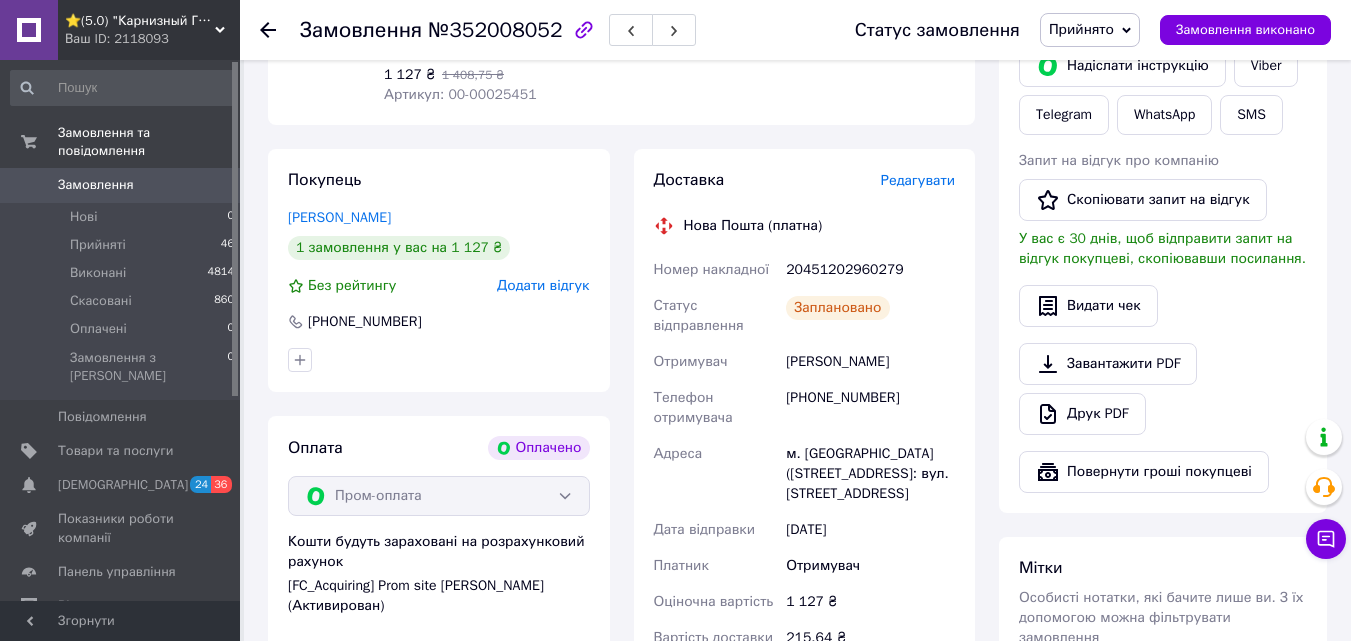 click on "20451202960279" at bounding box center [870, 270] 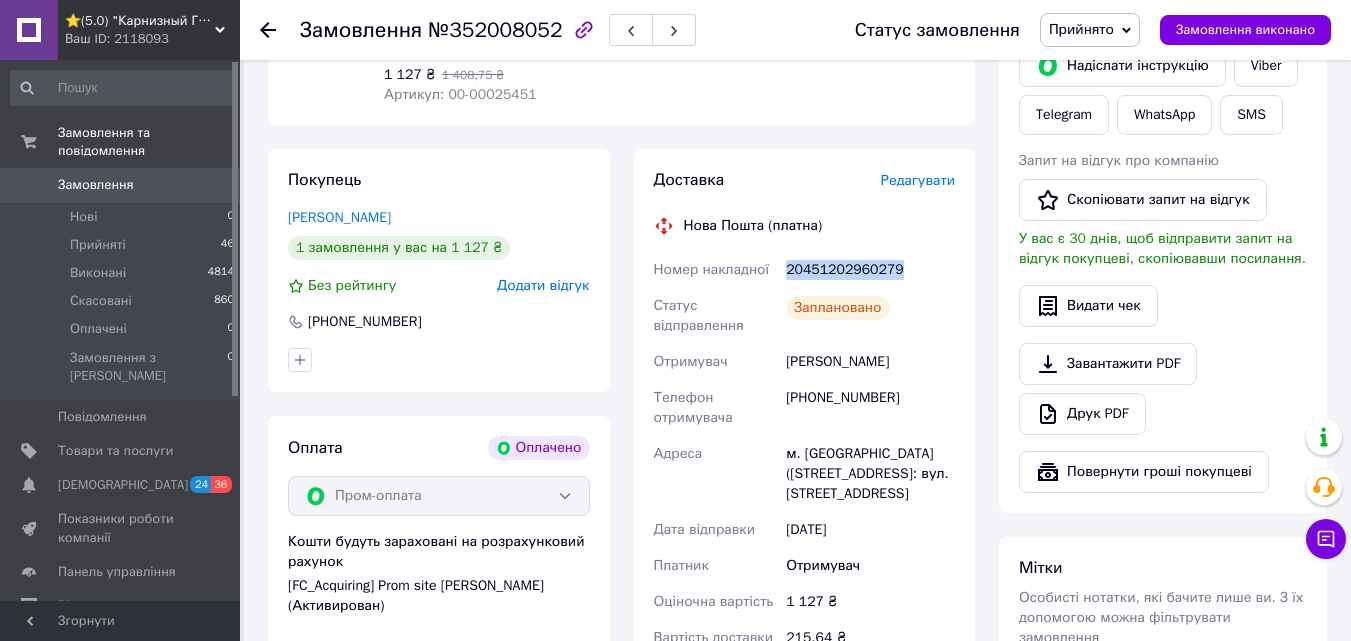 click on "20451202960279" at bounding box center (870, 270) 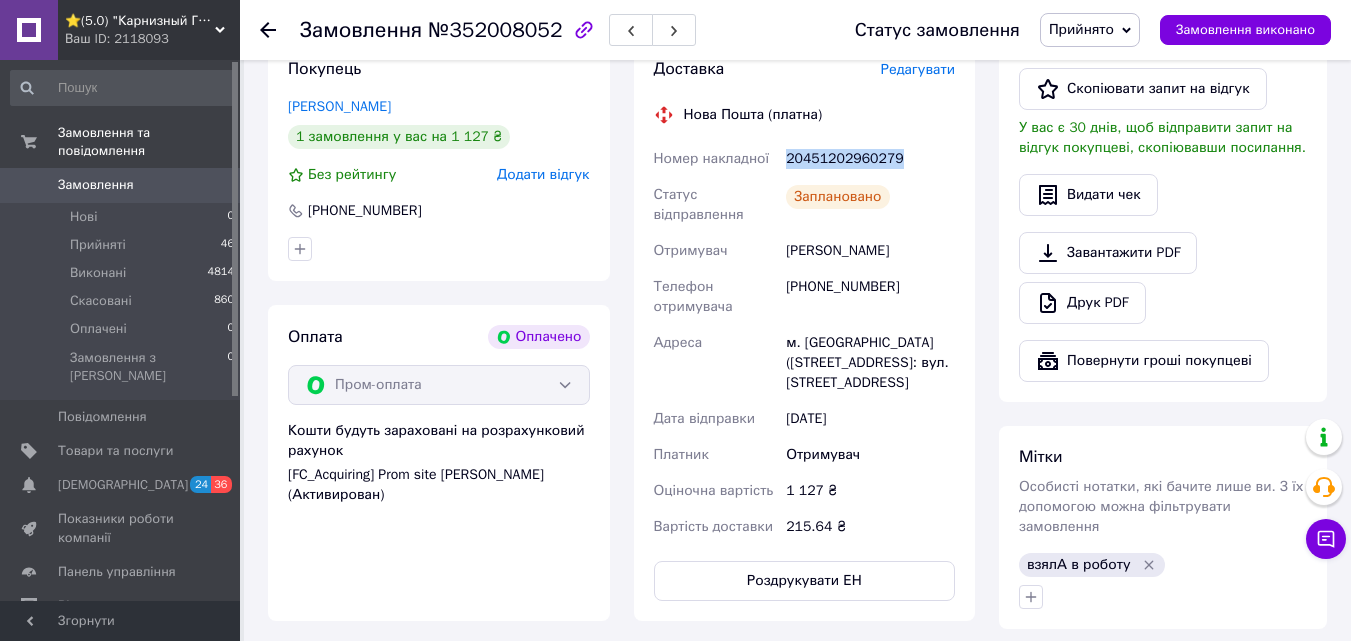 scroll, scrollTop: 600, scrollLeft: 0, axis: vertical 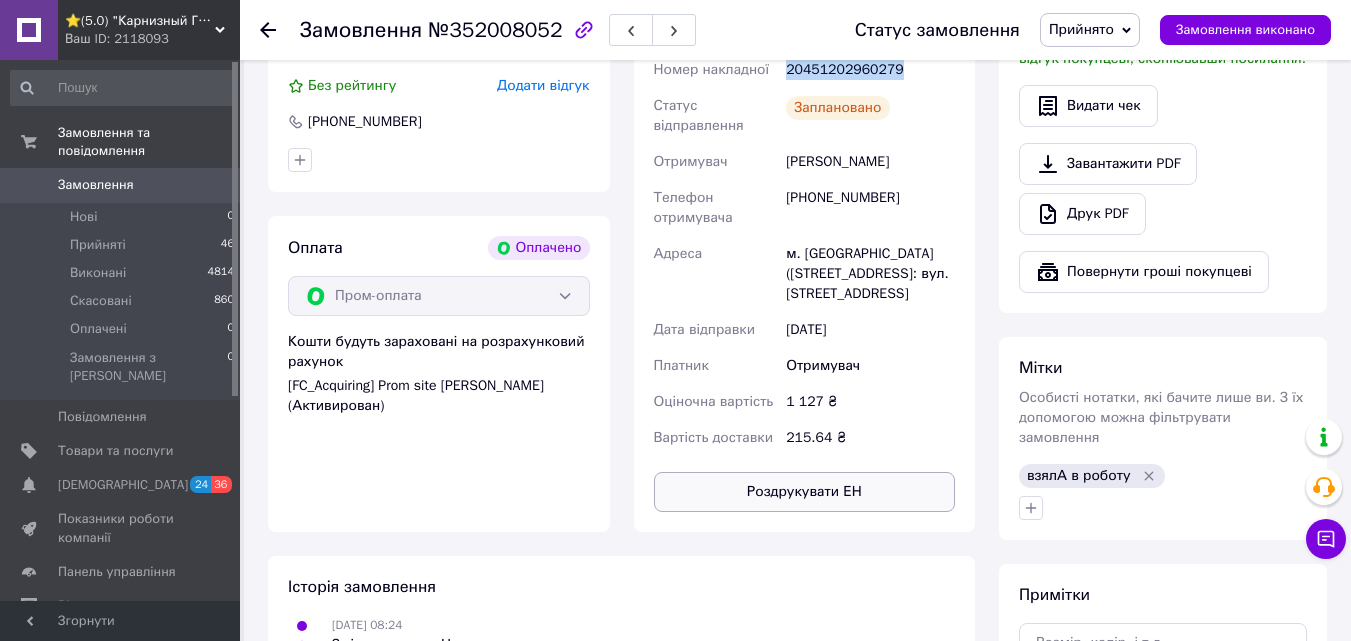 click on "Роздрукувати ЕН" at bounding box center [805, 492] 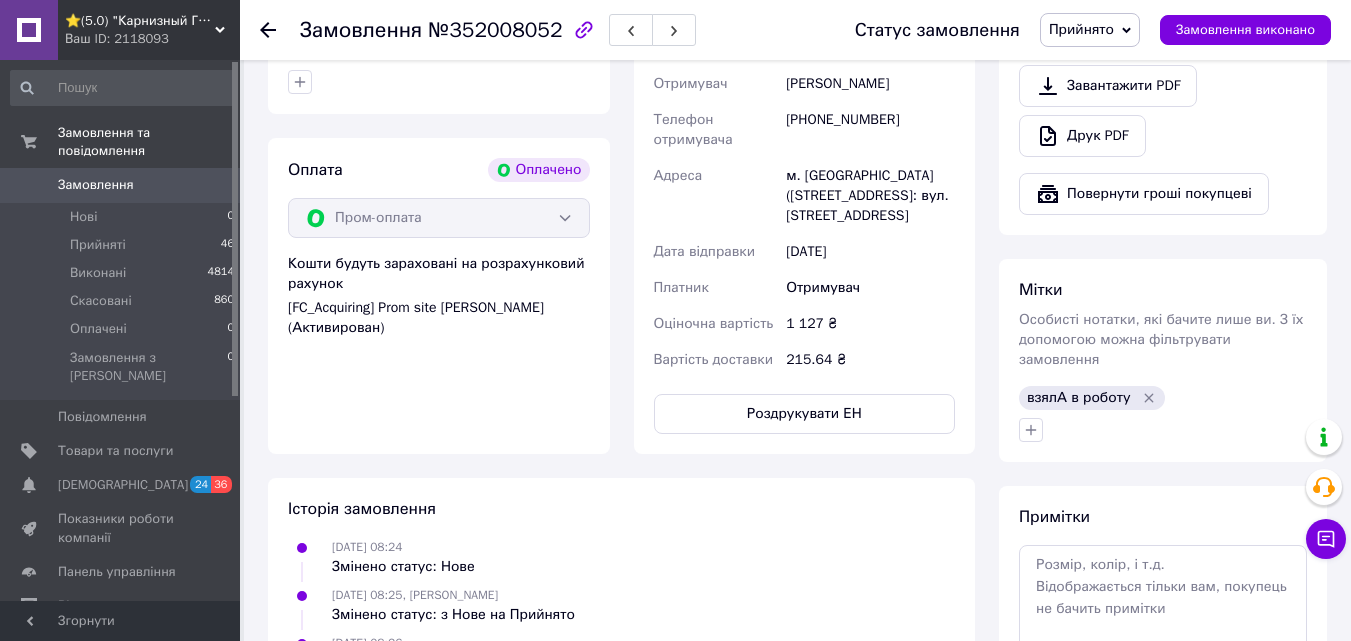 scroll, scrollTop: 700, scrollLeft: 0, axis: vertical 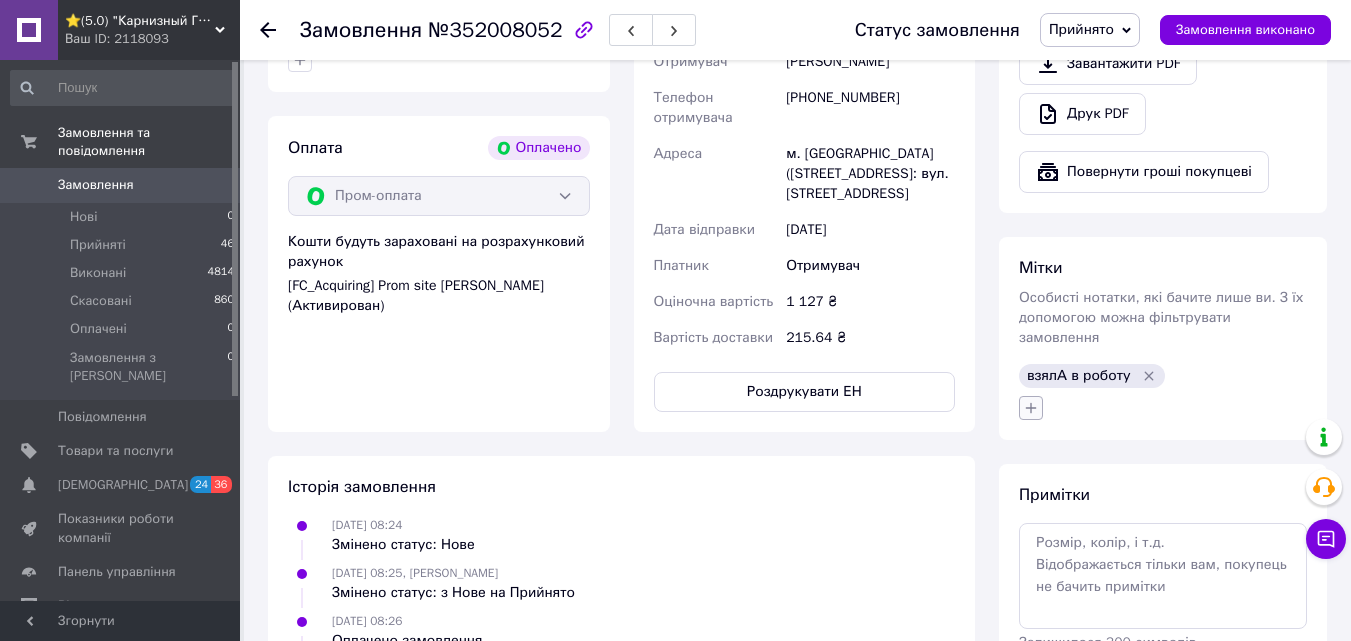 click 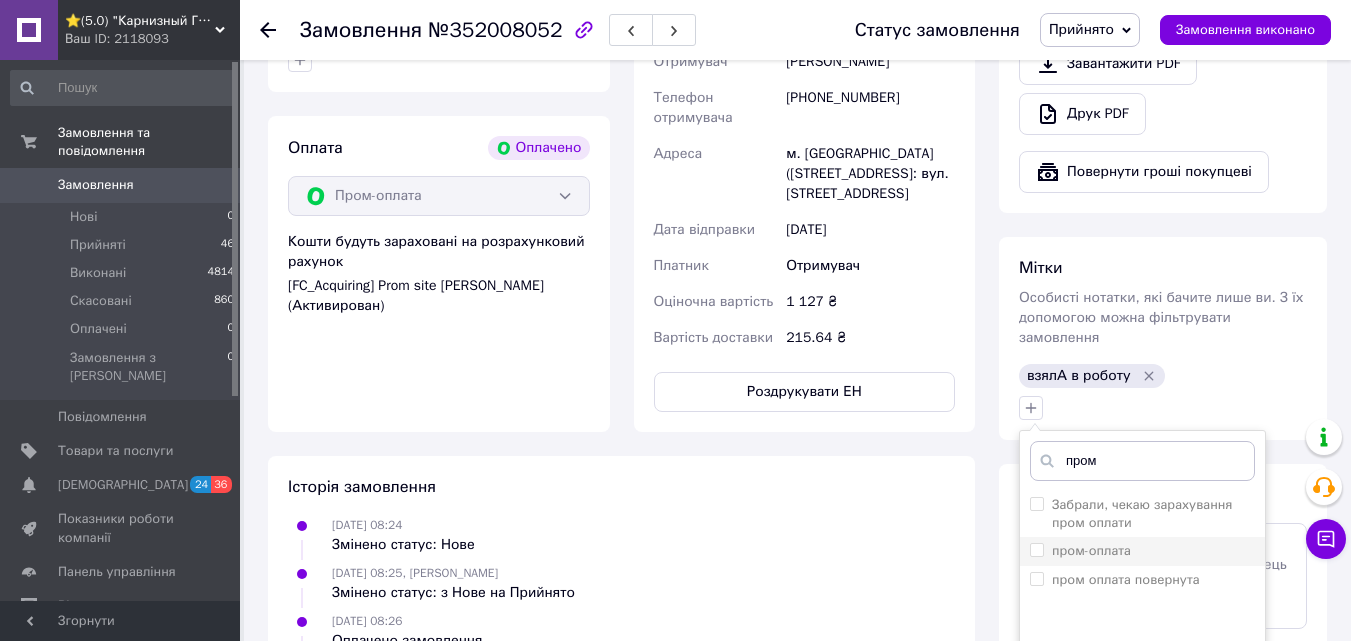 type on "пром" 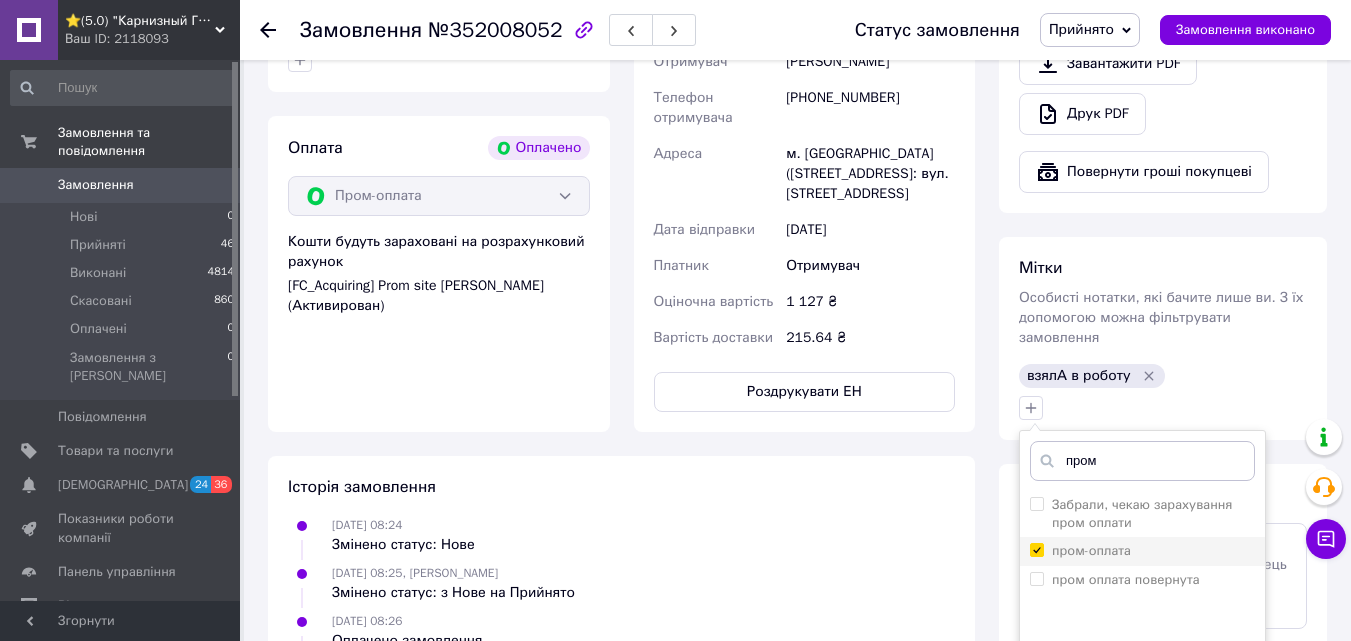 checkbox on "true" 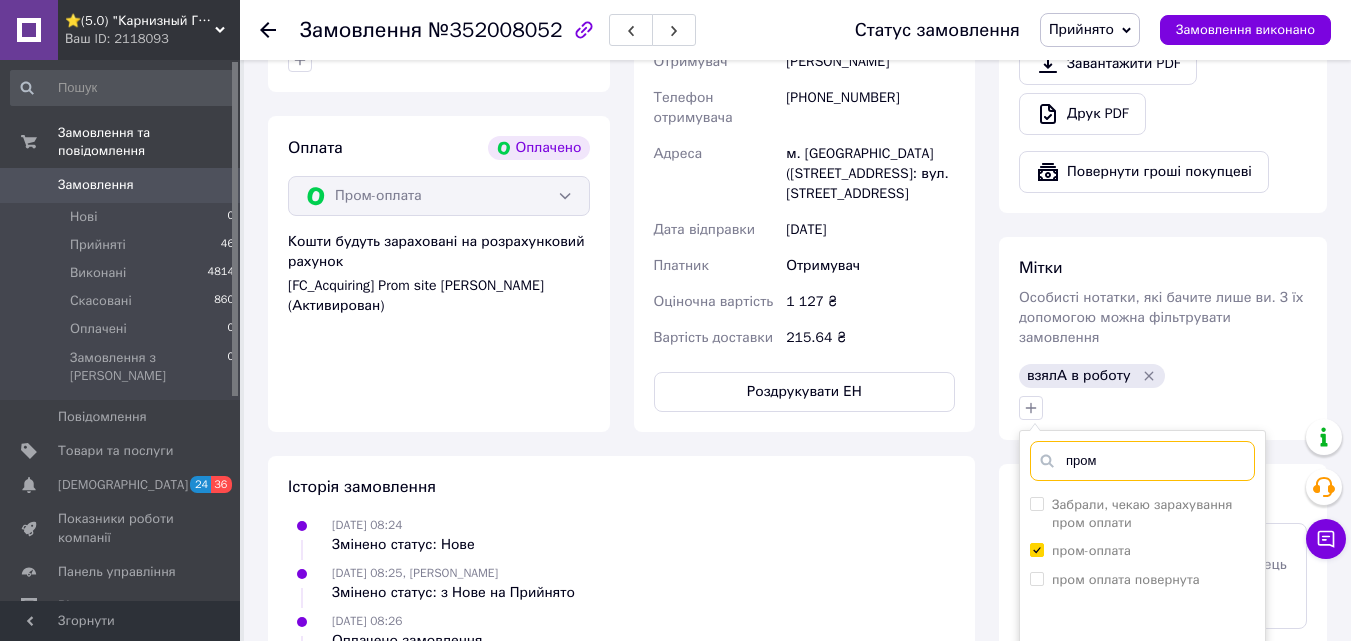 click on "пром" at bounding box center [1142, 461] 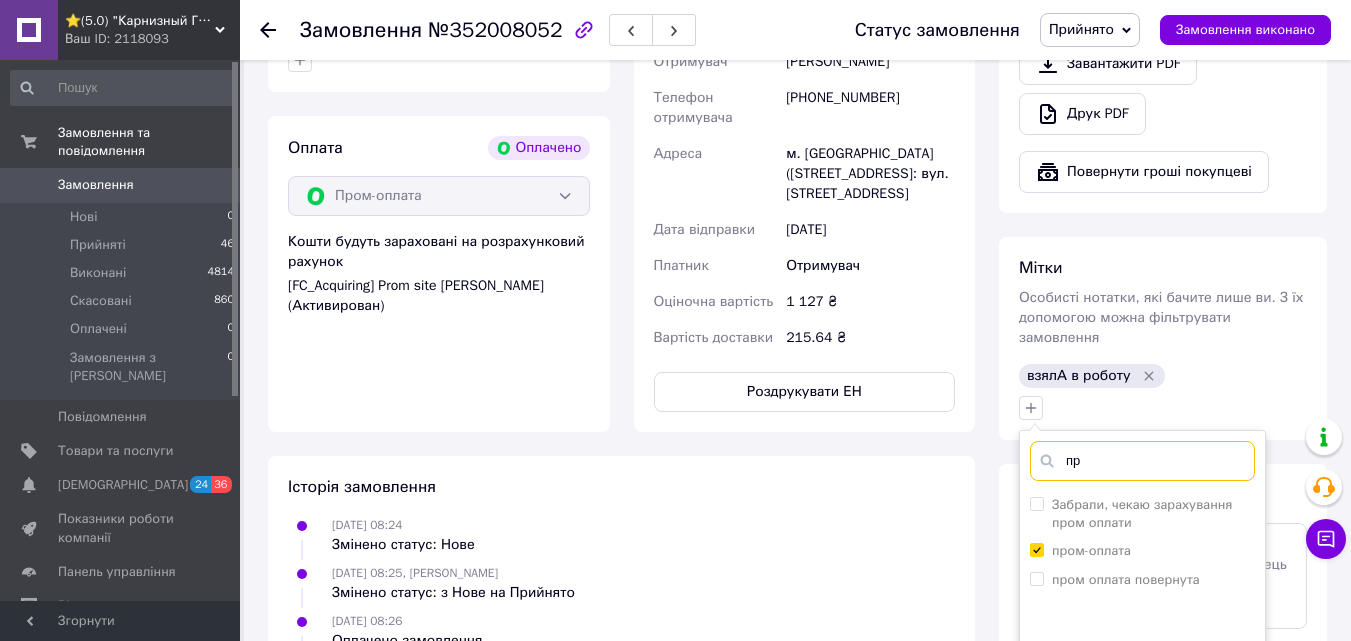 type on "п" 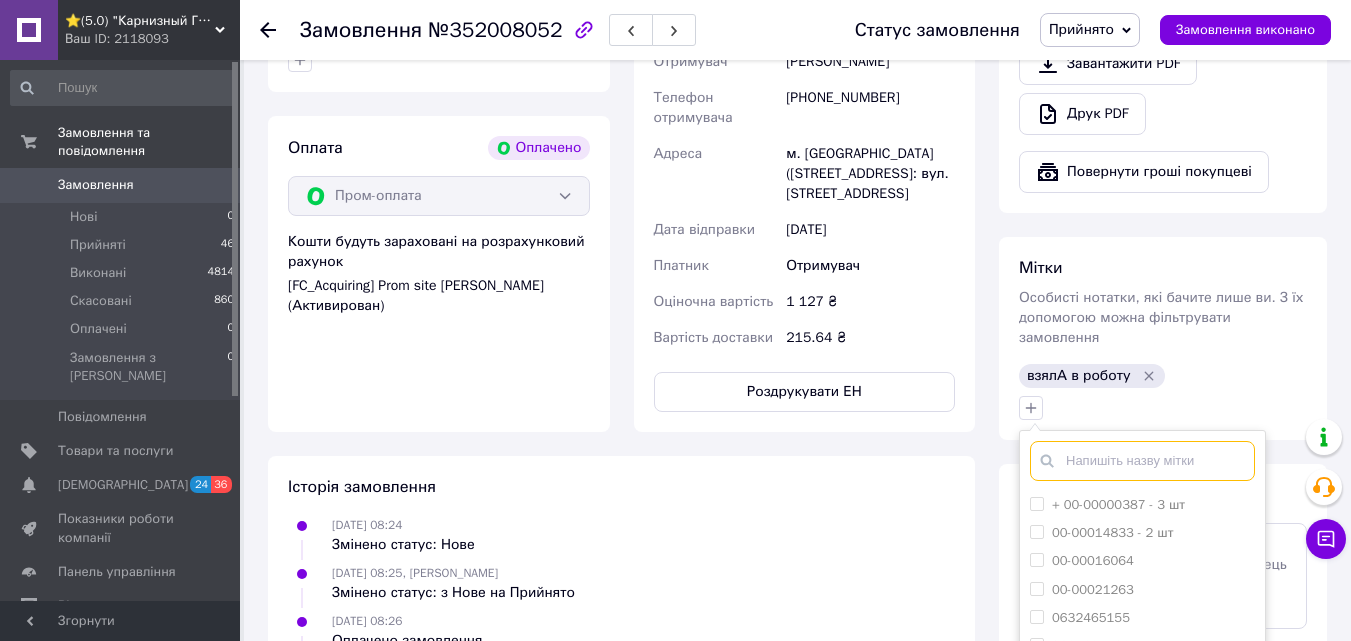 type on "л" 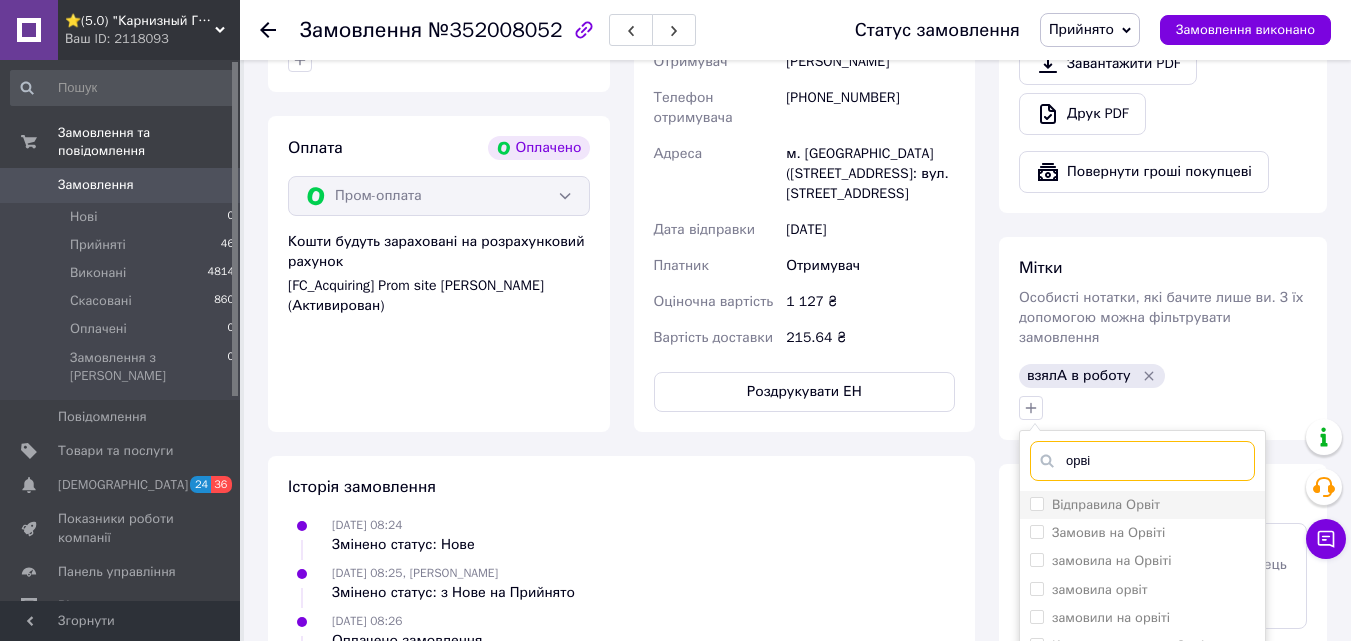 type on "орві" 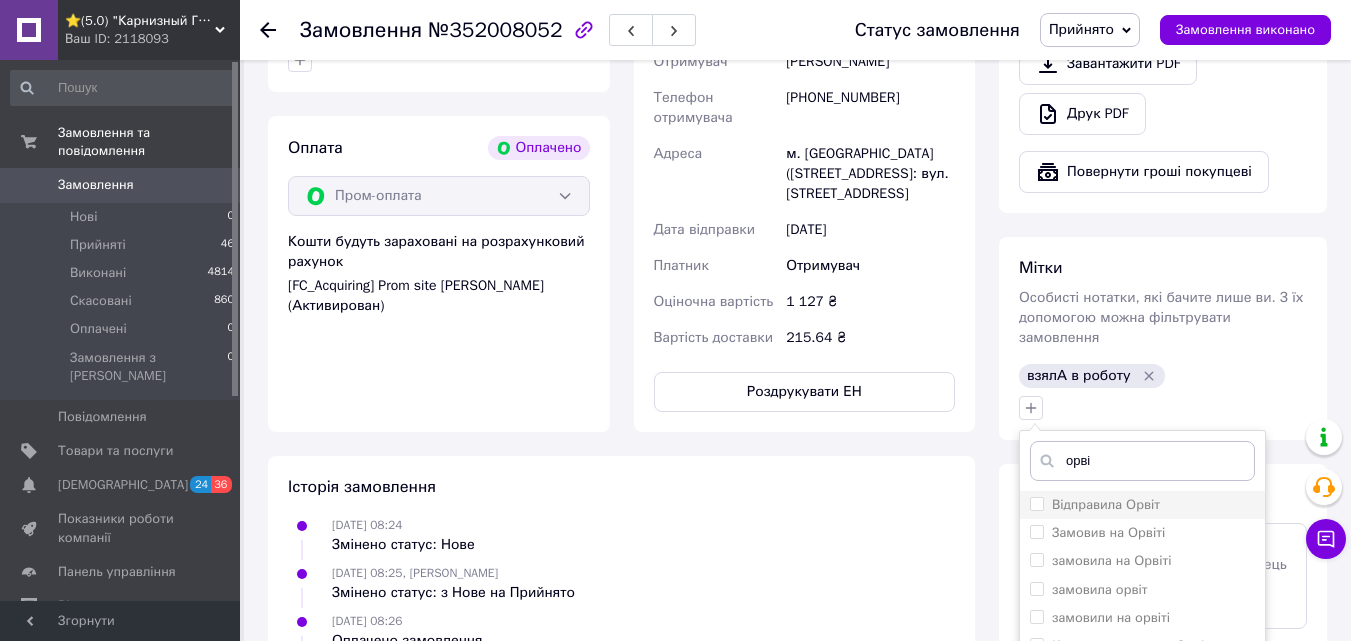click on "Відправила Орвіт" at bounding box center [1106, 504] 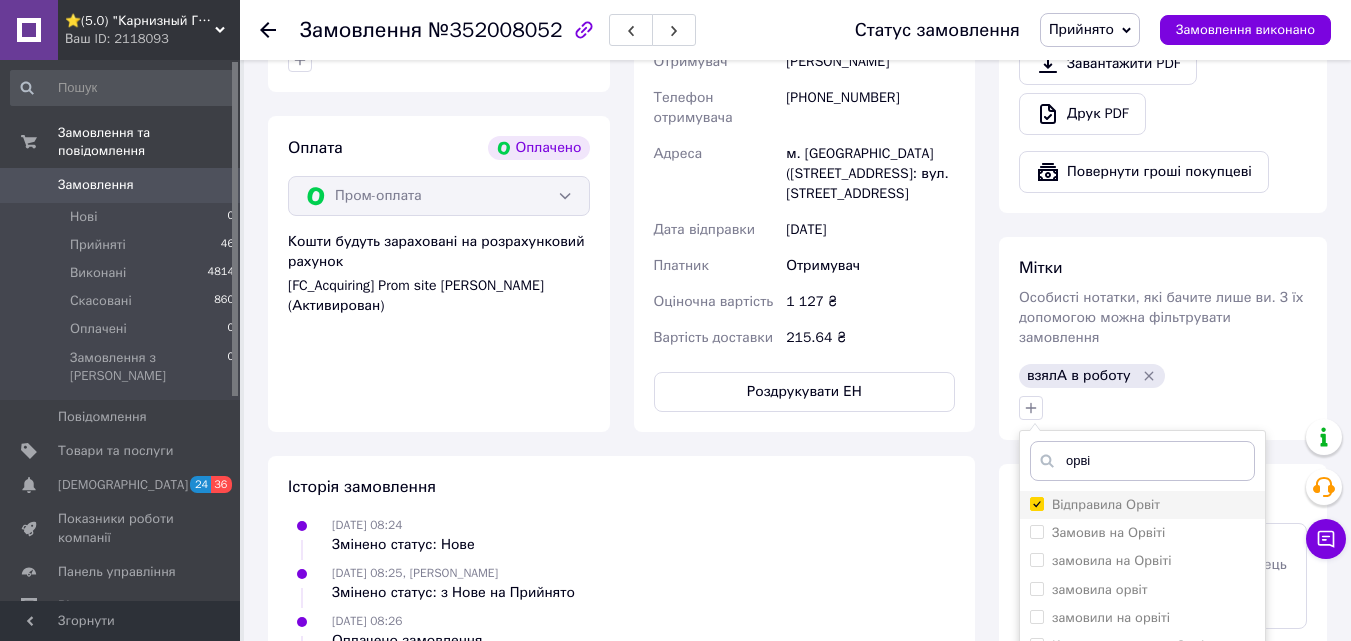 checkbox on "true" 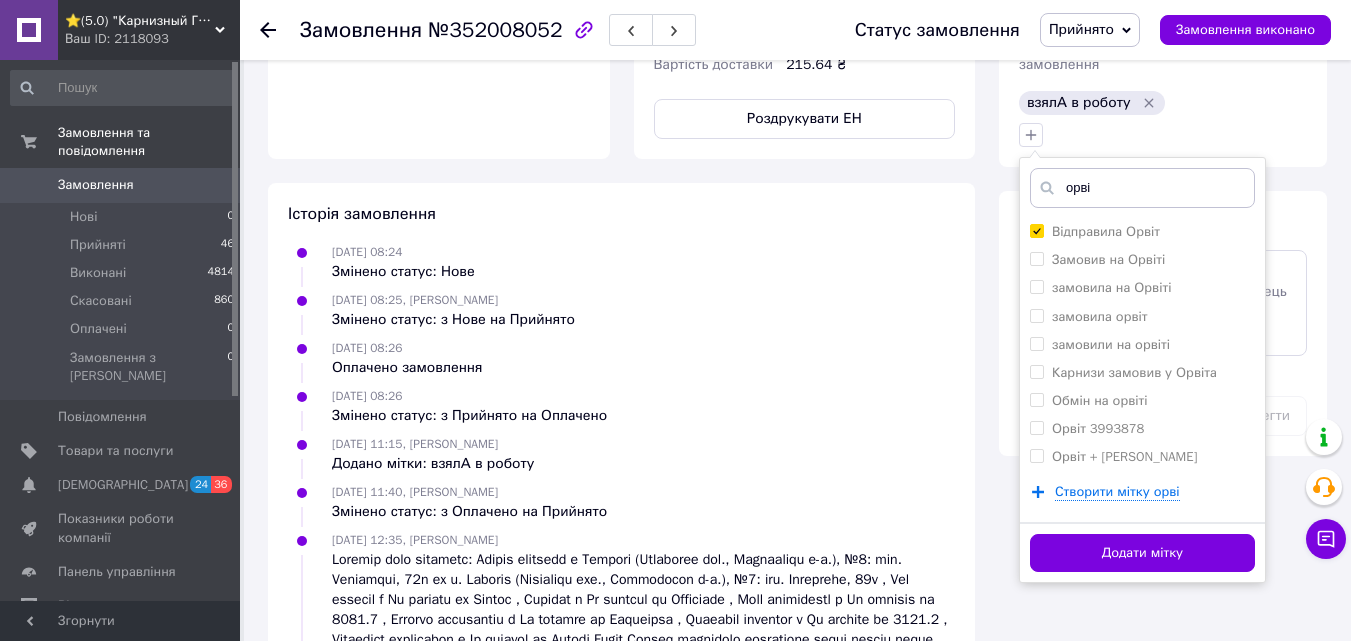 scroll, scrollTop: 1000, scrollLeft: 0, axis: vertical 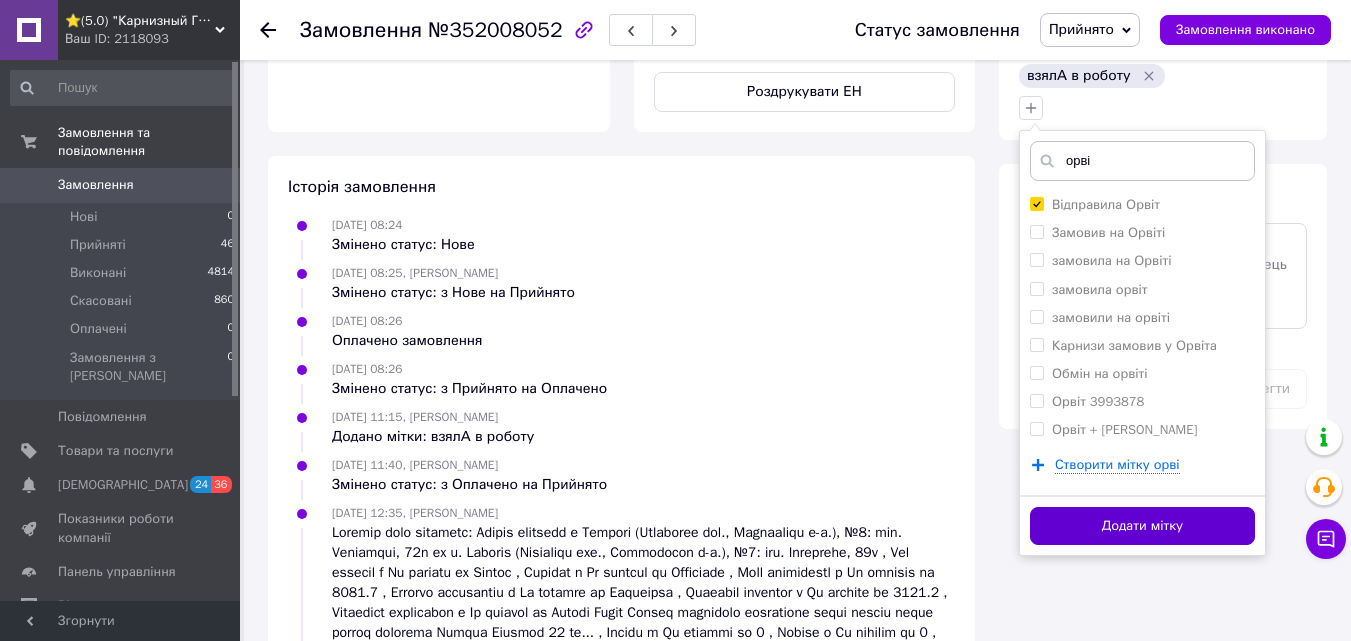 click on "Додати мітку" at bounding box center [1142, 526] 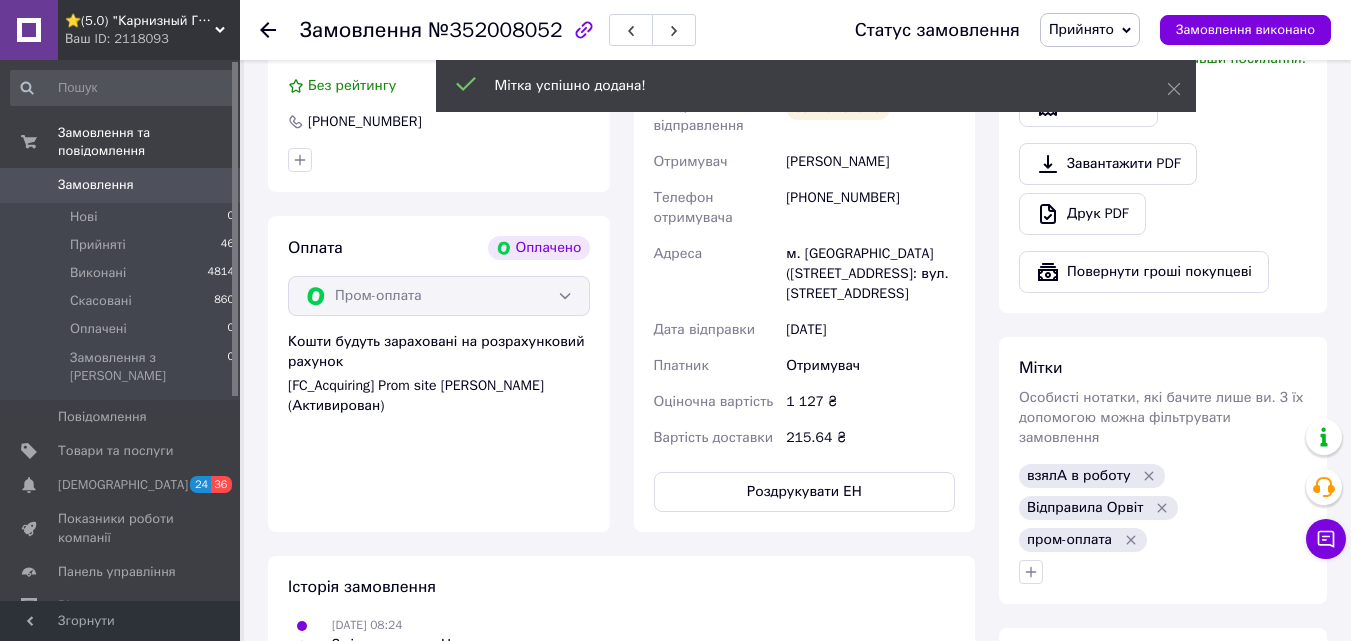 scroll, scrollTop: 300, scrollLeft: 0, axis: vertical 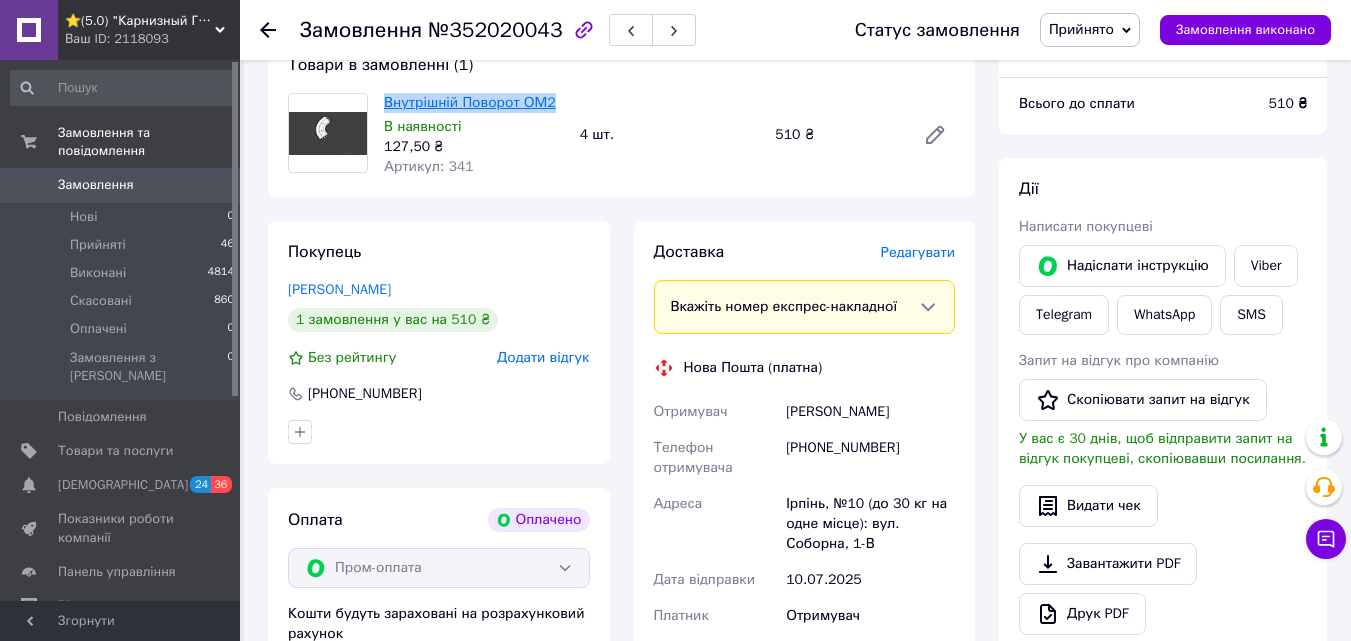 drag, startPoint x: 561, startPoint y: 103, endPoint x: 385, endPoint y: 105, distance: 176.01137 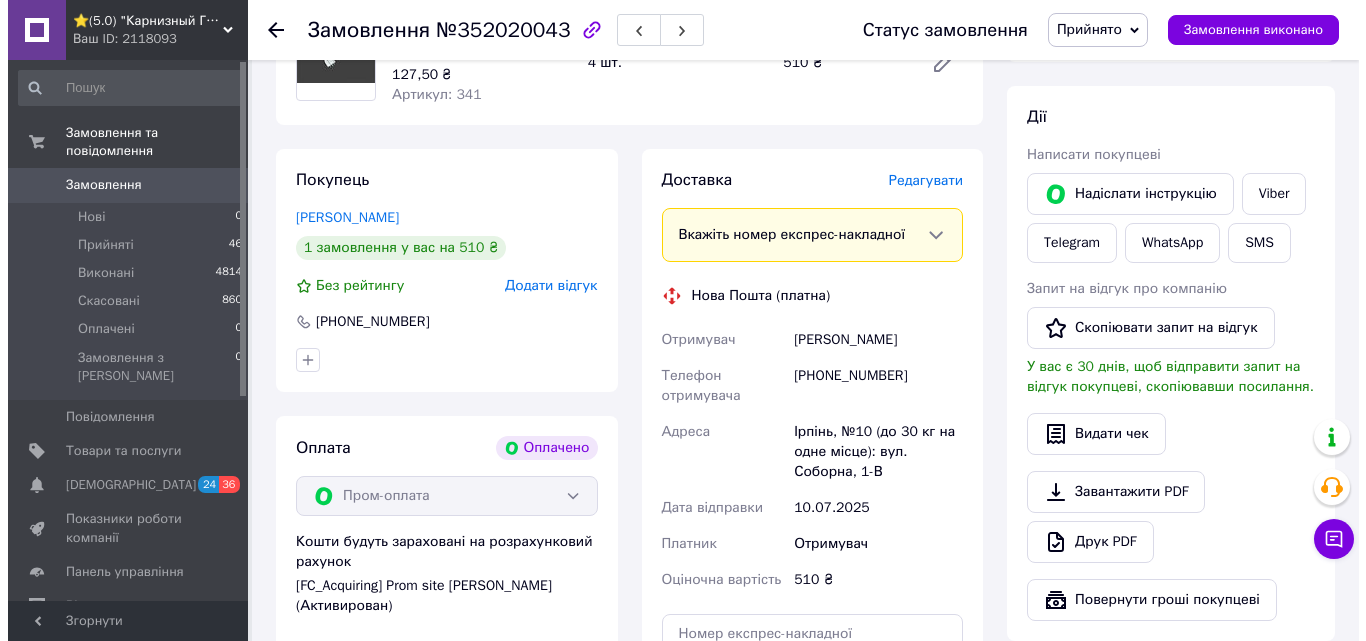 scroll, scrollTop: 300, scrollLeft: 0, axis: vertical 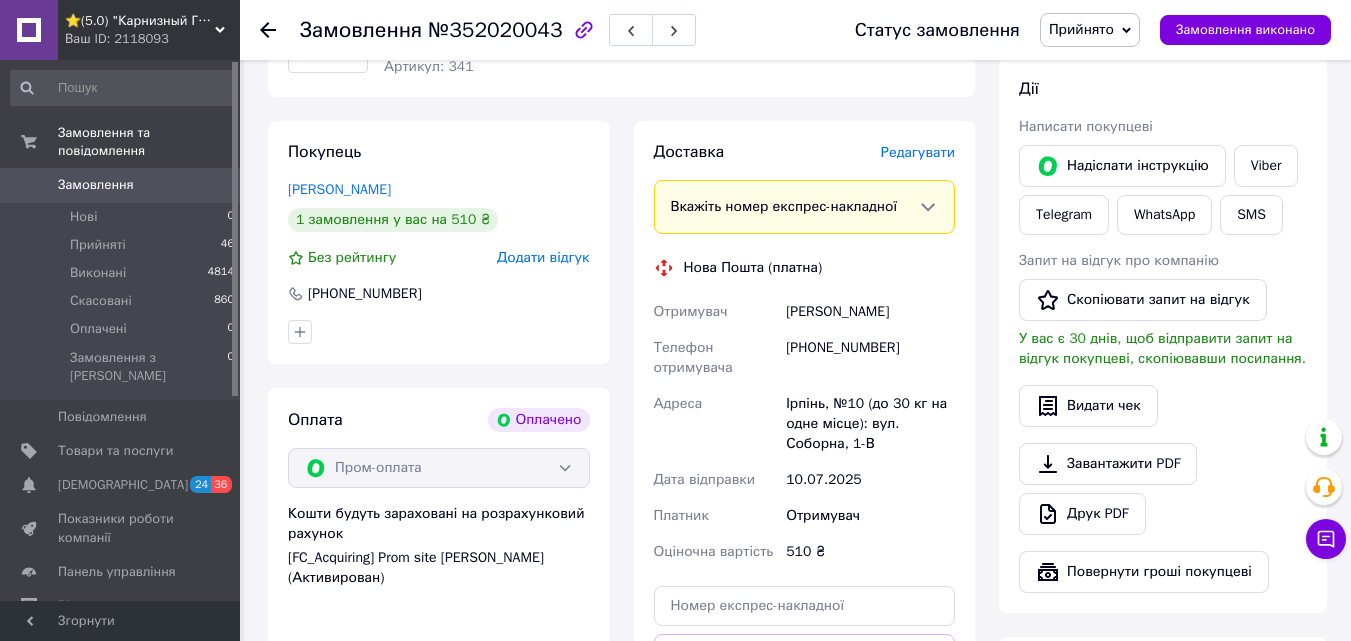 click on "Редагувати" at bounding box center [918, 152] 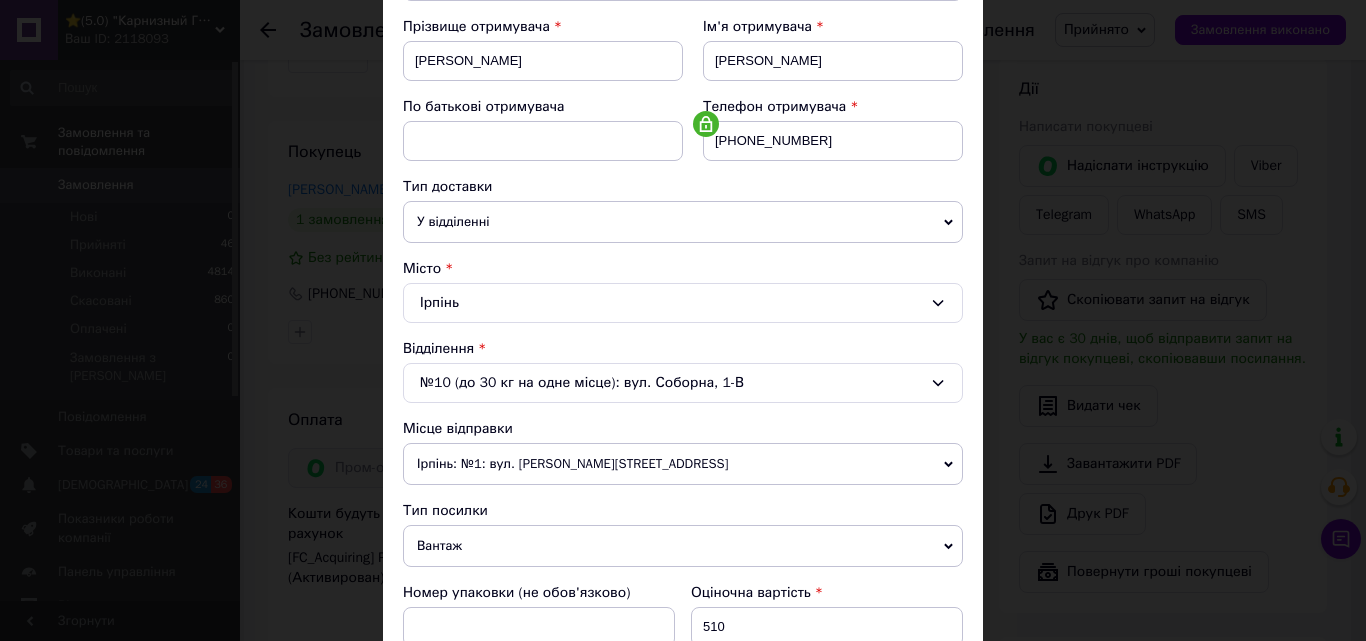 scroll, scrollTop: 300, scrollLeft: 0, axis: vertical 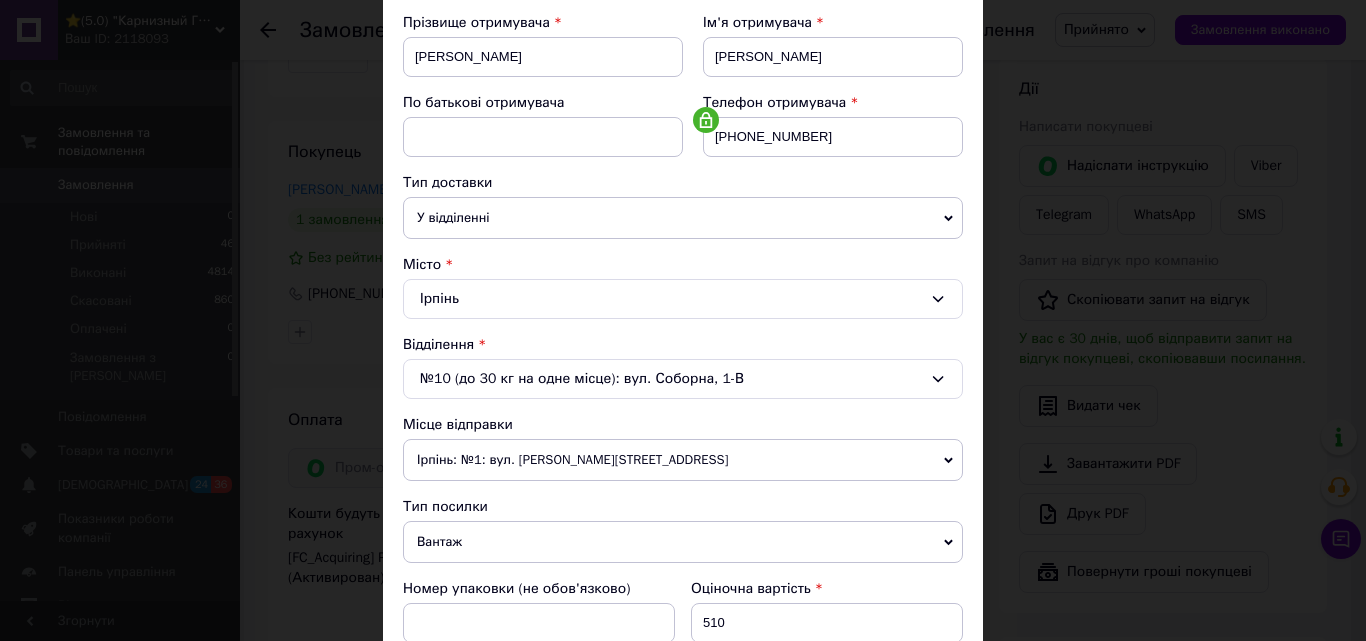 click on "Ірпінь: №1: вул. [PERSON_NAME][STREET_ADDRESS]" at bounding box center [683, 460] 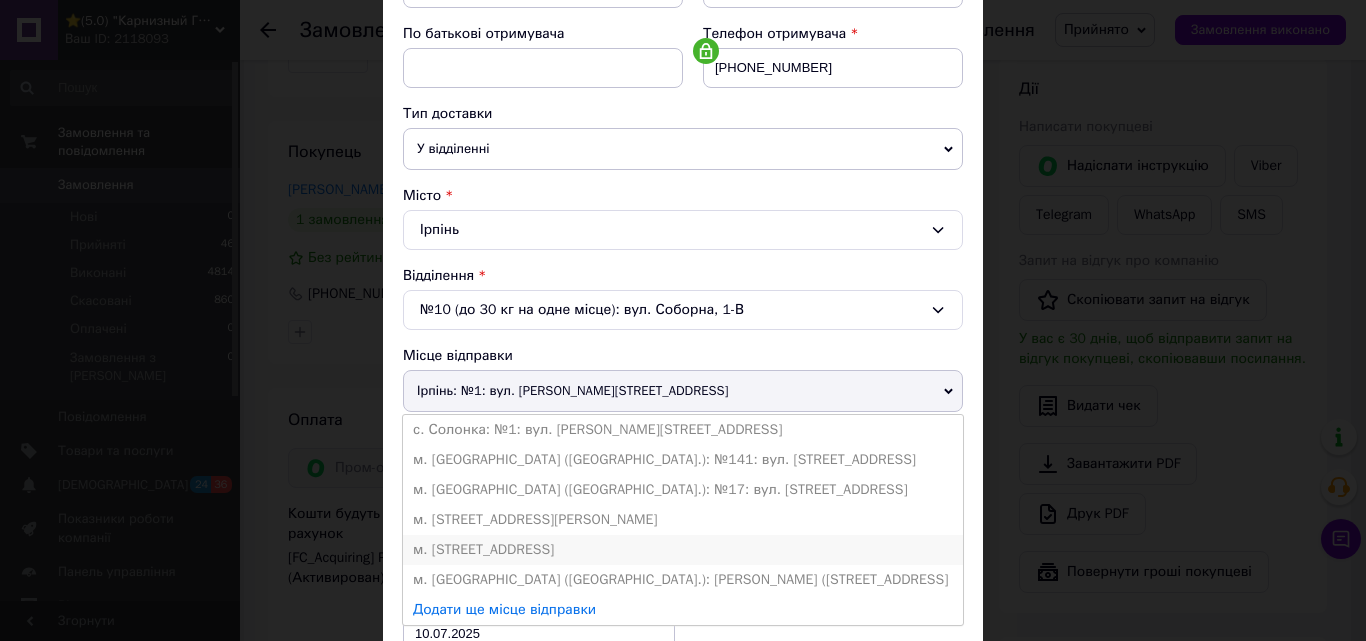 scroll, scrollTop: 400, scrollLeft: 0, axis: vertical 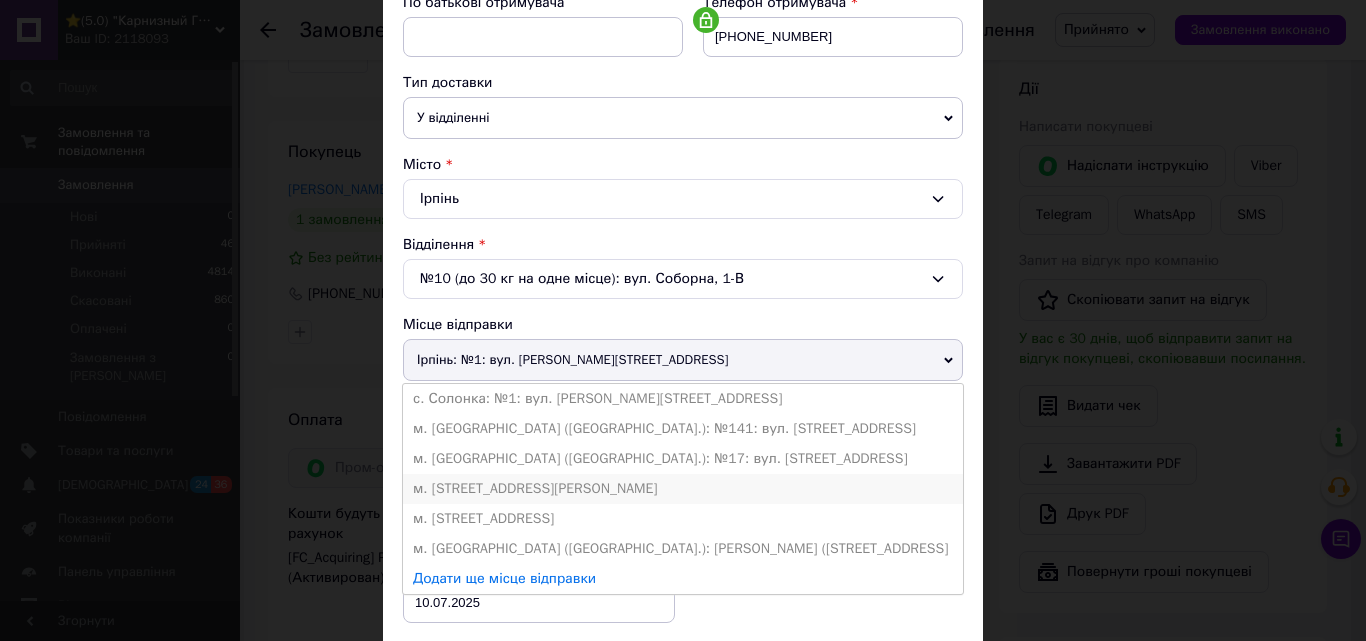click on "м. [STREET_ADDRESS][PERSON_NAME]" at bounding box center (683, 489) 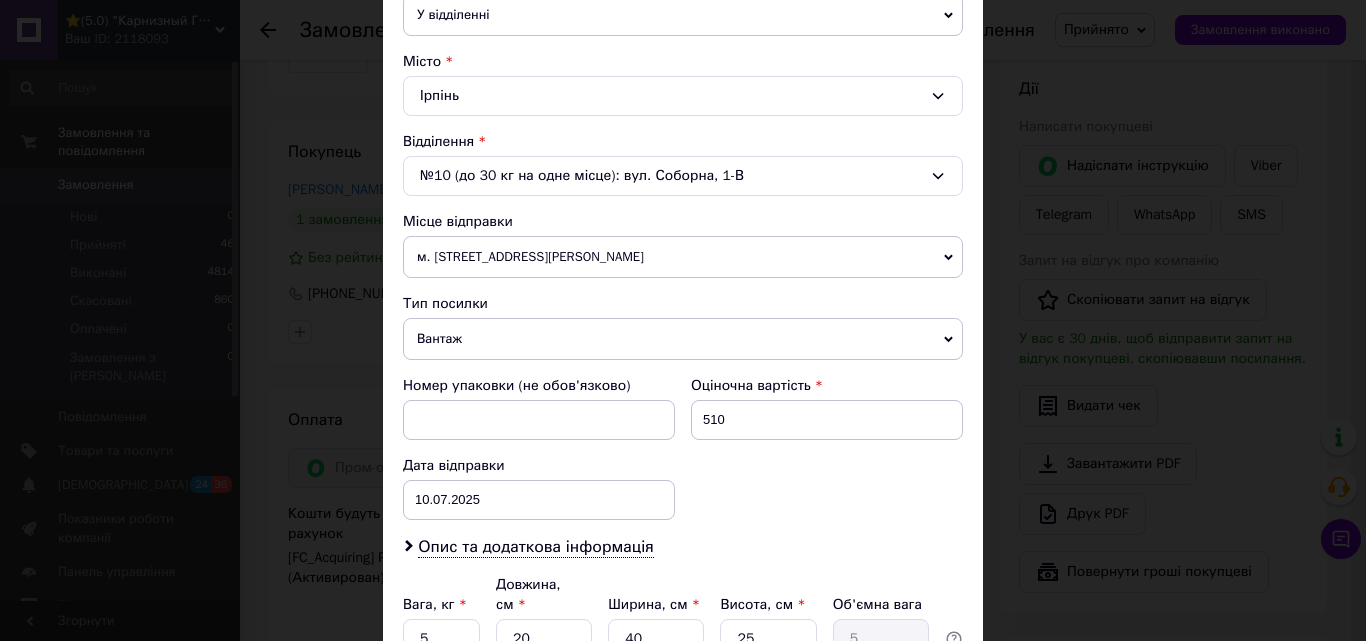 scroll, scrollTop: 600, scrollLeft: 0, axis: vertical 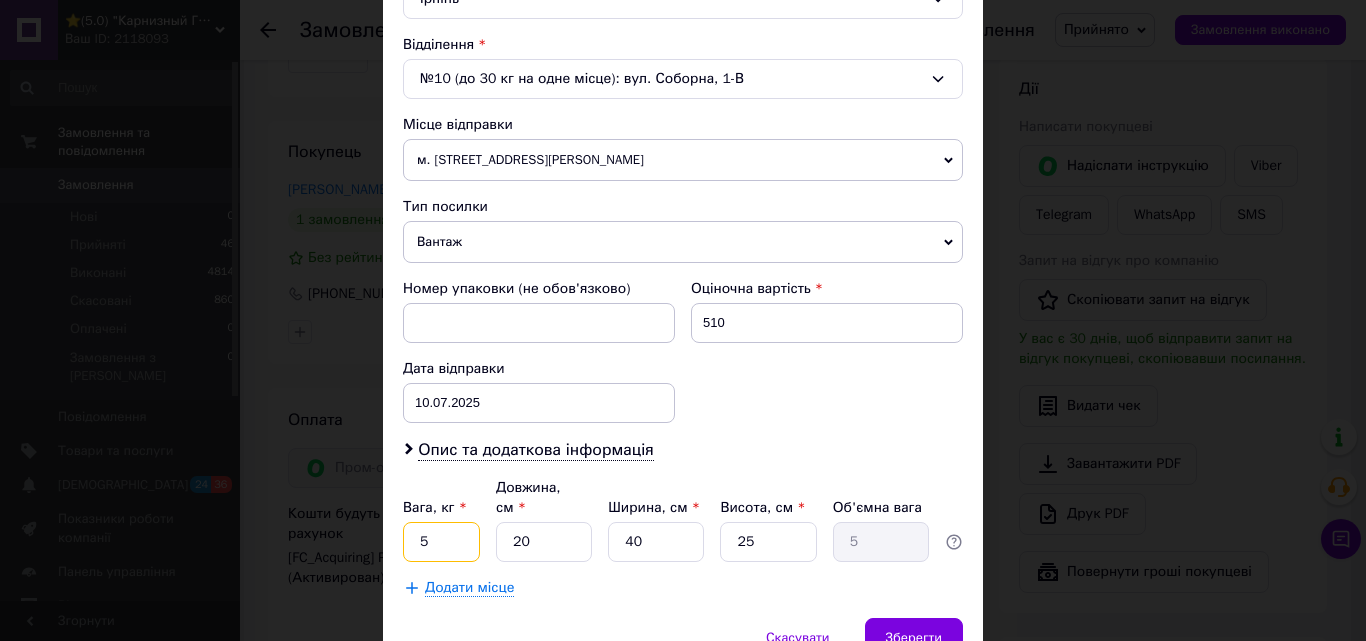 click on "5" at bounding box center [441, 542] 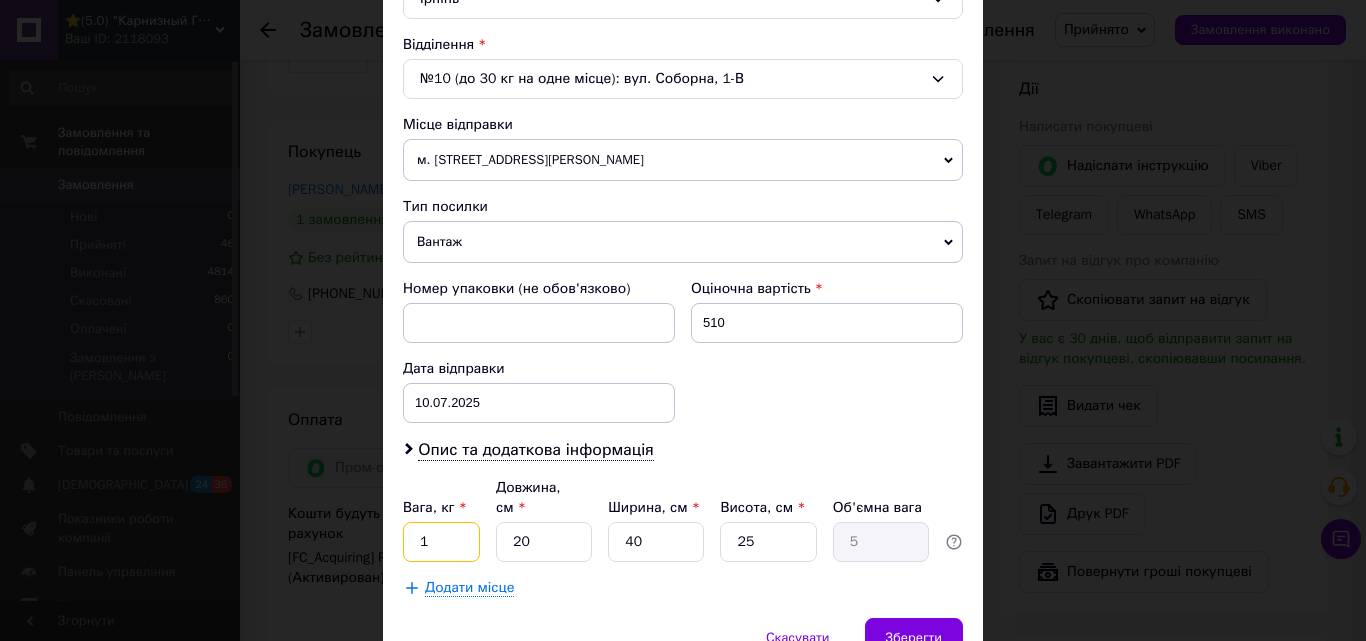 type on "1" 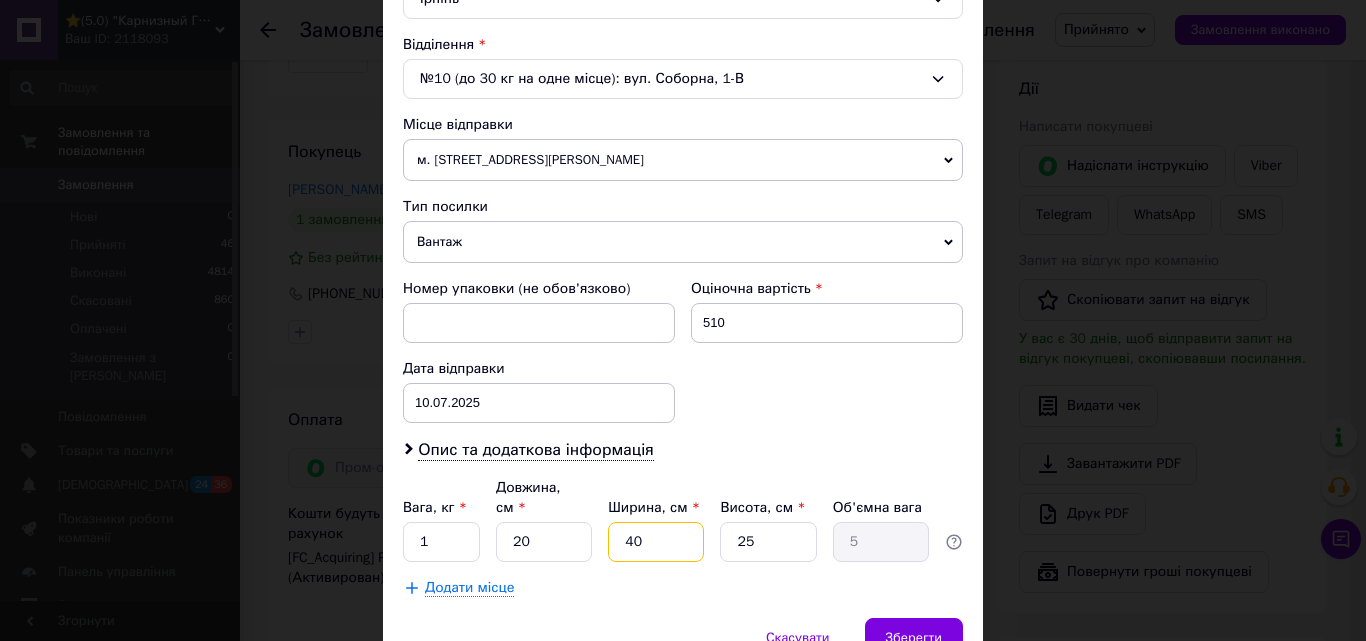 click on "40" at bounding box center [656, 542] 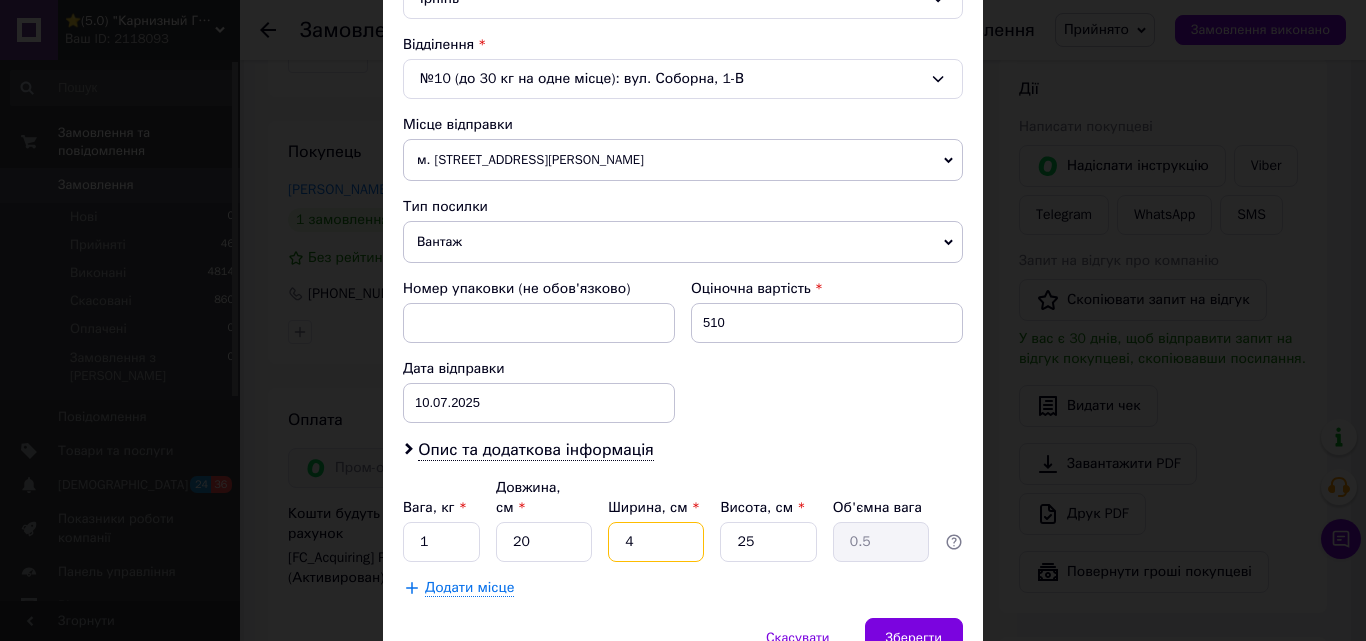 type 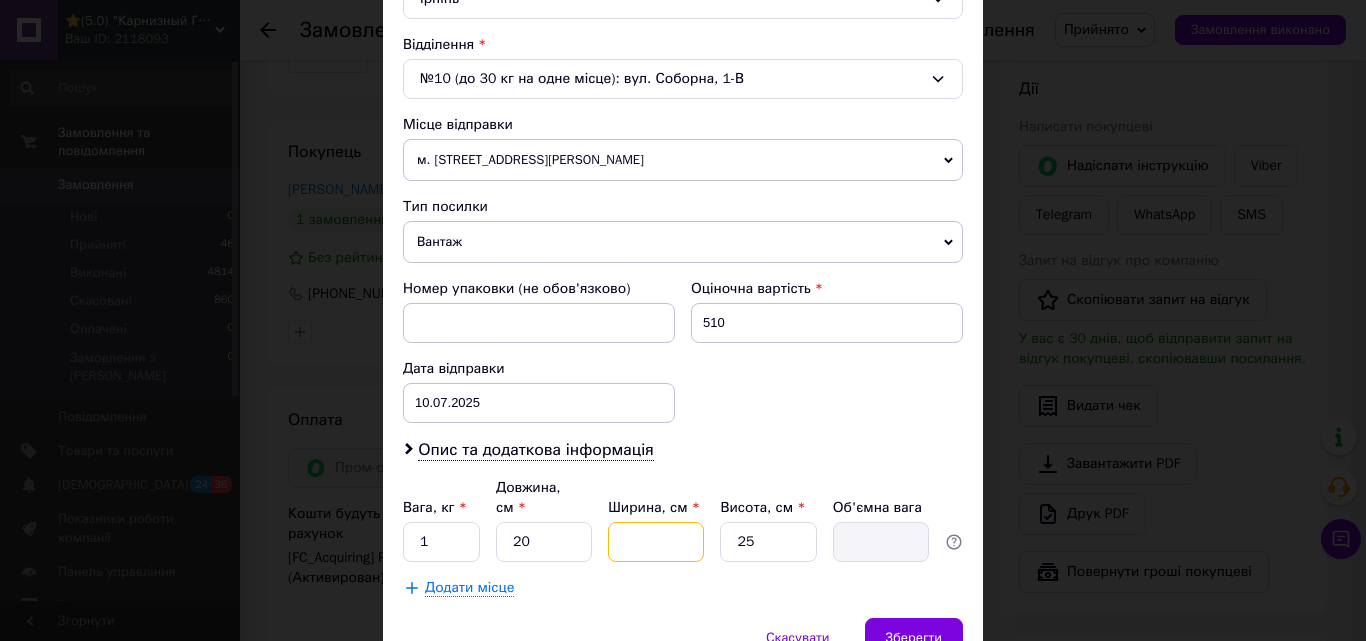 type on "5" 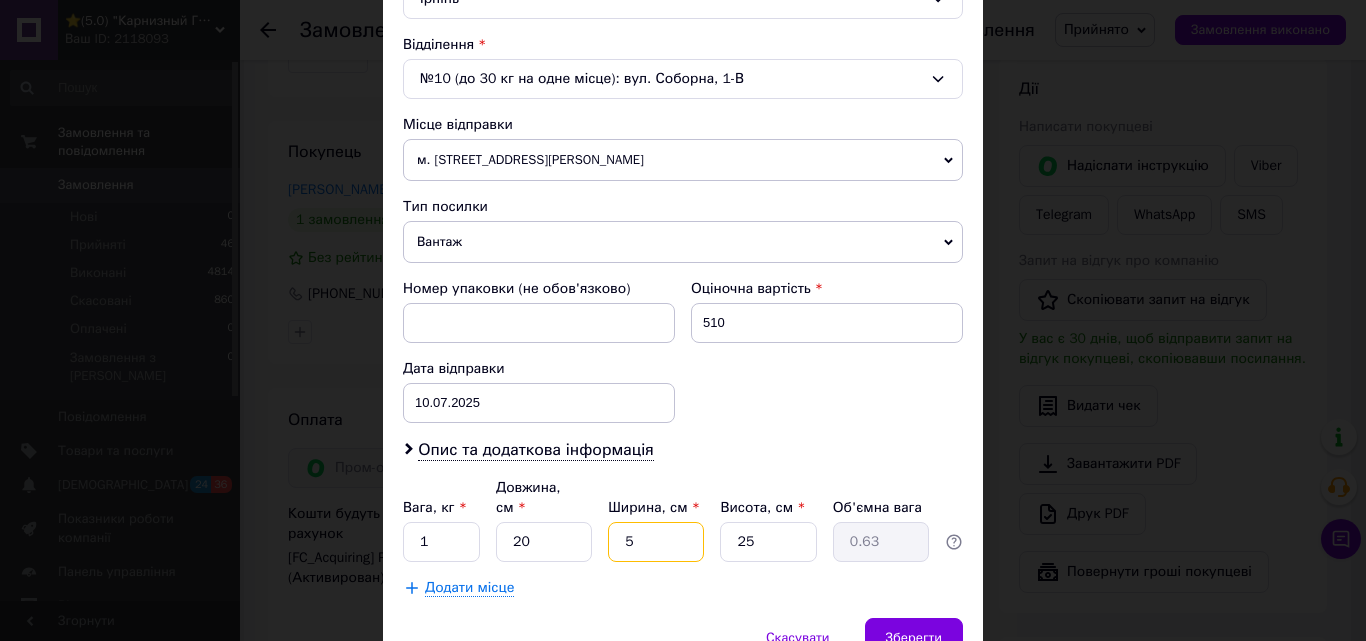 type on "5" 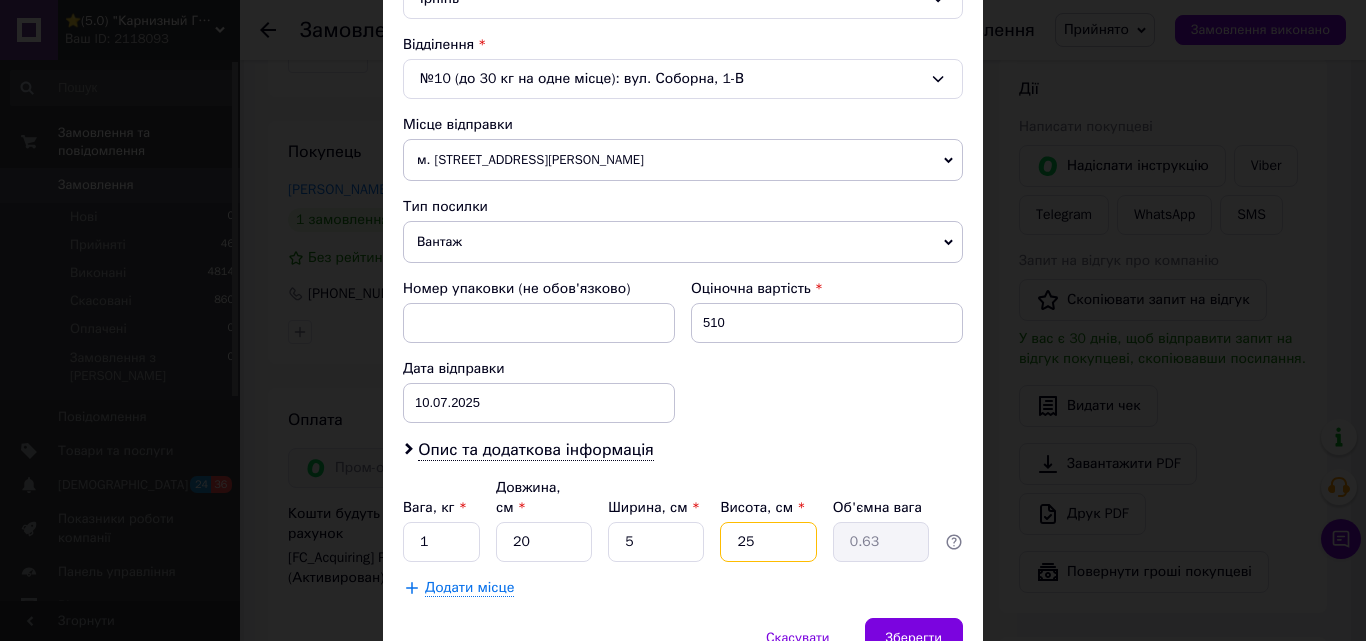 click on "25" at bounding box center [768, 542] 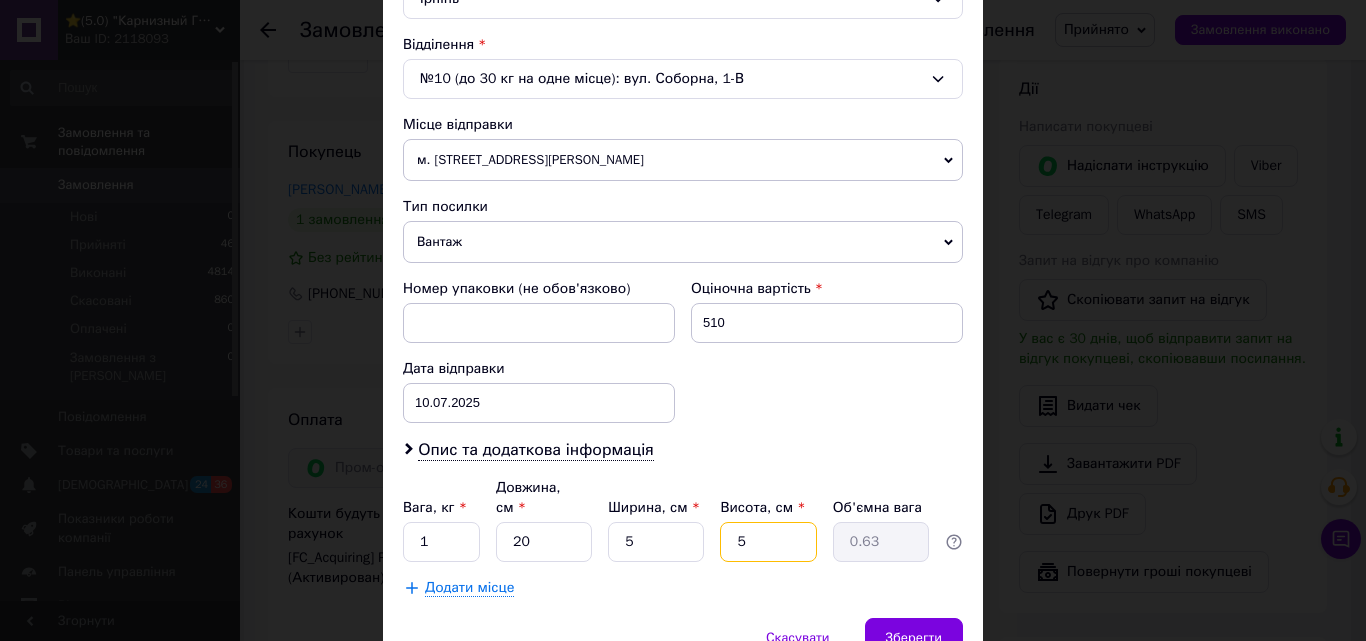 type on "0.13" 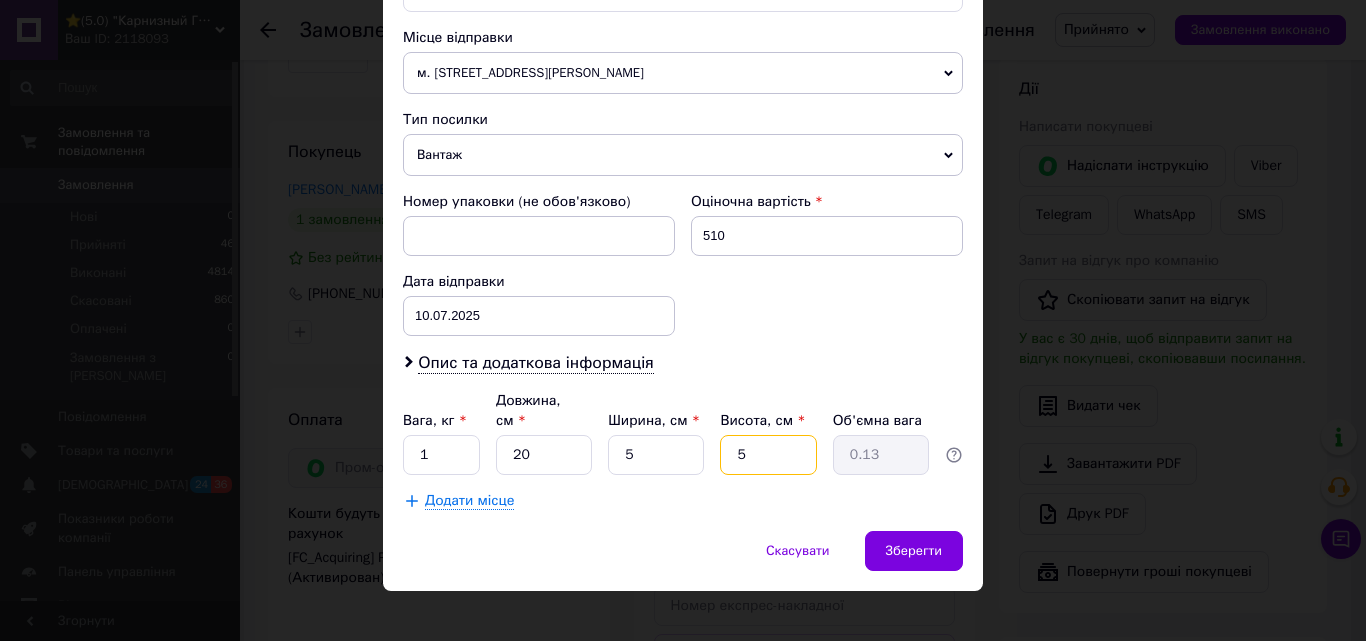 scroll, scrollTop: 487, scrollLeft: 0, axis: vertical 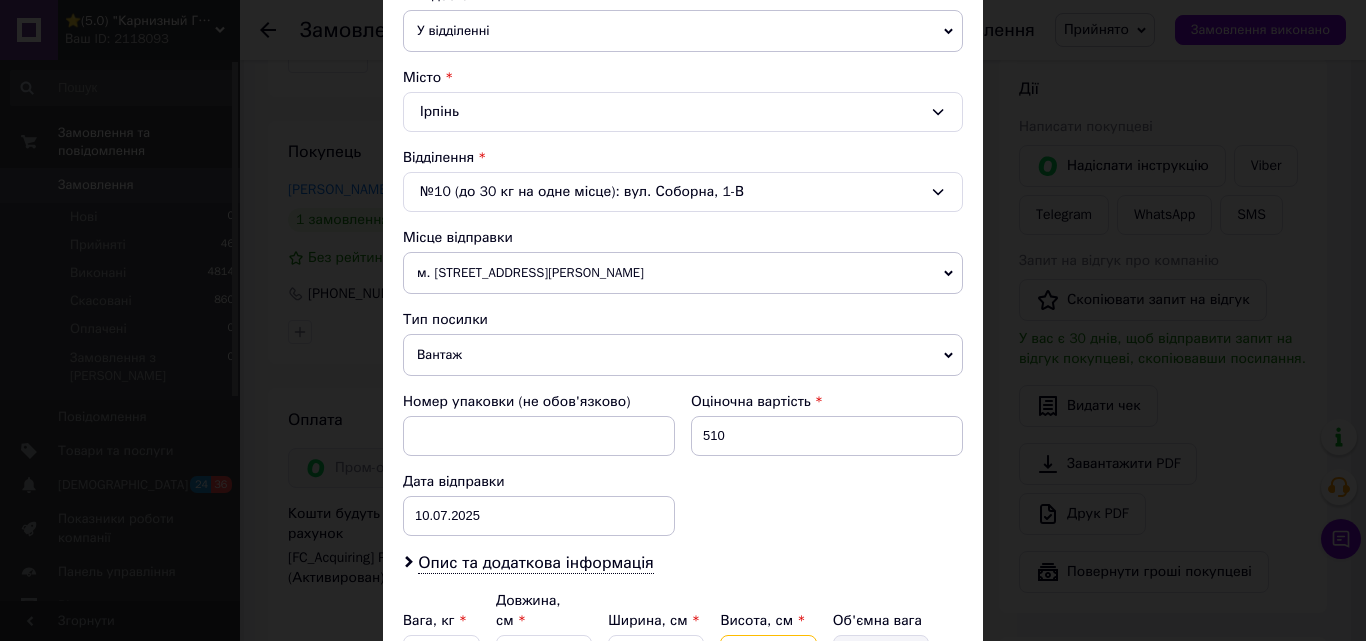 type on "5" 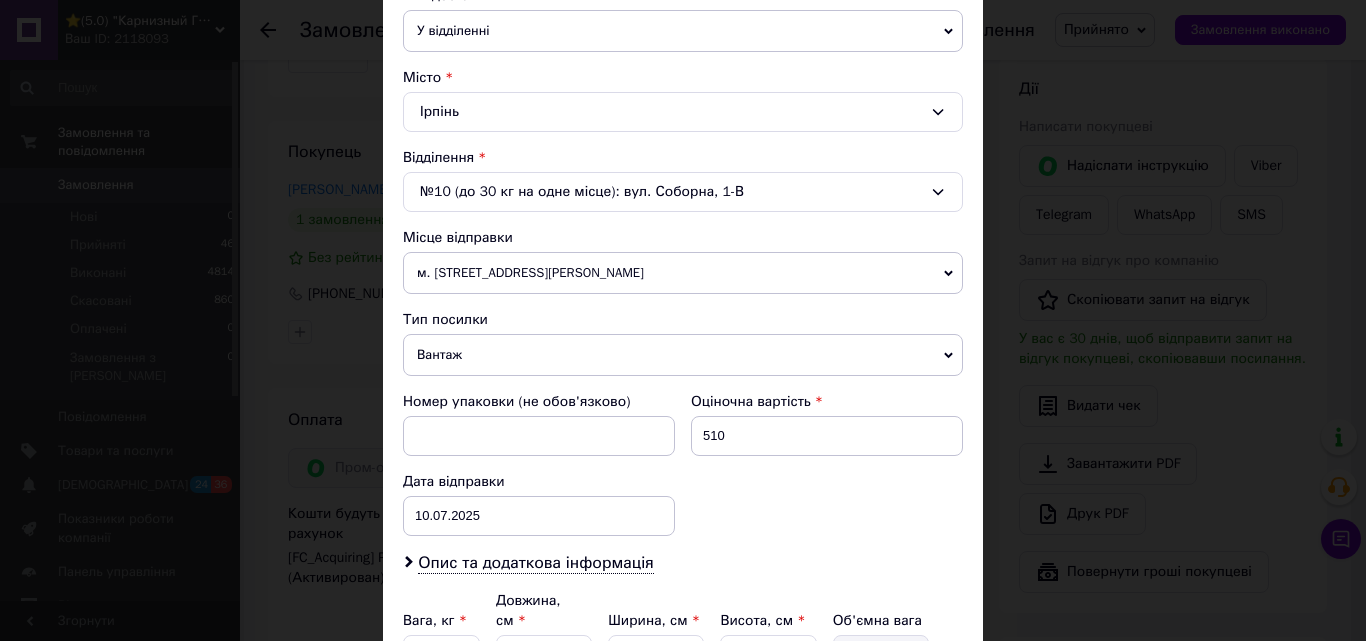 click on "м. Київ (Київська обл.): Григоренка Петра просп. д.28" at bounding box center [683, 273] 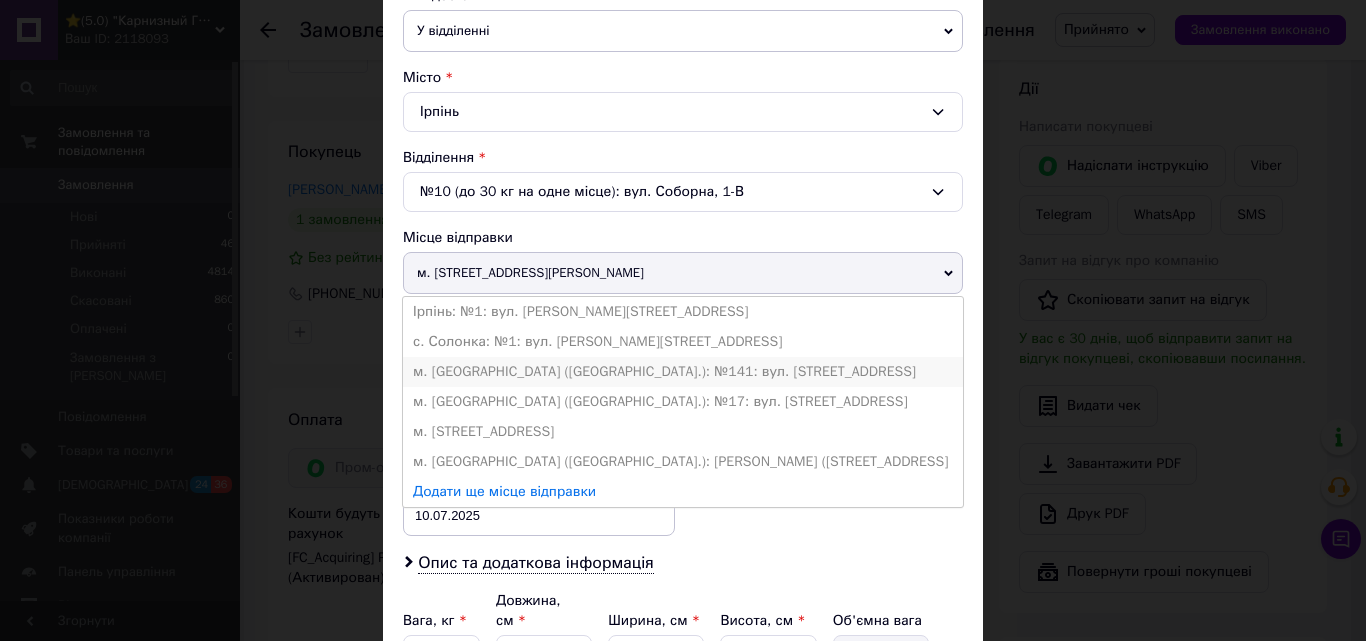 click on "м. Київ (Київська обл.): №141: вул. Колекторна, 3а" at bounding box center [683, 372] 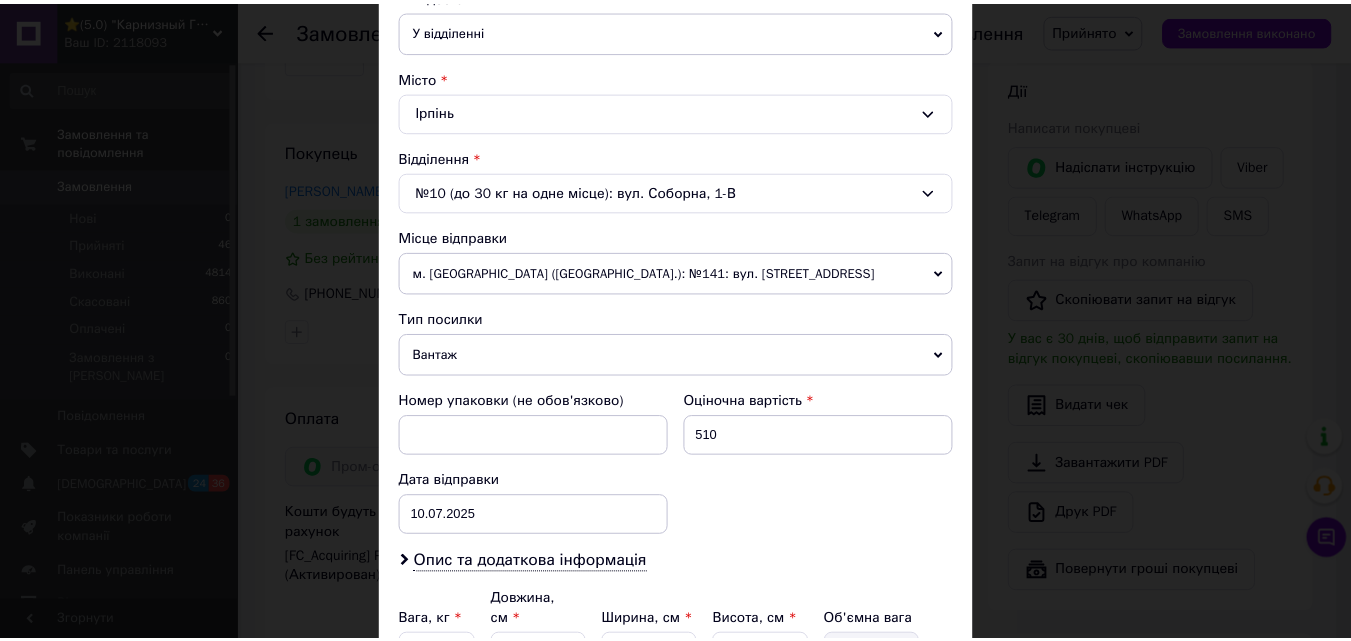 scroll, scrollTop: 587, scrollLeft: 0, axis: vertical 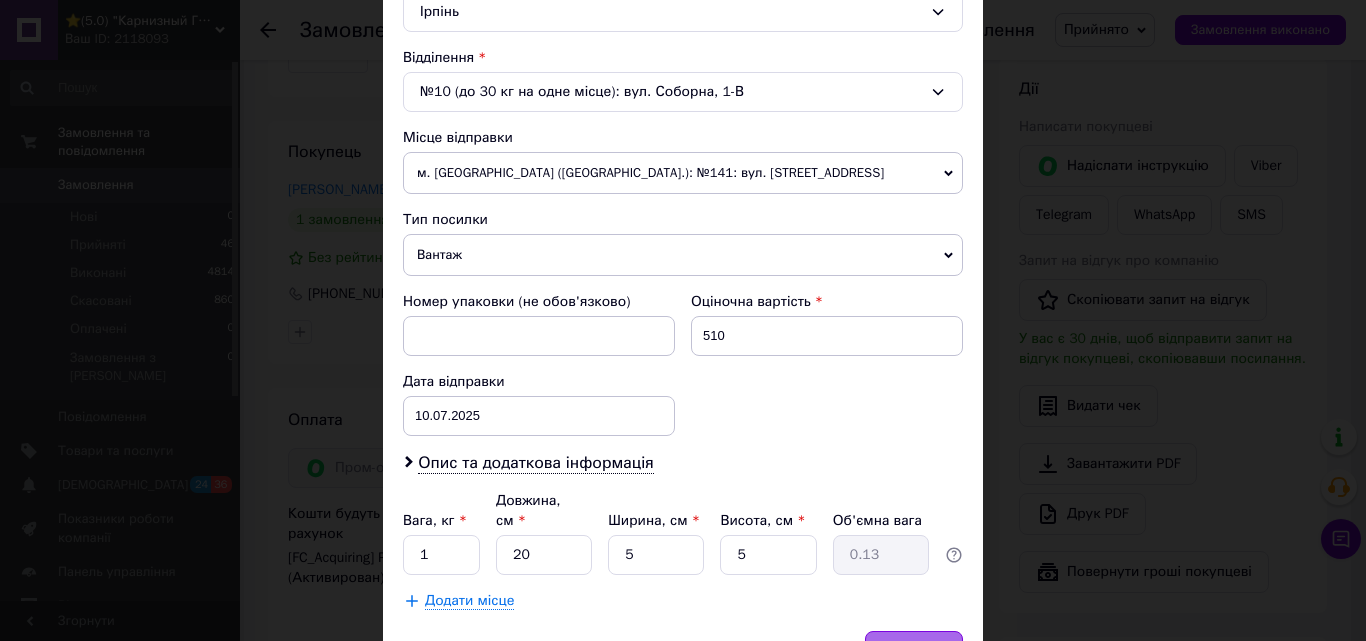click on "Зберегти" at bounding box center (914, 651) 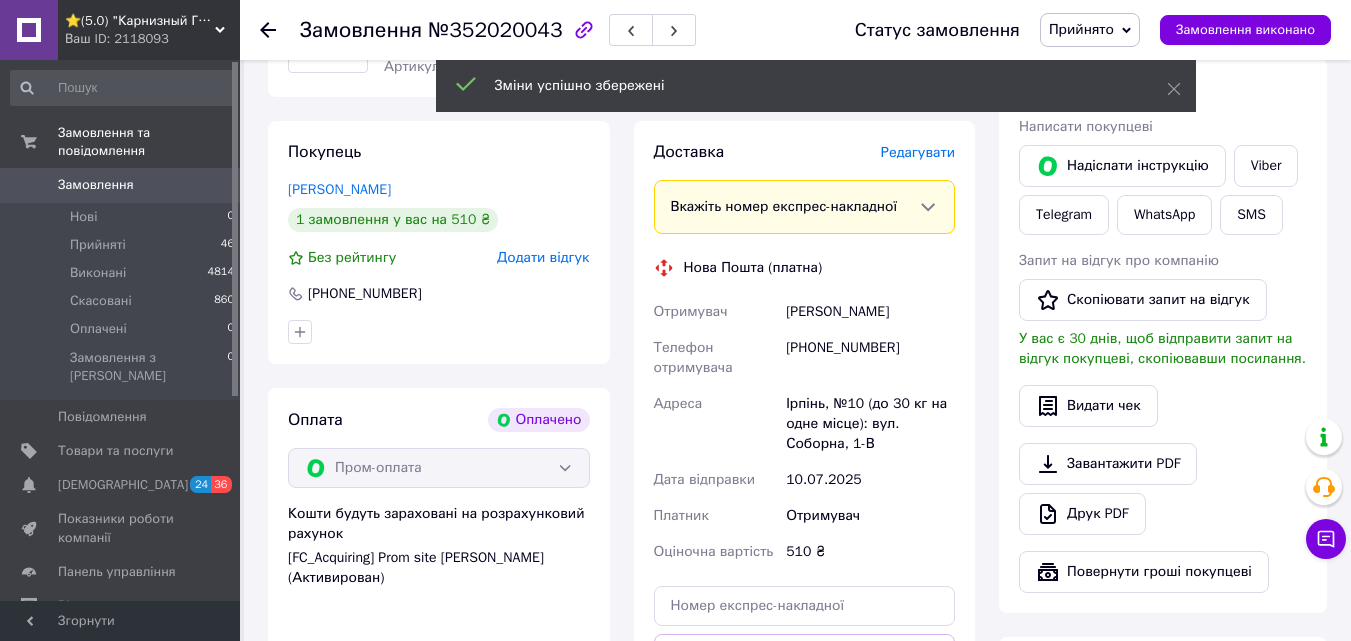 scroll, scrollTop: 600, scrollLeft: 0, axis: vertical 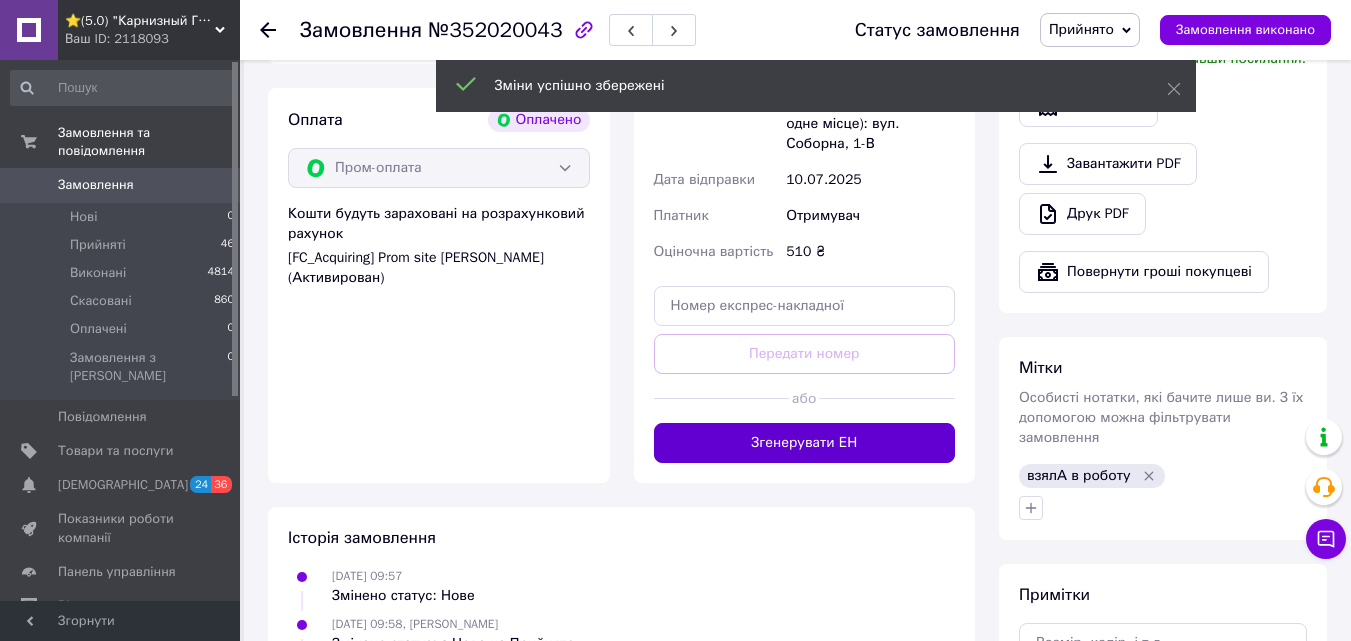 click on "Згенерувати ЕН" at bounding box center [805, 443] 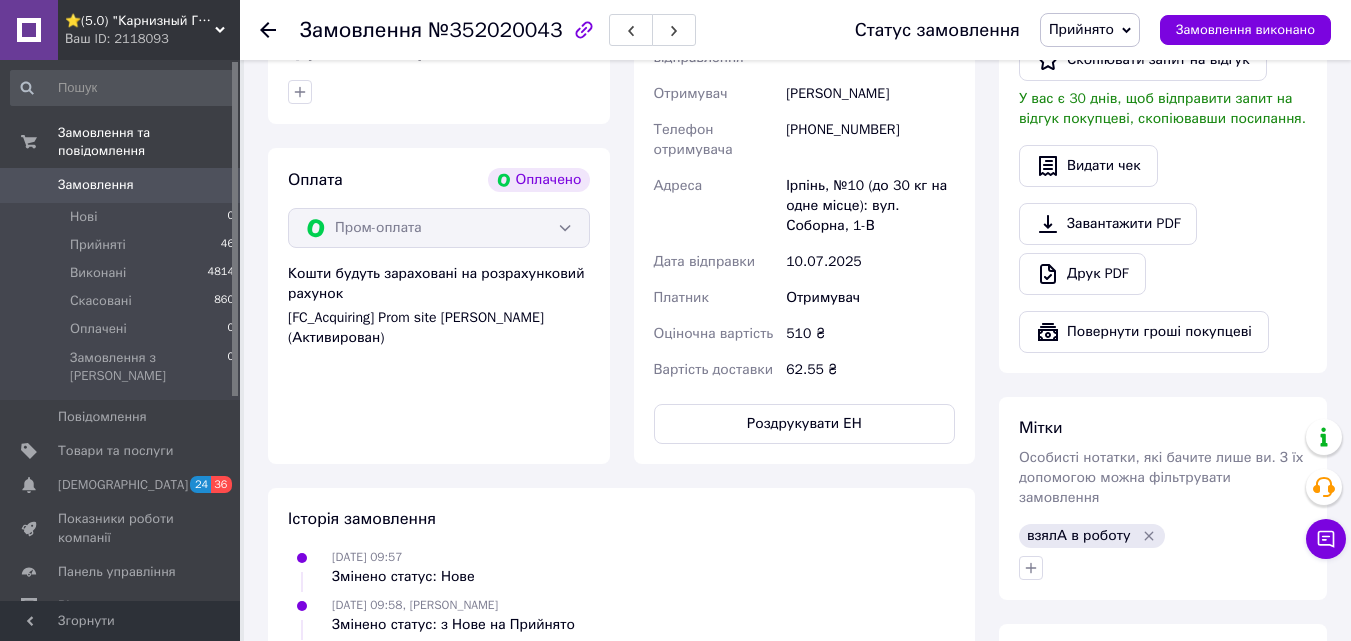 scroll, scrollTop: 300, scrollLeft: 0, axis: vertical 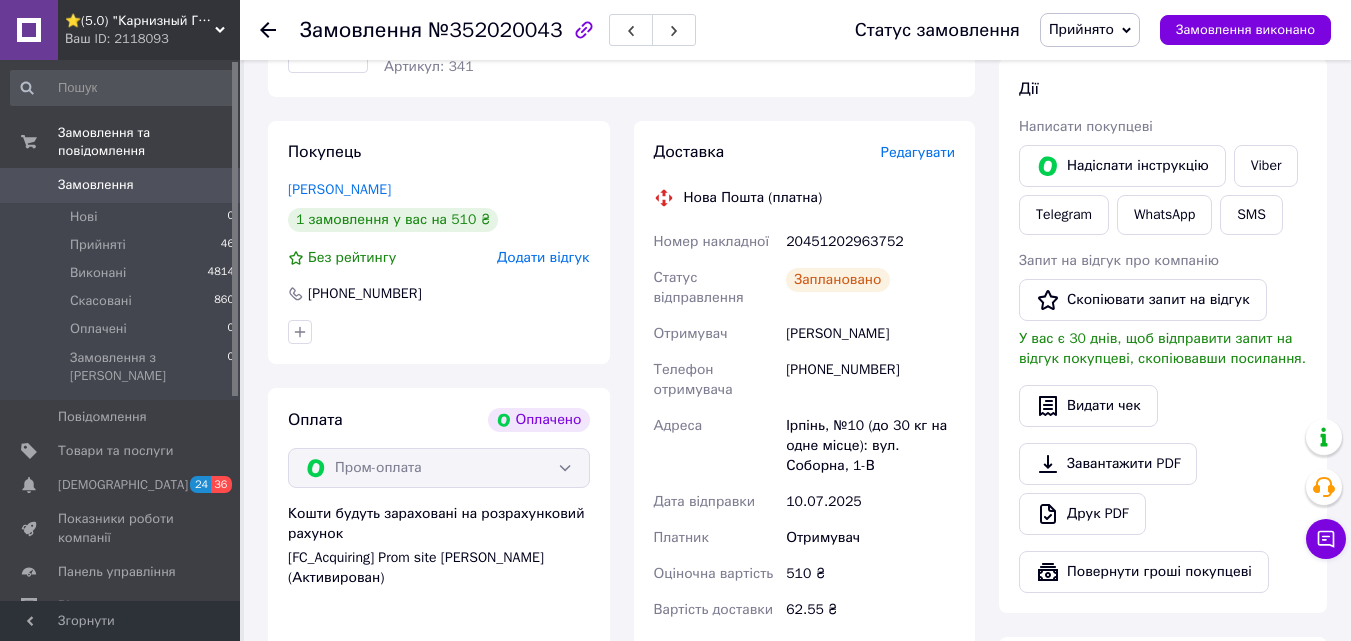 click on "20451202963752" at bounding box center (870, 242) 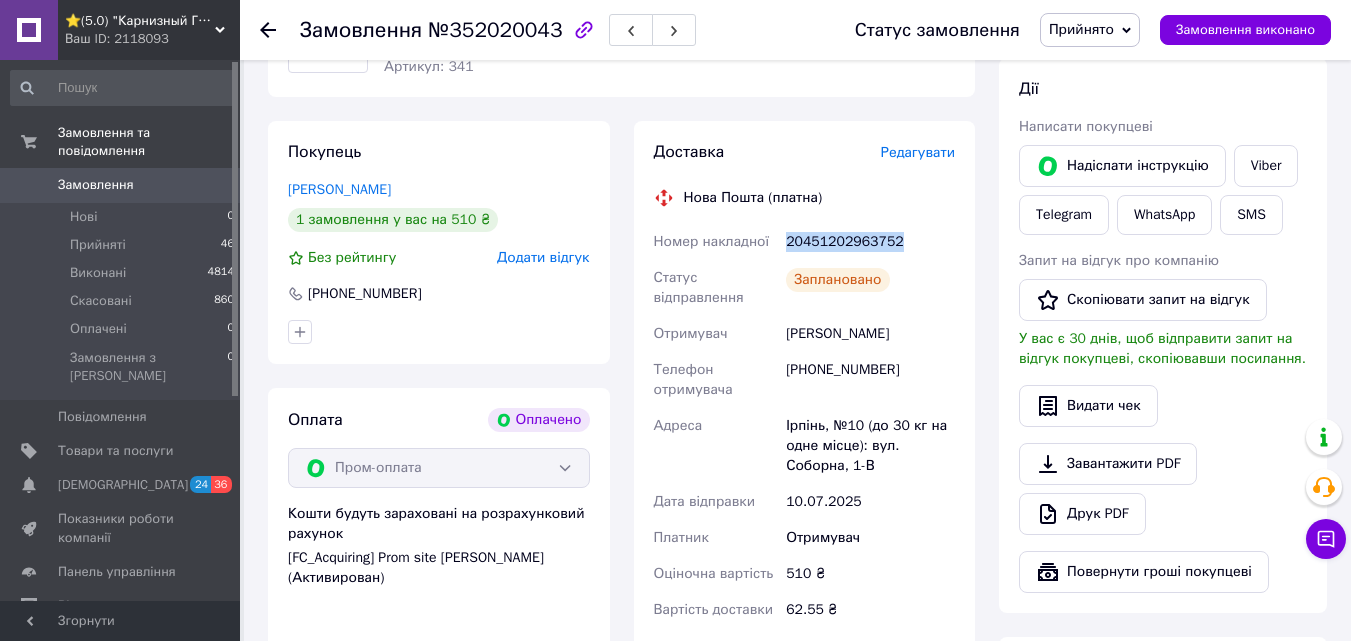 click on "20451202963752" at bounding box center [870, 242] 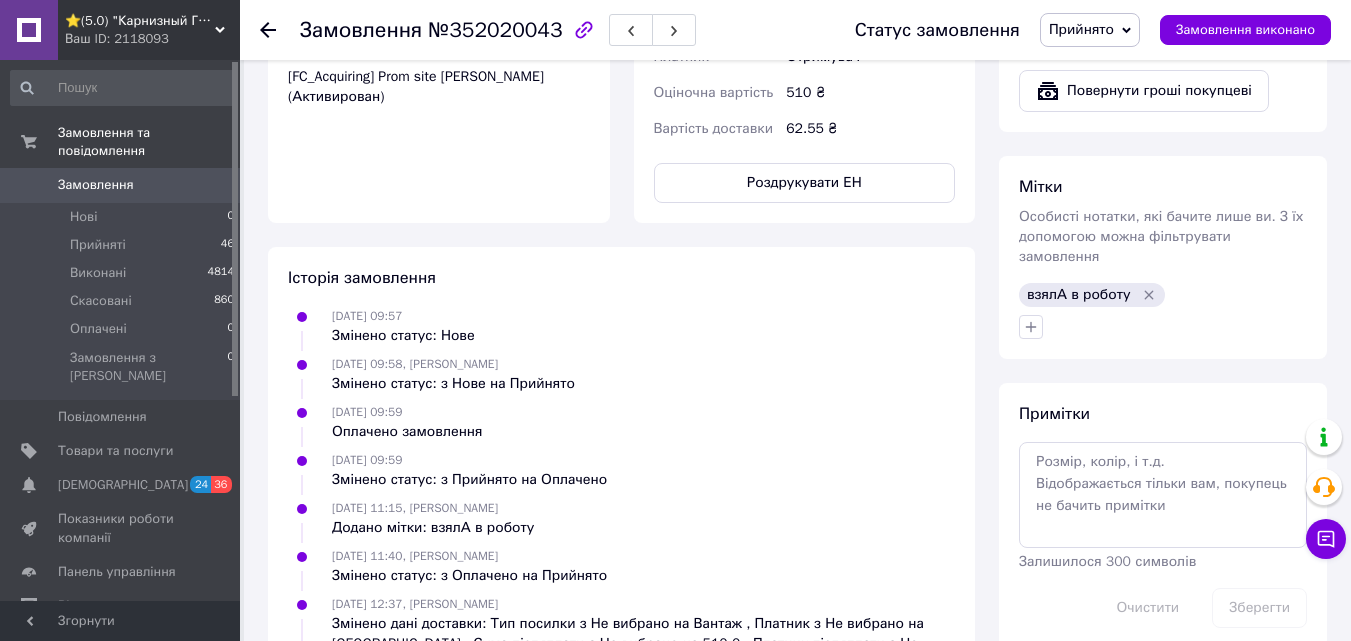 scroll, scrollTop: 800, scrollLeft: 0, axis: vertical 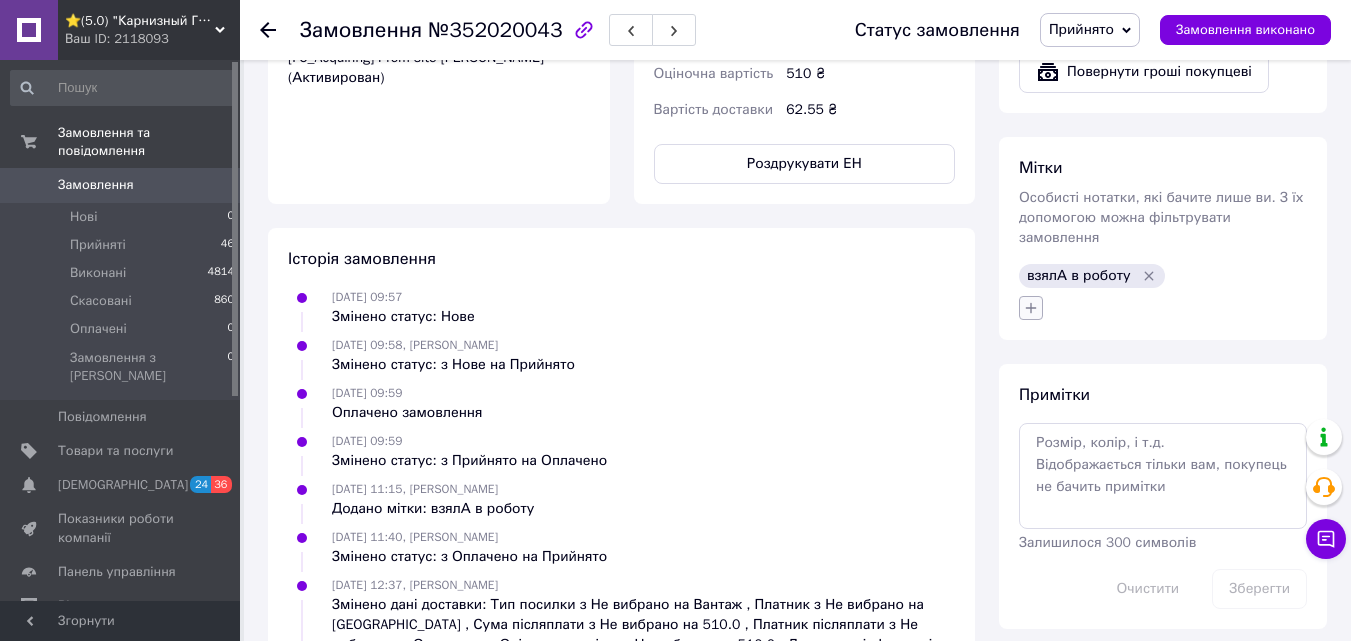 click 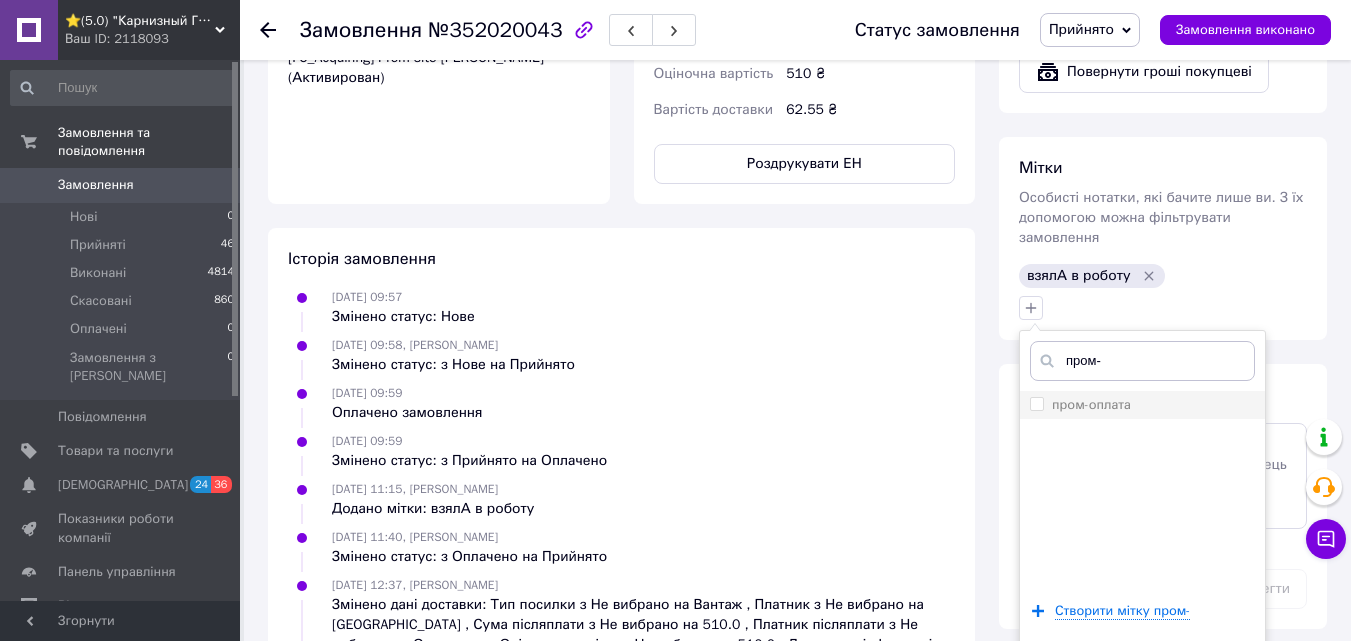 type on "пром-" 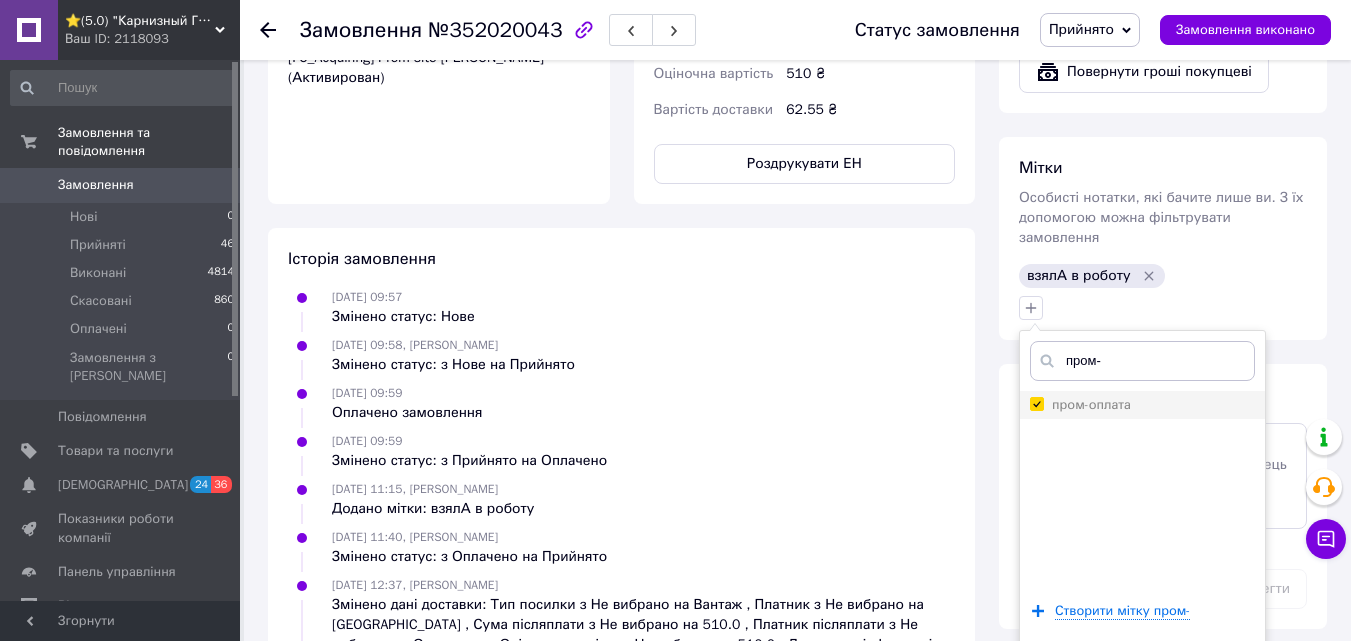checkbox on "true" 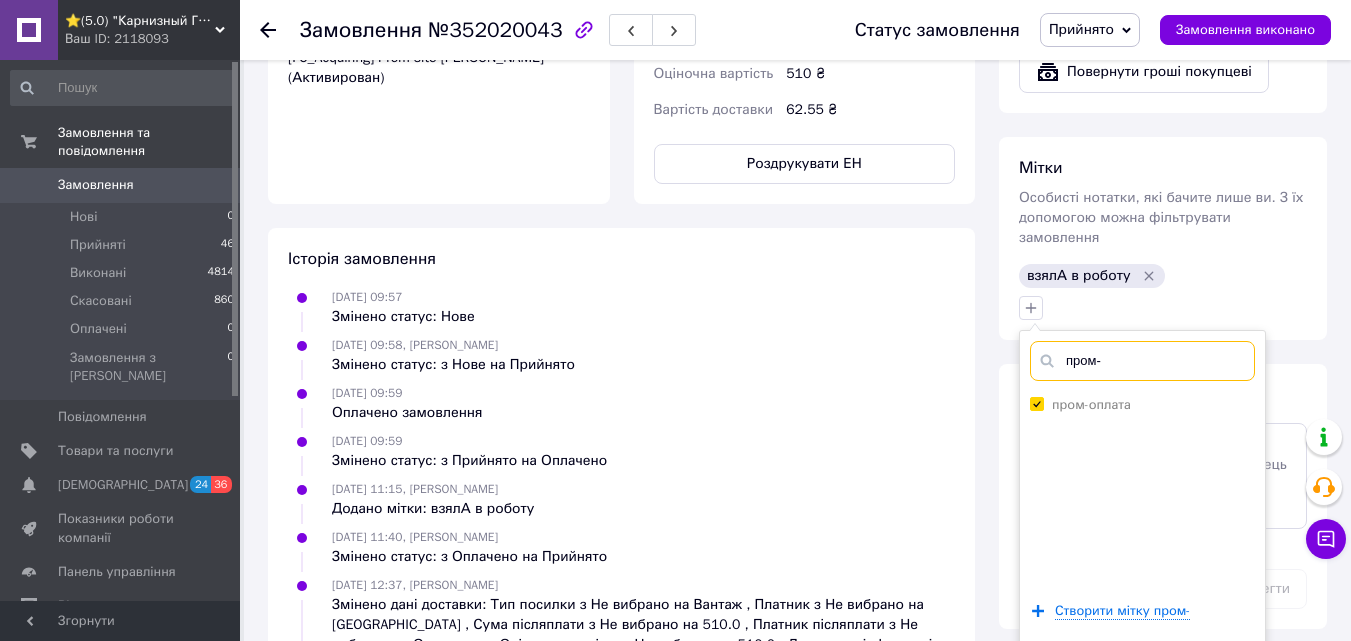 click on "пром-" at bounding box center (1142, 361) 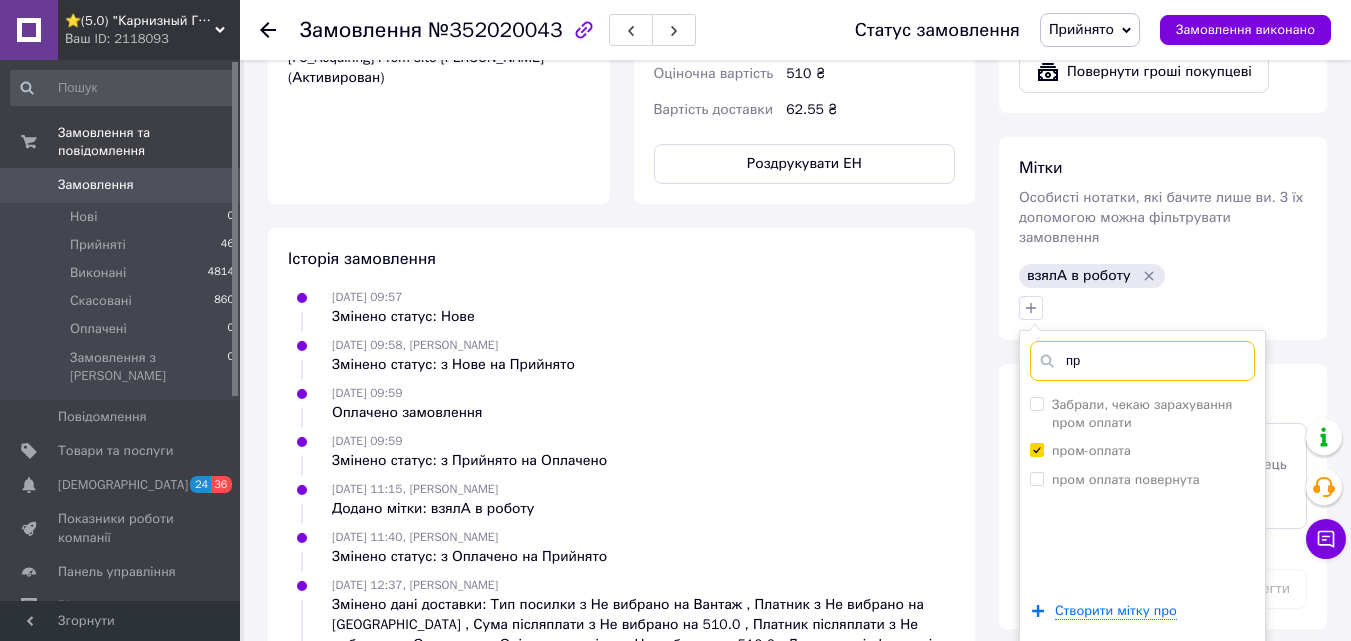 type on "п" 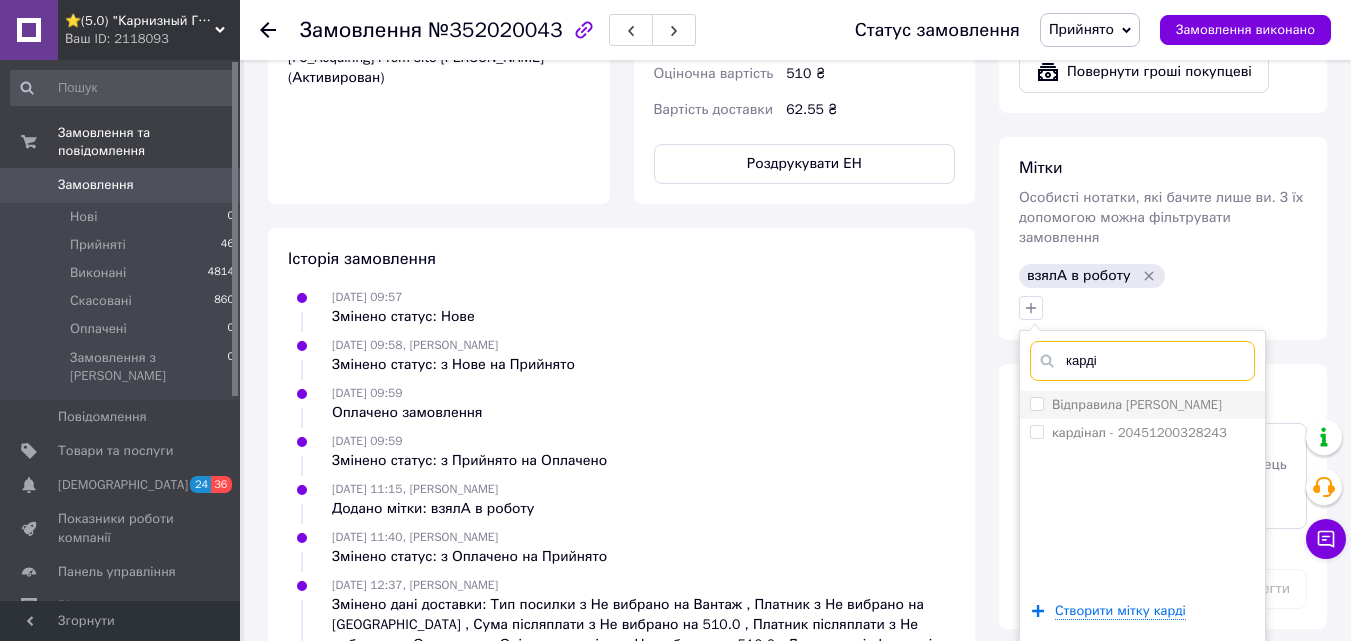 type on "карді" 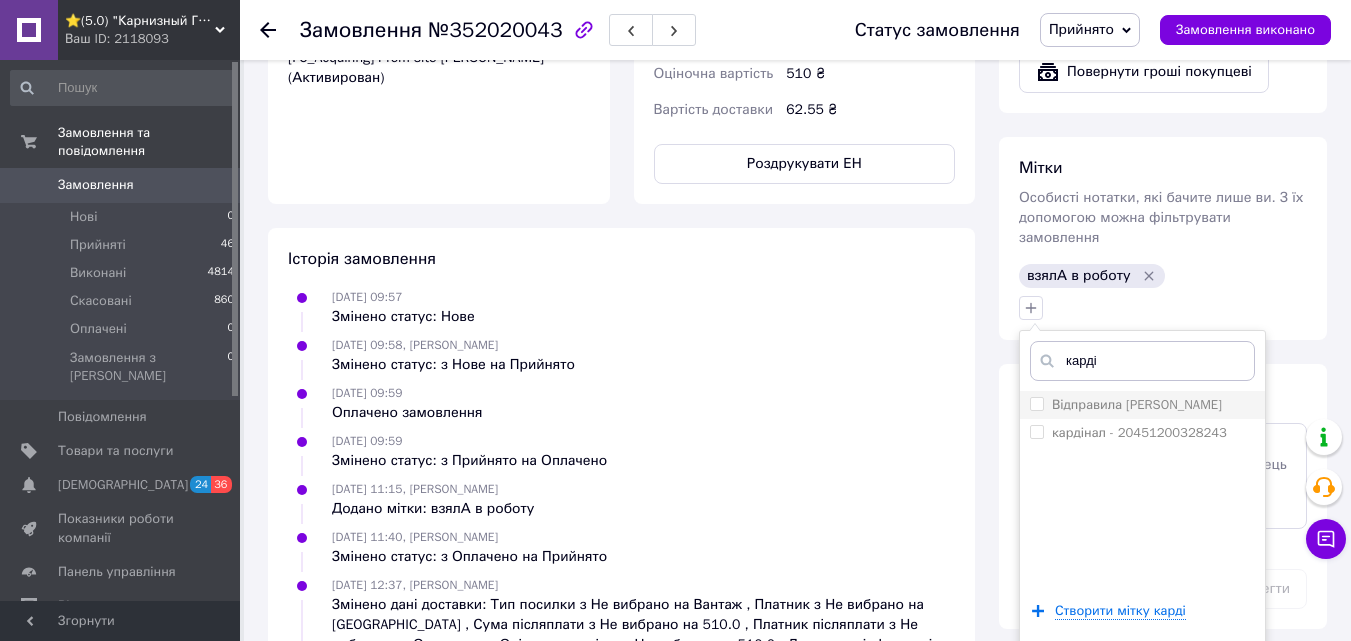 click on "Відправила [PERSON_NAME]" at bounding box center [1137, 404] 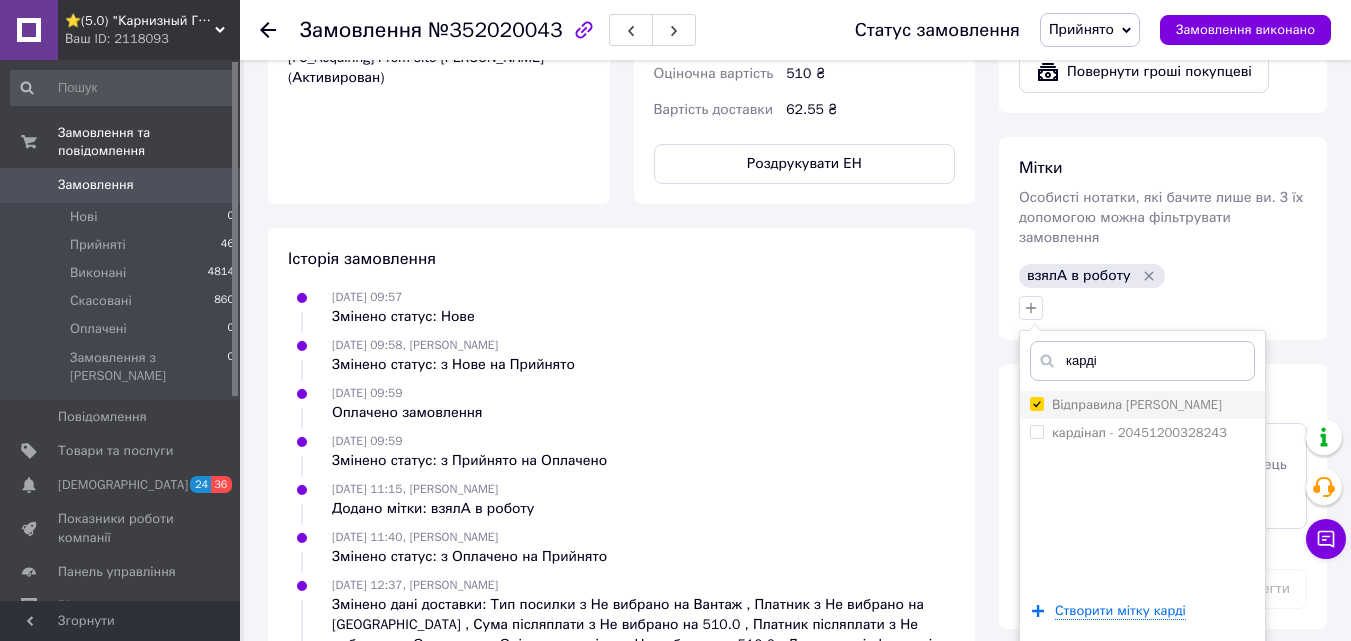 checkbox on "true" 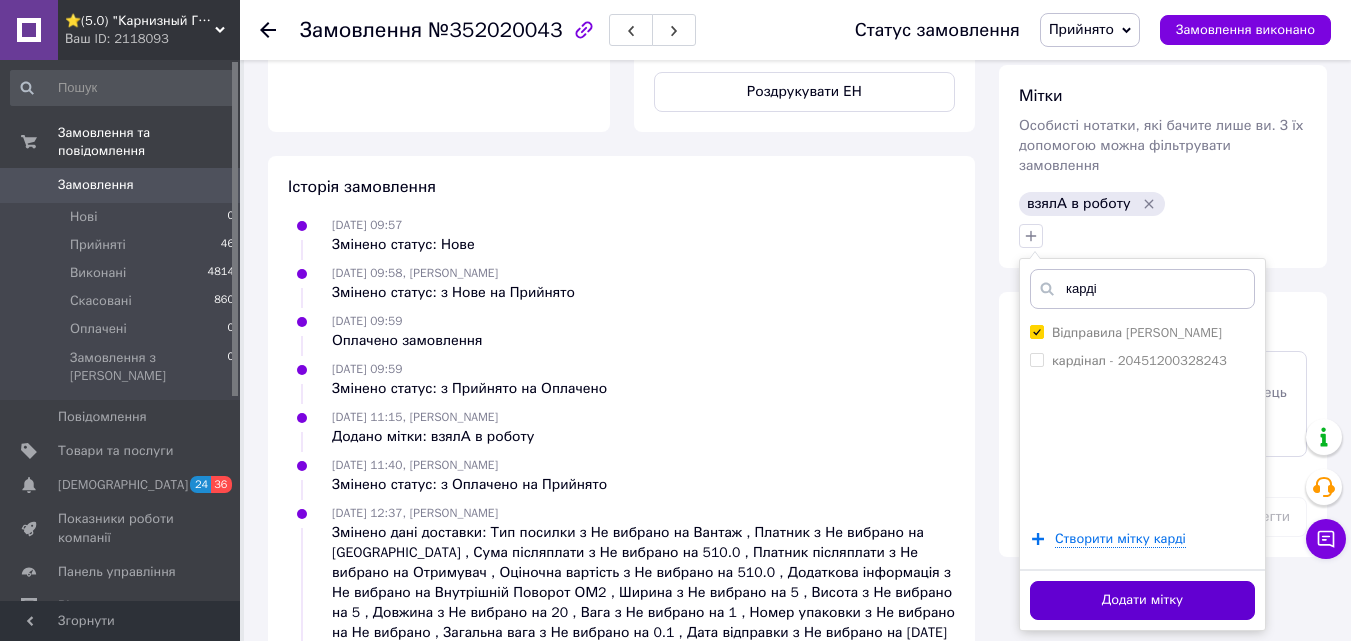 scroll, scrollTop: 900, scrollLeft: 0, axis: vertical 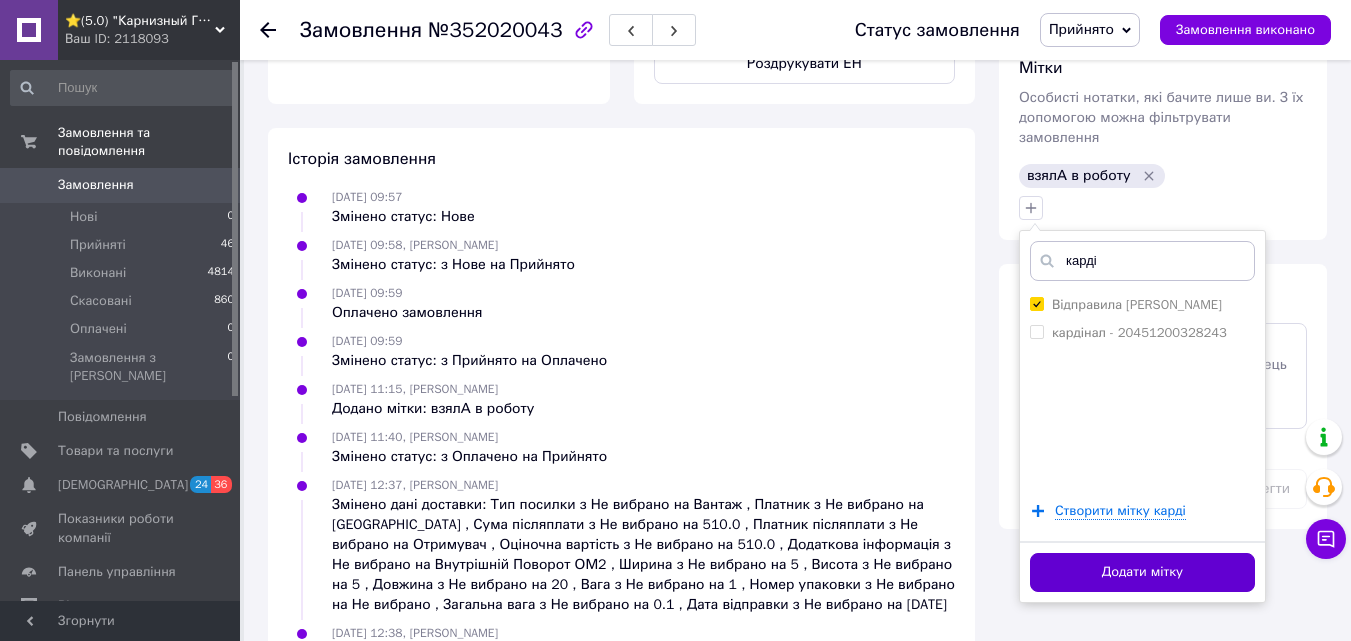 click on "Додати мітку" at bounding box center [1142, 572] 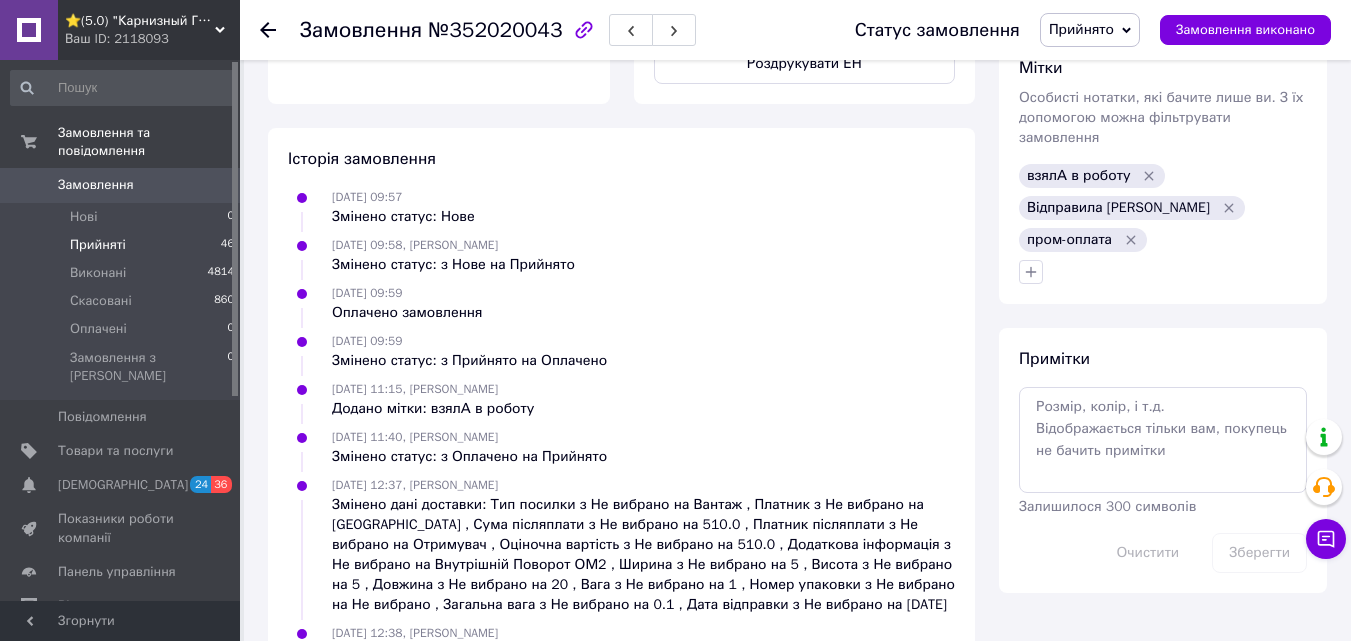 click on "Прийняті 46" at bounding box center [123, 245] 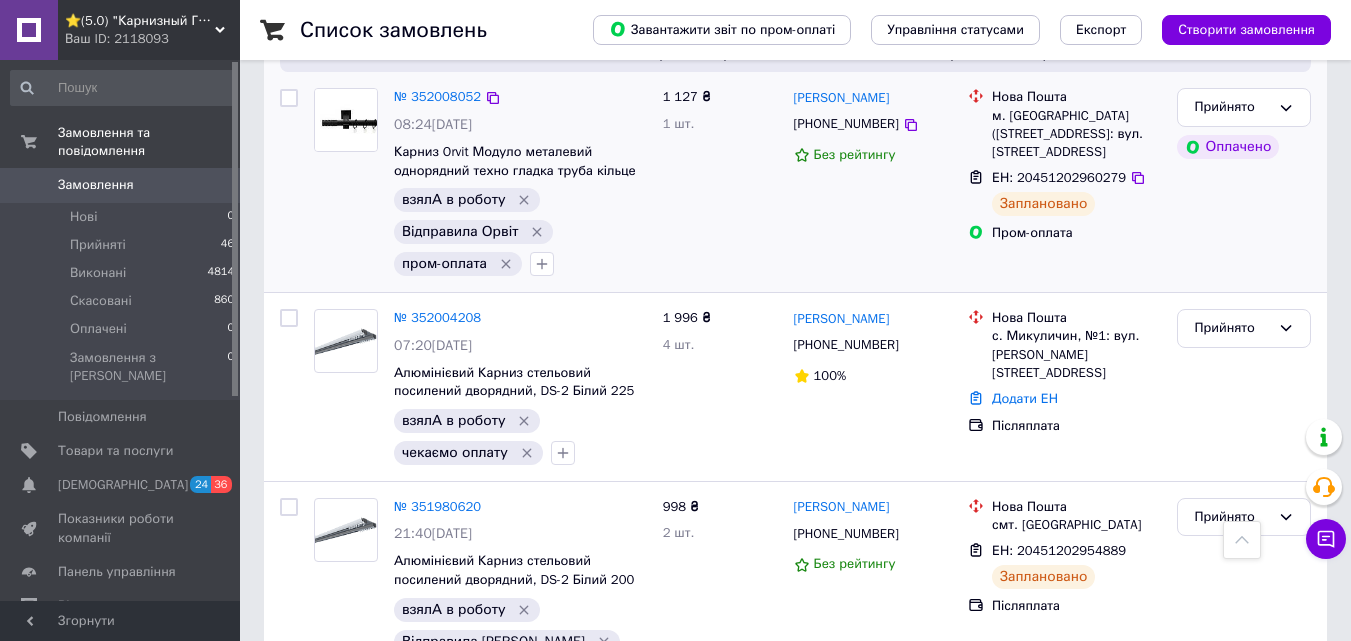 scroll, scrollTop: 700, scrollLeft: 0, axis: vertical 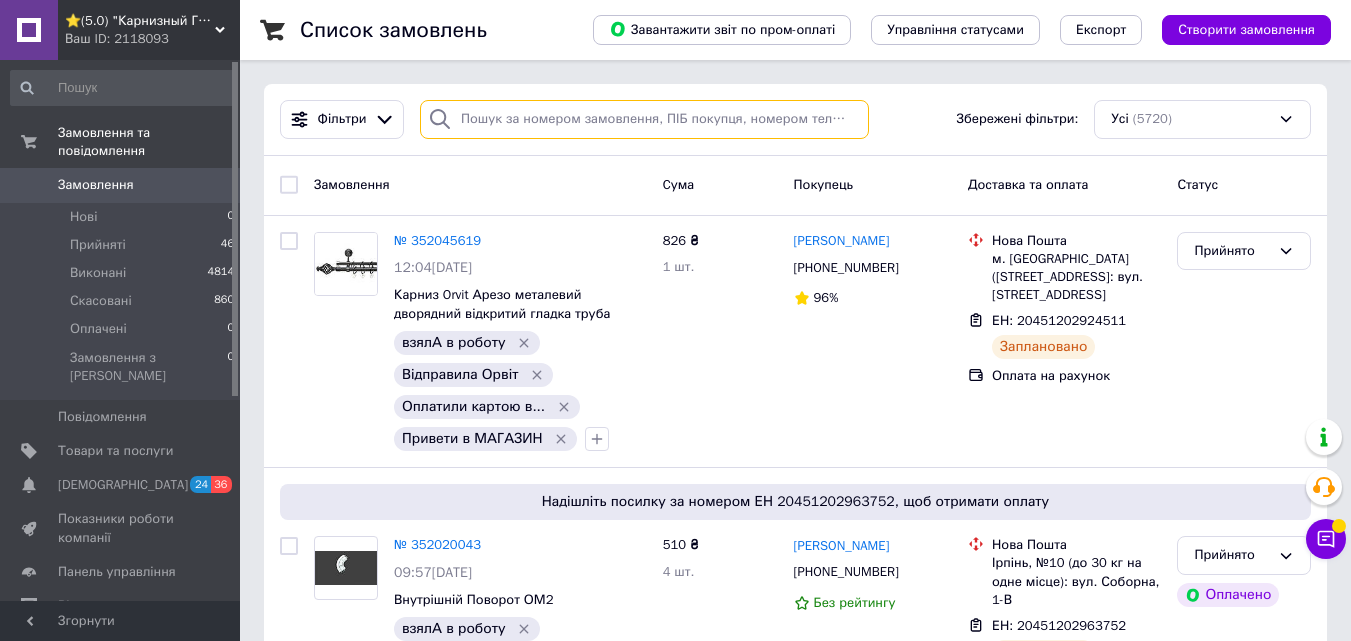 click at bounding box center [644, 119] 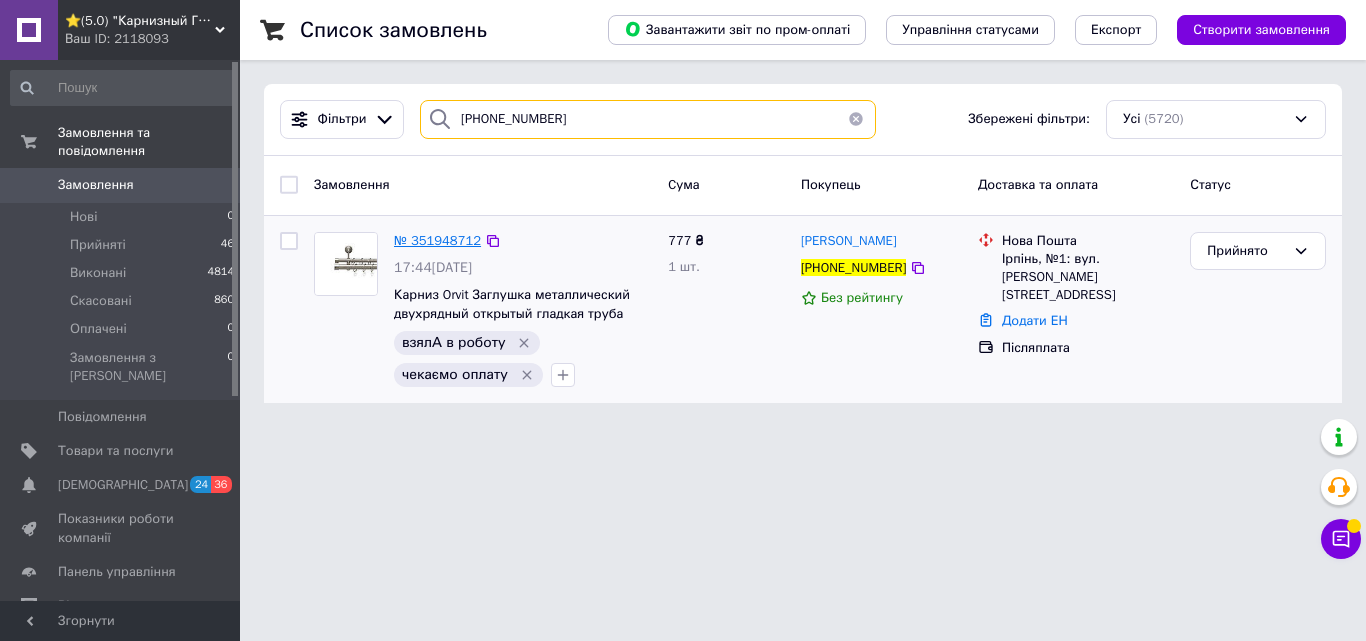 type on "[PHONE_NUMBER]" 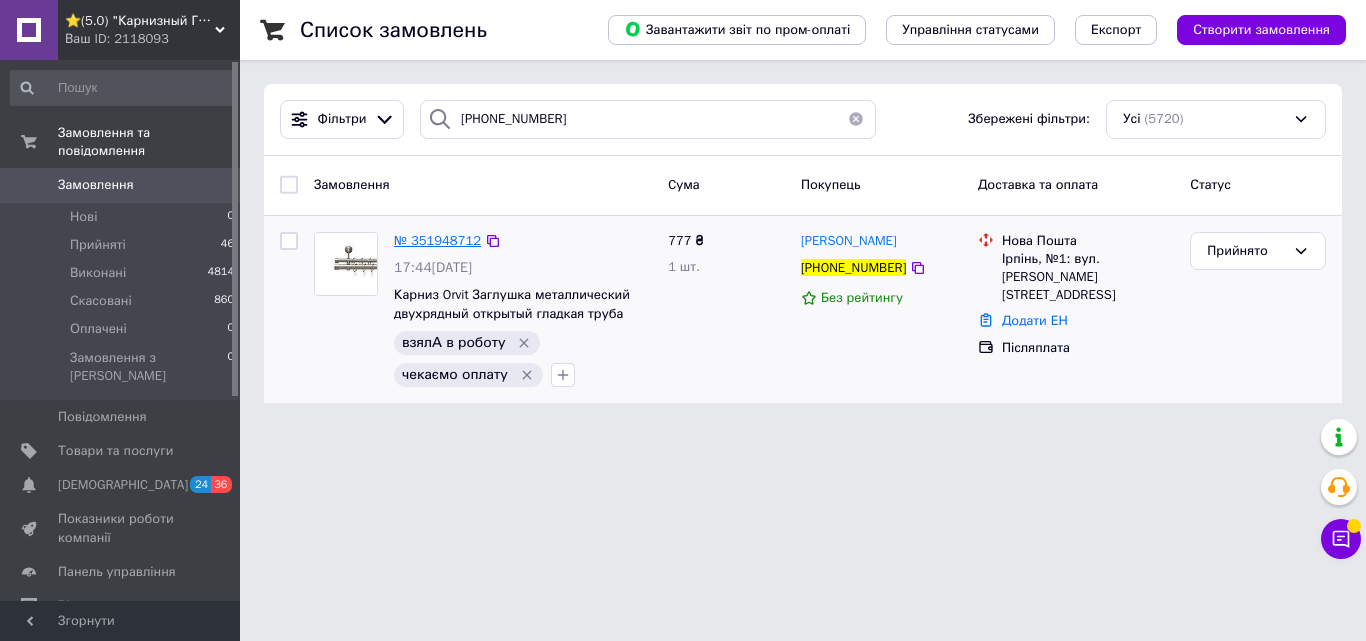 click on "№ 351948712" at bounding box center (437, 240) 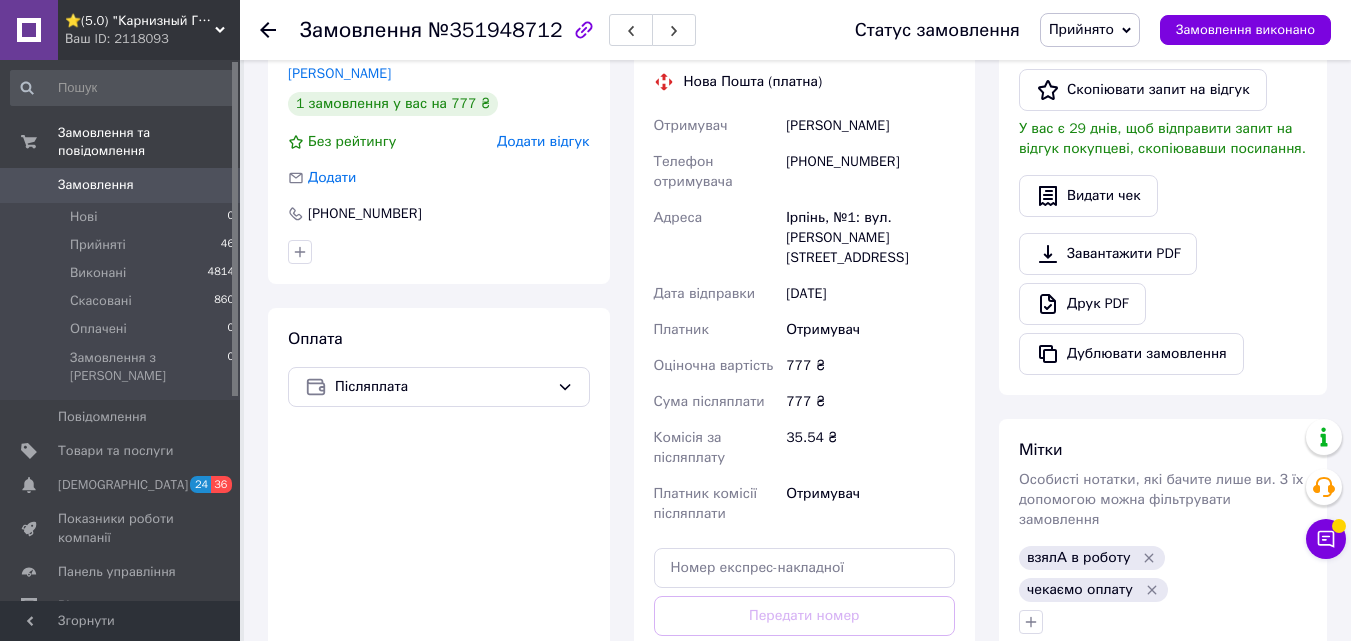 scroll, scrollTop: 500, scrollLeft: 0, axis: vertical 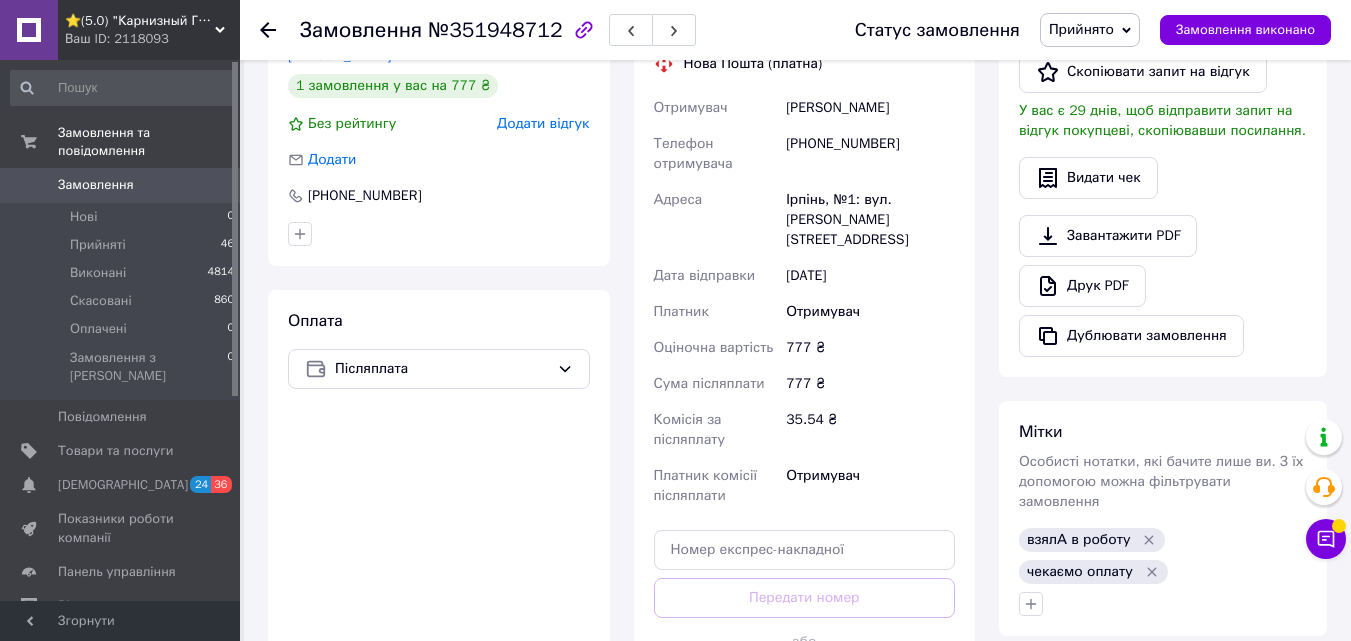 click 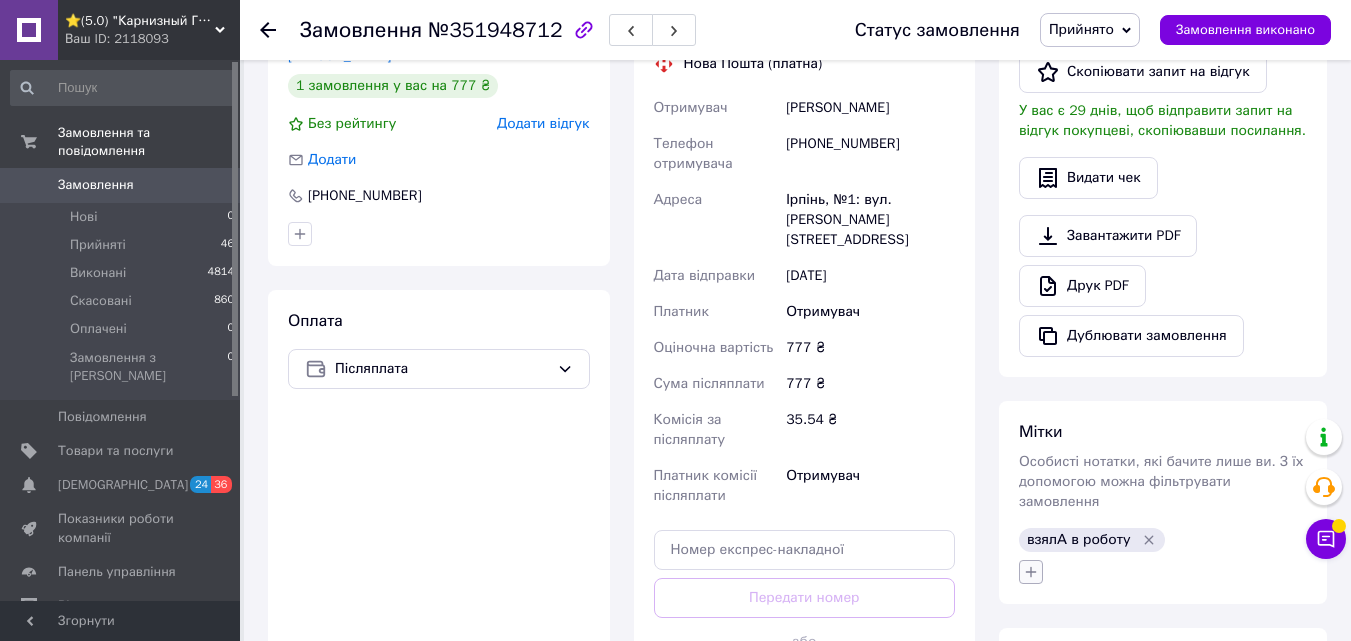 click 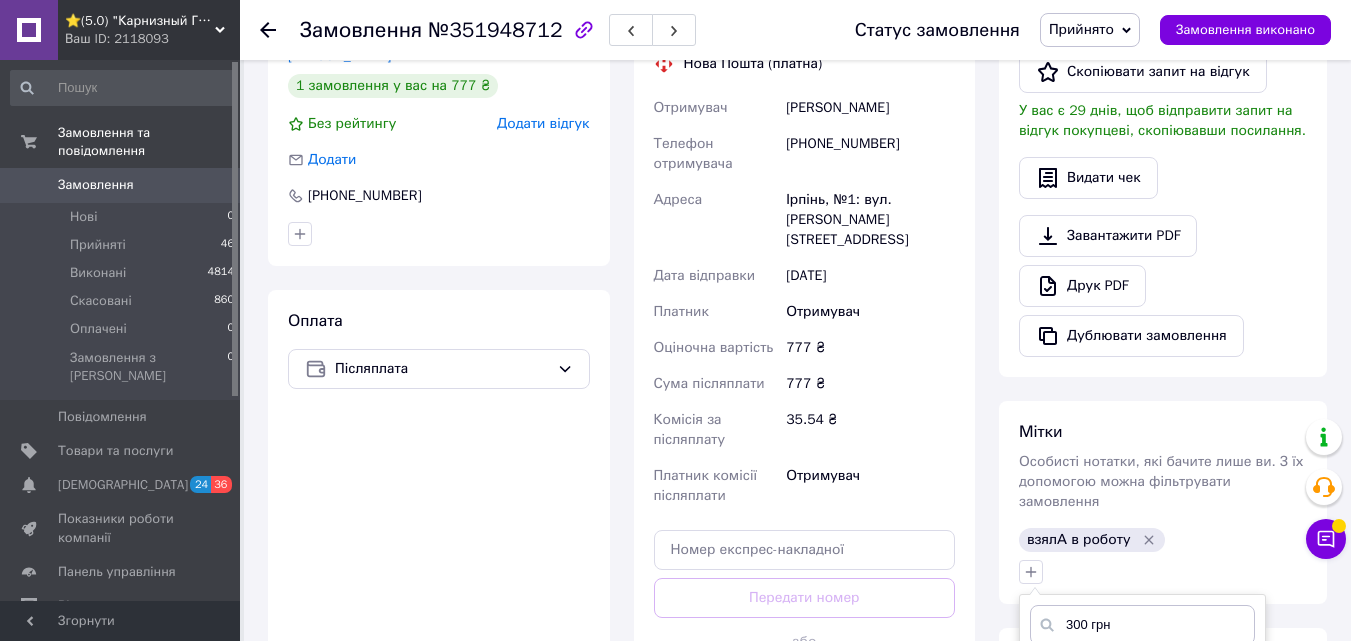 scroll, scrollTop: 700, scrollLeft: 0, axis: vertical 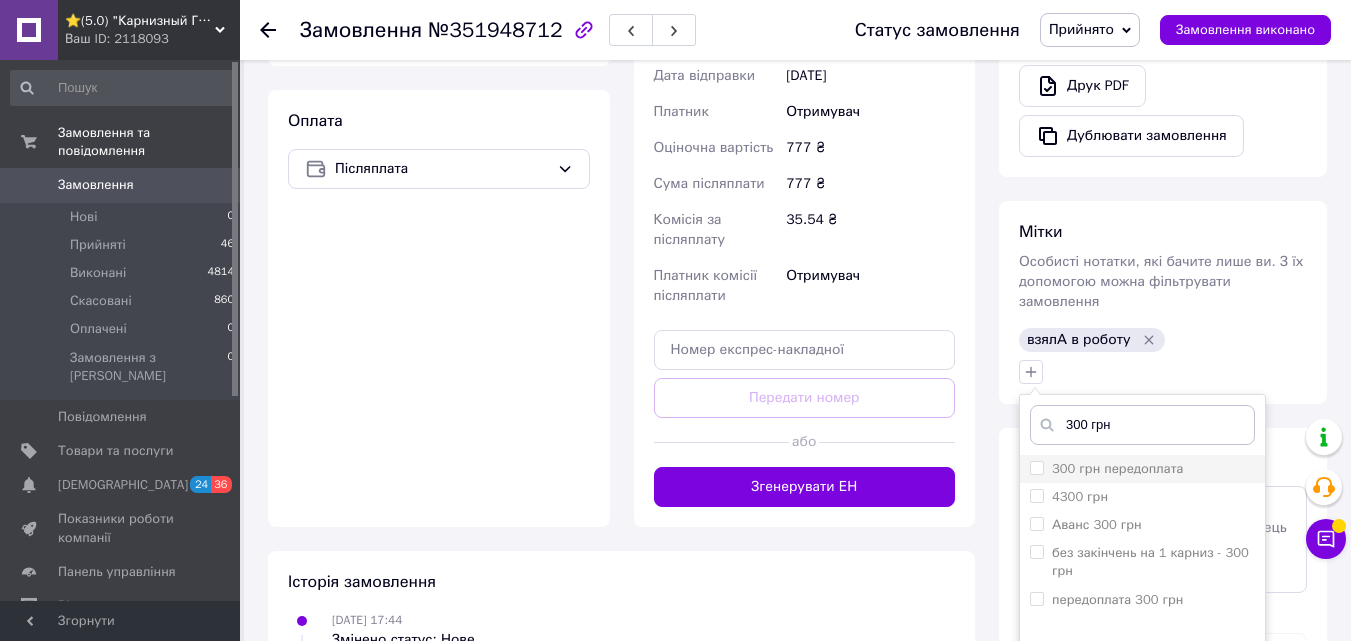 type on "300 грн" 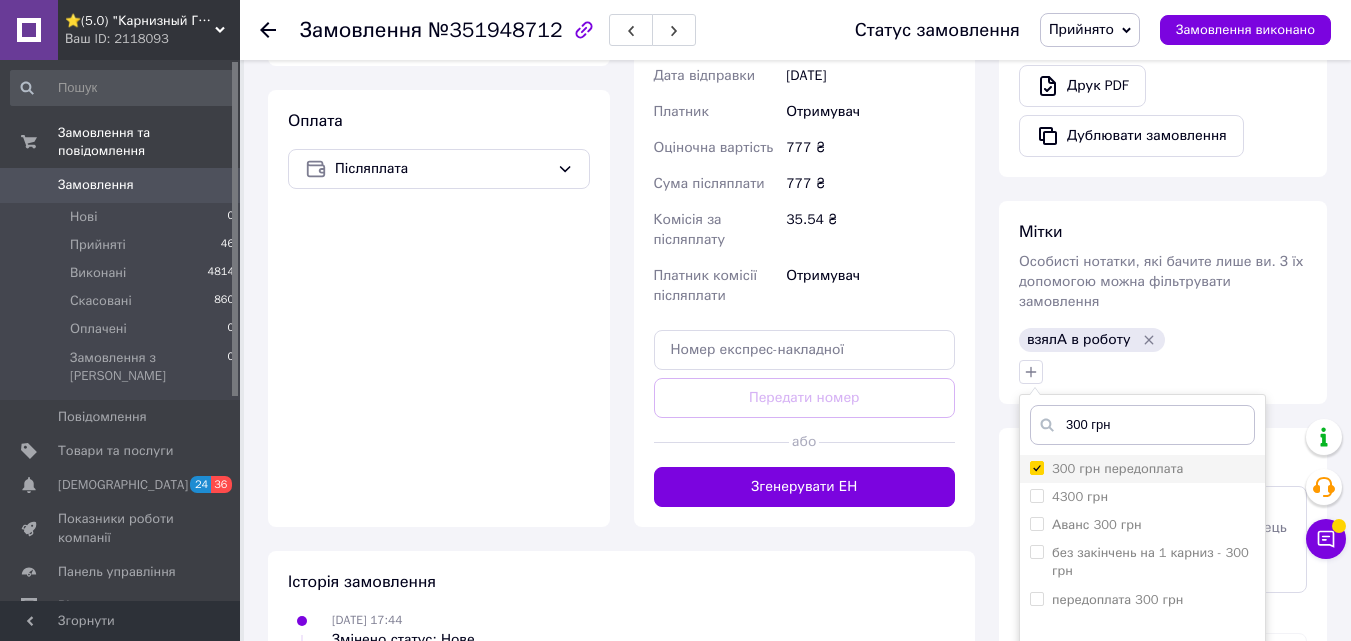 checkbox on "true" 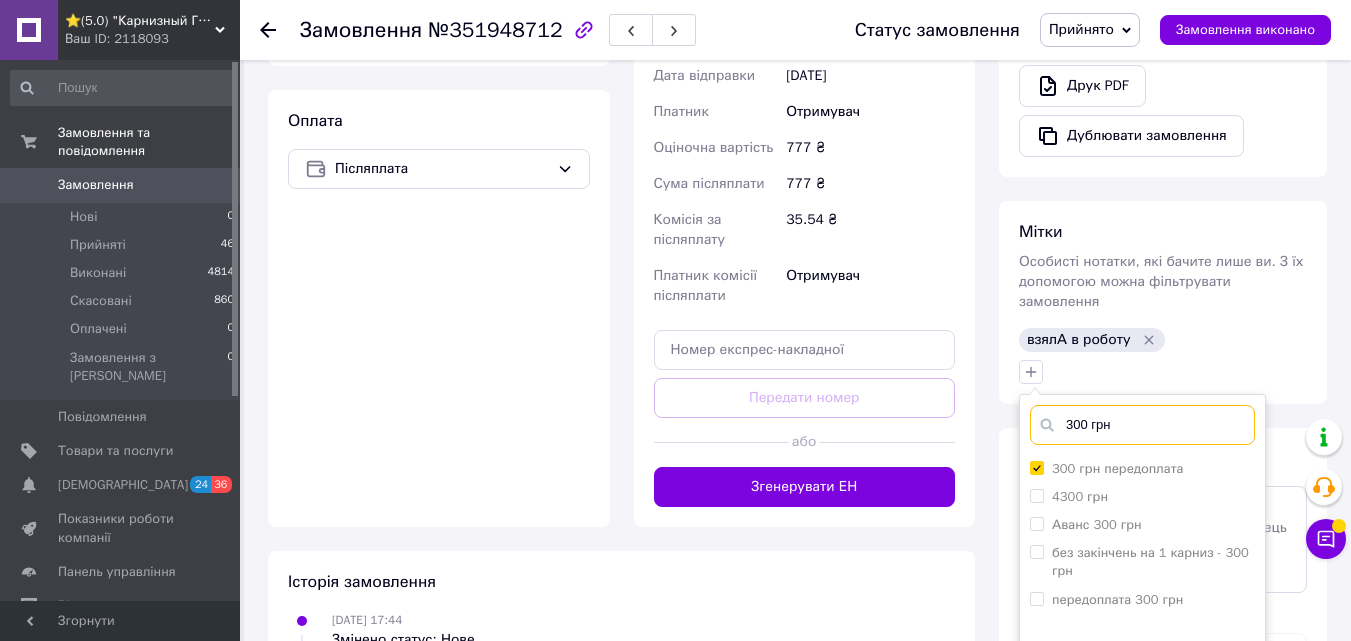 click on "300 грн" at bounding box center (1142, 425) 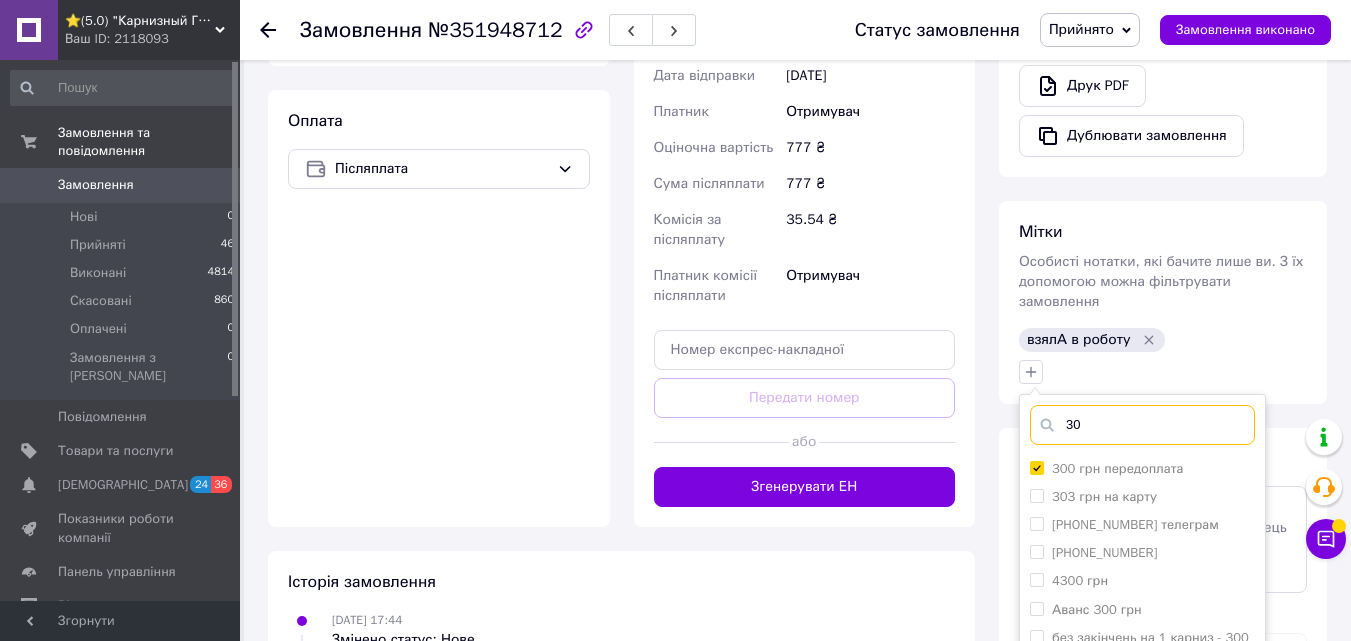 type on "3" 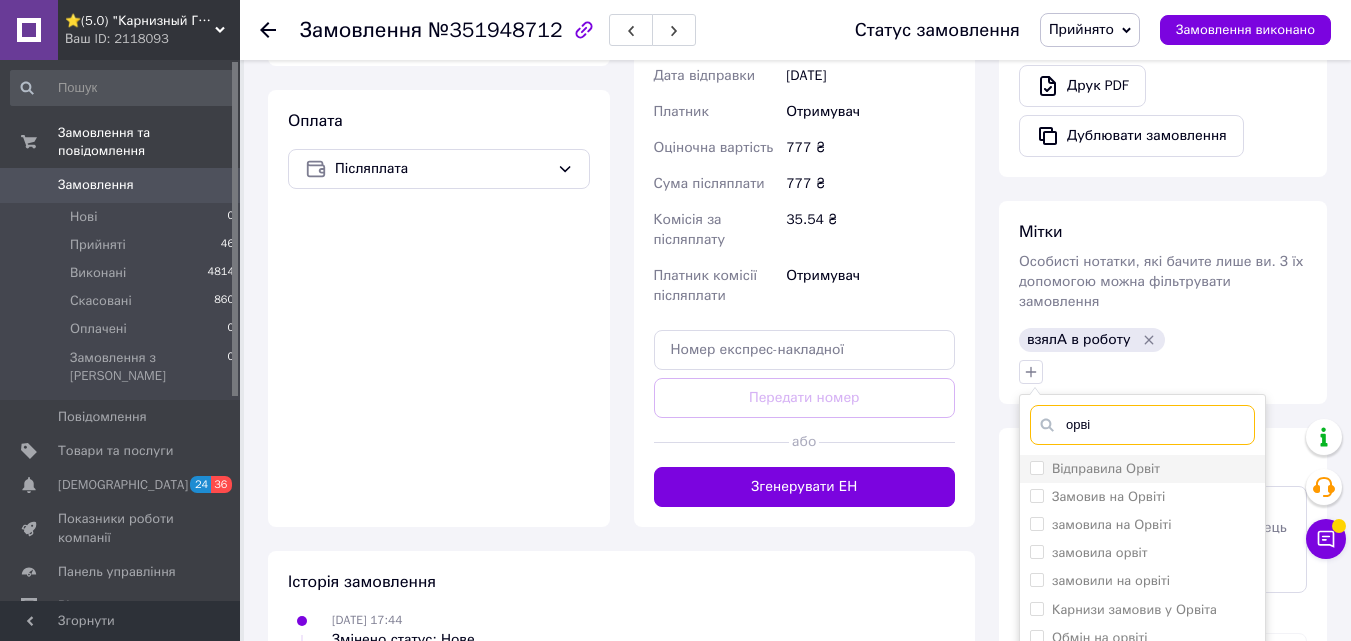 type on "орві" 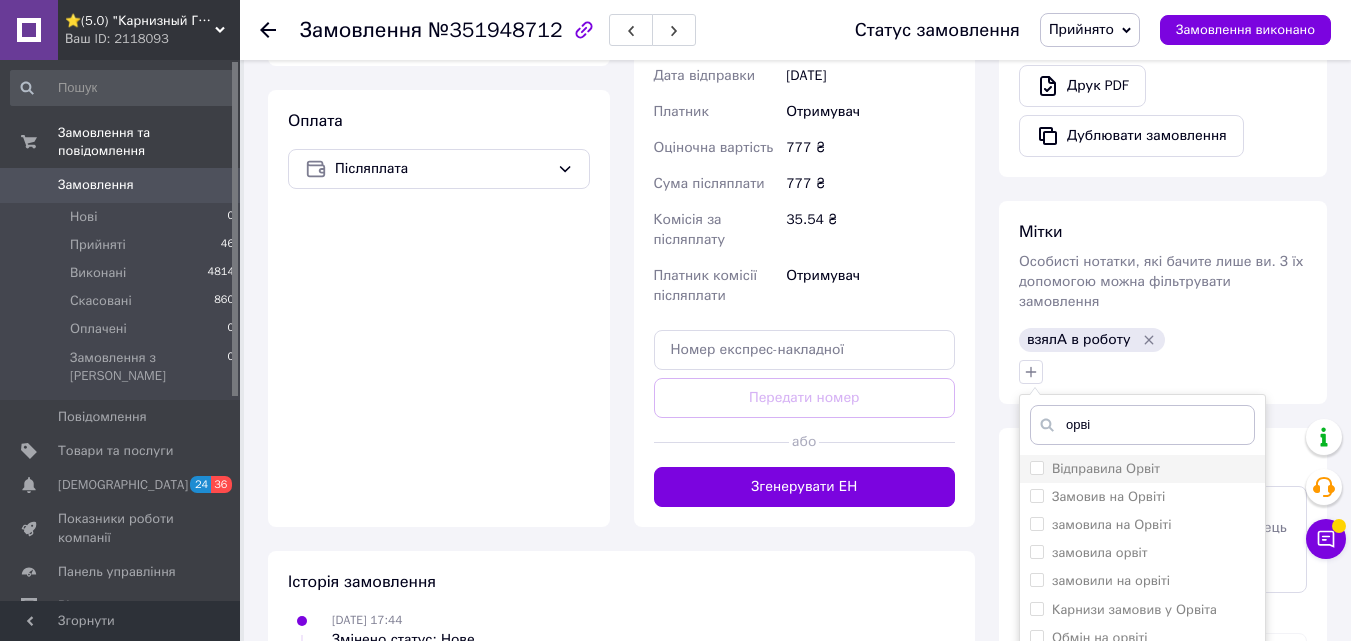 click on "Відправила Орвіт" at bounding box center [1106, 468] 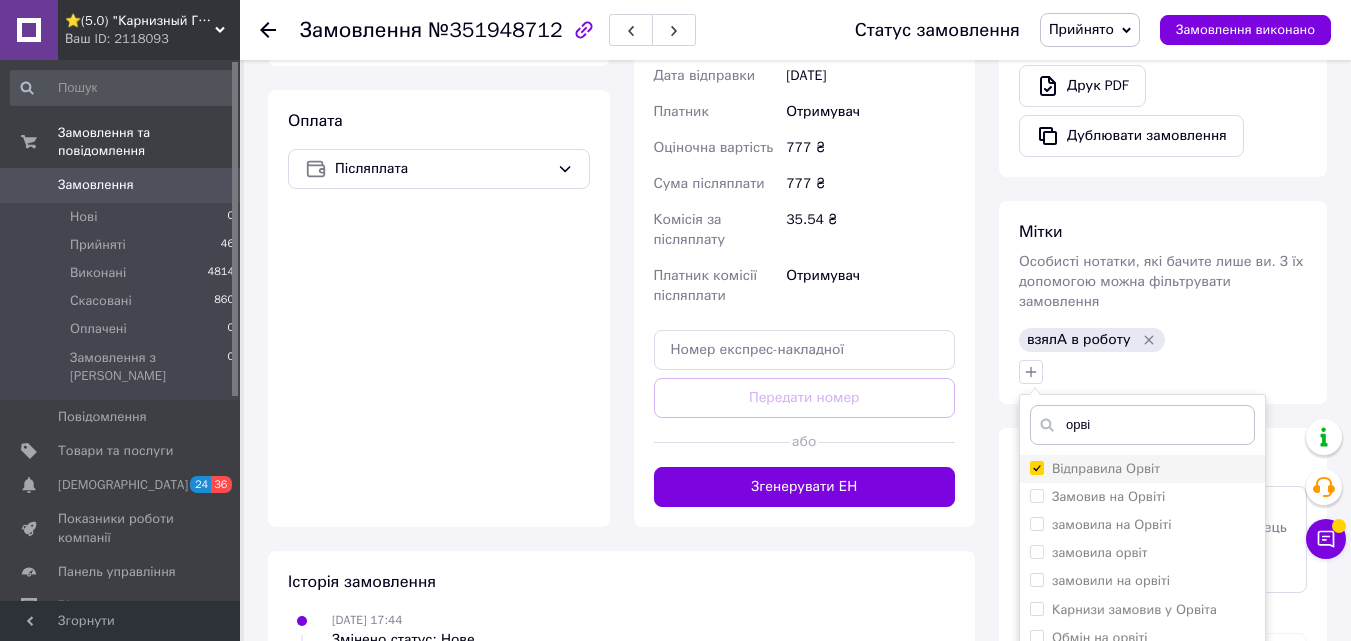 checkbox on "true" 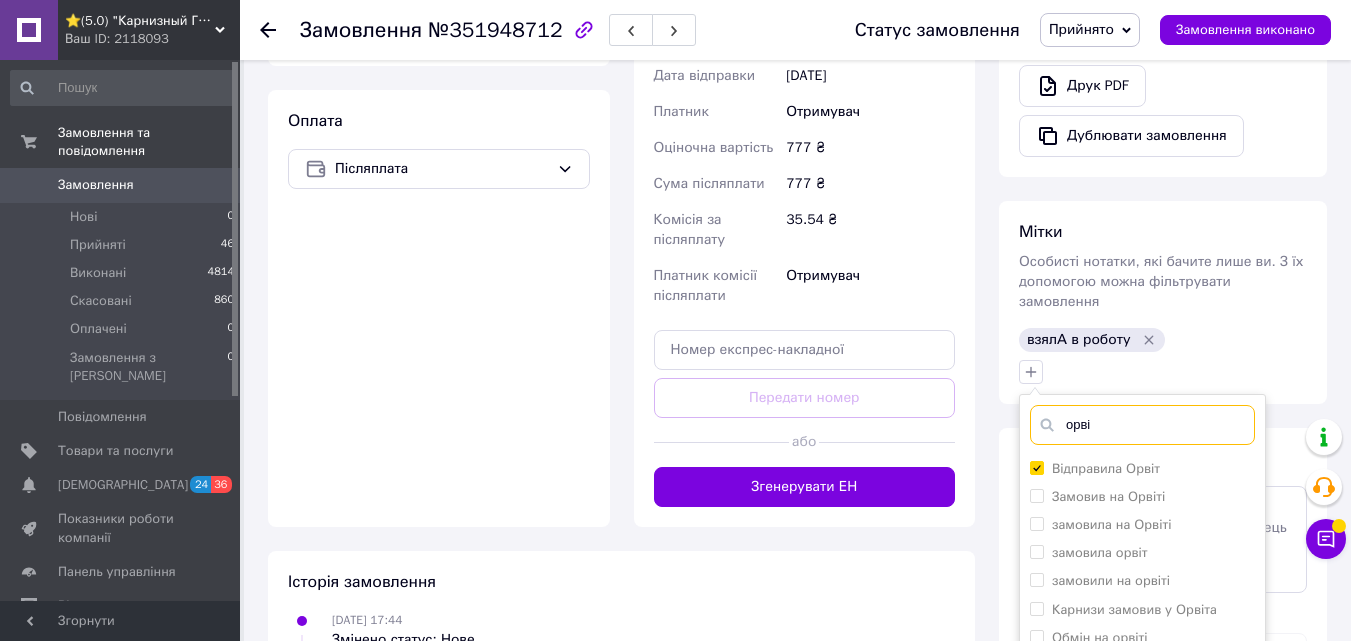 click on "орві" at bounding box center (1142, 425) 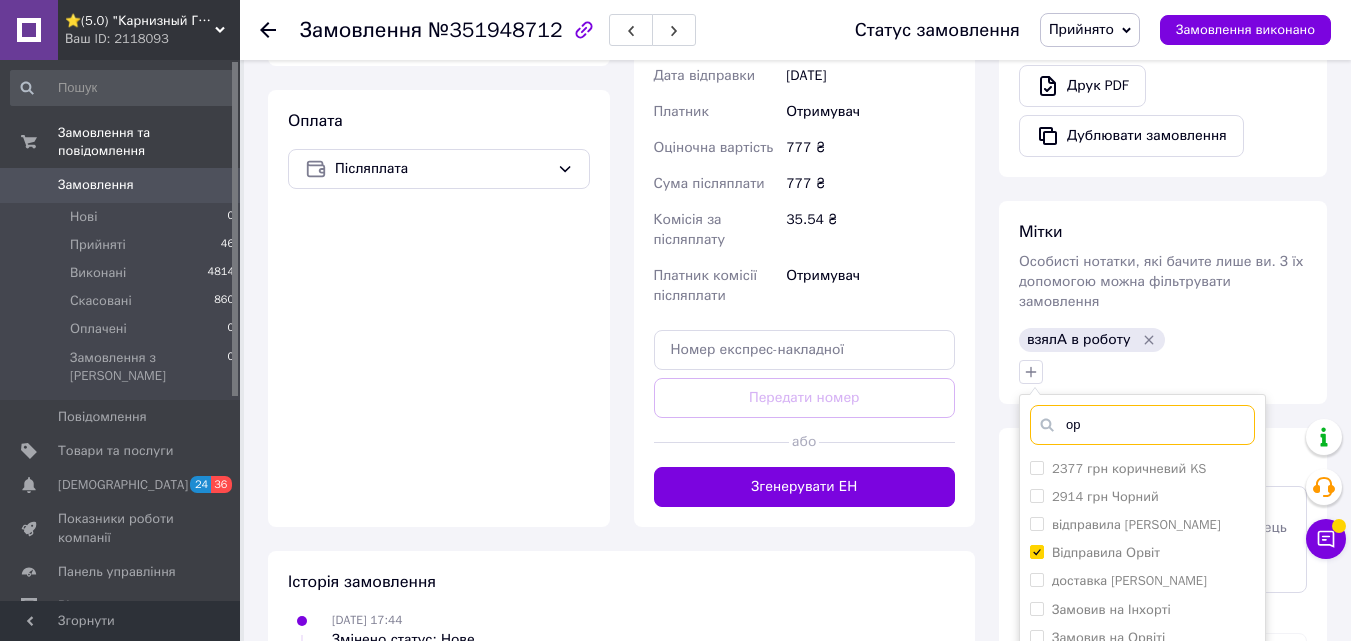 type on "о" 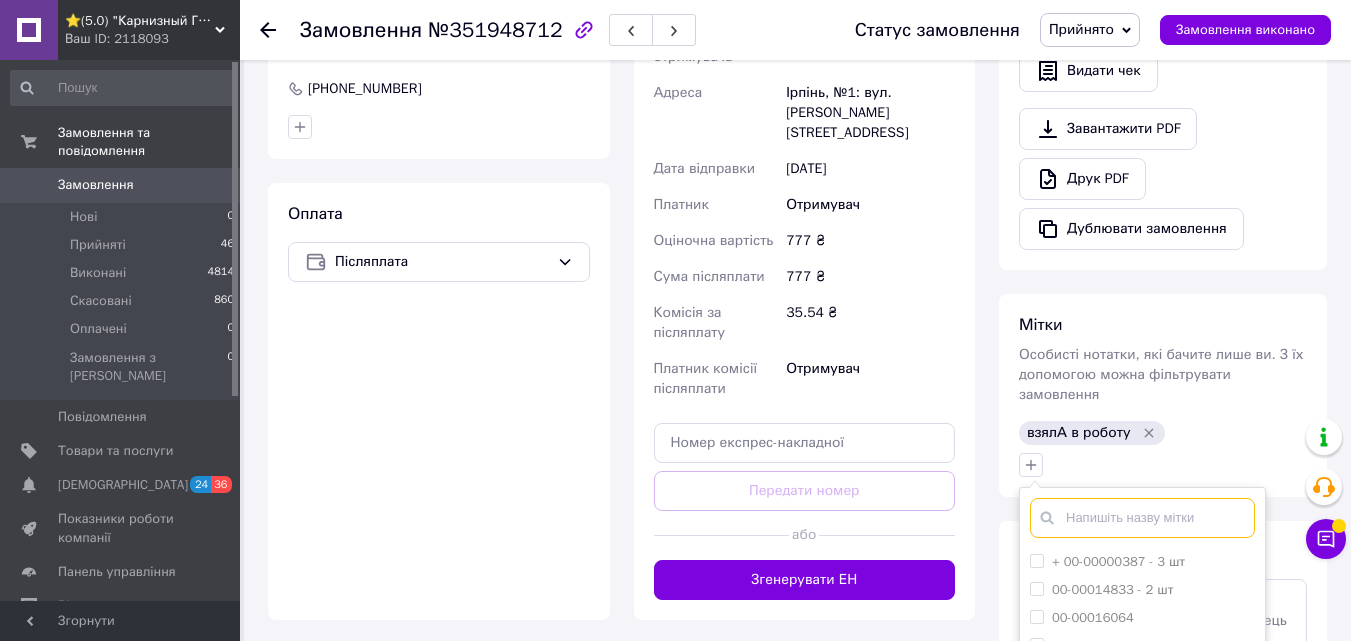 scroll, scrollTop: 700, scrollLeft: 0, axis: vertical 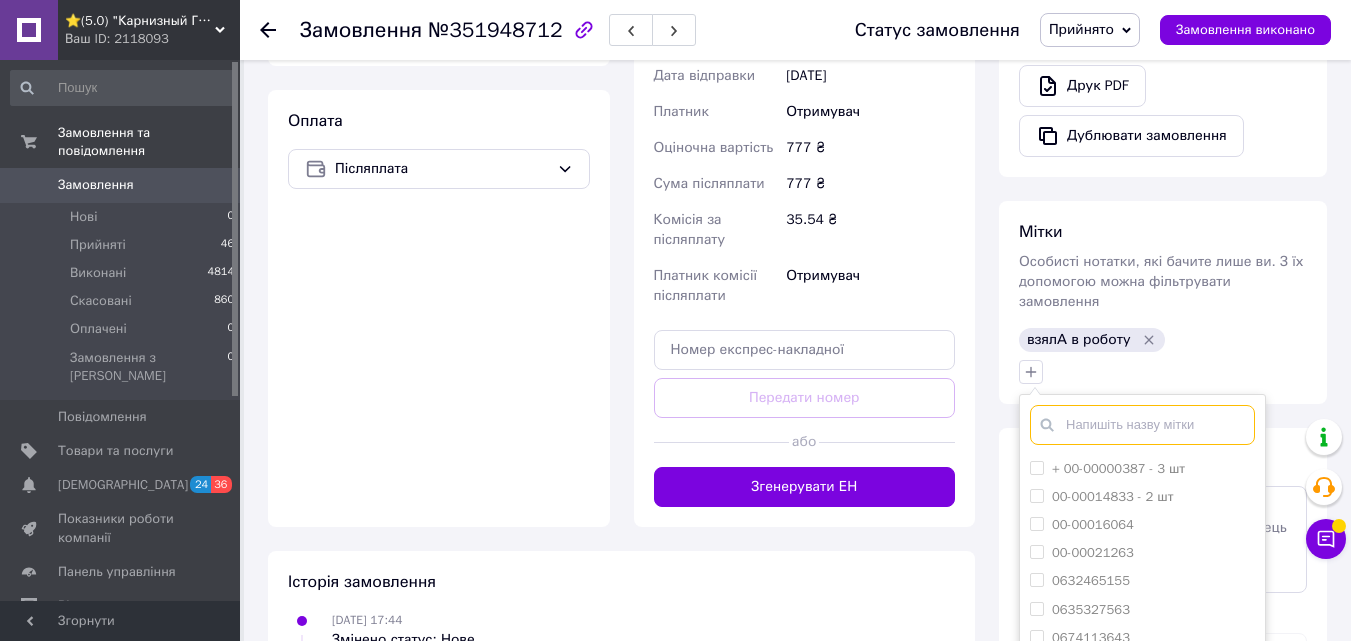 type 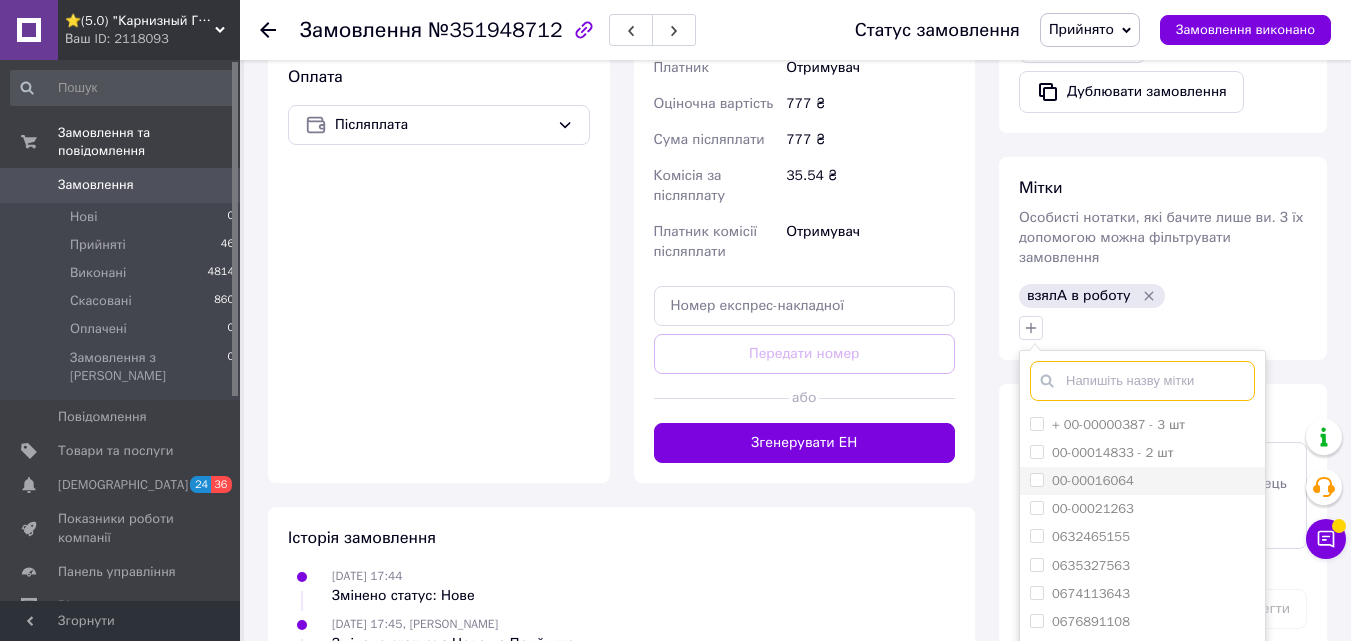 scroll, scrollTop: 800, scrollLeft: 0, axis: vertical 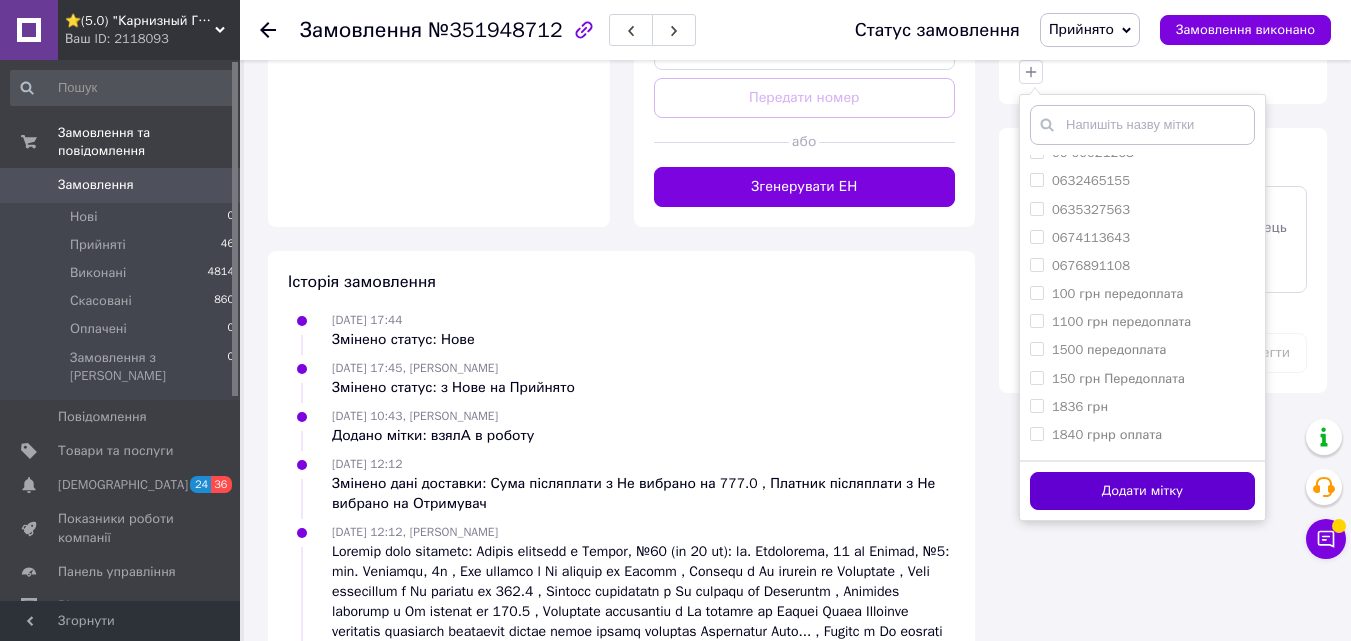 click on "Додати мітку" at bounding box center (1142, 491) 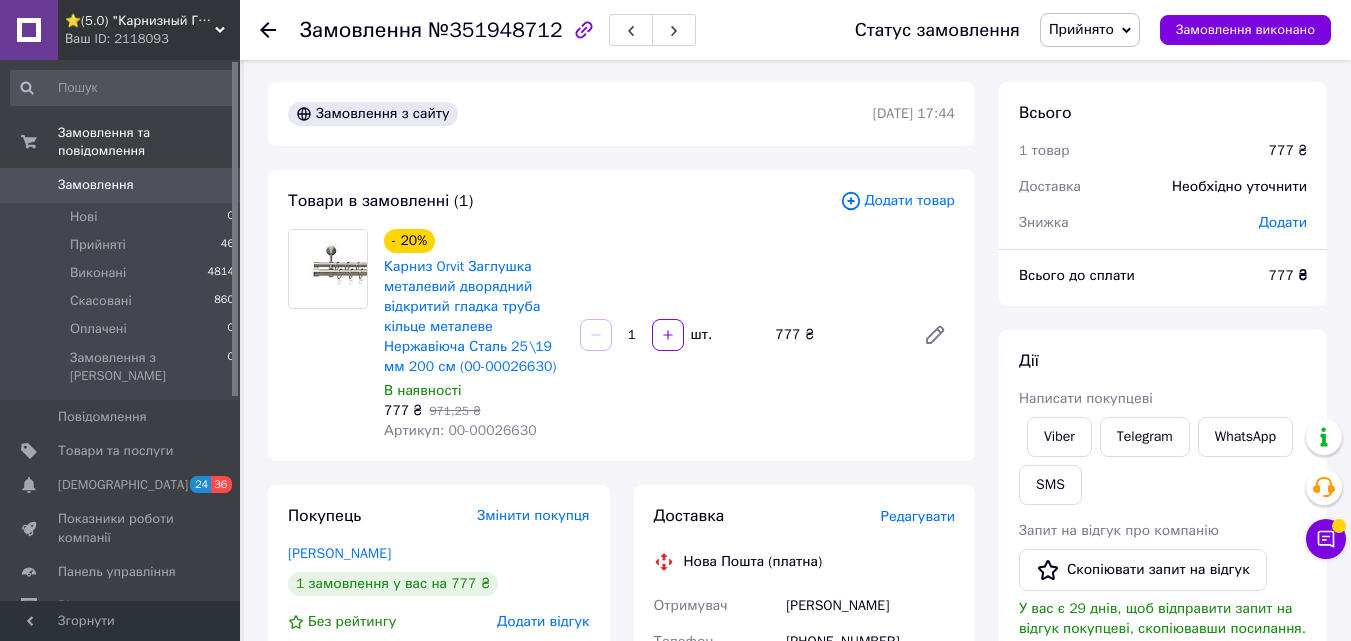 scroll, scrollTop: 0, scrollLeft: 0, axis: both 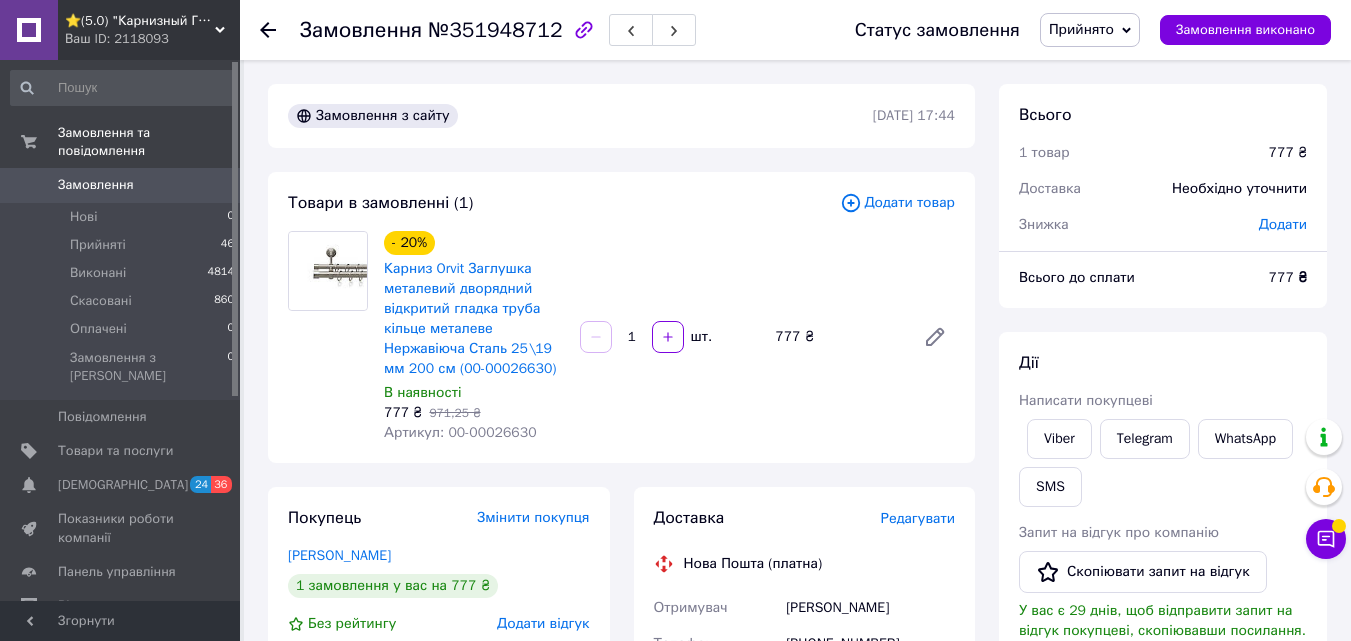 click on "Артикул: 00-00026630" at bounding box center (460, 432) 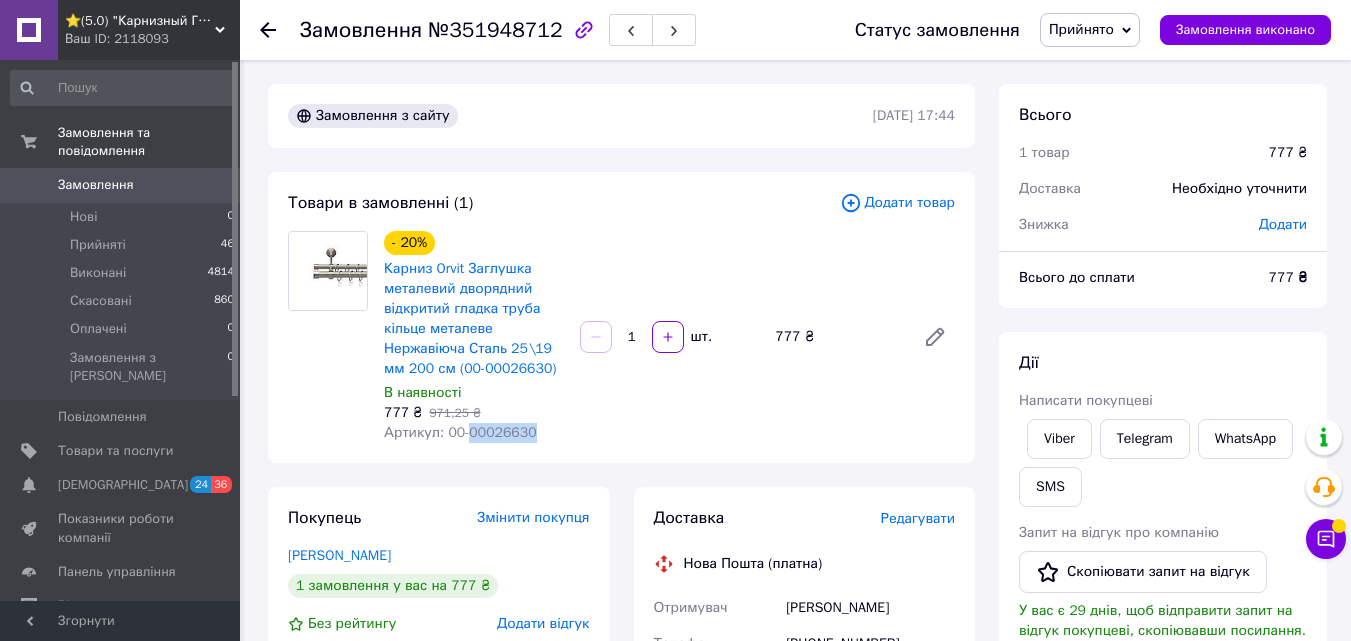 click on "Артикул: 00-00026630" at bounding box center [460, 432] 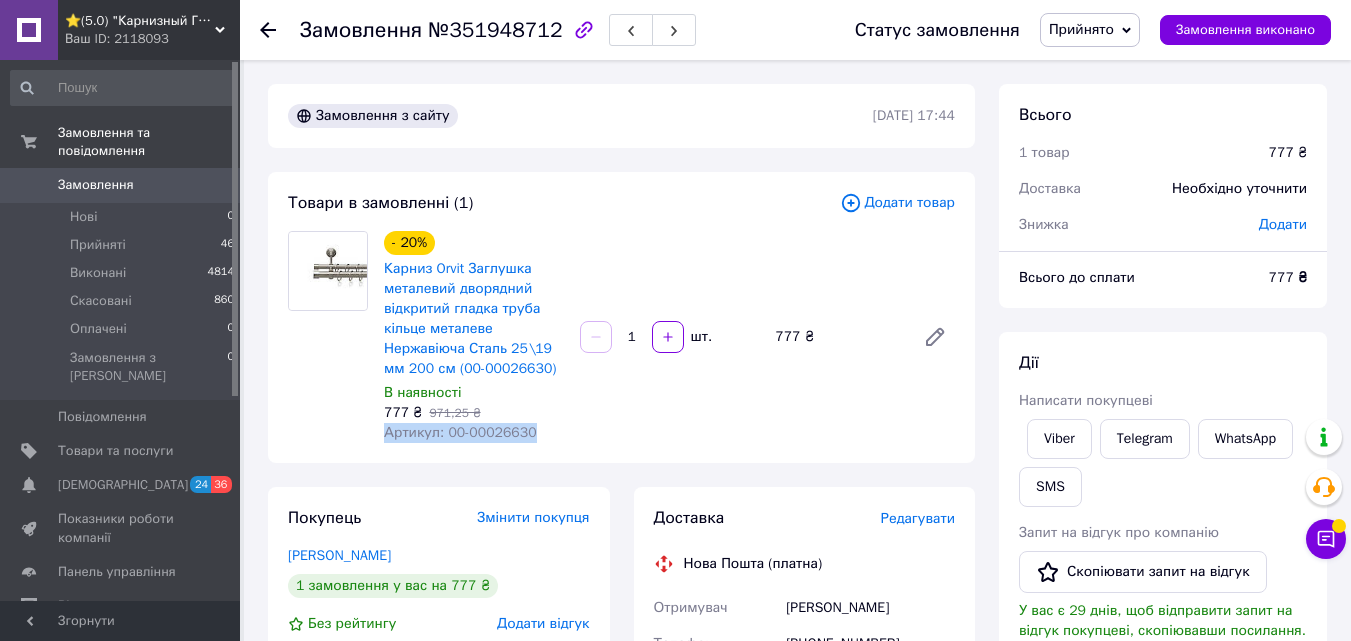 click on "Артикул: 00-00026630" at bounding box center [460, 432] 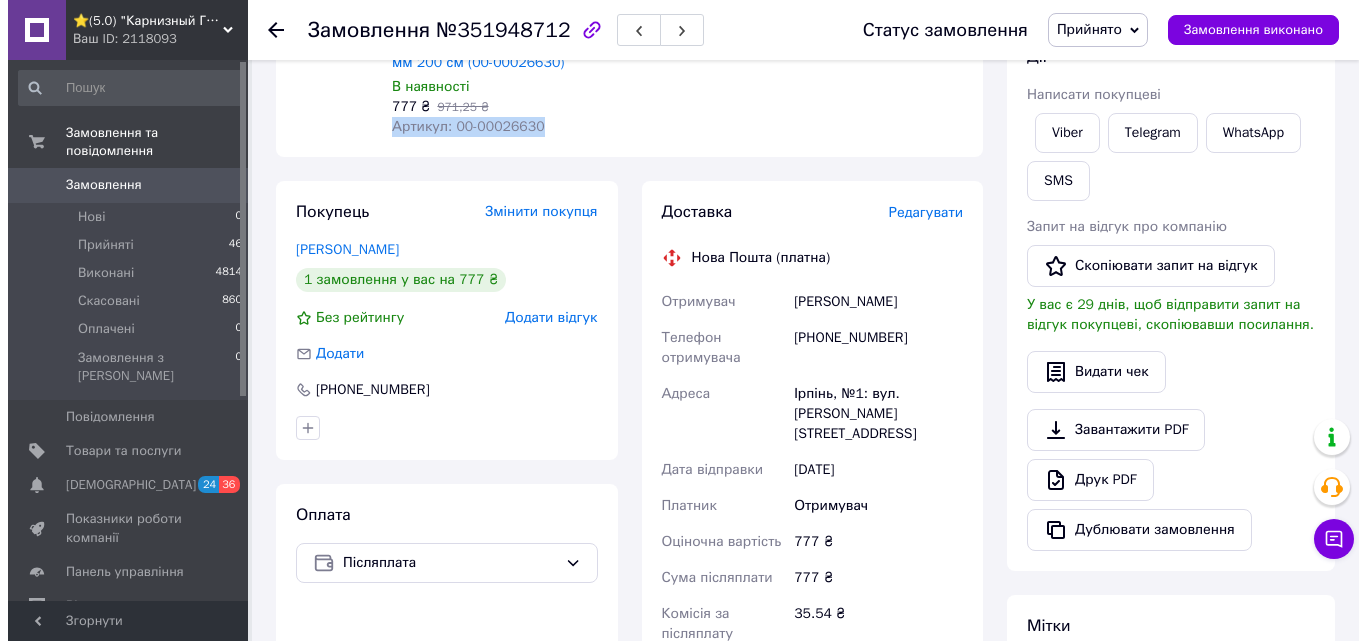 scroll, scrollTop: 300, scrollLeft: 0, axis: vertical 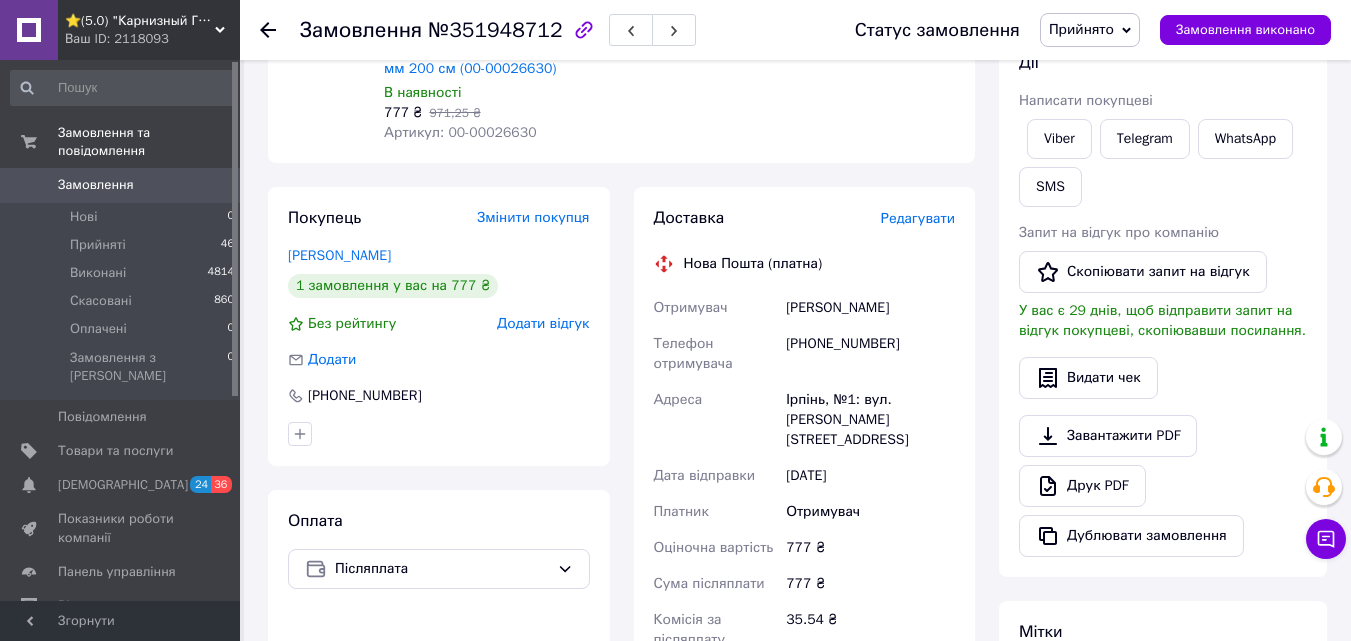 click on "Редагувати" at bounding box center (918, 218) 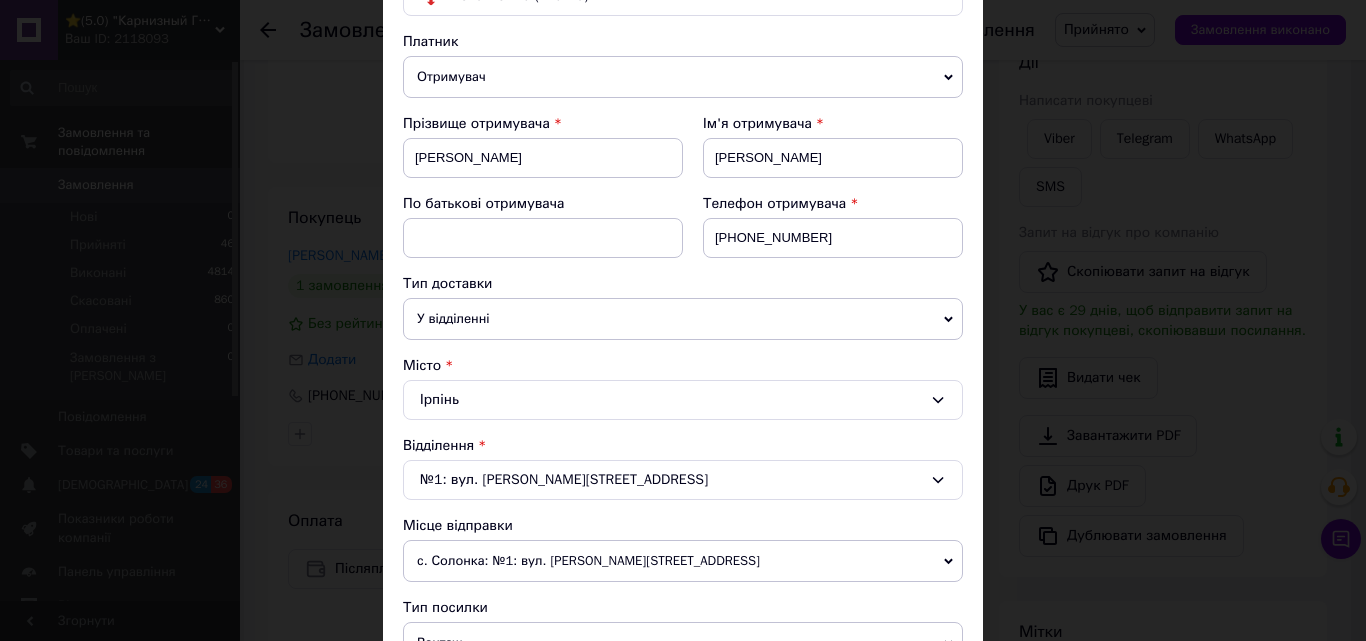 scroll, scrollTop: 200, scrollLeft: 0, axis: vertical 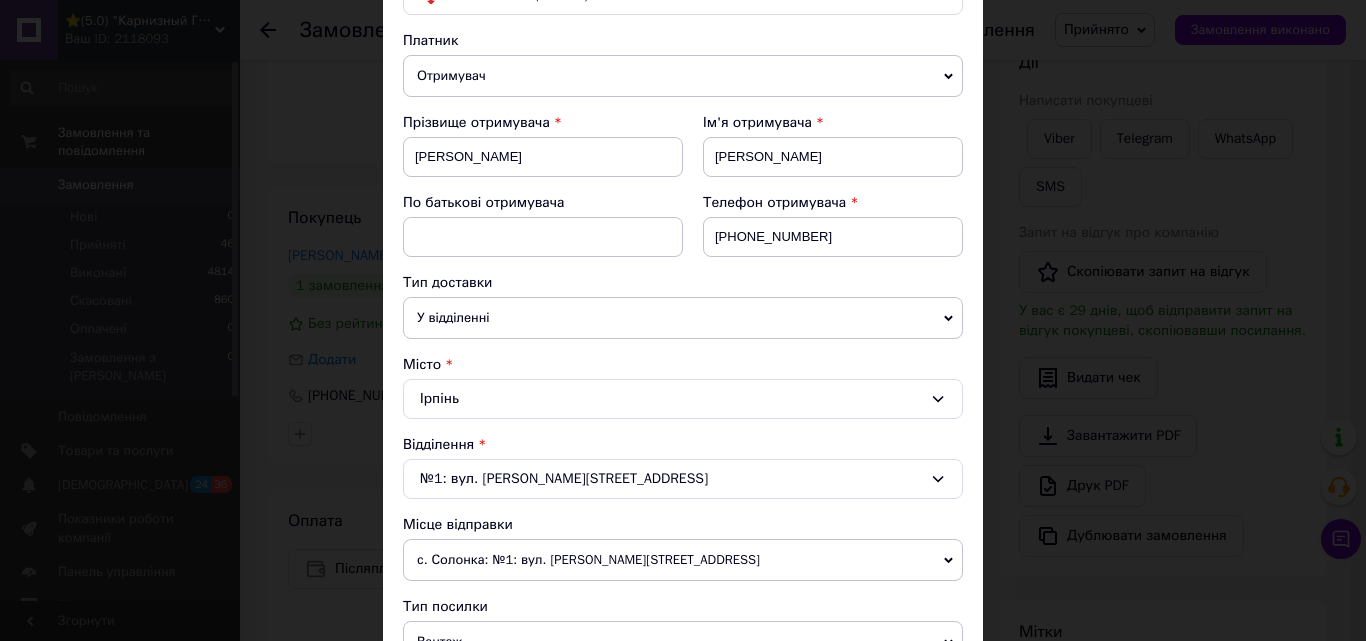 click on "Ірпінь" at bounding box center (683, 399) 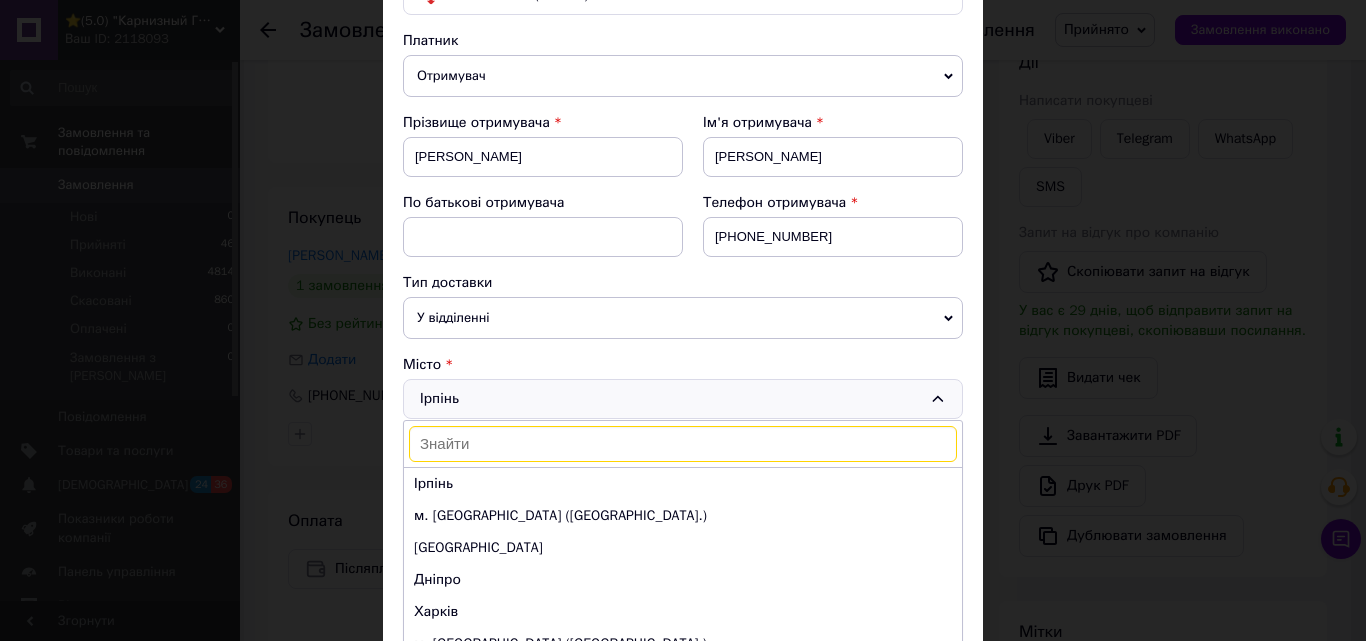 click on "У відділенні" at bounding box center (683, 318) 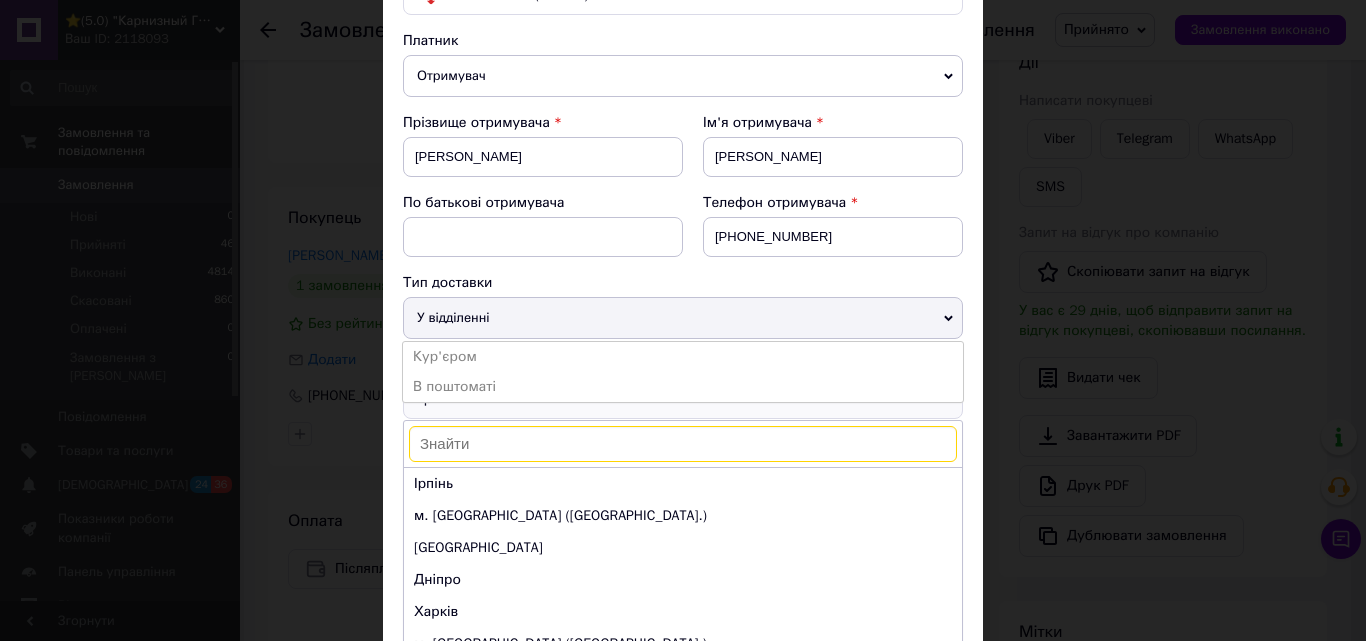 click on "У відділенні" at bounding box center [683, 318] 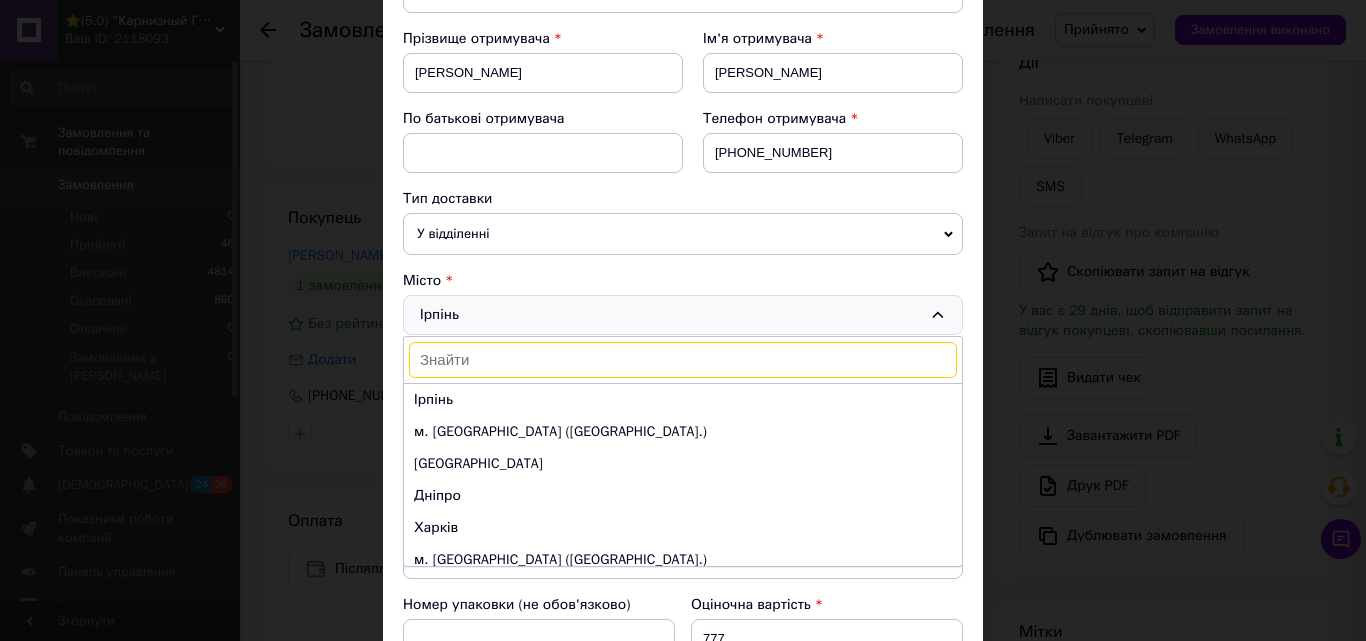 scroll, scrollTop: 300, scrollLeft: 0, axis: vertical 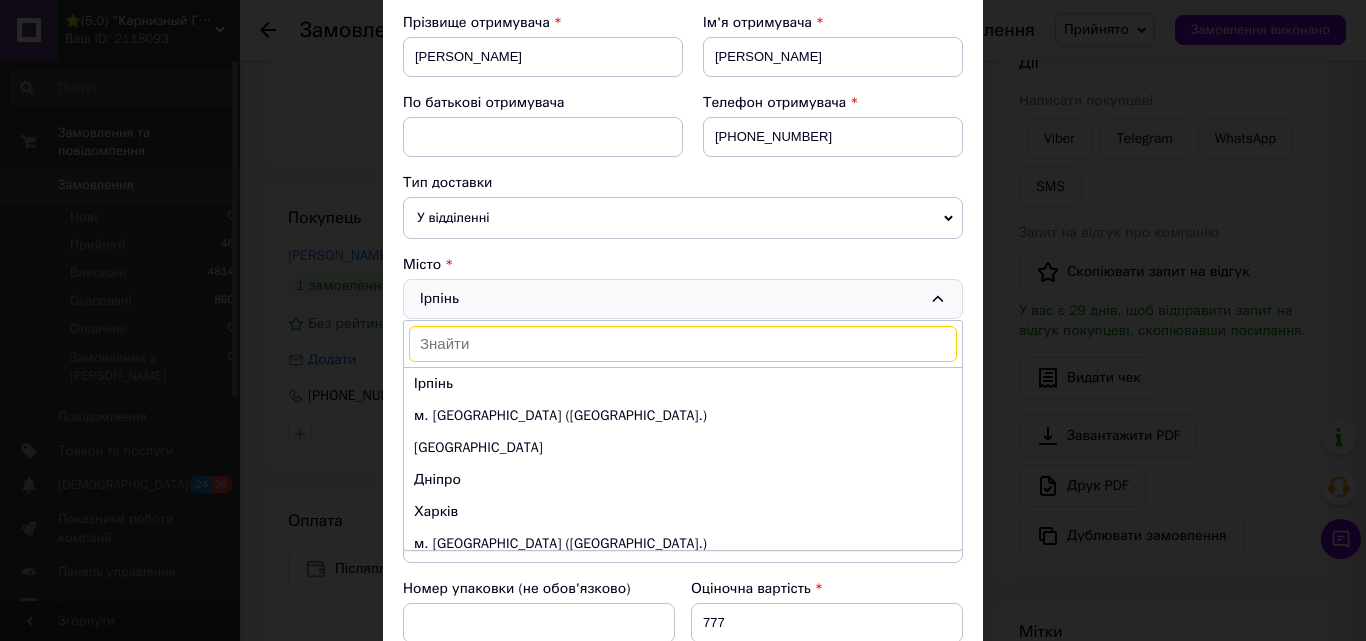 click on "Місто" at bounding box center [683, 265] 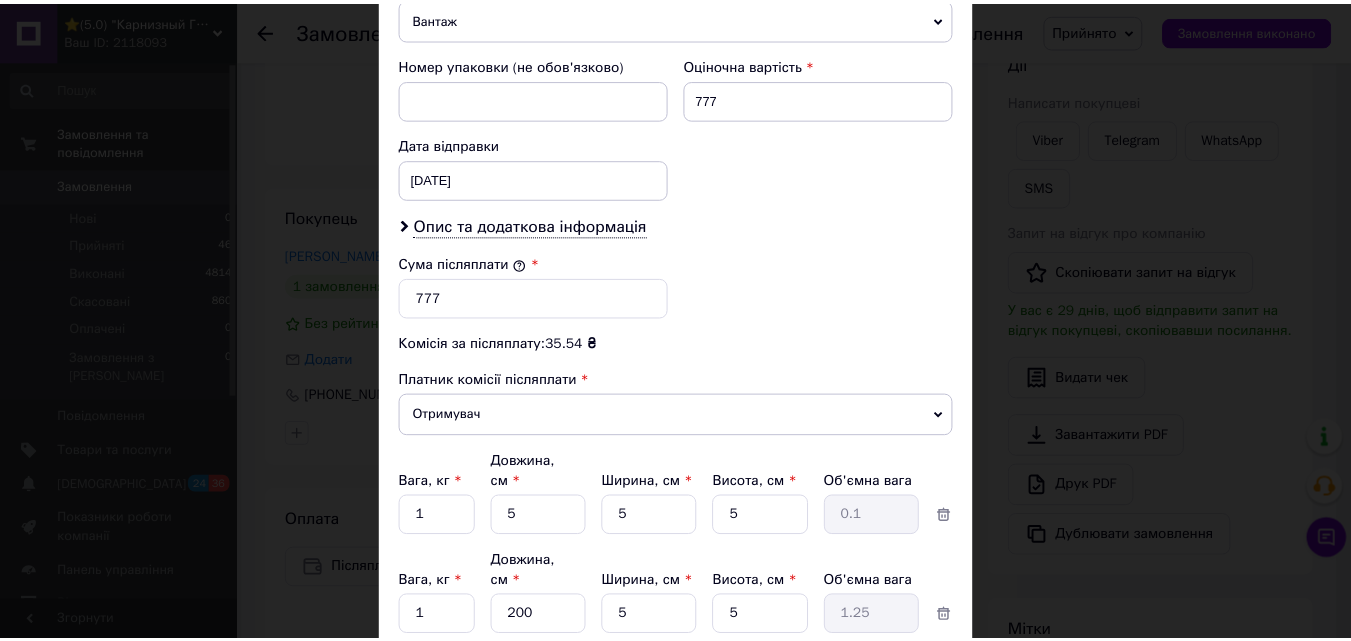 scroll, scrollTop: 900, scrollLeft: 0, axis: vertical 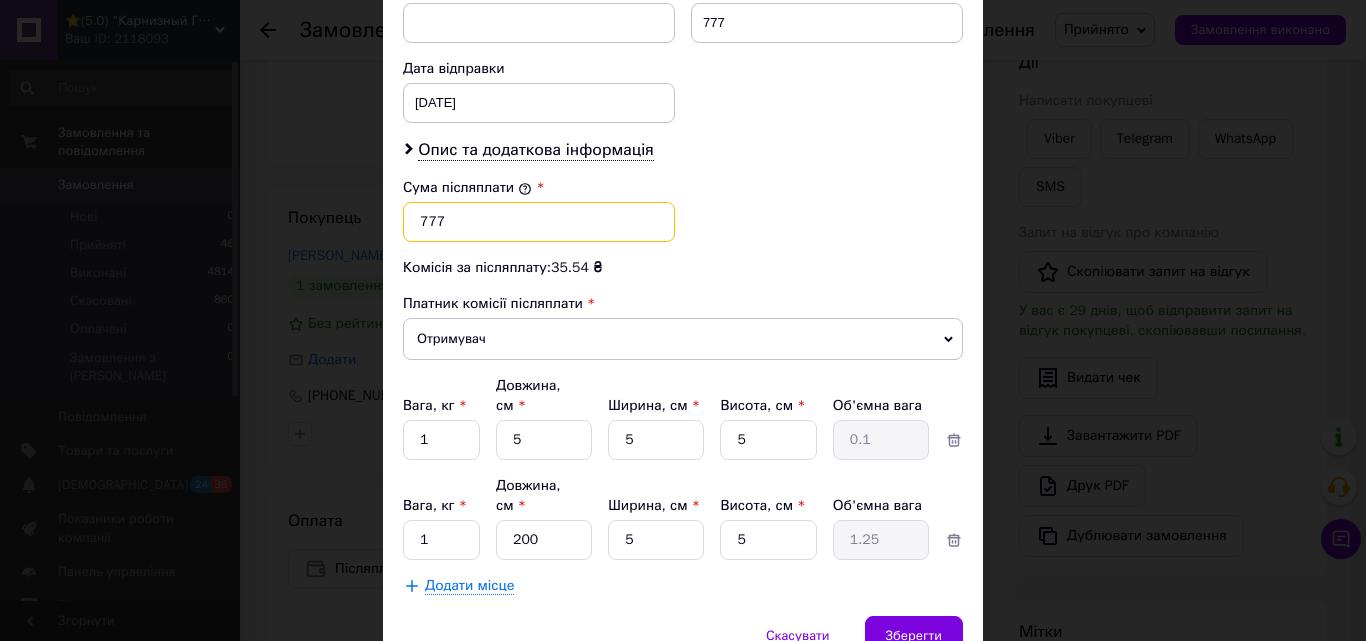 click on "777" at bounding box center (539, 222) 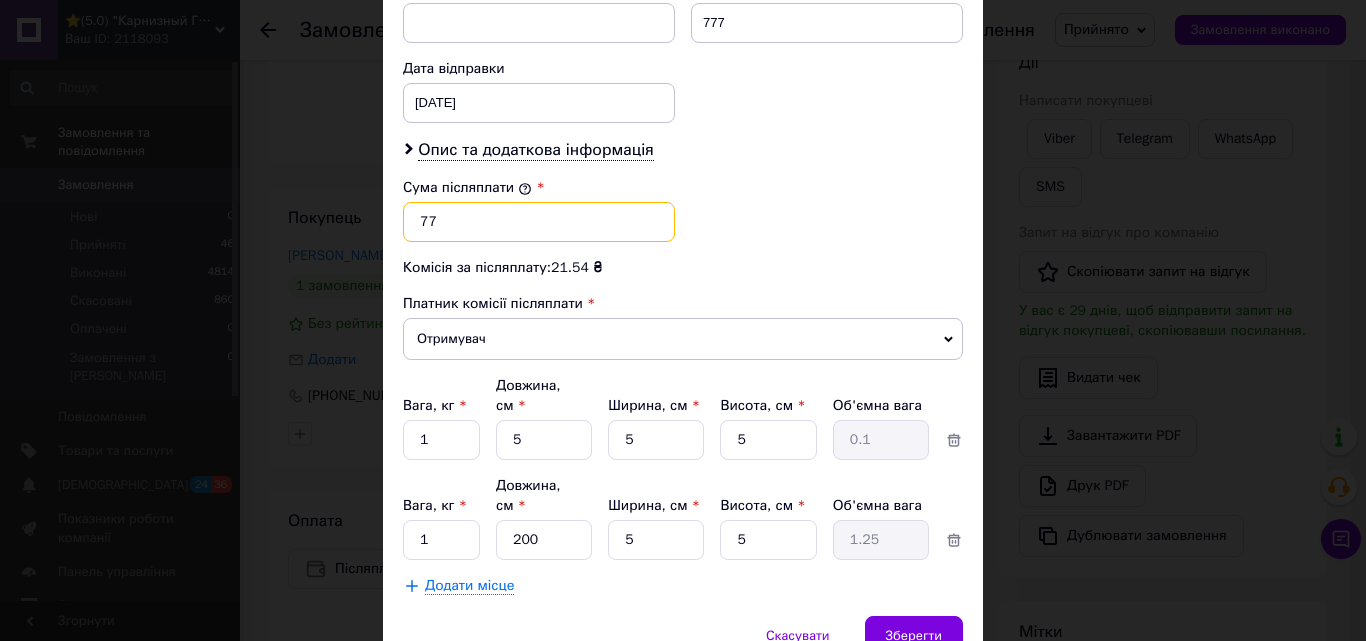 type on "7" 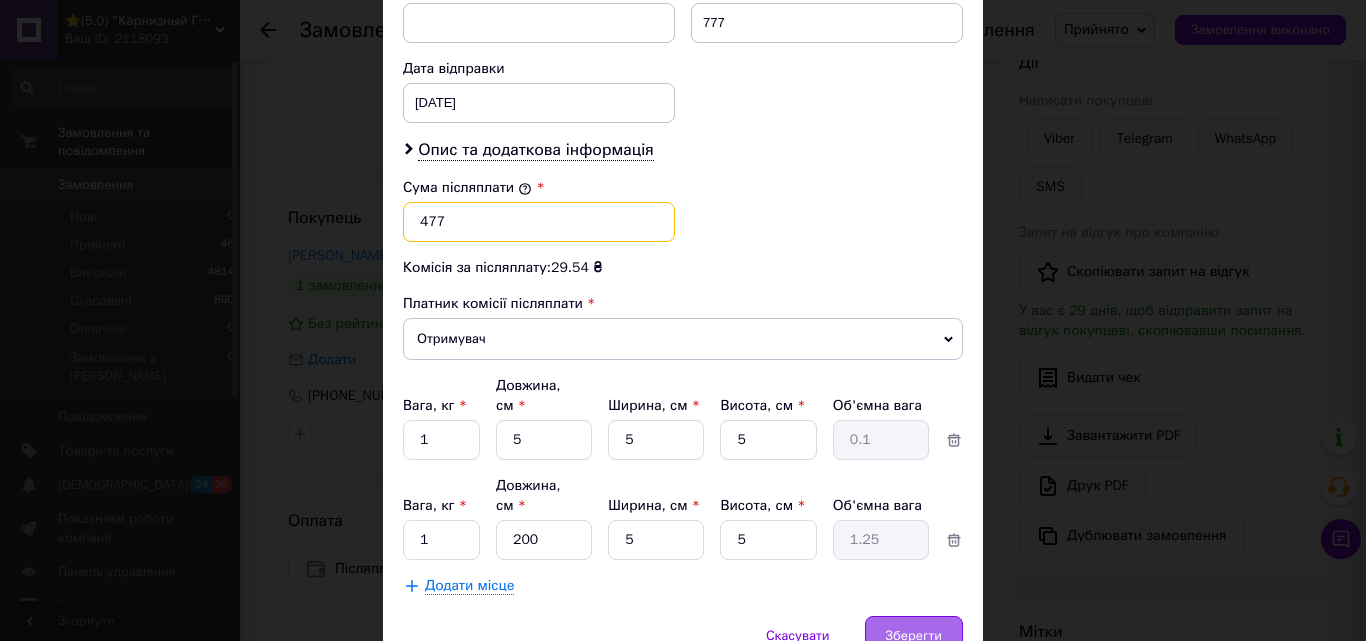 type on "477" 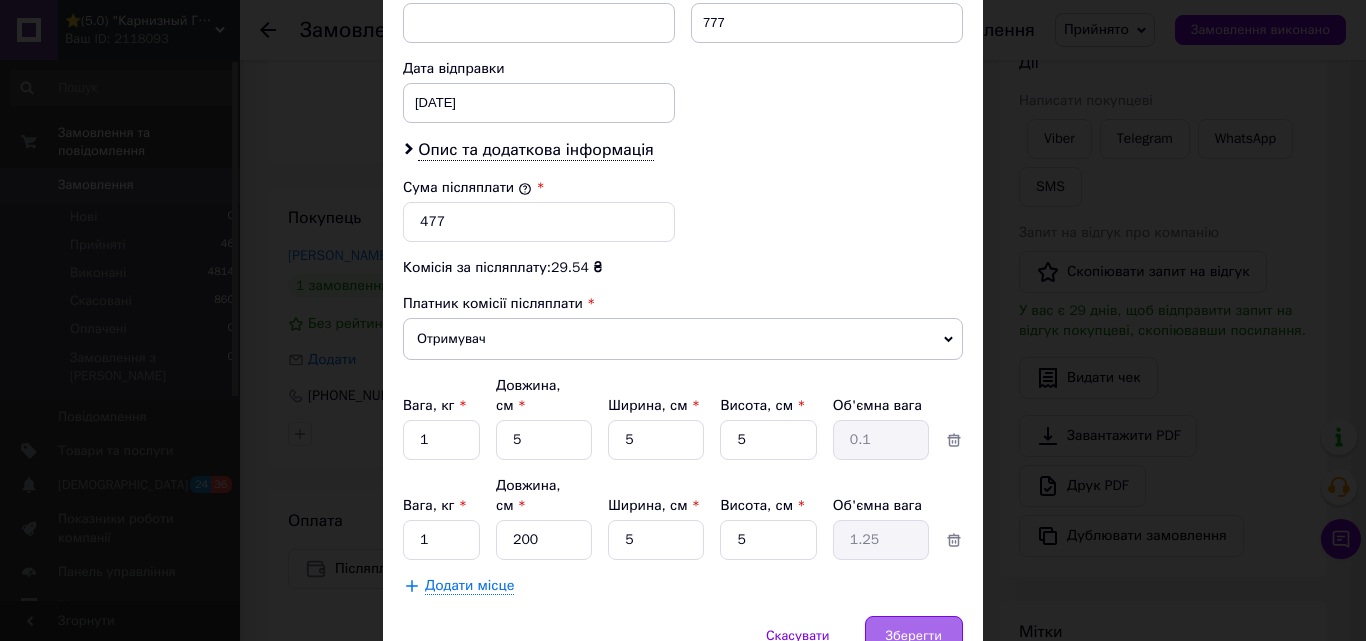 click on "Зберегти" at bounding box center [914, 636] 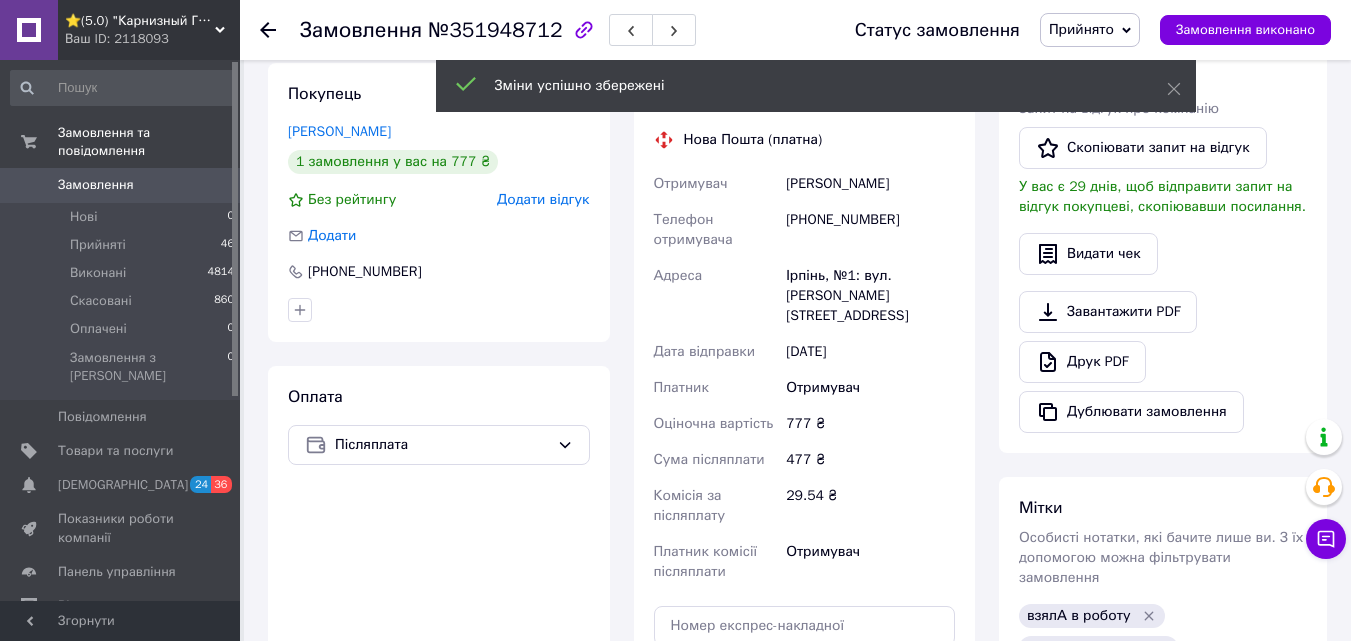 scroll, scrollTop: 600, scrollLeft: 0, axis: vertical 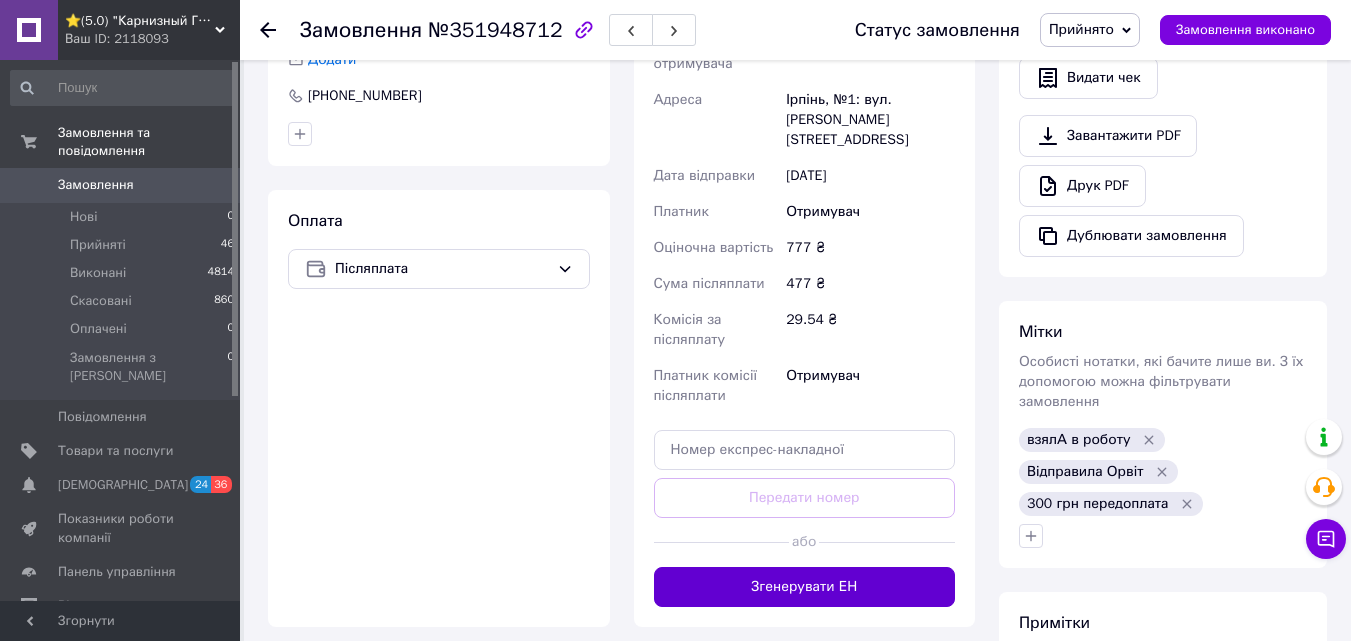 click on "Згенерувати ЕН" at bounding box center [805, 587] 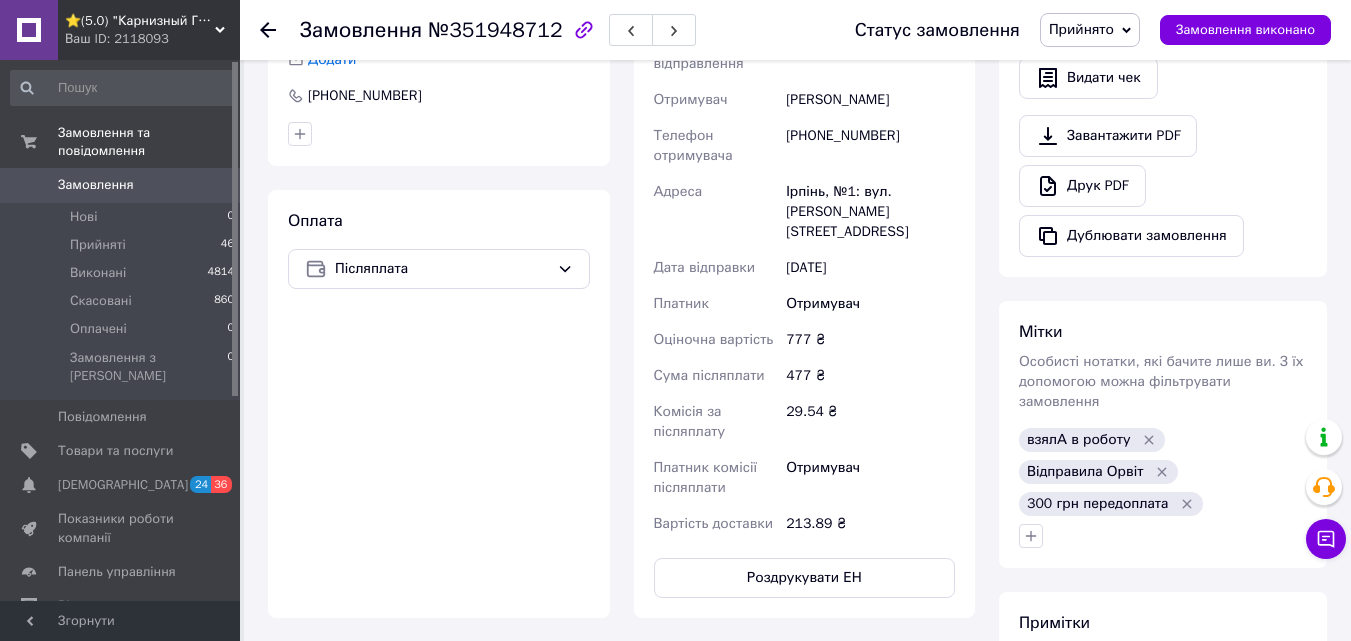 scroll, scrollTop: 32, scrollLeft: 0, axis: vertical 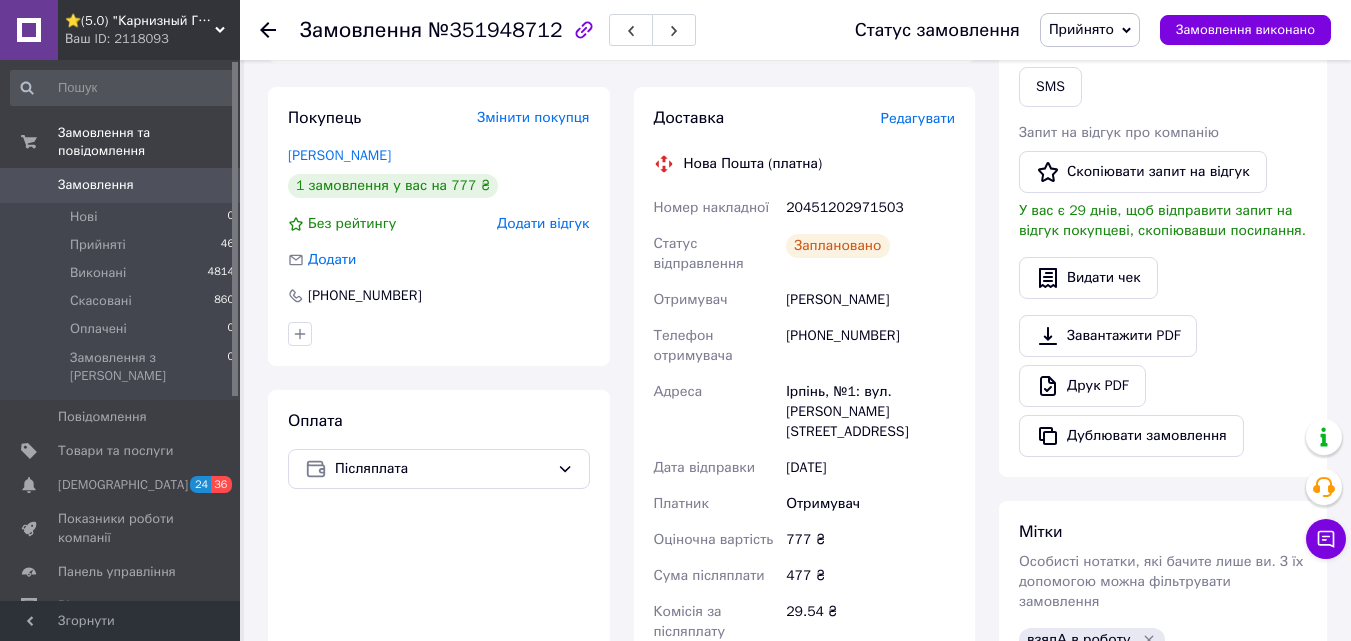 click on "20451202971503" at bounding box center (870, 208) 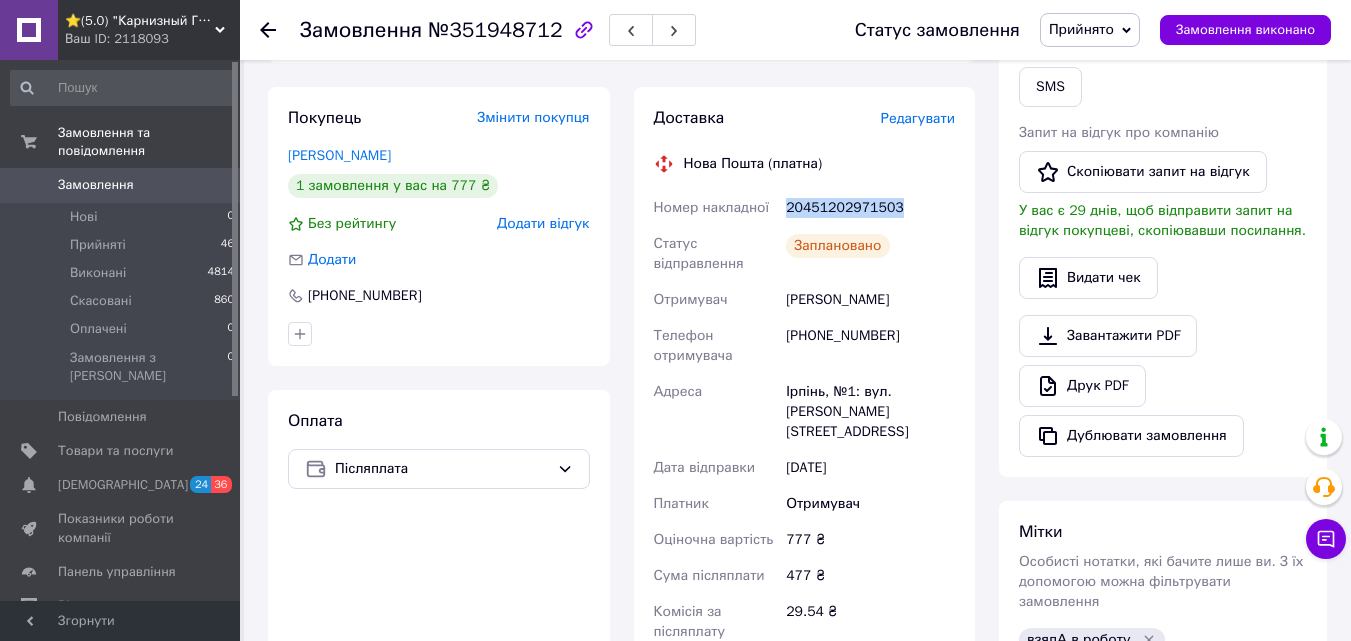 click on "20451202971503" at bounding box center [870, 208] 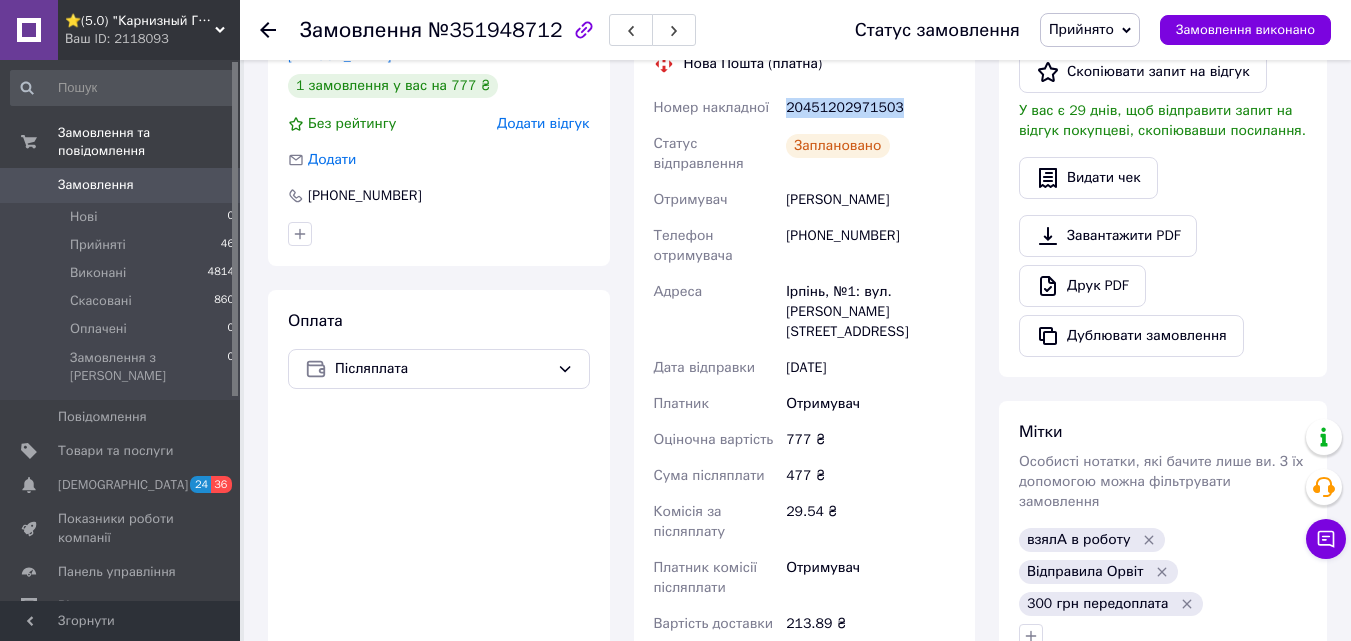 scroll, scrollTop: 700, scrollLeft: 0, axis: vertical 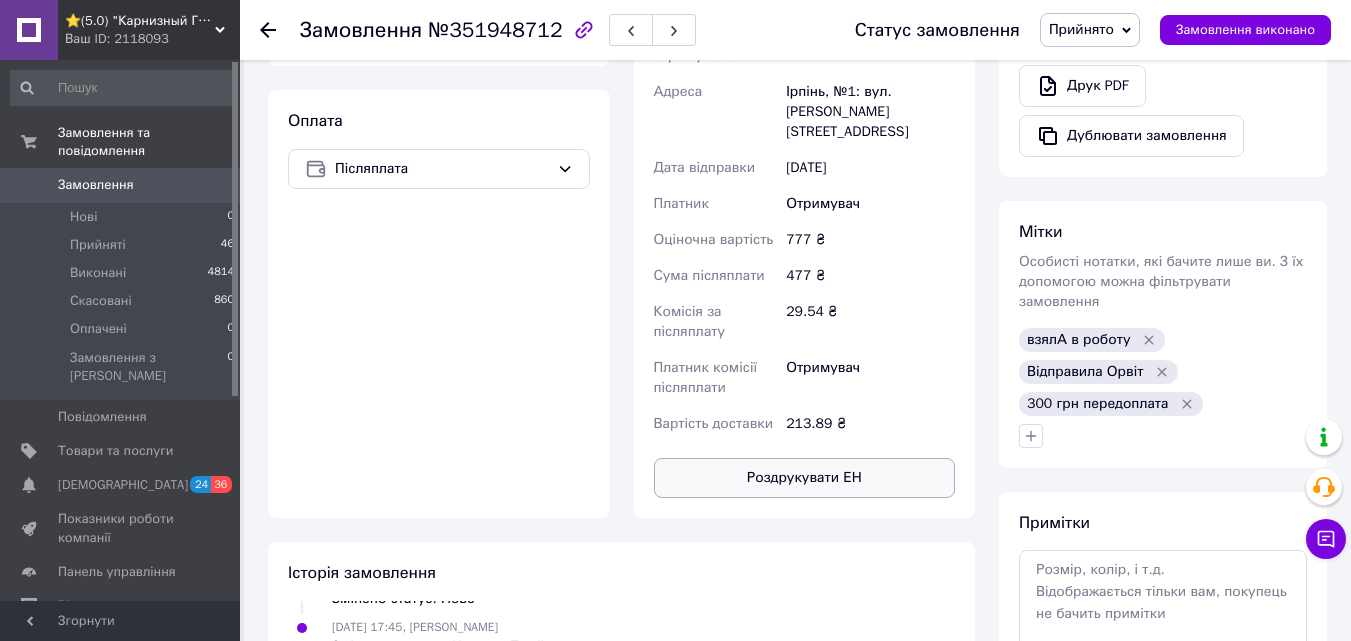 click on "Роздрукувати ЕН" at bounding box center (805, 478) 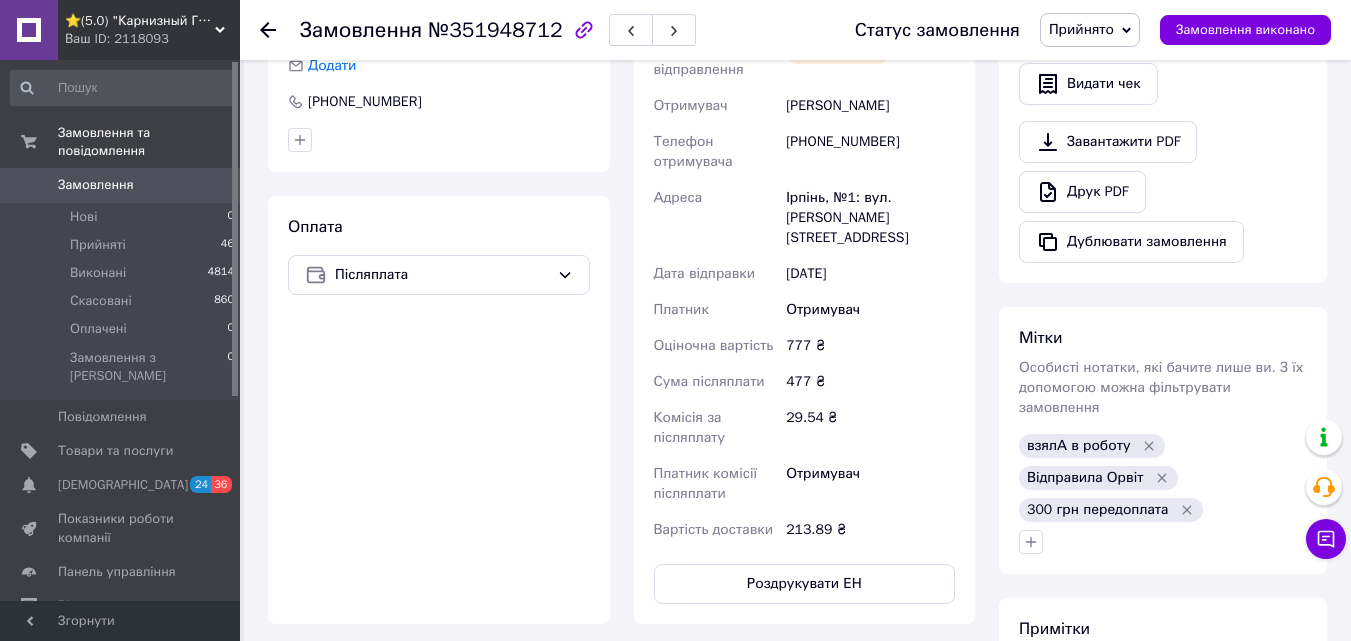scroll, scrollTop: 300, scrollLeft: 0, axis: vertical 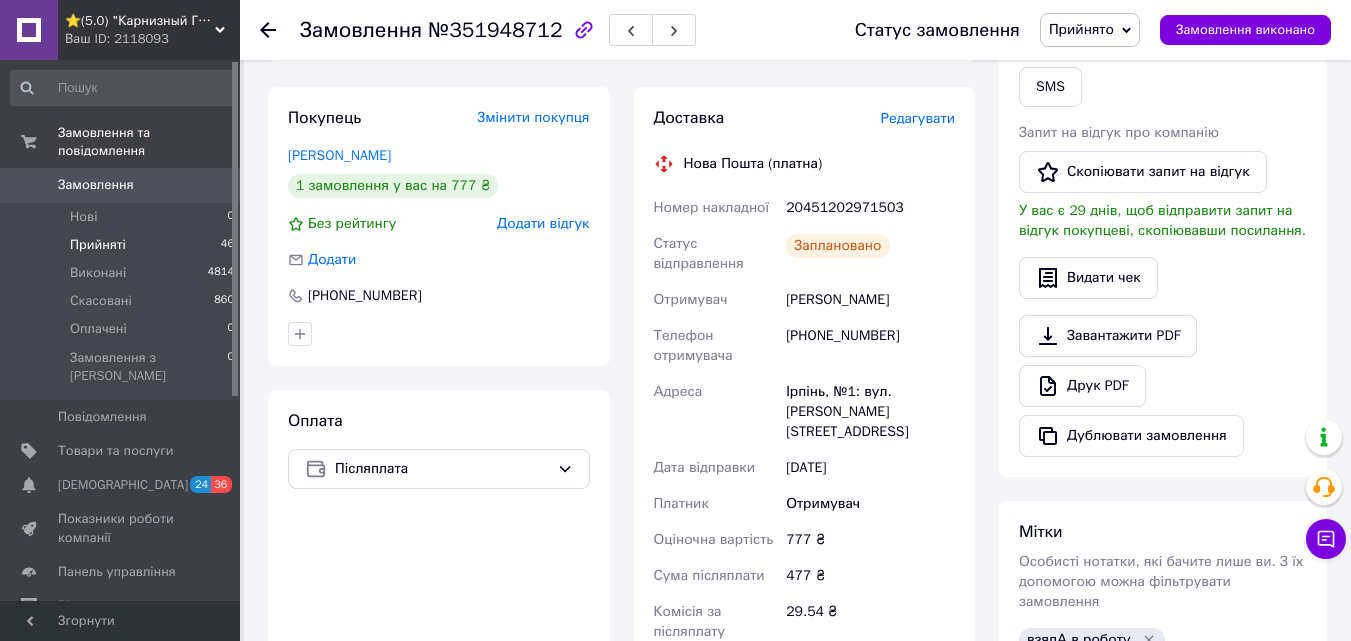 click on "Прийняті 46" at bounding box center [123, 245] 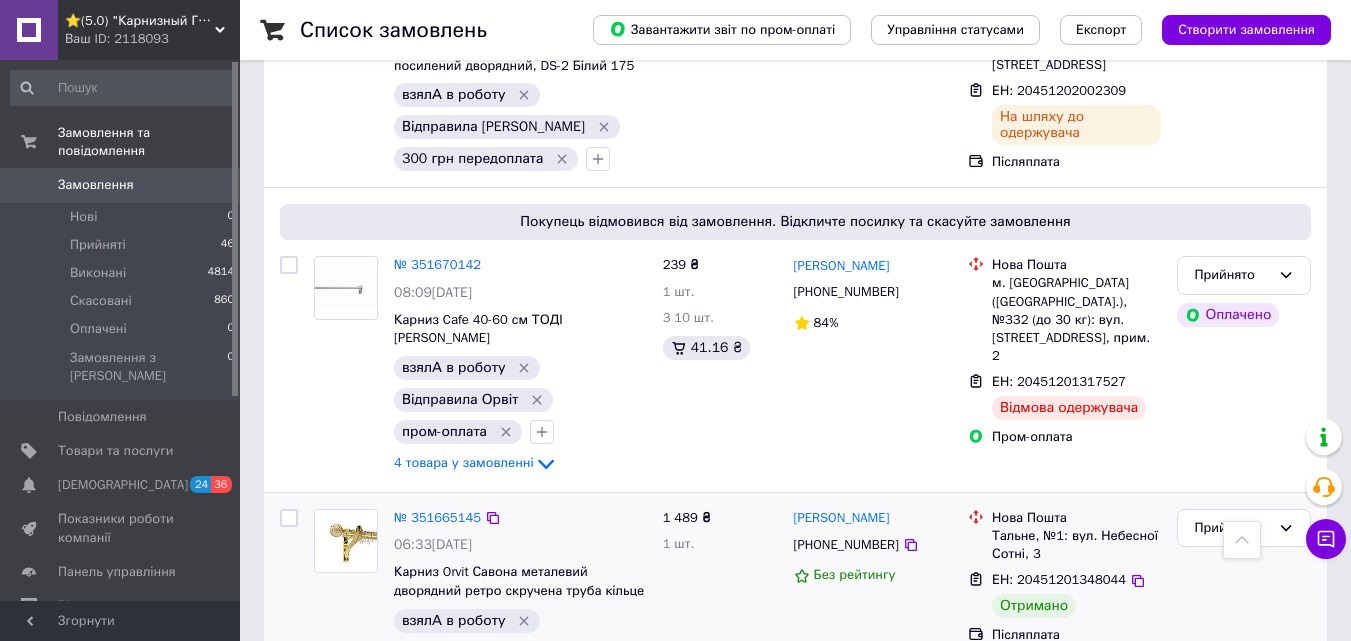 scroll, scrollTop: 4304, scrollLeft: 0, axis: vertical 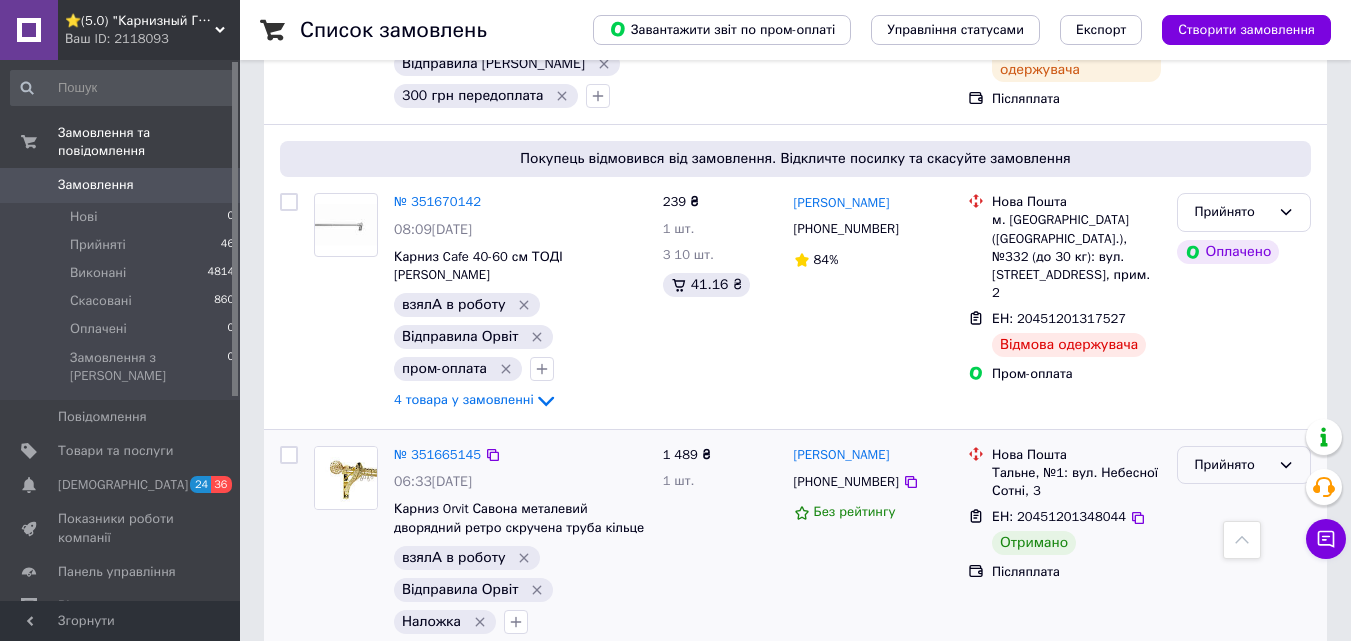 click on "Прийнято" at bounding box center (1232, 465) 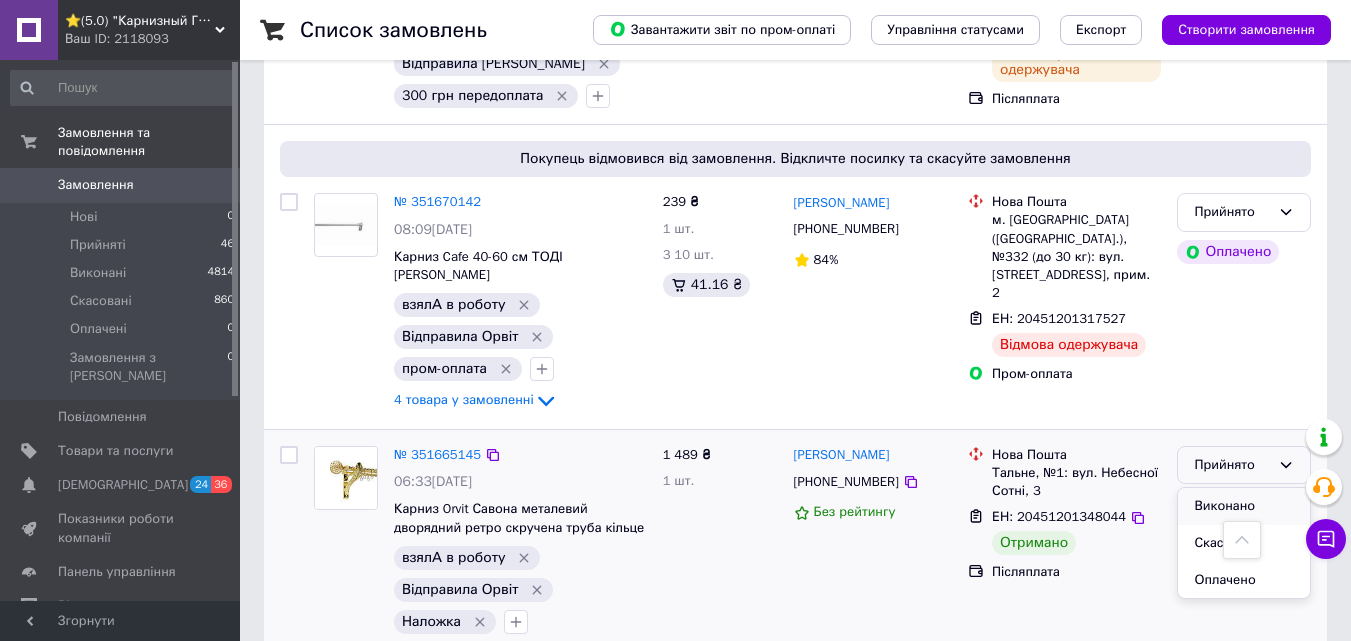 click on "Виконано" at bounding box center (1244, 506) 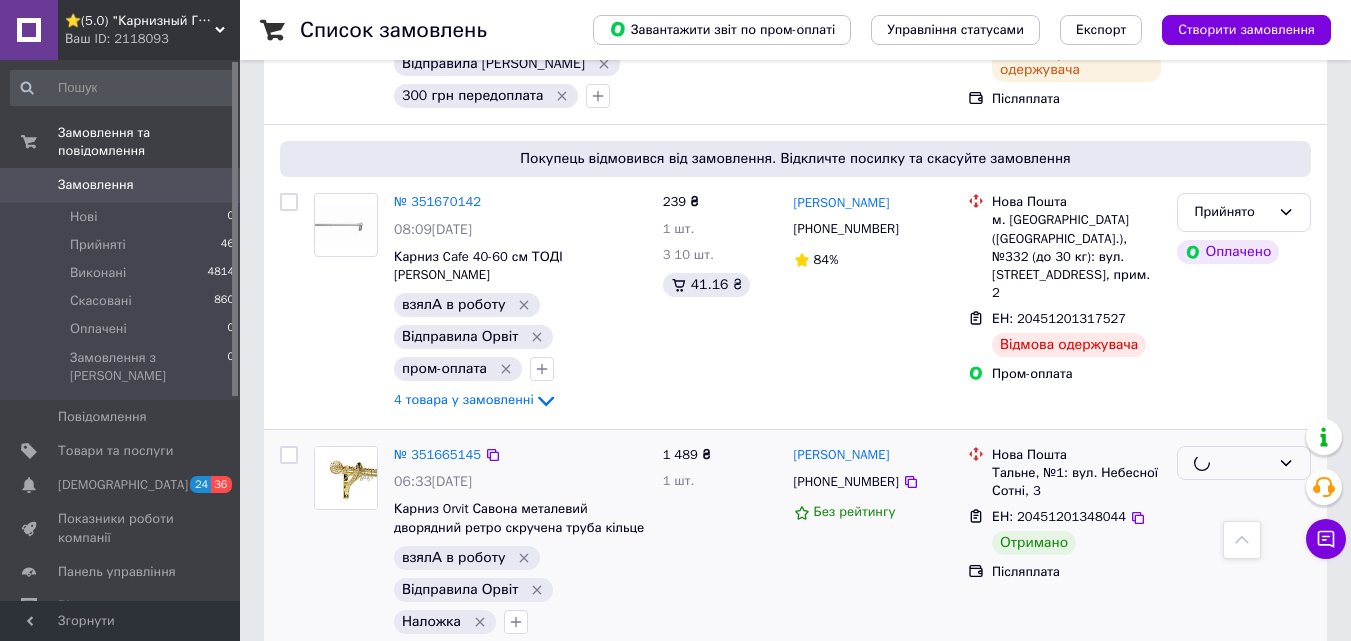 click 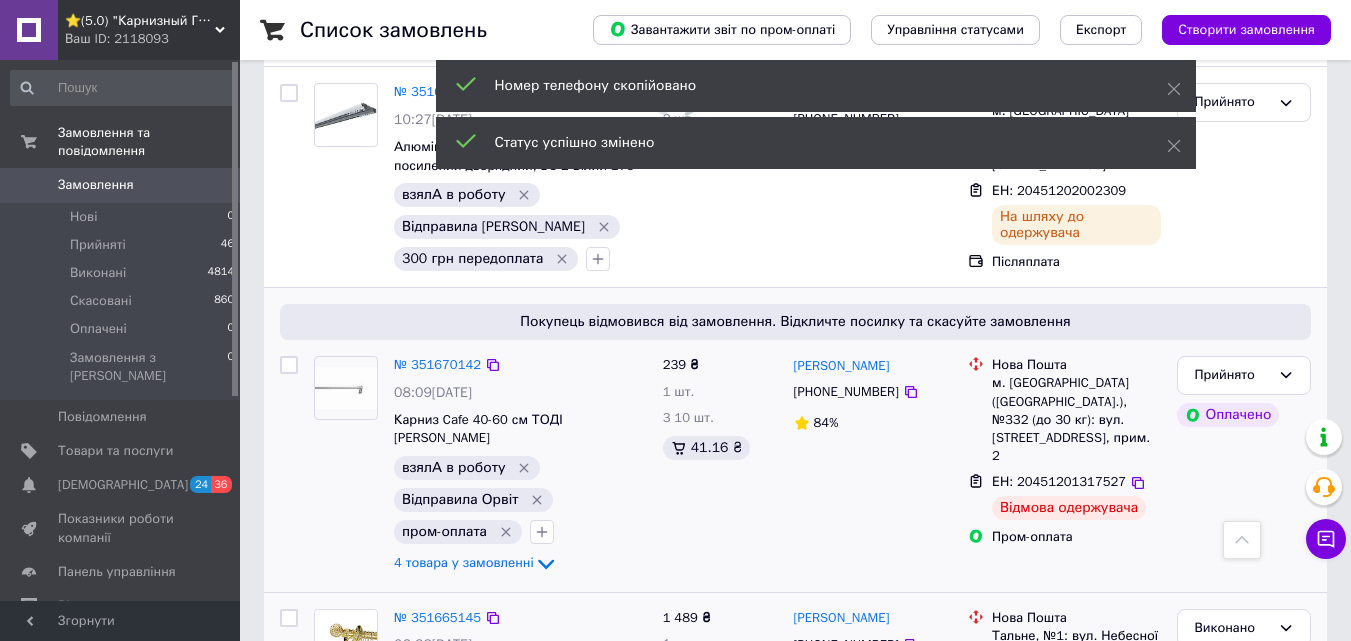 scroll, scrollTop: 4204, scrollLeft: 0, axis: vertical 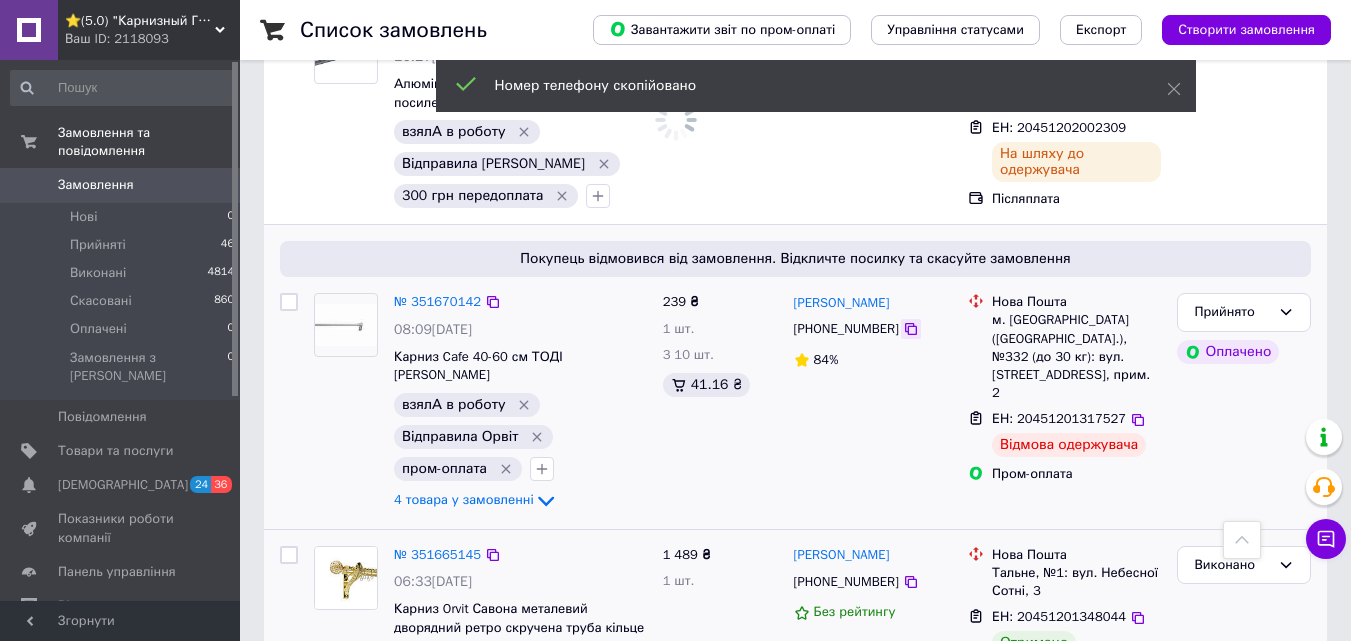 click 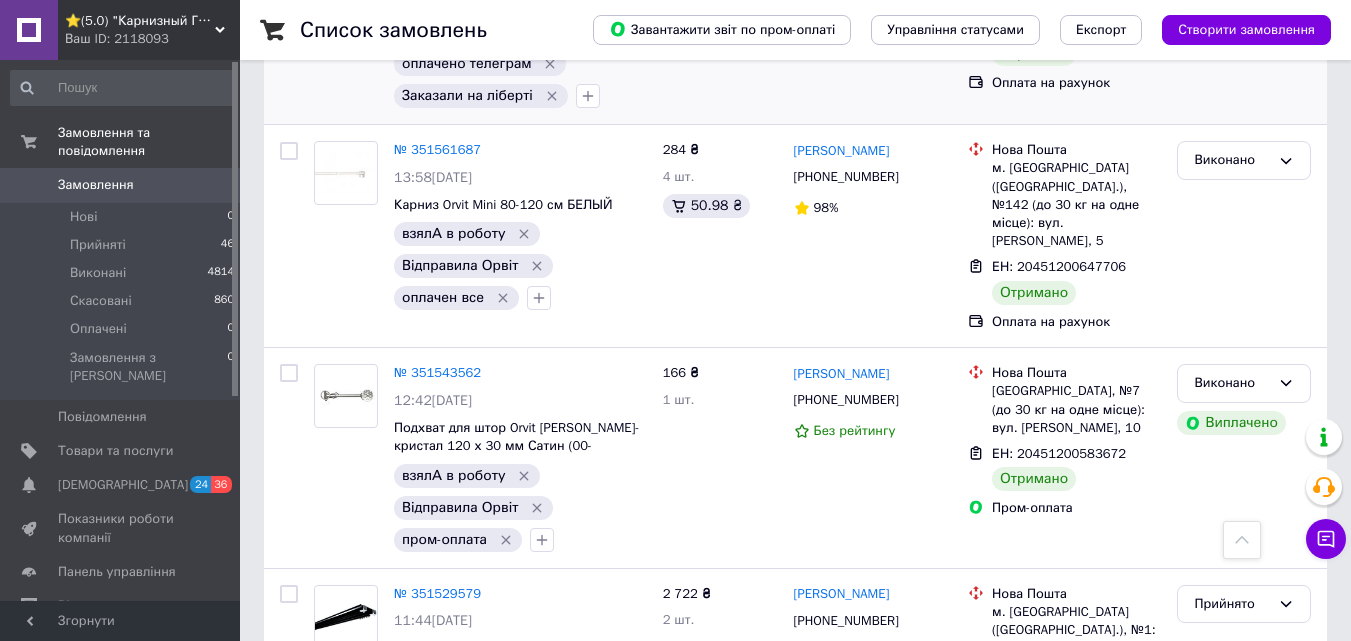 scroll, scrollTop: 6504, scrollLeft: 0, axis: vertical 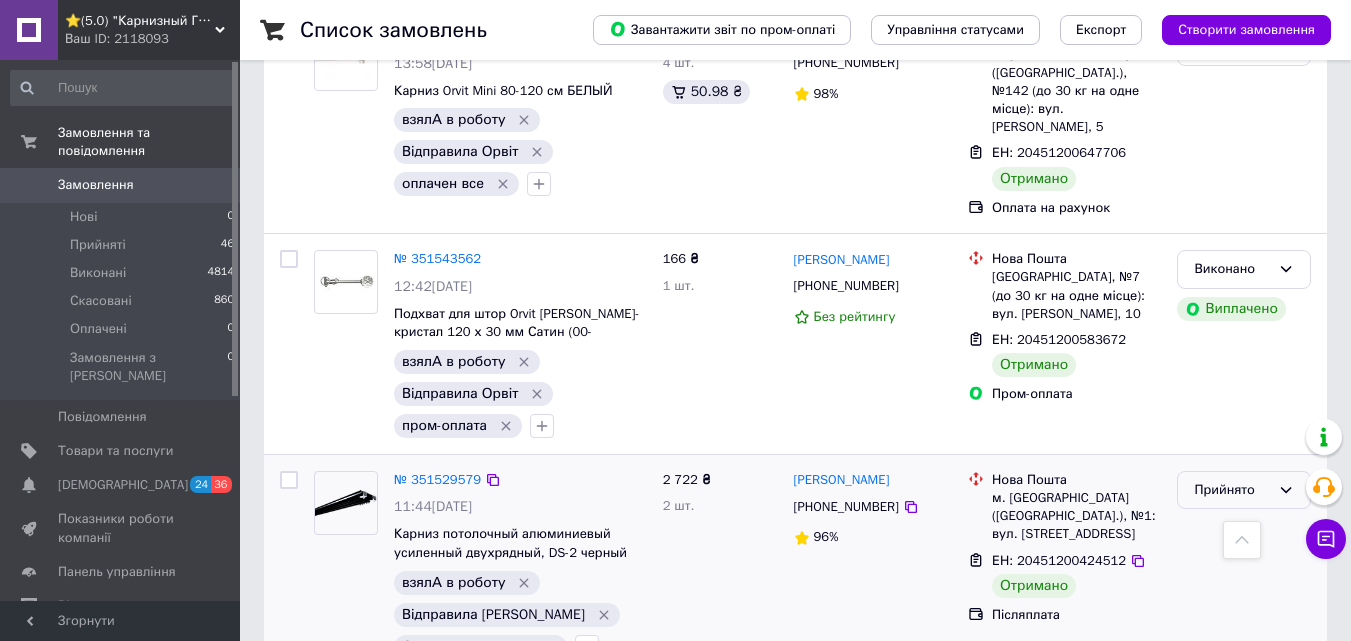 click on "Прийнято" at bounding box center [1232, 490] 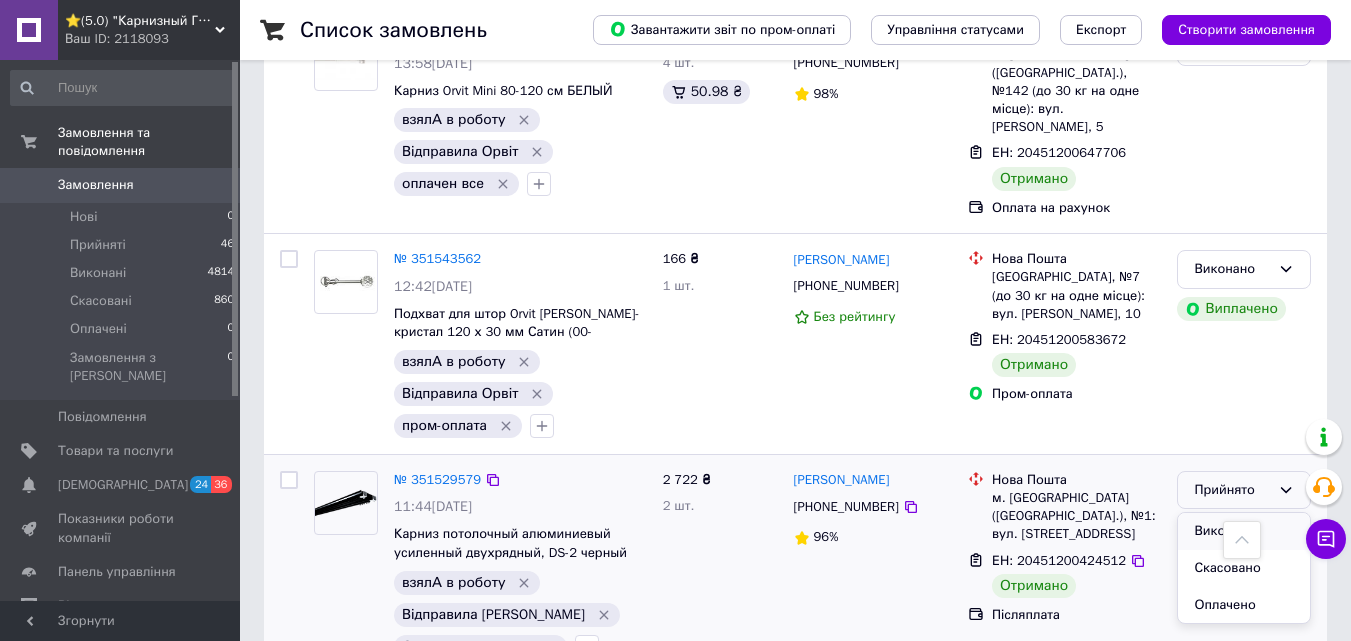 click on "Виконано" at bounding box center [1244, 531] 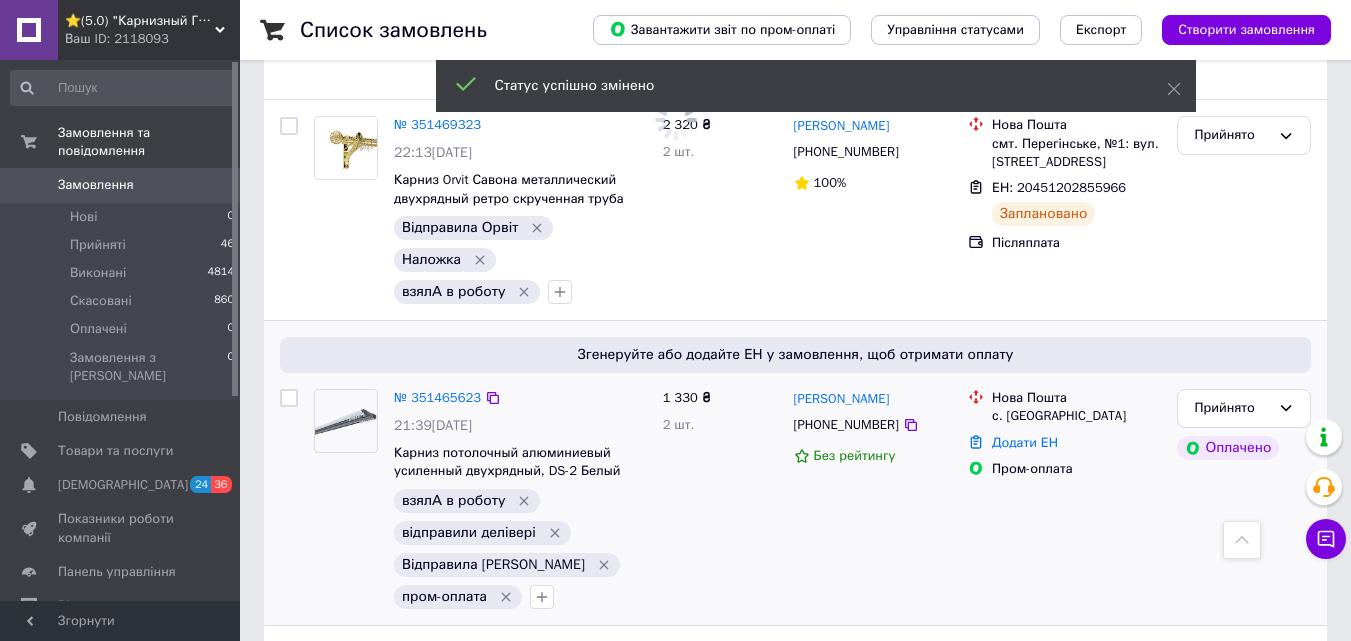scroll, scrollTop: 7504, scrollLeft: 0, axis: vertical 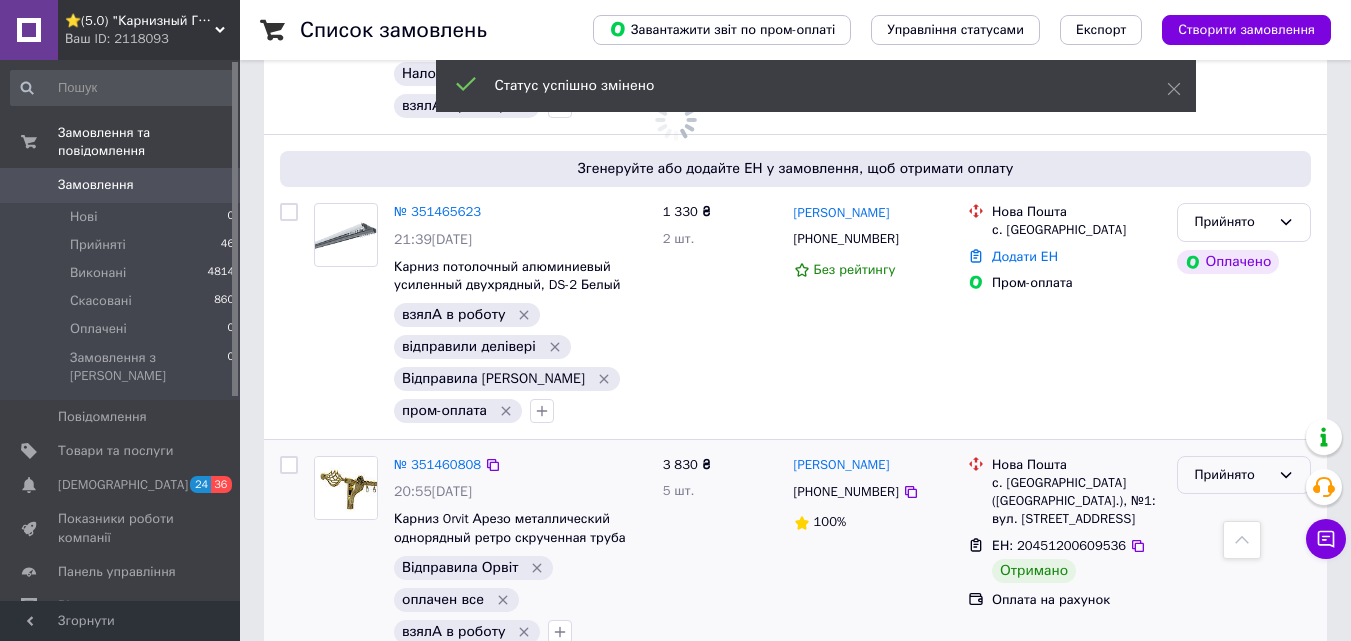 click on "Прийнято" at bounding box center [1232, 475] 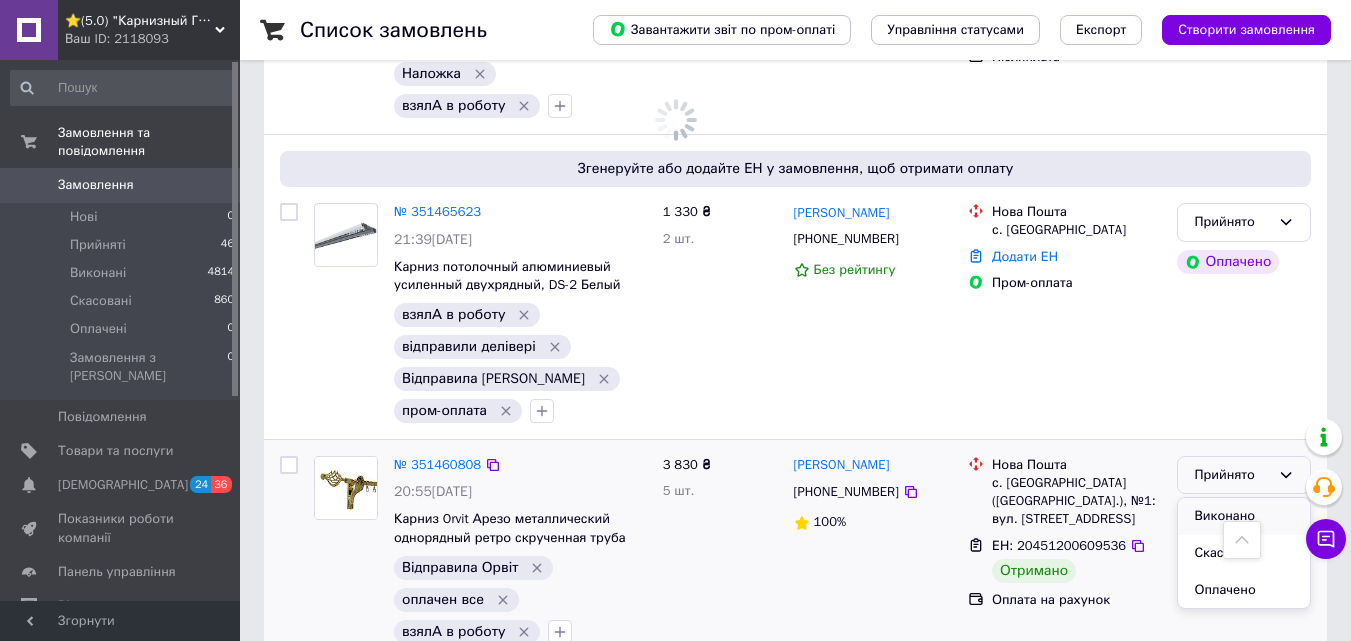 click on "Виконано" at bounding box center [1244, 516] 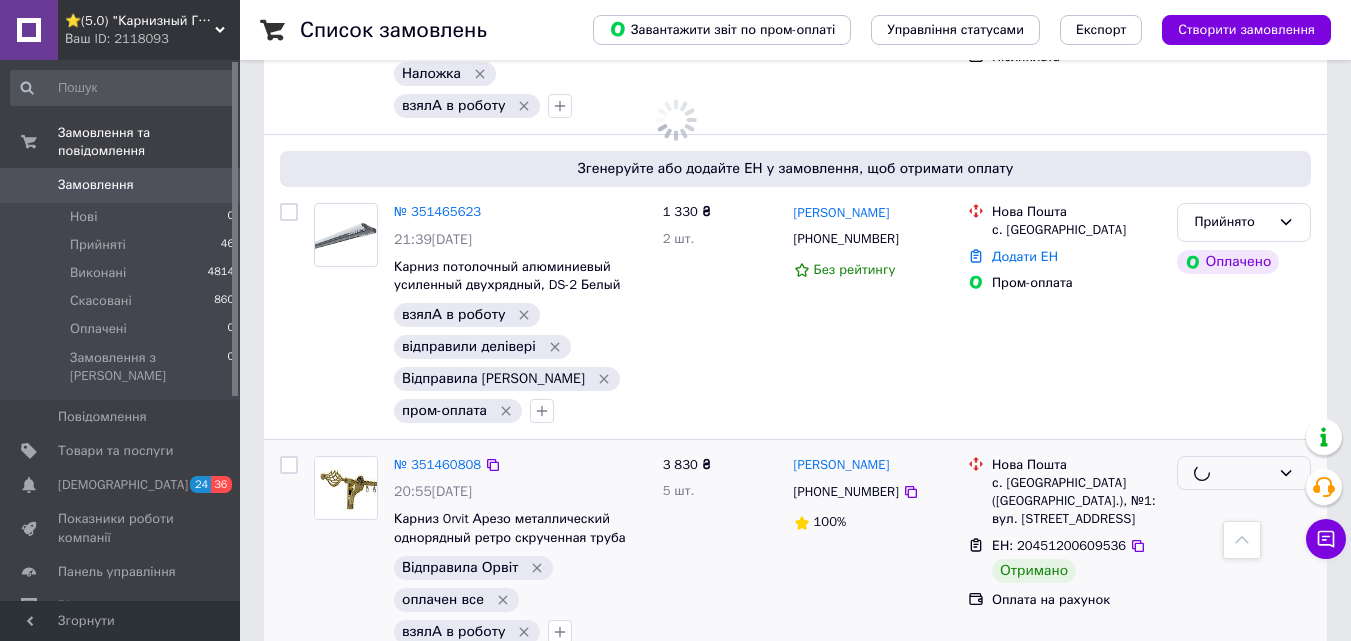 scroll, scrollTop: 7505, scrollLeft: 0, axis: vertical 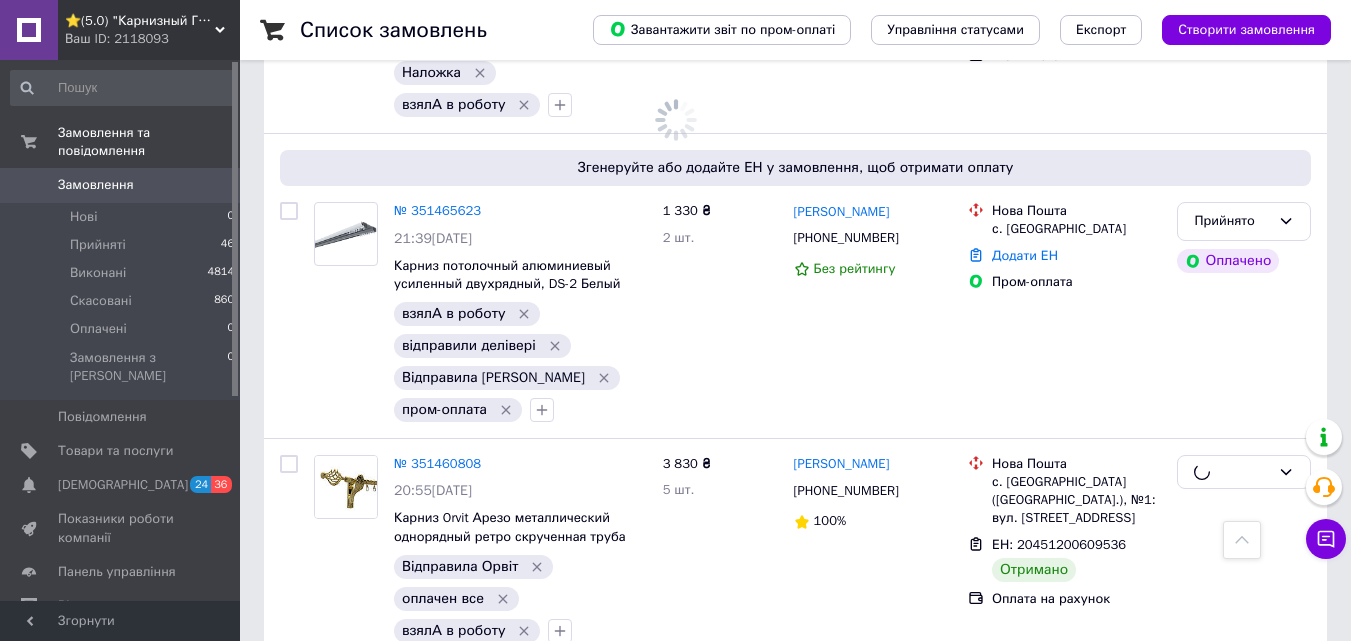 click at bounding box center [1244, 549] 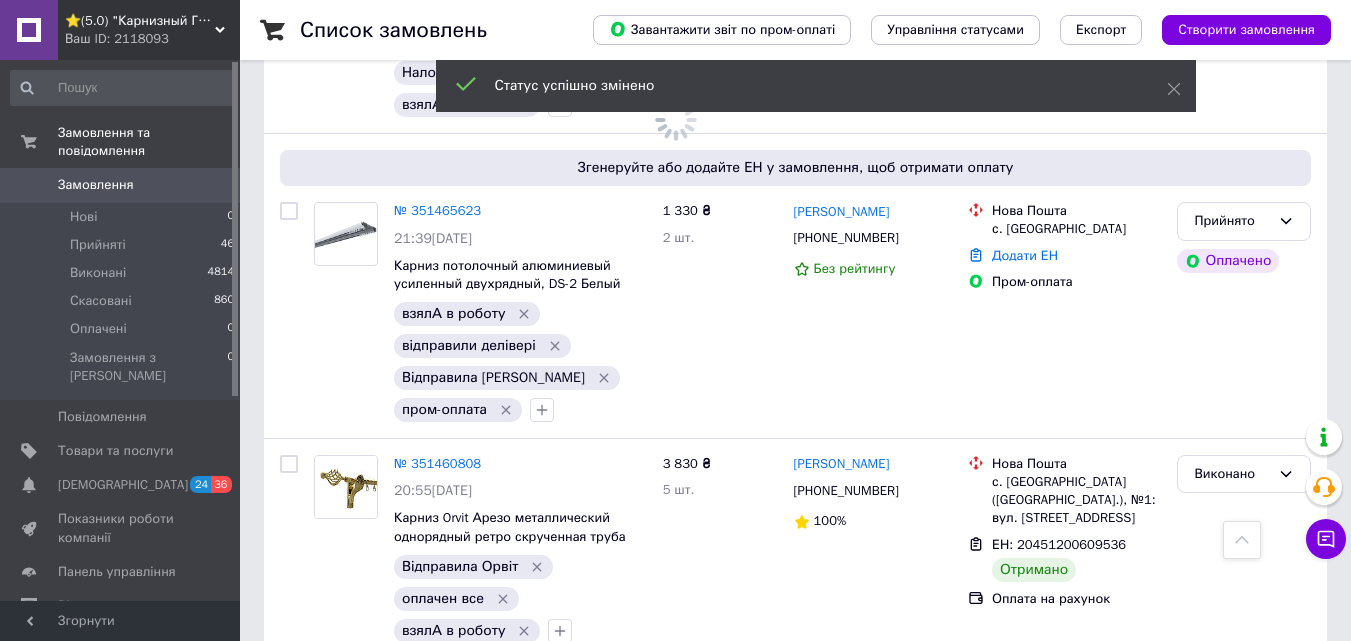 scroll, scrollTop: 7704, scrollLeft: 0, axis: vertical 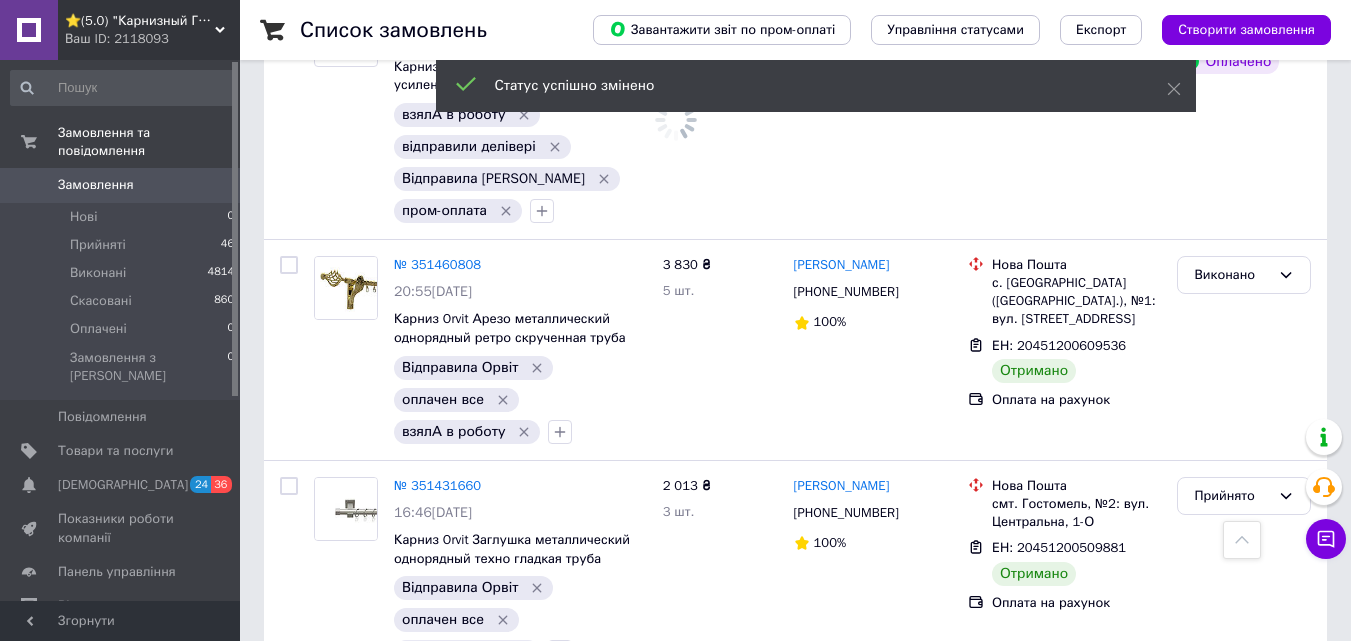 click on "Прийнято" at bounding box center [1232, 496] 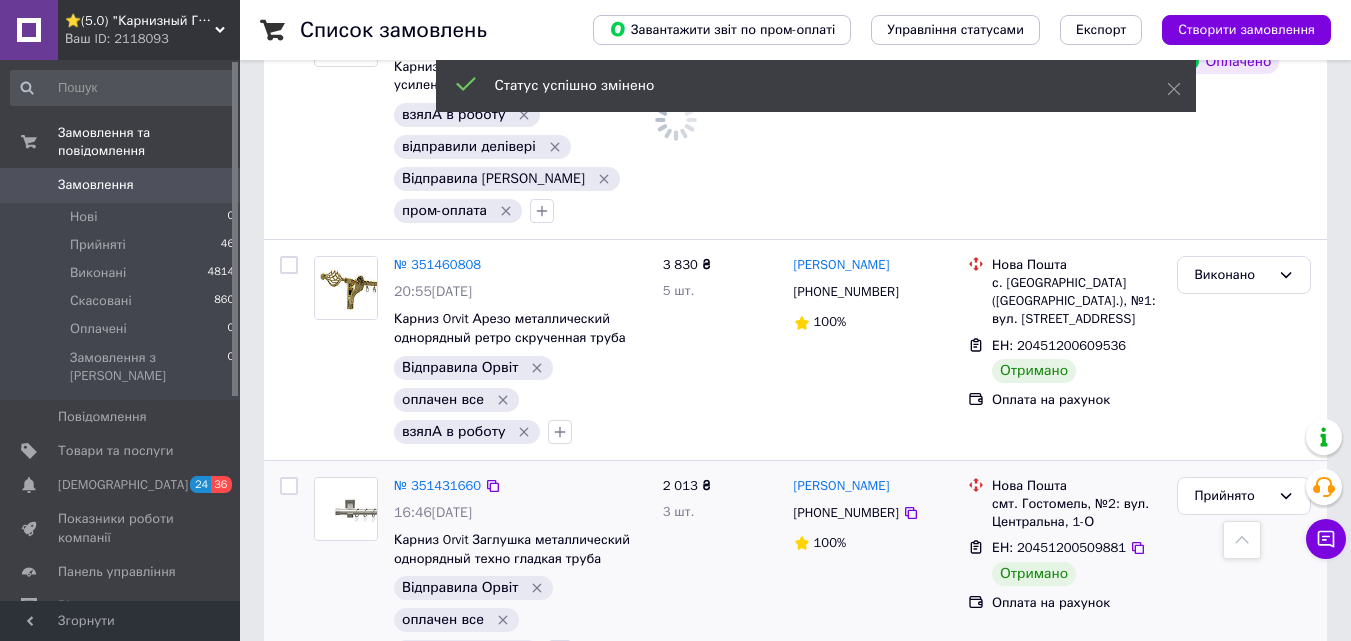 click on "Прийнято" at bounding box center (1232, 496) 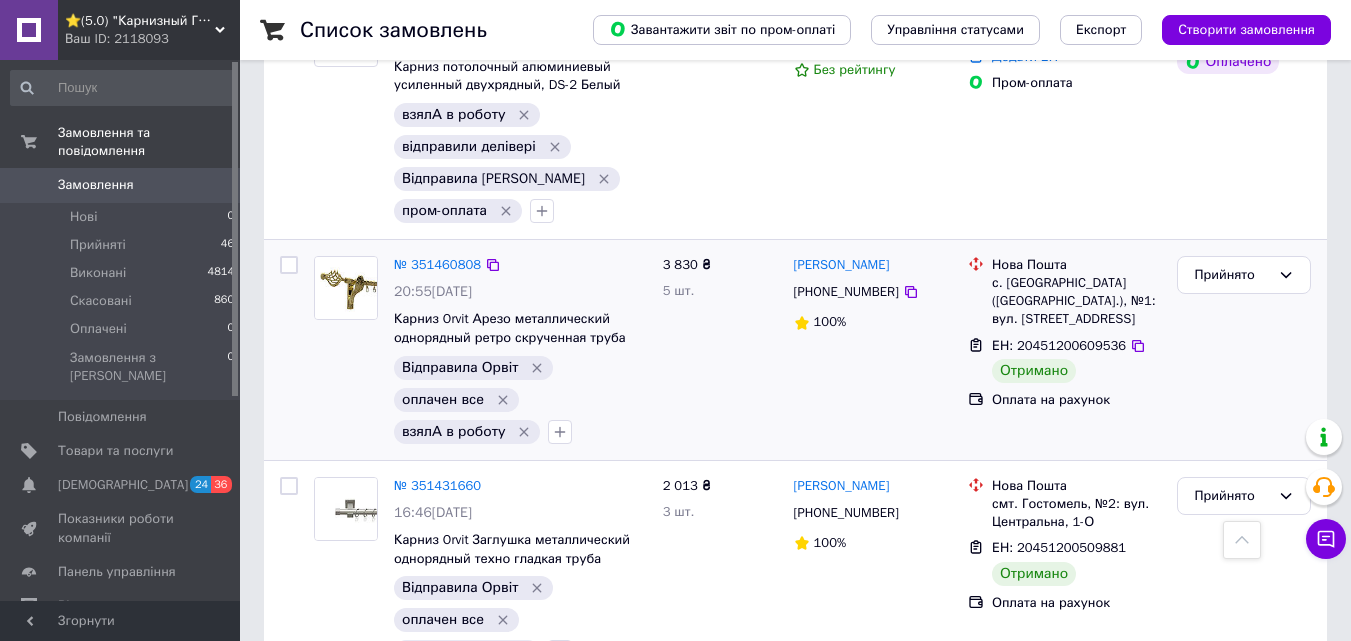click on "Замовлення Cума Покупець Доставка та оплата Статус № 352045619 12:04, 10.07.2025 Карниз Orvit Арезо металлический двухрядный открытый ГЛАДКАЯ труба кольцо металлическое Оникс 19\16 мм 200 взялА в роботу   Відправила Орвіт   Оплатили картою в...   Привети в МАГАЗИН   826 ₴ 1 шт. Дарина Ігнатченко +380969650079 96% Нова Пошта м. Буча (Київська обл., Бучанський р-н.), №1: вул. Депутатська, 34 ЕН: 20451202924511 Заплановано Оплата на рахунок Прийнято № 352020043 09:57, 10.07.2025 Поворот внутренний  ОМ2 взялА в роботу   Відправила Кардін   пром-оплата   510 ₴ 4 шт. Юлія Осадча +380969206943 Без рейтингу Нова Пошта" at bounding box center (795, 4080) 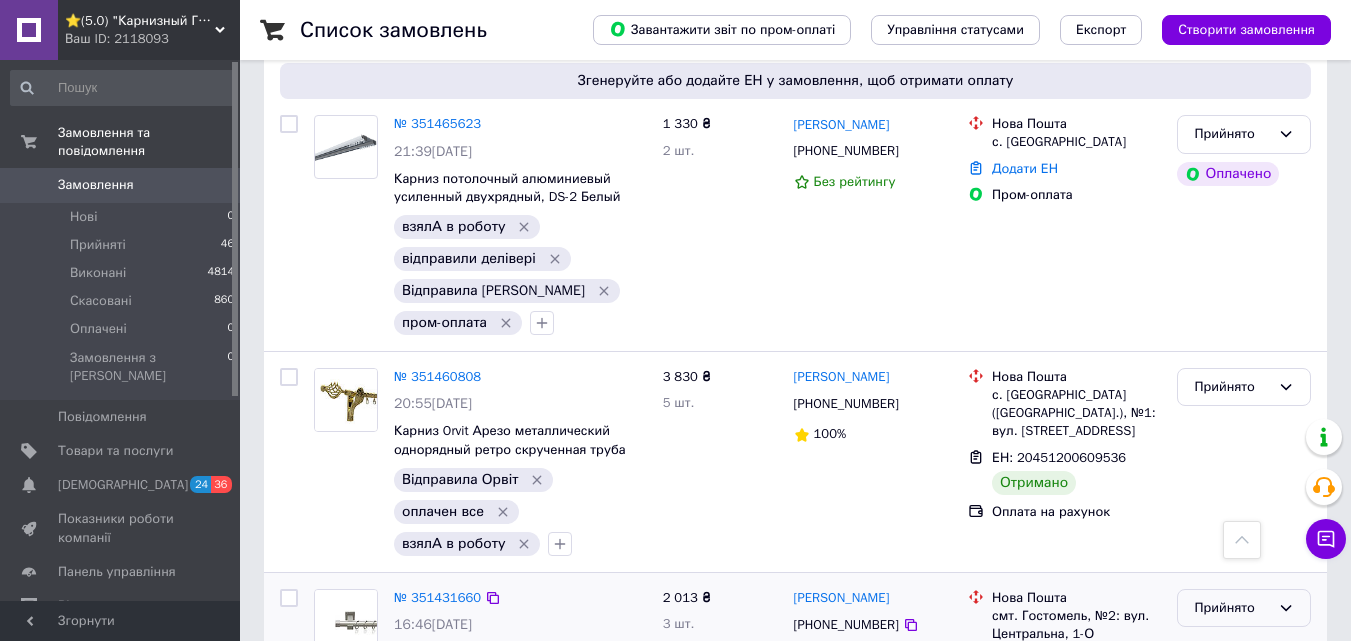 click on "Прийнято" at bounding box center (1232, 608) 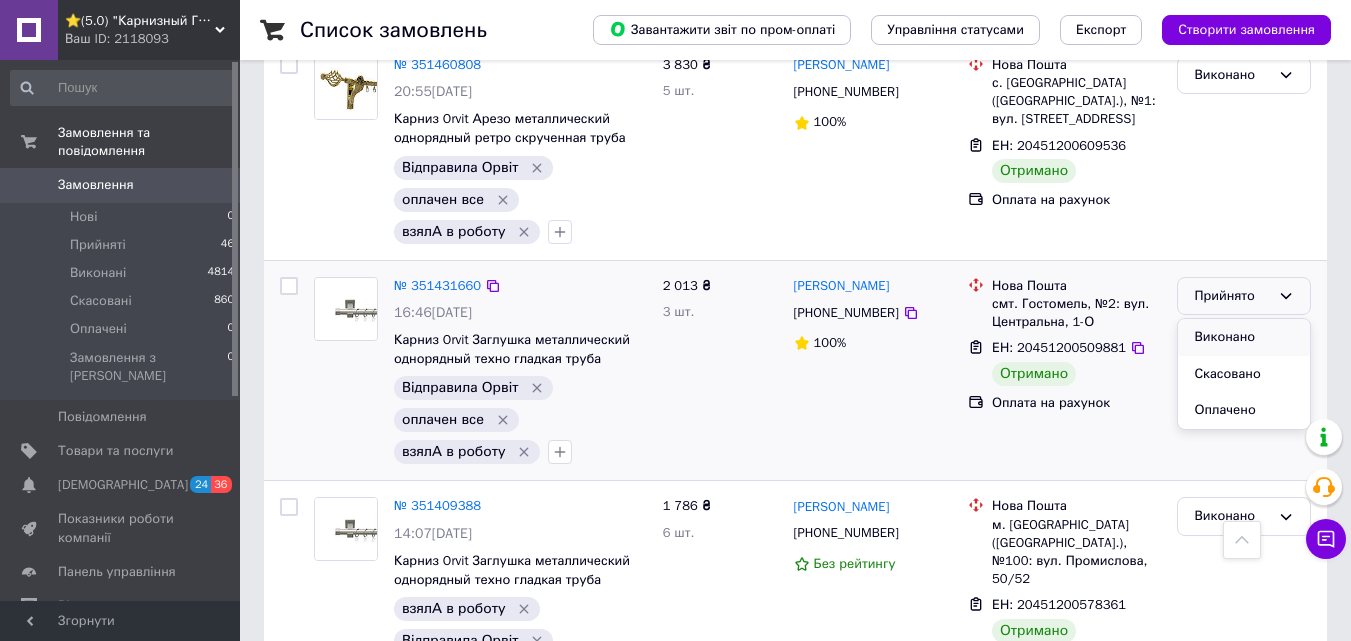 click on "Виконано" at bounding box center (1244, 337) 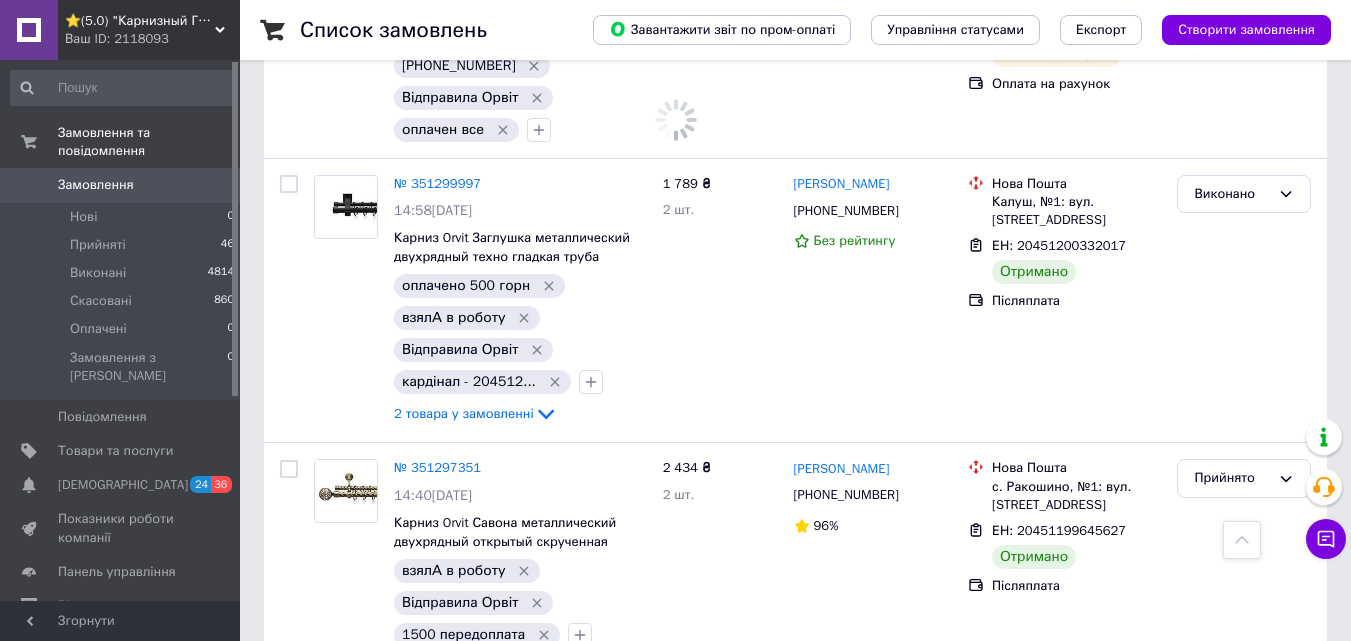 scroll, scrollTop: 9704, scrollLeft: 0, axis: vertical 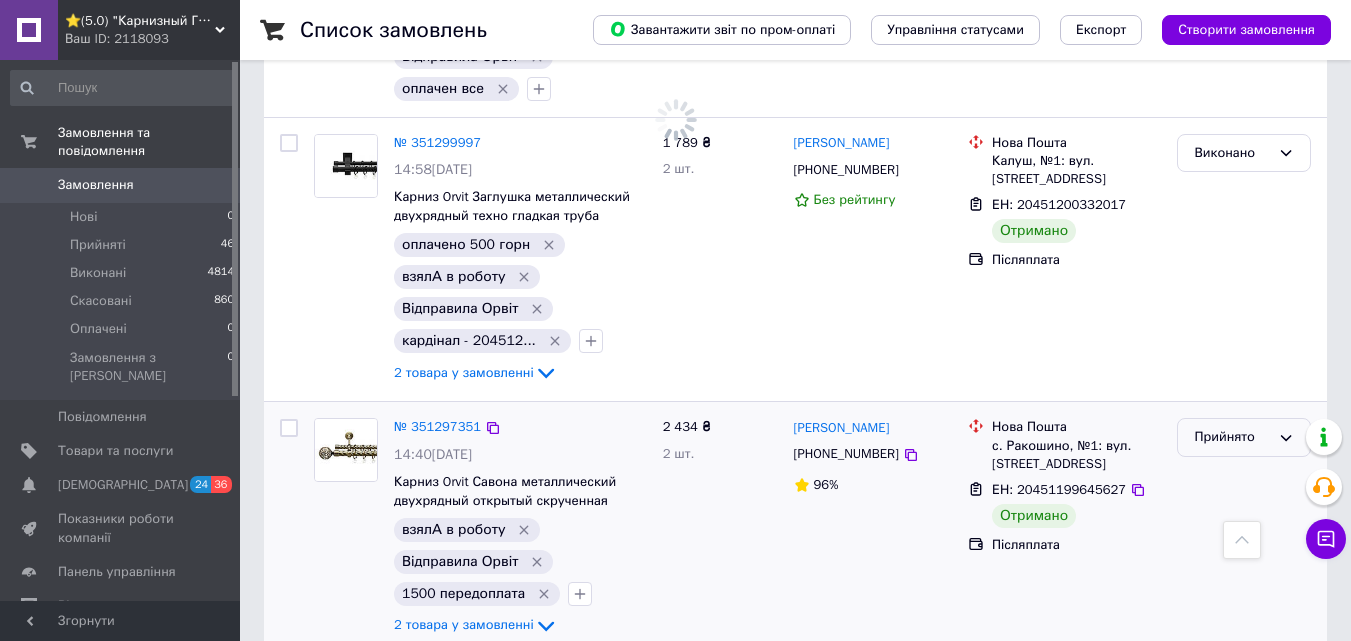 click on "Прийнято" at bounding box center (1232, 437) 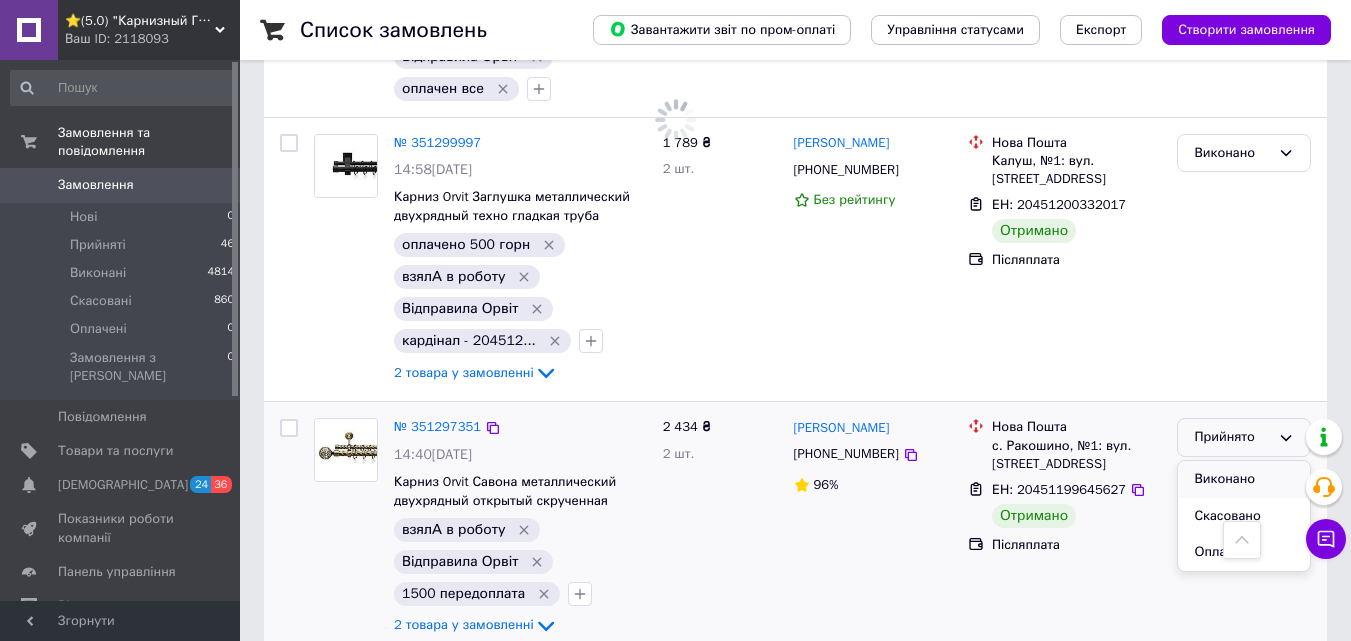 click on "Виконано" at bounding box center [1244, 479] 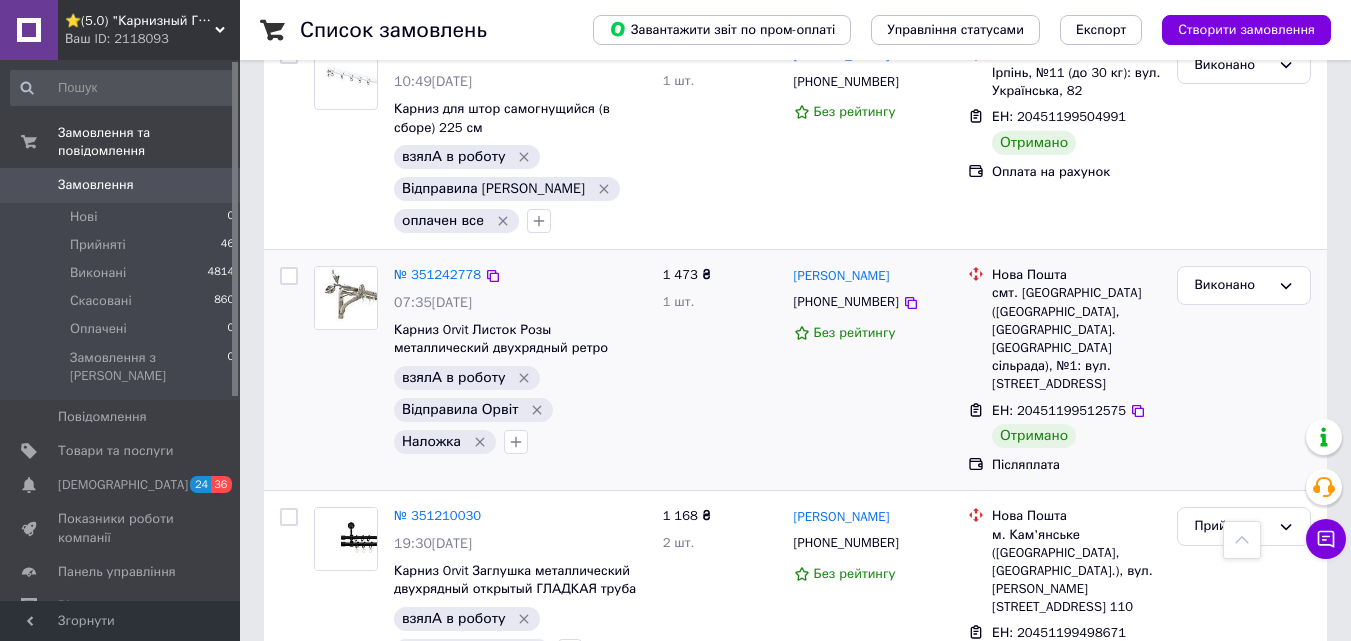 scroll, scrollTop: 10804, scrollLeft: 0, axis: vertical 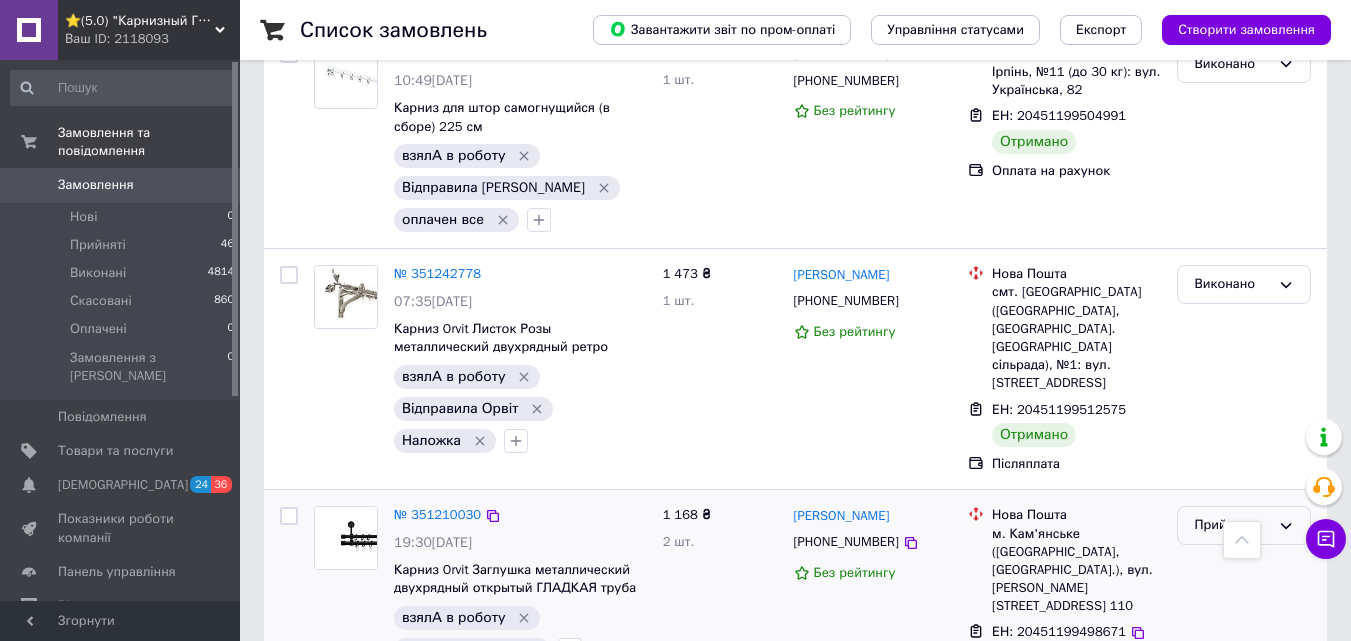 click on "Прийнято" at bounding box center [1232, 525] 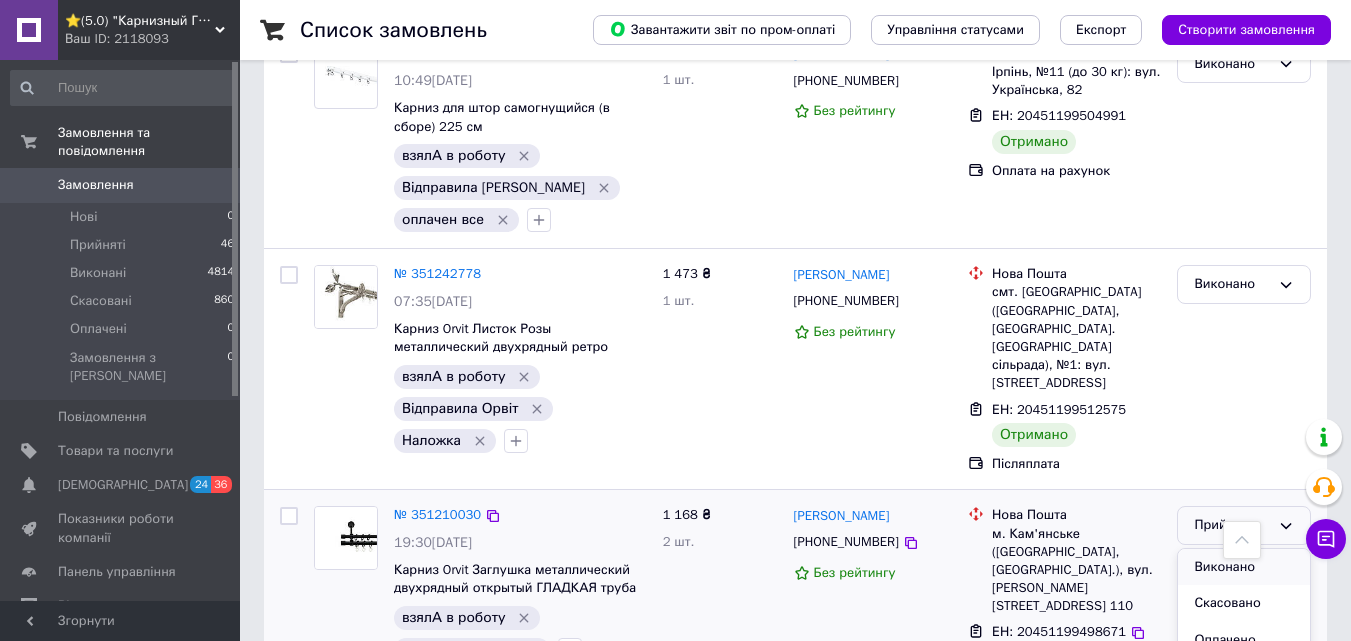click on "Виконано" at bounding box center [1244, 567] 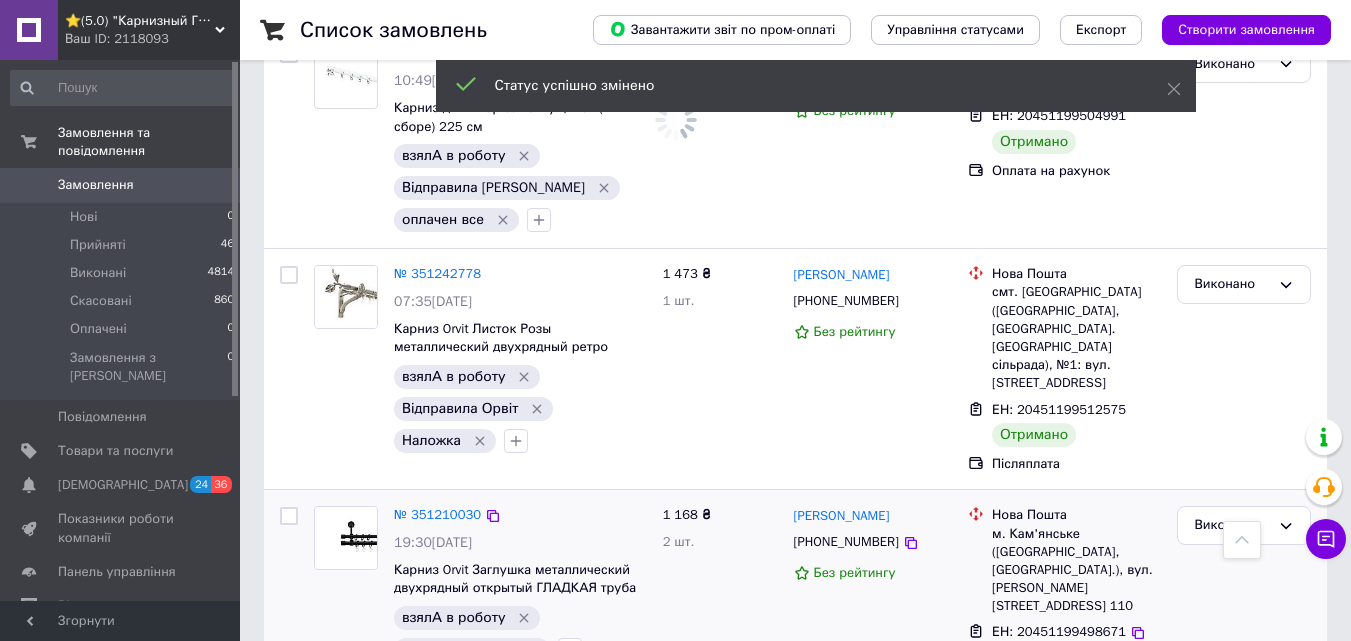 scroll, scrollTop: 11204, scrollLeft: 0, axis: vertical 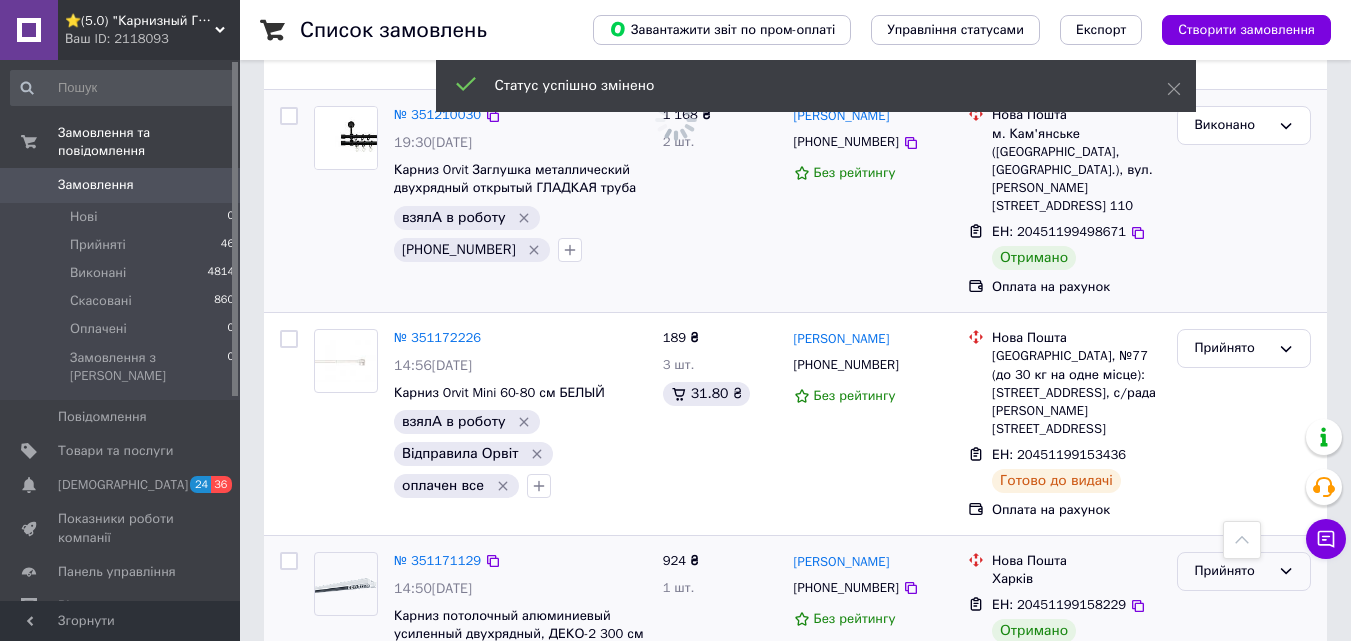 click on "Прийнято" at bounding box center [1232, 571] 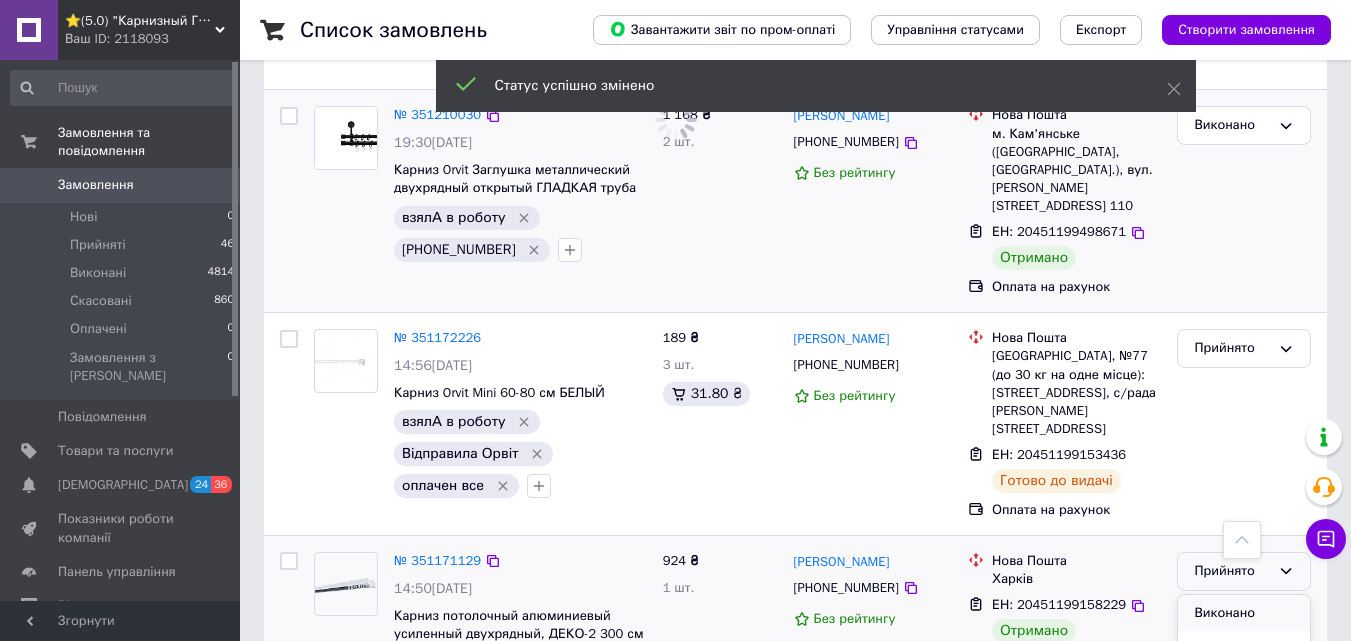 click on "Виконано" at bounding box center [1244, 613] 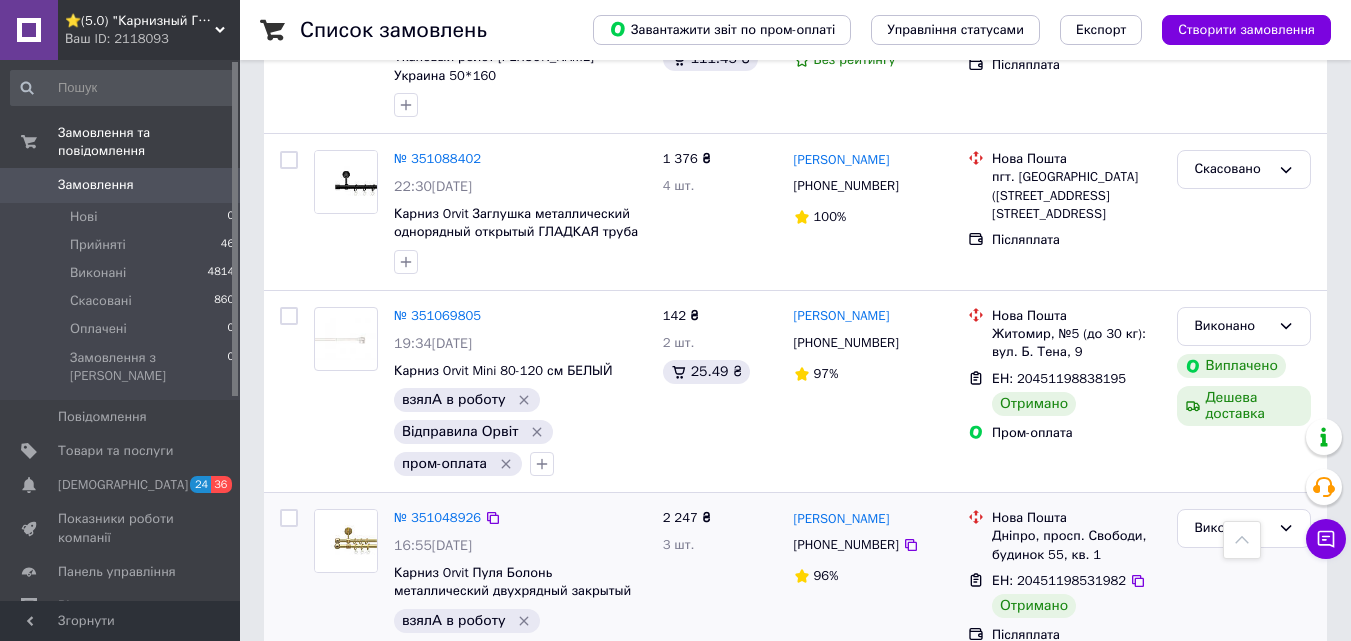 scroll, scrollTop: 13704, scrollLeft: 0, axis: vertical 